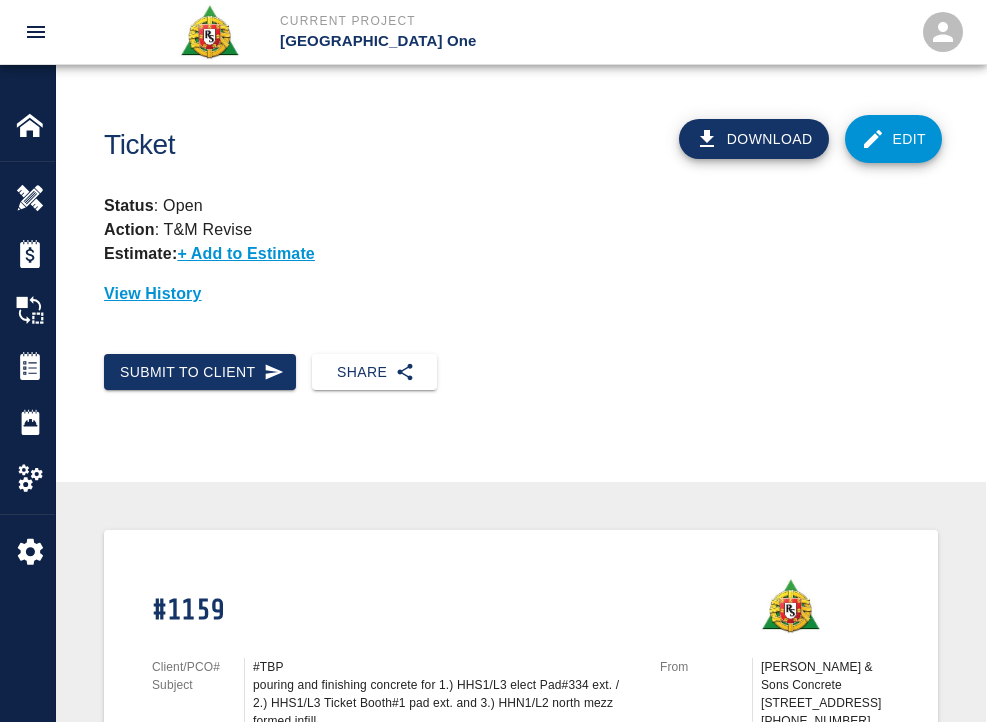scroll, scrollTop: 0, scrollLeft: 0, axis: both 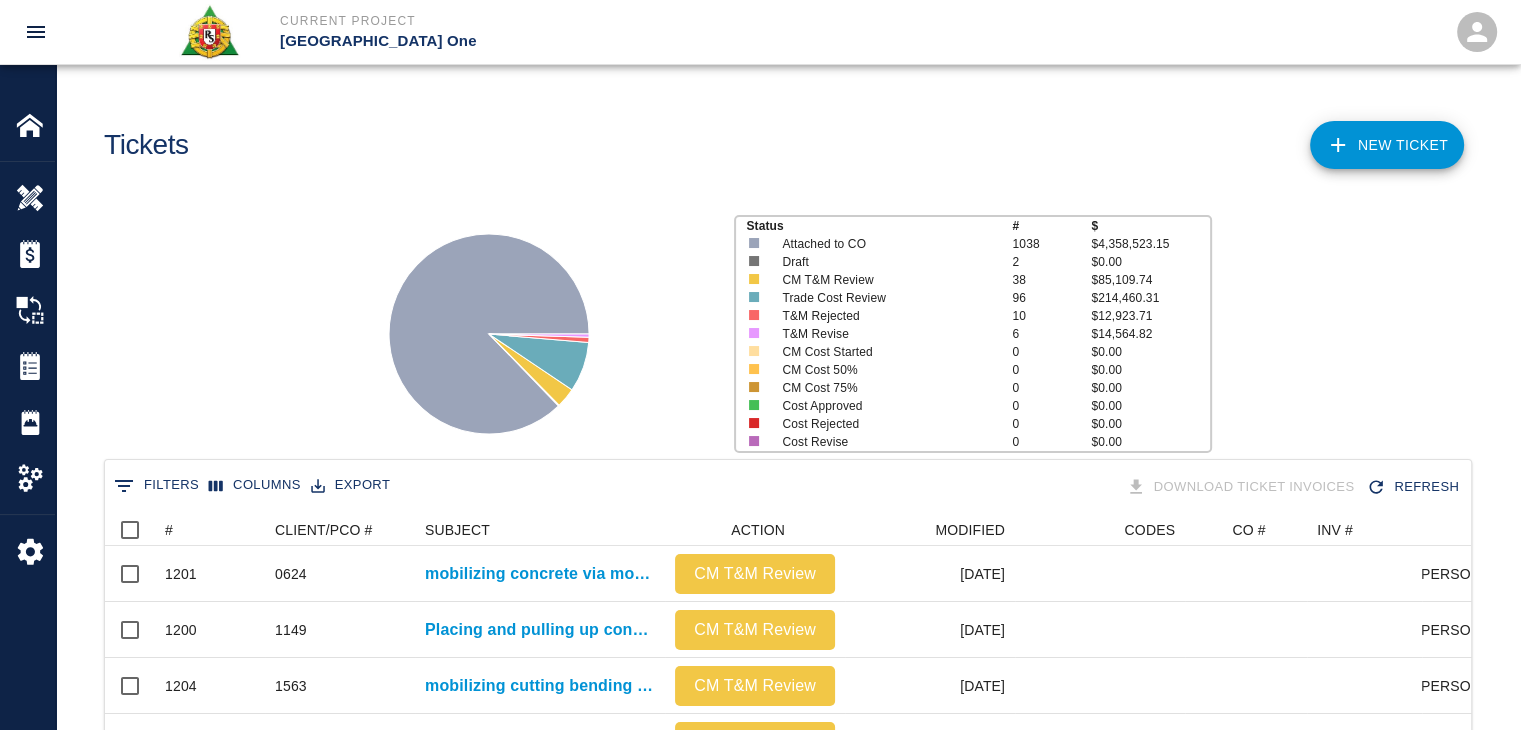 click on "NEW TICKET" at bounding box center [1387, 145] 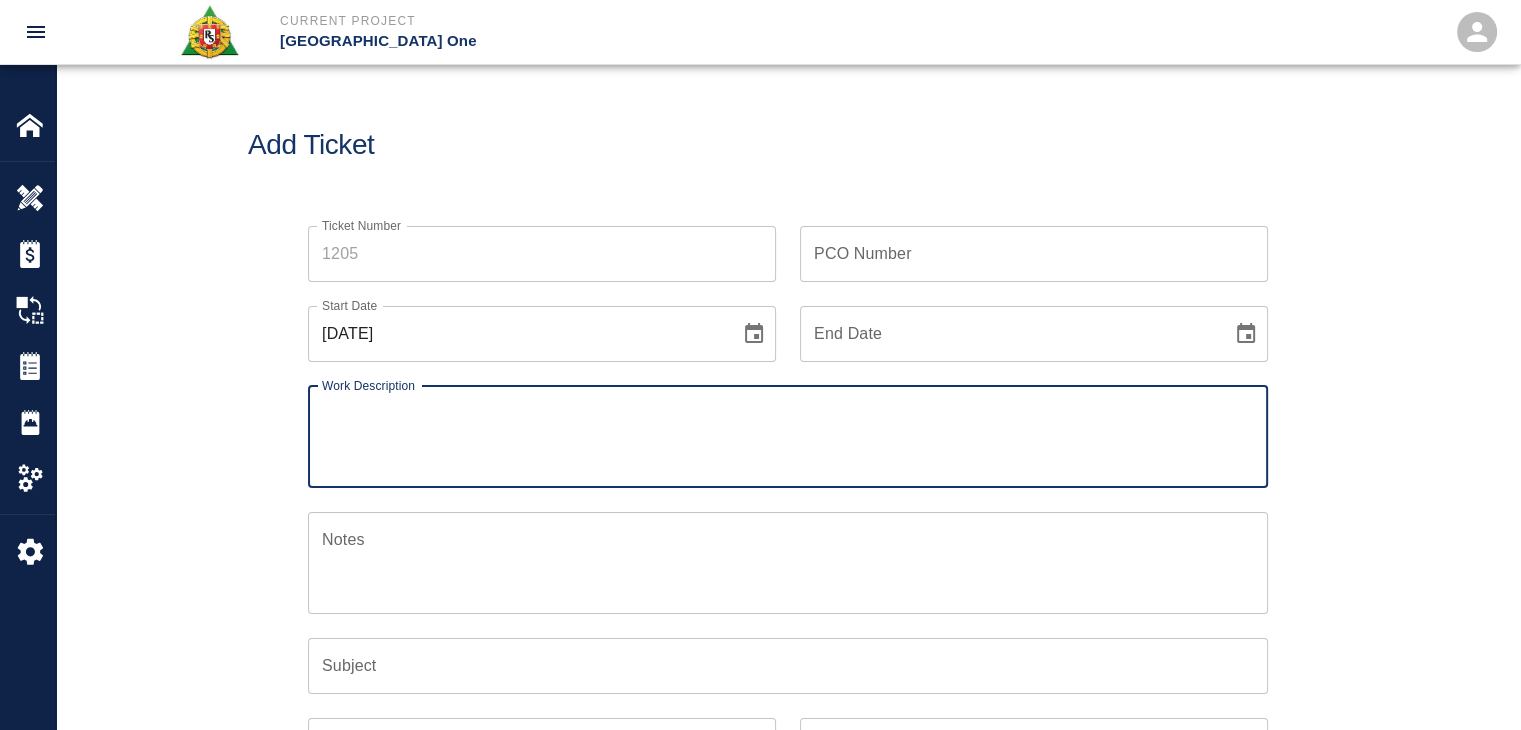 click on "Ticket Number" at bounding box center (542, 254) 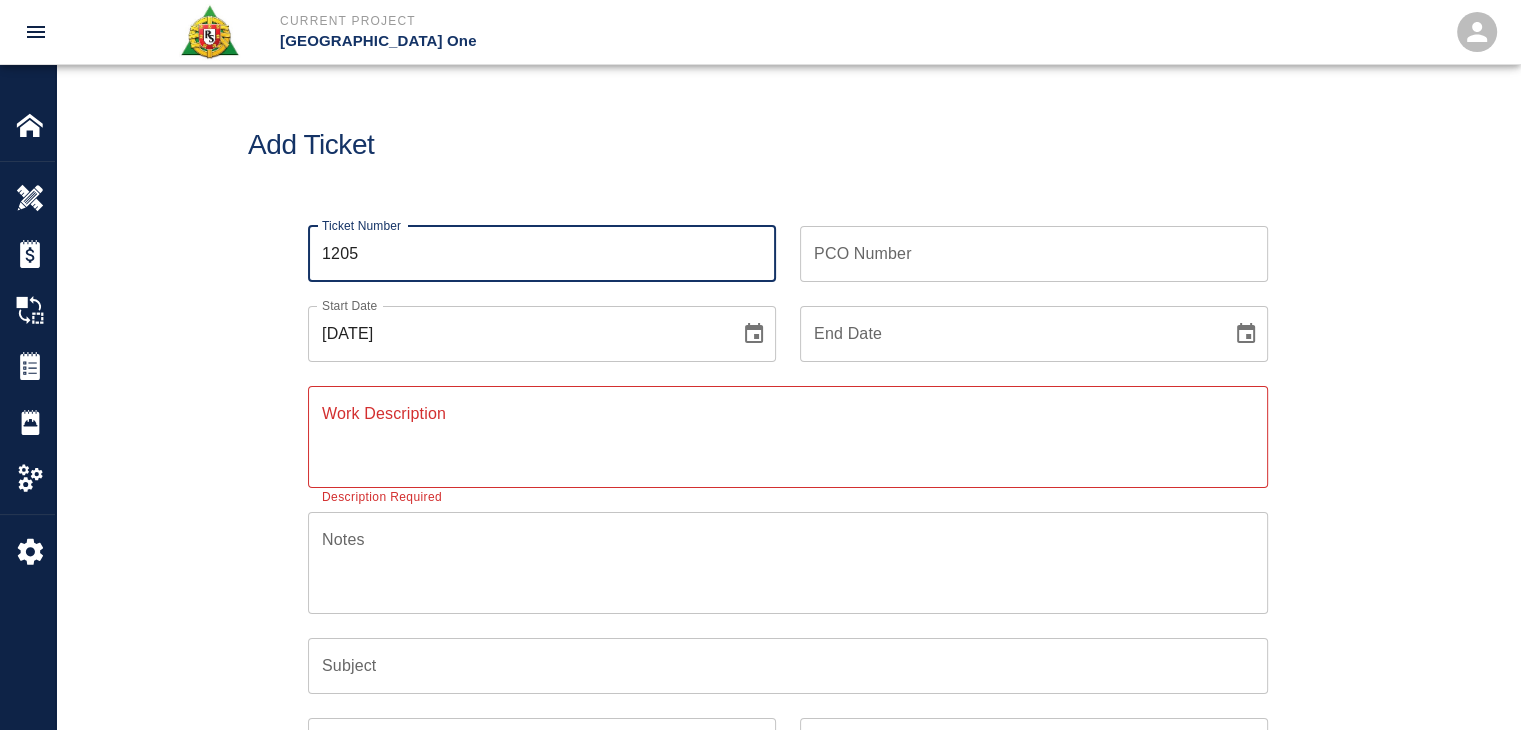 type on "1205" 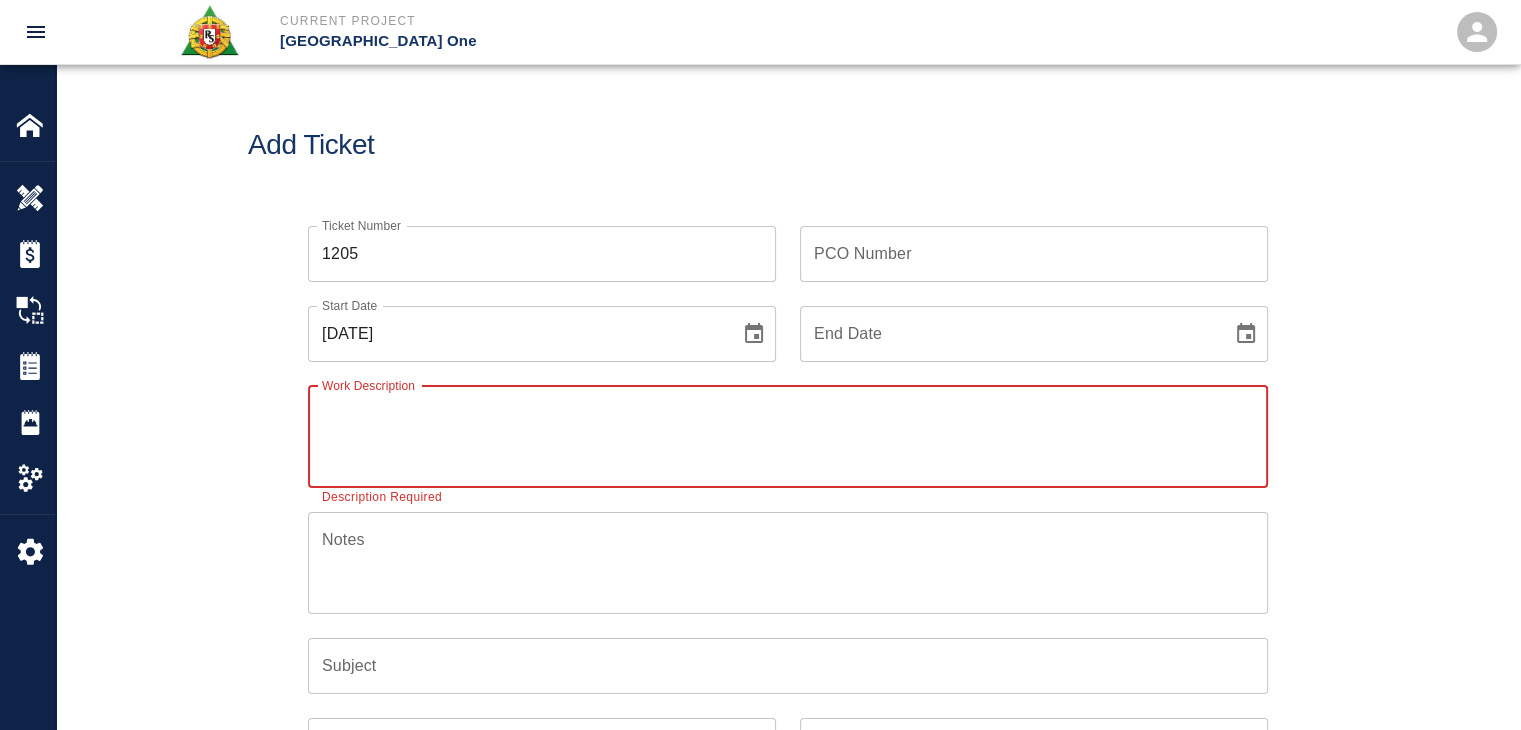 paste on "7/2 retail on level 3. next to stairway 28A   4 locations
2 lathers 4 hrs each mobilizing  cutting and bending and chipping
6# 4x 20 ft cut and bent
24 # 4 barlocks" 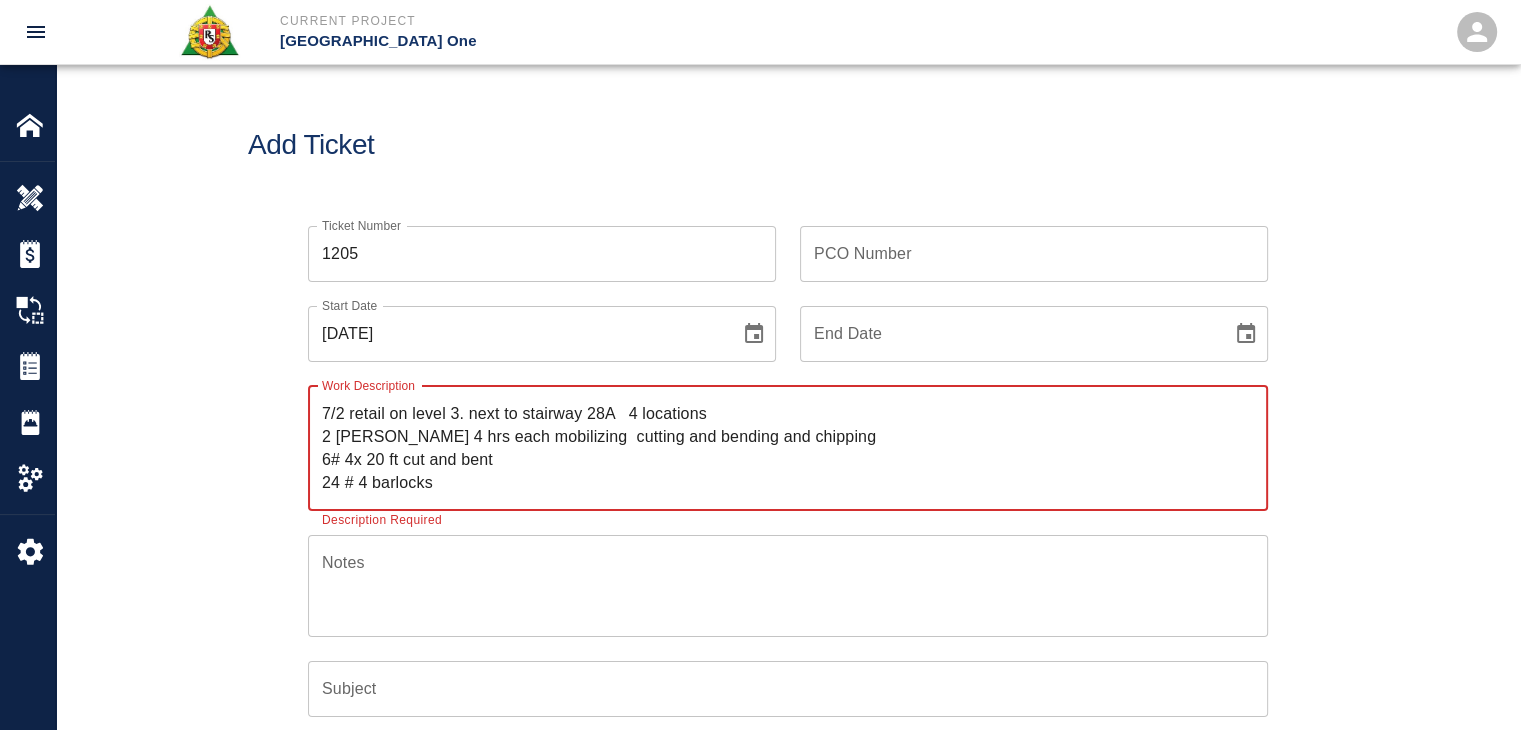 type on "7/2 retail on level 3. next to stairway 28A   4 locations
2 lathers 4 hrs each mobilizing  cutting and bending and chipping
6# 4x 20 ft cut and bent
24 # 4 barlocks" 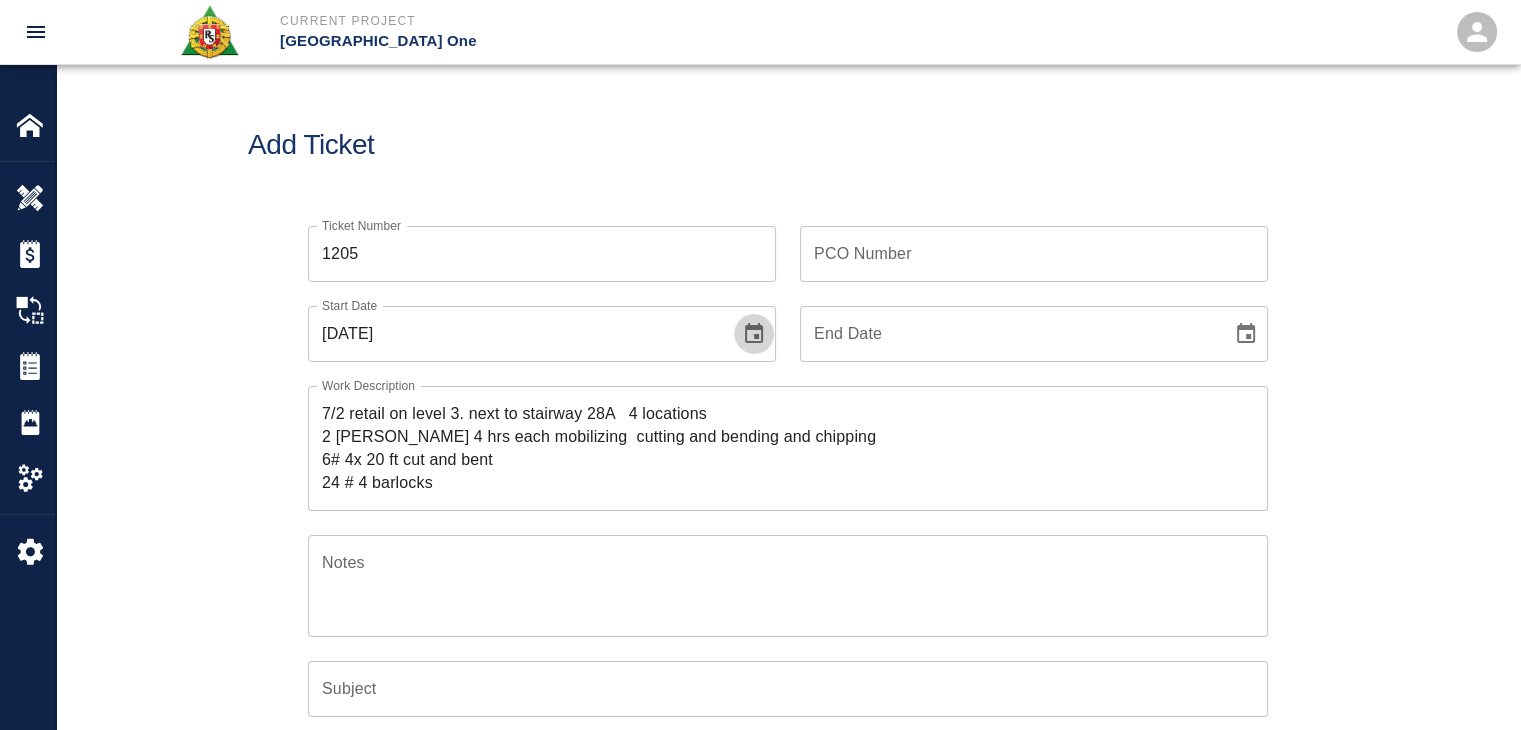click 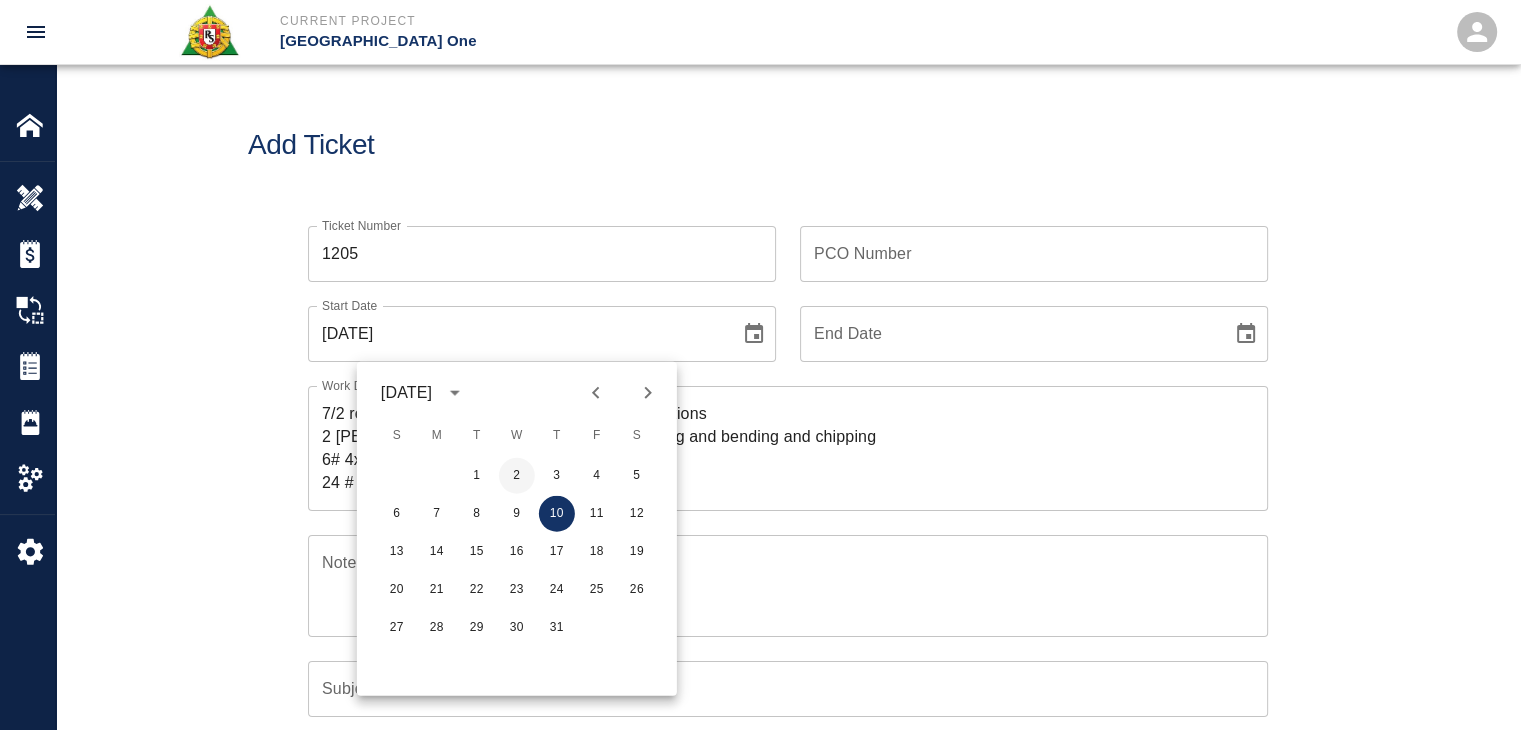 click on "2" at bounding box center [517, 476] 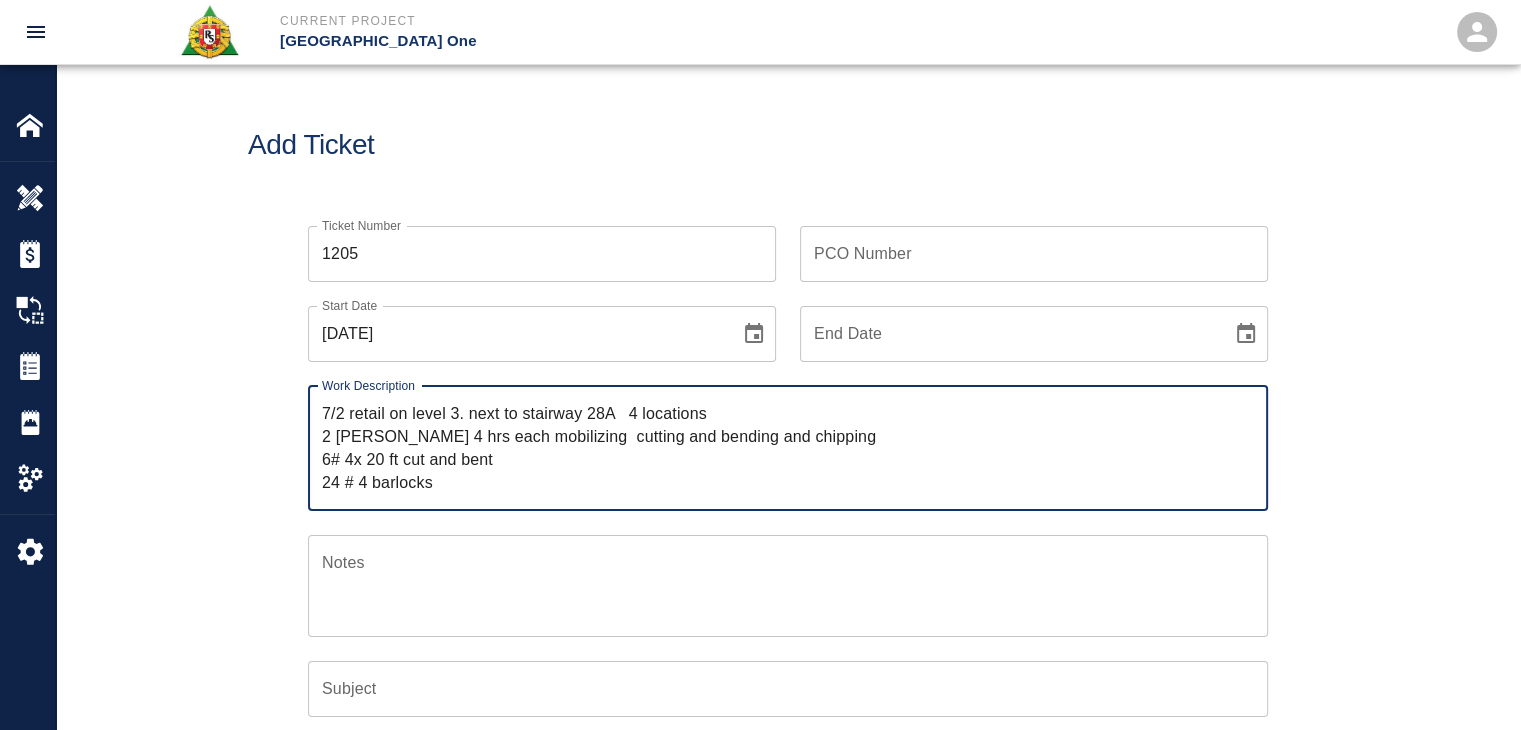 drag, startPoint x: 350, startPoint y: 413, endPoint x: 281, endPoint y: 402, distance: 69.87131 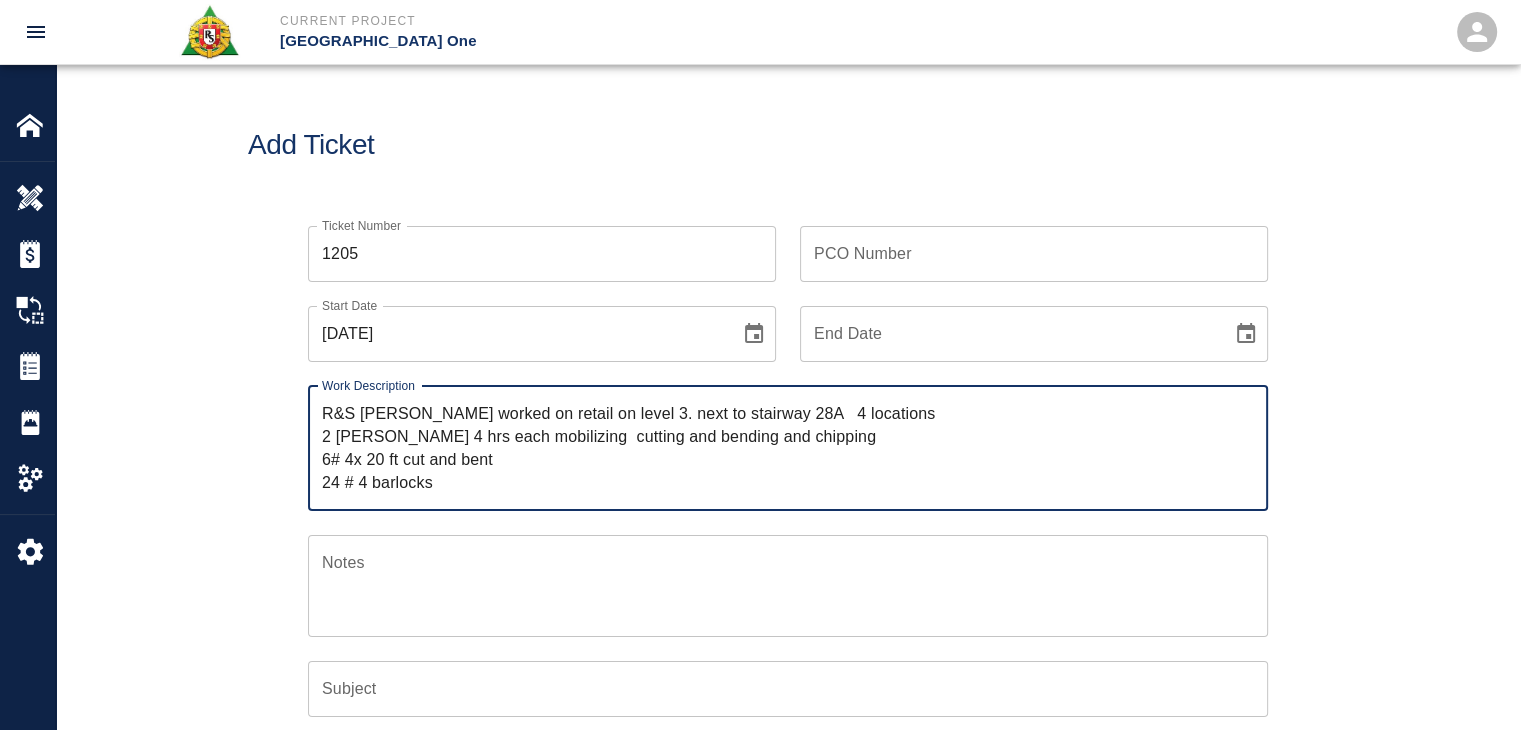 click on "R&S lathers worked on retail on level 3. next to stairway 28A   4 locations
2 lathers 4 hrs each mobilizing  cutting and bending and chipping
6# 4x 20 ft cut and bent
24 # 4 barlocks" at bounding box center [788, 448] 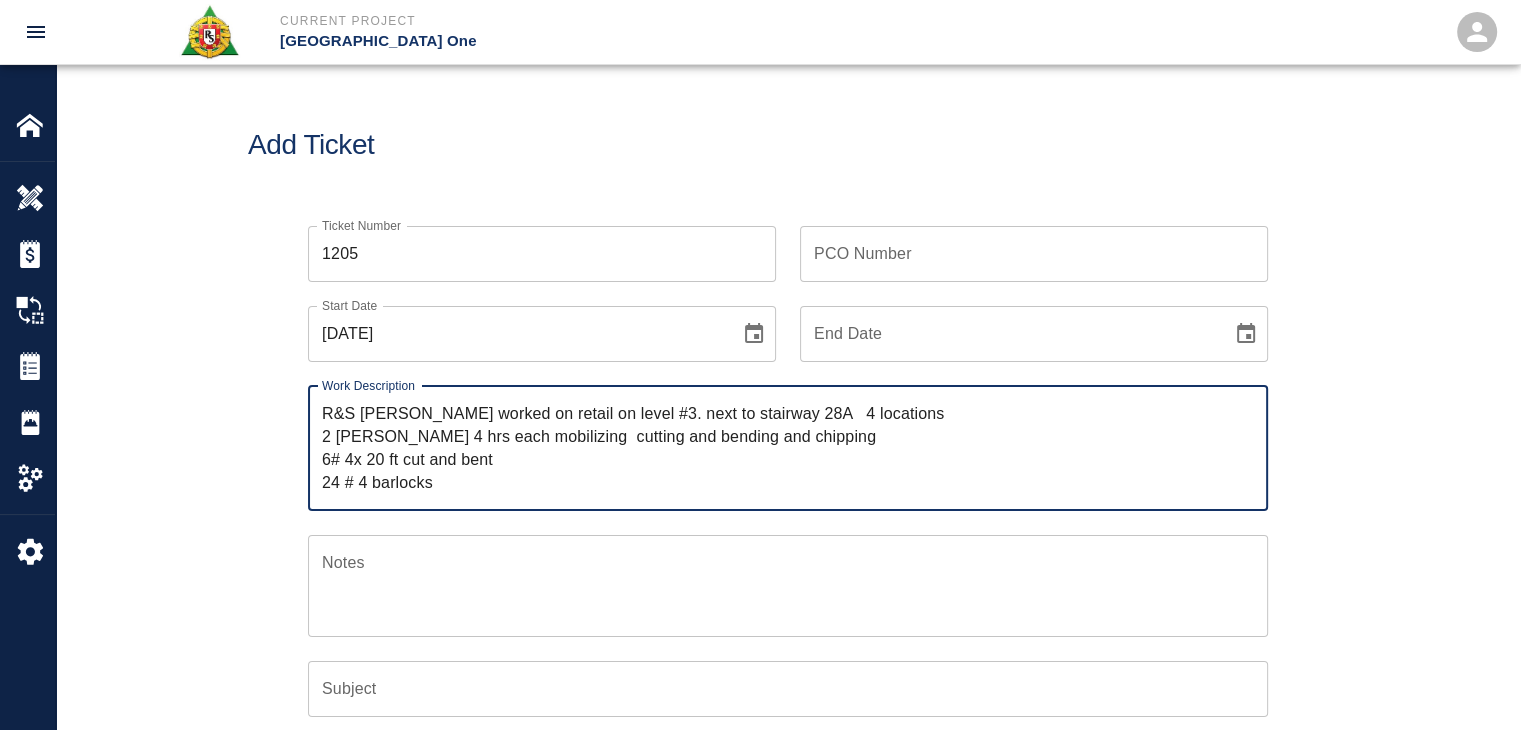 click on "R&S lathers worked on retail on level #3. next to stairway 28A   4 locations
2 lathers 4 hrs each mobilizing  cutting and bending and chipping
6# 4x 20 ft cut and bent
24 # 4 barlocks" at bounding box center [788, 448] 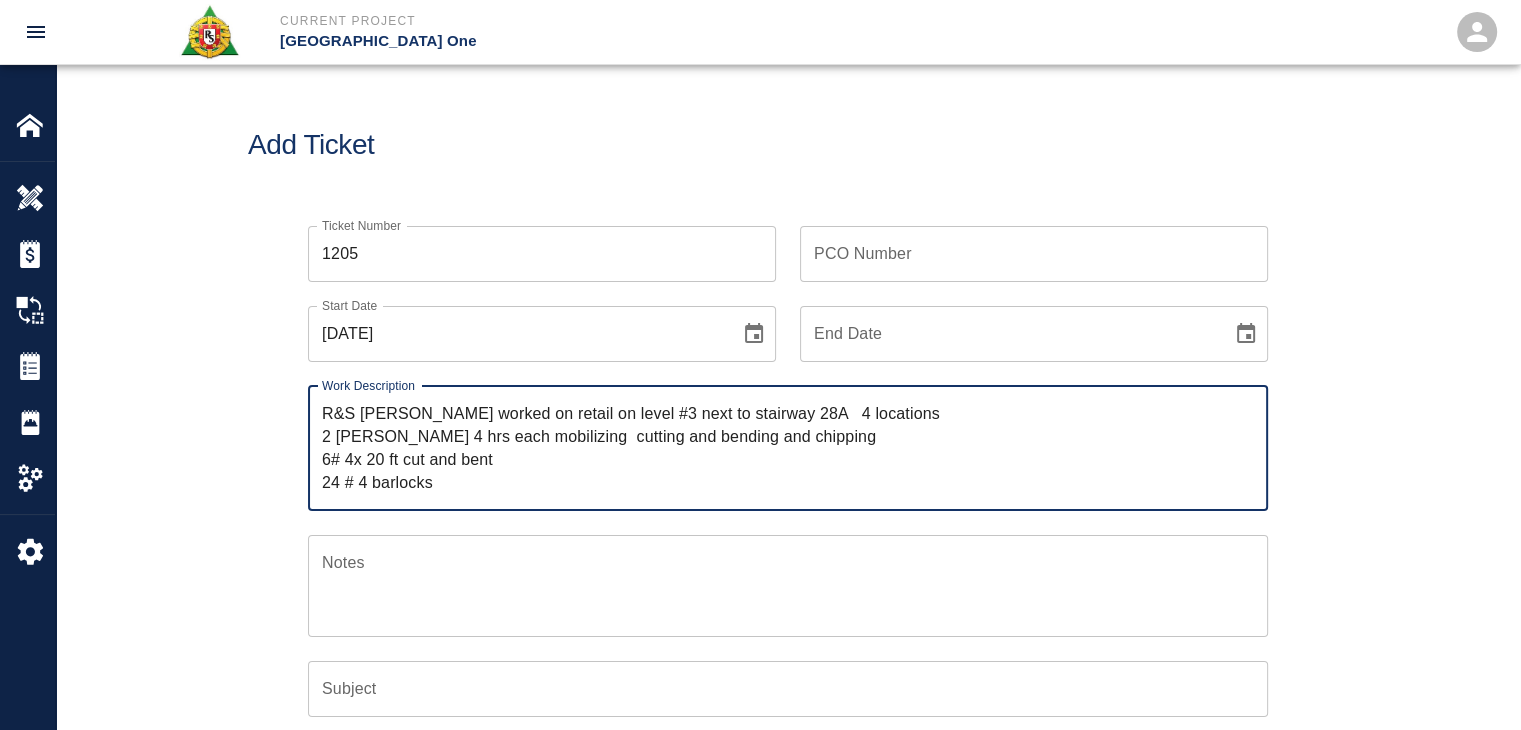 click on "R&S lathers worked on retail on level #3 next to stairway 28A   4 locations
2 lathers 4 hrs each mobilizing  cutting and bending and chipping
6# 4x 20 ft cut and bent
24 # 4 barlocks" at bounding box center (788, 448) 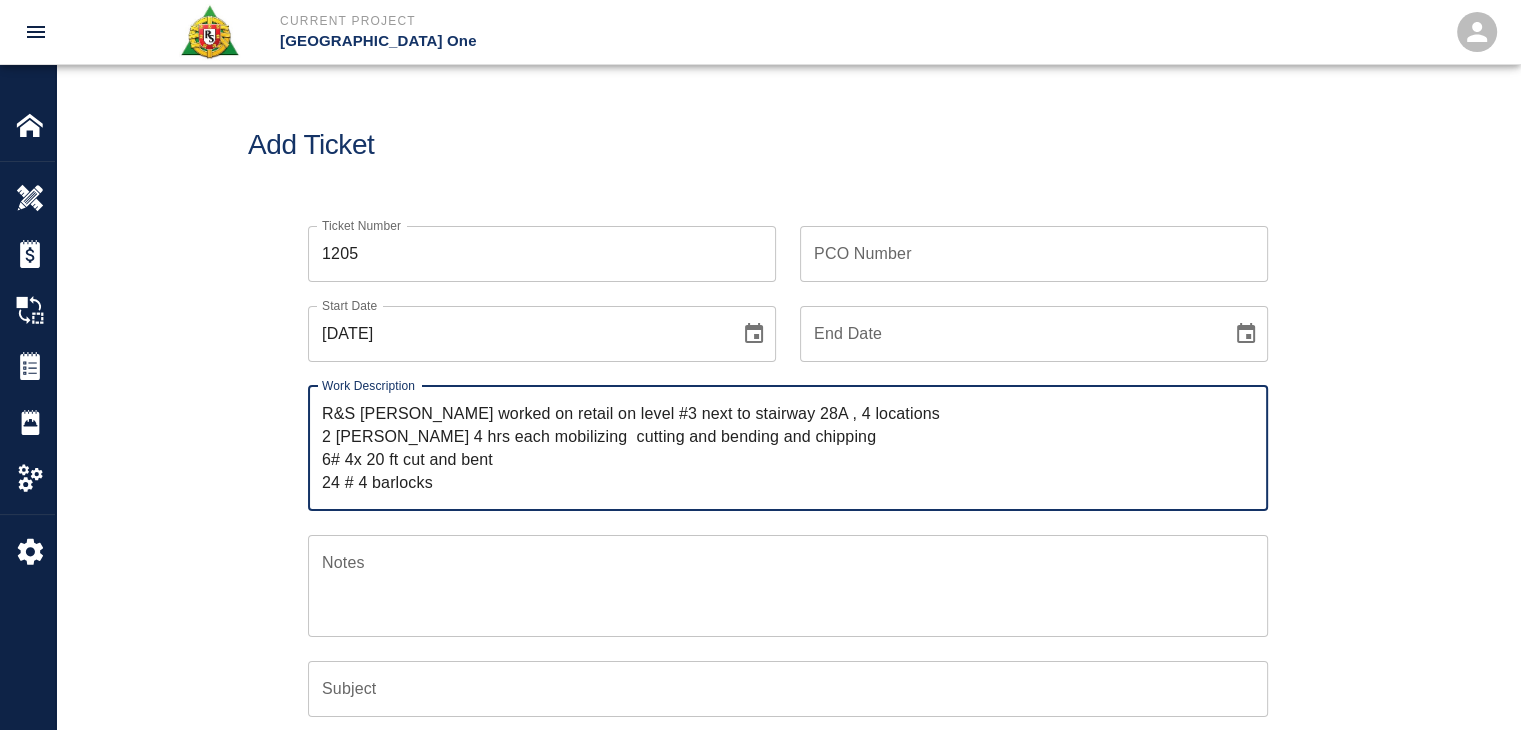 click on "R&S lathers worked on retail on level #3 next to stairway 28A , 4 locations
2 lathers 4 hrs each mobilizing  cutting and bending and chipping
6# 4x 20 ft cut and bent
24 # 4 barlocks" at bounding box center [788, 448] 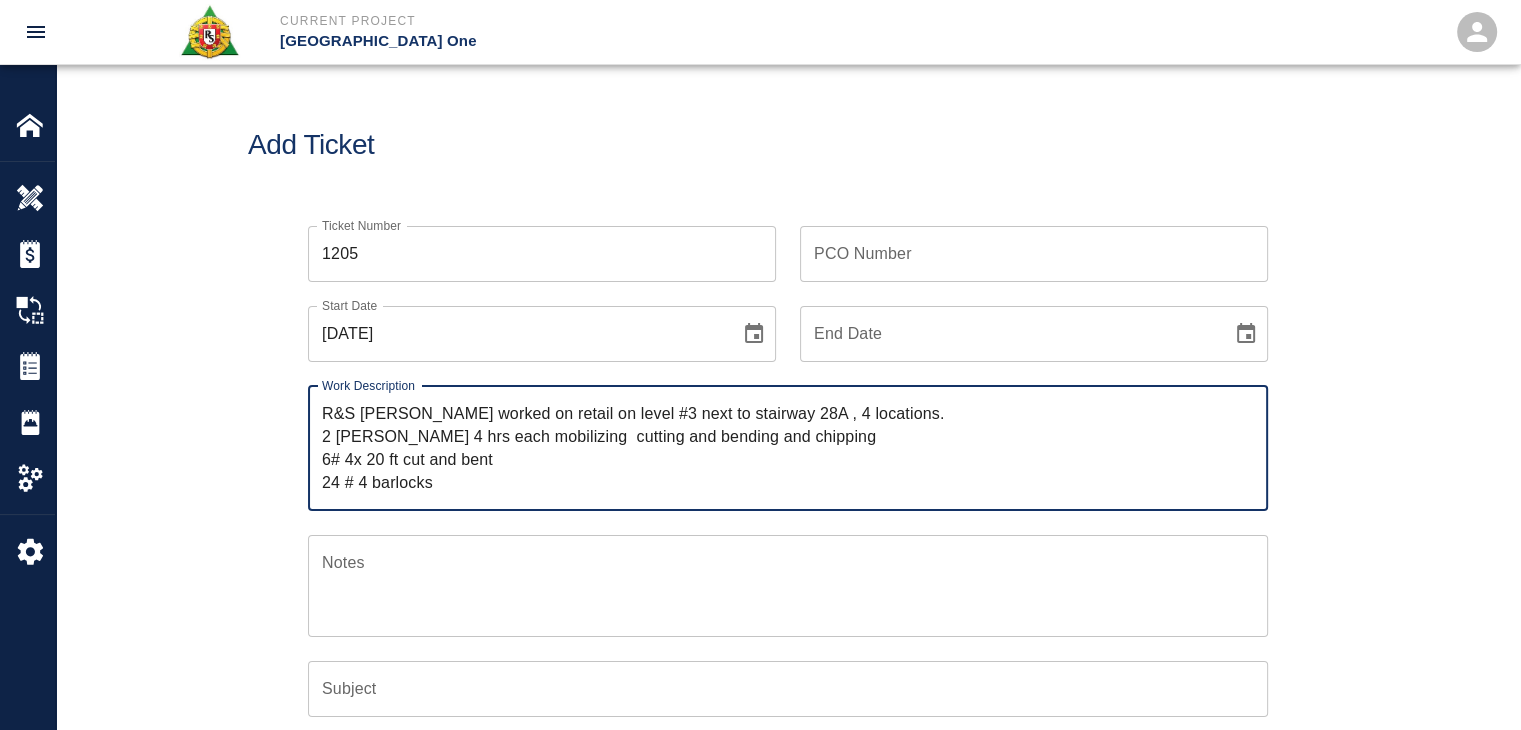drag, startPoint x: 803, startPoint y: 441, endPoint x: 472, endPoint y: 435, distance: 331.05438 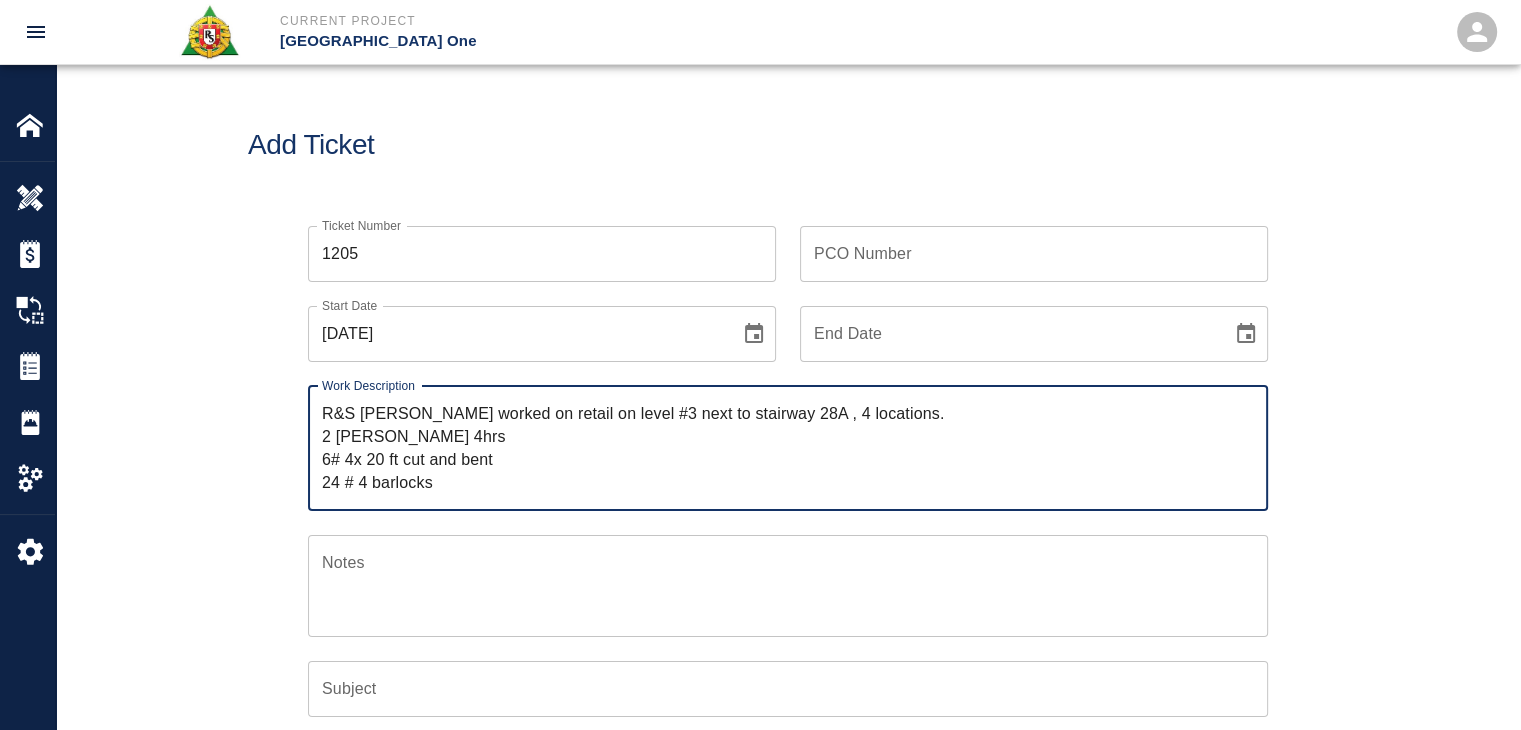 click on "R&S lathers worked on retail on level #3 next to stairway 28A , 4 locations.
2 lathers 4hrs
6# 4x 20 ft cut and bent
24 # 4 barlocks" at bounding box center (788, 448) 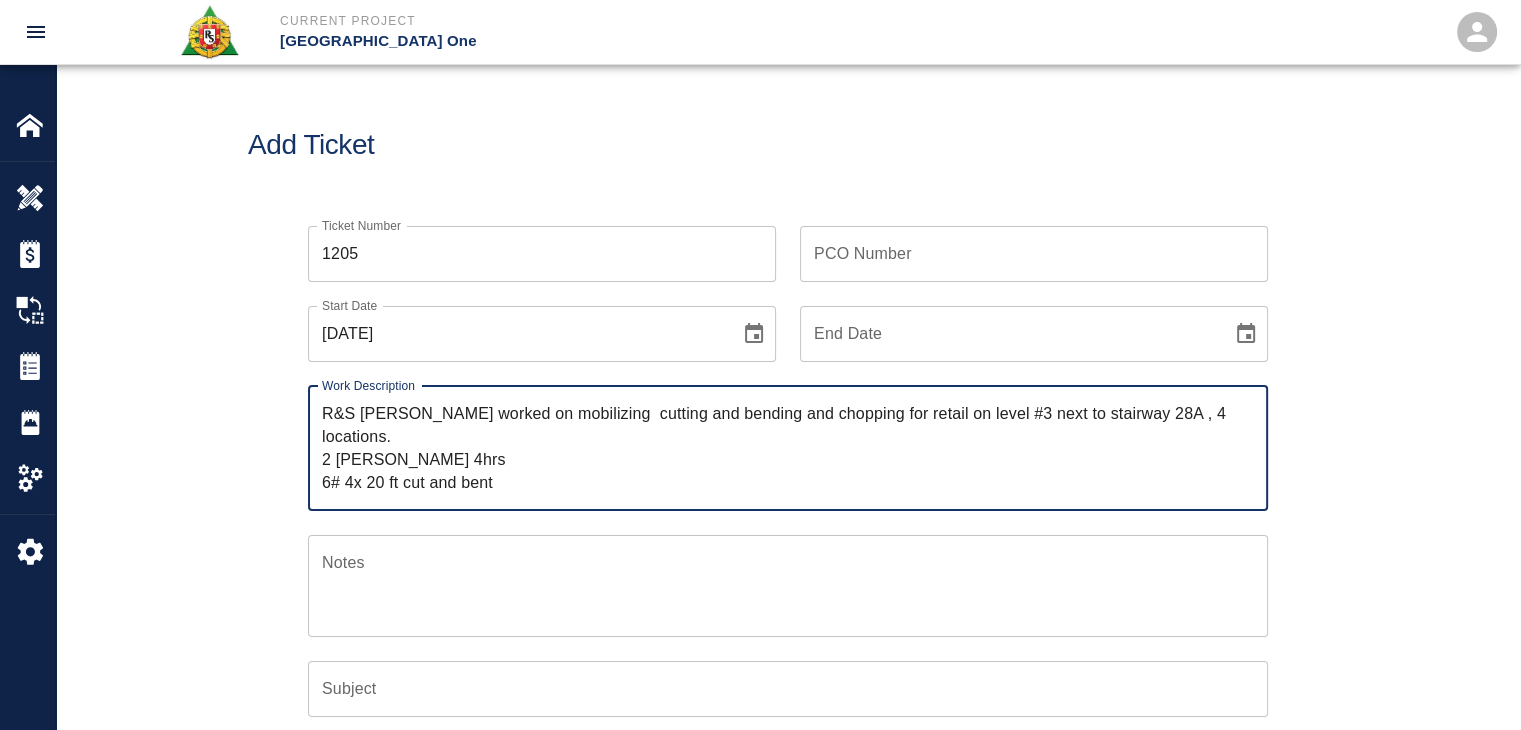 click on "R&S lathers worked on mobilizing  cutting and bending and chopping for retail on level #3 next to stairway 28A , 4 locations.
2 lathers 4hrs
6# 4x 20 ft cut and bent
24 # 4 barlocks" at bounding box center (788, 448) 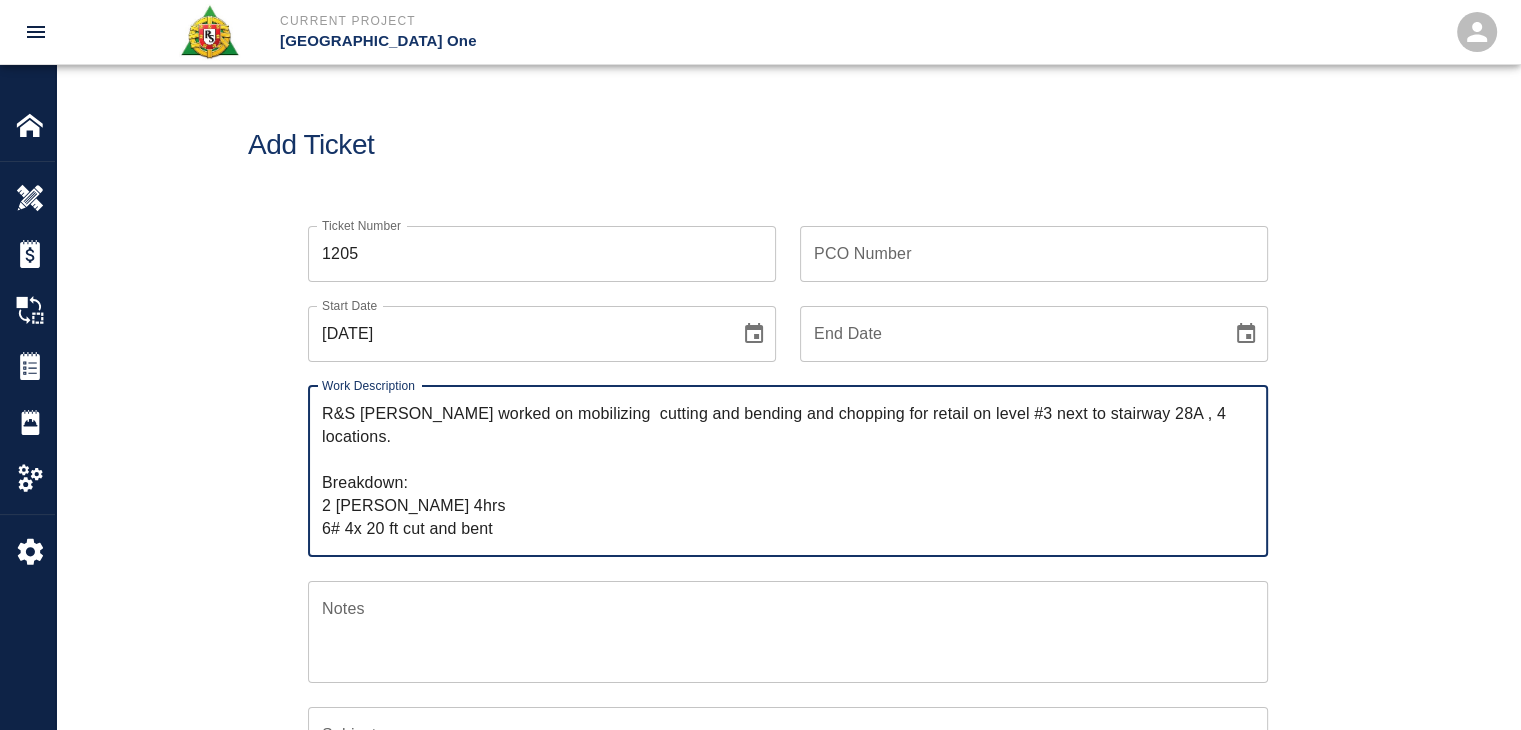 click on "R&S lathers worked on mobilizing  cutting and bending and chopping for retail on level #3 next to stairway 28A , 4 locations.
Breakdown:
2 lathers 4hrs
6# 4x 20 ft cut and bent
24 # 4 barlocks" at bounding box center (788, 471) 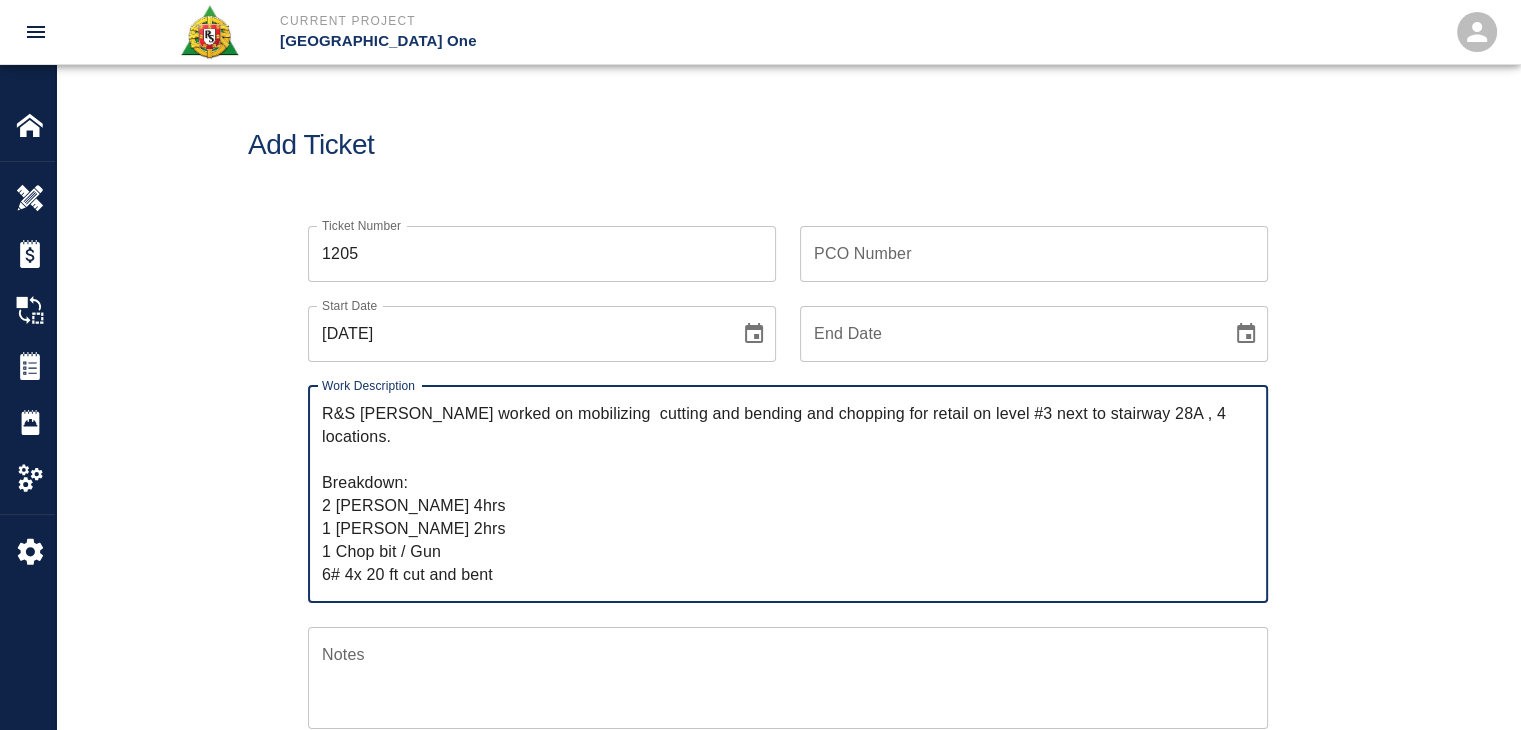 click on "R&S lathers worked on mobilizing  cutting and bending and chopping for retail on level #3 next to stairway 28A , 4 locations.
Breakdown:
2 lathers 4hrs
1 Foreman 2hrs
1 Chop bit / Gun
6# 4x 20 ft cut and bent
24 # 4 barlocks" at bounding box center (788, 494) 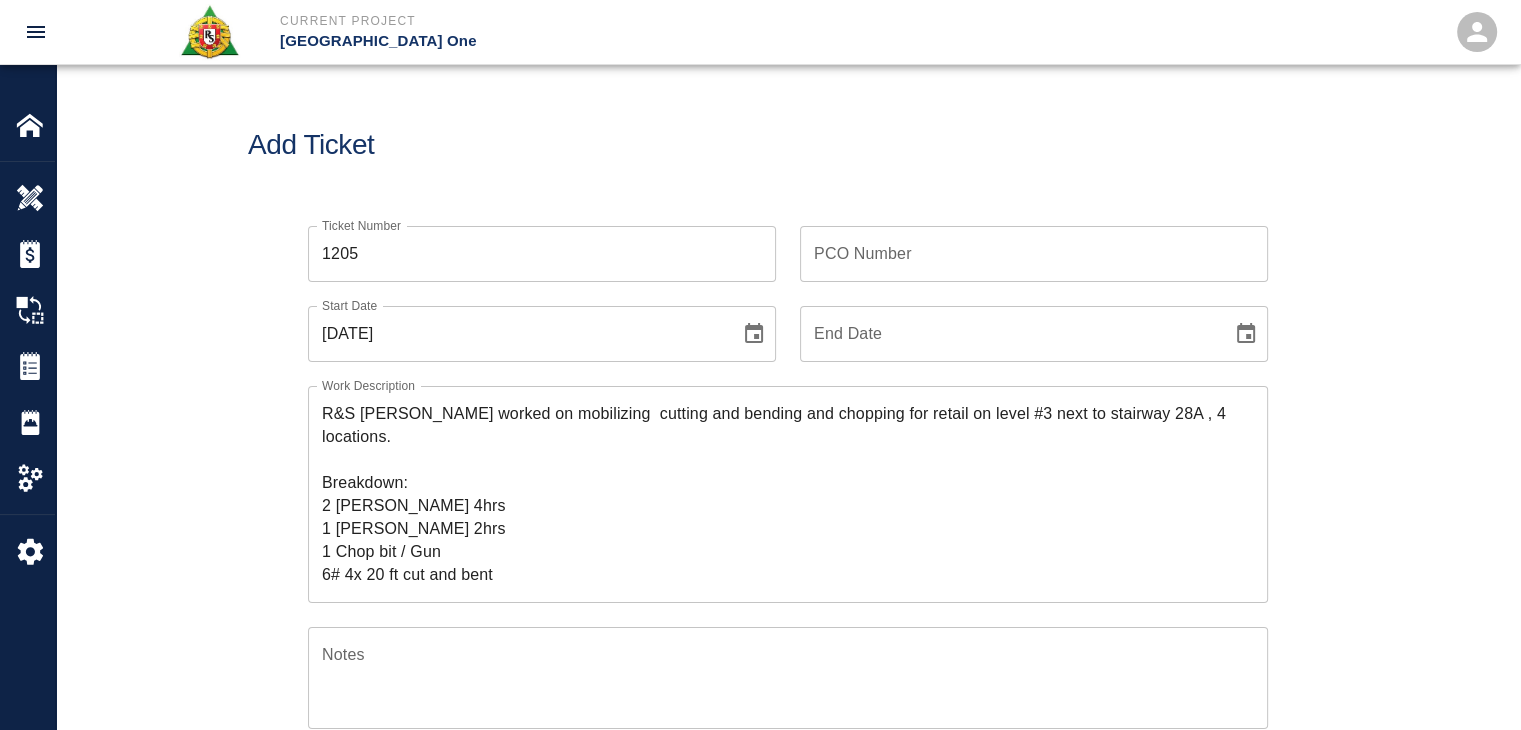 click on "Ticket Number 1205 Ticket Number PCO Number PCO Number Start Date  07/02/2025 Start Date  End Date End Date Work Description R&S lathers worked on mobilizing  cutting and bending and chopping for retail on level #3 next to stairway 28A , 4 locations.
Breakdown:
2 lathers 4hrs
1 Foreman 2hrs
1 Chop bit / Gun
6# 4x 20 ft cut and bent
24 #4 barlocks x Work Description Notes x Notes Subject Subject Invoice Number Invoice Number Invoice Date Invoice Date Upload Attachments (50MB limit) Choose file No file chosen Upload Another File Add Costs" at bounding box center [788, 659] 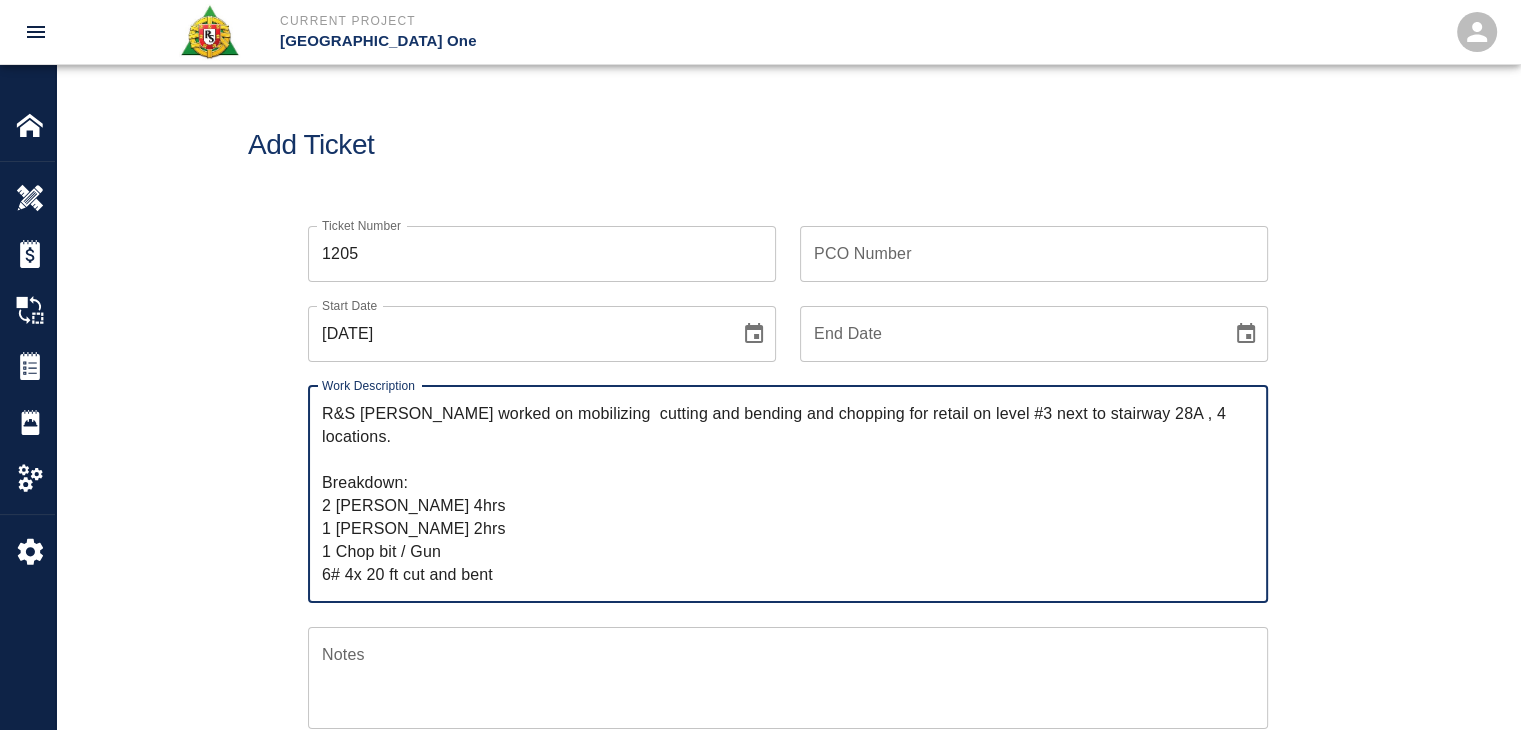 click on "R&S lathers worked on mobilizing  cutting and bending and chopping for retail on level #3 next to stairway 28A , 4 locations.
Breakdown:
2 lathers 4hrs
1 Foreman 2hrs
1 Chop bit / Gun
6# 4x 20 ft cut and bent
24 #4 barlocks" at bounding box center [788, 494] 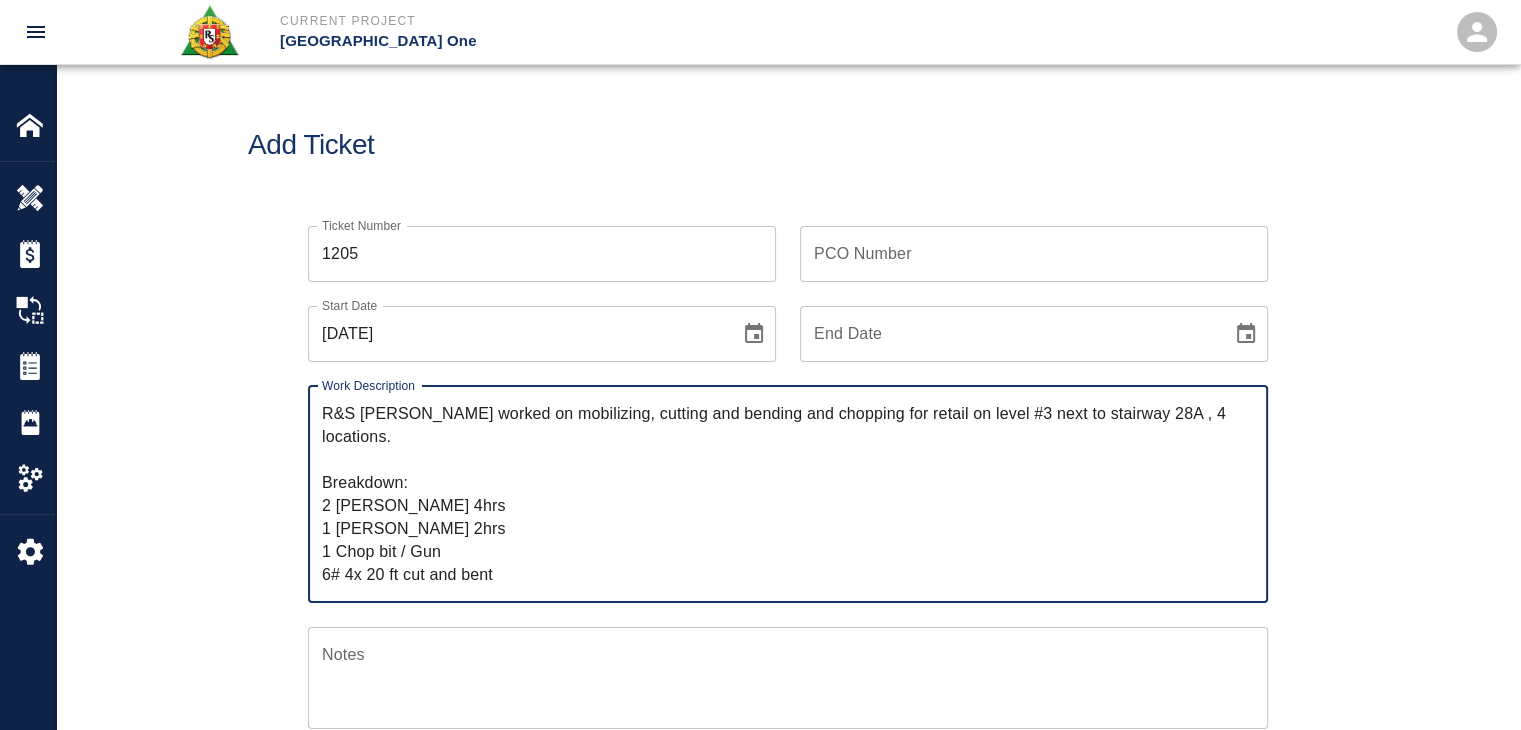 click on "R&S lathers worked on mobilizing, cutting and bending and chopping for retail on level #3 next to stairway 28A , 4 locations.
Breakdown:
2 lathers 4hrs
1 Foreman 2hrs
1 Chop bit / Gun
6# 4x 20 ft cut and bent
24 #4 barlocks" at bounding box center (788, 494) 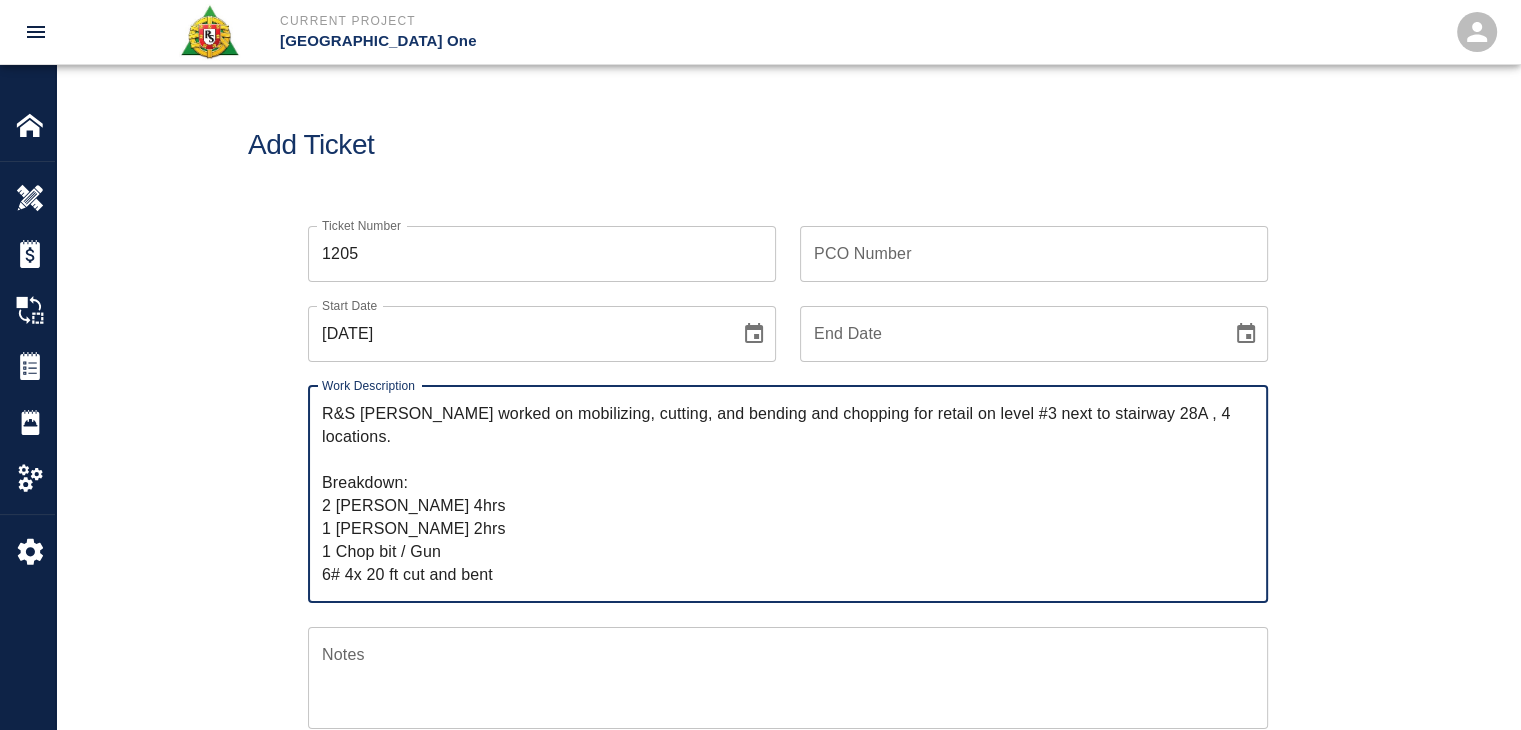 click on "R&S lathers worked on mobilizing, cutting, and bending and chopping for retail on level #3 next to stairway 28A , 4 locations.
Breakdown:
2 lathers 4hrs
1 Foreman 2hrs
1 Chop bit / Gun
6# 4x 20 ft cut and bent
24 #4 barlocks" at bounding box center (788, 494) 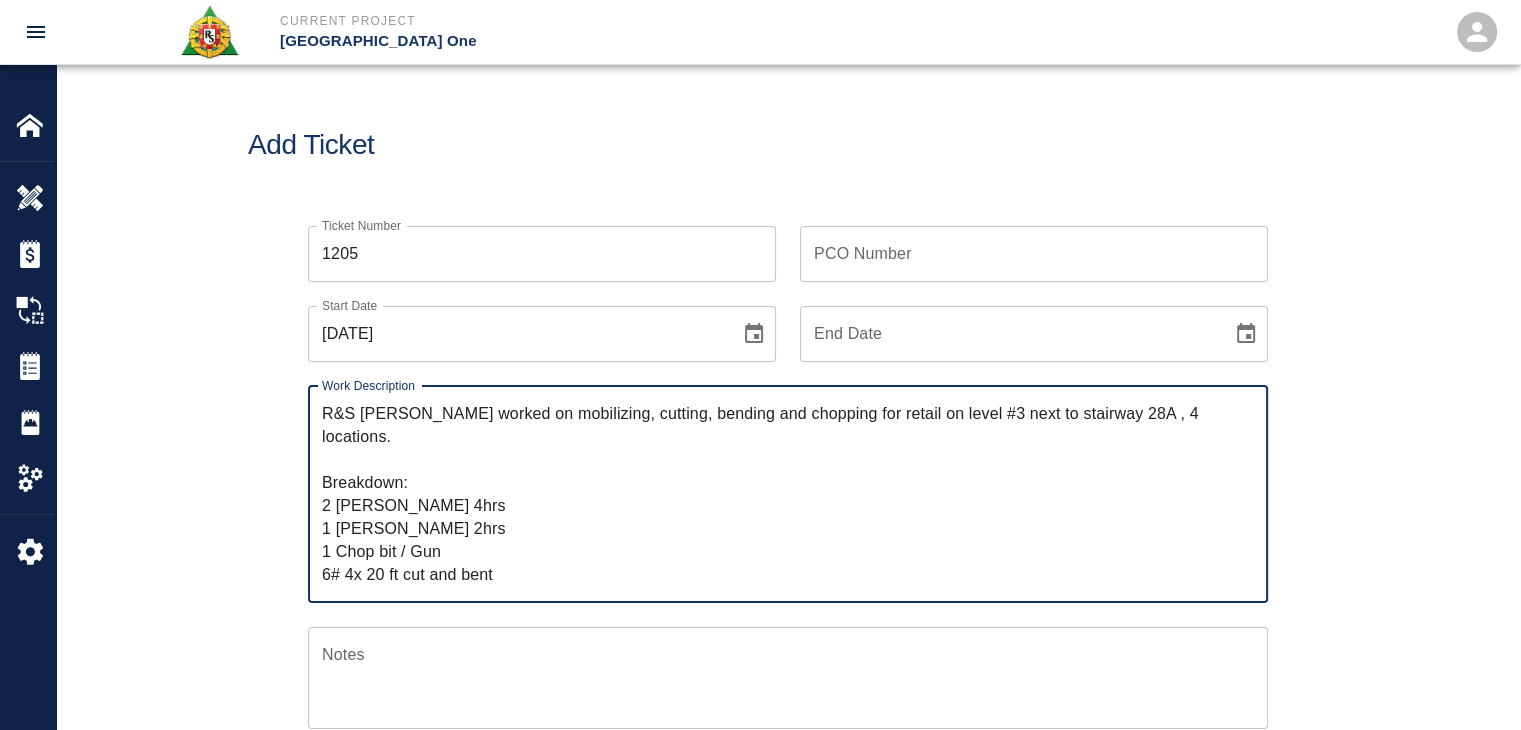 click on "R&S lathers worked on mobilizing, cutting, bending and chopping for retail on level #3 next to stairway 28A , 4 locations.
Breakdown:
2 lathers 4hrs
1 Foreman 2hrs
1 Chop bit / Gun
6# 4x 20 ft cut and bent
24 #4 barlocks" at bounding box center (788, 494) 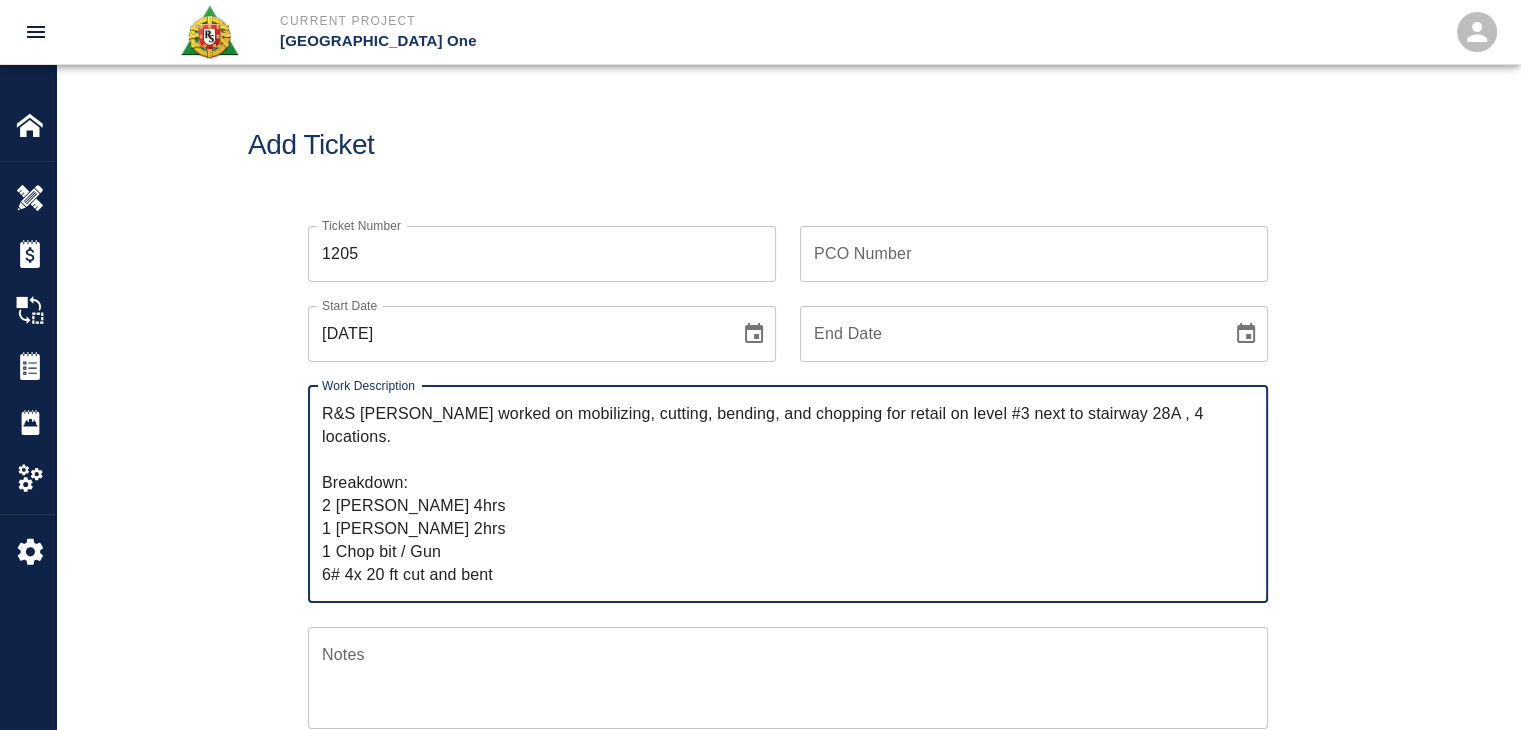 click on "R&S lathers worked on mobilizing, cutting, bending, and chopping for retail on level #3 next to stairway 28A , 4 locations.
Breakdown:
2 lathers 4hrs
1 Foreman 2hrs
1 Chop bit / Gun
6# 4x 20 ft cut and bent
24 #4 barlocks" at bounding box center (788, 494) 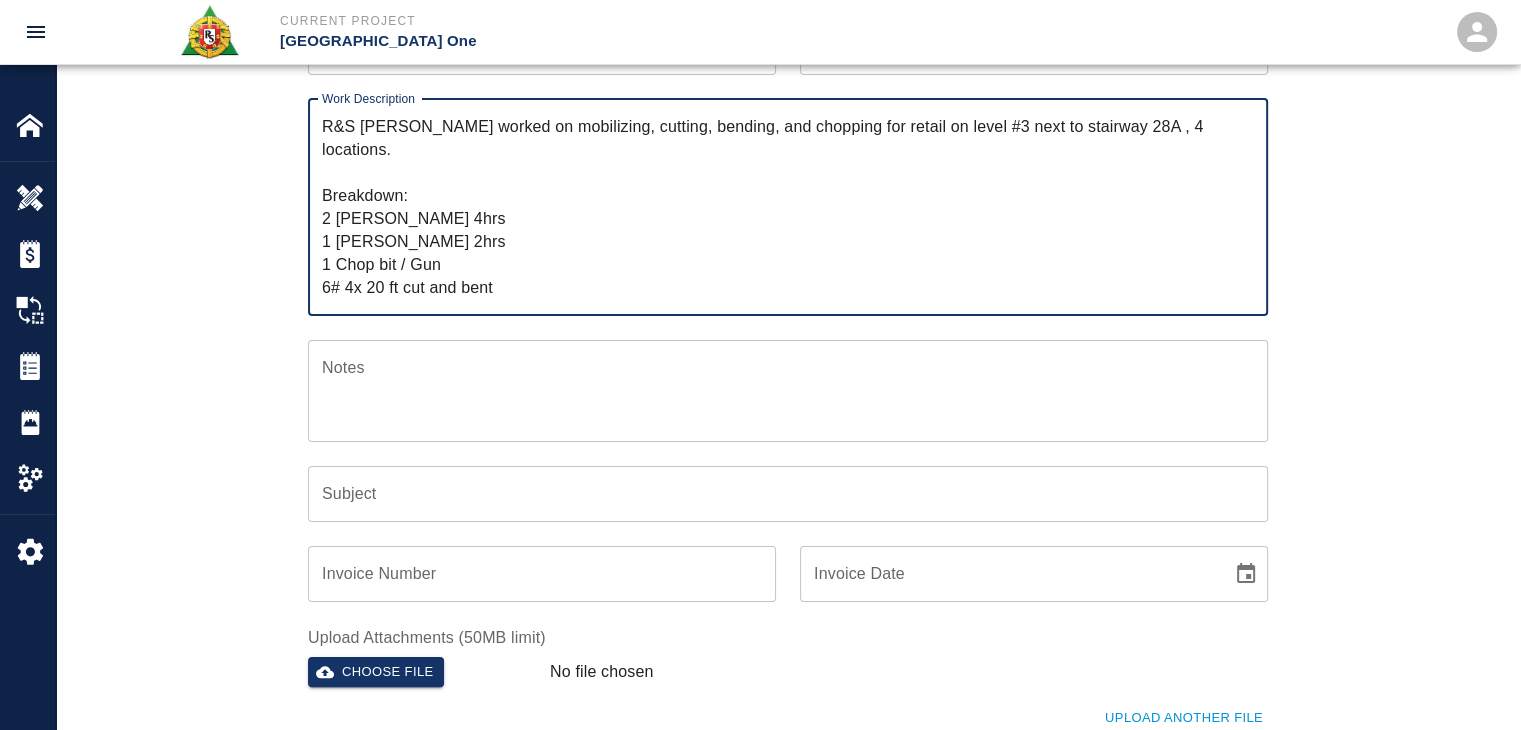scroll, scrollTop: 288, scrollLeft: 0, axis: vertical 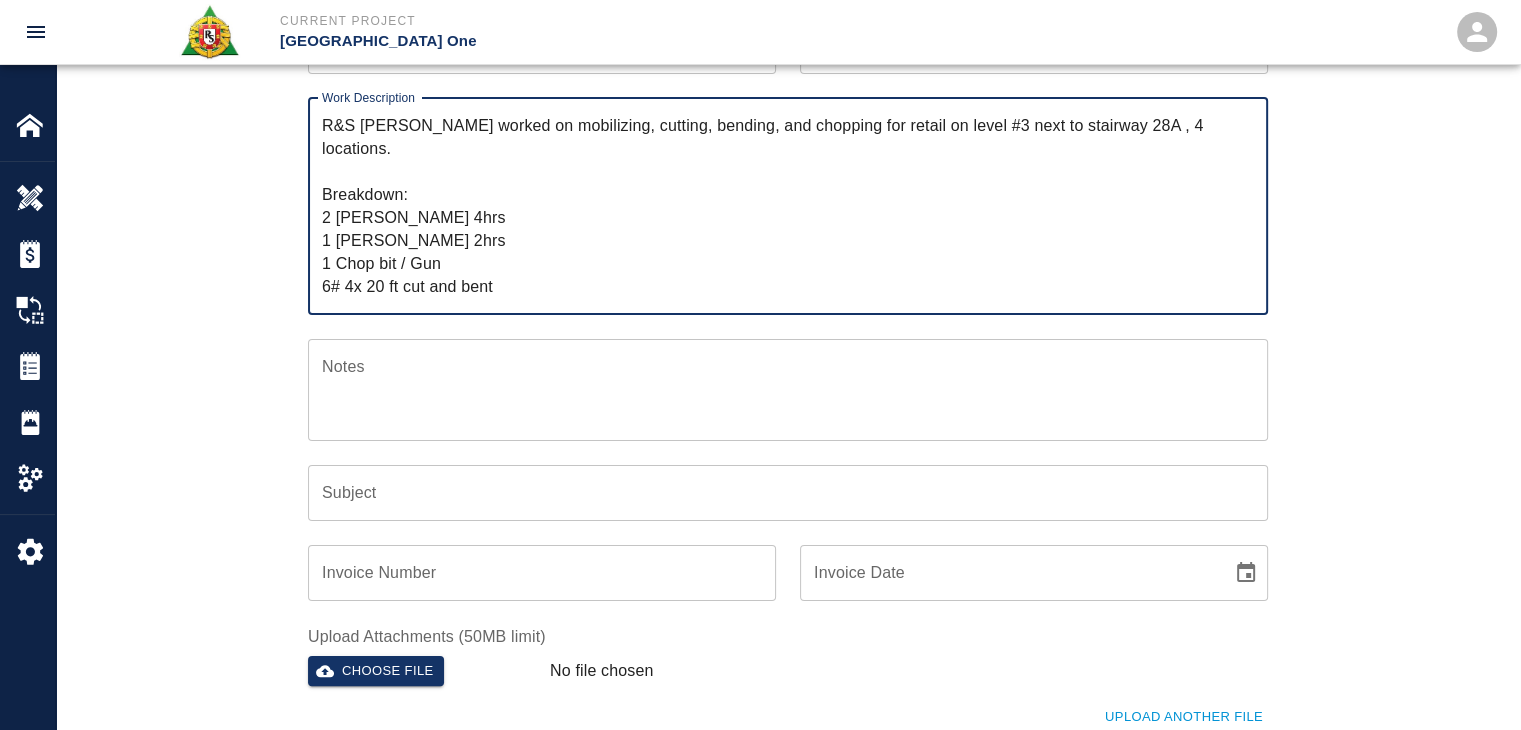 type on "R&S lathers worked on mobilizing, cutting, bending, and chopping for retail on level #3 next to stairway 28A , 4 locations.
Breakdown:
2 lathers 4hrs
1 Foreman 2hrs
1 Chop bit / Gun
6# 4x 20 ft cut and bent
24 #4 barlocks" 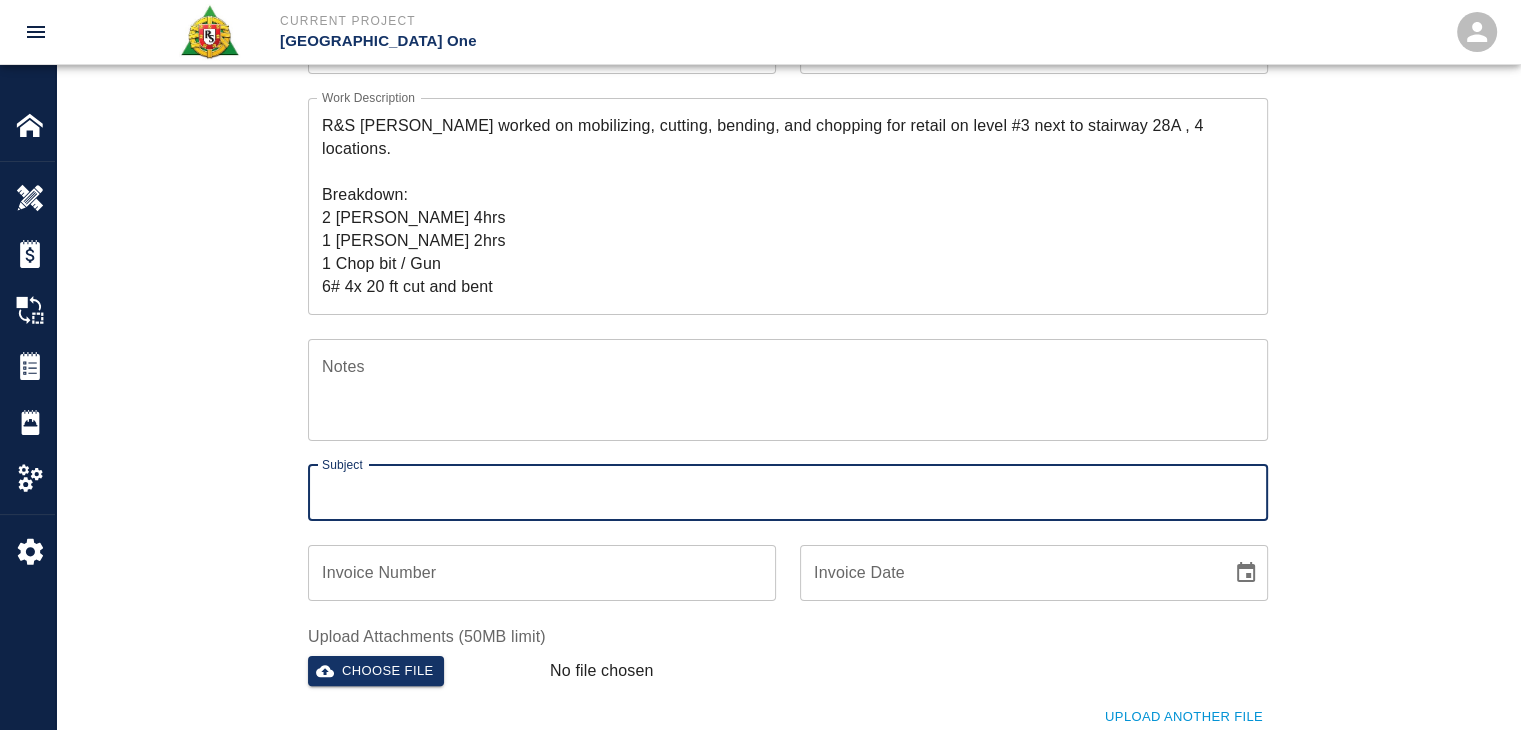 paste on "mobilizing, cutting, bending, and chopping for retail on level #3 next to stairway 28A , 4 locations." 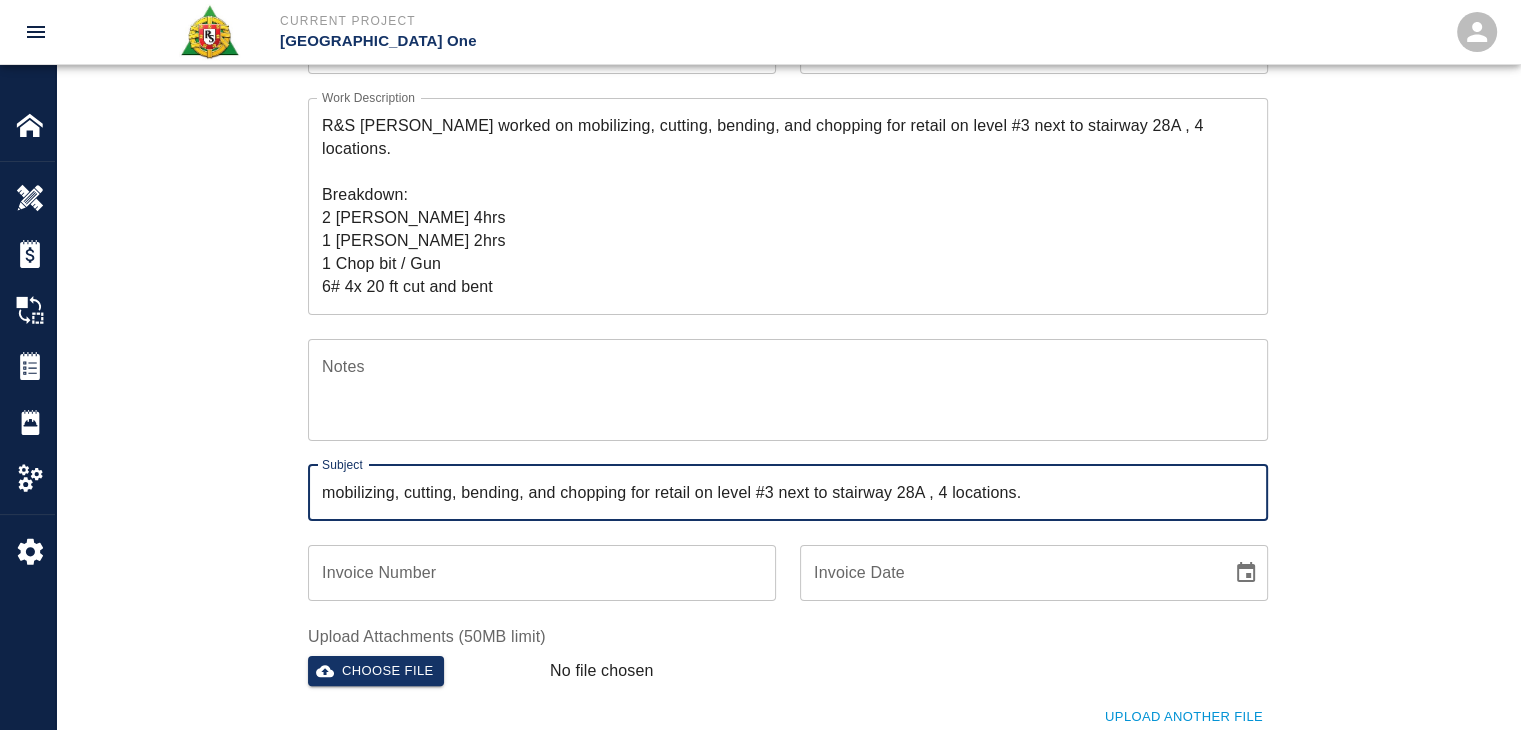 type on "mobilizing, cutting, bending, and chopping for retail on level #3 next to stairway 28A , 4 locations." 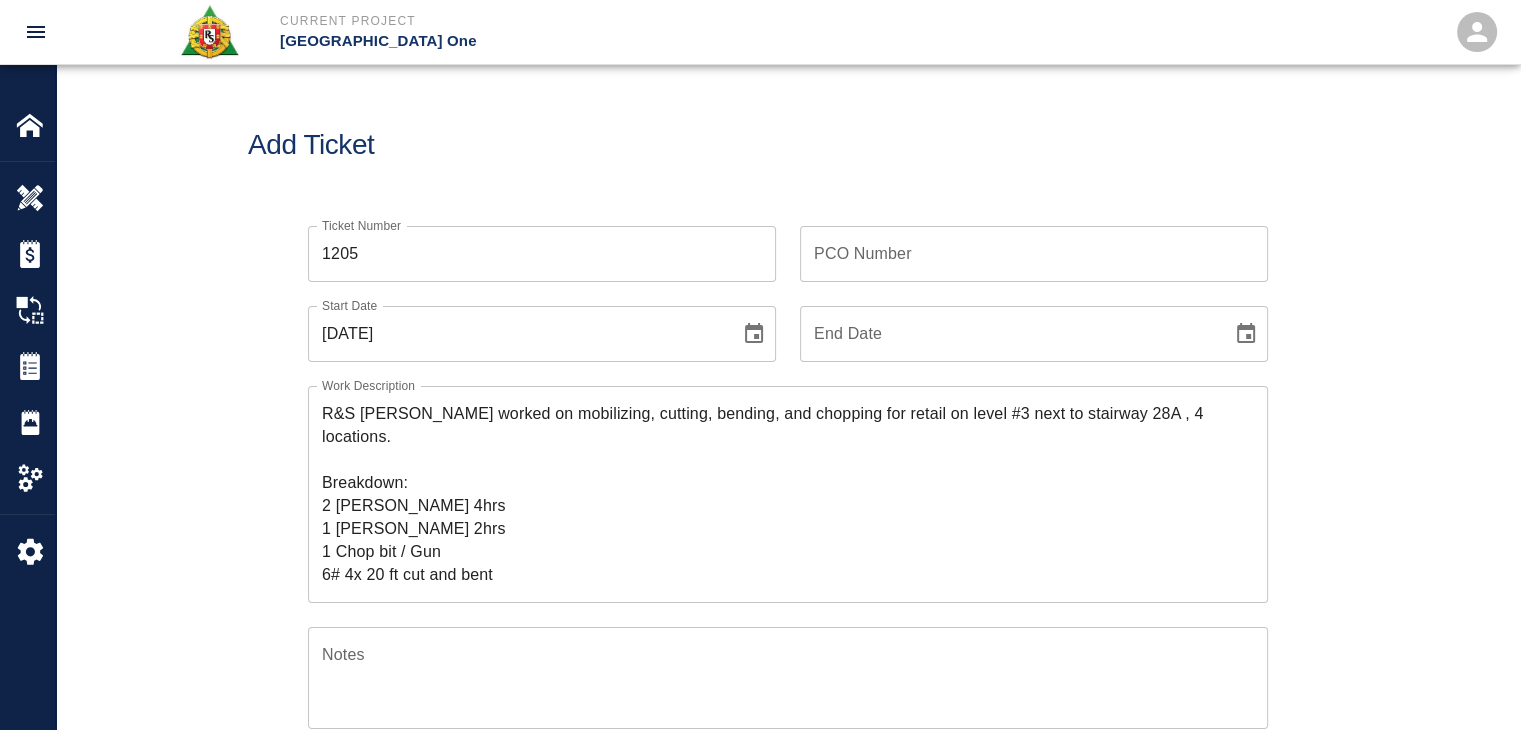 scroll, scrollTop: 0, scrollLeft: 0, axis: both 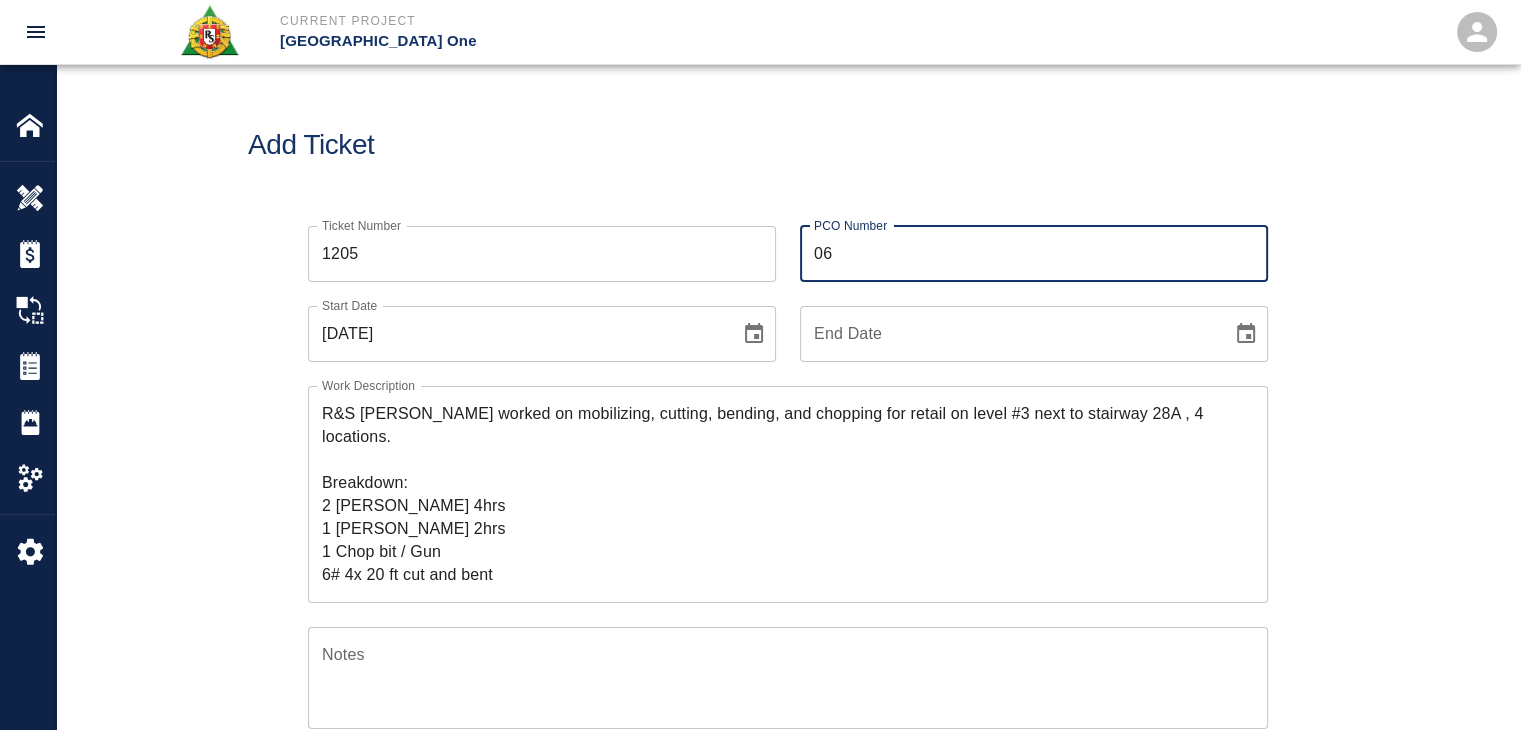 click on "Add Ticket" at bounding box center [788, 145] 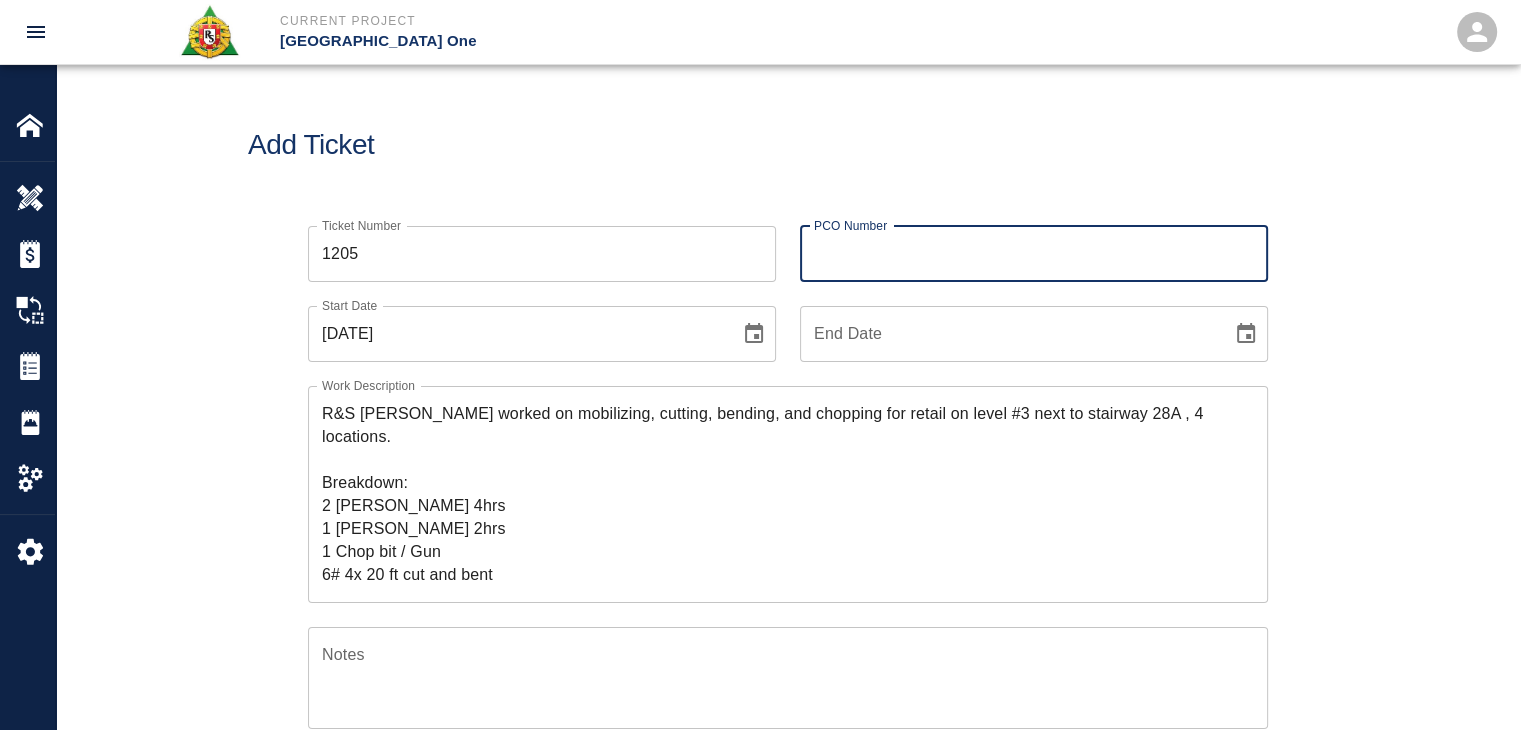 click on "Add Ticket" at bounding box center [788, 145] 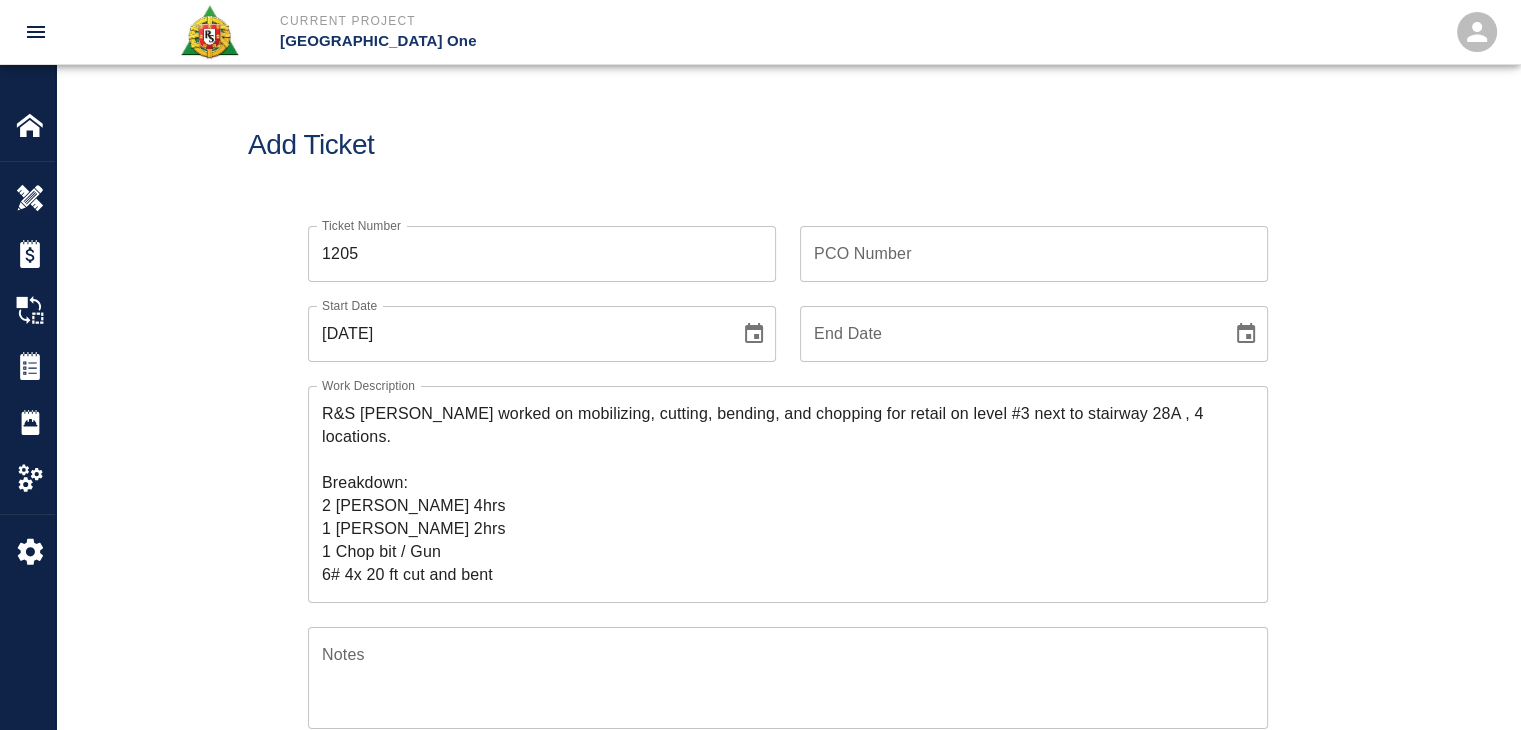 click on "PCO Number PCO Number" at bounding box center [1034, 254] 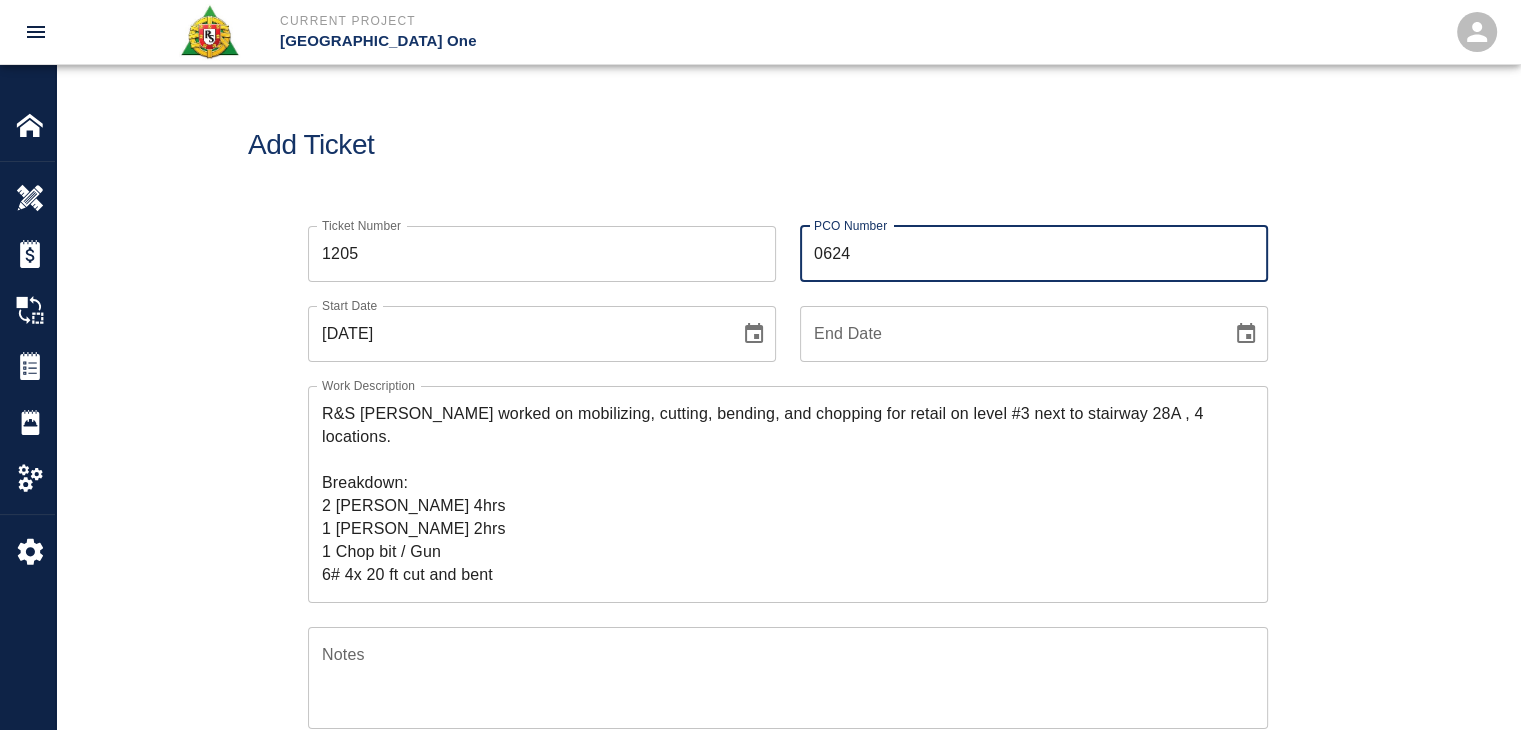 type on "0624" 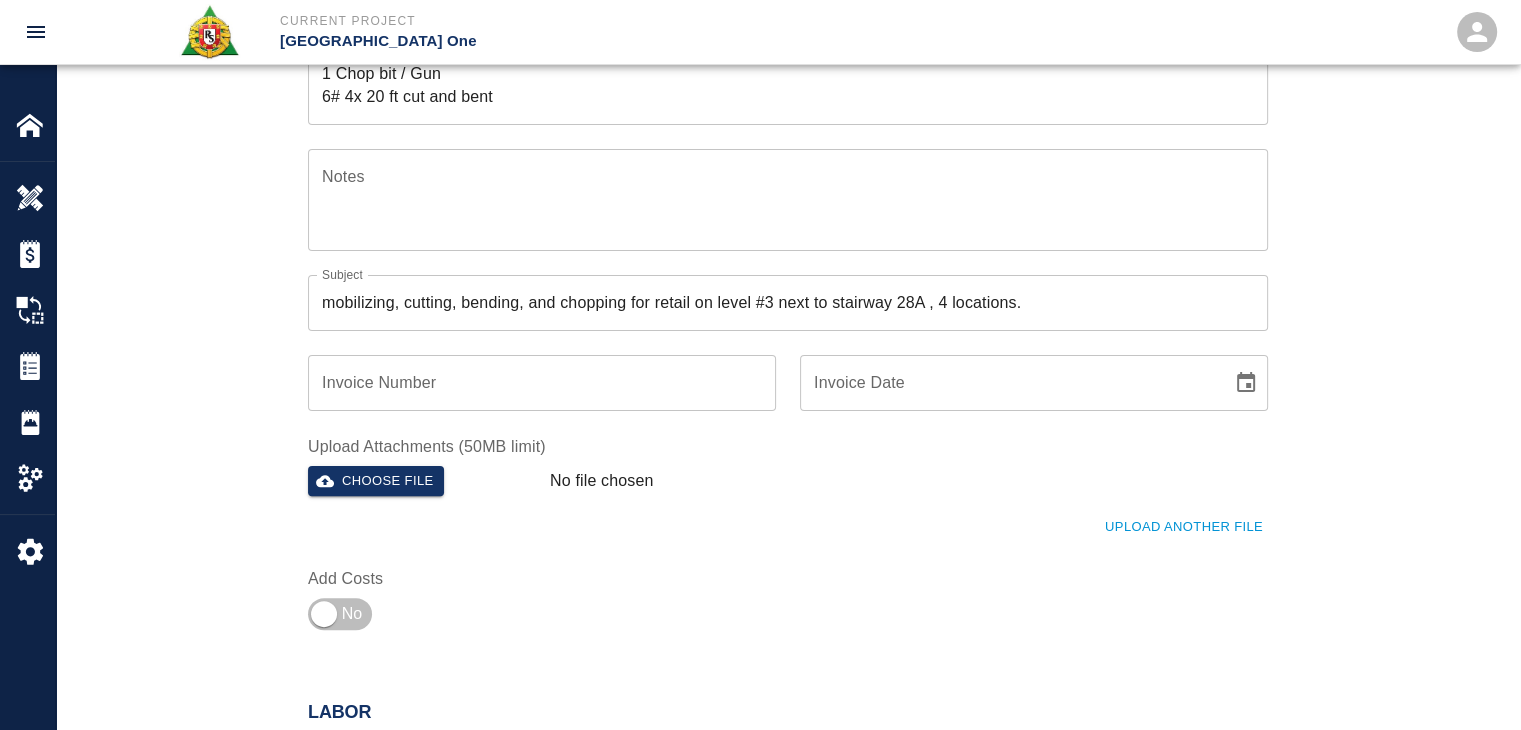 scroll, scrollTop: 480, scrollLeft: 0, axis: vertical 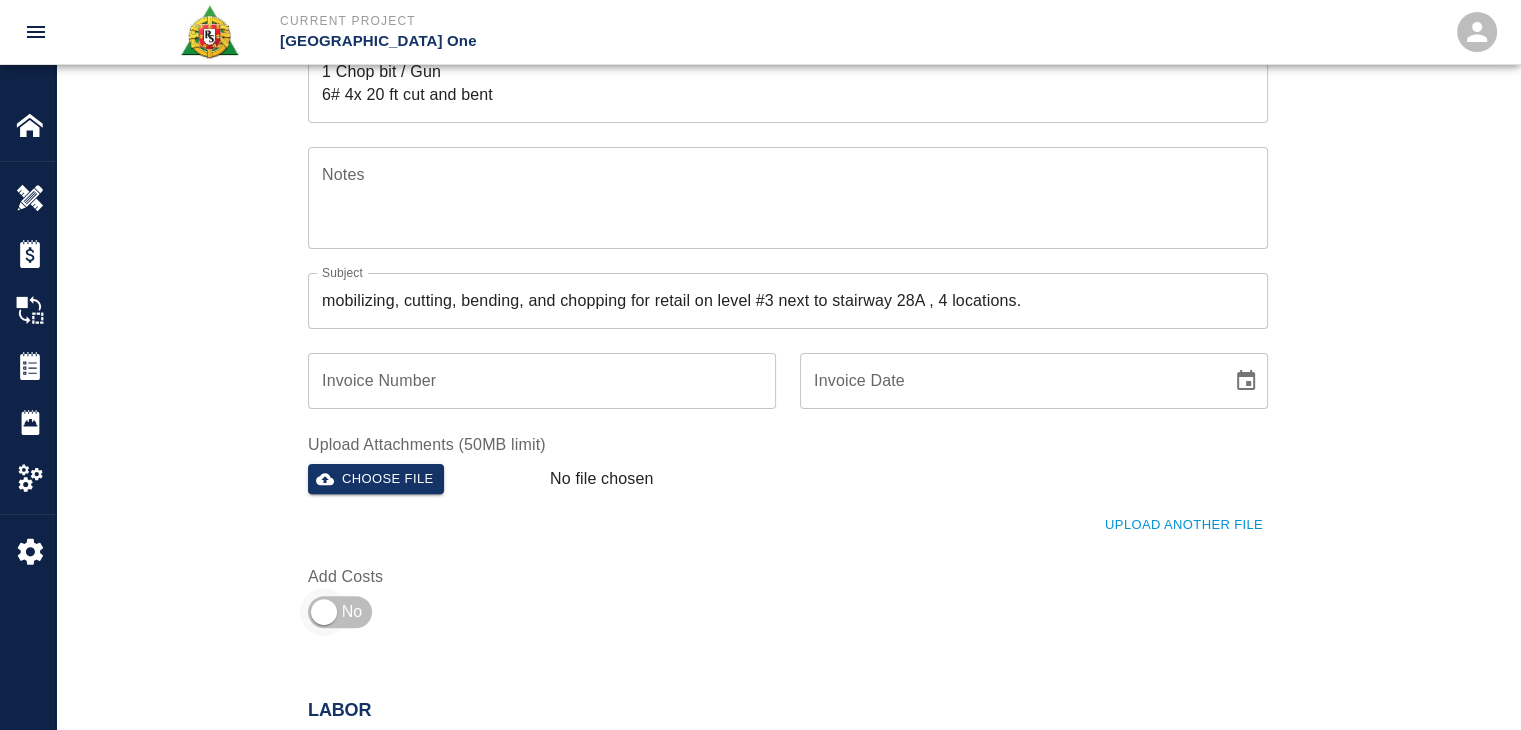 click at bounding box center (324, 612) 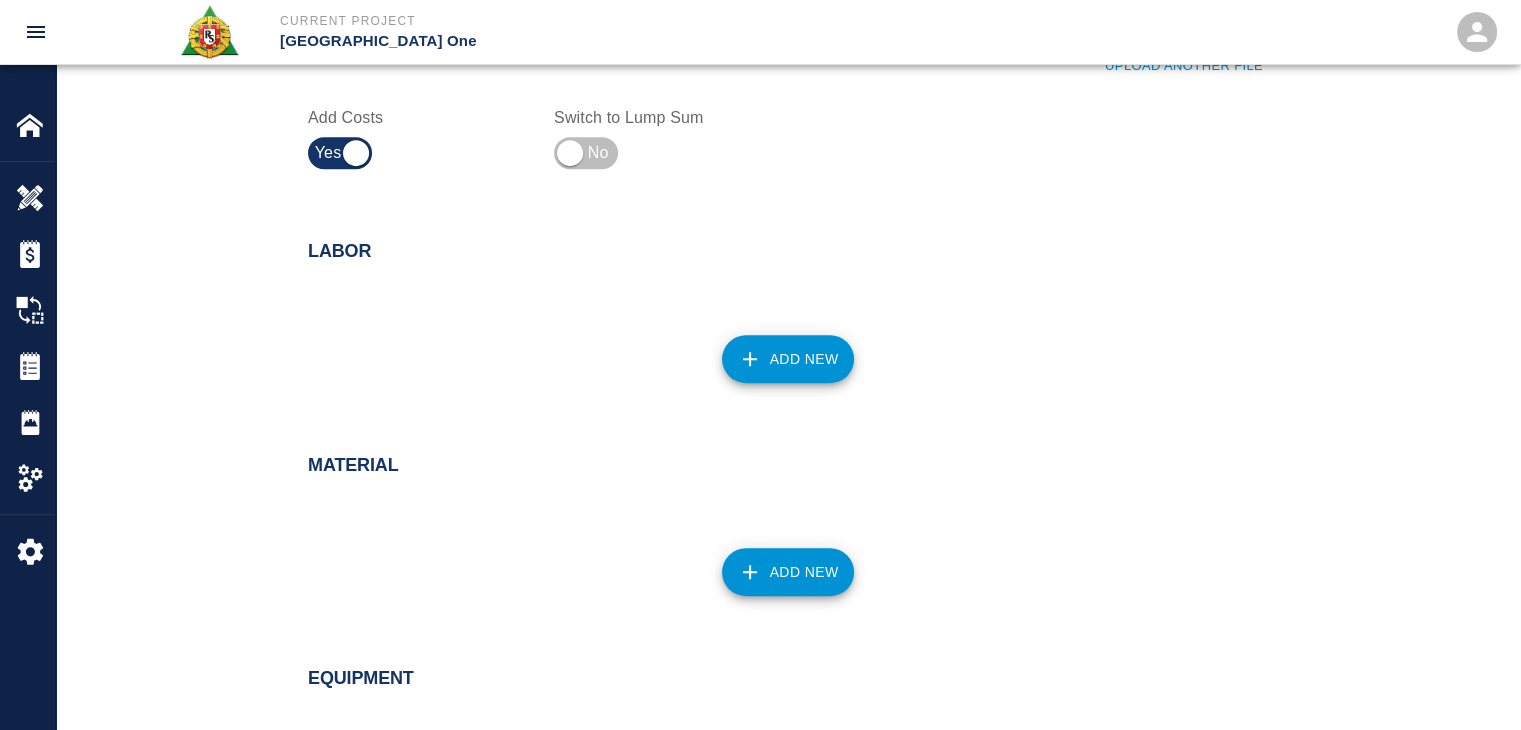 scroll, scrollTop: 940, scrollLeft: 0, axis: vertical 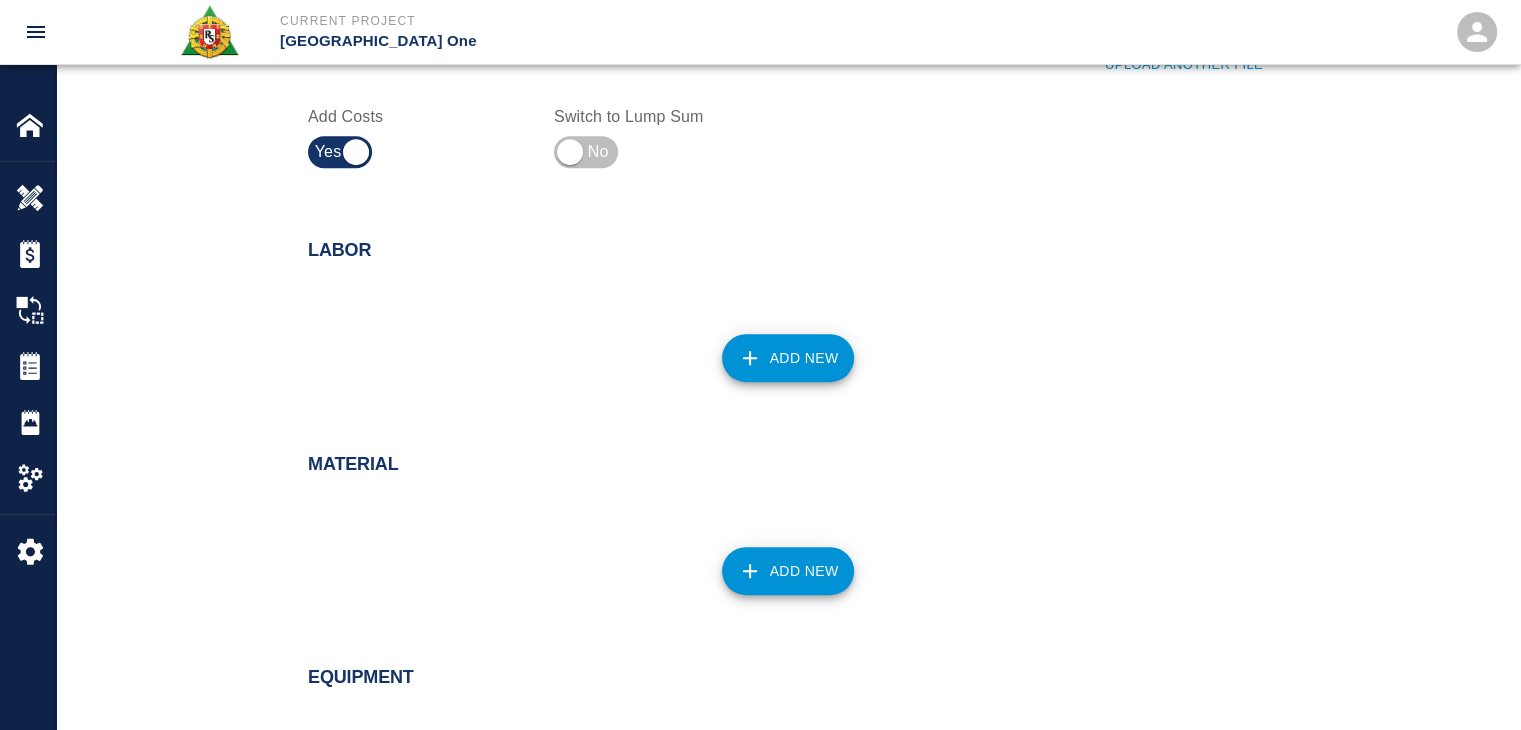 click on "Add New" at bounding box center [788, 358] 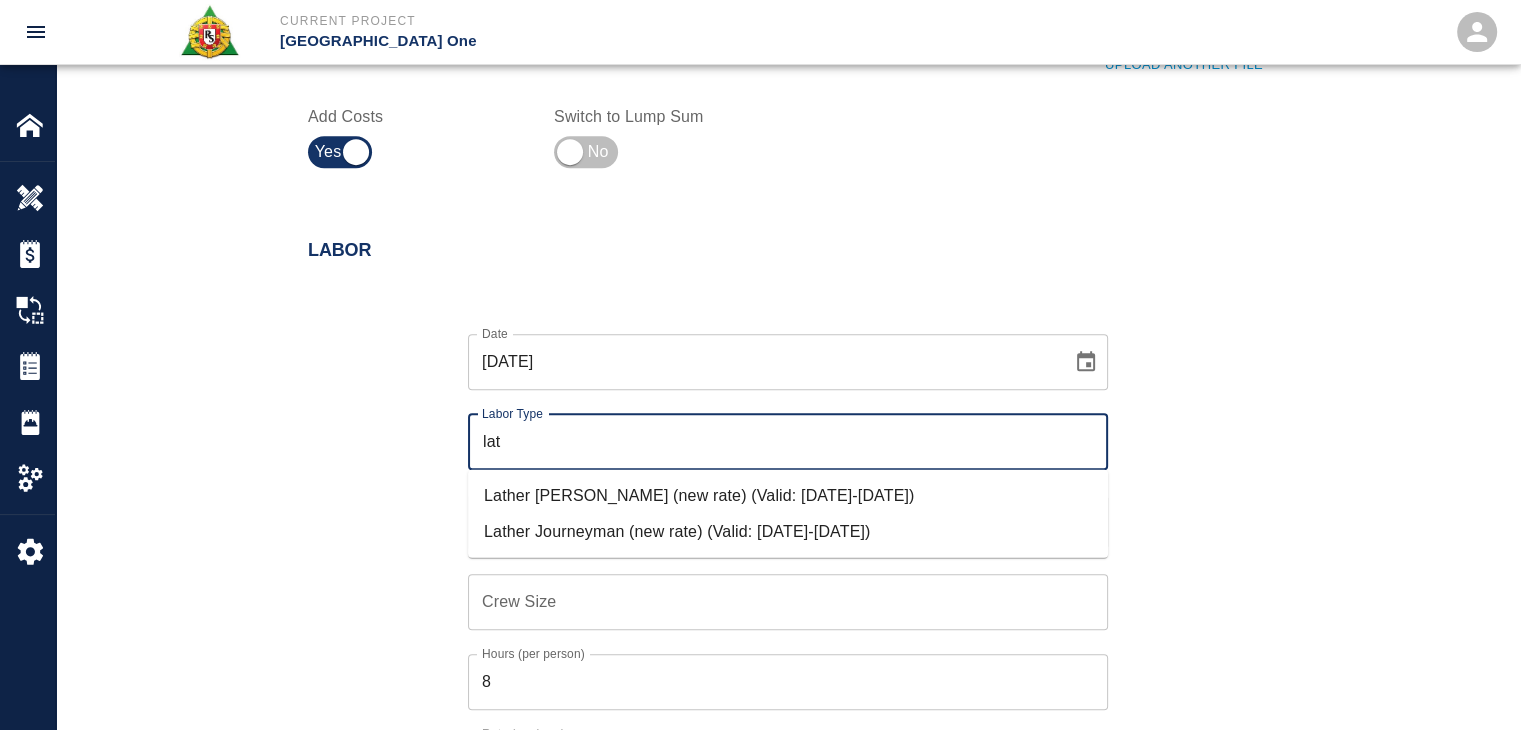 click on "Lather Journeyman (new rate) (Valid: [DATE]-[DATE])" at bounding box center (788, 532) 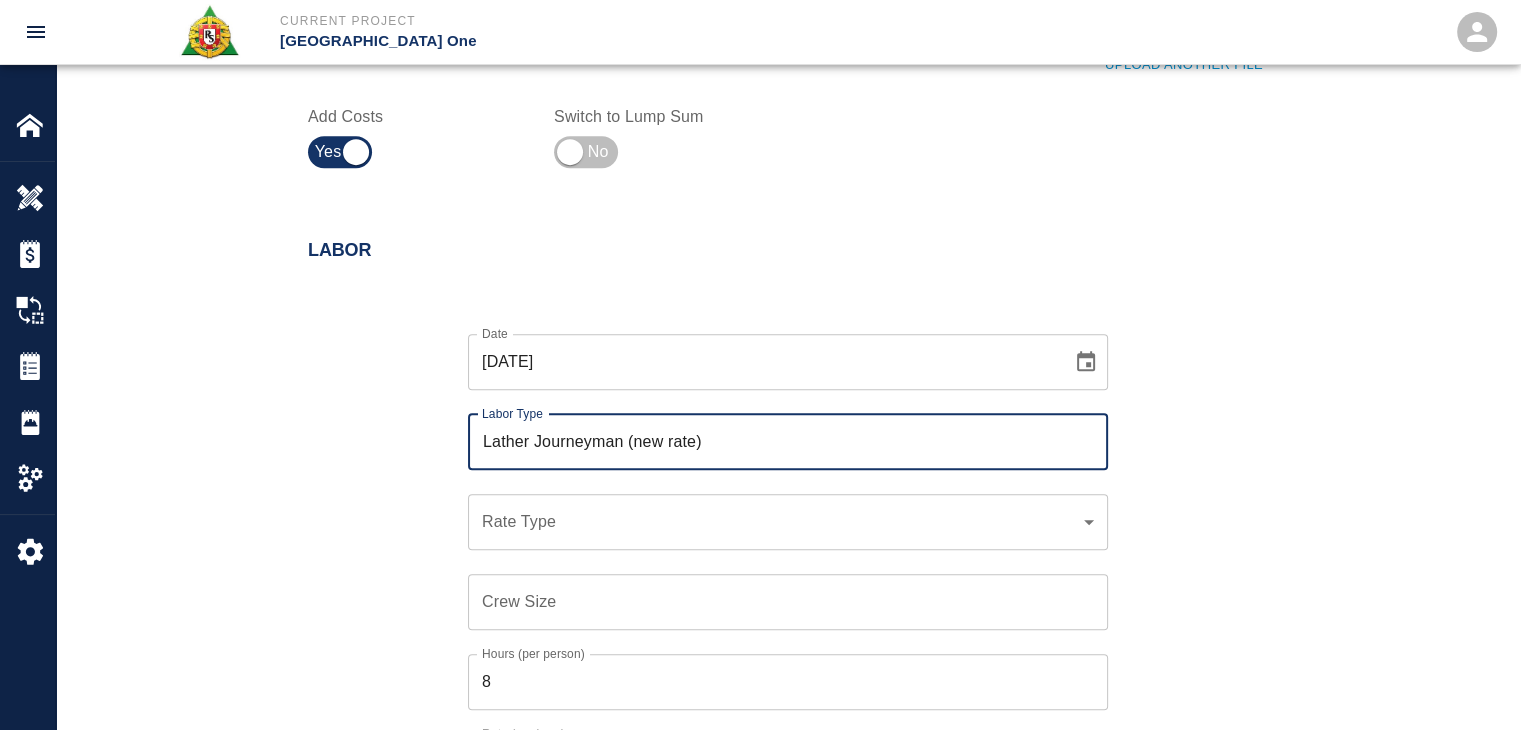 type on "Lather Journeyman (new rate)" 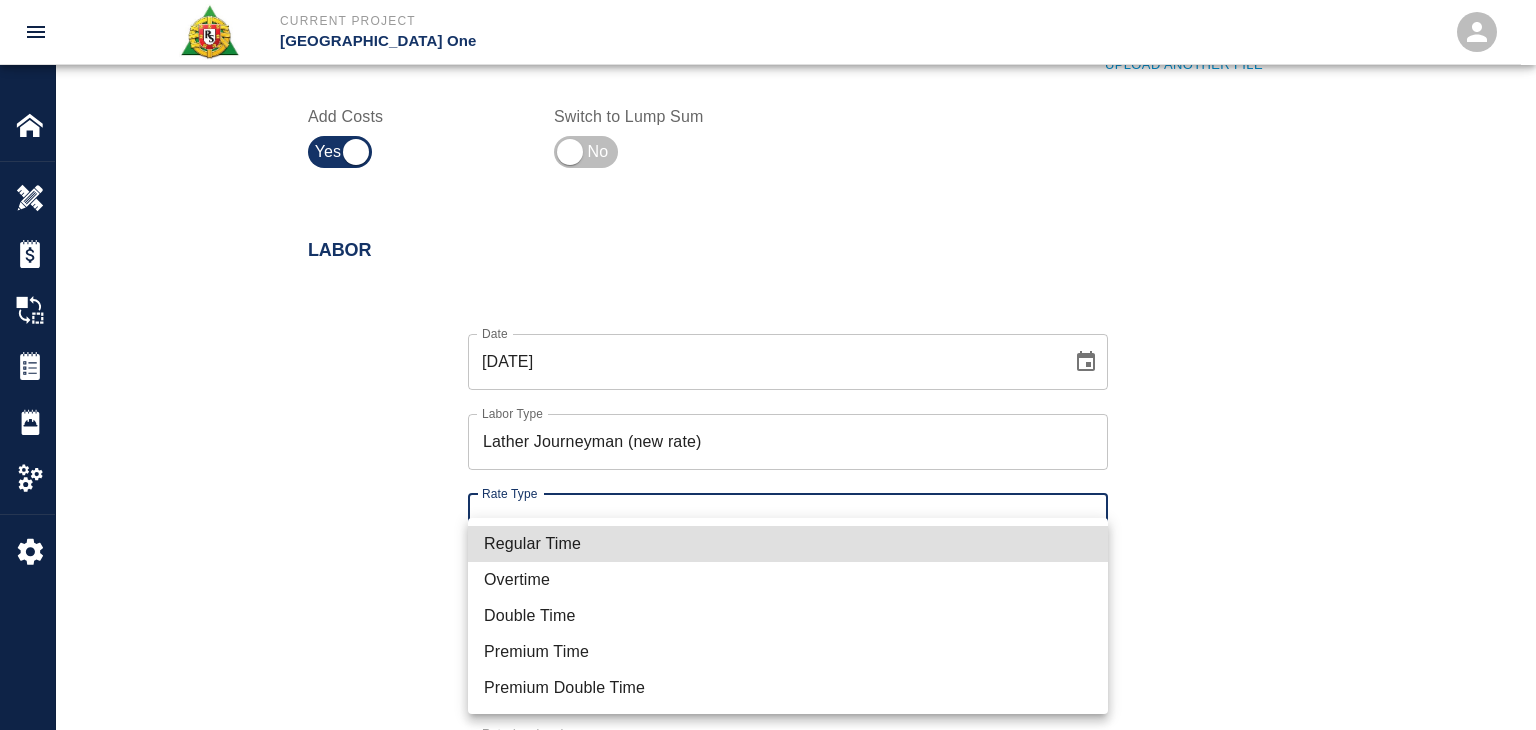 click on "Regular Time" at bounding box center (788, 544) 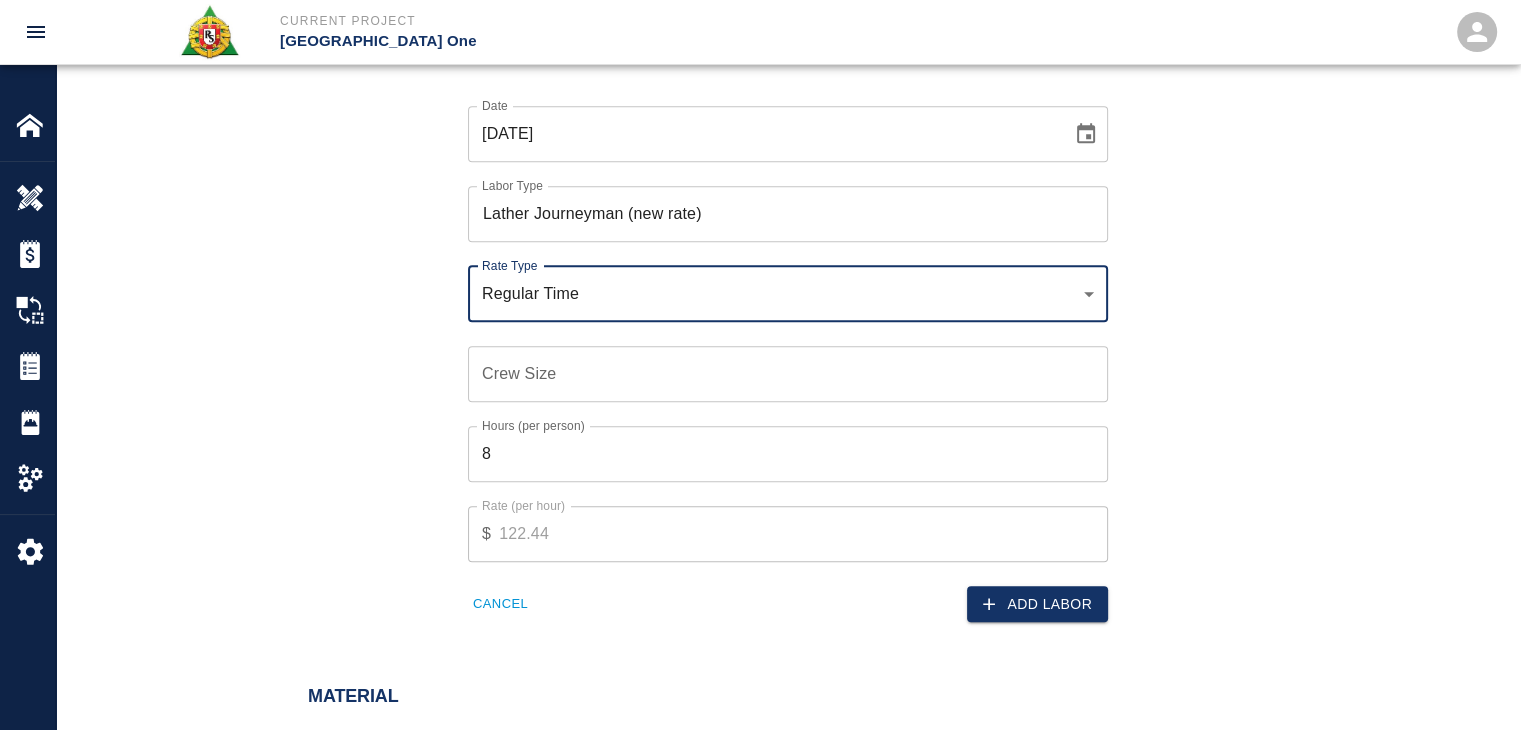 scroll, scrollTop: 1182, scrollLeft: 0, axis: vertical 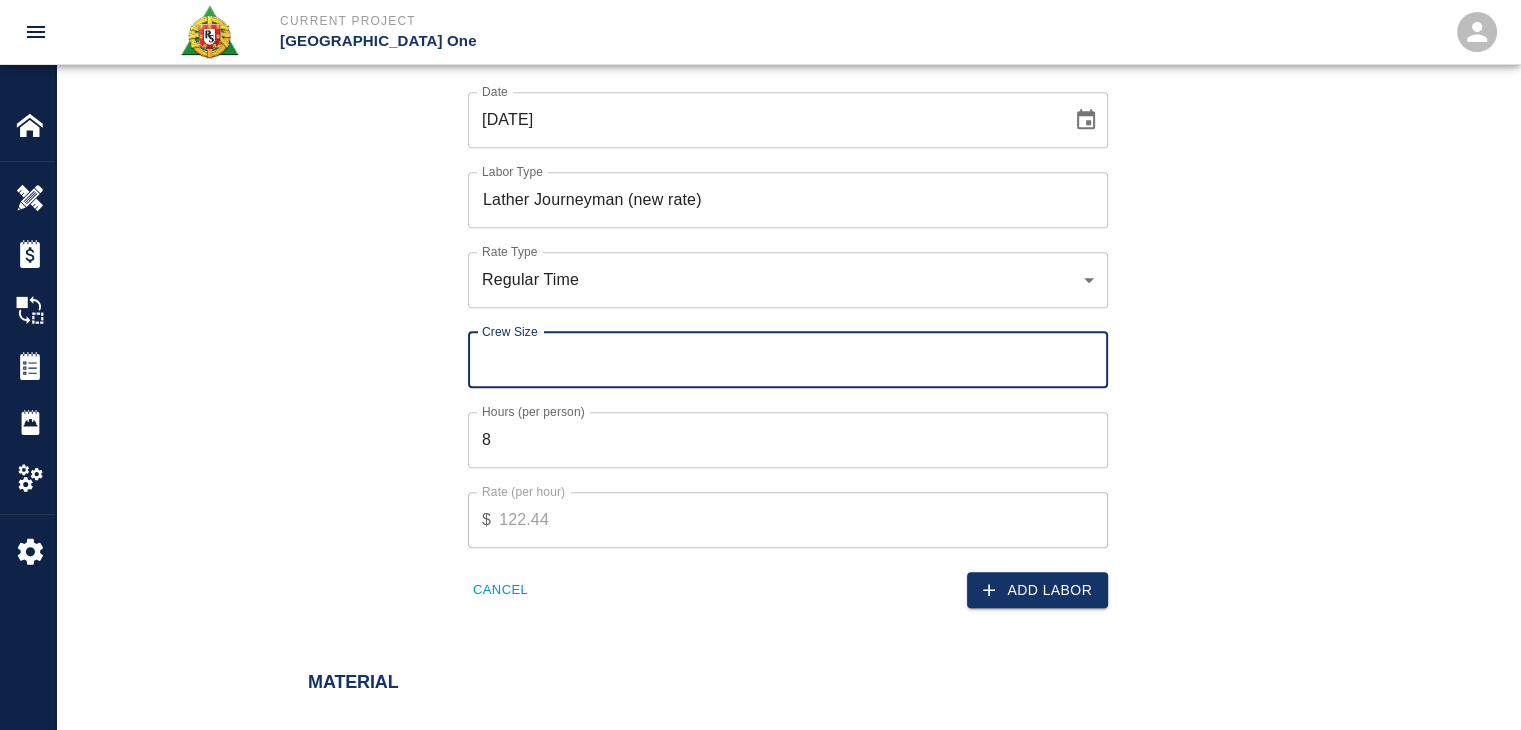 click on "Crew Size Crew Size" at bounding box center (788, 360) 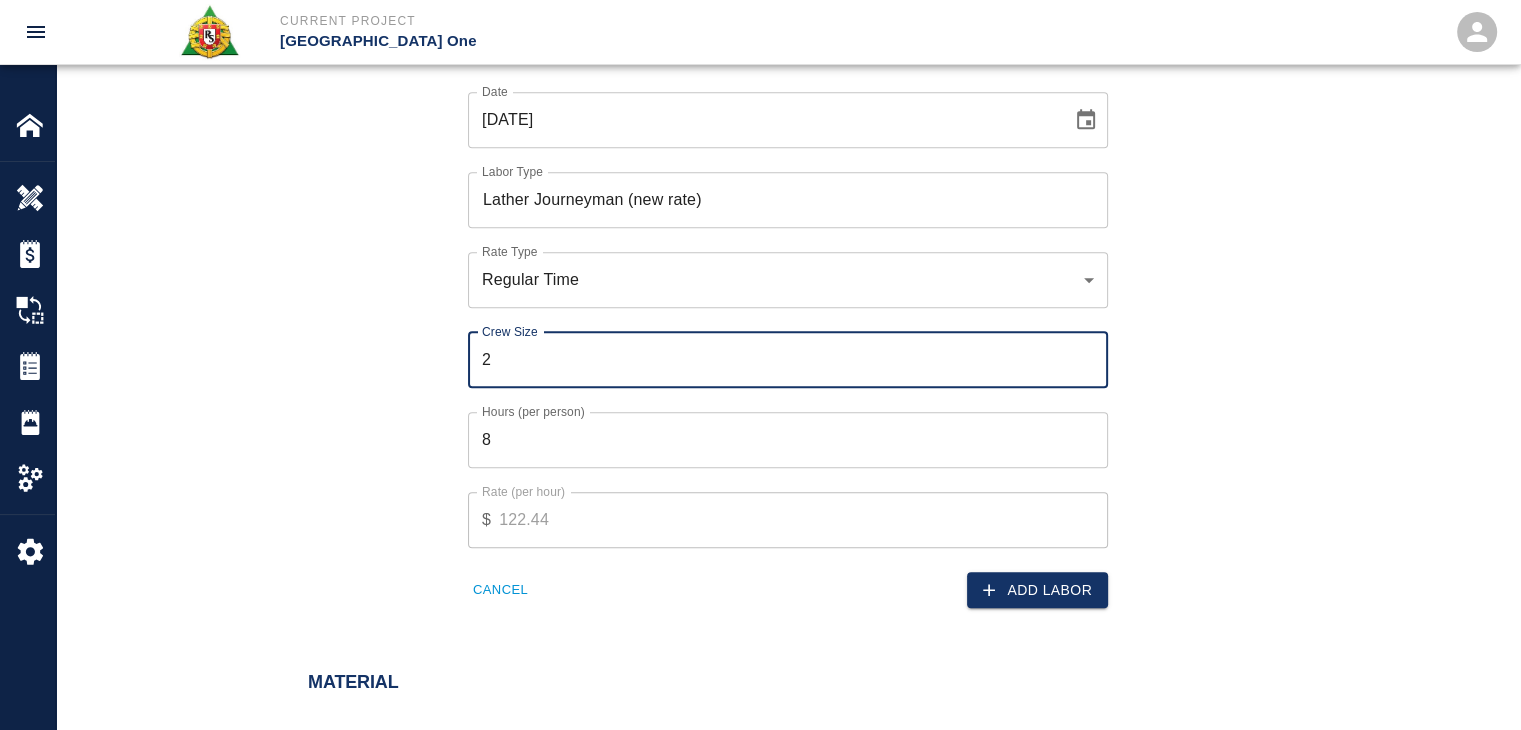 type on "2" 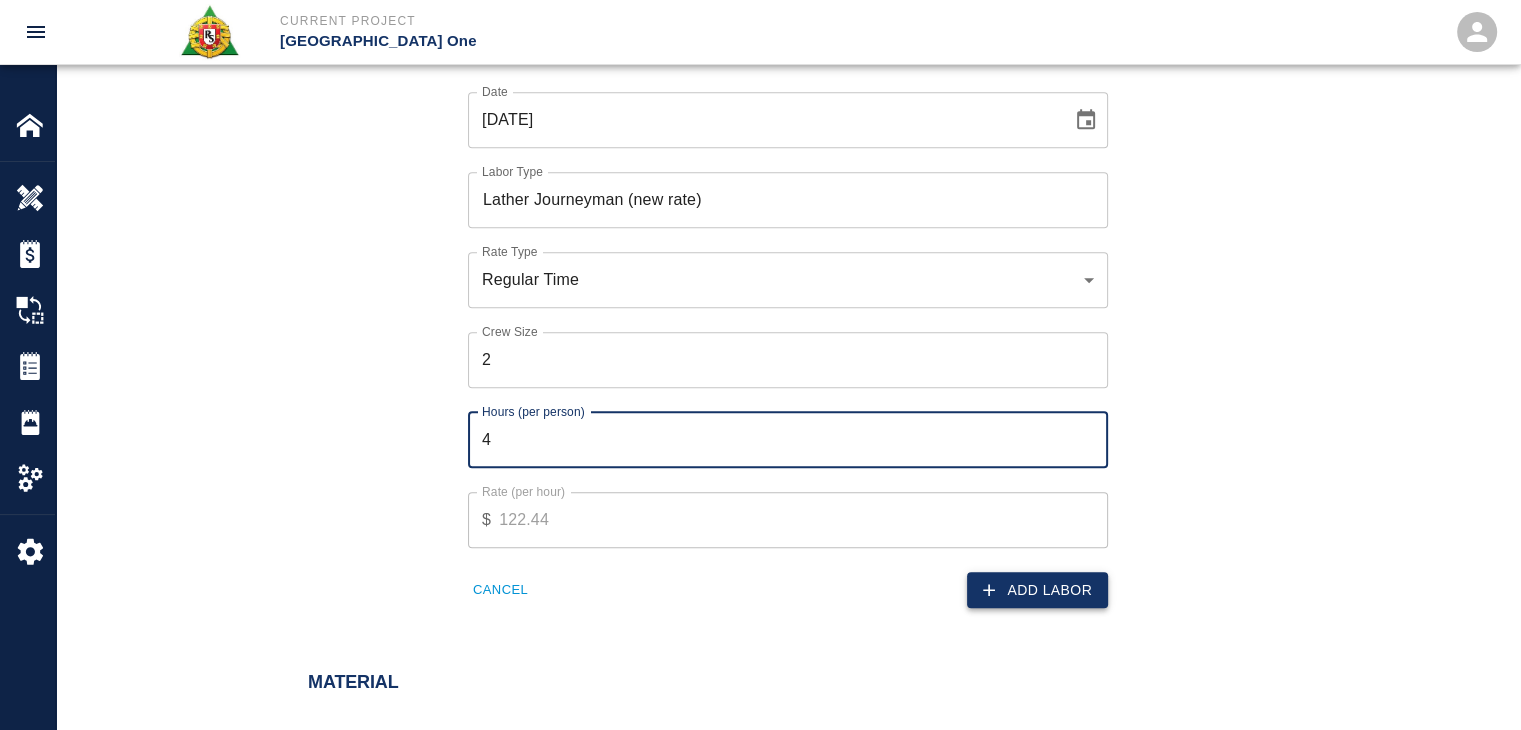 type on "4" 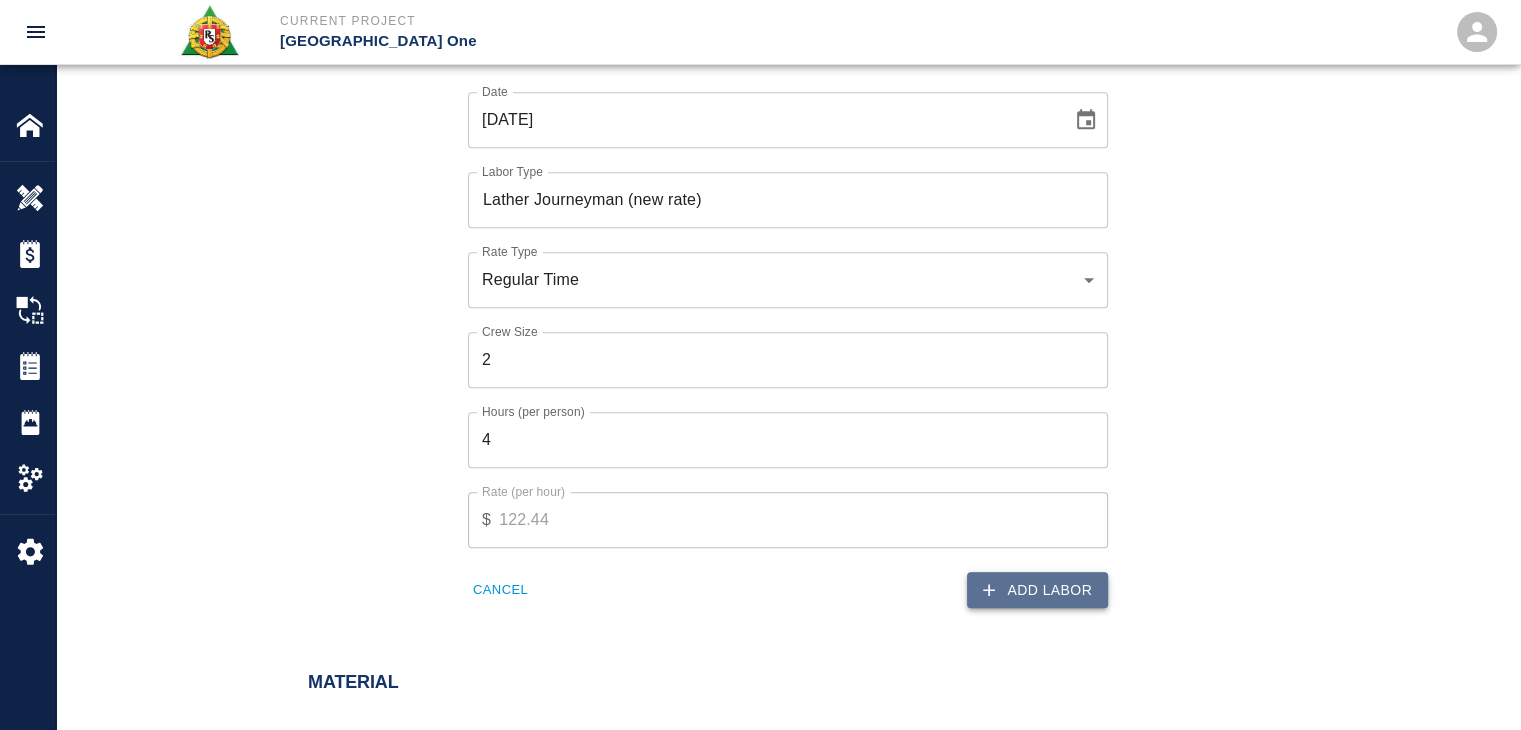 click on "Add Labor" at bounding box center (1037, 590) 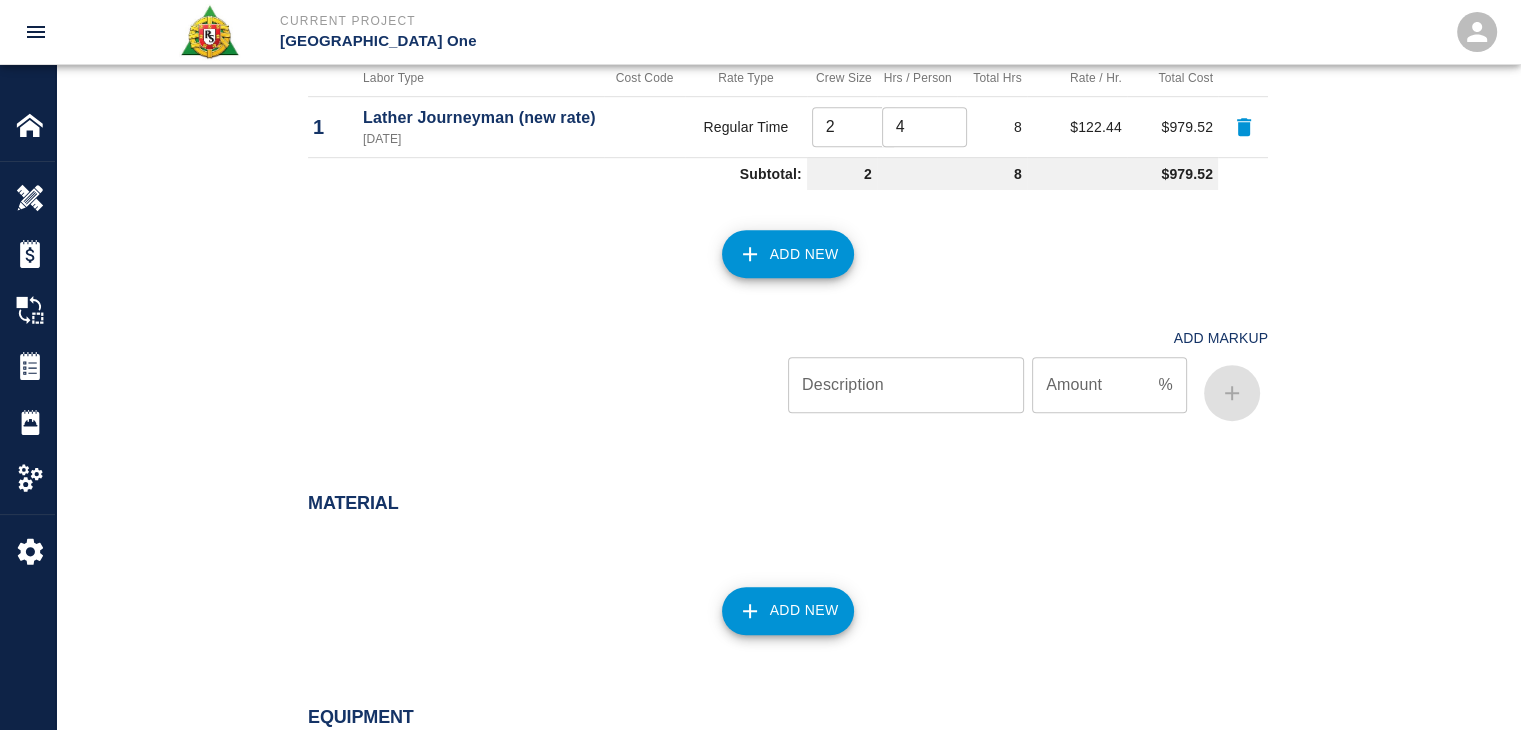 scroll, scrollTop: 1154, scrollLeft: 0, axis: vertical 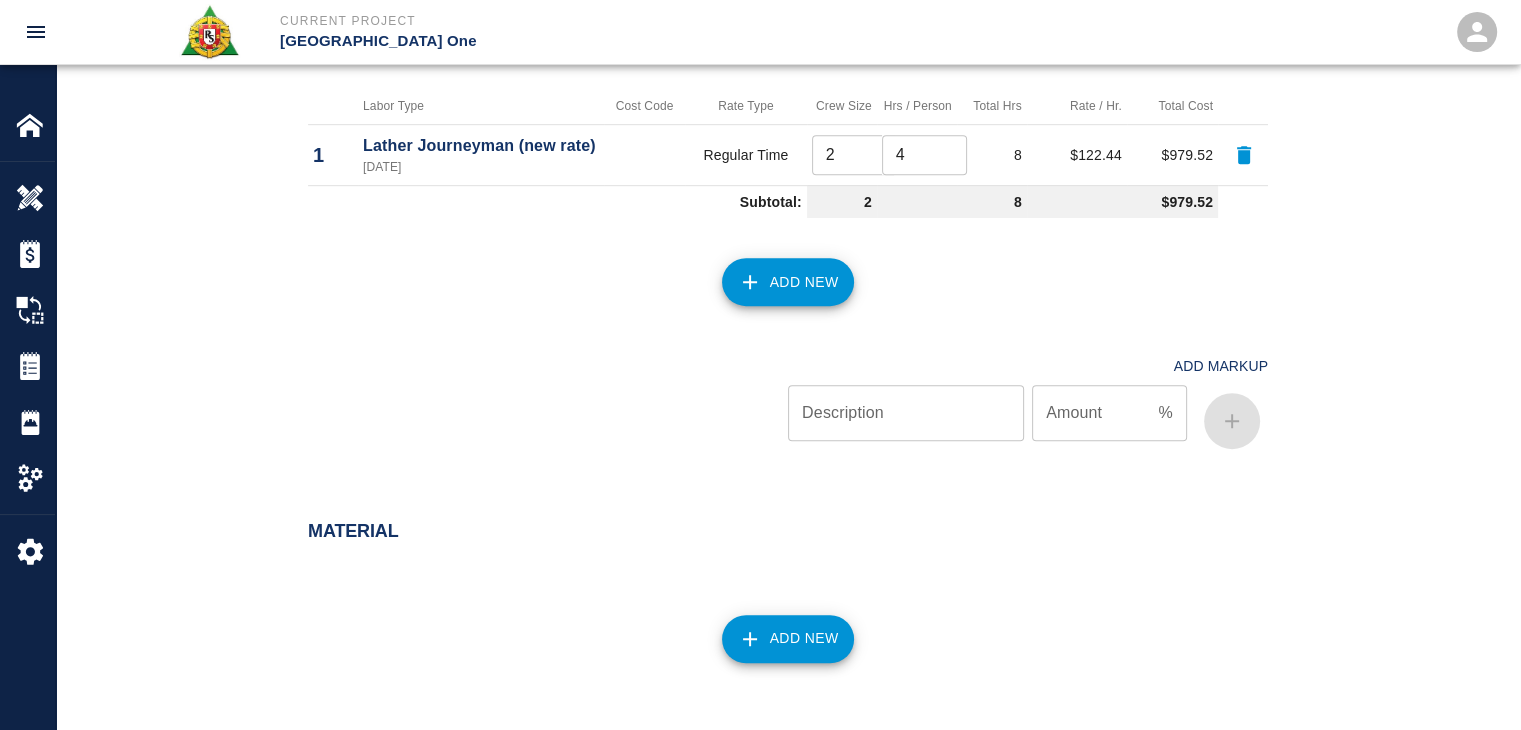 click on "Add New" at bounding box center (788, 282) 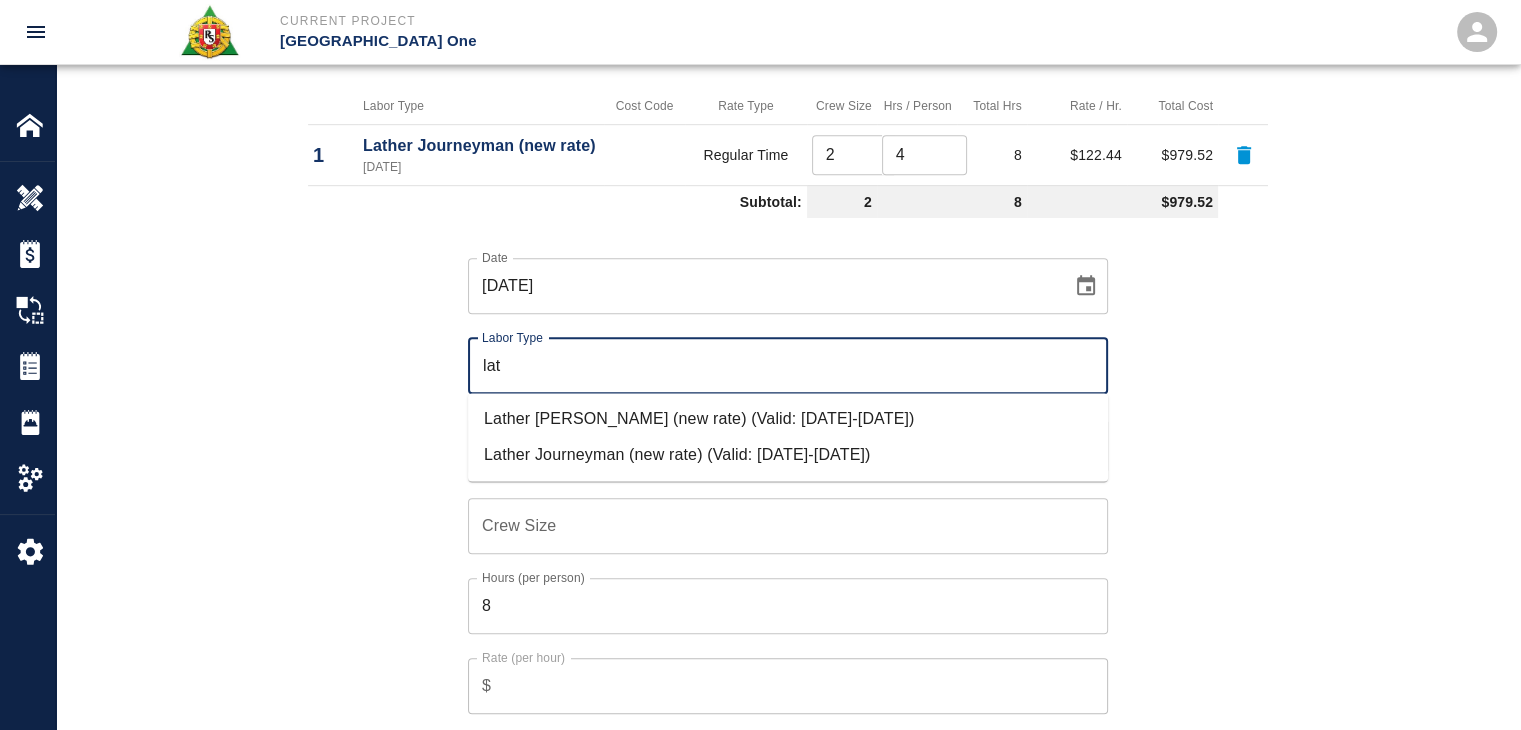click on "Lather [PERSON_NAME] (new rate) (Valid: [DATE]-[DATE])" at bounding box center [788, 419] 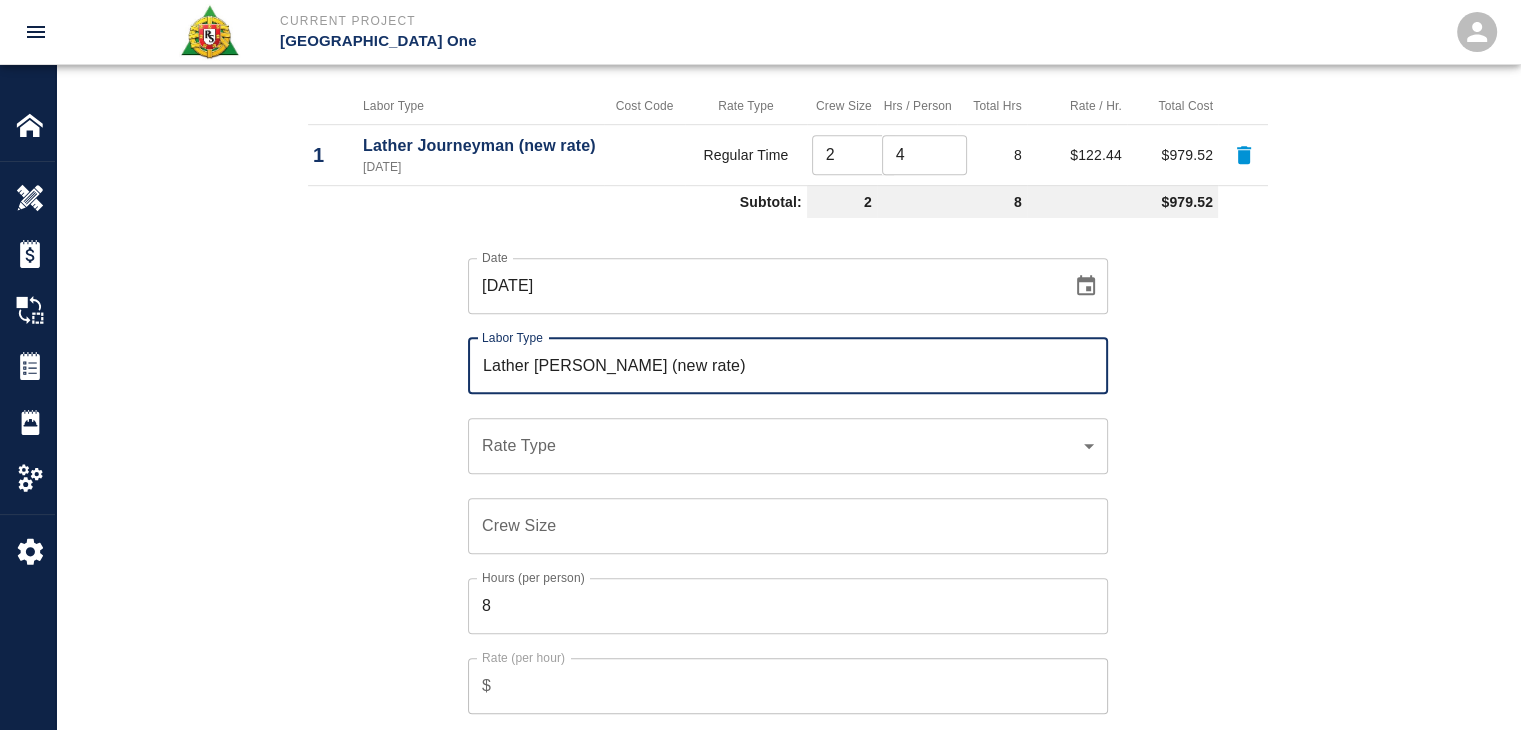 type on "Lather Foreman (new rate)" 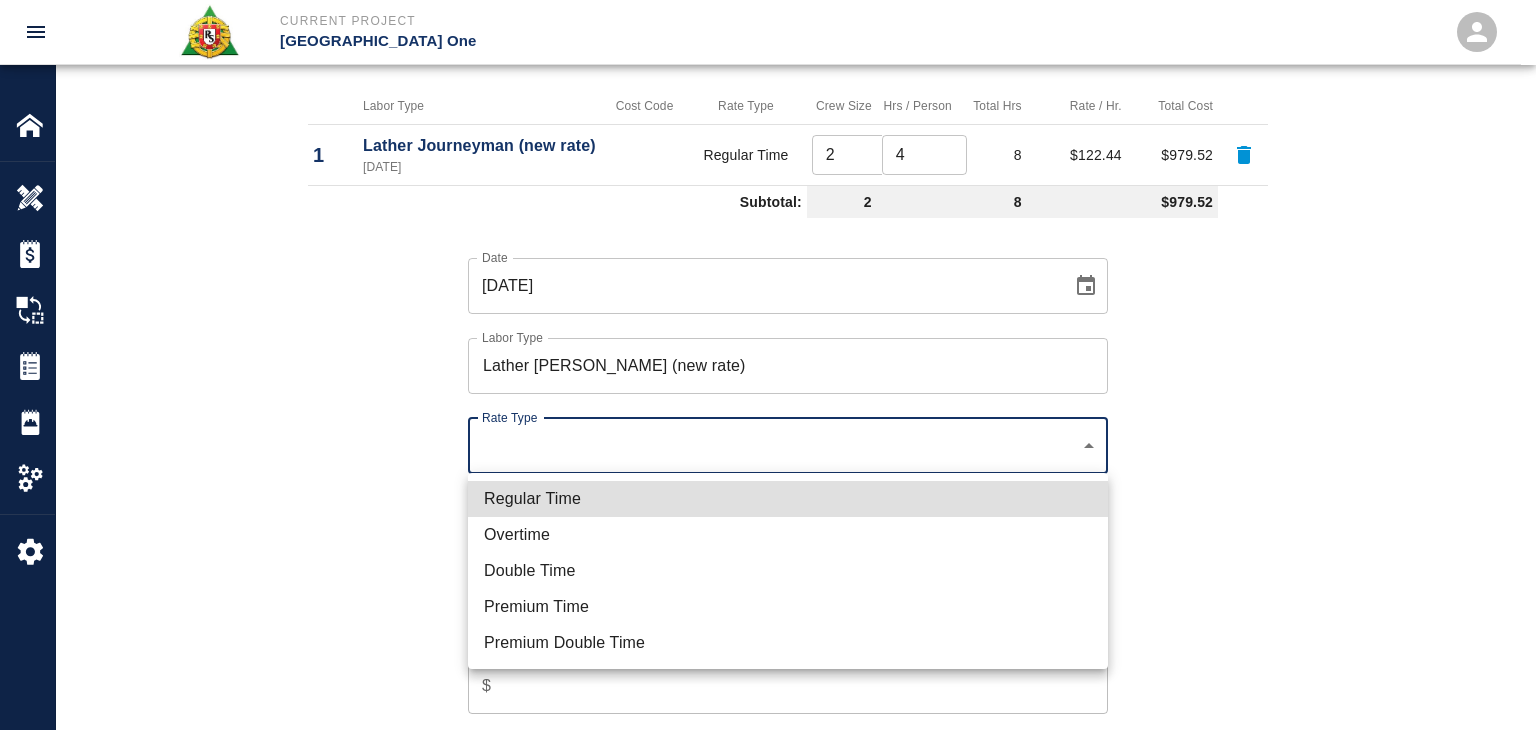 click on "Regular Time" at bounding box center [788, 499] 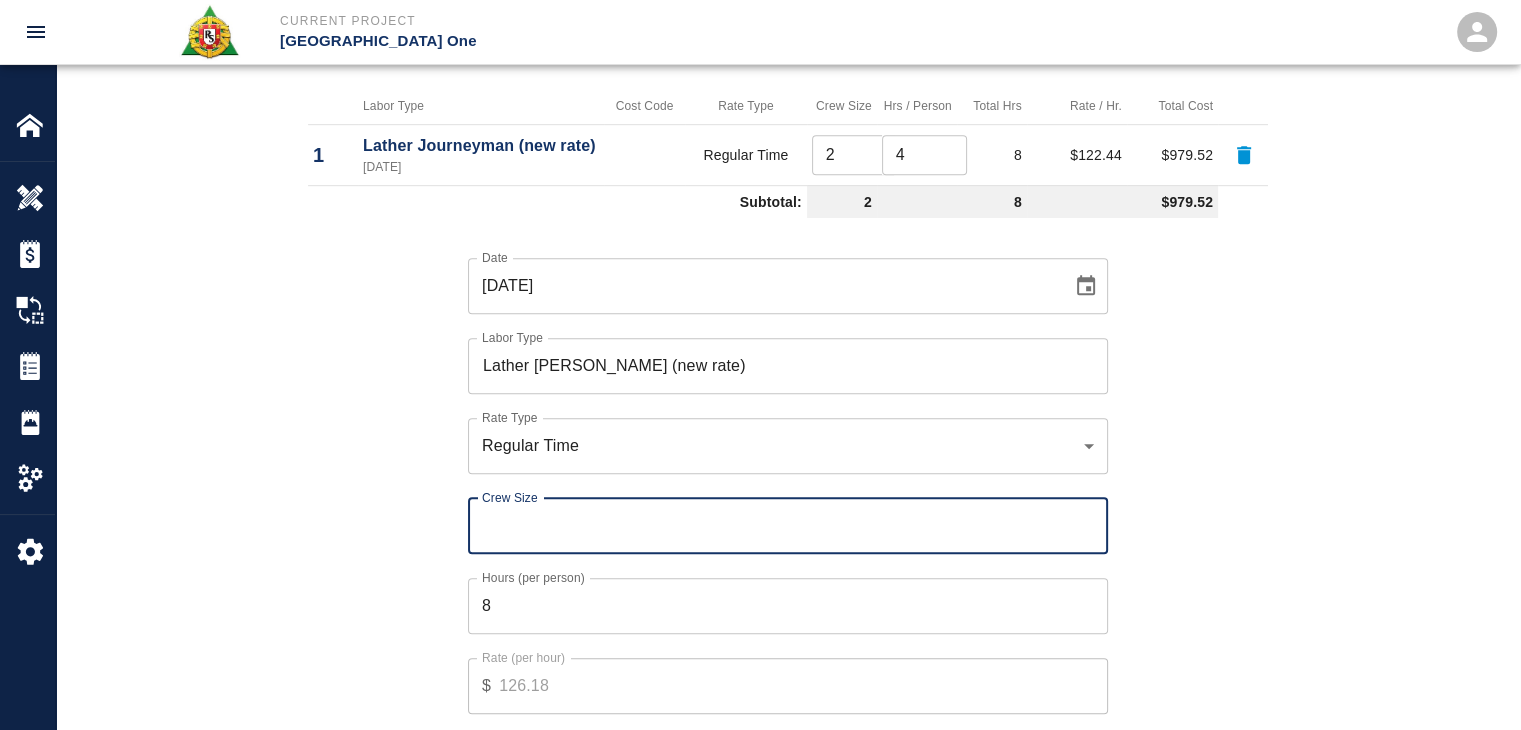 click on "Crew Size" at bounding box center [788, 526] 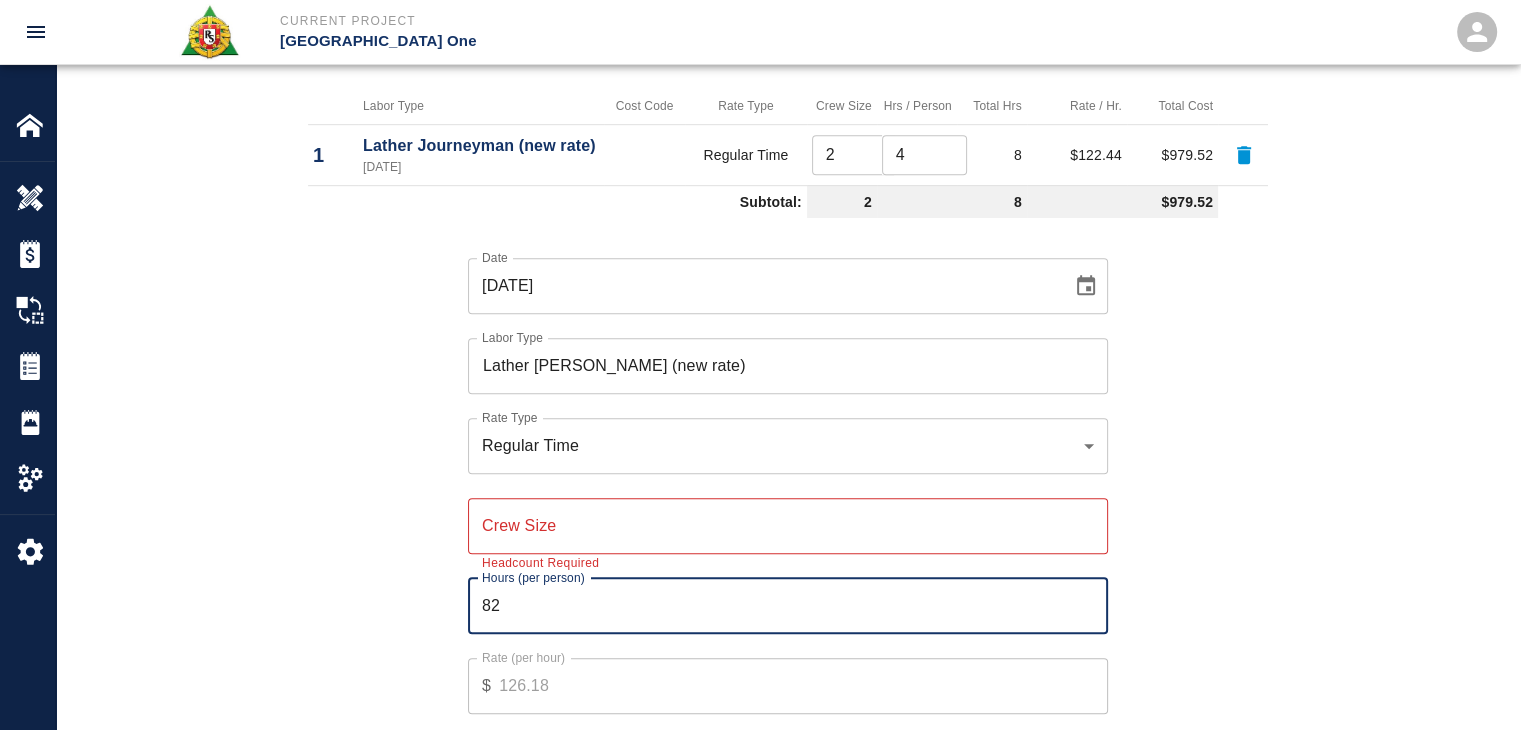 type on "82" 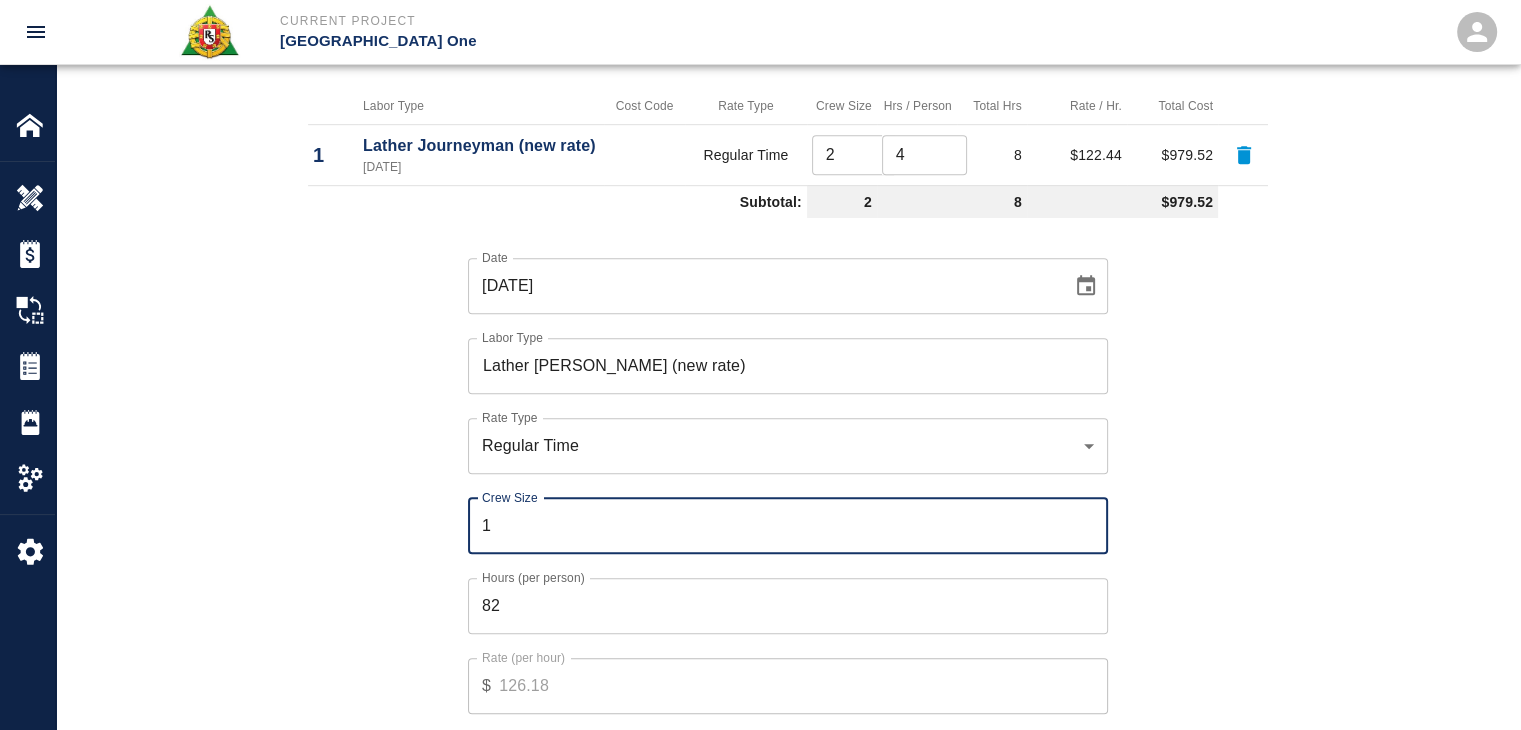 type on "1" 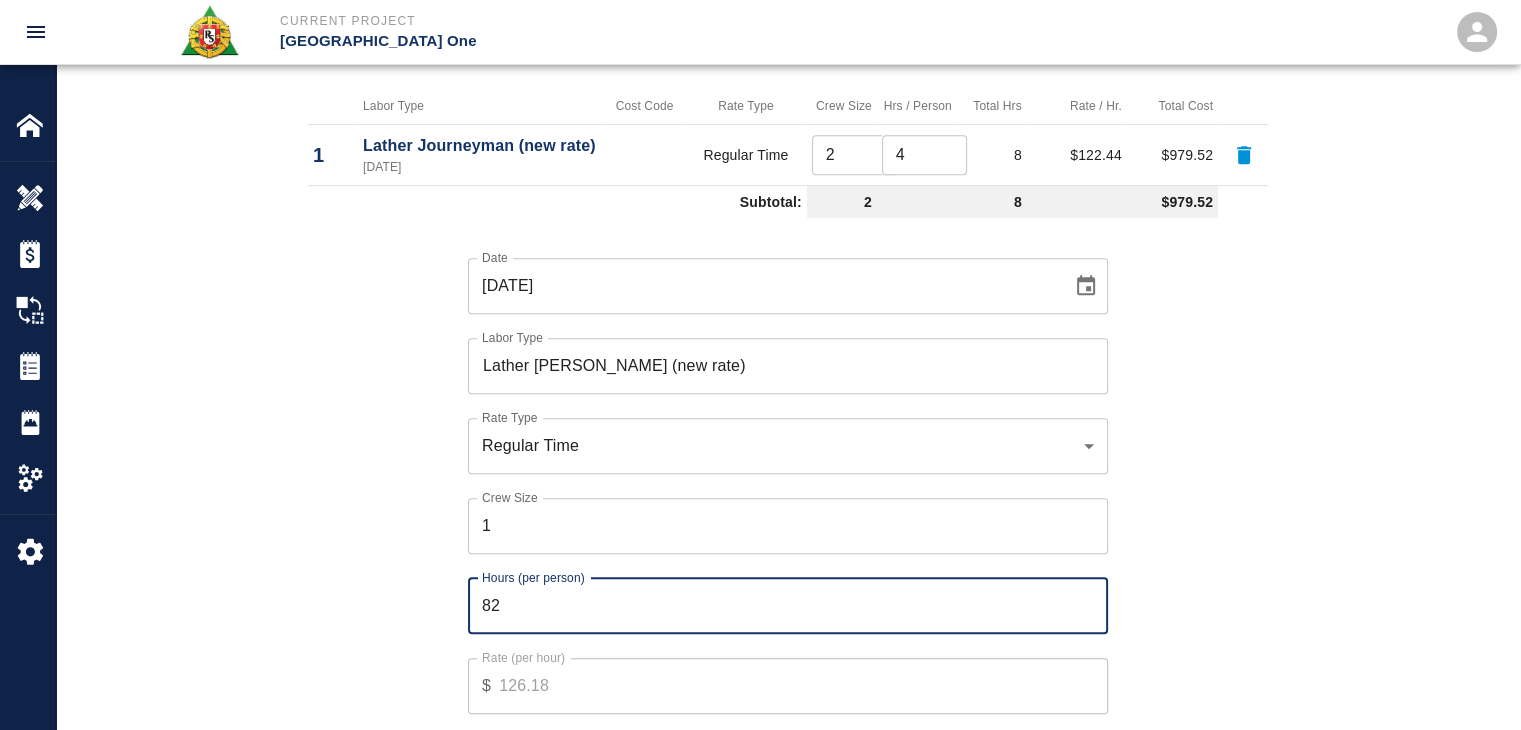 click on "82" at bounding box center (788, 606) 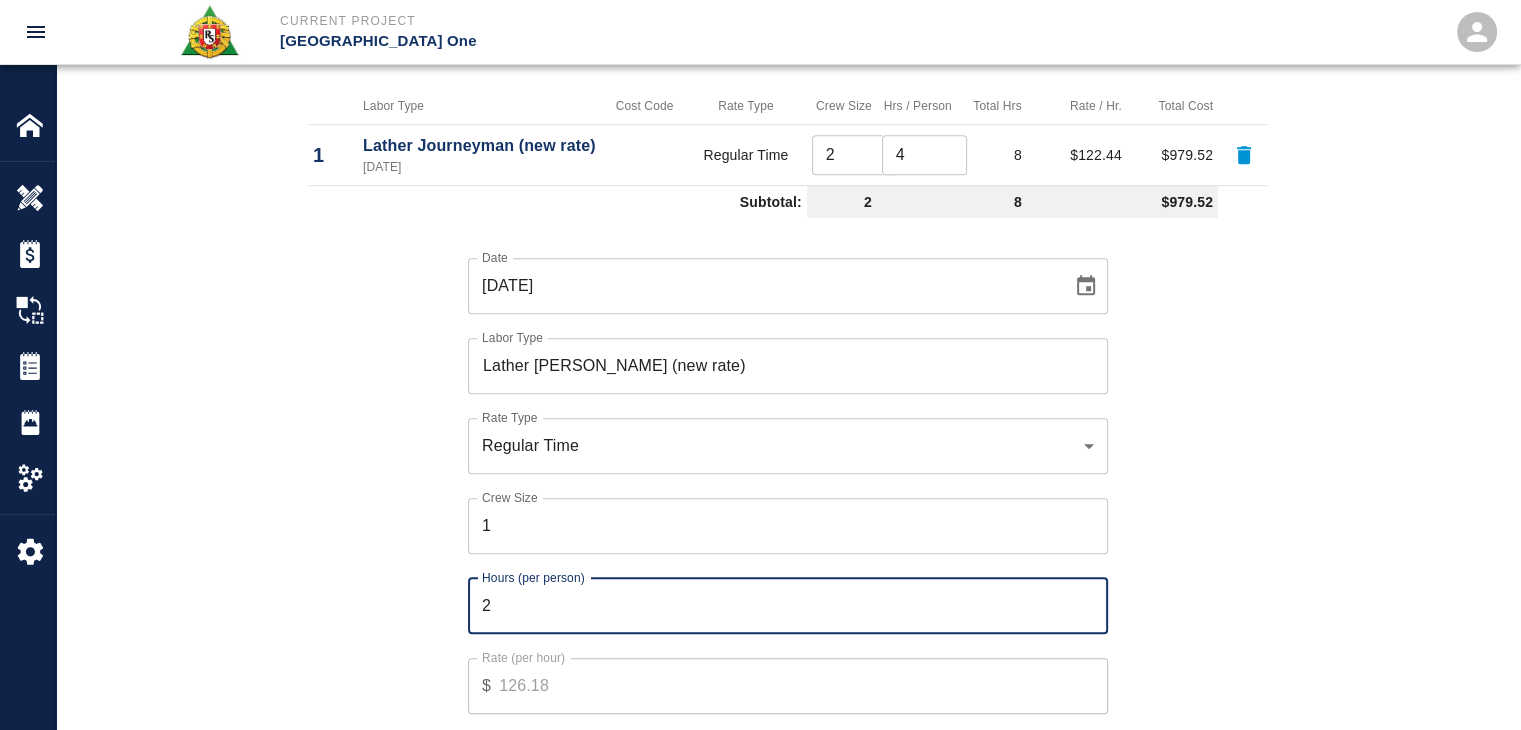 type on "2" 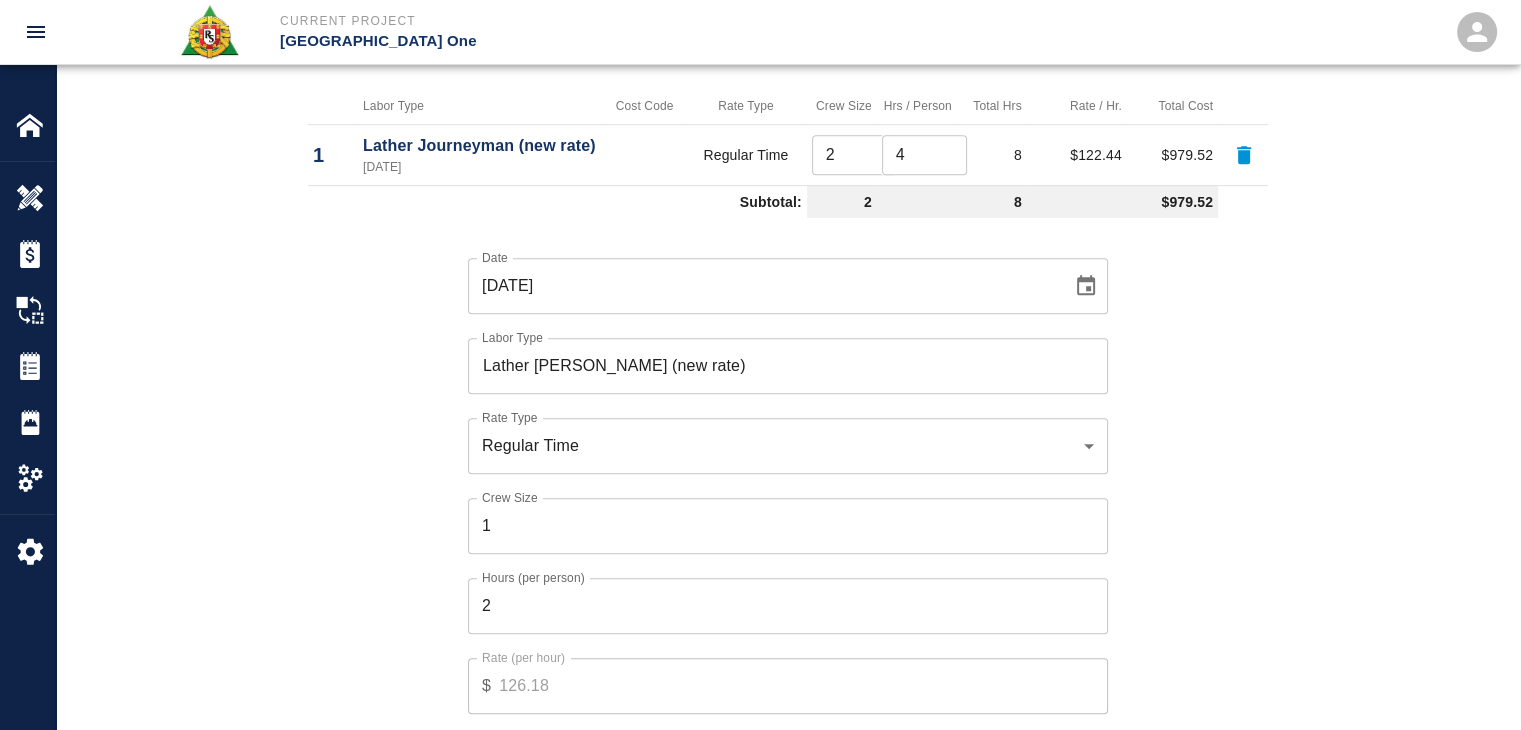 scroll, scrollTop: 1294, scrollLeft: 0, axis: vertical 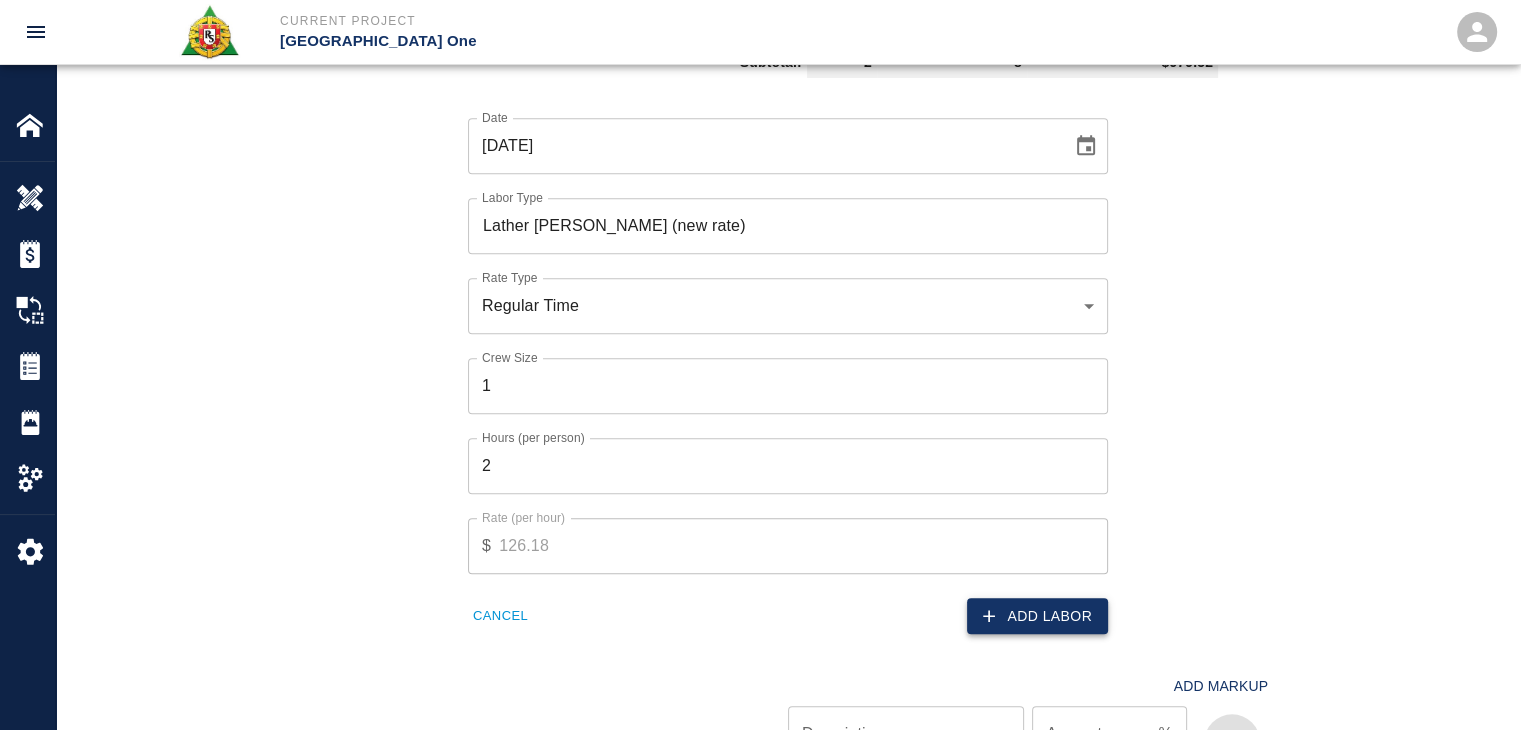 click on "Add Labor" at bounding box center (1037, 616) 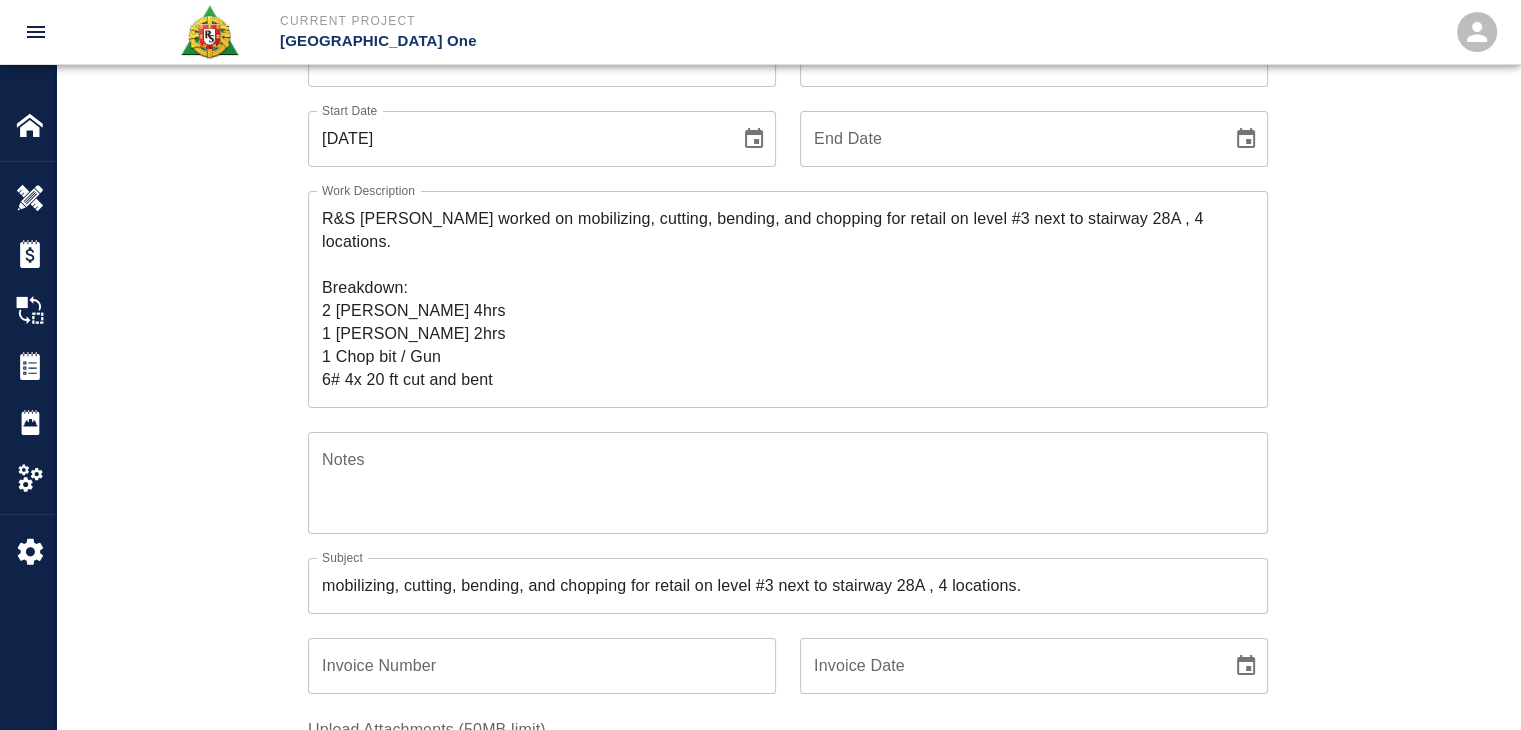 scroll, scrollTop: 194, scrollLeft: 0, axis: vertical 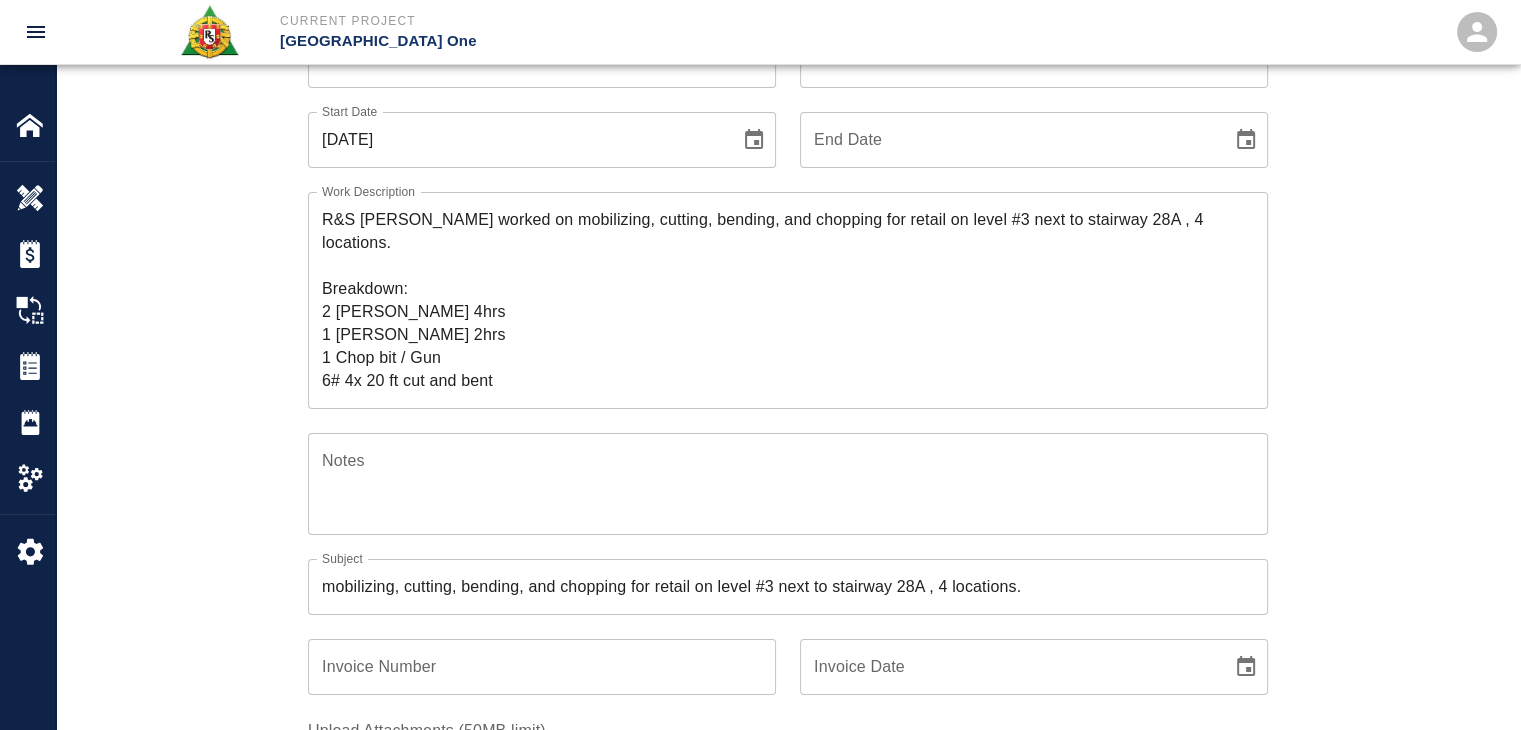 click on "R&S lathers worked on mobilizing, cutting, bending, and chopping for retail on level #3 next to stairway 28A , 4 locations.
Breakdown:
2 lathers 4hrs
1 Foreman 2hrs
1 Chop bit / Gun
6# 4x 20 ft cut and bent
24 #4 barlocks" at bounding box center (788, 300) 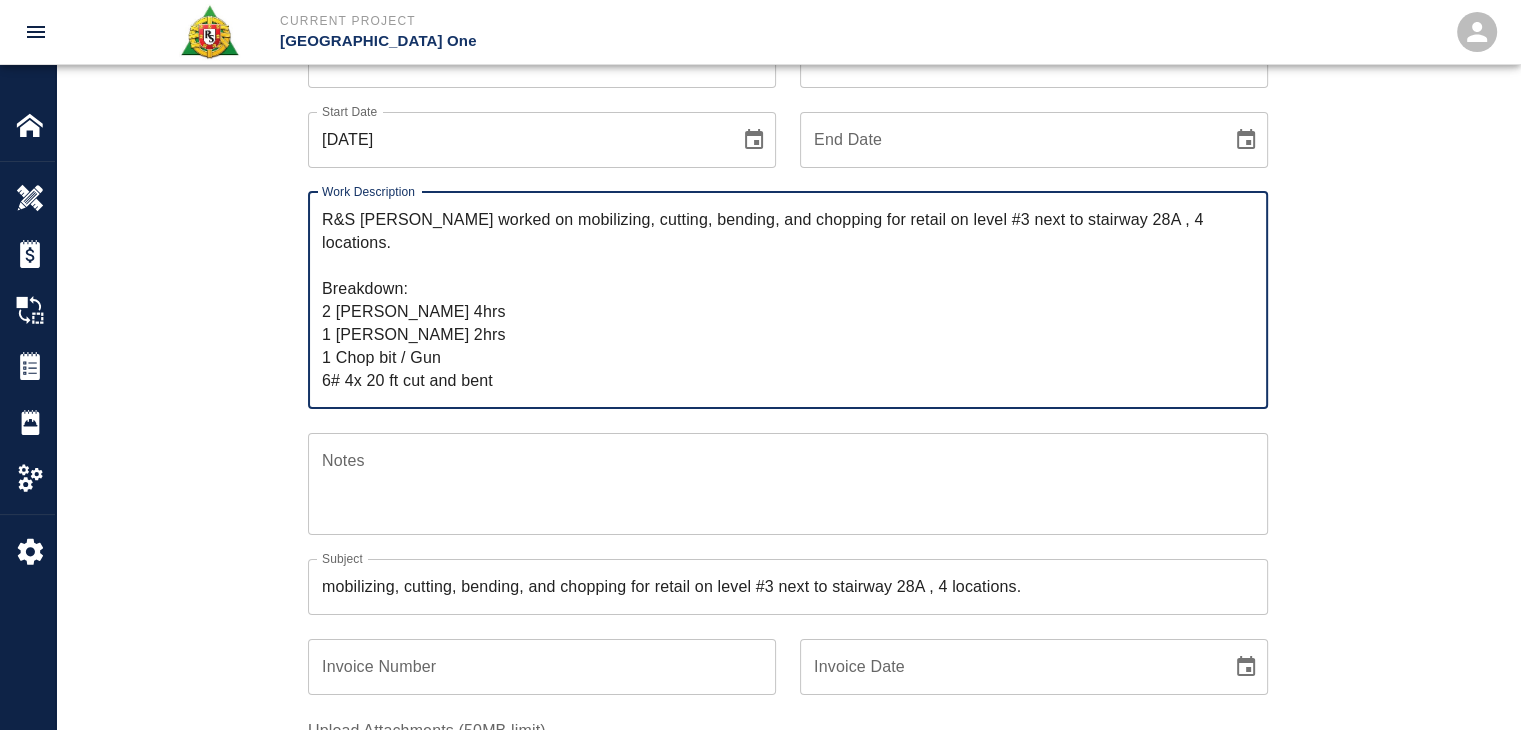 click on "Ticket Number 1205 Ticket Number PCO Number 0624 PCO Number Start Date  07/02/2025 Start Date  End Date End Date Work Description R&S lathers worked on mobilizing, cutting, bending, and chopping for retail on level #3 next to stairway 28A , 4 locations.
Breakdown:
2 lathers 4hrs
1 Foreman 2hrs
1 Chop bit / Gun
6# 4x 20 ft cut and bent
24 #4 barlocks x Work Description Notes x Notes Subject mobilizing, cutting, bending, and chopping for retail on level #3 next to stairway 28A , 4 locations. Subject Invoice Number Invoice Number Invoice Date Invoice Date Upload Attachments (50MB limit) Choose file No file chosen Upload Another File Add Costs Switch to Lump Sum" at bounding box center (788, 489) 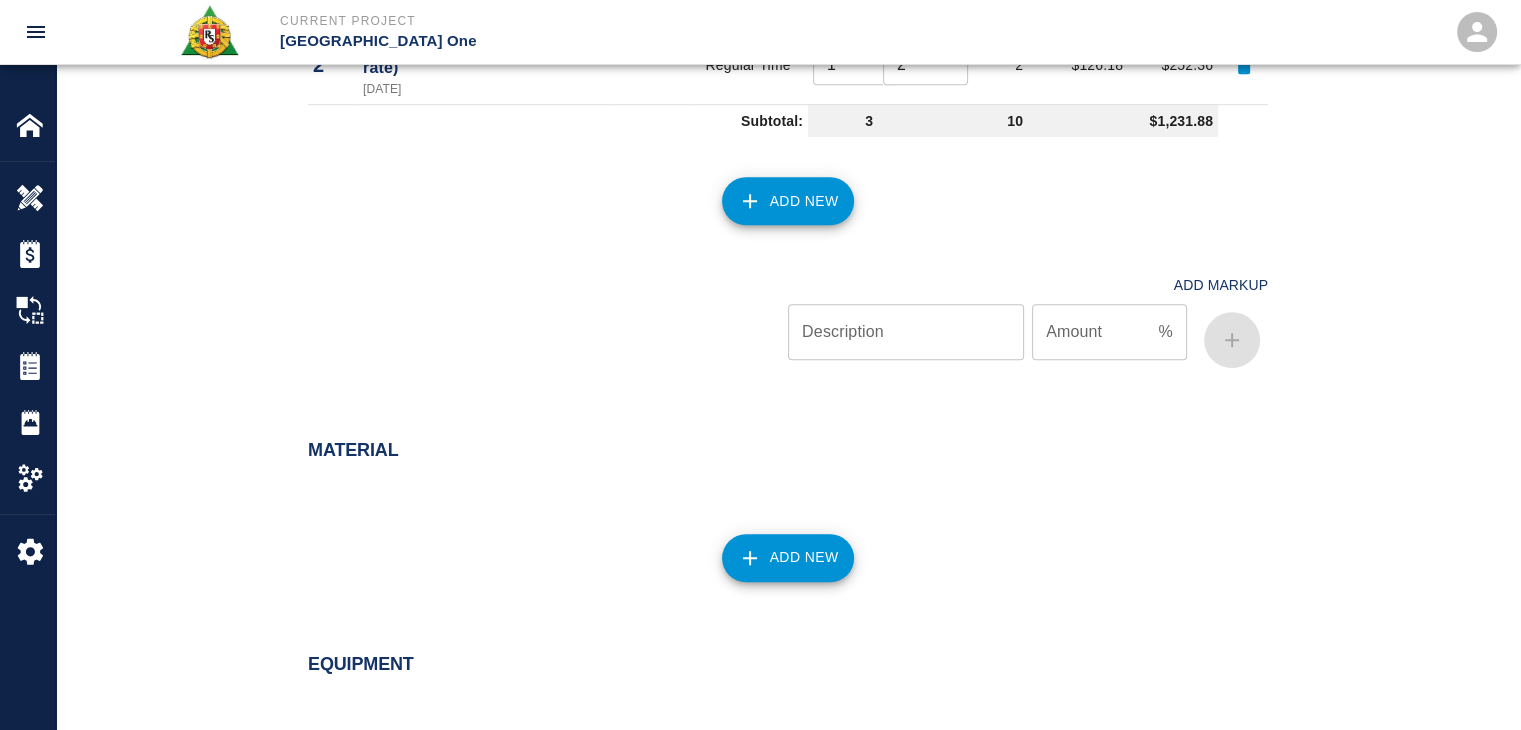 scroll, scrollTop: 1318, scrollLeft: 0, axis: vertical 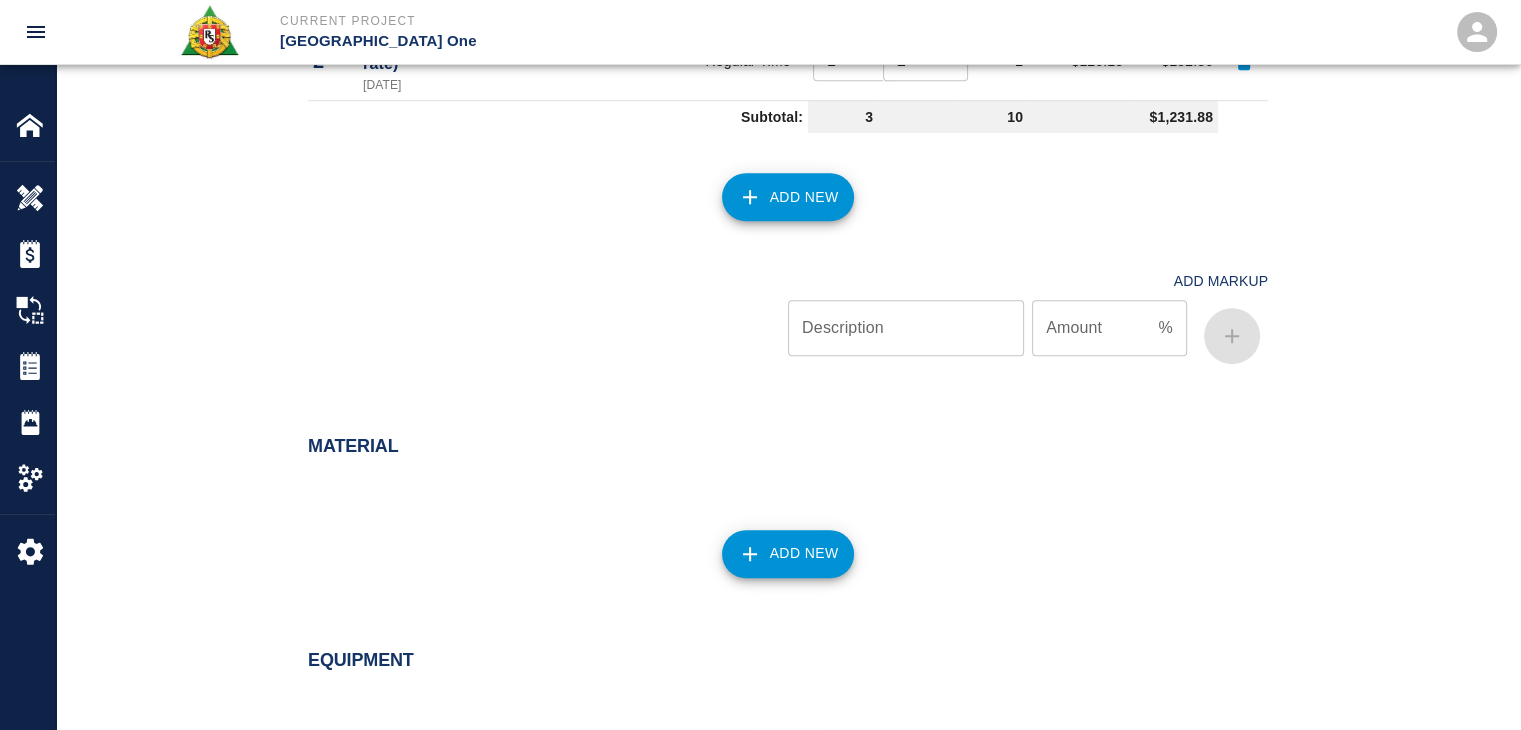 click on "Add New" at bounding box center [788, 554] 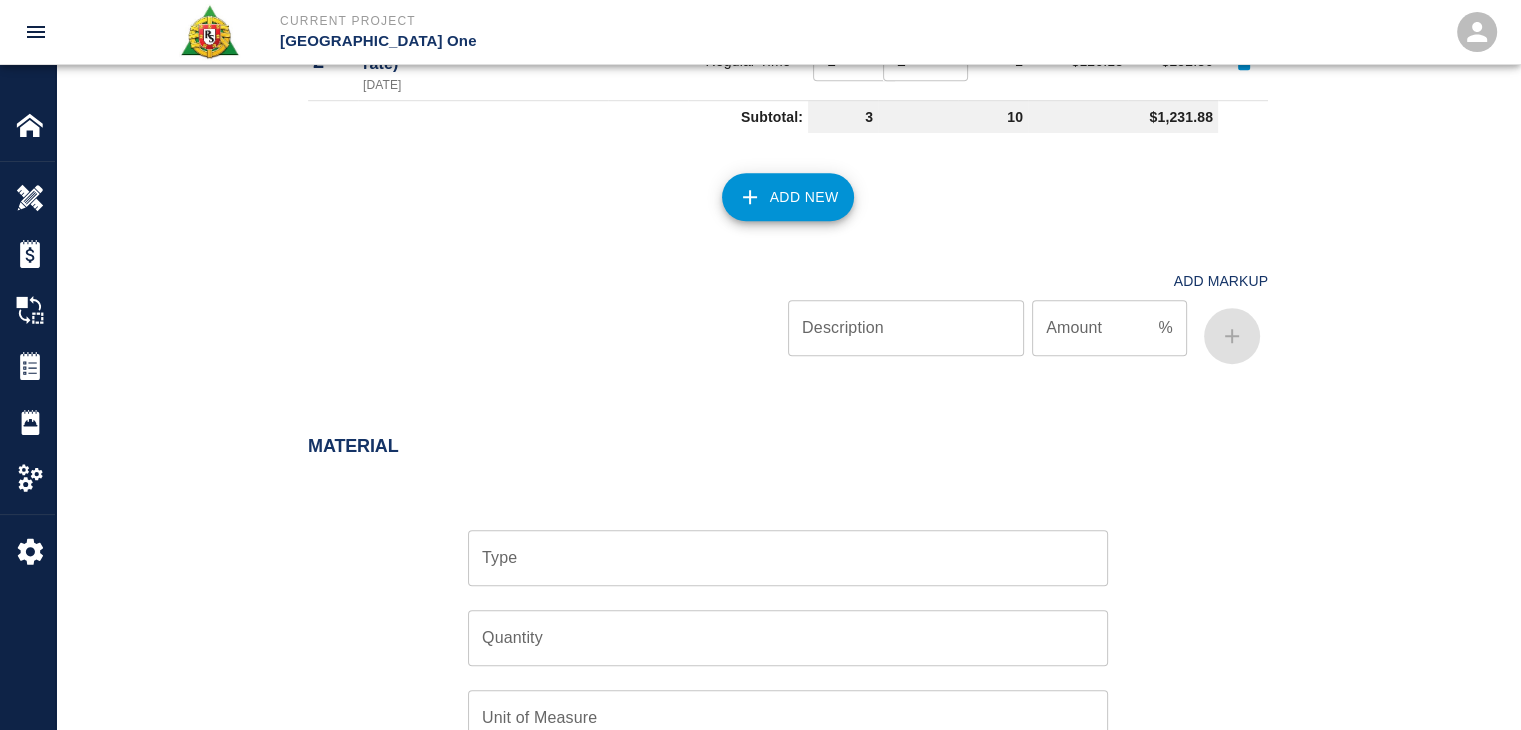 click on "Type" at bounding box center [788, 558] 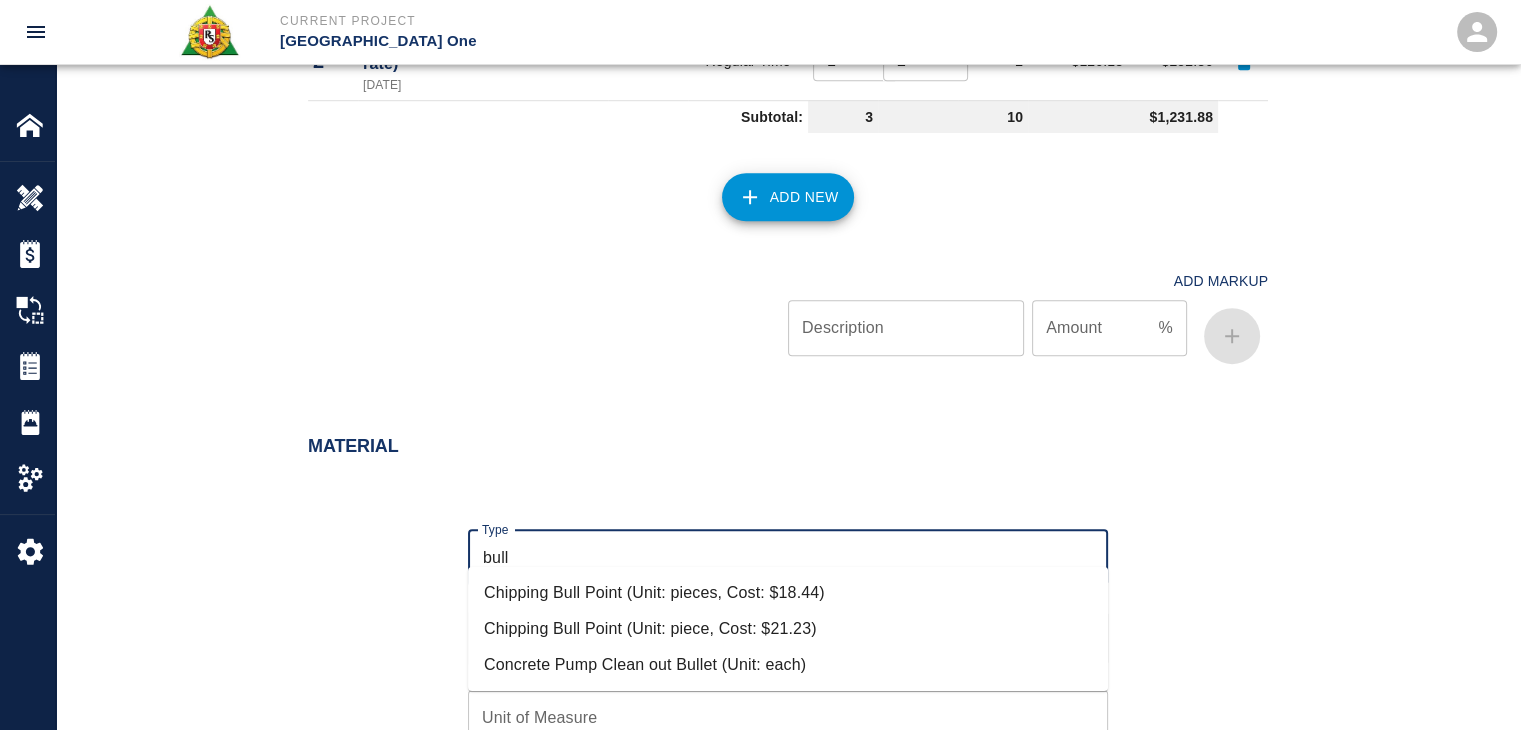click on "Chipping Bull Point (Unit: piece, Cost: $21.23)" at bounding box center (788, 629) 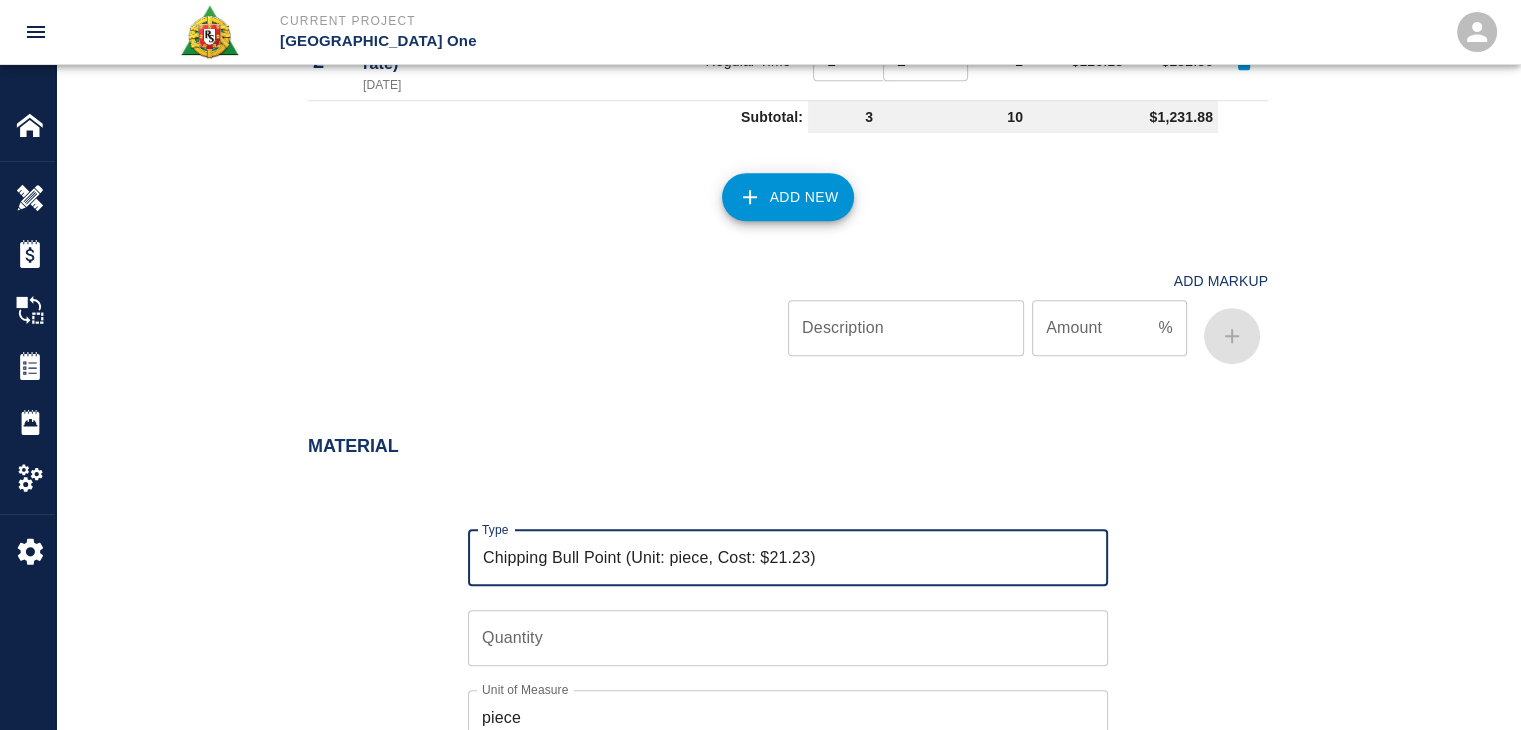 type on "Chipping Bull Point (Unit: piece, Cost: $21.23)" 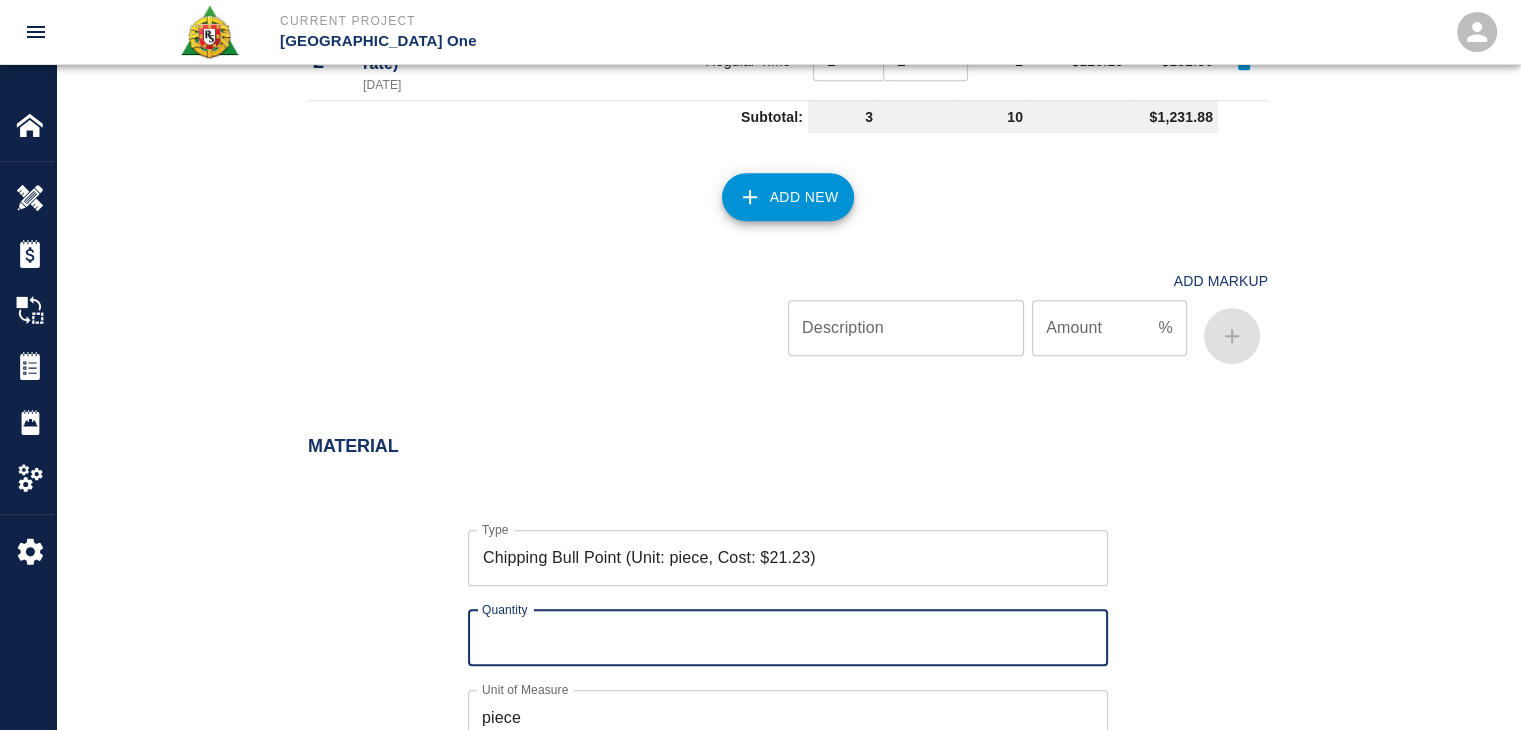 click on "Quantity" at bounding box center [788, 638] 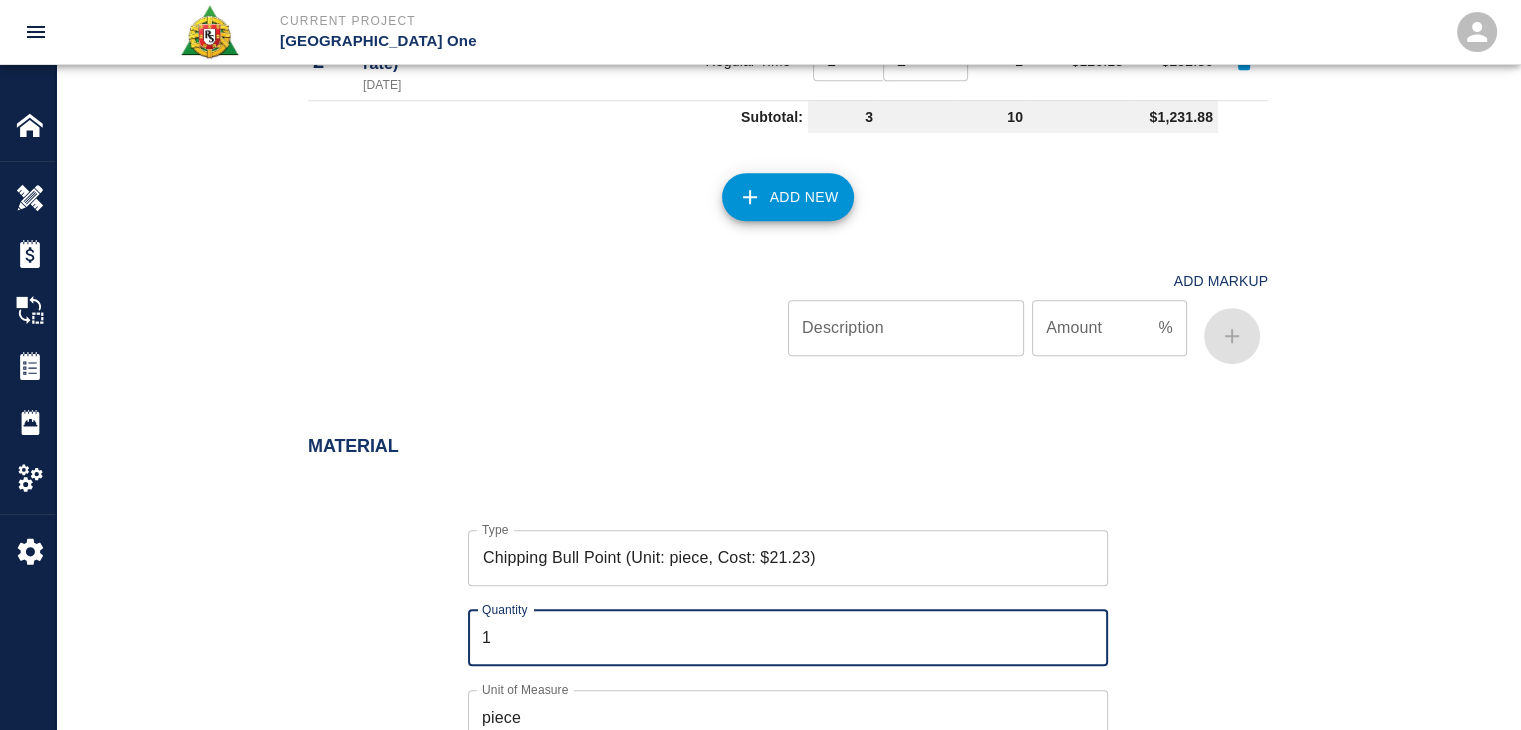 type on "1" 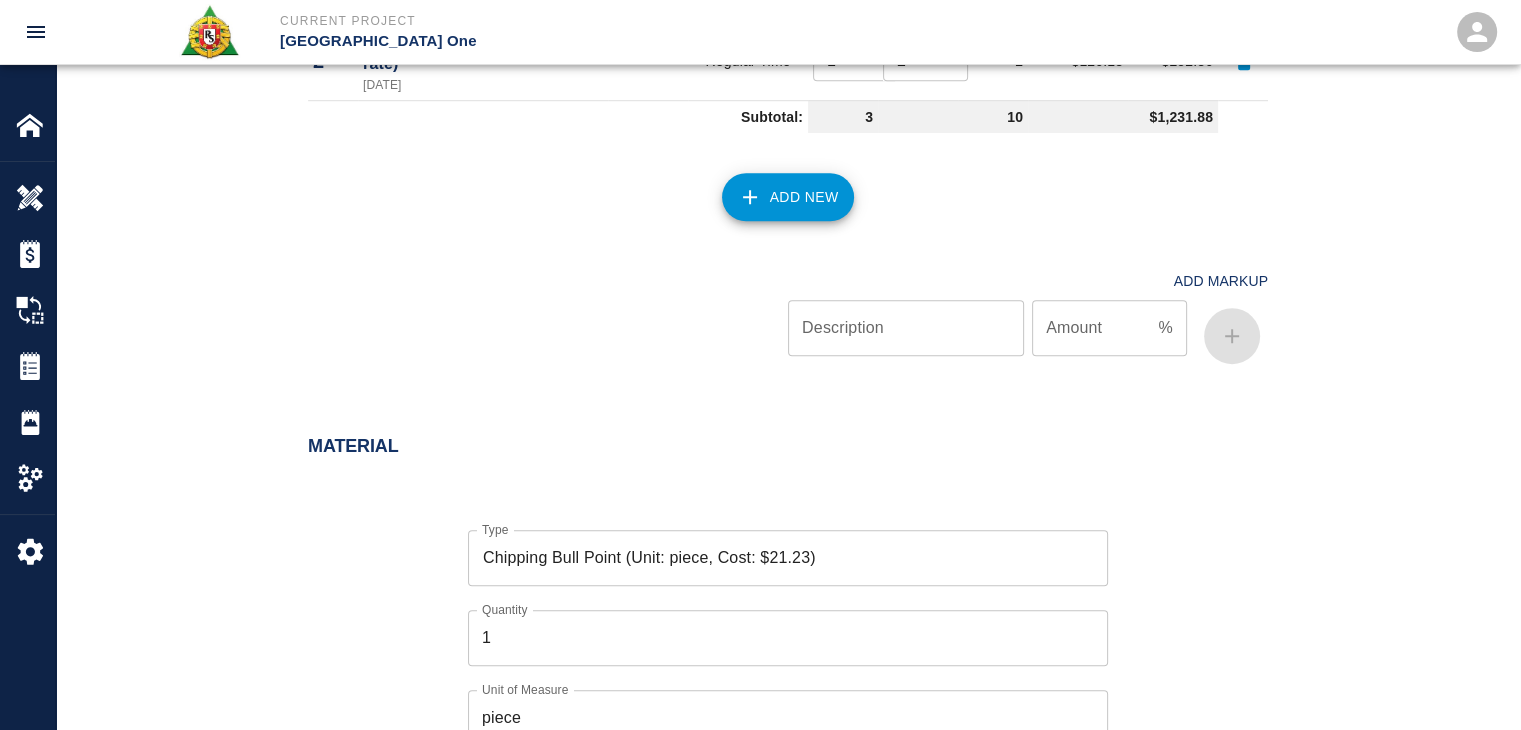 click on "Type Chipping Bull Point (Unit: piece, Cost: $21.23) Type Quantity 1 Quantity Unit of Measure piece Unit of Measure Rate (per unit) $ 21.23 Rate (per unit) Cancel Add" at bounding box center (776, 692) 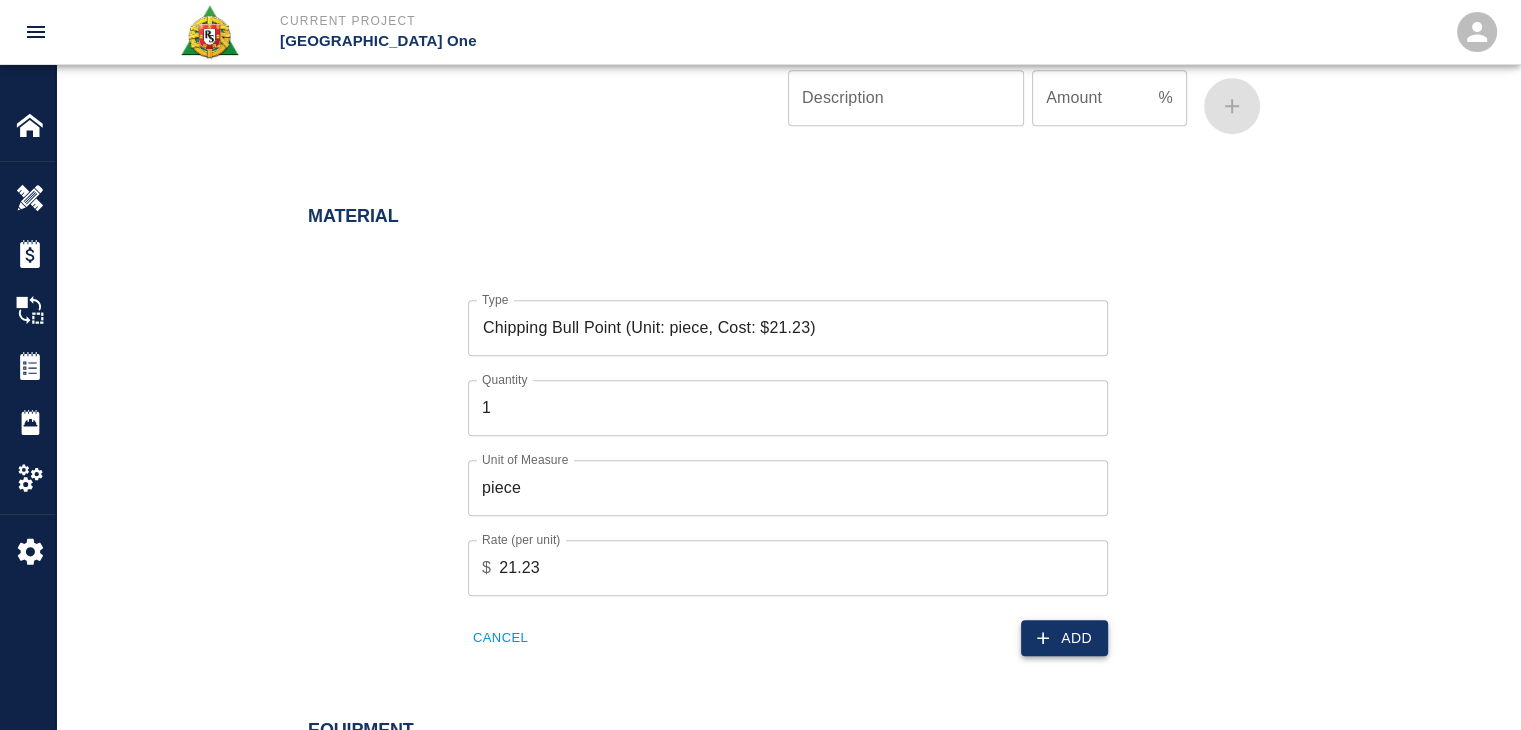 scroll, scrollTop: 1550, scrollLeft: 0, axis: vertical 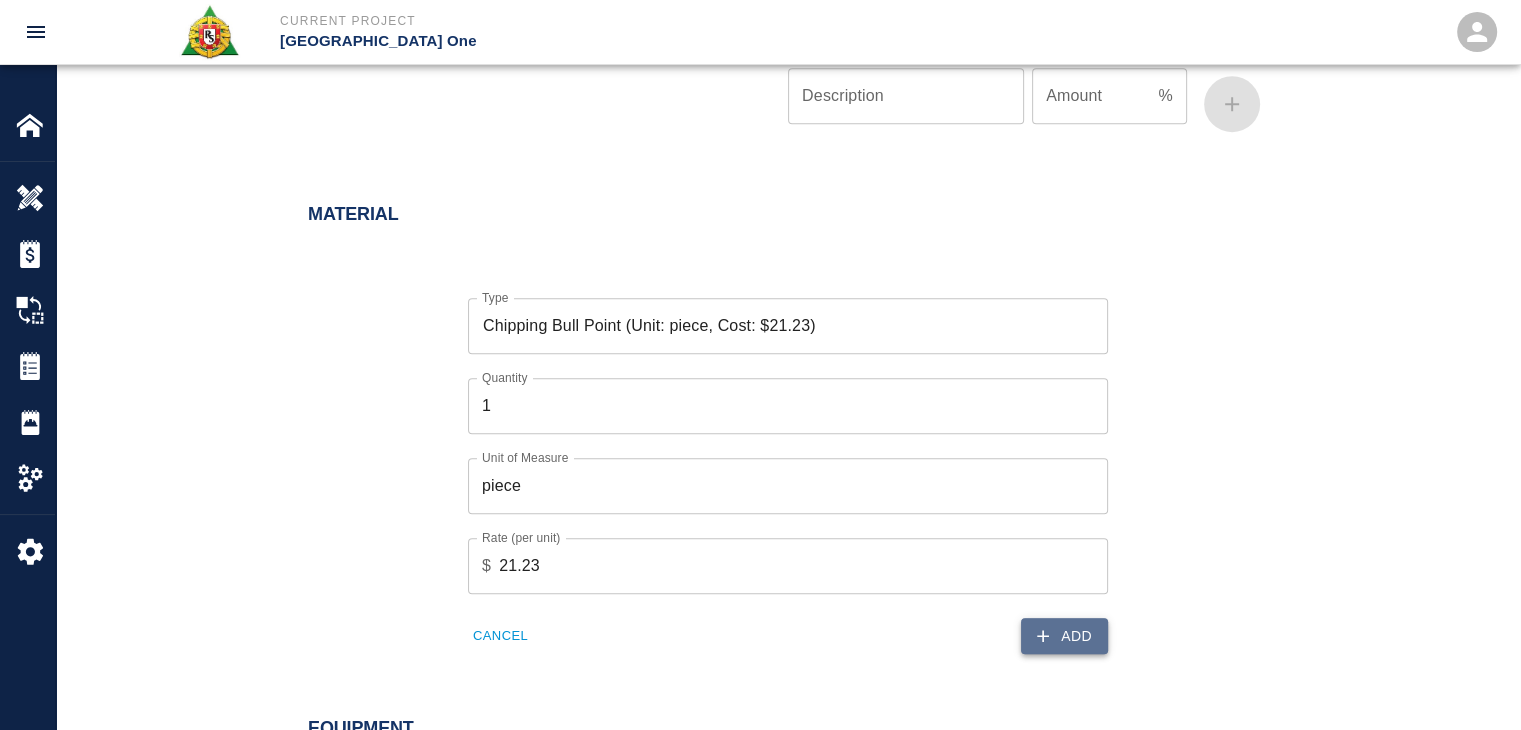 click on "Add" at bounding box center (1064, 636) 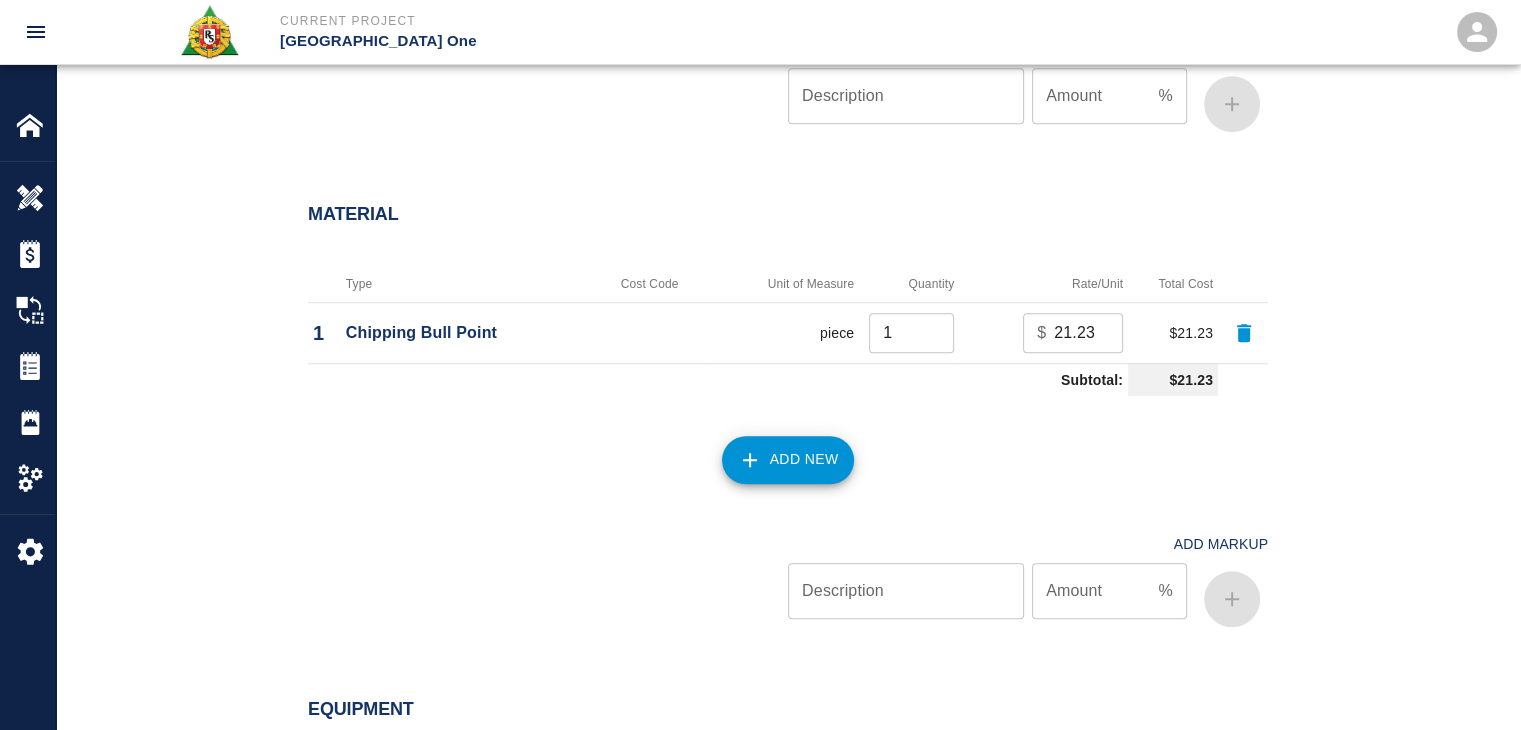 click on "Add New" at bounding box center [788, 460] 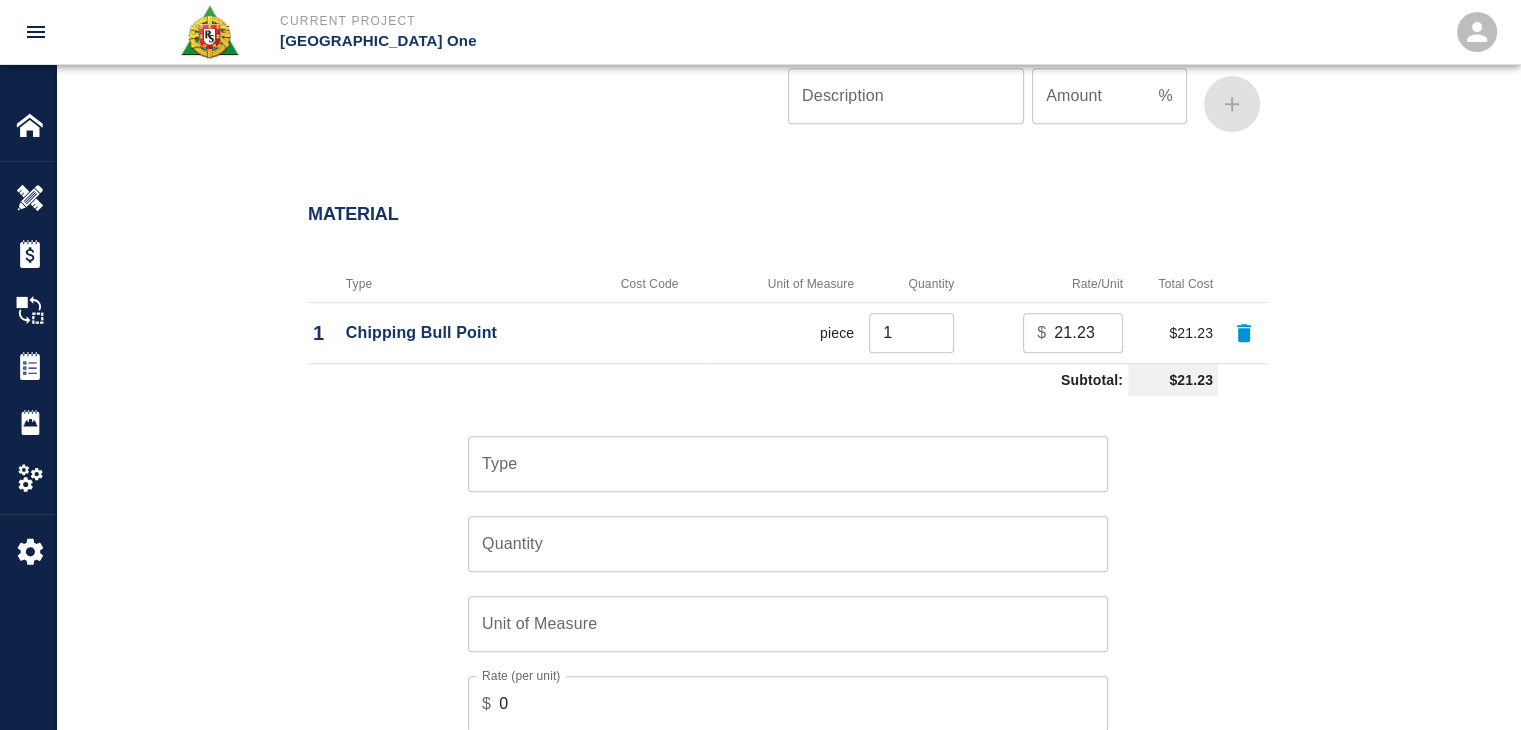 click on "Type" at bounding box center [788, 464] 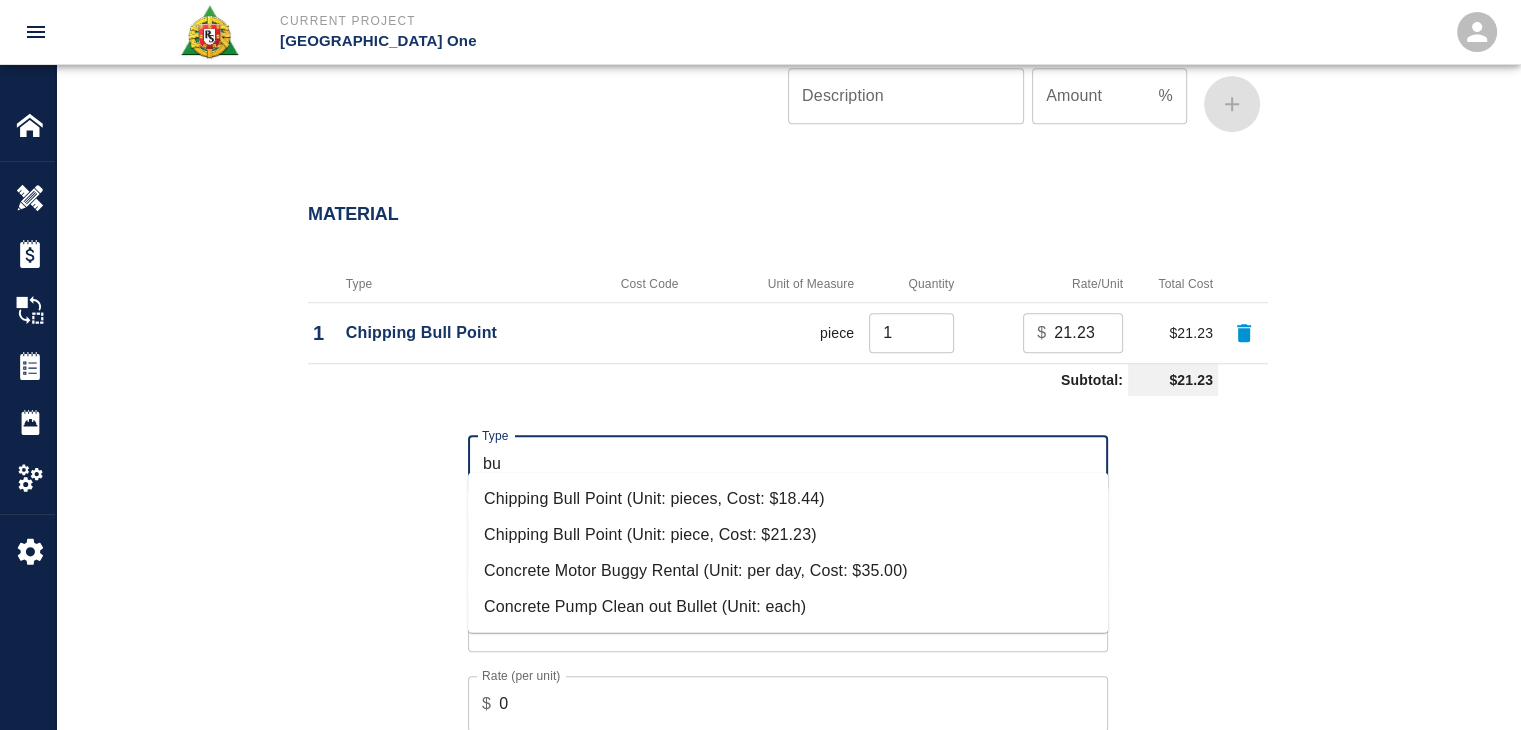 type on "b" 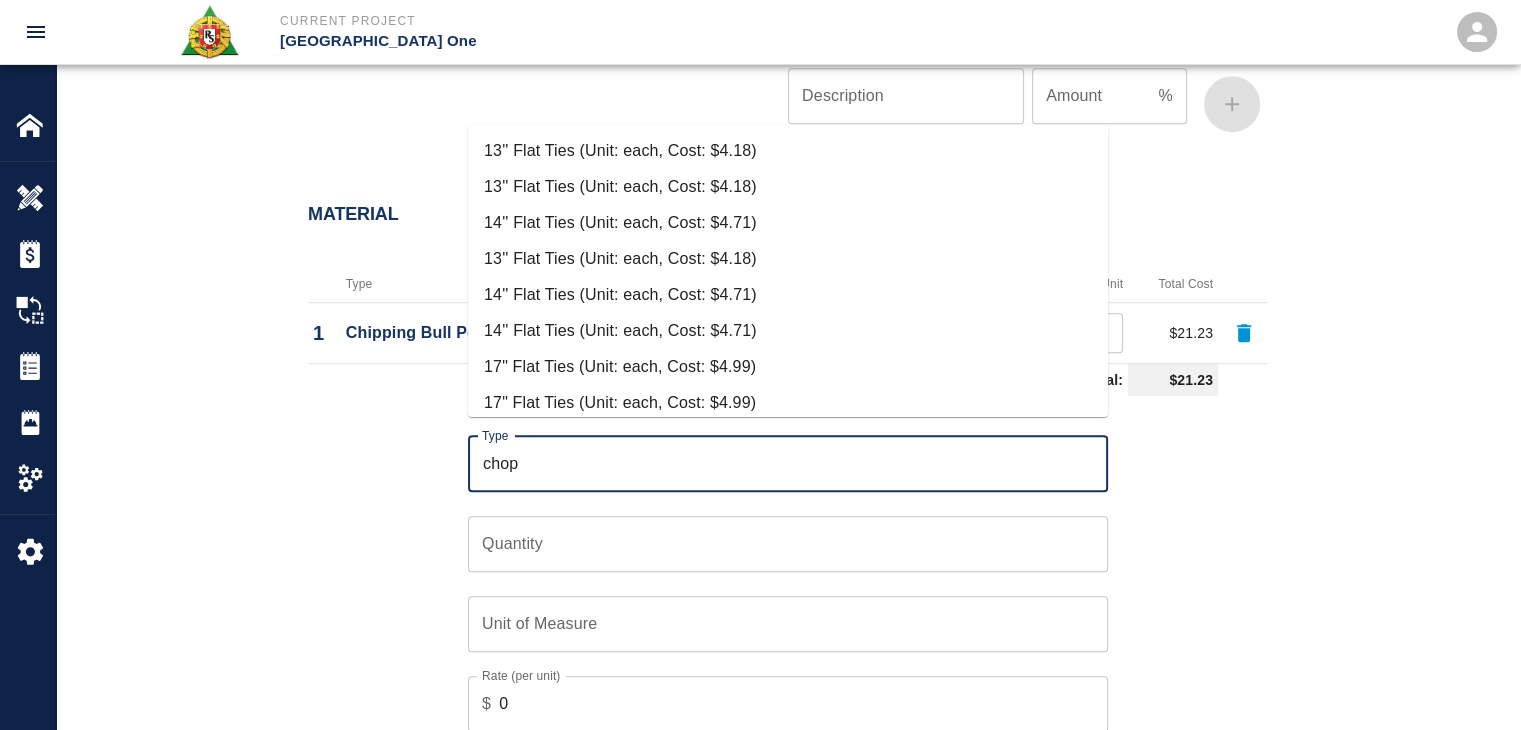 scroll, scrollTop: 192, scrollLeft: 0, axis: vertical 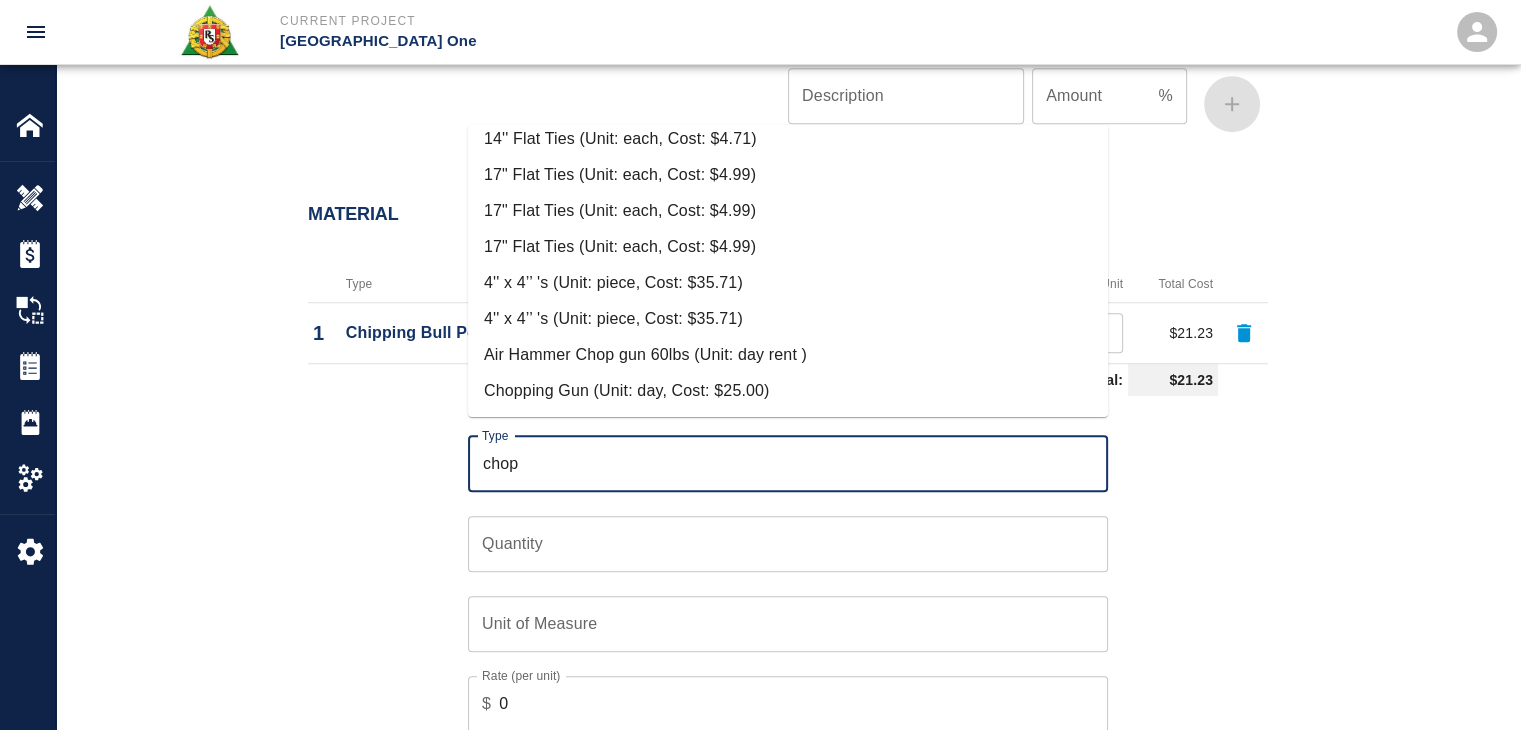 click on "Chopping Gun (Unit: day, Cost: $25.00)" at bounding box center (788, 391) 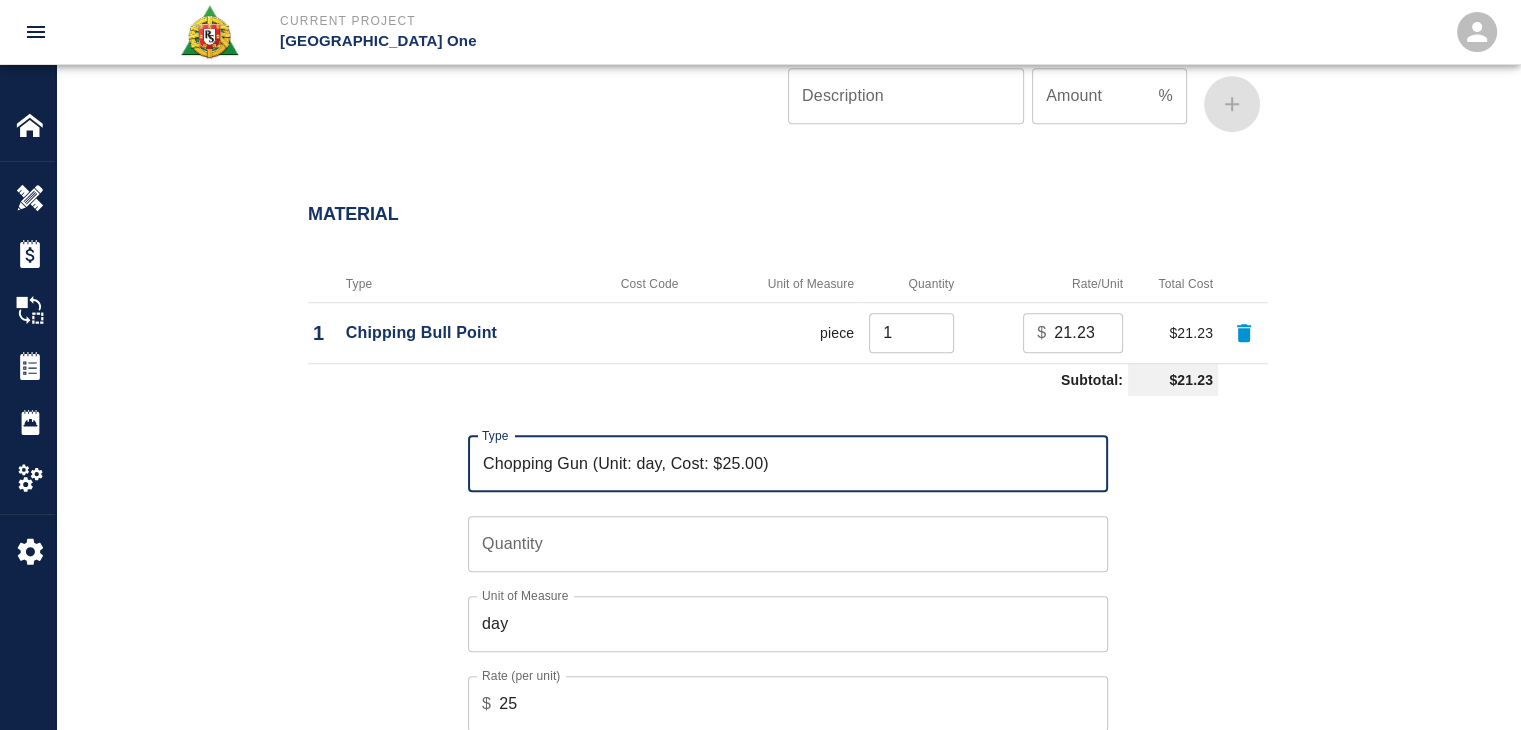 type on "Chopping Gun (Unit: day, Cost: $25.00)" 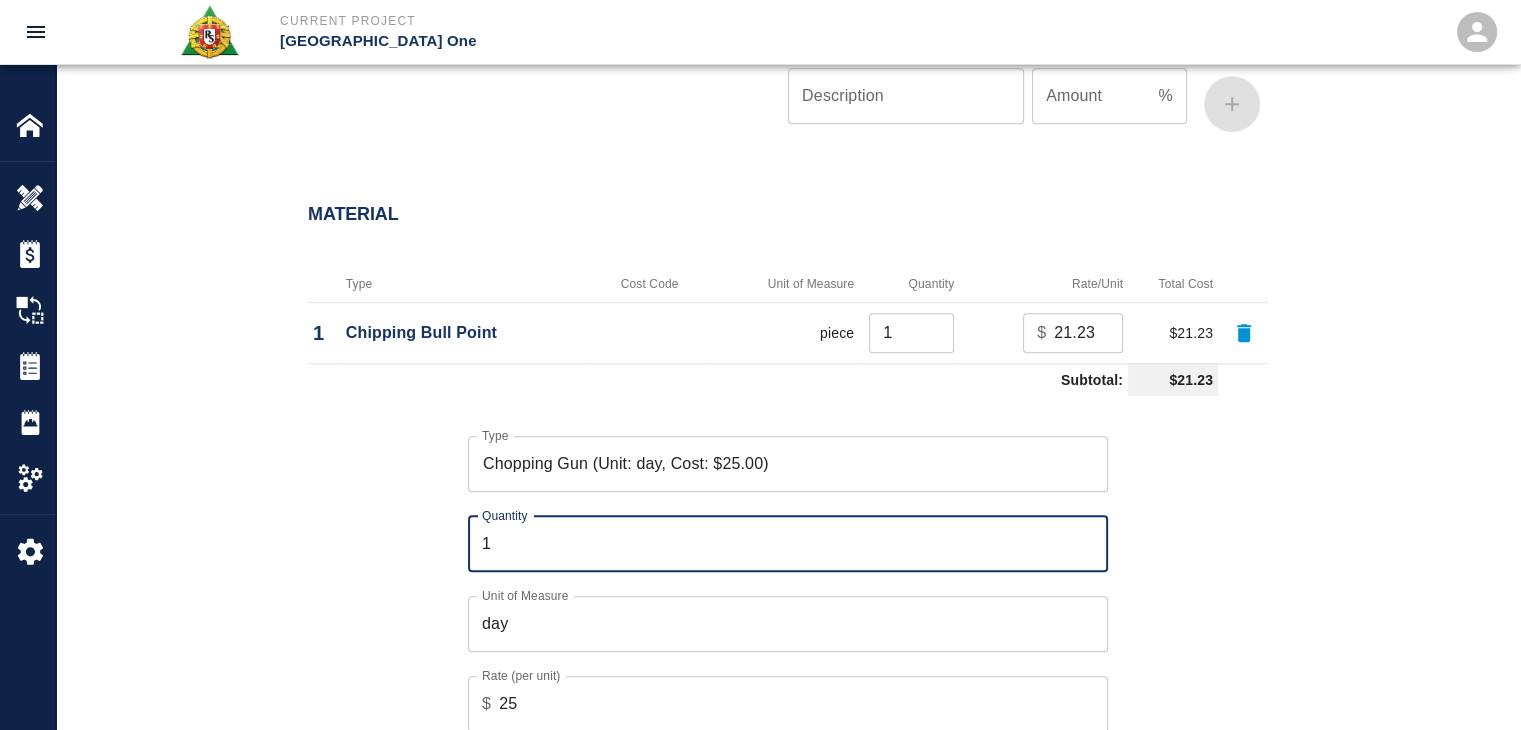 type on "1" 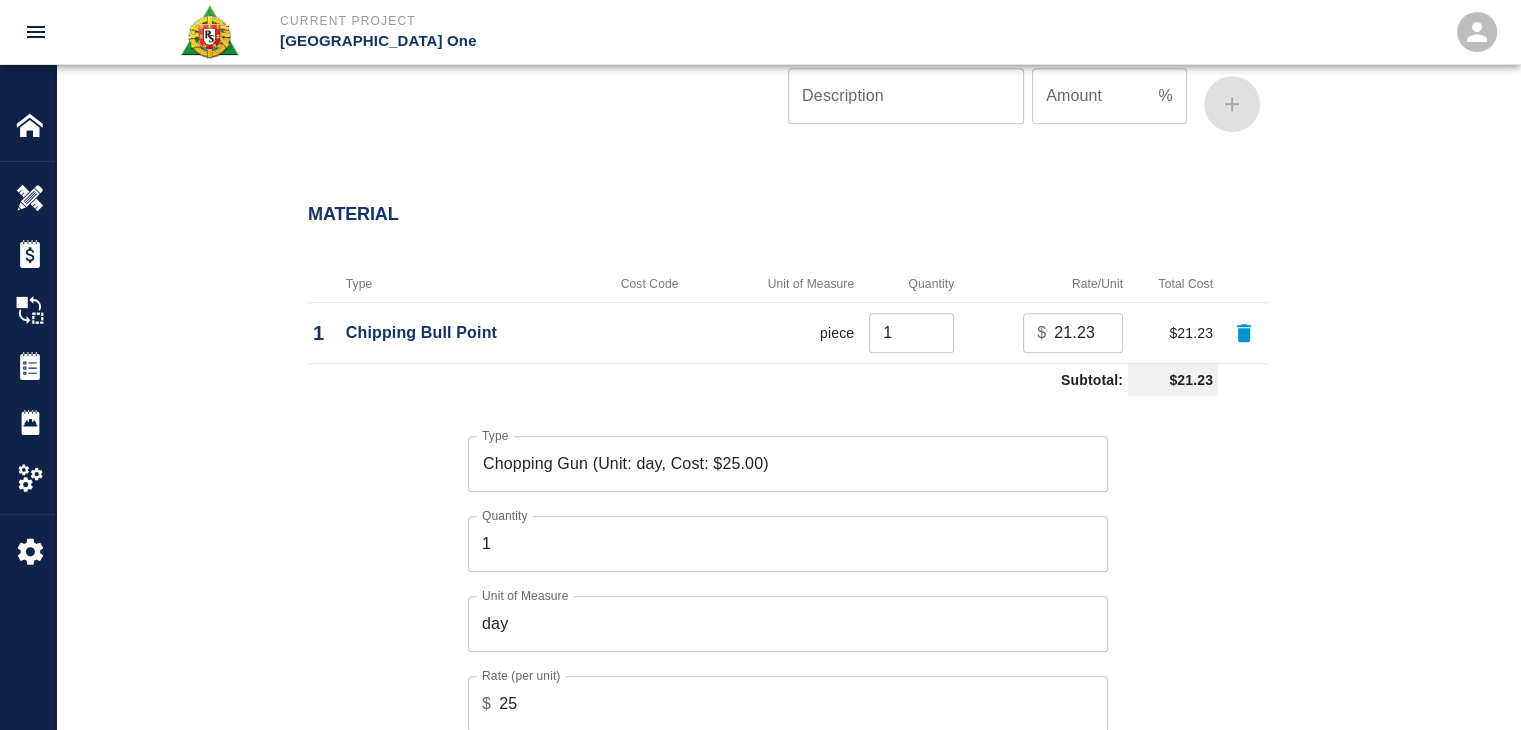 click on "Type Chopping Gun (Unit: day, Cost: $25.00) Type Quantity 1 Quantity Unit of Measure day Unit of Measure Rate (per unit) $ 25 Rate (per unit) Cancel Add" at bounding box center [776, 598] 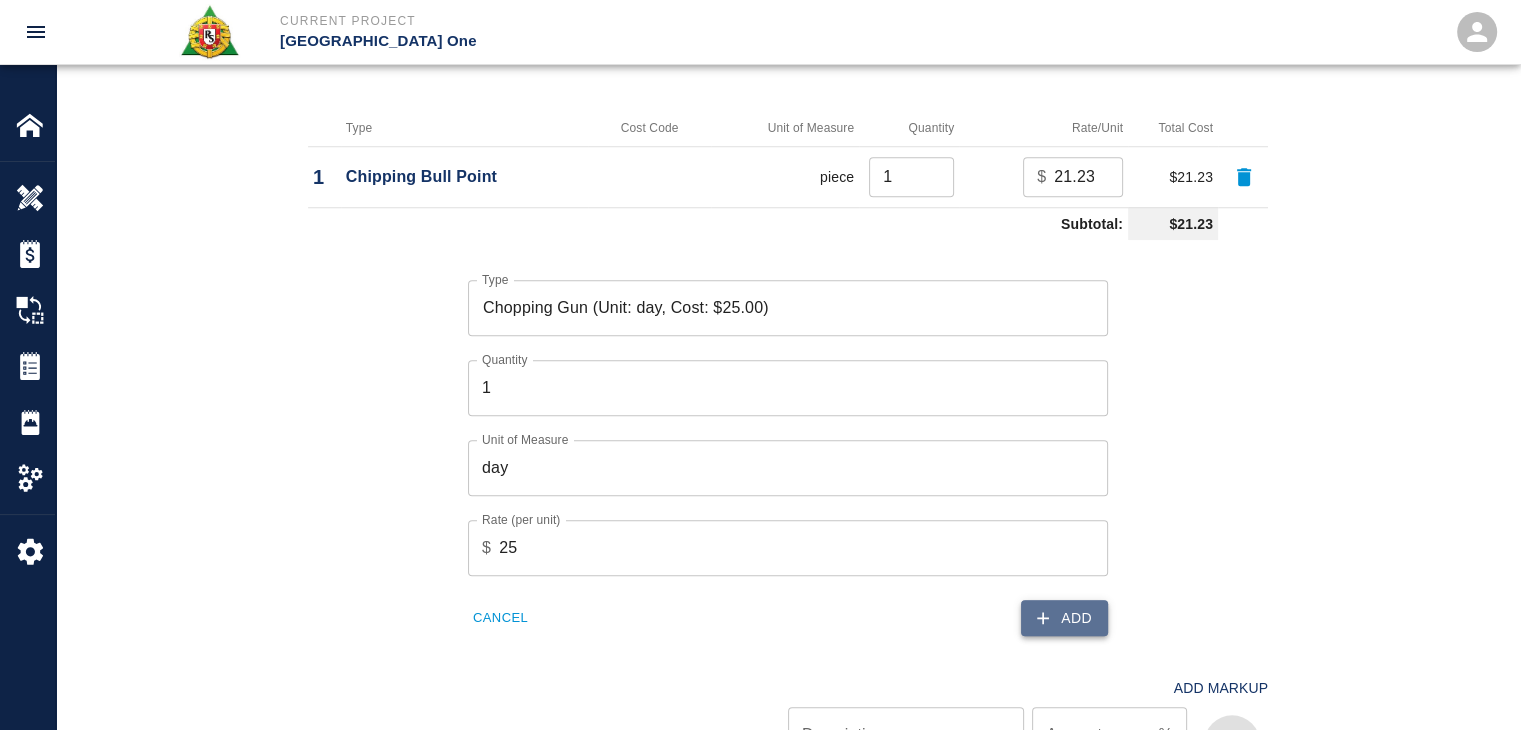 click on "Add" at bounding box center [1064, 618] 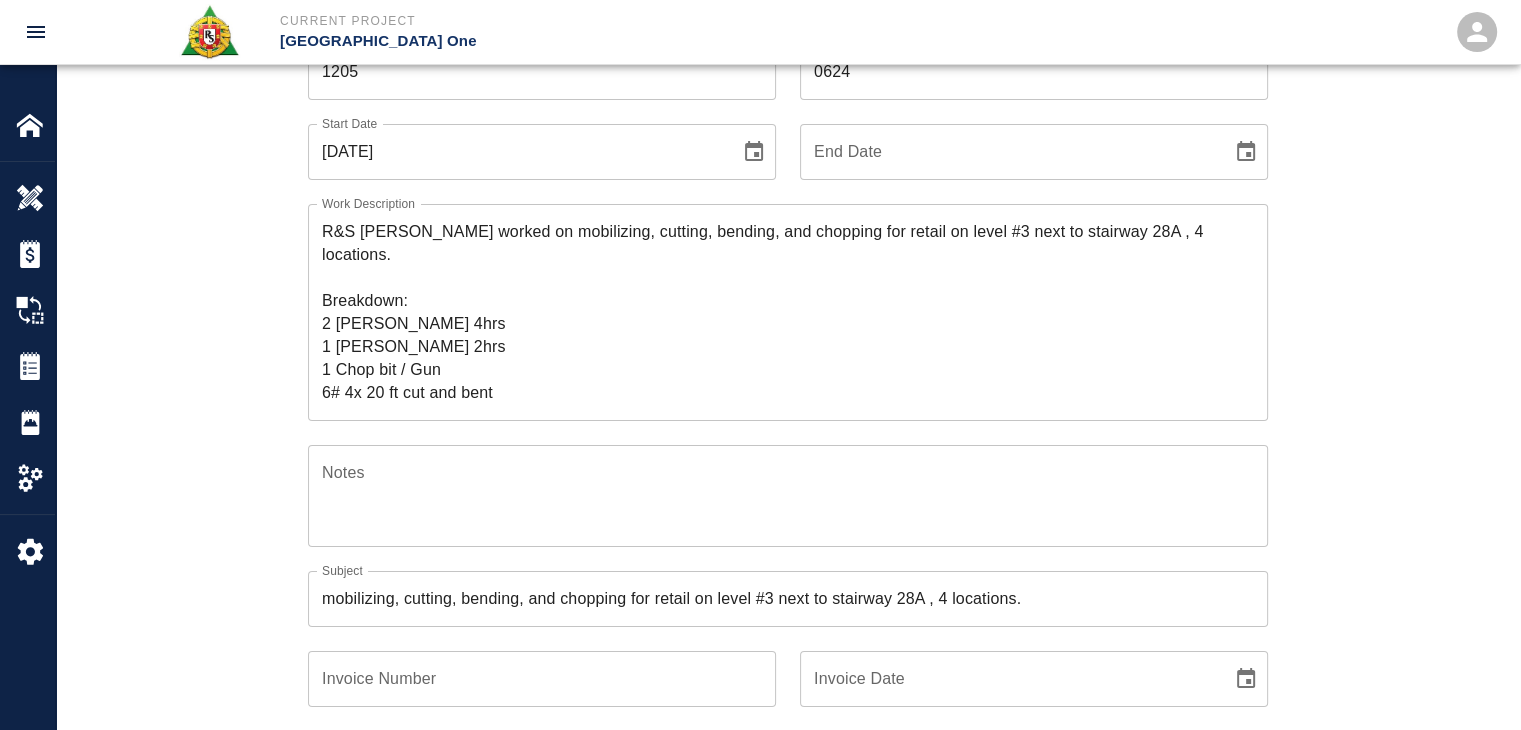 scroll, scrollTop: 159, scrollLeft: 0, axis: vertical 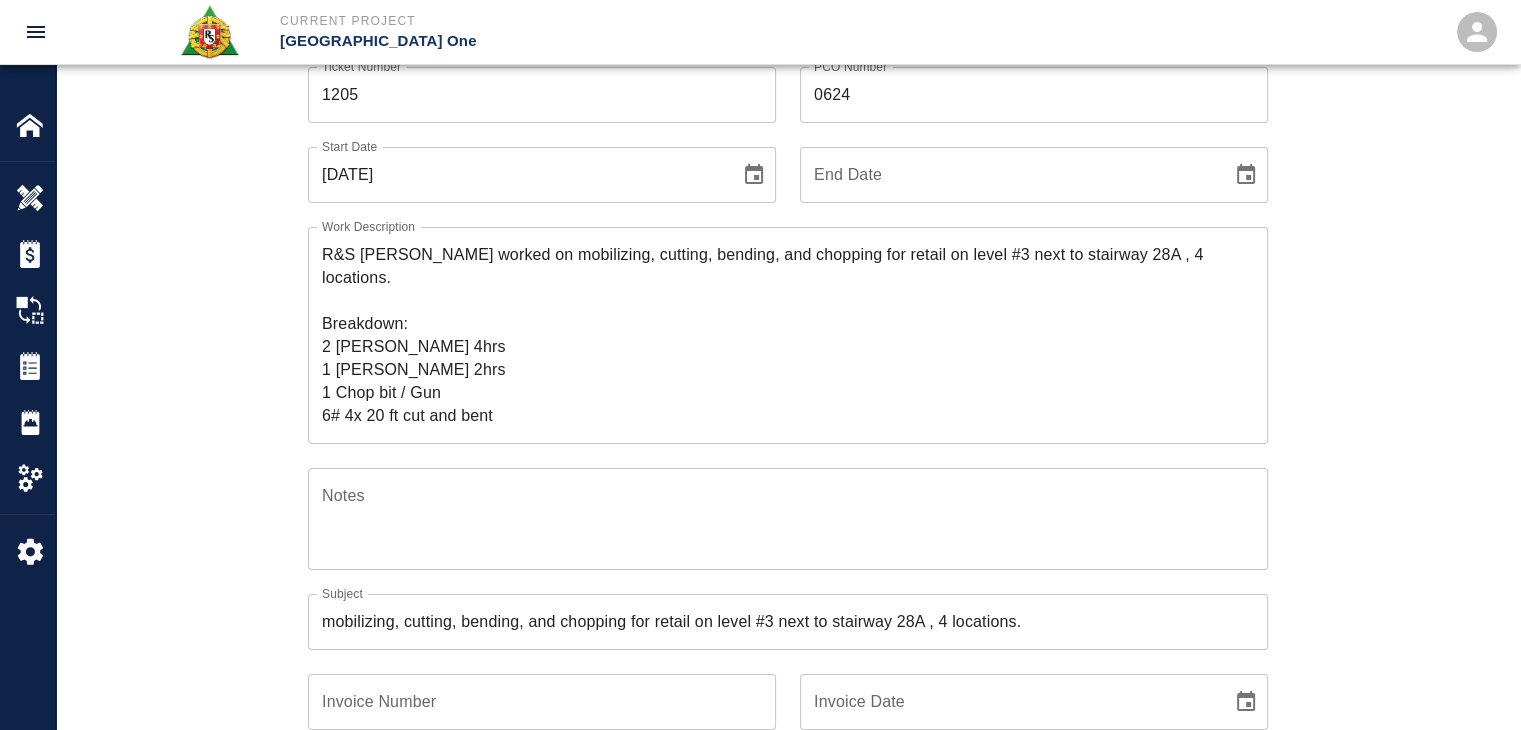 click on "R&S lathers worked on mobilizing, cutting, bending, and chopping for retail on level #3 next to stairway 28A , 4 locations.
Breakdown:
2 lathers 4hrs
1 Foreman 2hrs
1 Chop bit / Gun
6# 4x 20 ft cut and bent
24 #4 barlocks" at bounding box center [788, 335] 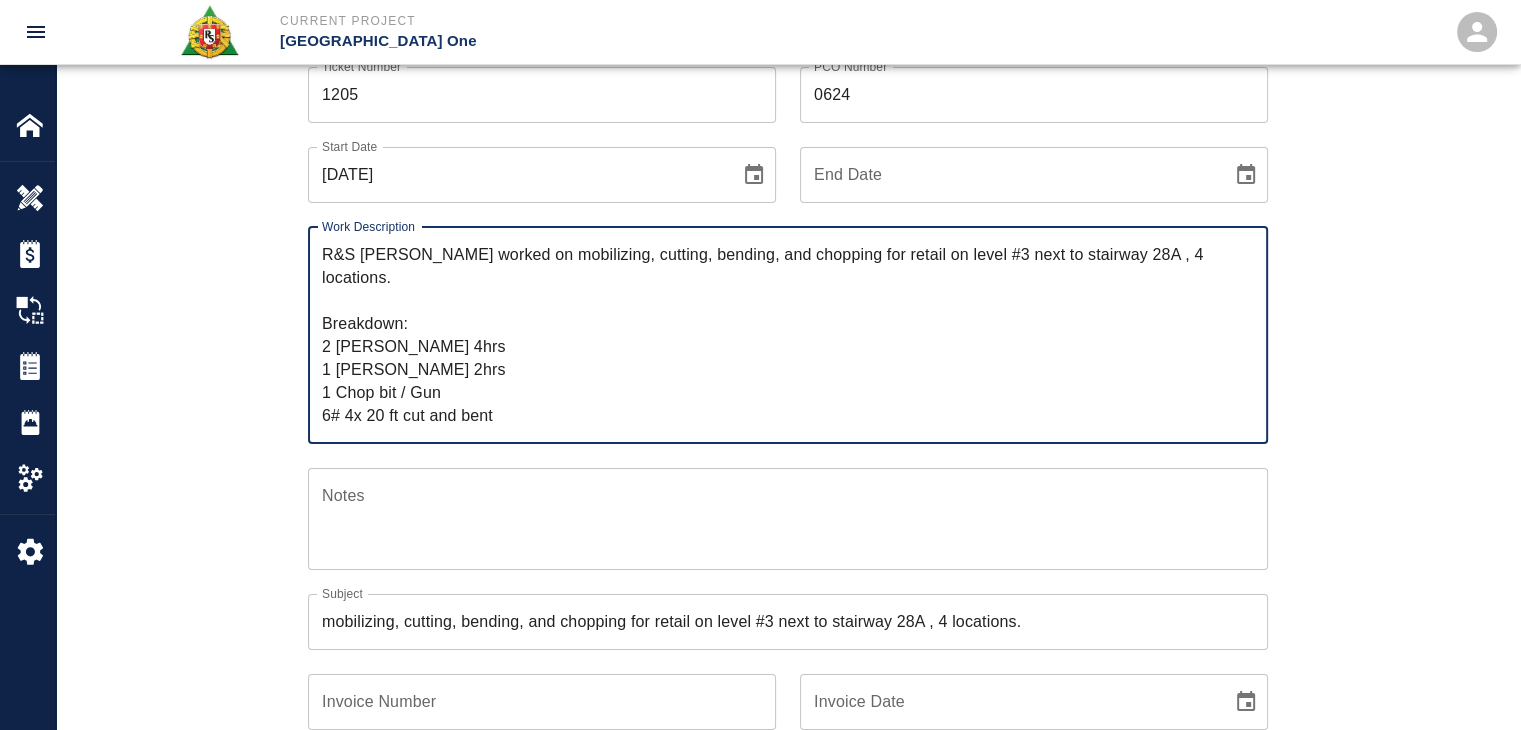 click on "Ticket Number 1205 Ticket Number PCO Number 0624 PCO Number Start Date  07/02/2025 Start Date  End Date End Date Work Description R&S lathers worked on mobilizing, cutting, bending, and chopping for retail on level #3 next to stairway 28A , 4 locations.
Breakdown:
2 lathers 4hrs
1 Foreman 2hrs
1 Chop bit / Gun
6# 4x 20 ft cut and bent
24 #4 barlocks x Work Description Notes x Notes Subject mobilizing, cutting, bending, and chopping for retail on level #3 next to stairway 28A , 4 locations. Subject Invoice Number Invoice Number Invoice Date Invoice Date Upload Attachments (50MB limit) Choose file No file chosen Upload Another File Add Costs Switch to Lump Sum" at bounding box center [788, 500] 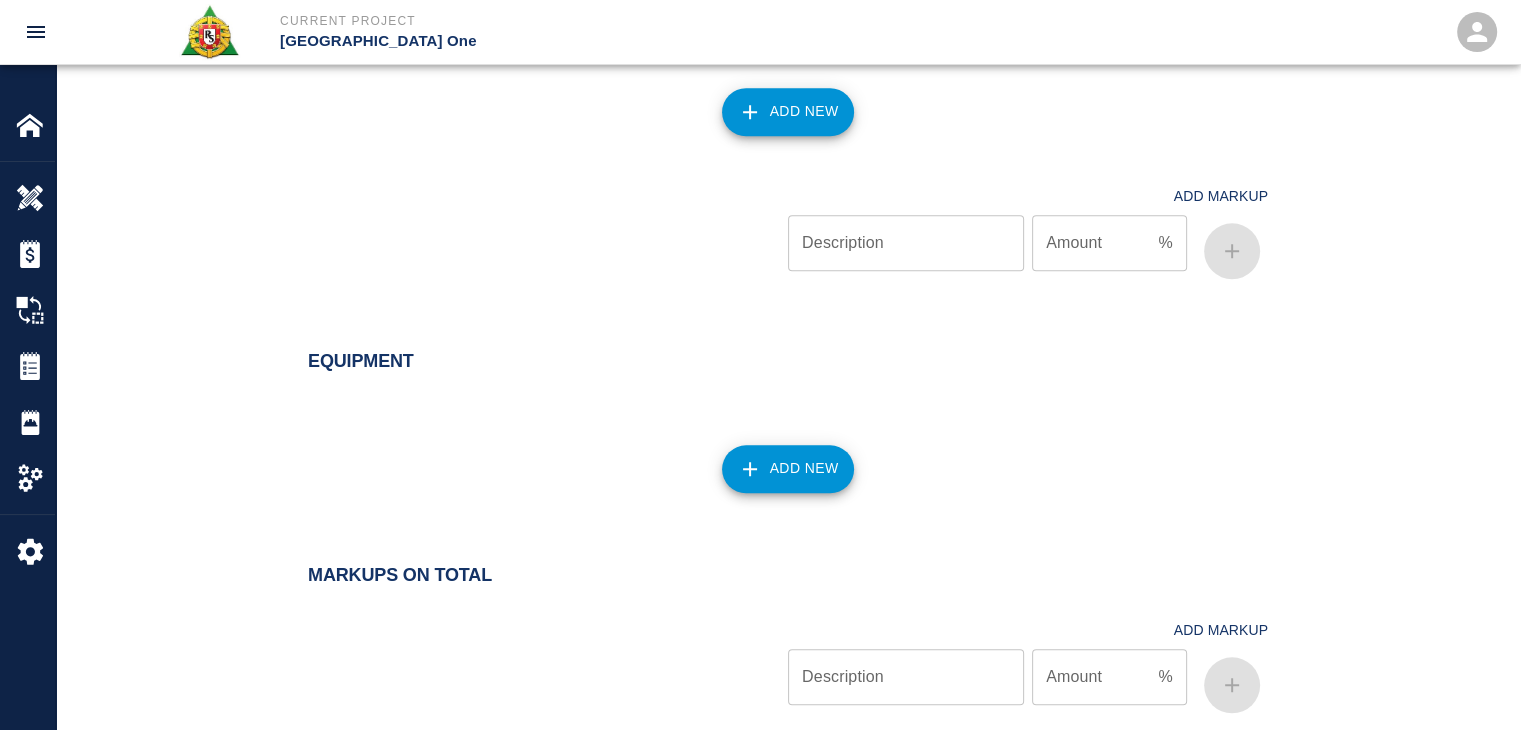 scroll, scrollTop: 1960, scrollLeft: 0, axis: vertical 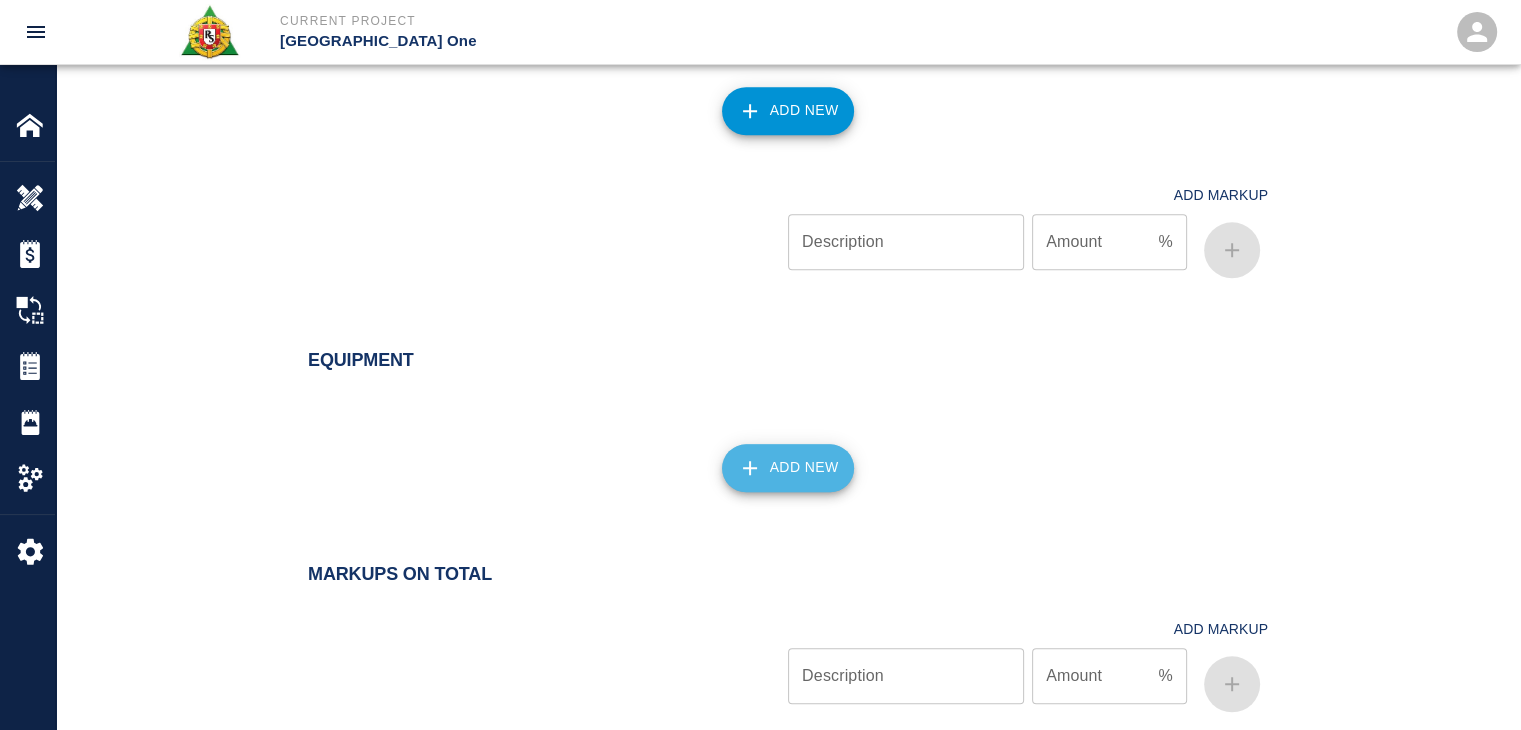 click on "Add New" at bounding box center [788, 468] 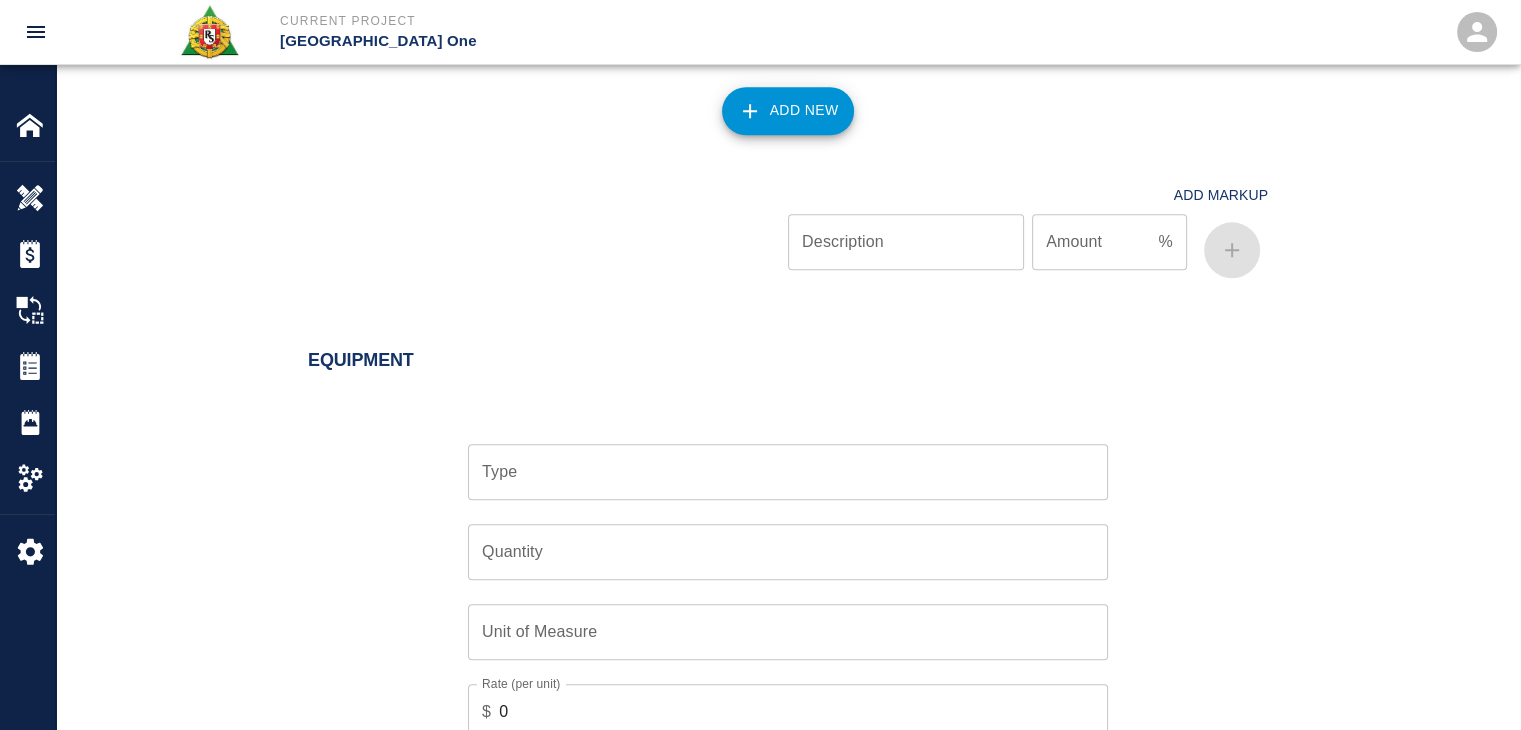 click on "Type" at bounding box center [788, 472] 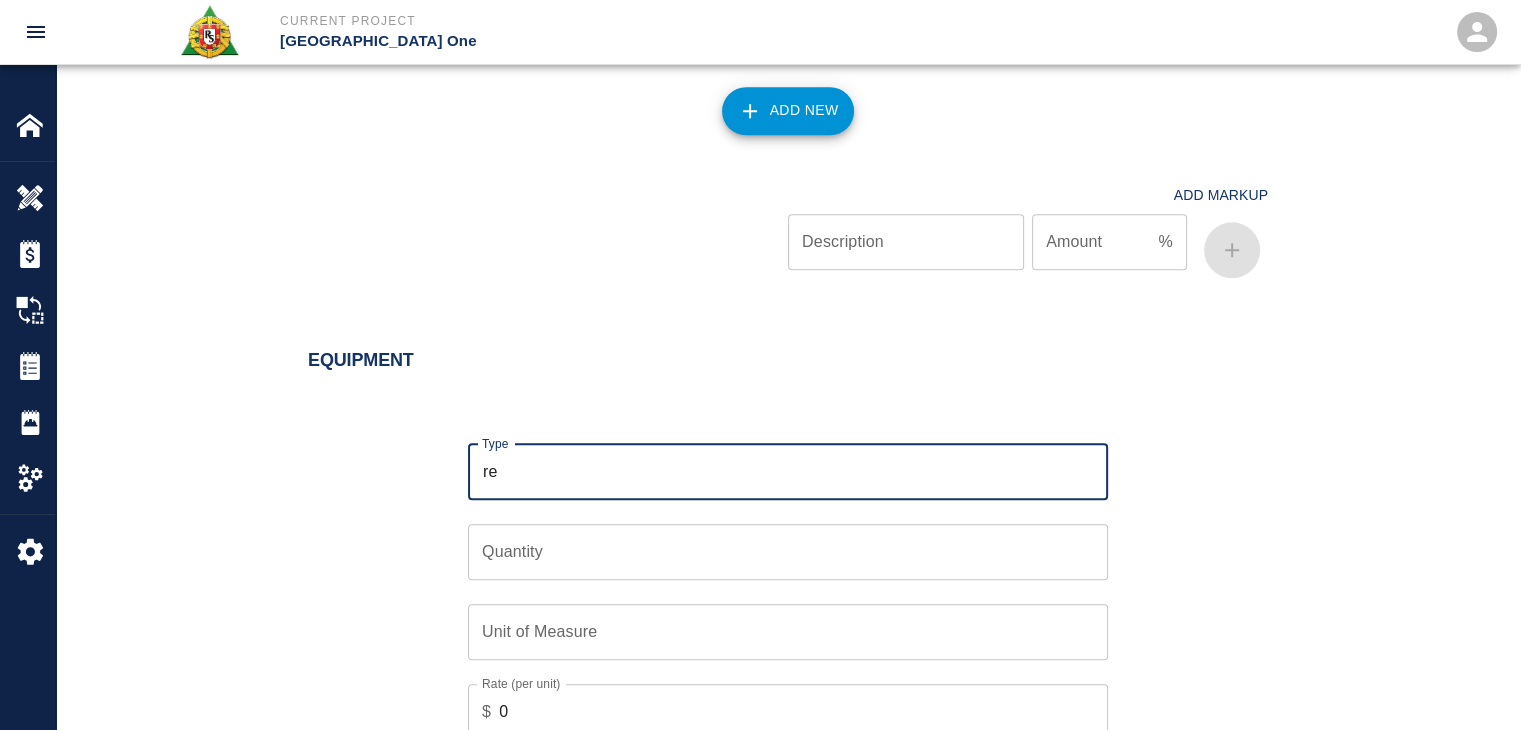 type on "r" 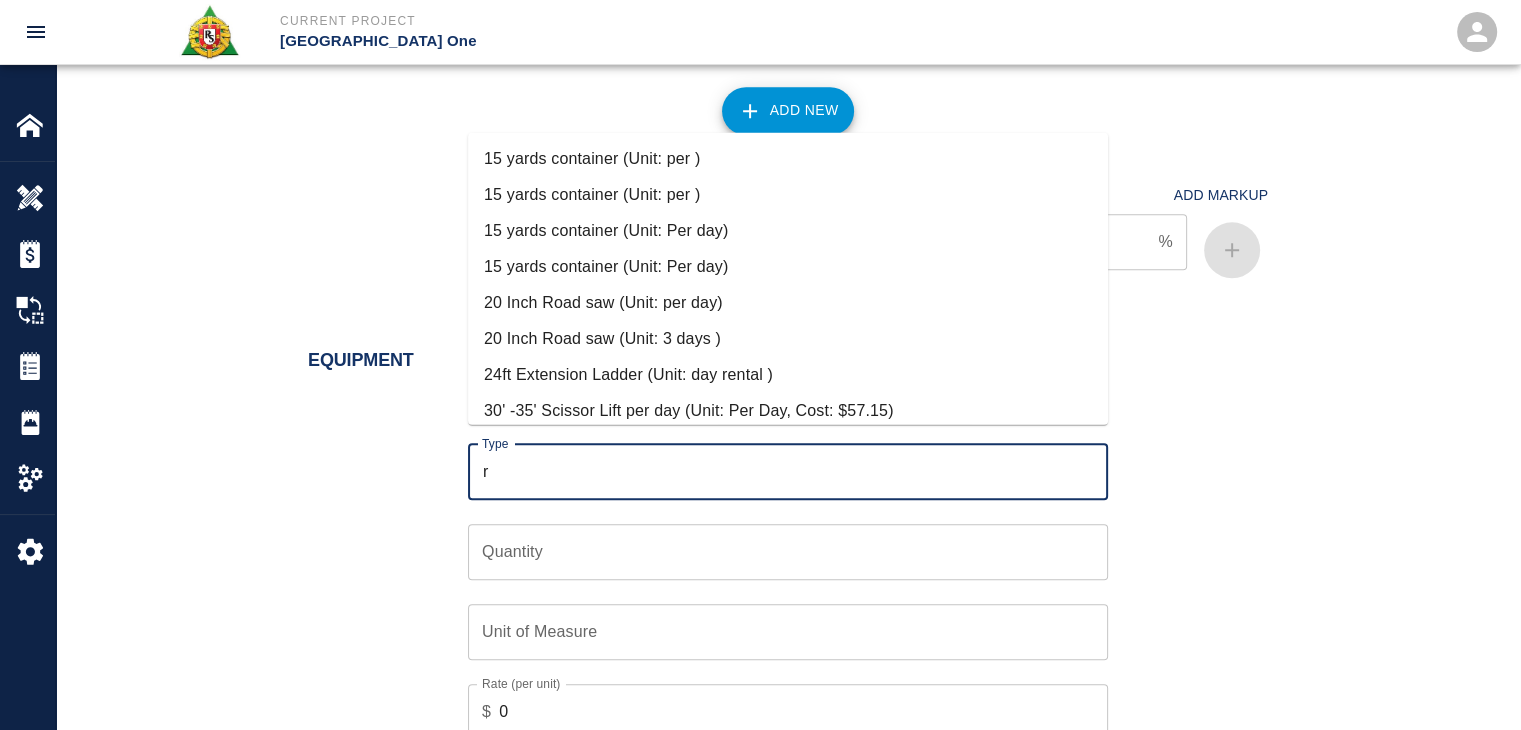 type 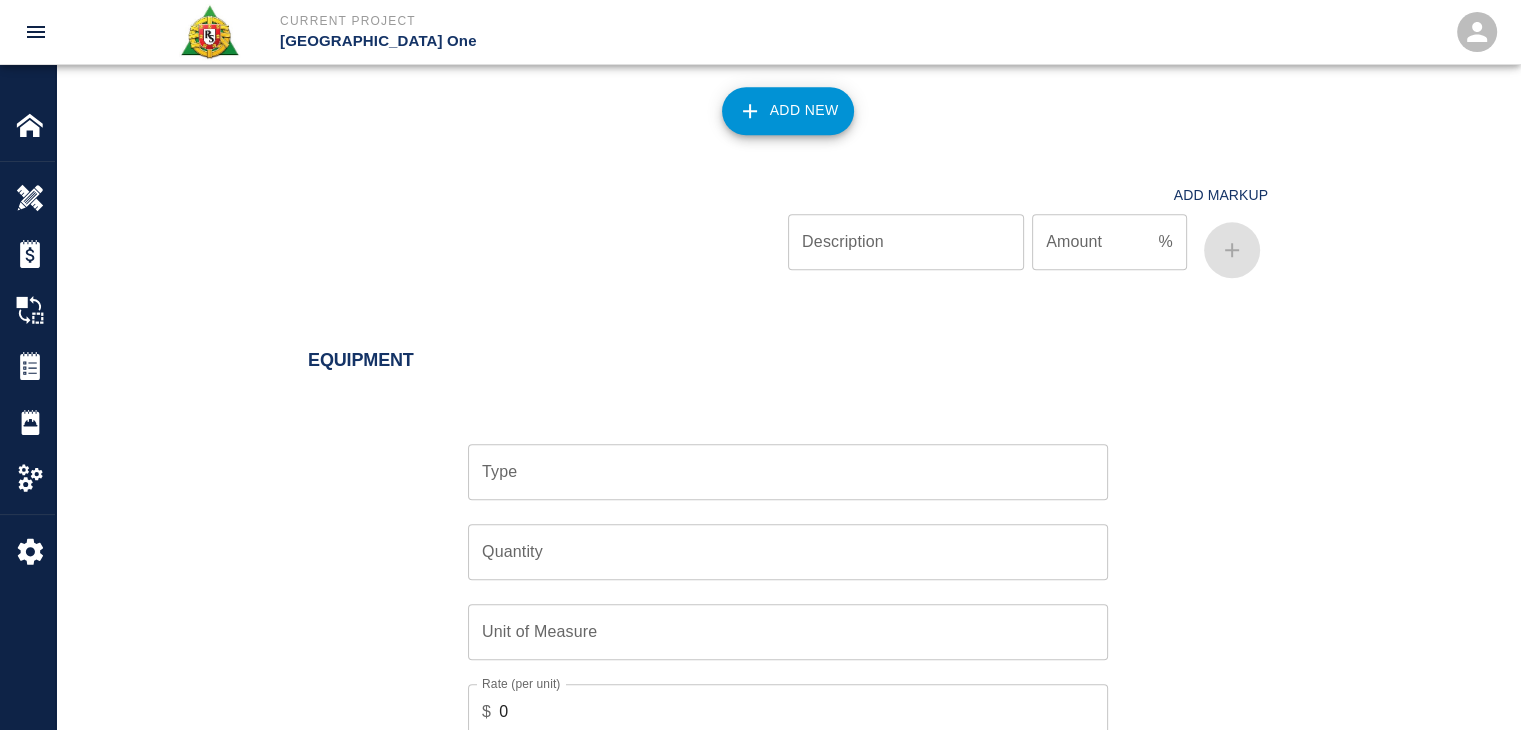 click on "Type Type Quantity Quantity Unit of Measure Unit of Measure Rate (per unit) $ 0 Rate (per unit) Cancel Add" at bounding box center [776, 606] 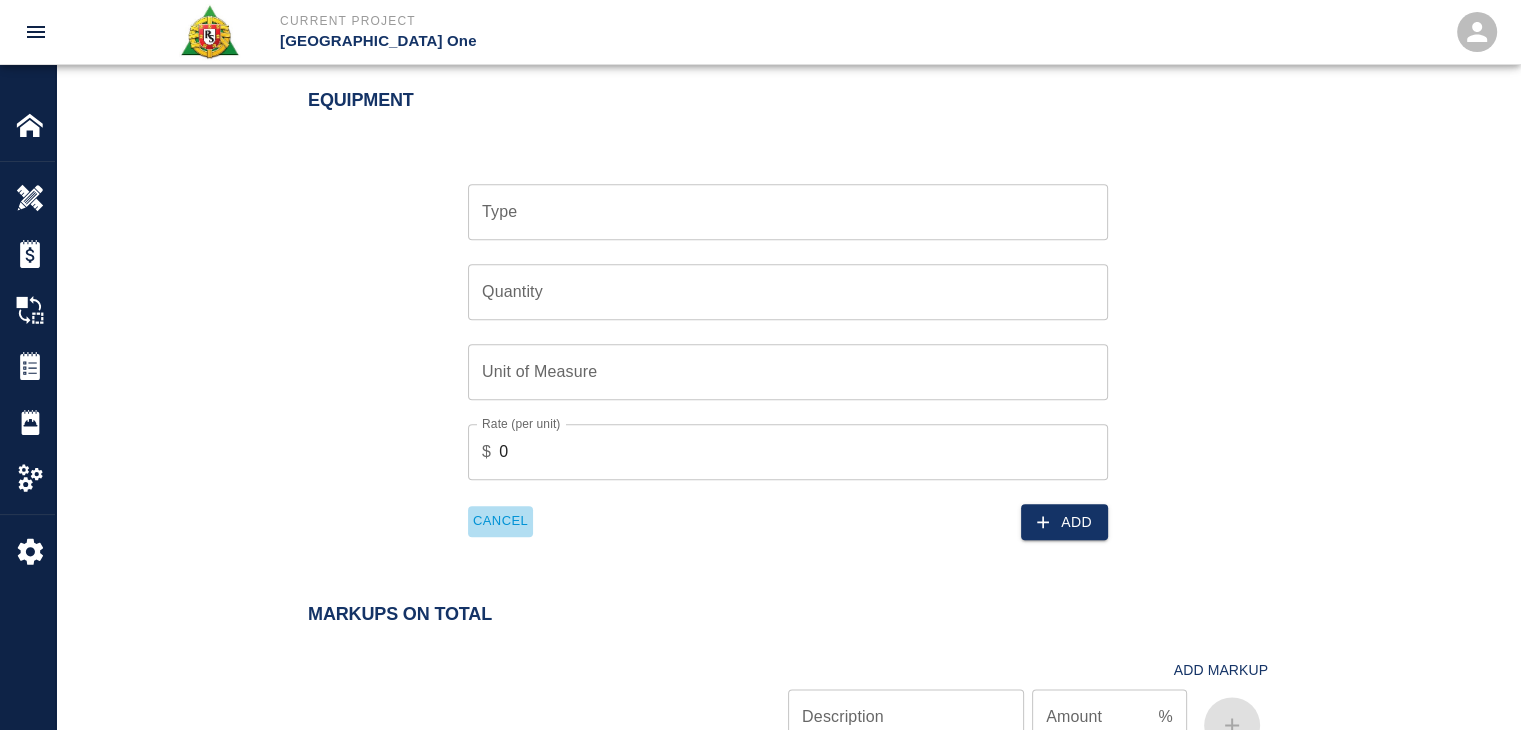 click on "Cancel" at bounding box center [500, 521] 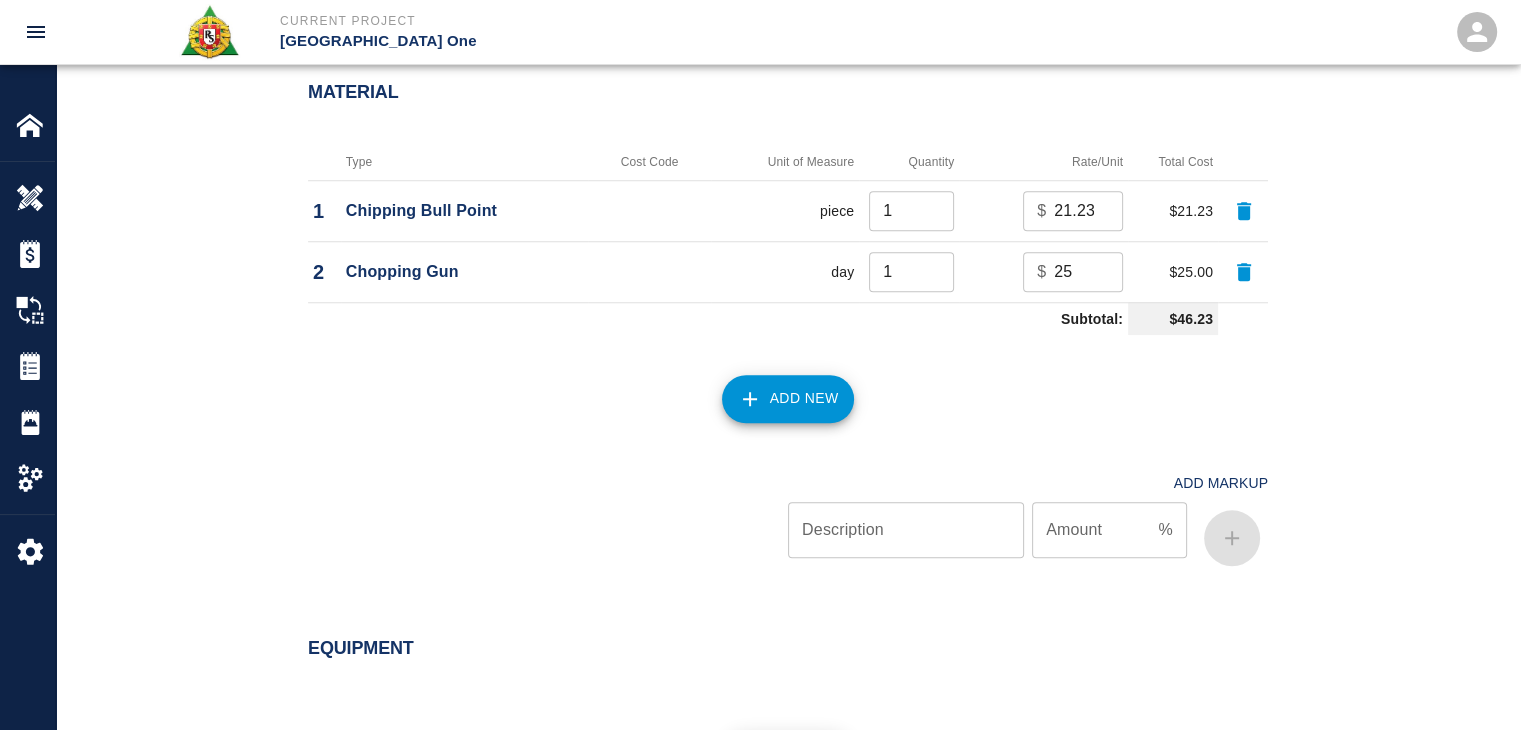 scroll, scrollTop: 1672, scrollLeft: 0, axis: vertical 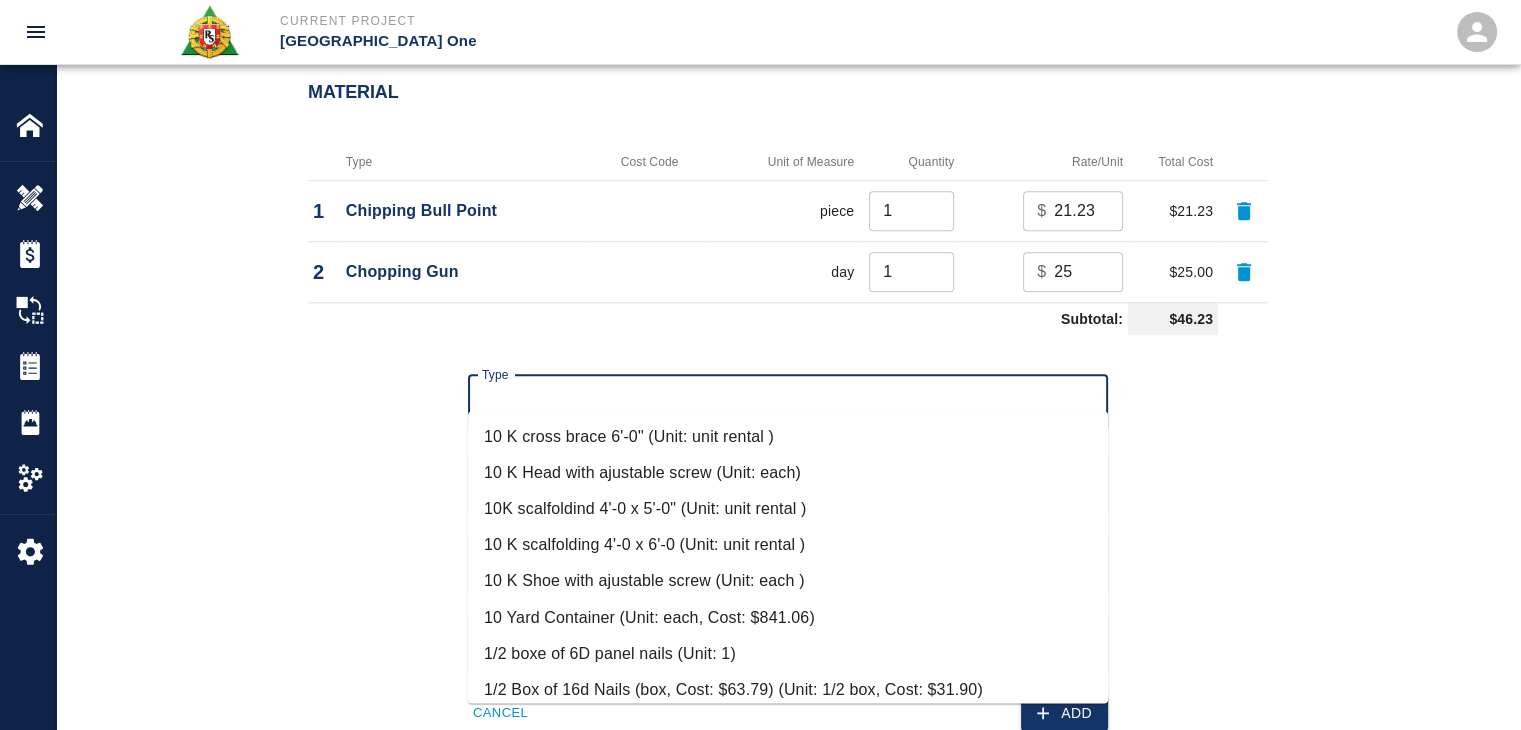 click on "Type" at bounding box center [788, 403] 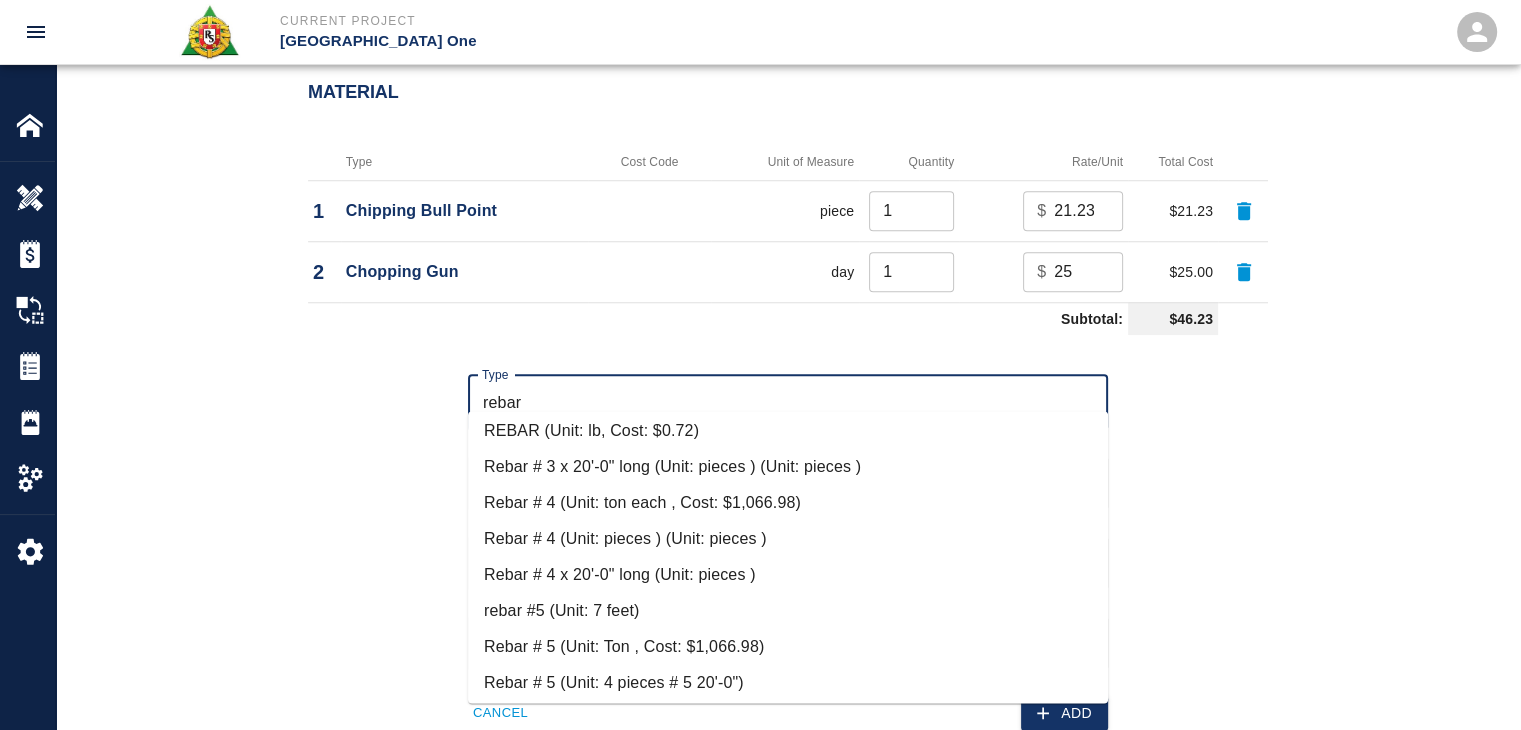 scroll, scrollTop: 206, scrollLeft: 0, axis: vertical 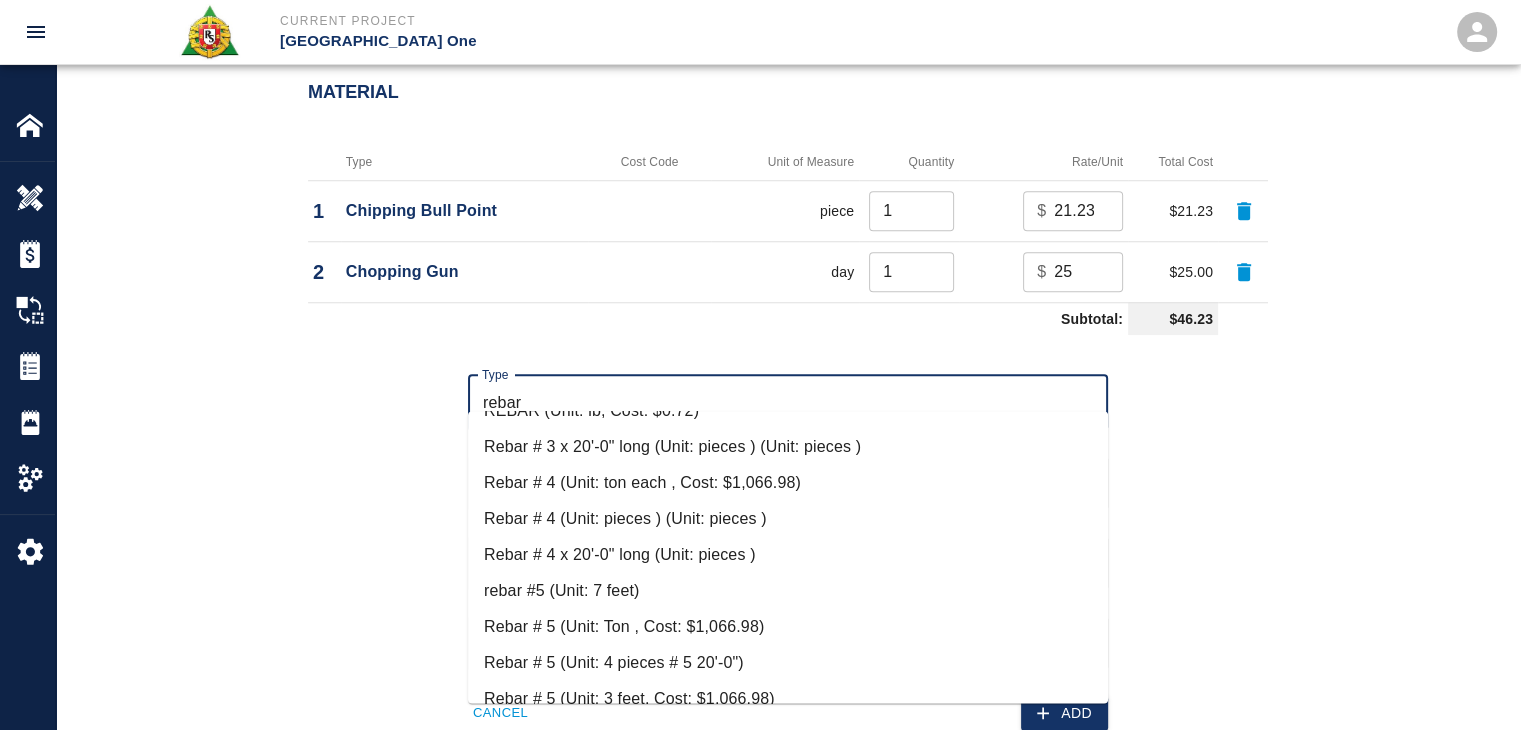click on "Rebar # 4  x 20'-0" long  (Unit: pieces )" at bounding box center (788, 555) 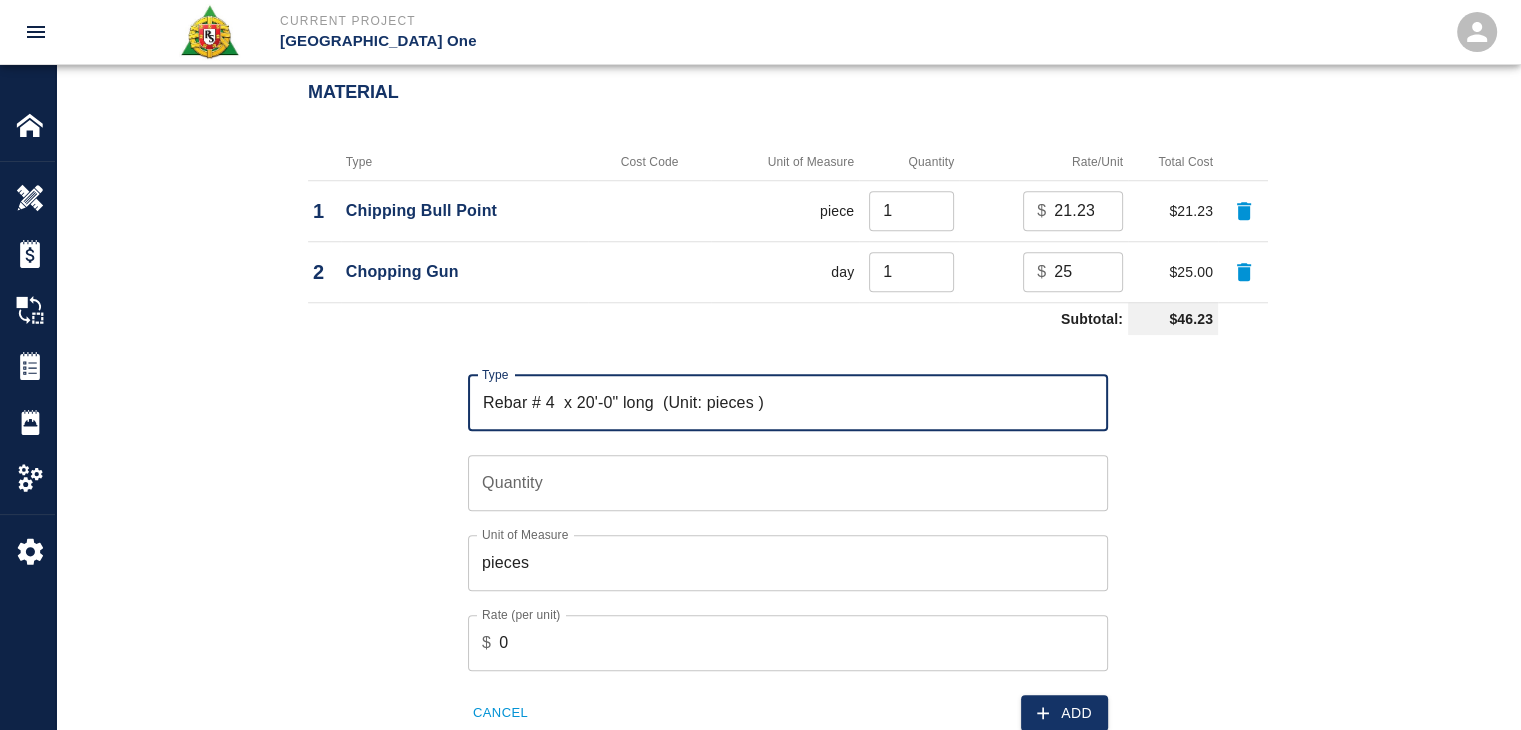 type on "Rebar # 4  x 20'-0" long  (Unit: pieces )" 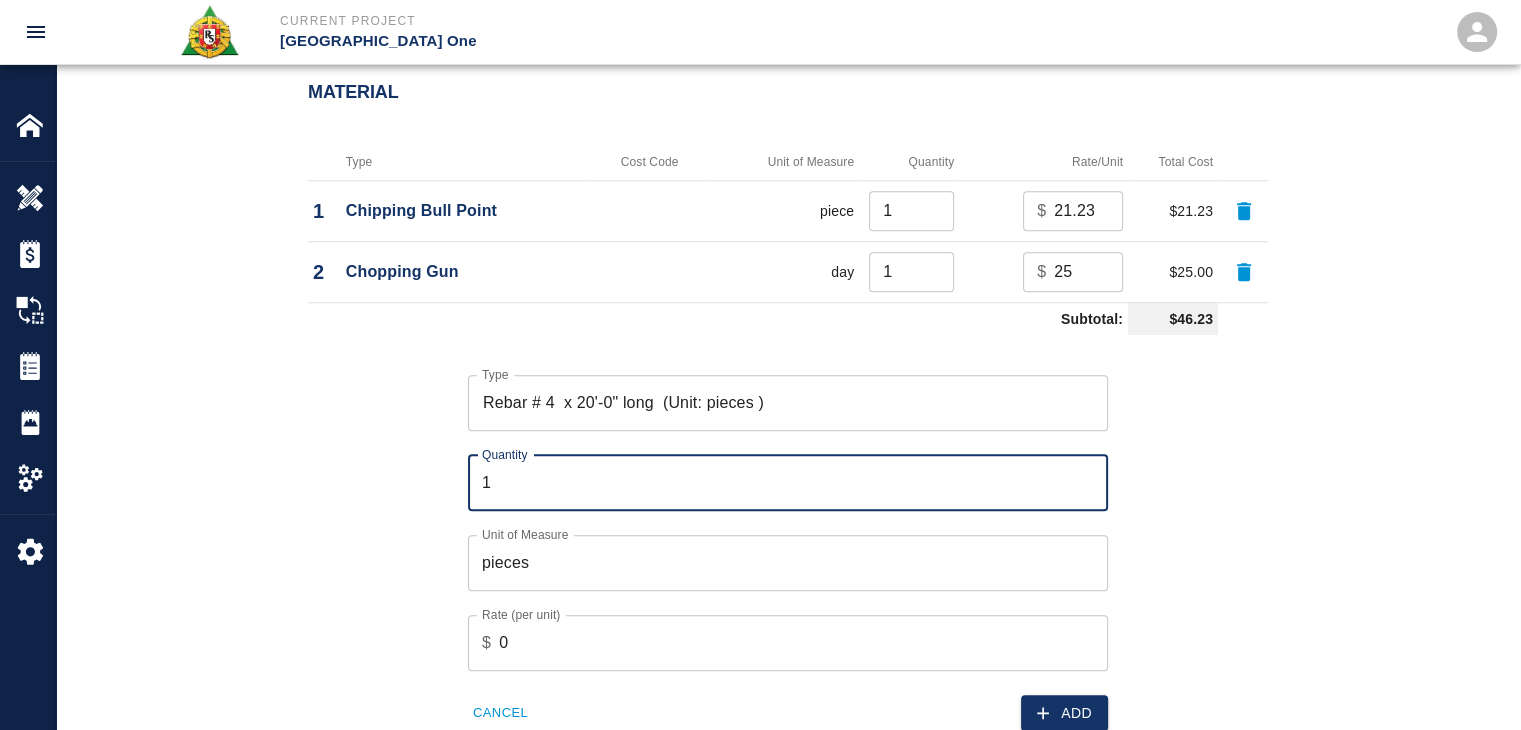 type on "1" 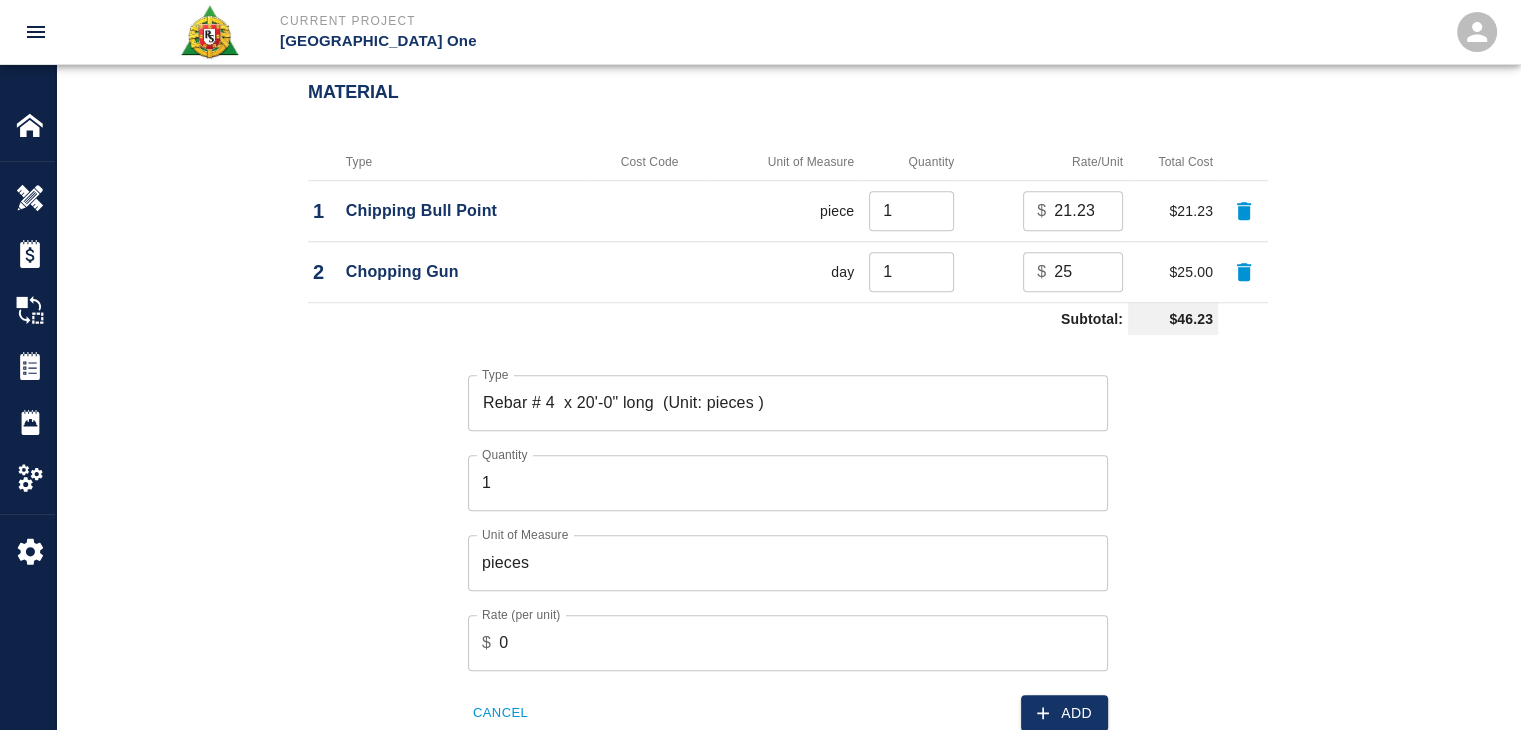 click on "Add" at bounding box center [942, 701] 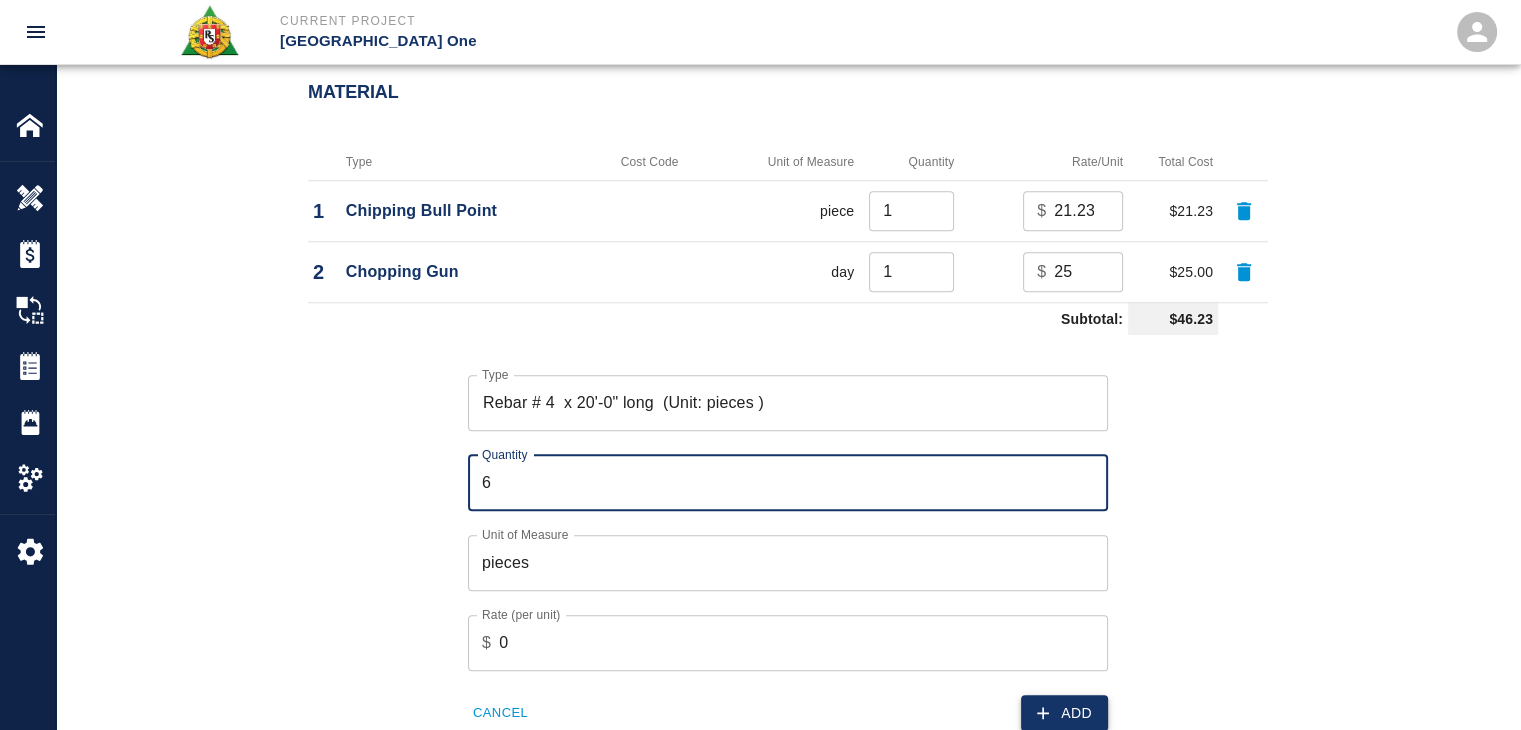 type on "6" 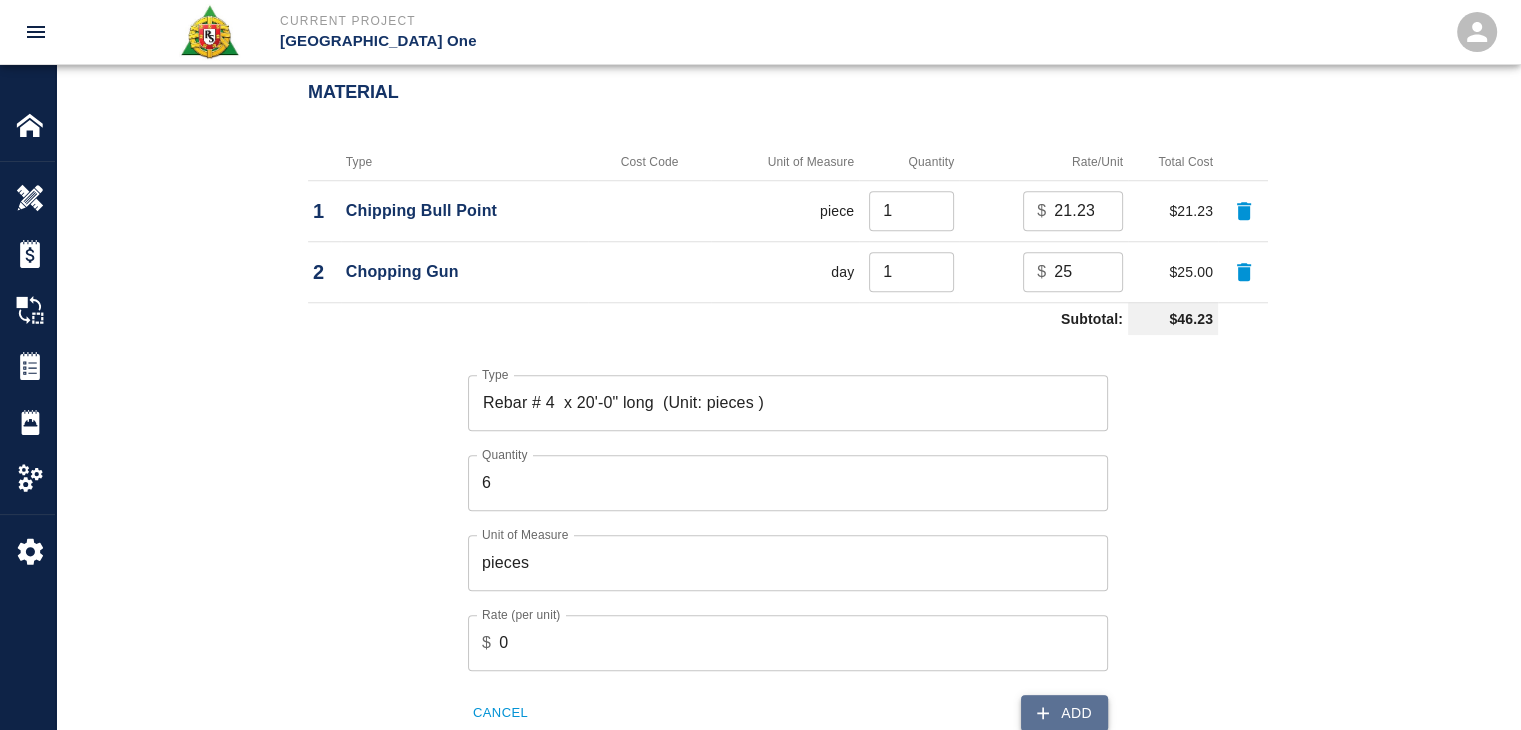 click on "Add" at bounding box center [1064, 713] 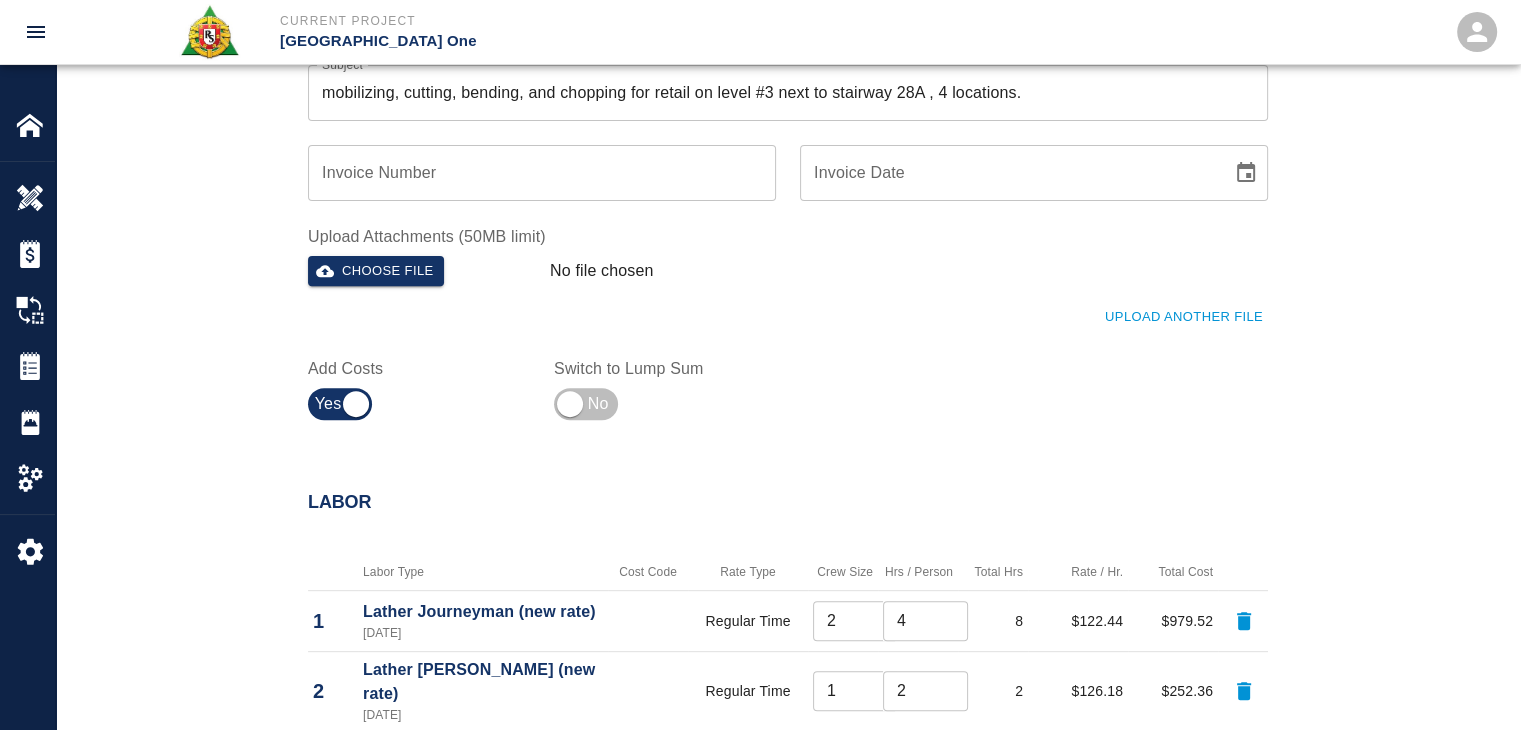 scroll, scrollTop: 187, scrollLeft: 0, axis: vertical 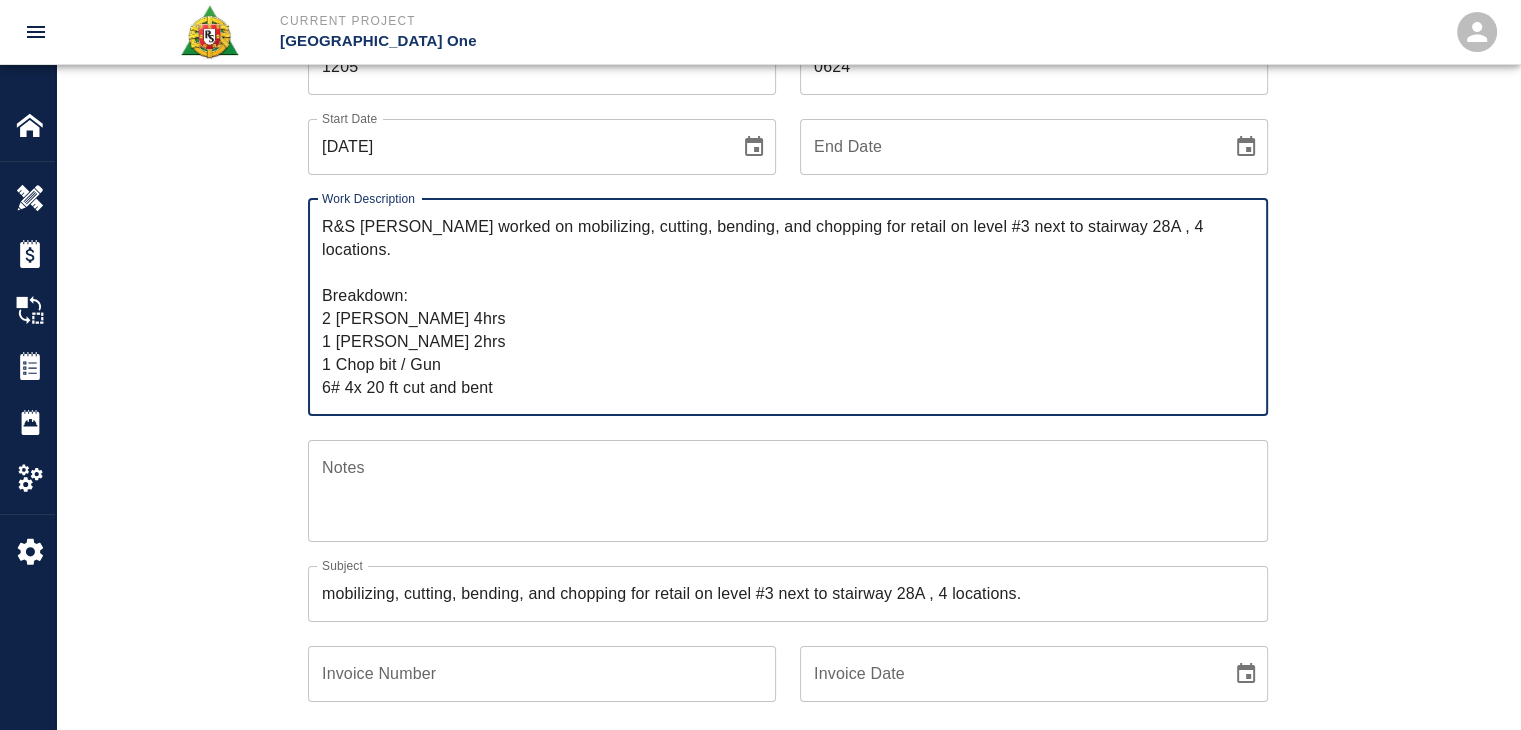 click on "R&S lathers worked on mobilizing, cutting, bending, and chopping for retail on level #3 next to stairway 28A , 4 locations.
Breakdown:
2 lathers 4hrs
1 Foreman 2hrs
1 Chop bit / Gun
6# 4x 20 ft cut and bent
24 #4 barlocks" at bounding box center (788, 307) 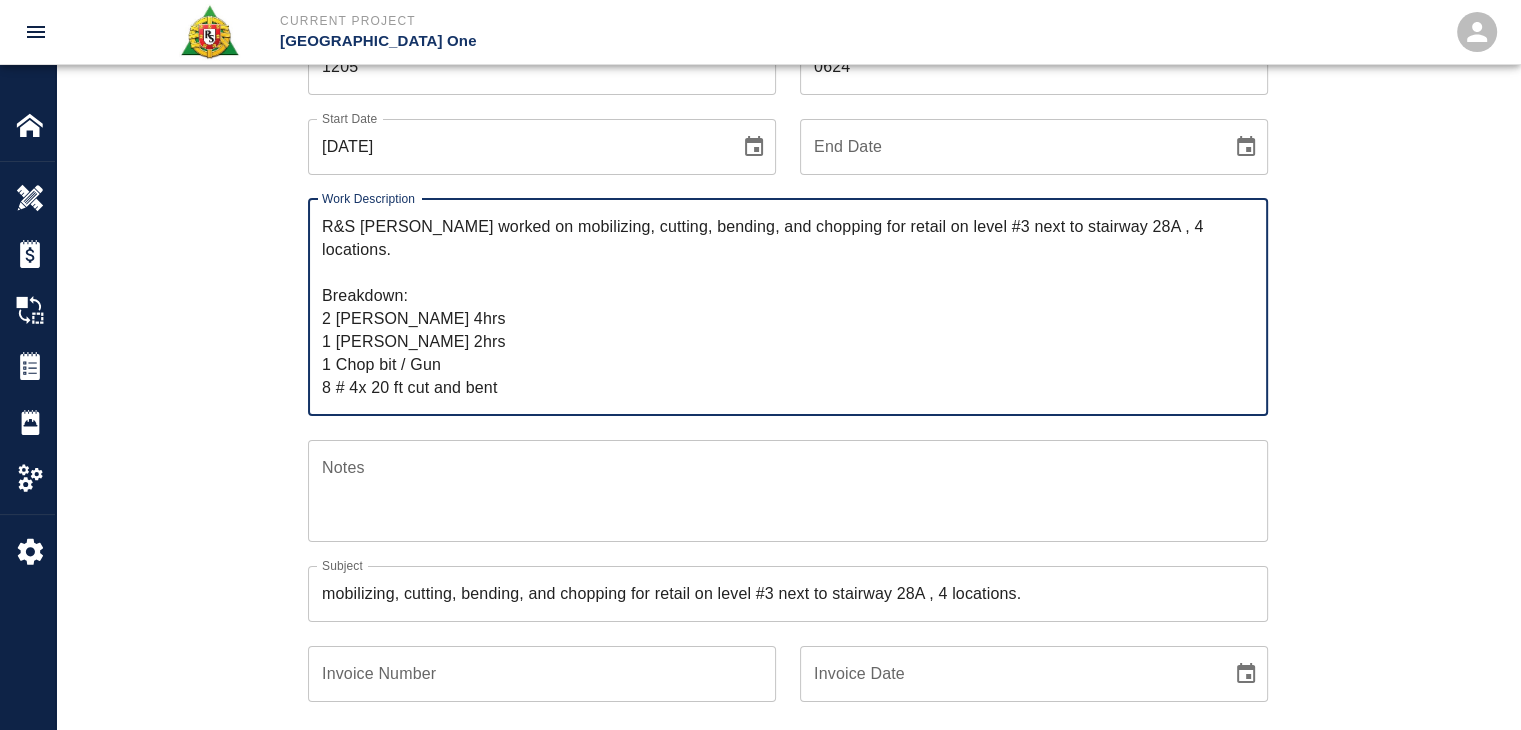 type on "R&S lathers worked on mobilizing, cutting, bending, and chopping for retail on level #3 next to stairway 28A , 4 locations.
Breakdown:
2 lathers 4hrs
1 Foreman 2hrs
1 Chop bit / Gun
8 # 4x 20 ft cut and bent
24 #4 barlocks" 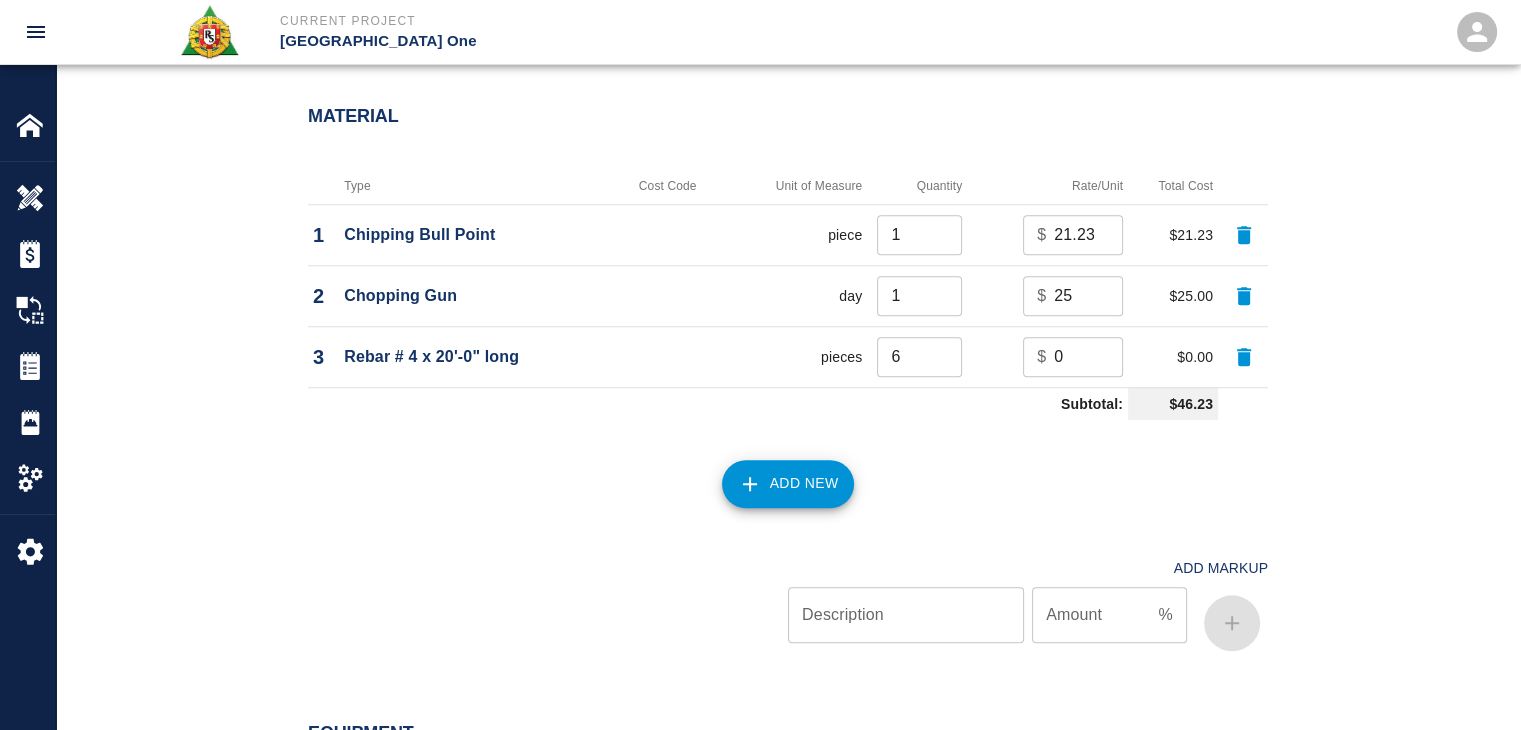 scroll, scrollTop: 1648, scrollLeft: 0, axis: vertical 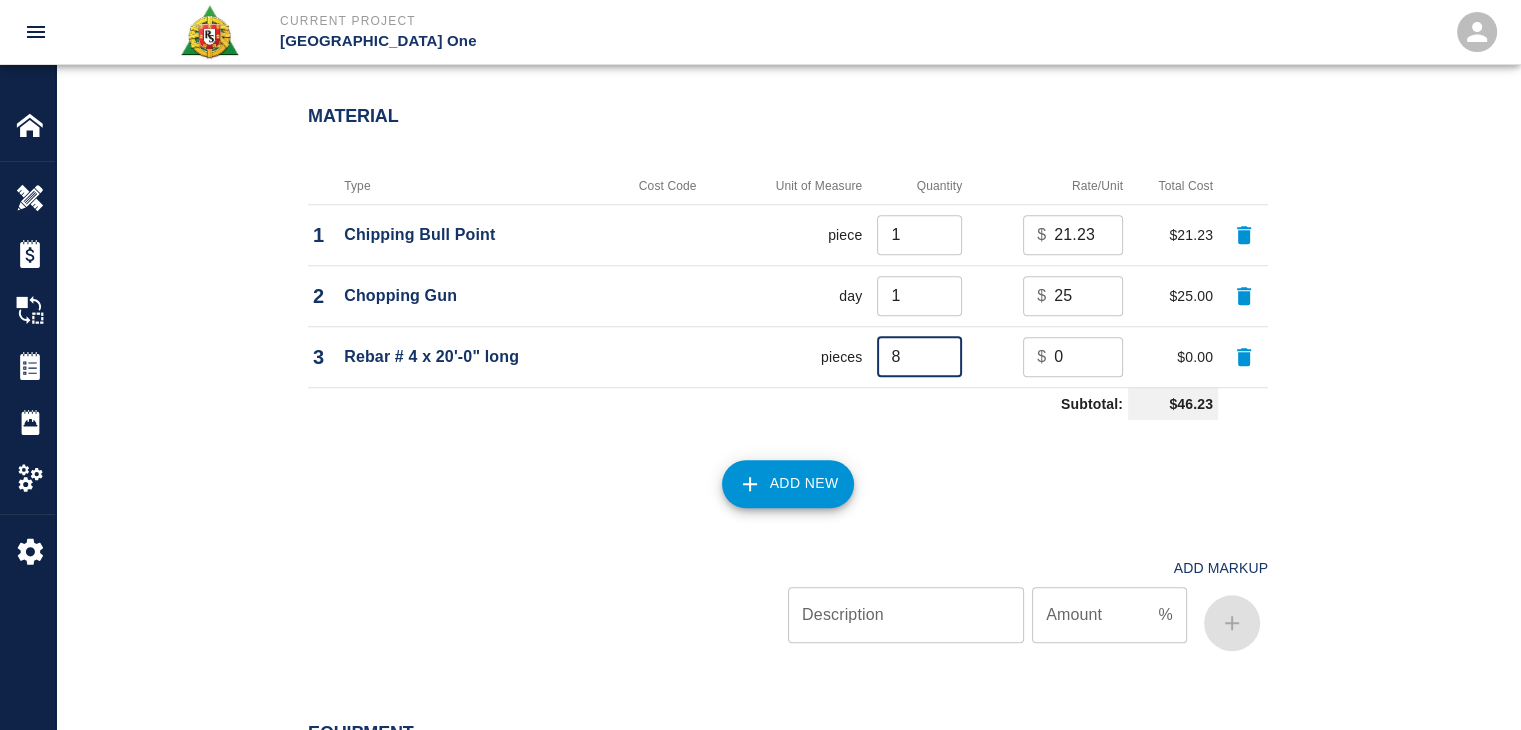 type on "8" 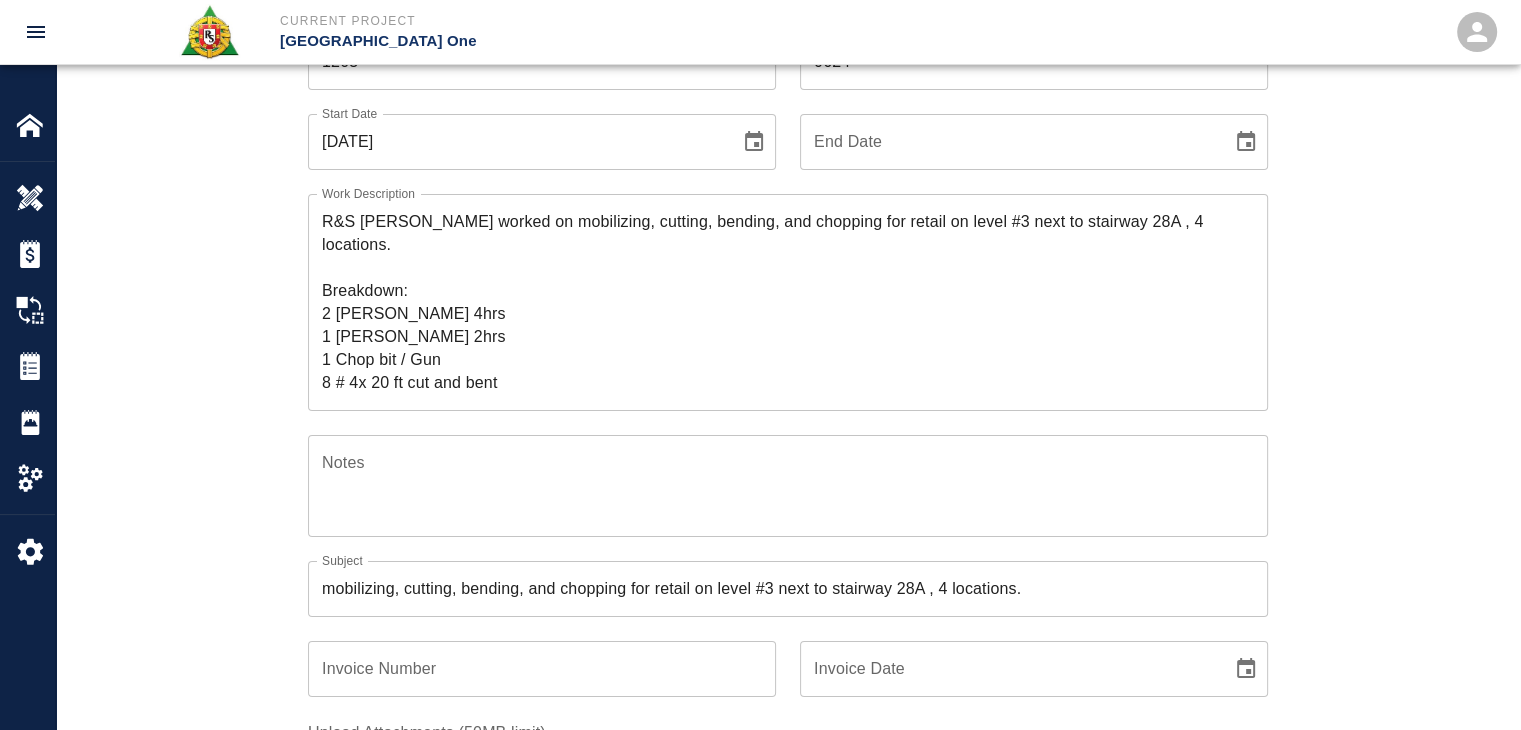 scroll, scrollTop: 188, scrollLeft: 0, axis: vertical 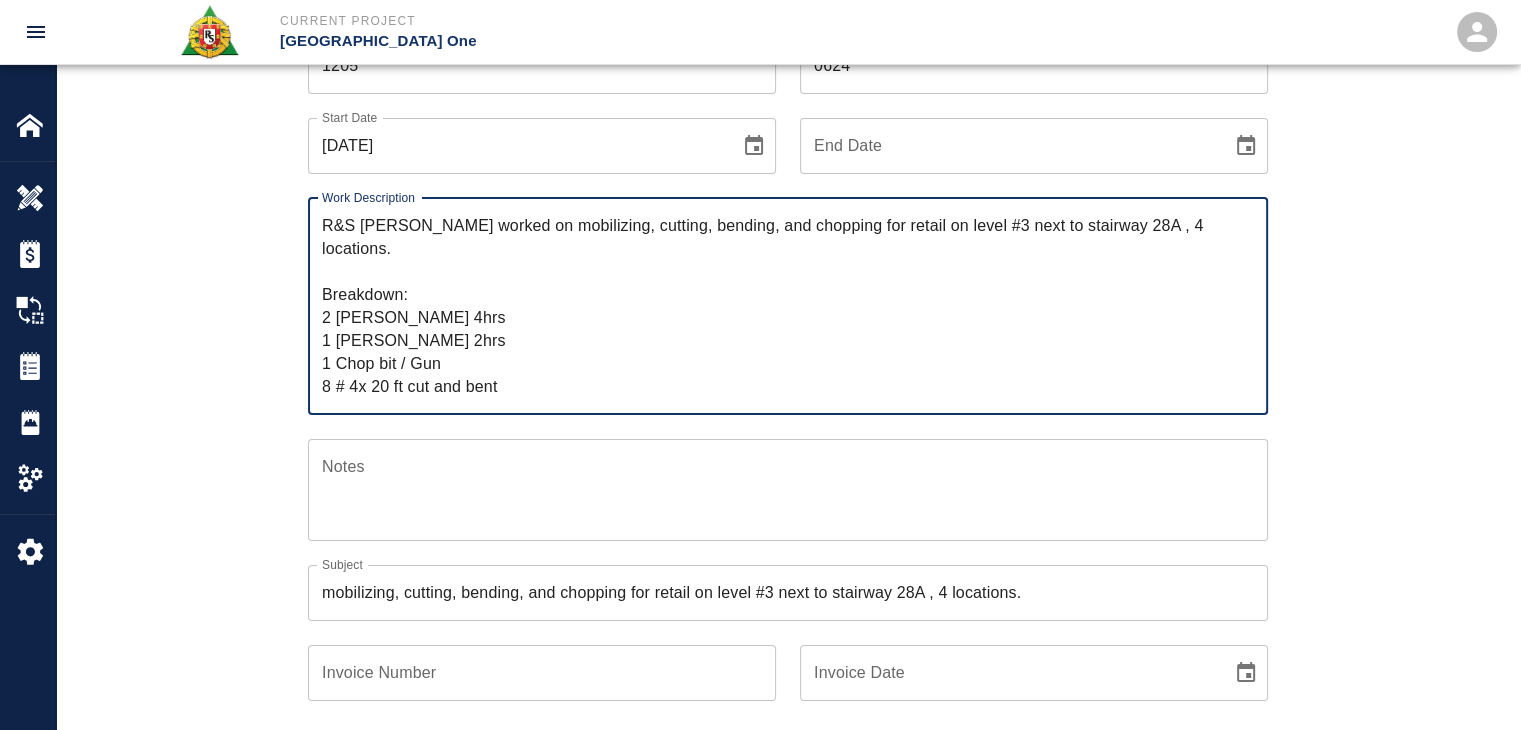 click on "Ticket Number 1205 Ticket Number PCO Number 0624 PCO Number Start Date  07/02/2025 Start Date  End Date End Date Work Description R&S lathers worked on mobilizing, cutting, bending, and chopping for retail on level #3 next to stairway 28A , 4 locations.
Breakdown:
2 lathers 4hrs
1 Foreman 2hrs
1 Chop bit / Gun
8 # 4x 20 ft cut and bent
24 #4 barlocks x Work Description Notes x Notes Subject mobilizing, cutting, bending, and chopping for retail on level #3 next to stairway 28A , 4 locations. Subject Invoice Number Invoice Number Invoice Date Invoice Date Upload Attachments (50MB limit) Choose file No file chosen Upload Another File Add Costs Switch to Lump Sum" at bounding box center (788, 495) 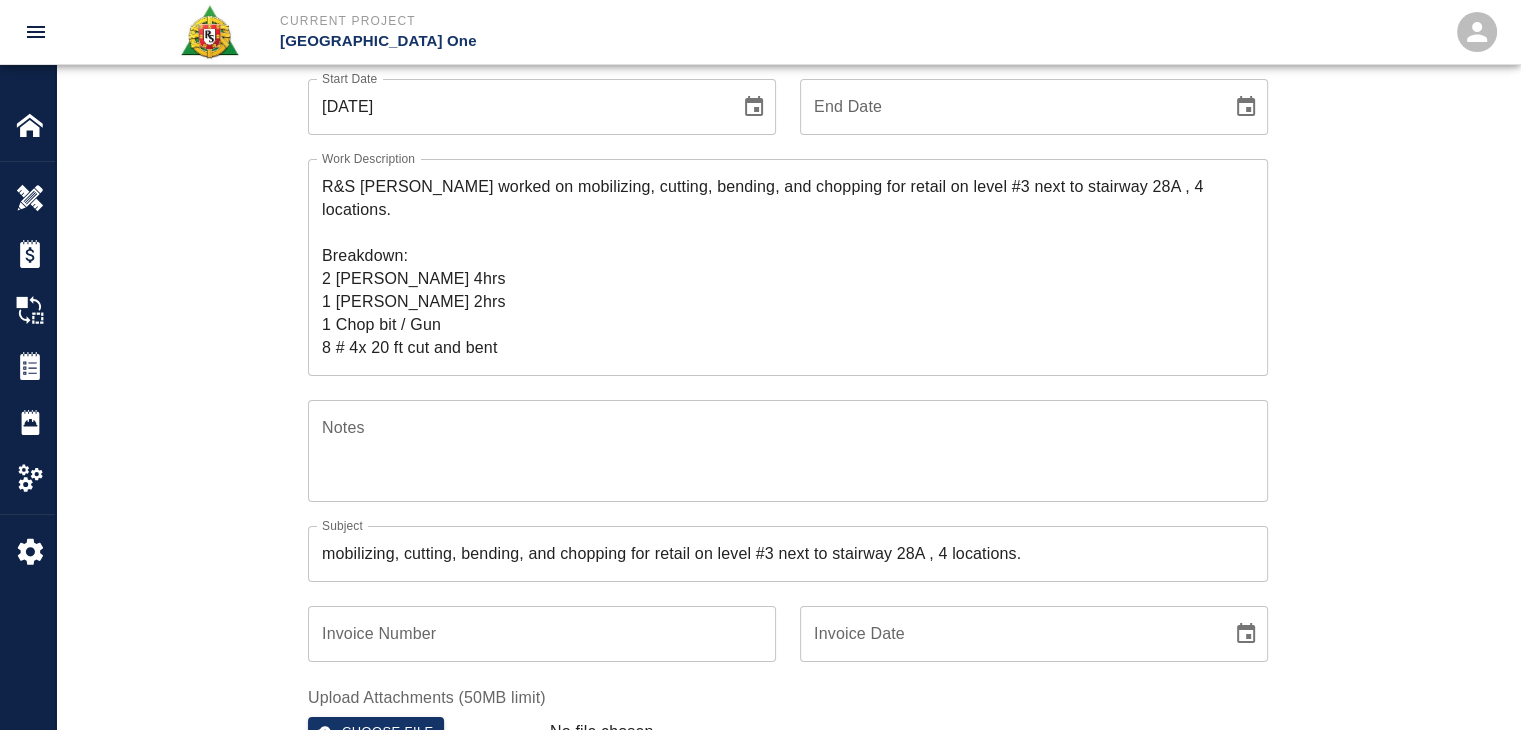 scroll, scrollTop: 191, scrollLeft: 0, axis: vertical 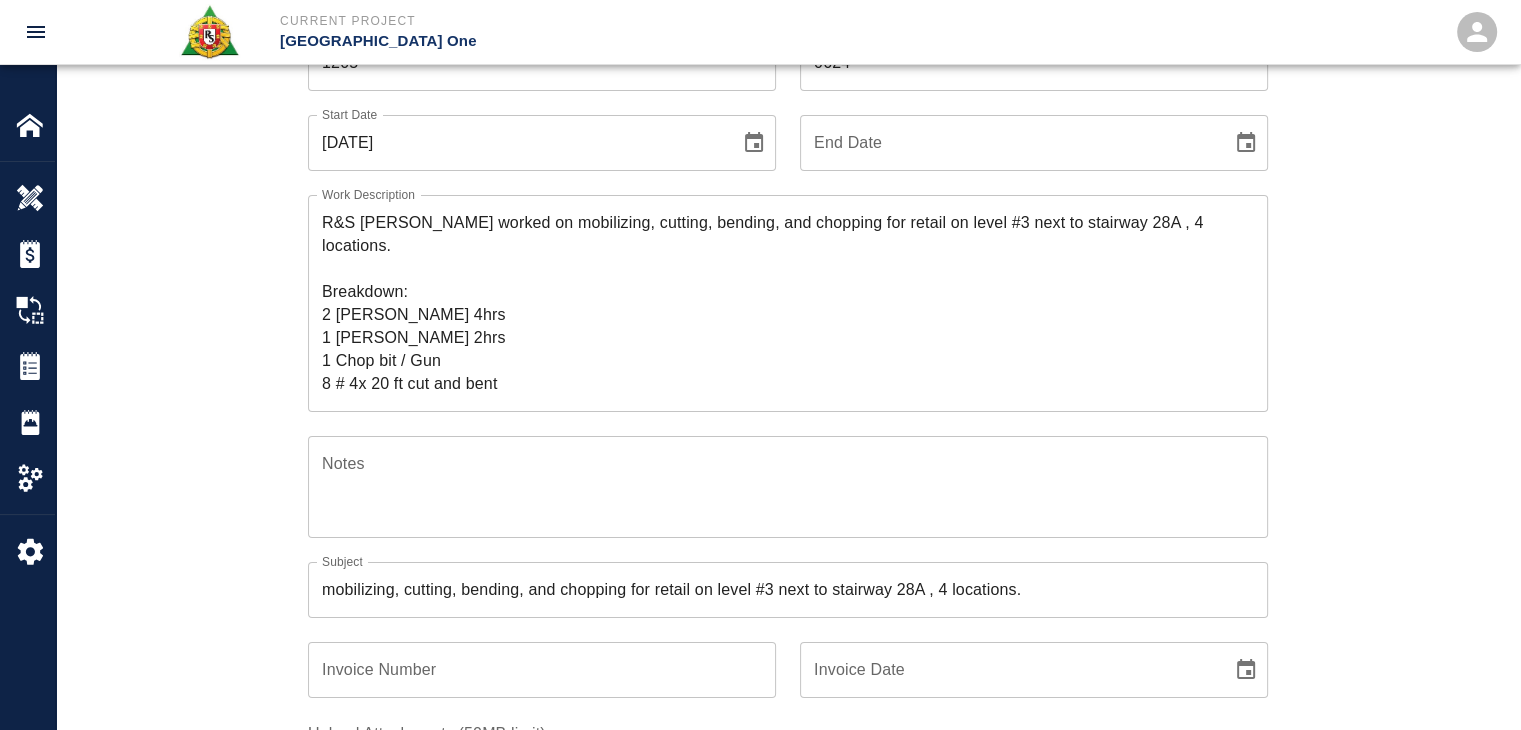 click on "R&S lathers worked on mobilizing, cutting, bending, and chopping for retail on level #3 next to stairway 28A , 4 locations.
Breakdown:
2 lathers 4hrs
1 Foreman 2hrs
1 Chop bit / Gun
8 # 4x 20 ft cut and bent
24 #4 barlocks" at bounding box center [788, 303] 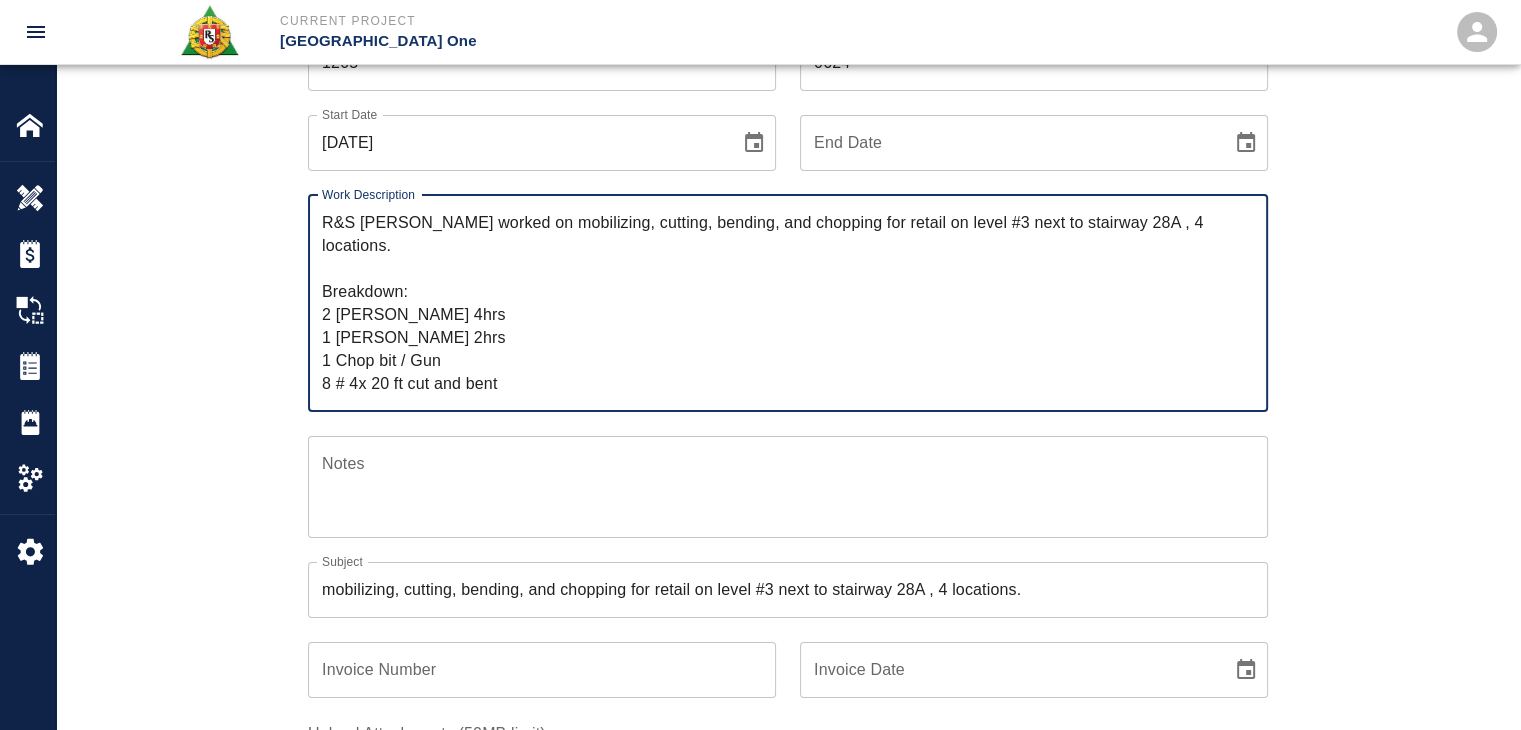 click on "R&S lathers worked on mobilizing, cutting, bending, and chopping for retail on level #3 next to stairway 28A , 4 locations.
Breakdown:
2 lathers 4hrs
1 Foreman 2hrs
1 Chop bit / Gun
8 # 4x 20 ft cut and bent
24 #4 barlocks" at bounding box center [788, 303] 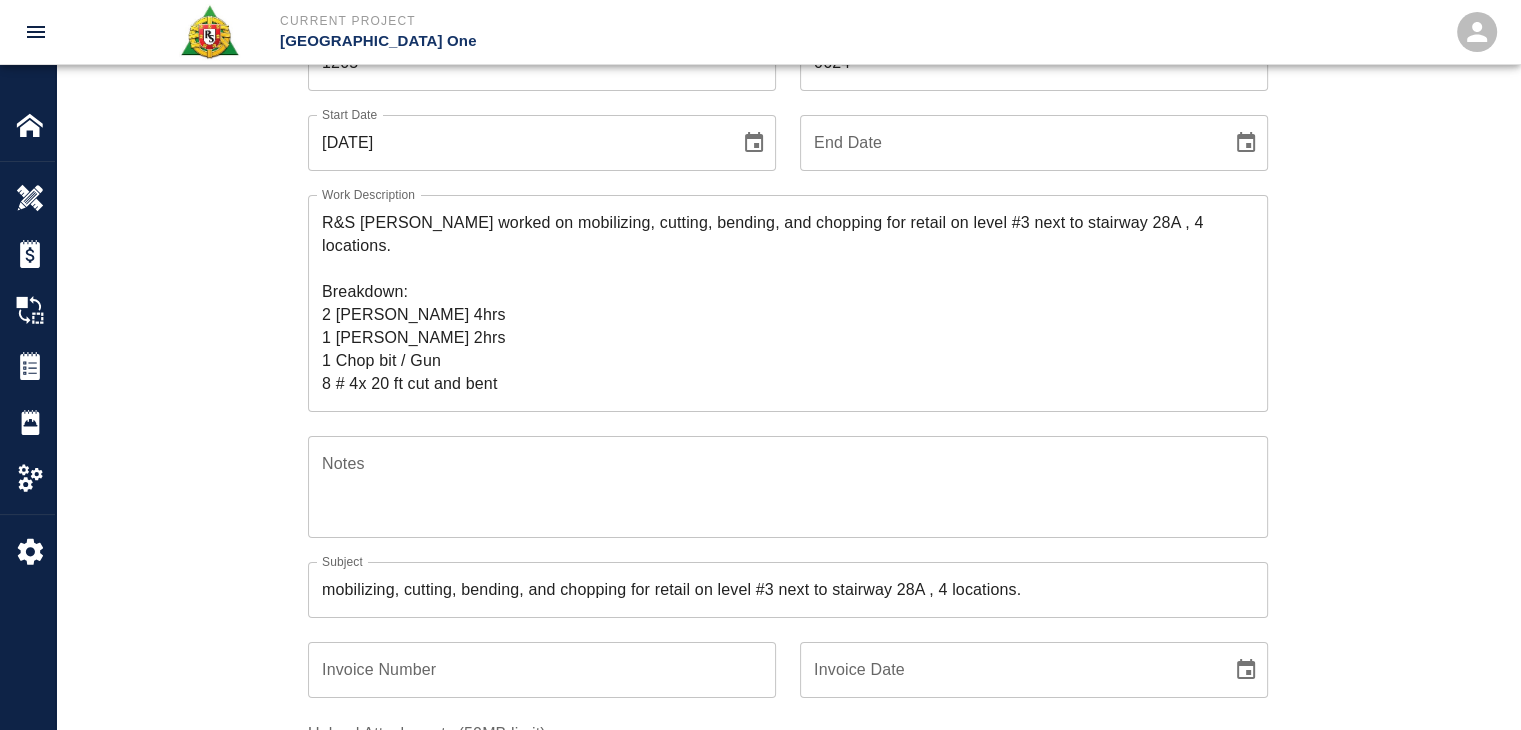 click on "Ticket Number 1205 Ticket Number PCO Number 0624 PCO Number Start Date  07/02/2025 Start Date  End Date End Date Work Description R&S lathers worked on mobilizing, cutting, bending, and chopping for retail on level #3 next to stairway 28A , 4 locations.
Breakdown:
2 lathers 4hrs
1 Foreman 2hrs
1 Chop bit / Gun
8 # 4x 20 ft cut and bent
24 #4 barlocks x Work Description Notes x Notes Subject mobilizing, cutting, bending, and chopping for retail on level #3 next to stairway 28A , 4 locations. Subject Invoice Number Invoice Number Invoice Date Invoice Date Upload Attachments (50MB limit) Choose file No file chosen Upload Another File Add Costs Switch to Lump Sum" at bounding box center [788, 492] 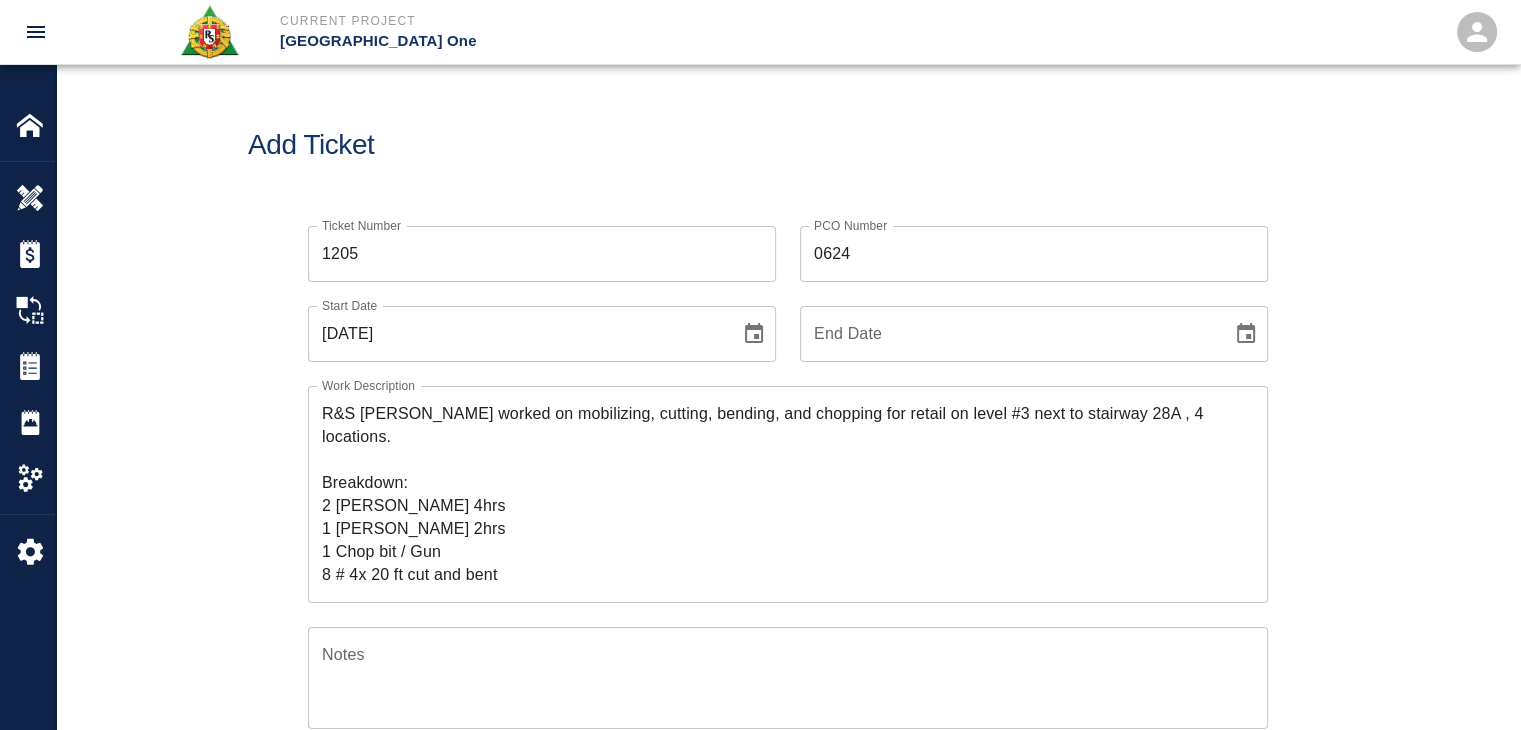 click on "Add Ticket" at bounding box center [788, 145] 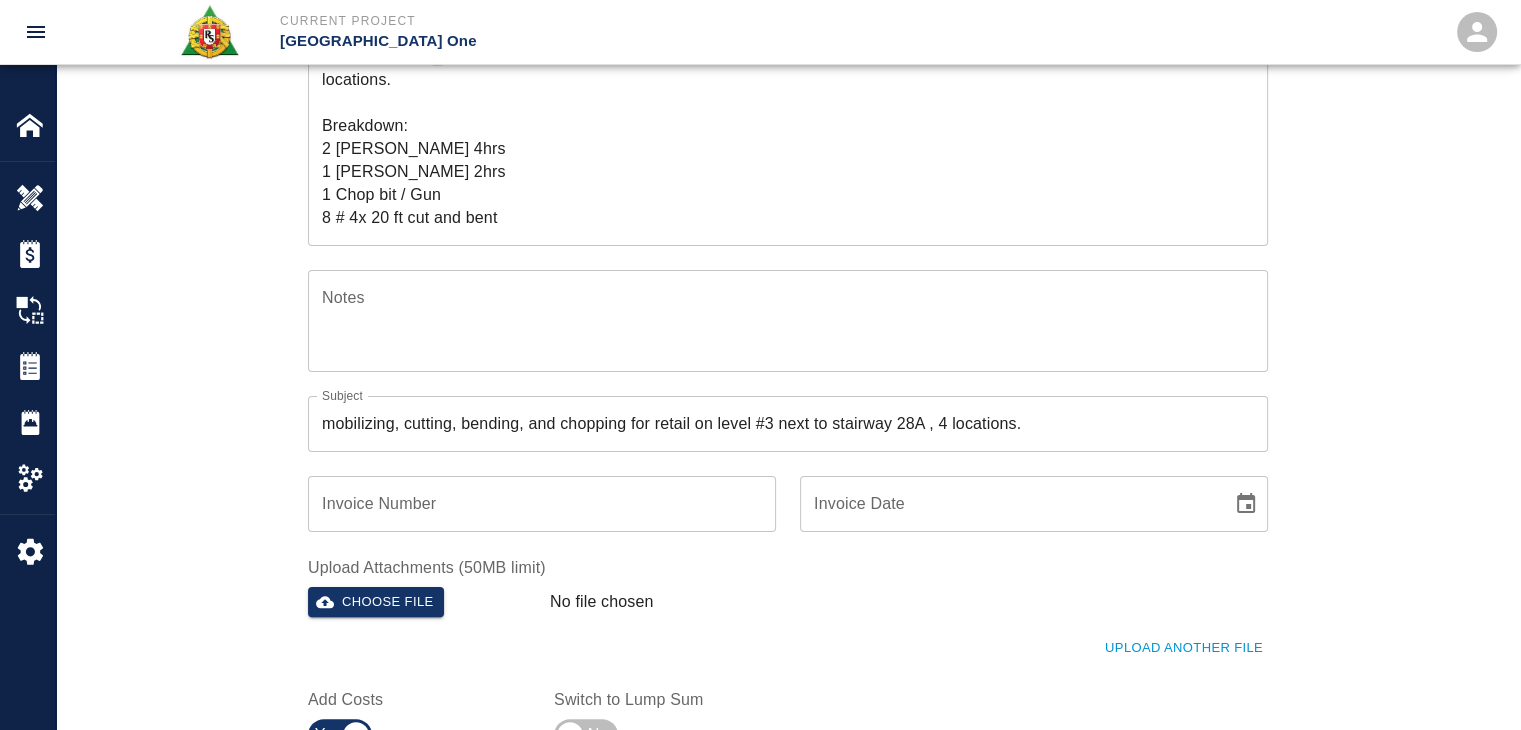 scroll, scrollTop: 0, scrollLeft: 0, axis: both 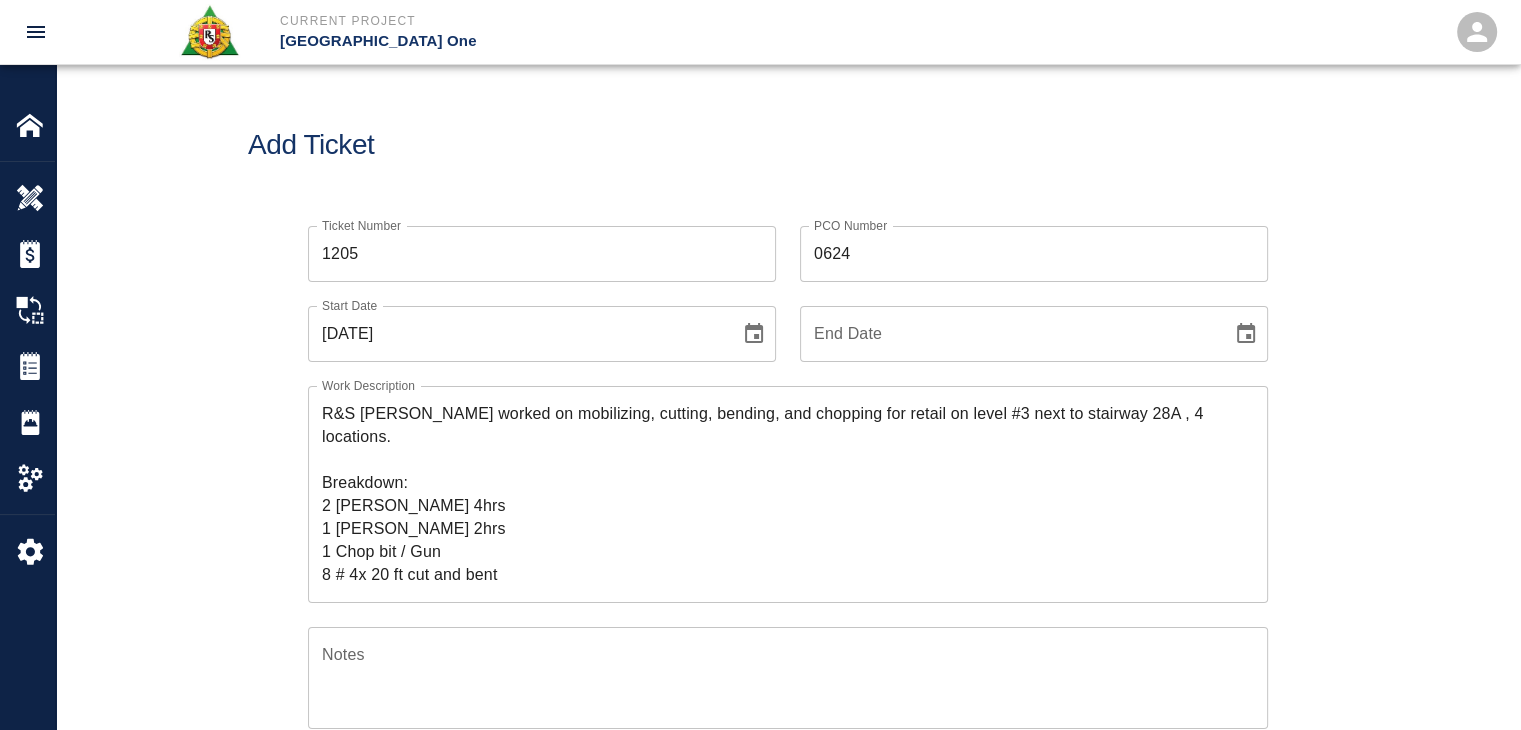 click on "Add Ticket" at bounding box center (788, 145) 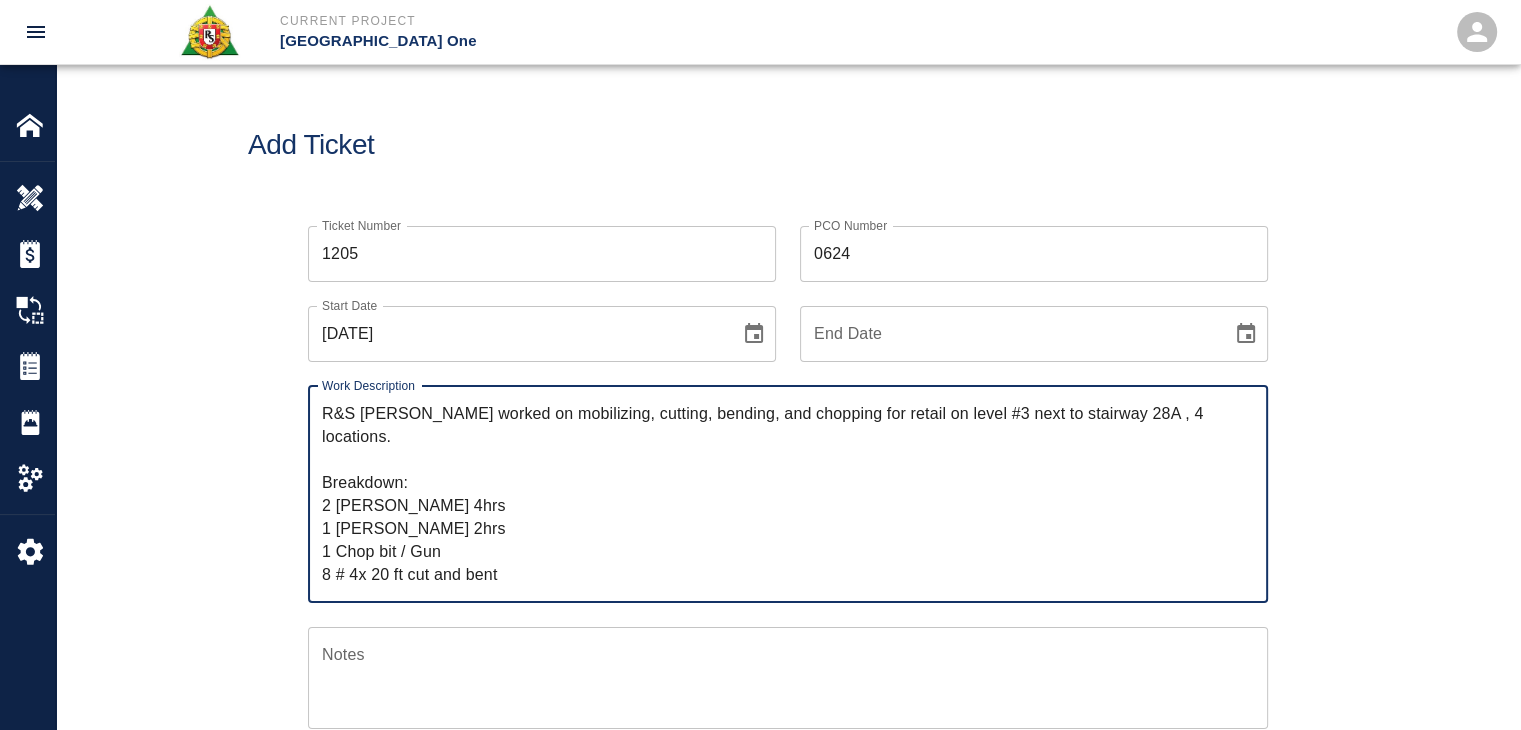 click on "Ticket Number 1205 Ticket Number PCO Number 0624 PCO Number Start Date  07/02/2025 Start Date  End Date End Date Work Description R&S lathers worked on mobilizing, cutting, bending, and chopping for retail on level #3 next to stairway 28A , 4 locations.
Breakdown:
2 lathers 4hrs
1 Foreman 2hrs
1 Chop bit / Gun
8 # 4x 20 ft cut and bent
24 #4 barlocks x Work Description Notes x Notes Subject mobilizing, cutting, bending, and chopping for retail on level #3 next to stairway 28A , 4 locations. Subject Invoice Number Invoice Number Invoice Date Invoice Date Upload Attachments (50MB limit) Choose file No file chosen Upload Another File Add Costs Switch to Lump Sum" at bounding box center (788, 683) 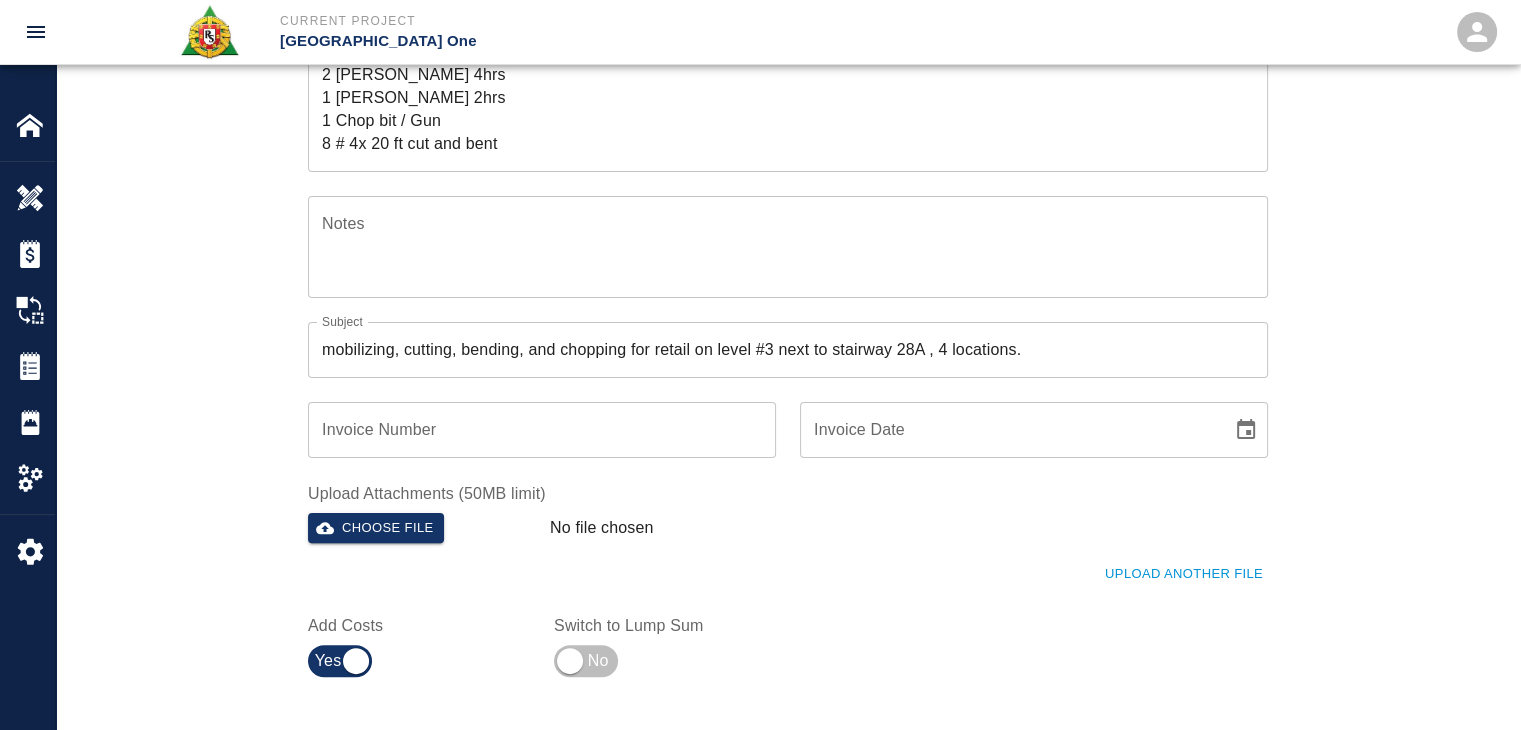 scroll, scrollTop: 443, scrollLeft: 0, axis: vertical 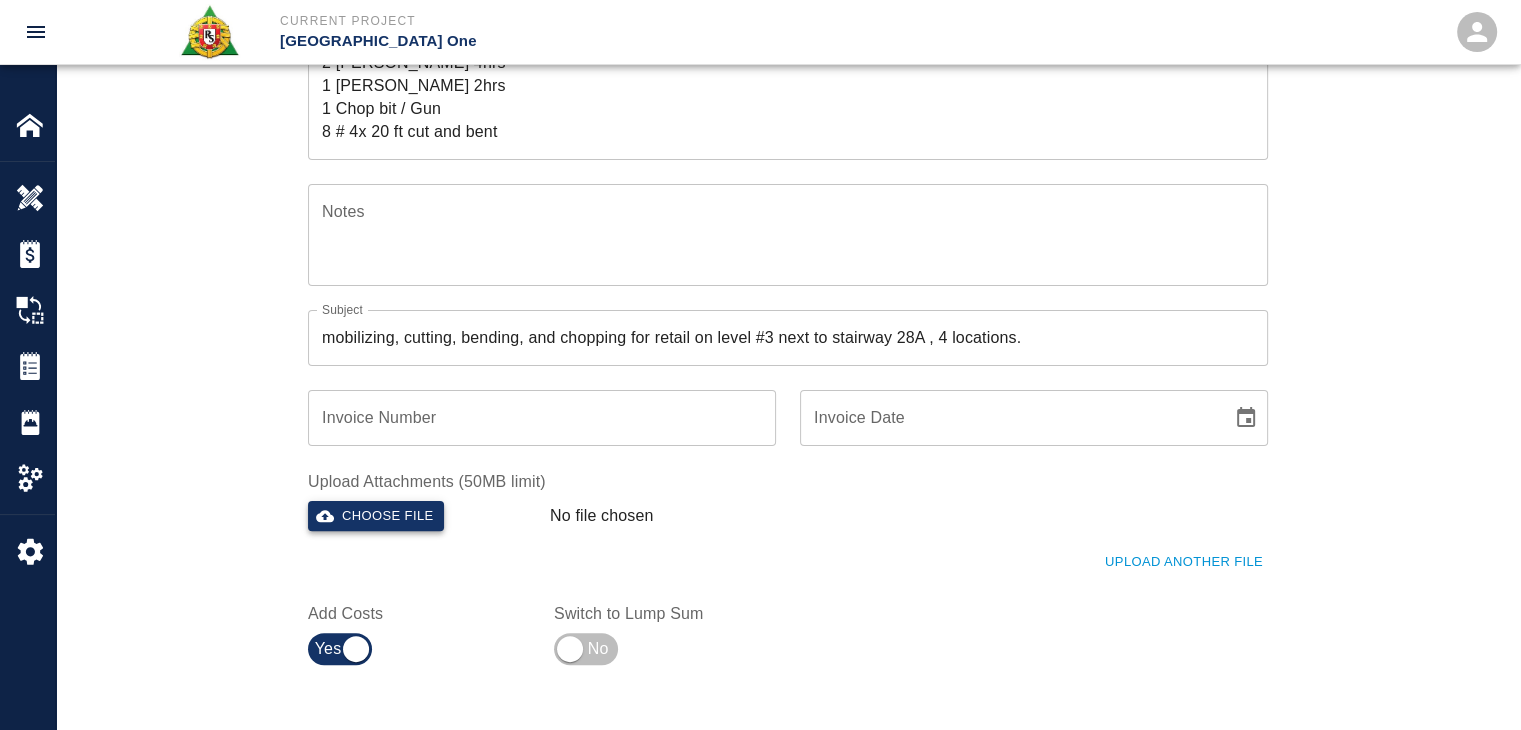 click on "Choose file" at bounding box center [376, 516] 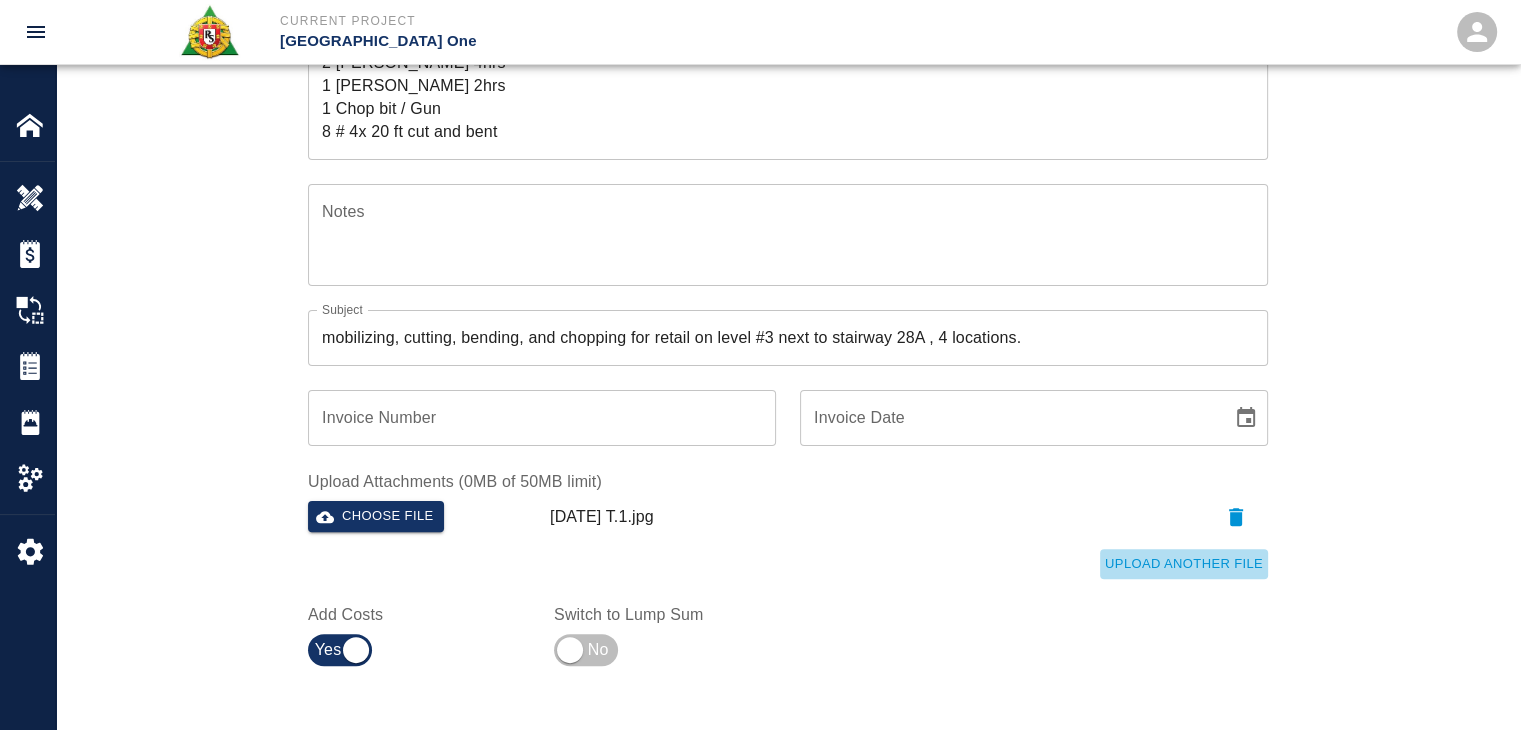 click on "Upload Another File" at bounding box center [1184, 564] 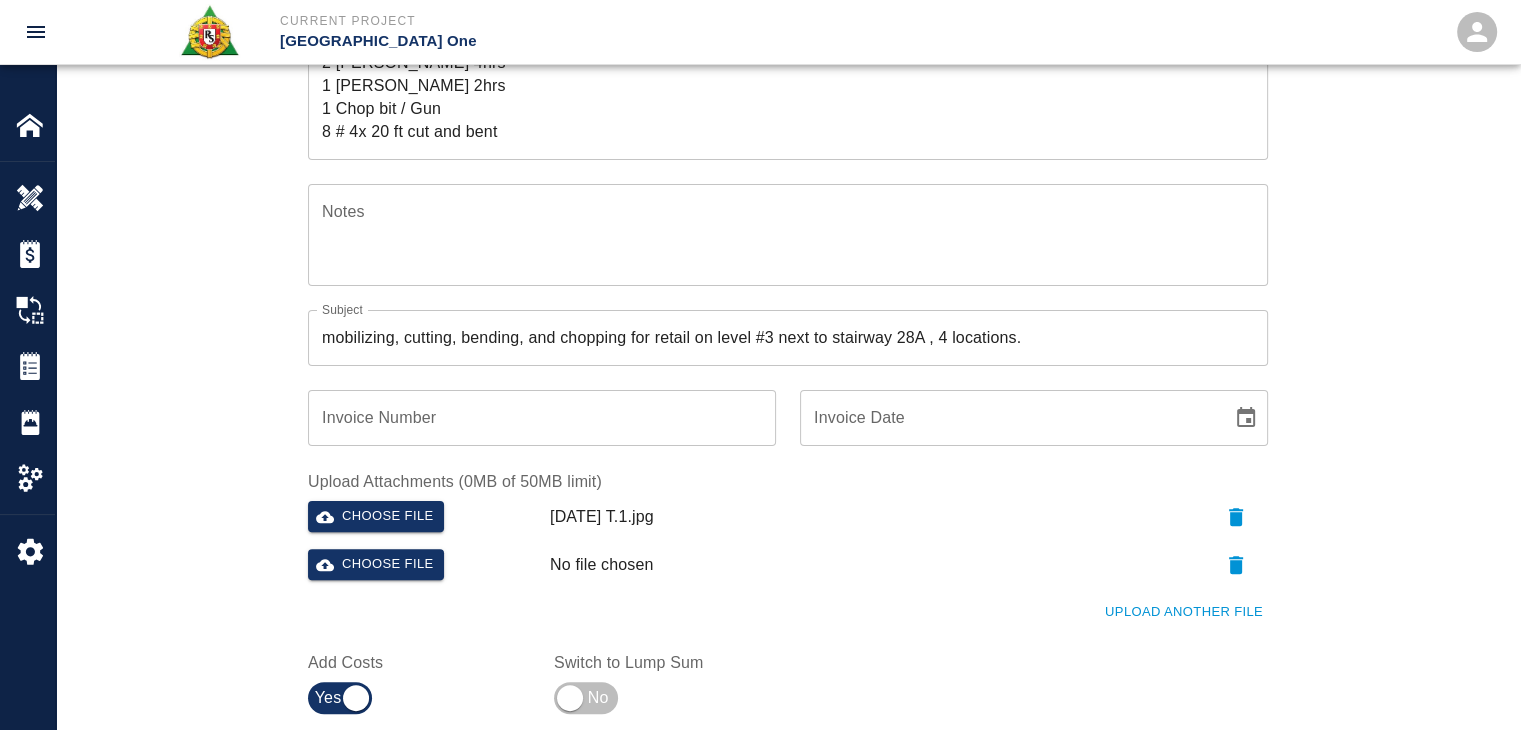 click on "Upload Another File" at bounding box center [1184, 612] 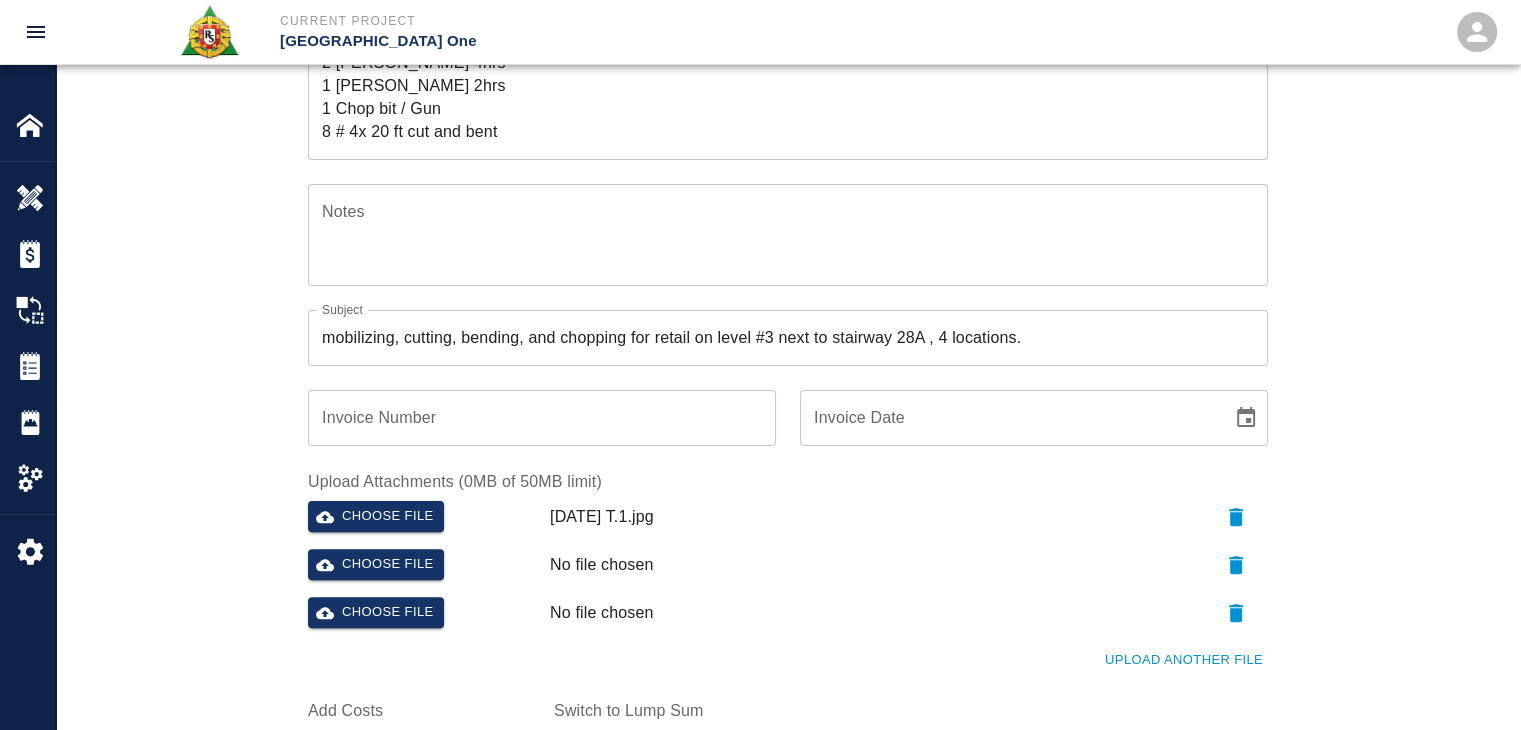 click on "Upload Another File" at bounding box center [1184, 660] 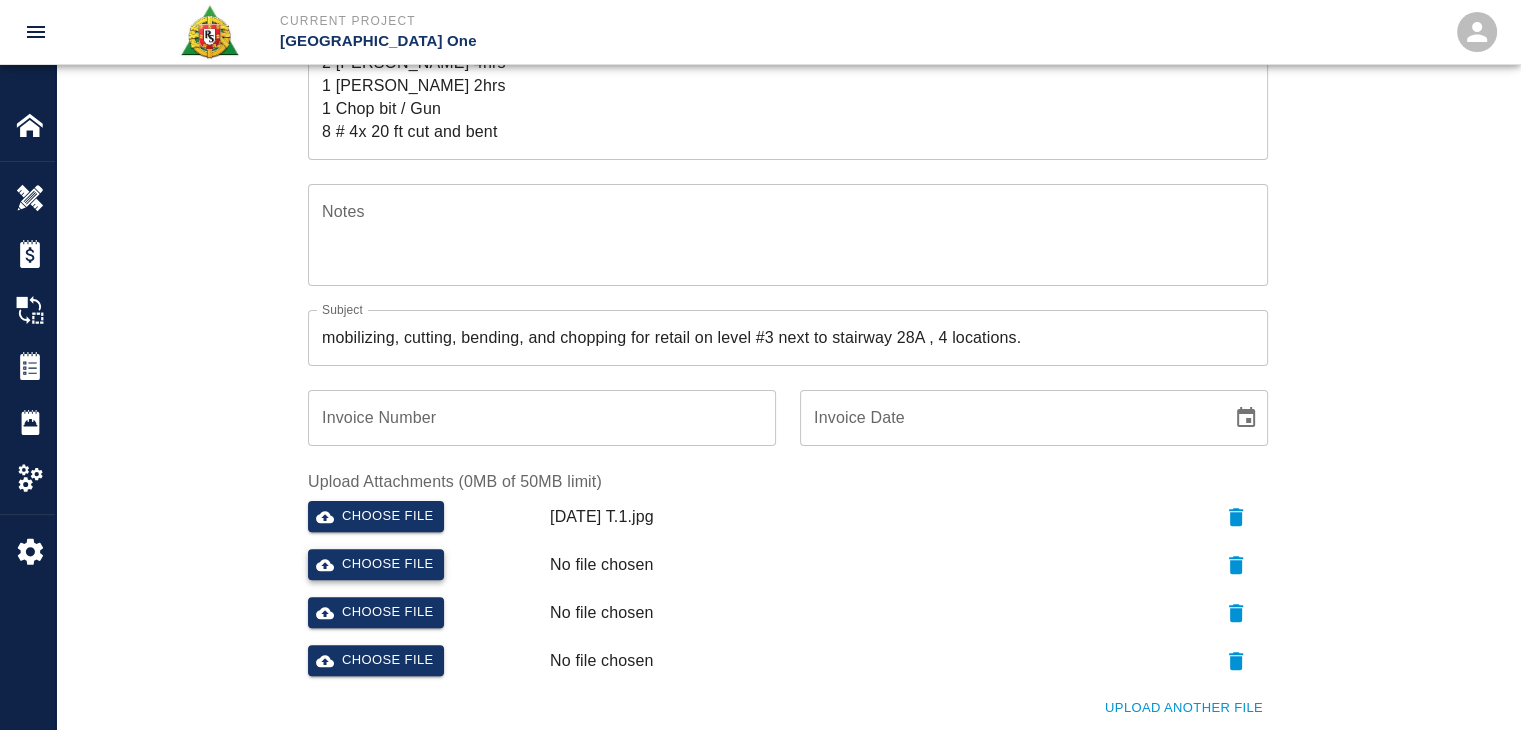 click on "Choose file" at bounding box center [376, 564] 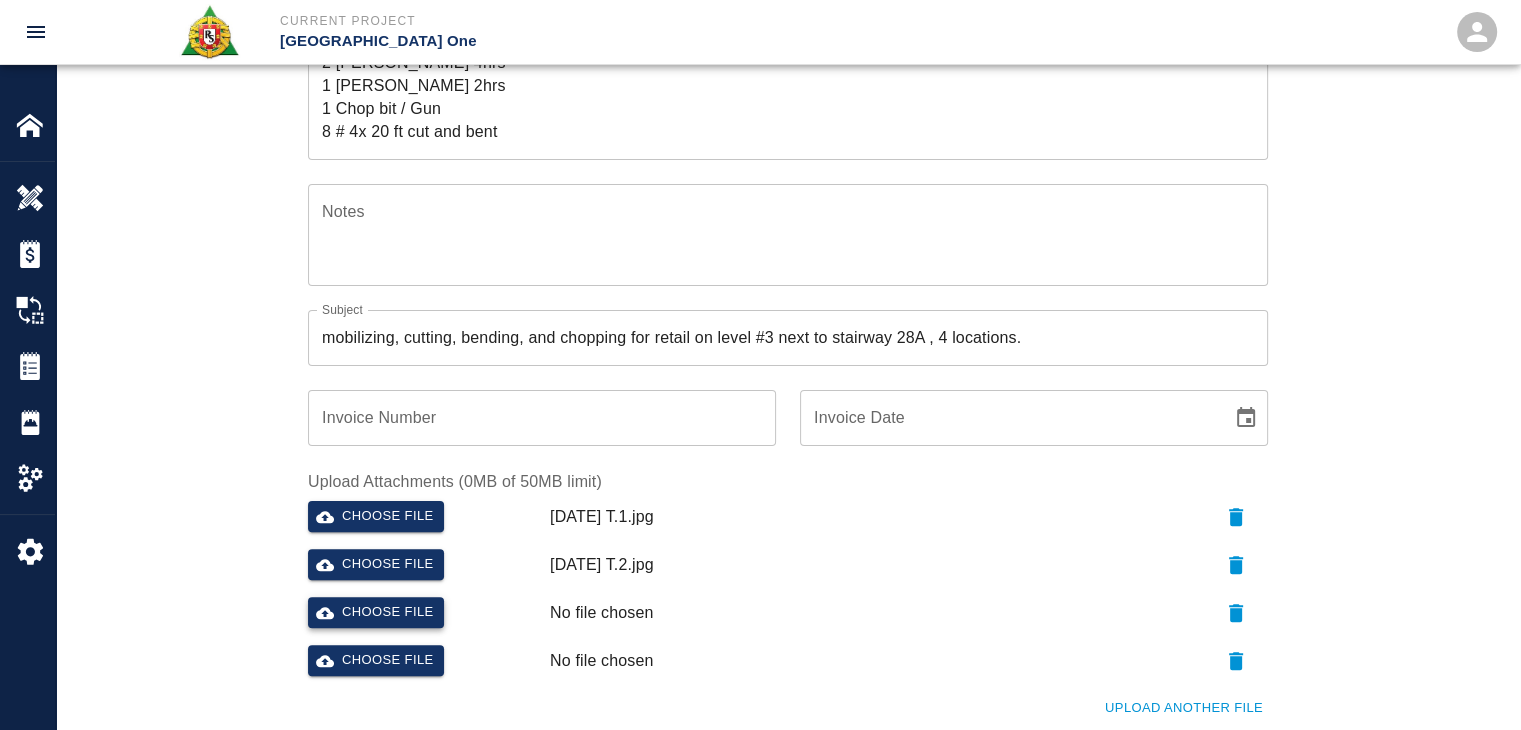 click on "Choose file" at bounding box center [376, 612] 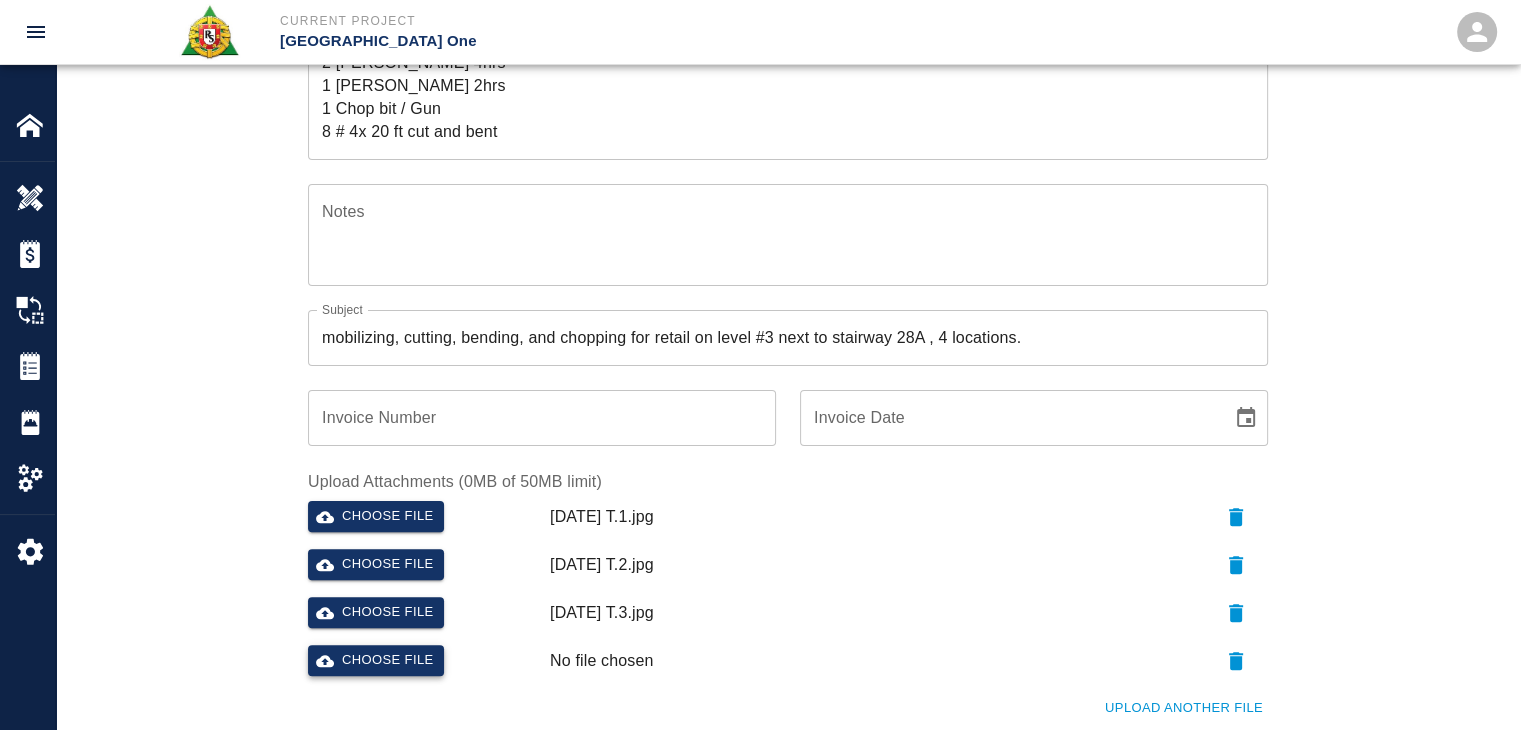 click on "Choose file" at bounding box center (376, 660) 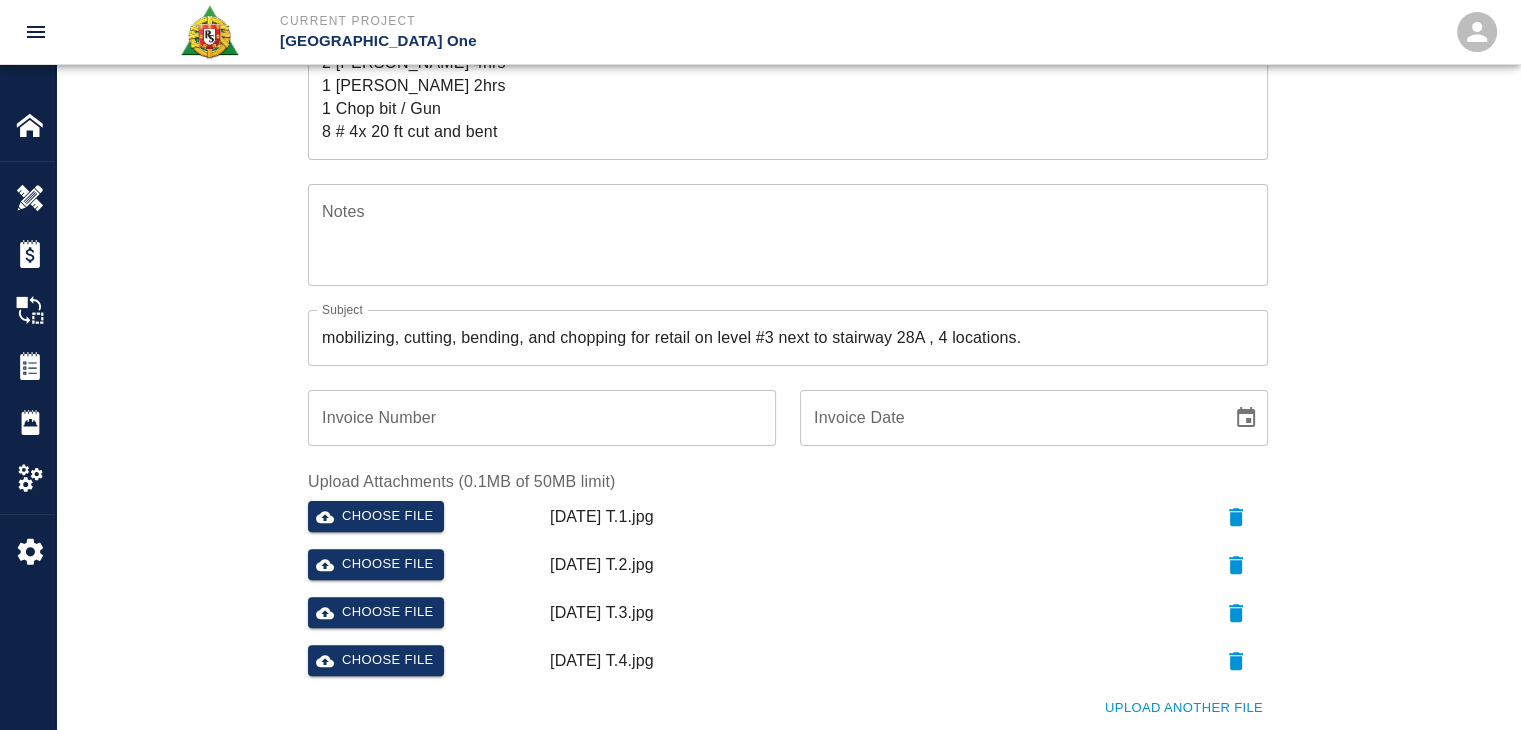 click on "Ticket Number 1205 Ticket Number PCO Number 0624 PCO Number Start Date  07/02/2025 Start Date  End Date End Date Work Description R&S lathers worked on mobilizing, cutting, bending, and chopping for retail on level #3 next to stairway 28A , 4 locations.
Breakdown:
2 lathers 4hrs
1 Foreman 2hrs
1 Chop bit / Gun
8 # 4x 20 ft cut and bent
24 #4 barlocks x Work Description Notes x Notes Subject mobilizing, cutting, bending, and chopping for retail on level #3 next to stairway 28A , 4 locations. Subject Invoice Number Invoice Number Invoice Date Invoice Date Upload Attachments (0.1MB of 50MB limit) Choose file 07-02-25 T.1.jpg Choose file 07-02-25 T.2.jpg Choose file 07-02-25 T.3.jpg Choose file 07-02-25 T.4.jpg Upload Another File Add Costs Switch to Lump Sum" at bounding box center (788, 313) 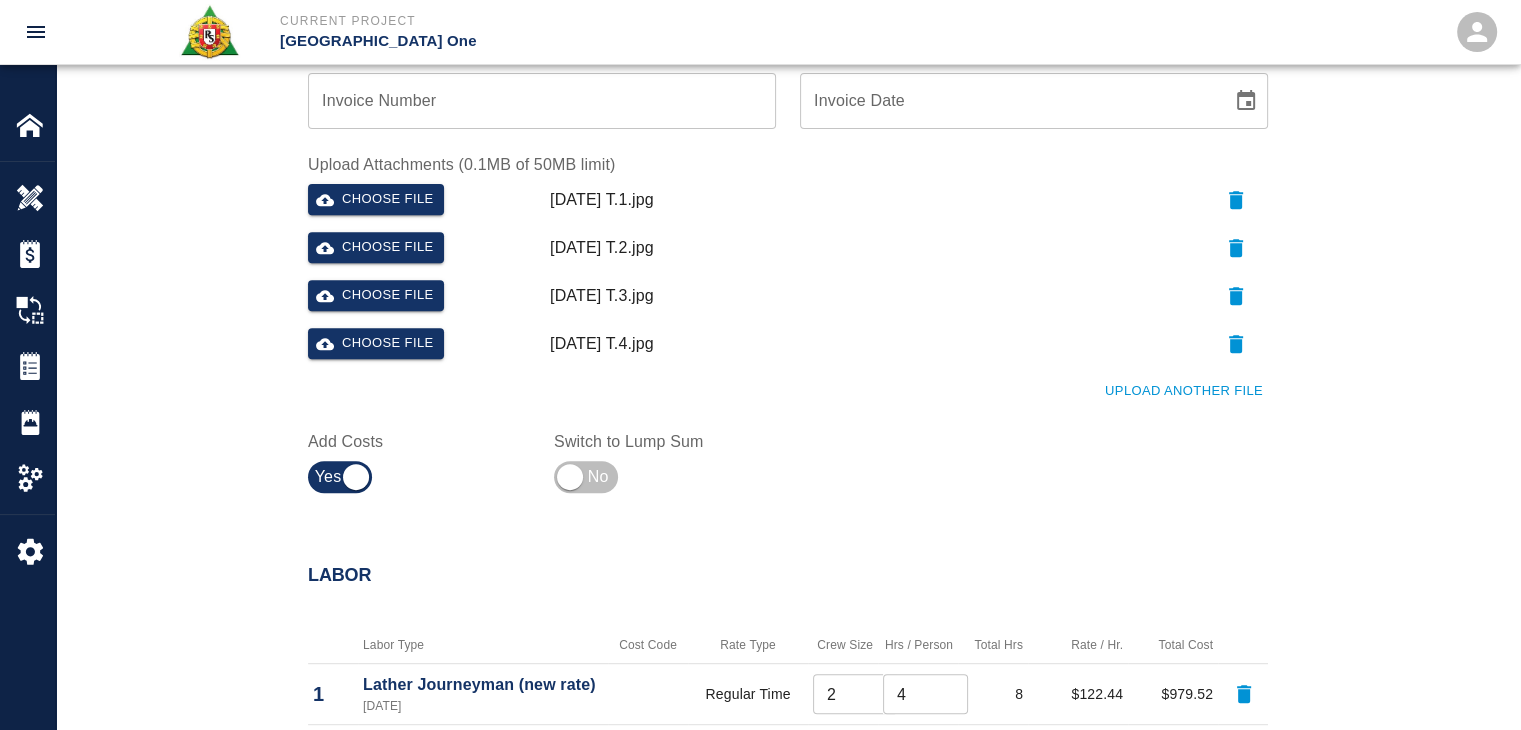 scroll, scrollTop: 0, scrollLeft: 0, axis: both 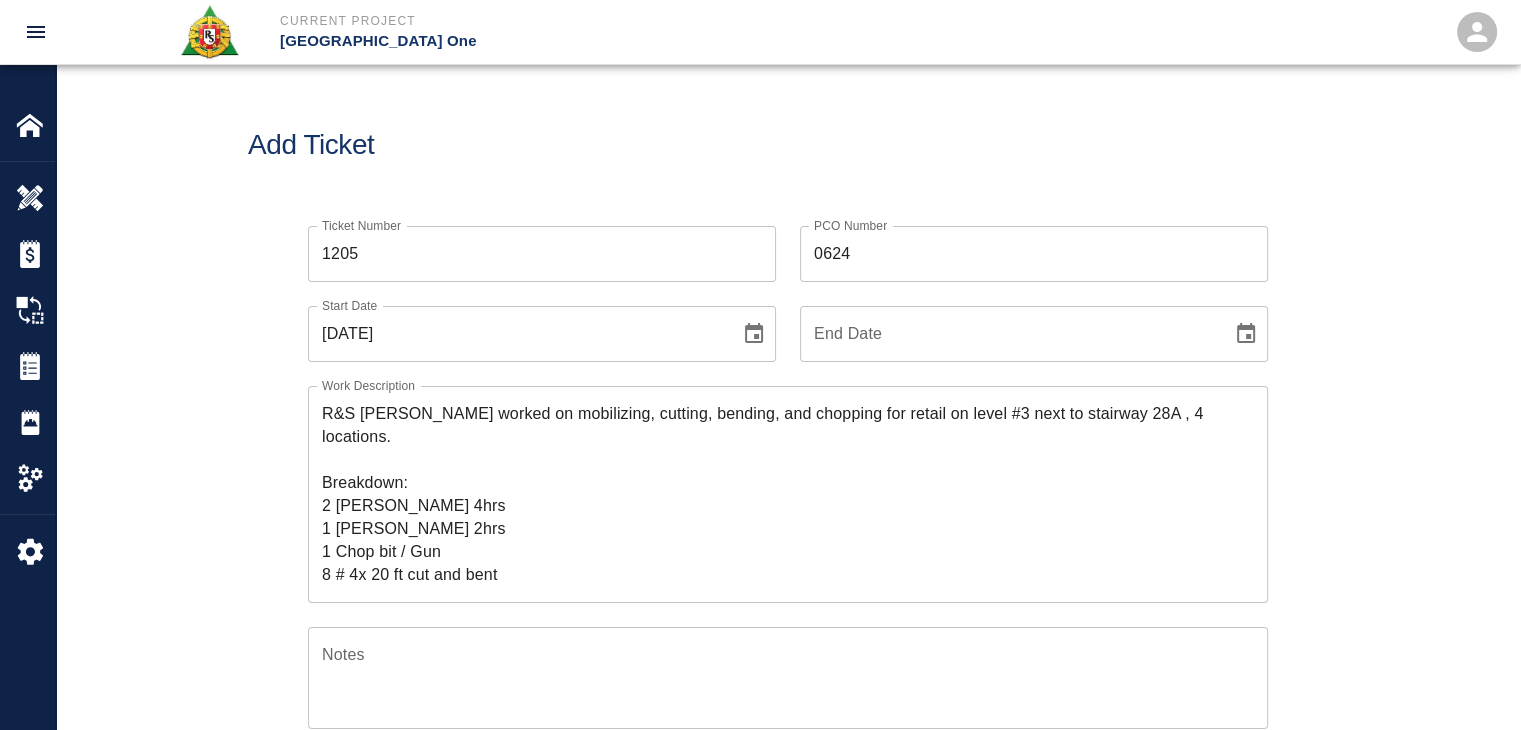 click on "Ticket Number 1205 Ticket Number" at bounding box center (530, 242) 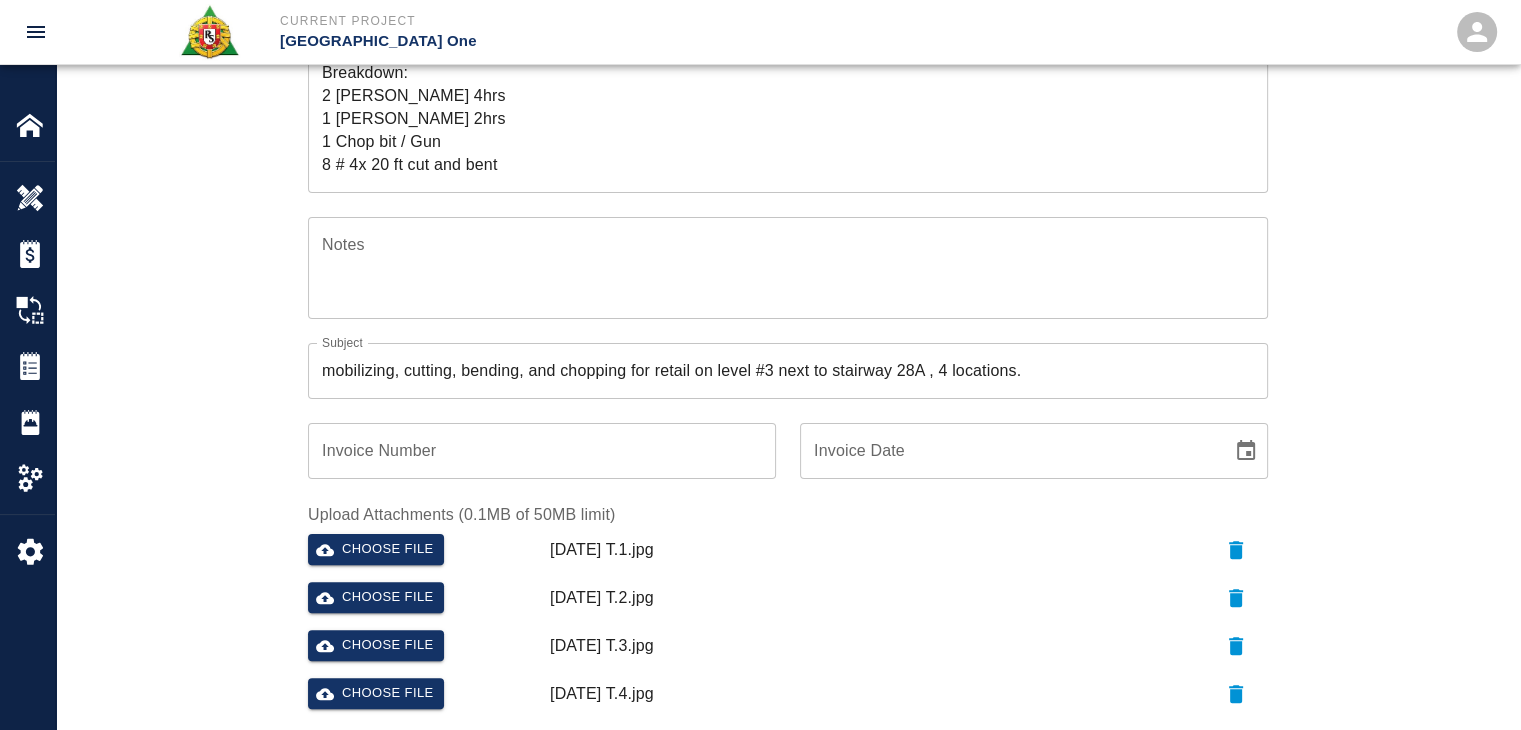 scroll, scrollTop: 432, scrollLeft: 0, axis: vertical 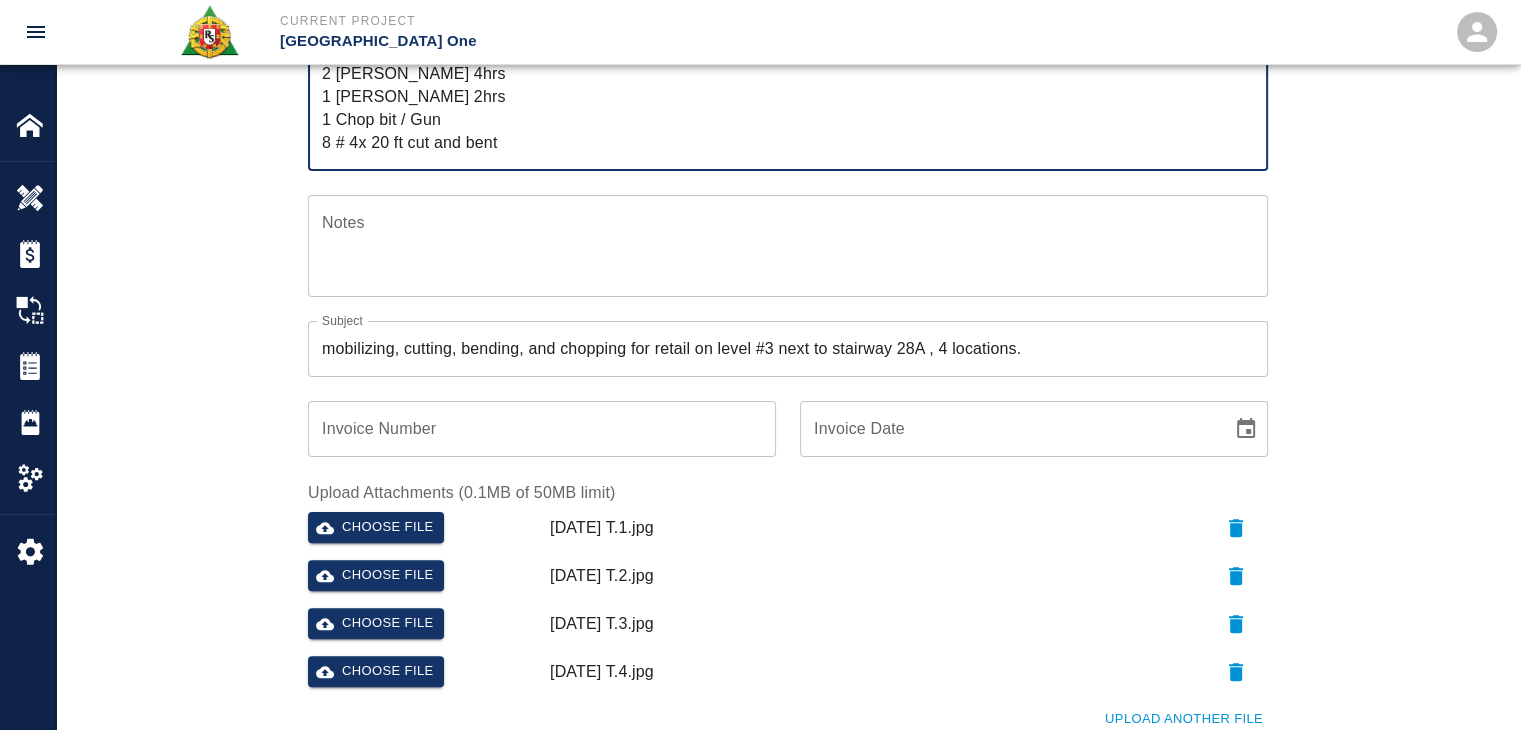click on "R&S lathers worked on mobilizing, cutting, bending, and chopping for retail on level #3 next to stairway 28A , 4 locations.
Breakdown:
2 lathers 4hrs
1 Foreman 2hrs
1 Chop bit / Gun
8 # 4x 20 ft cut and bent
24 #4 barlocks" at bounding box center (788, 62) 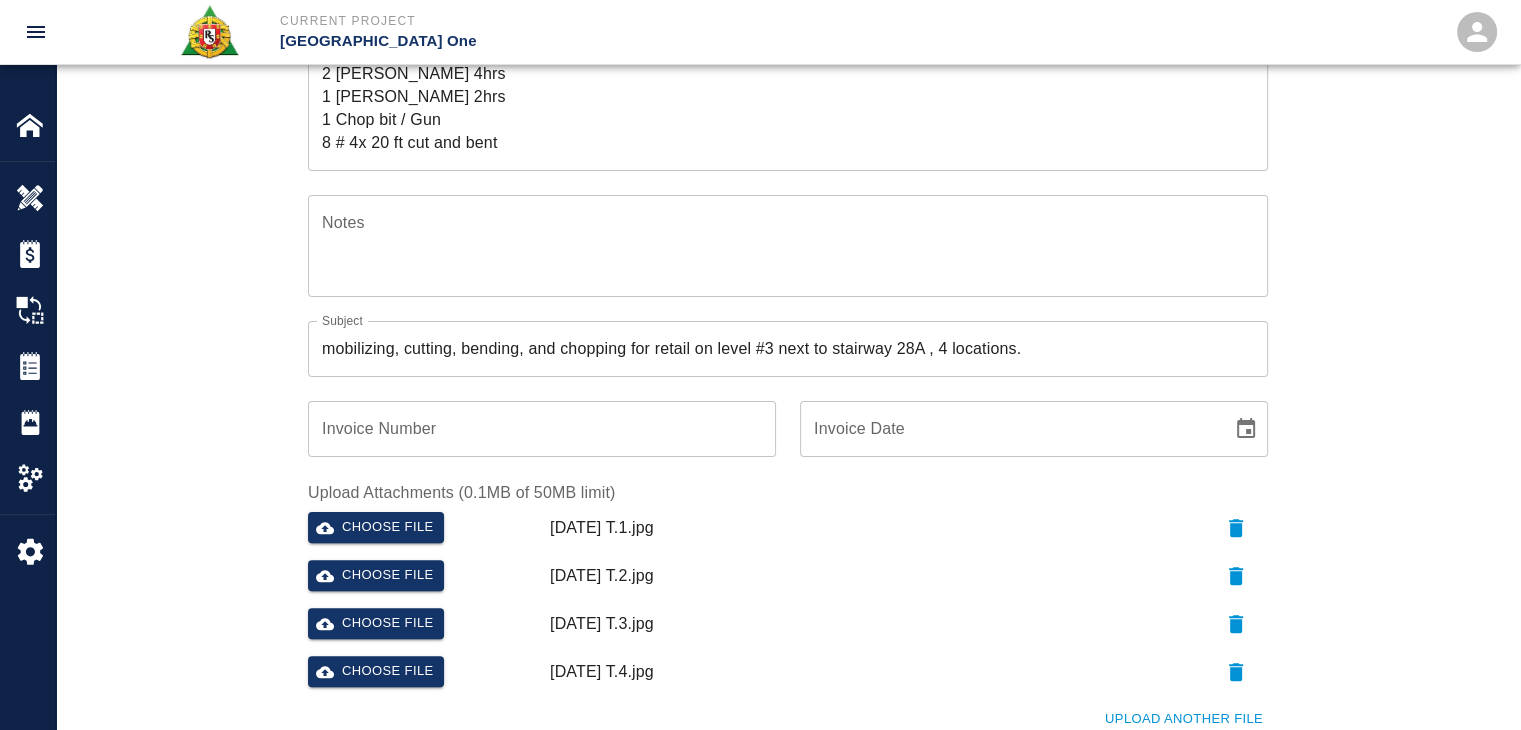 click on "Ticket Number 1205 Ticket Number PCO Number 0624 PCO Number Start Date  07/02/2025 Start Date  End Date End Date Work Description R&S lathers worked on mobilizing, cutting, bending, and chopping for retail on level #3 next to stairway 28A , 4 locations.
Breakdown:
2 lathers 4hrs
1 Foreman 2hrs
1 Chop bit / Gun
8 # 4x 20 ft cut and bent
24 #4 barlocks x Work Description Notes x Notes Subject mobilizing, cutting, bending, and chopping for retail on level #3 next to stairway 28A , 4 locations. Subject Invoice Number Invoice Number Invoice Date Invoice Date Upload Attachments (0.1MB of 50MB limit) Choose file 07-02-25 T.1.jpg Choose file 07-02-25 T.2.jpg Choose file 07-02-25 T.3.jpg Choose file 07-02-25 T.4.jpg Upload Another File Add Costs Switch to Lump Sum" at bounding box center (788, 324) 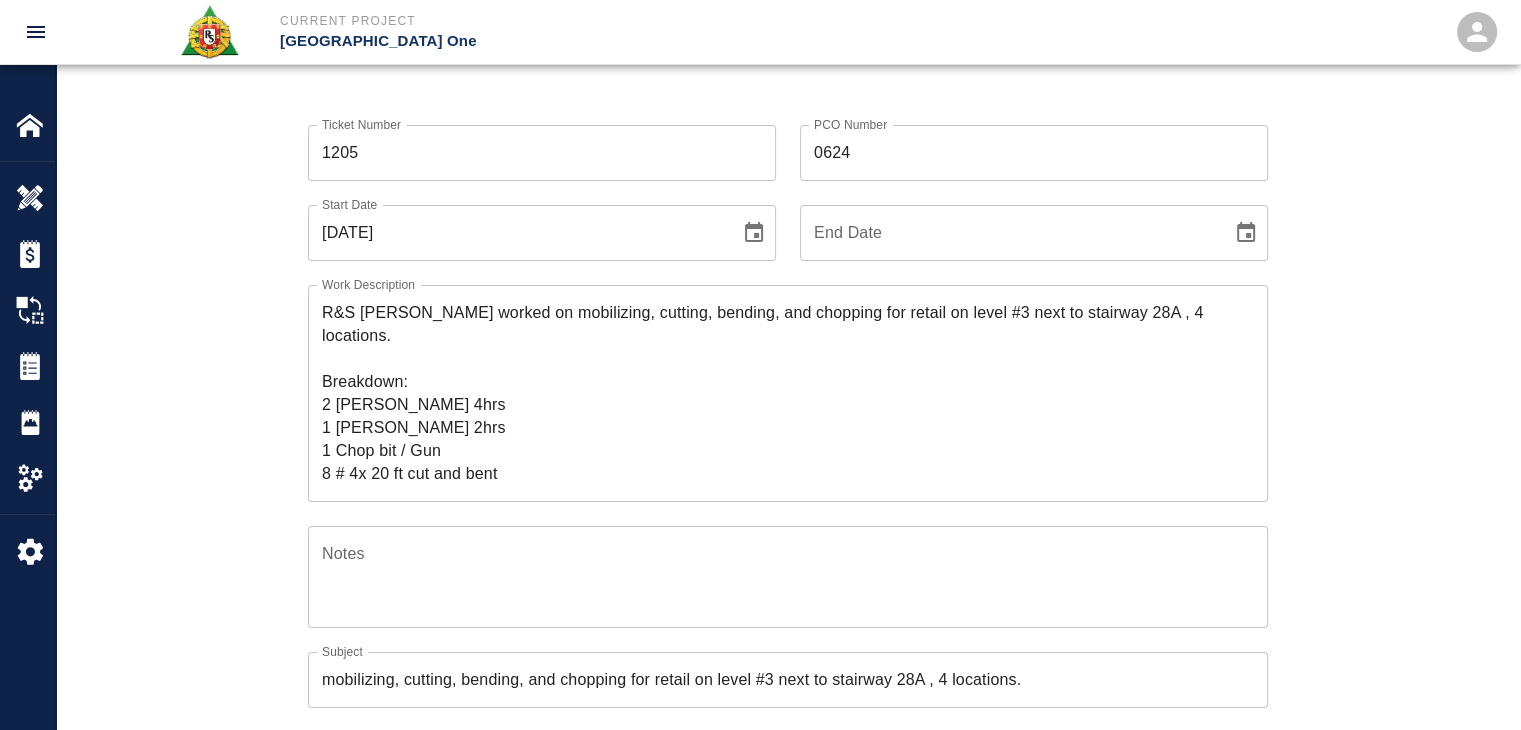 scroll, scrollTop: 0, scrollLeft: 0, axis: both 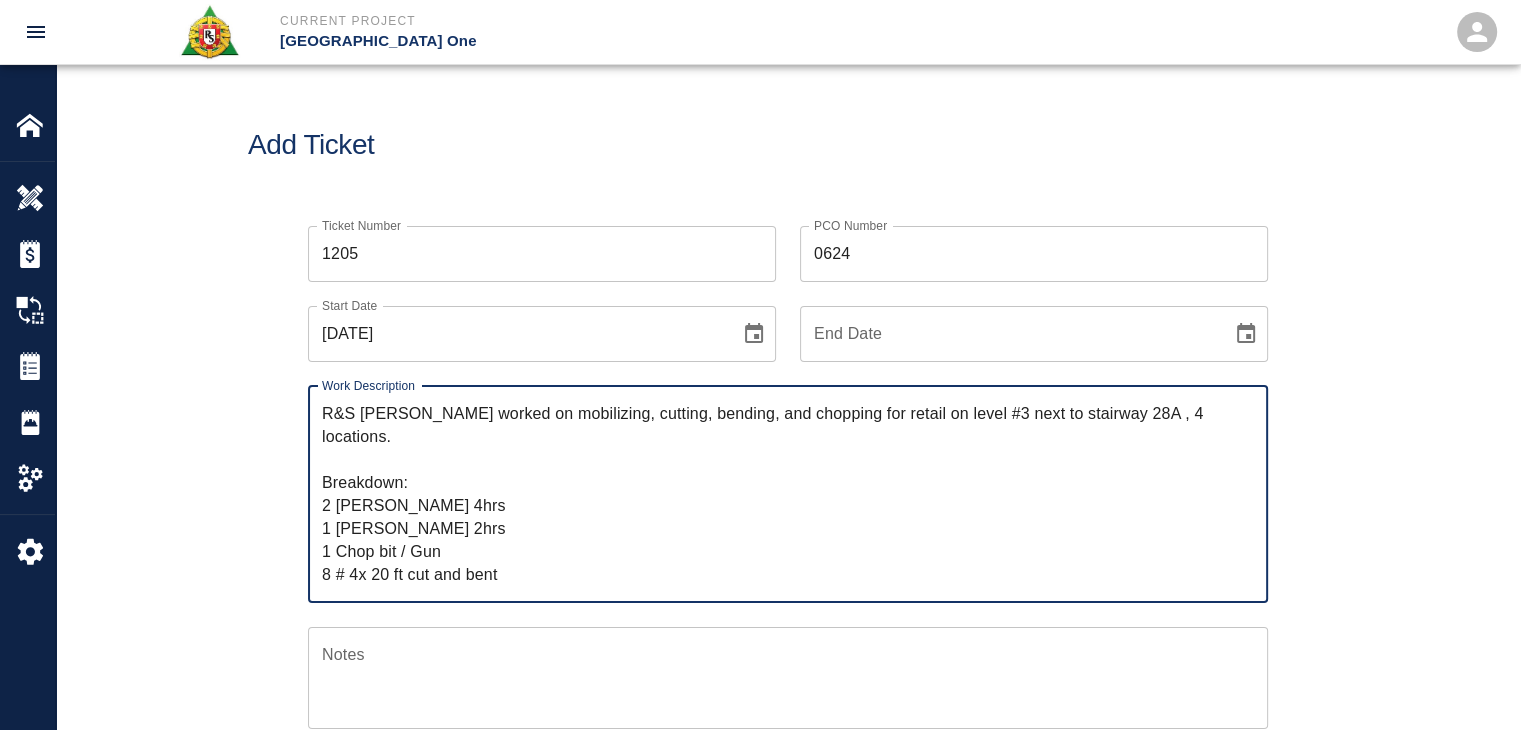 drag, startPoint x: 406, startPoint y: 533, endPoint x: 237, endPoint y: 327, distance: 266.45264 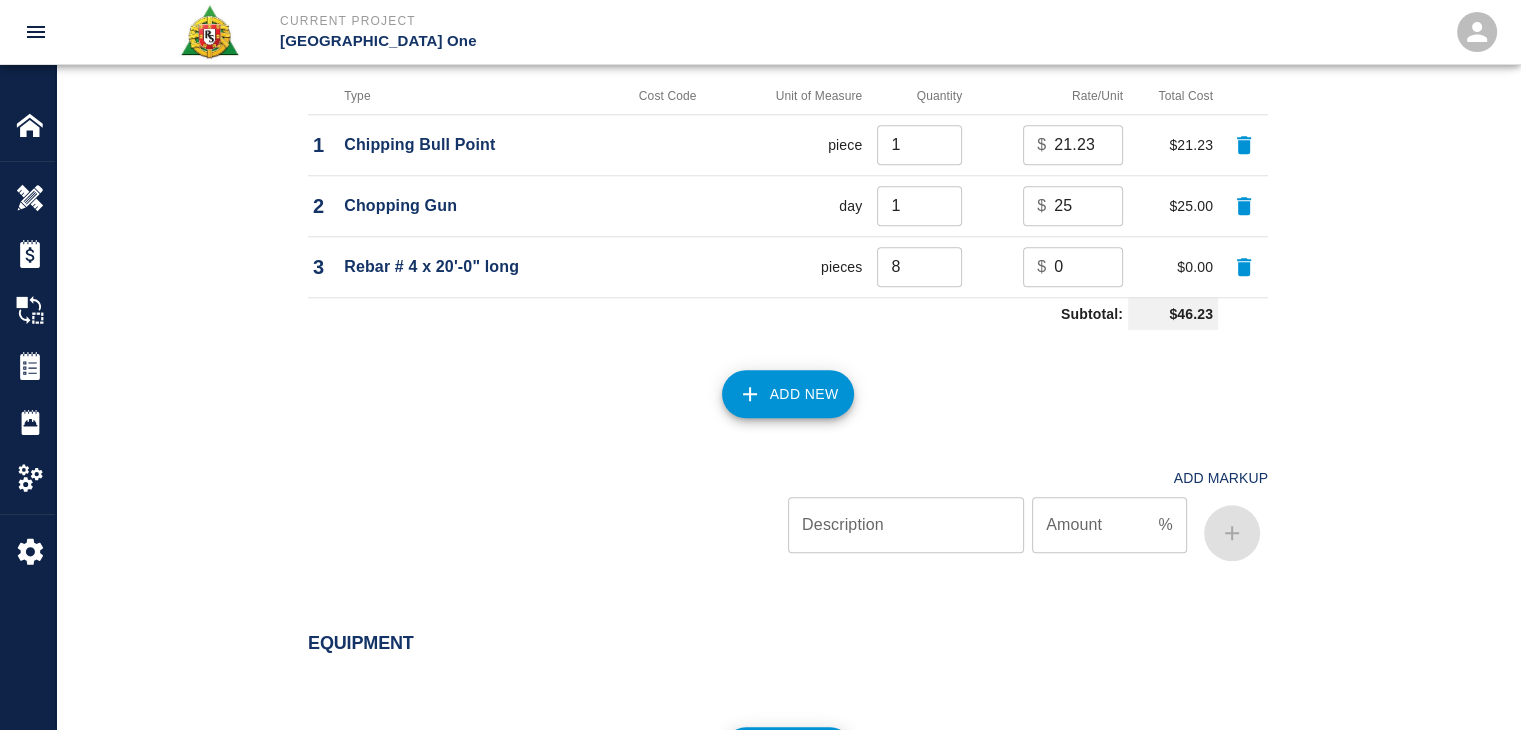 scroll, scrollTop: 2390, scrollLeft: 0, axis: vertical 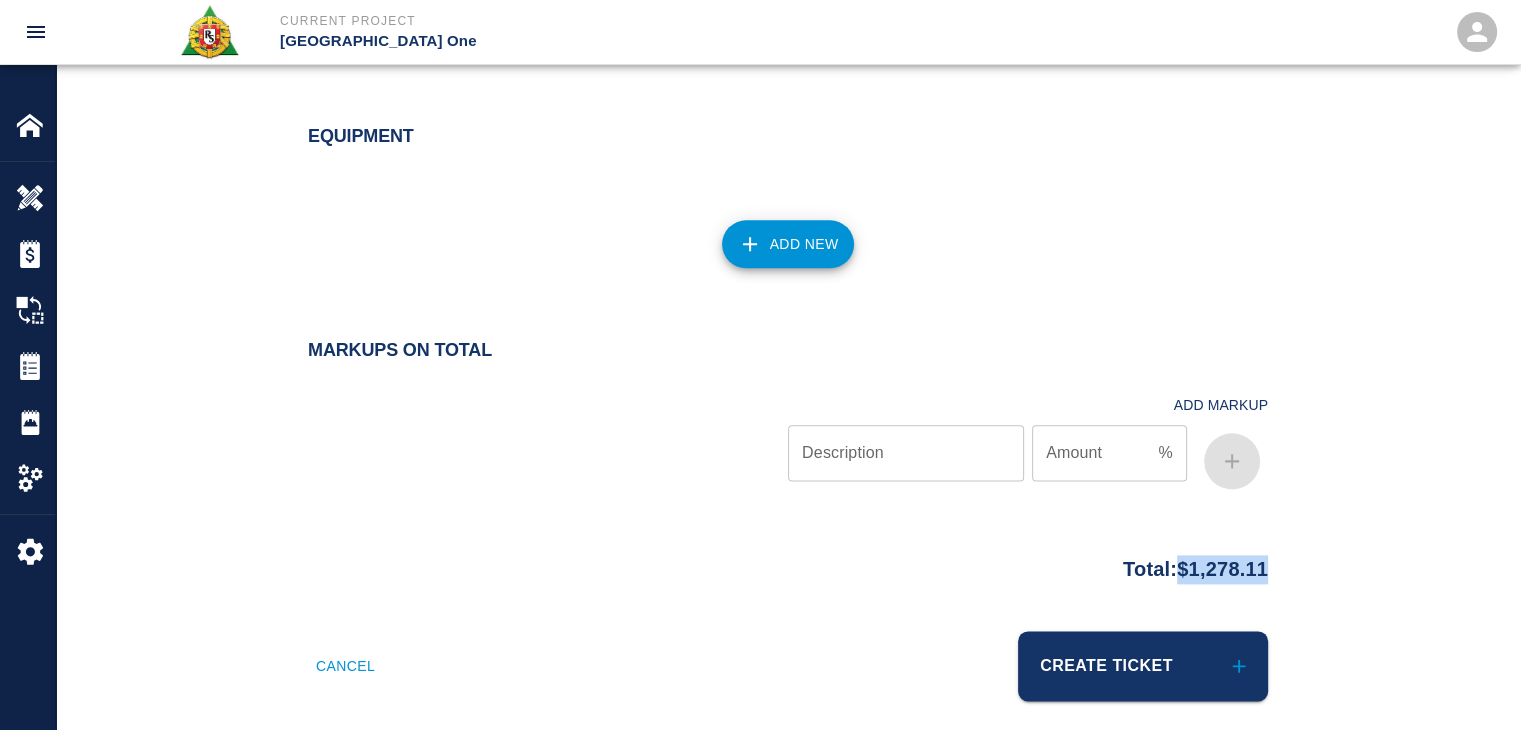 drag, startPoint x: 1284, startPoint y: 558, endPoint x: 1163, endPoint y: 562, distance: 121.0661 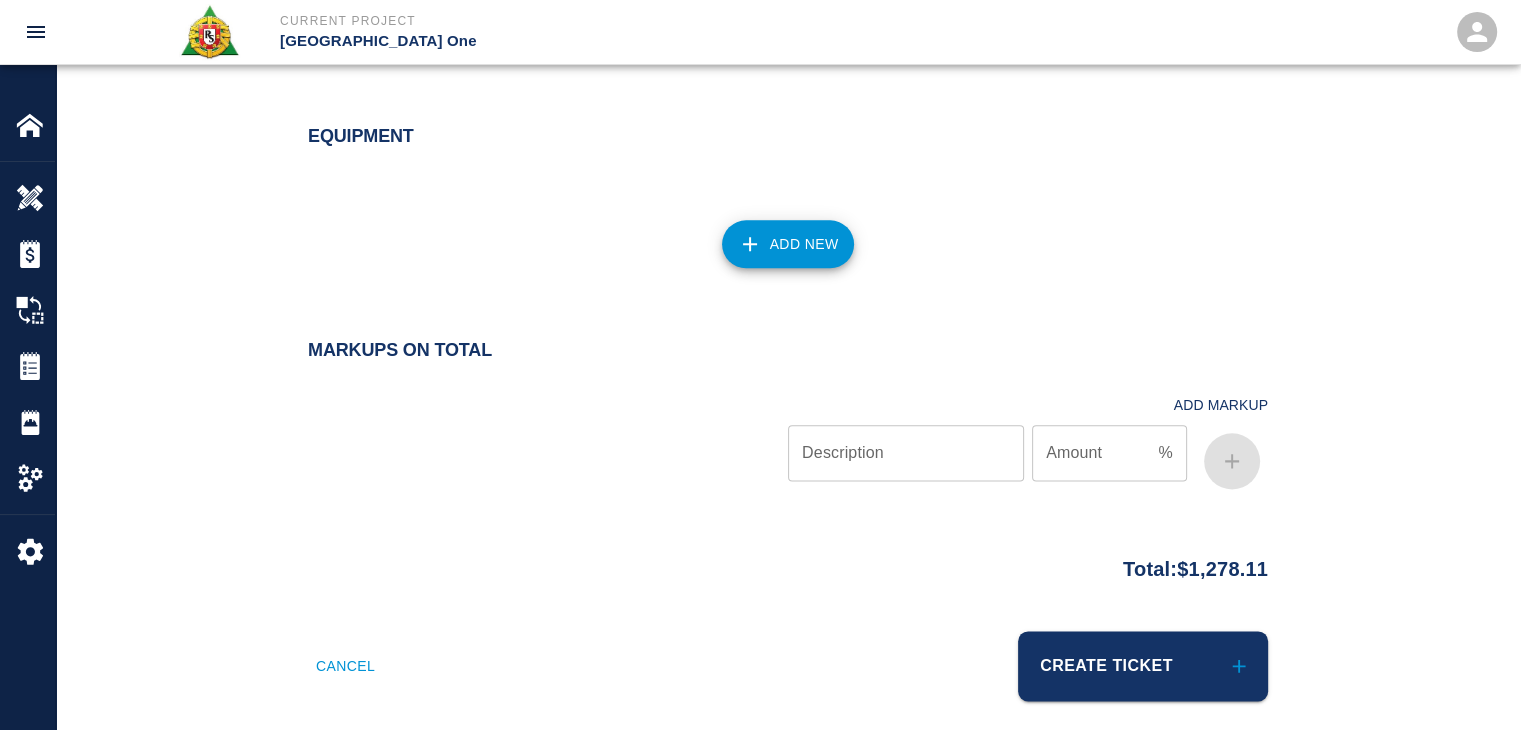 click on "Equipment Add New" at bounding box center (788, 205) 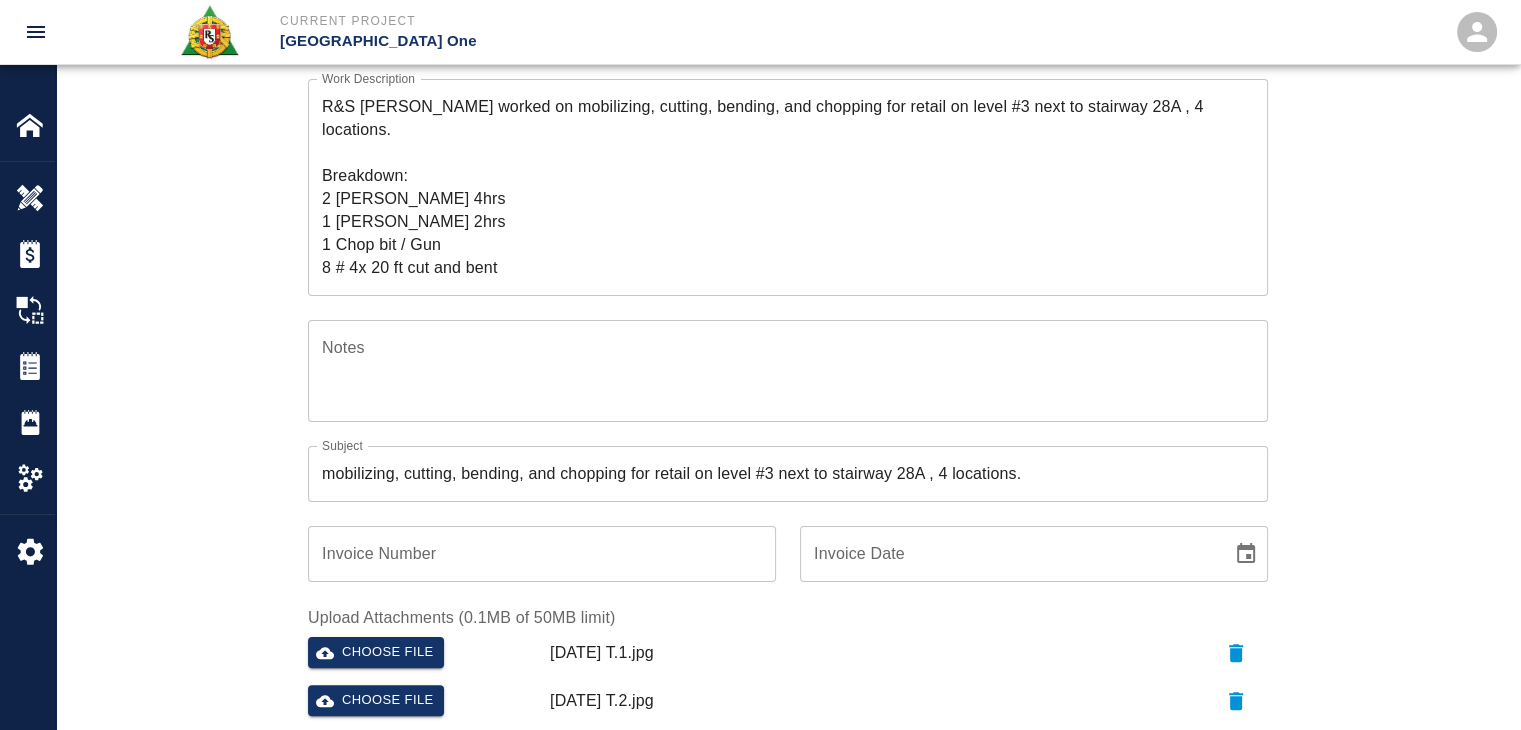 scroll, scrollTop: 0, scrollLeft: 0, axis: both 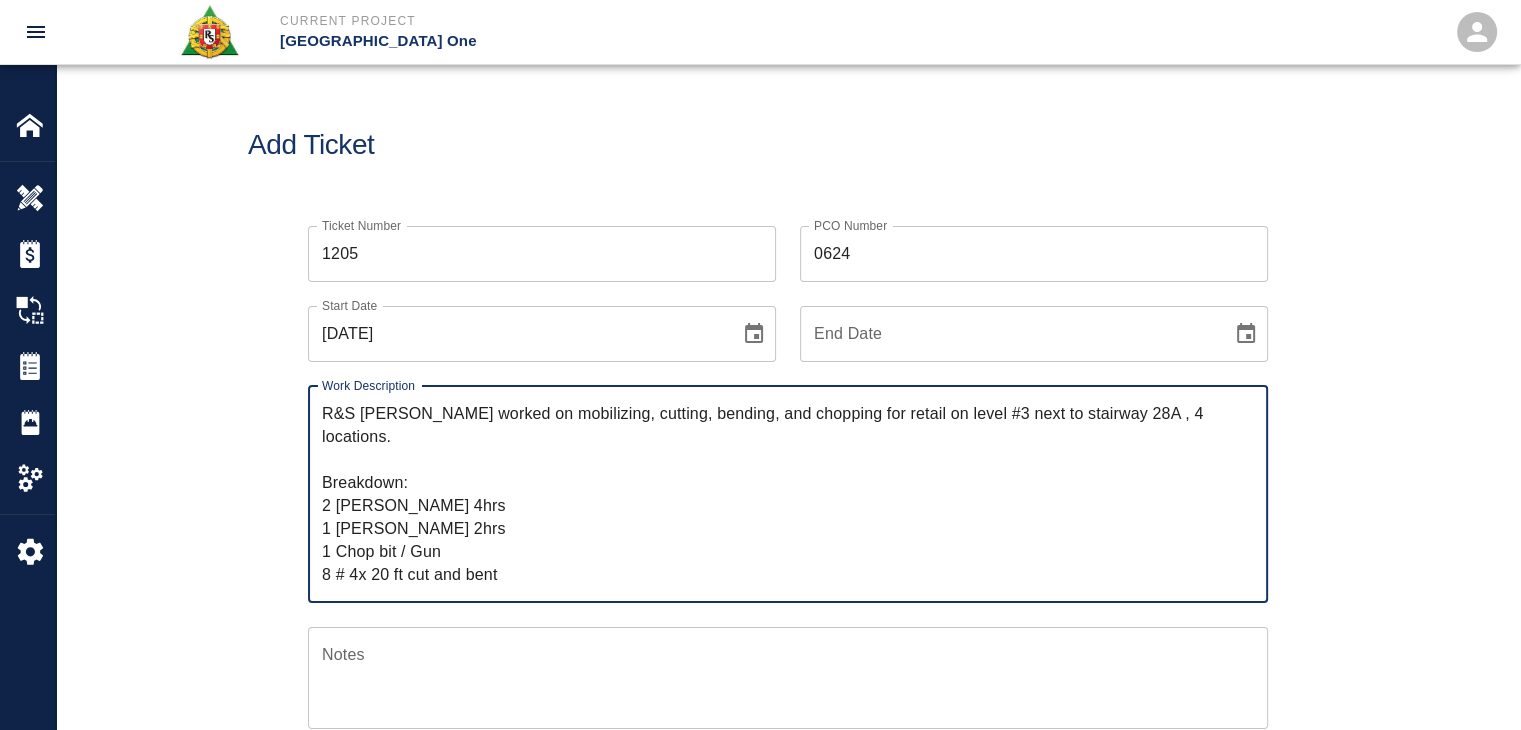 drag, startPoint x: 491, startPoint y: 417, endPoint x: 208, endPoint y: 399, distance: 283.57187 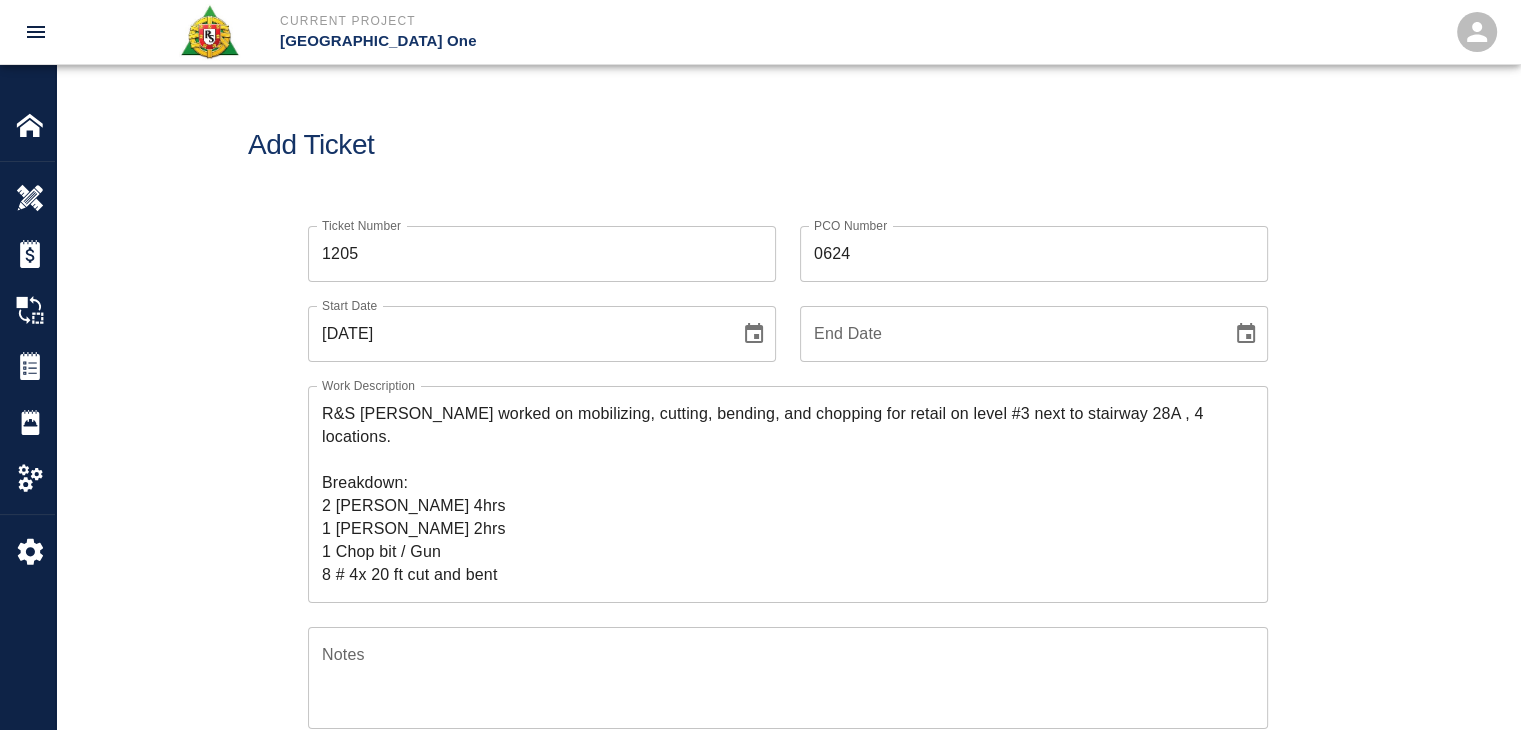 click on "Add Ticket" at bounding box center (788, 145) 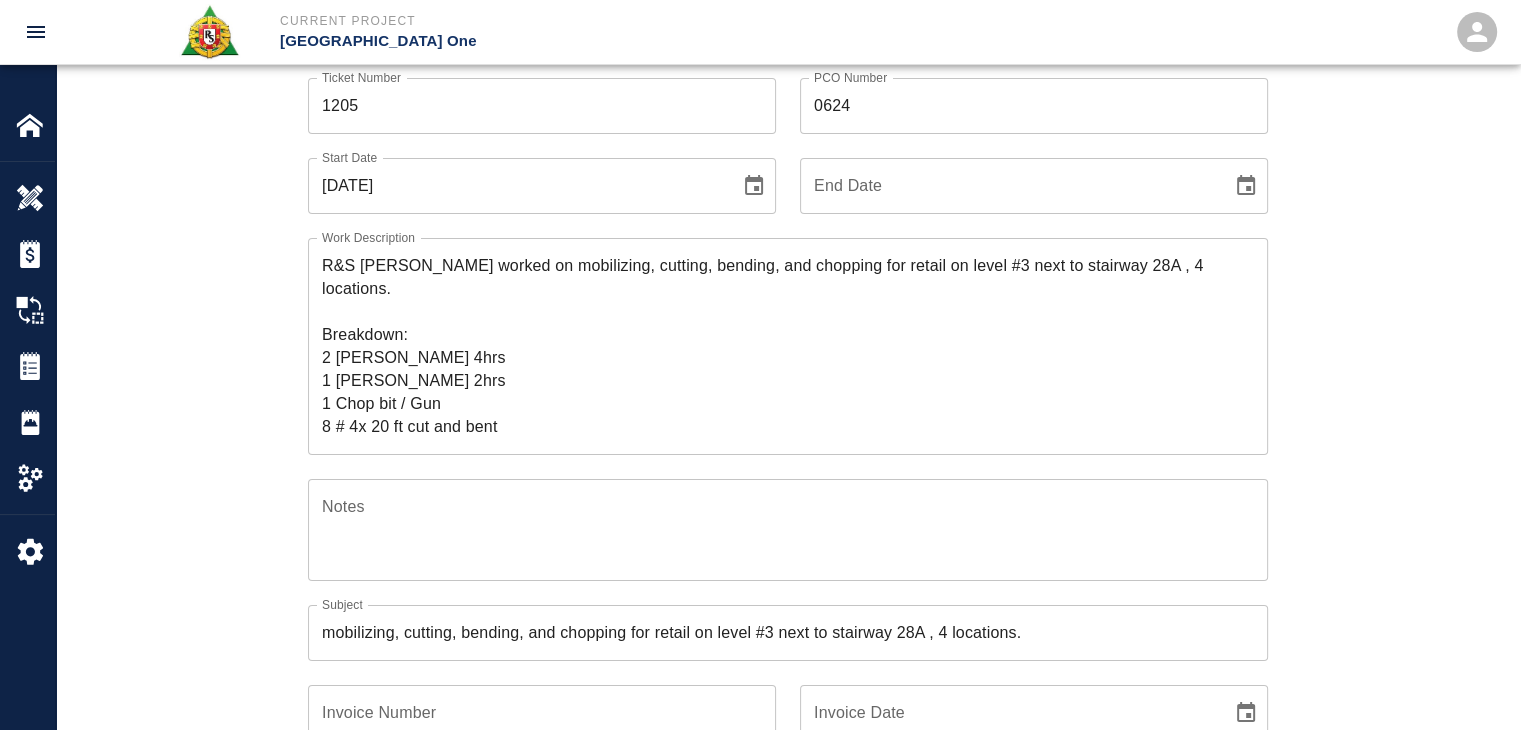 scroll, scrollTop: 0, scrollLeft: 0, axis: both 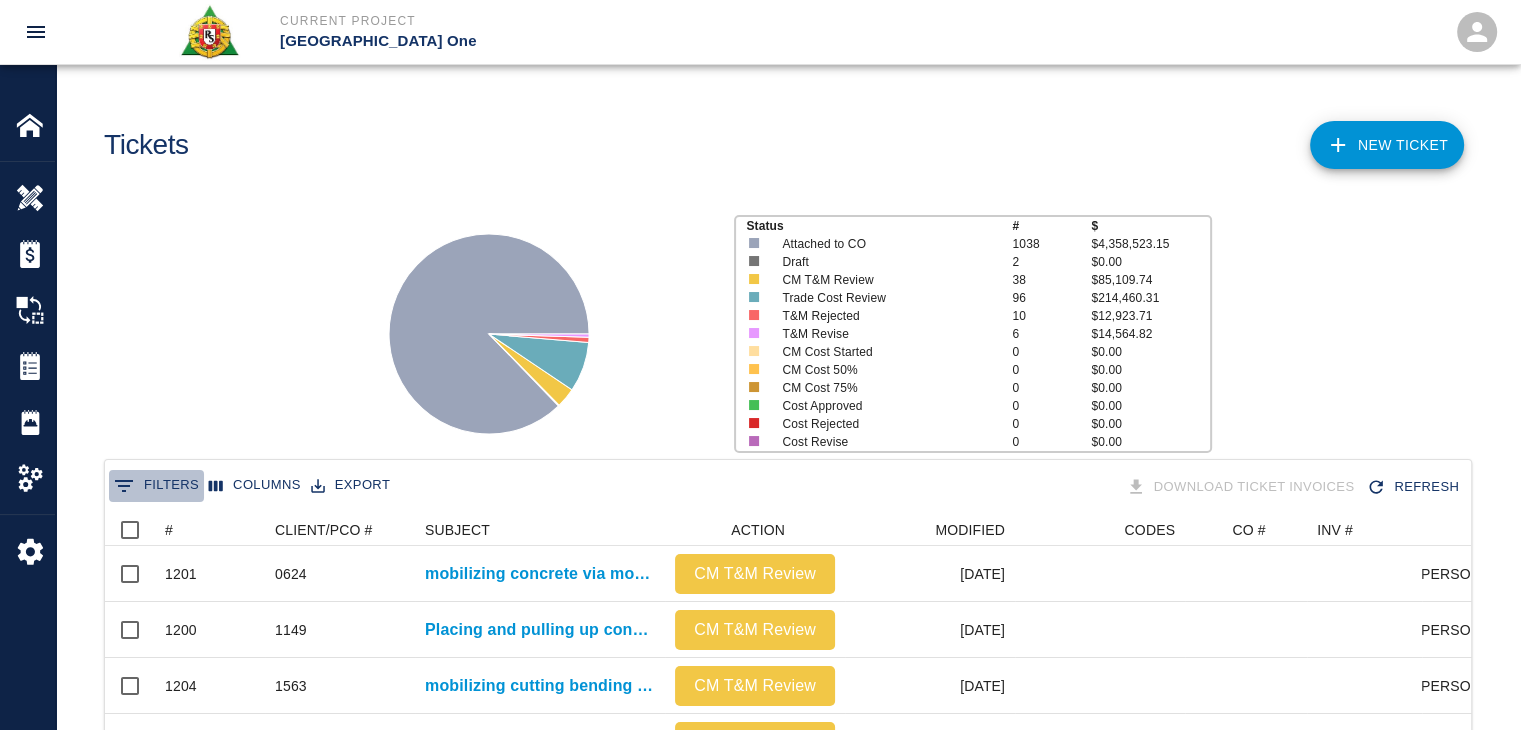 click on "0 Filters" at bounding box center [156, 486] 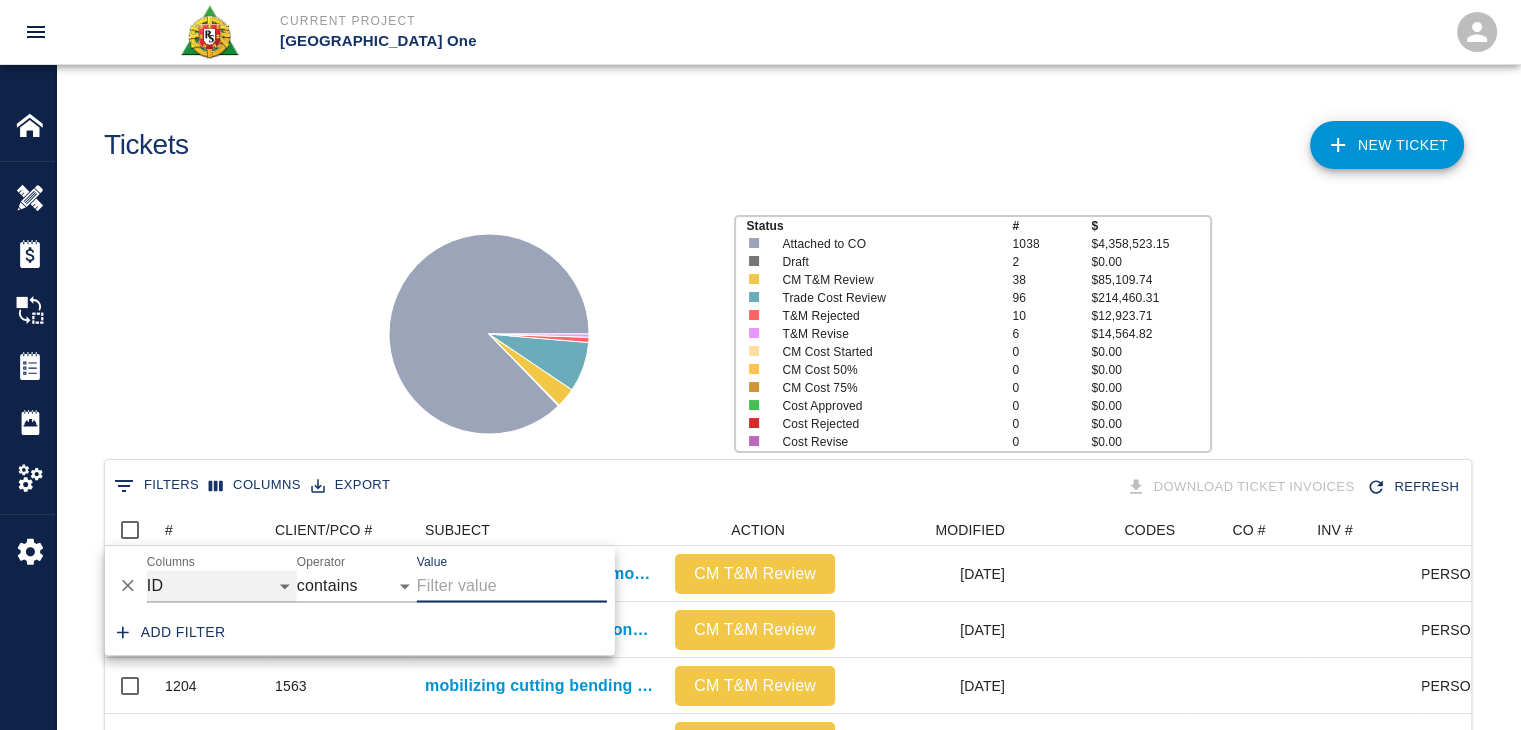click on "ID # CLIENT/PCO # SUBJECT DESCRIPTION ACTION WORK MODIFIED CREATED CODES CO # INV # INBOX TOTAL CLOSED SUBMITTED APPROVED DATE CM COST APPROVED" at bounding box center (222, 586) 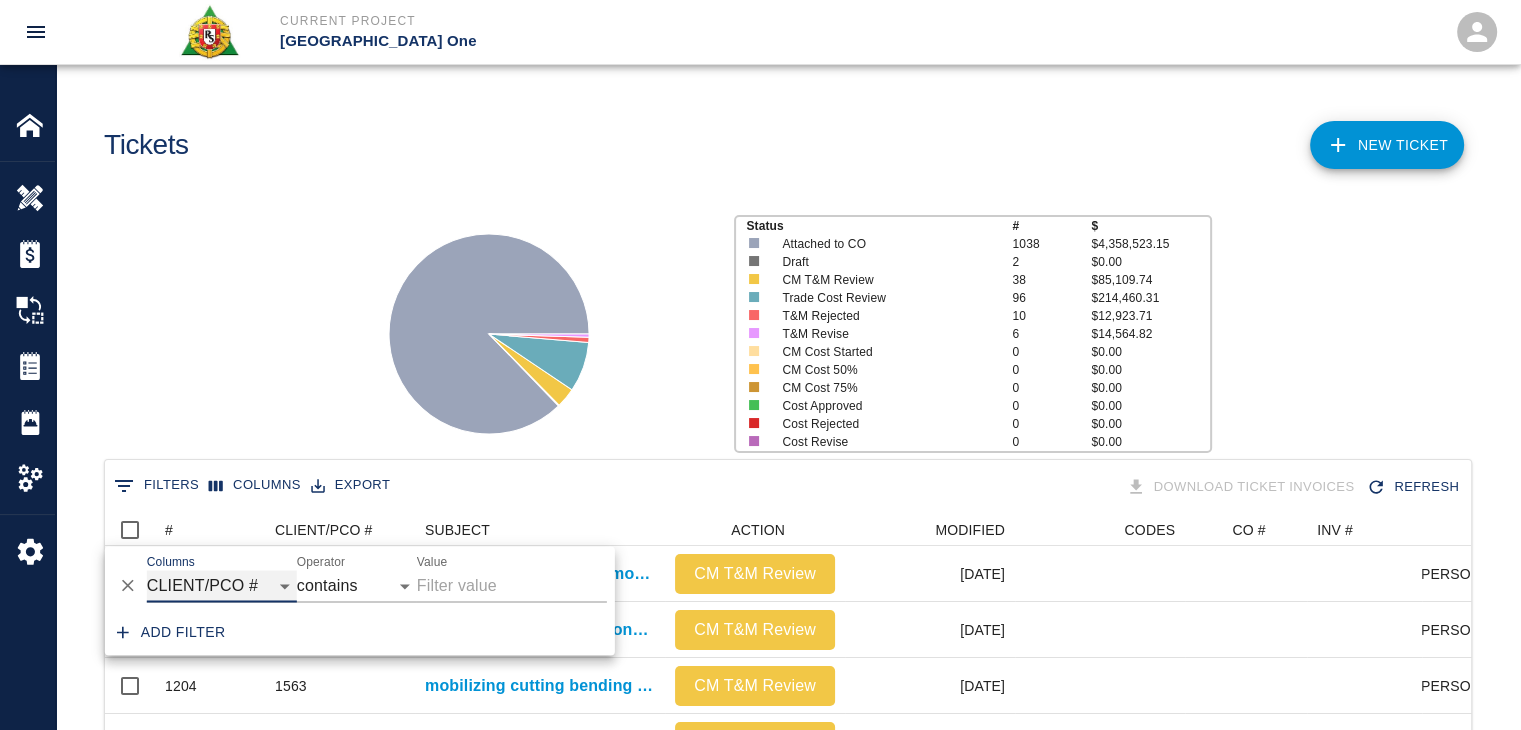 click on "ID # CLIENT/PCO # SUBJECT DESCRIPTION ACTION WORK MODIFIED CREATED CODES CO # INV # INBOX TOTAL CLOSED SUBMITTED APPROVED DATE CM COST APPROVED" at bounding box center [222, 586] 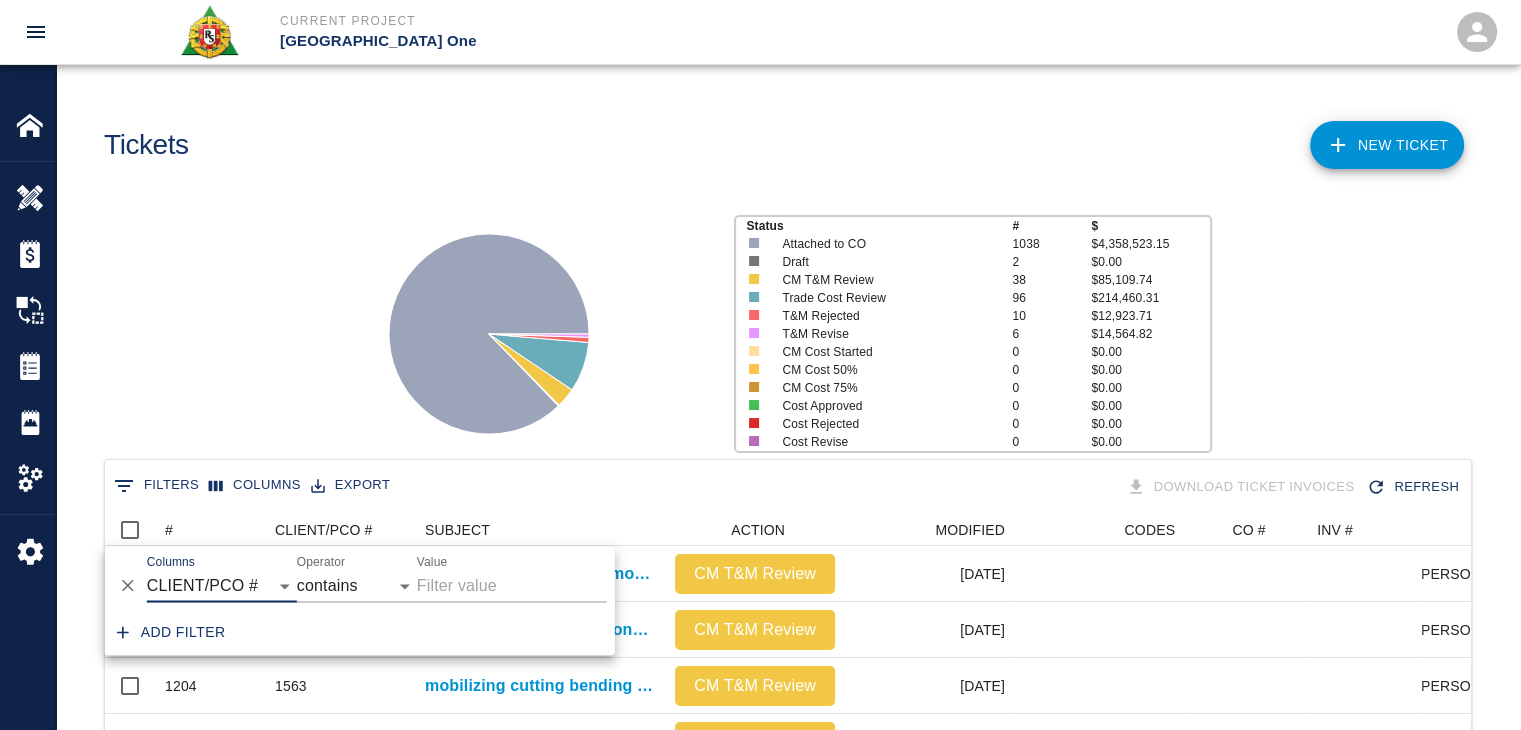 click on "And Or Columns ID # CLIENT/PCO # SUBJECT DESCRIPTION ACTION WORK MODIFIED CREATED CODES CO # INV # INBOX TOTAL CLOSED SUBMITTED APPROVED DATE CM COST APPROVED Operator contains equals starts with ends with is empty is not empty is any of Value" at bounding box center [360, 578] 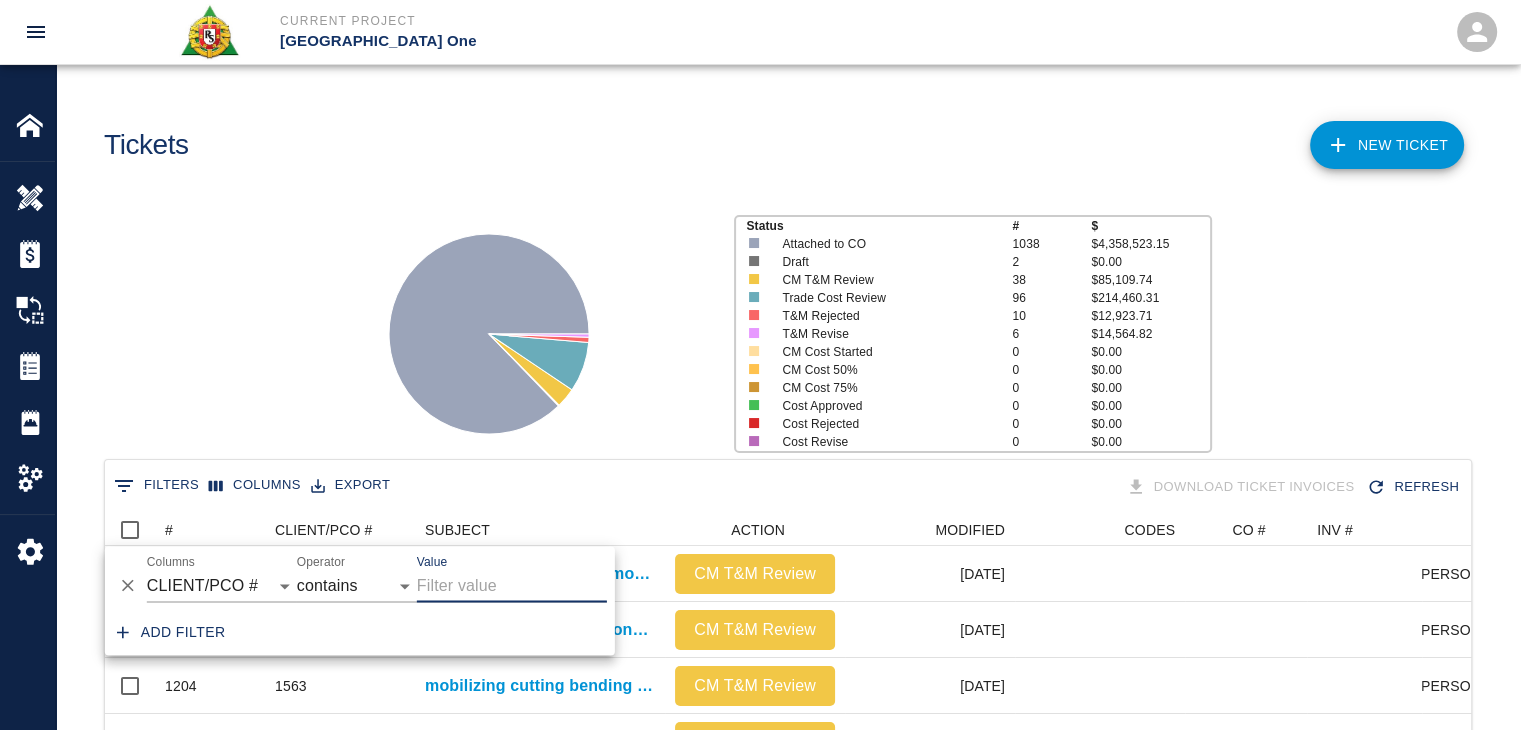 click on "Value" at bounding box center [512, 586] 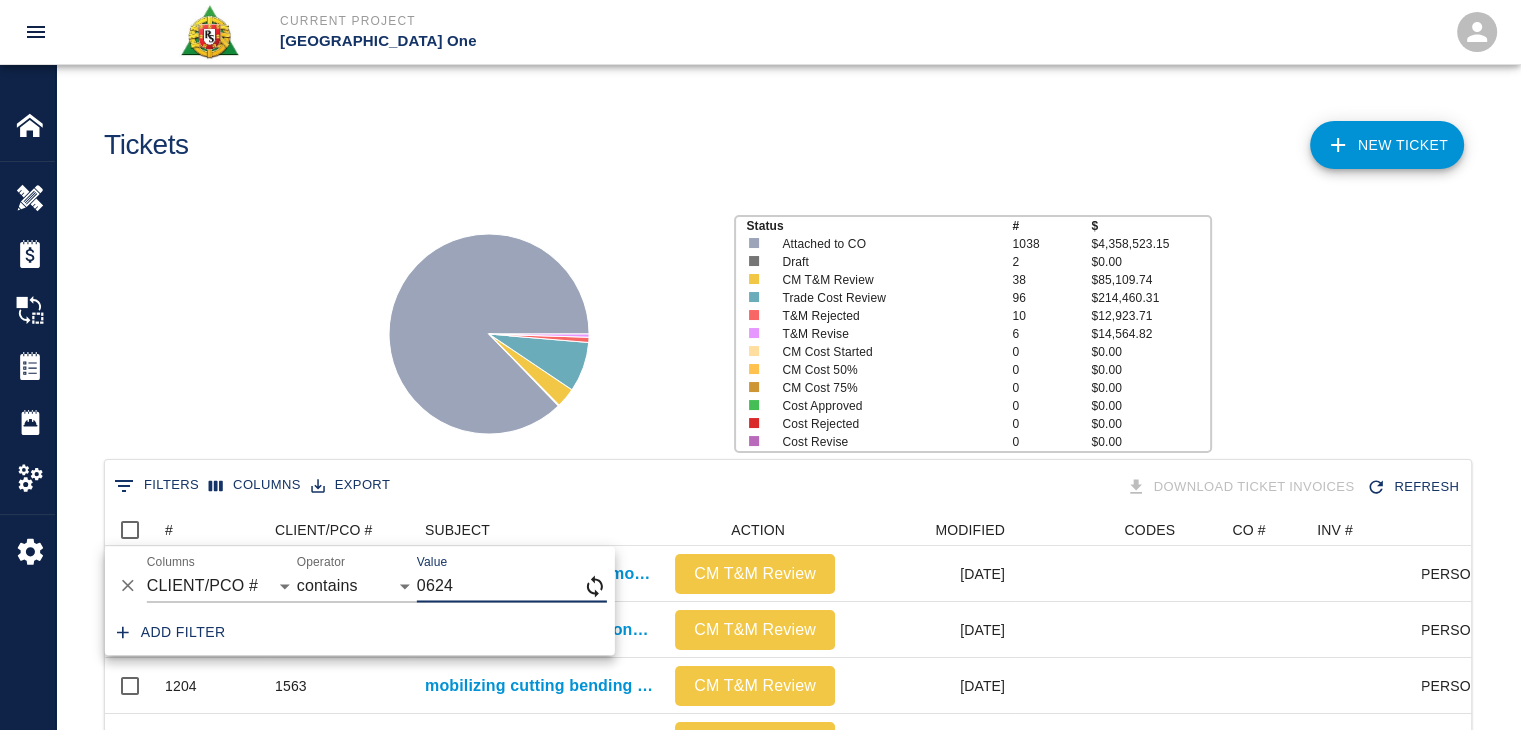 type on "0624" 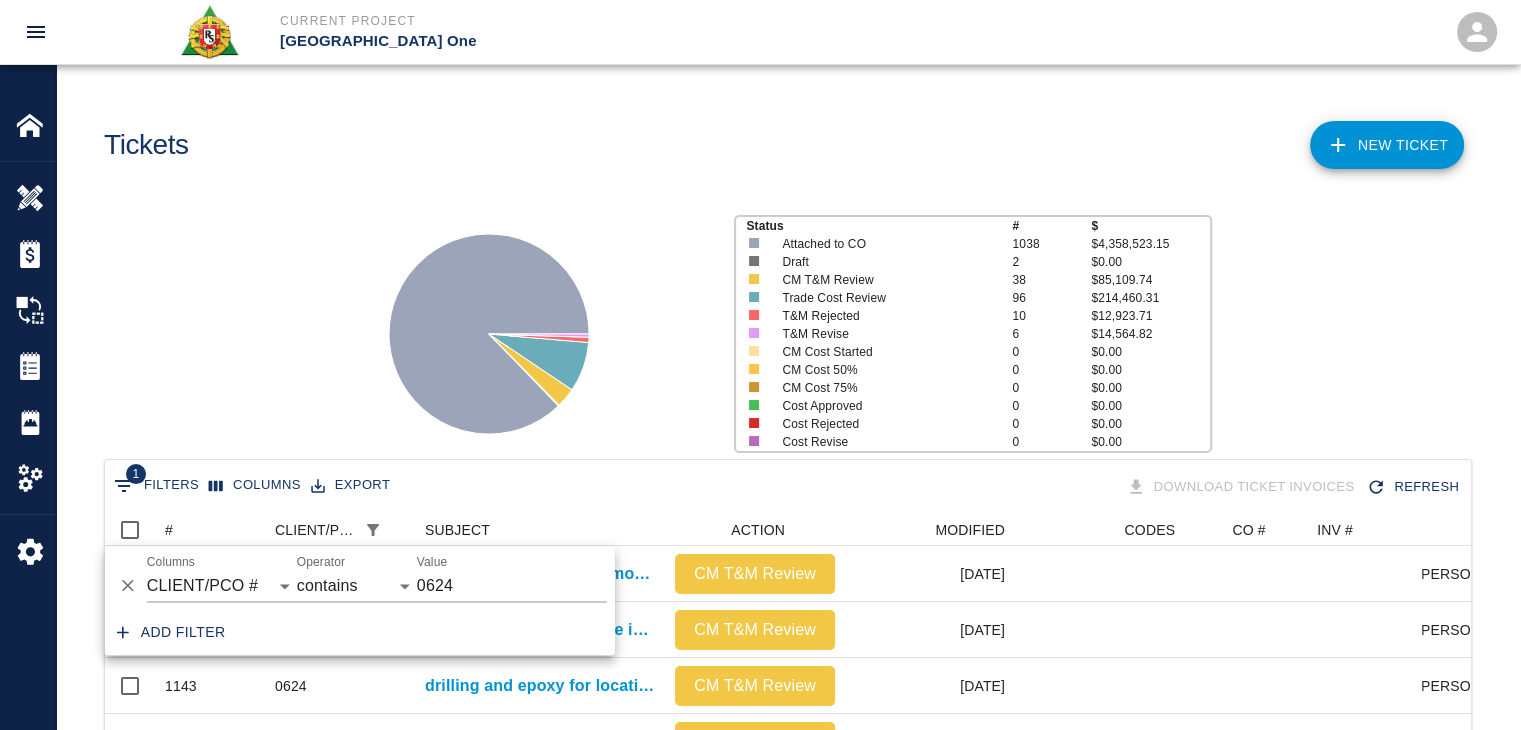 click on "Status # $ Attached to CO 1038 $4,358,523.15 Draft 2 $0.00 CM T&M Review 38 $85,109.74 Trade Cost Review 96 $214,460.31 T&M Rejected 10 $12,923.71 T&M Revise 6 $14,564.82 CM Cost Started 0 $0.00 CM Cost 50% 0 $0.00 CM Cost 75% 0 $0.00 Cost Approved 0 $0.00 Cost Rejected 0 $0.00 Cost Revise 0 $0.00" at bounding box center [780, 326] 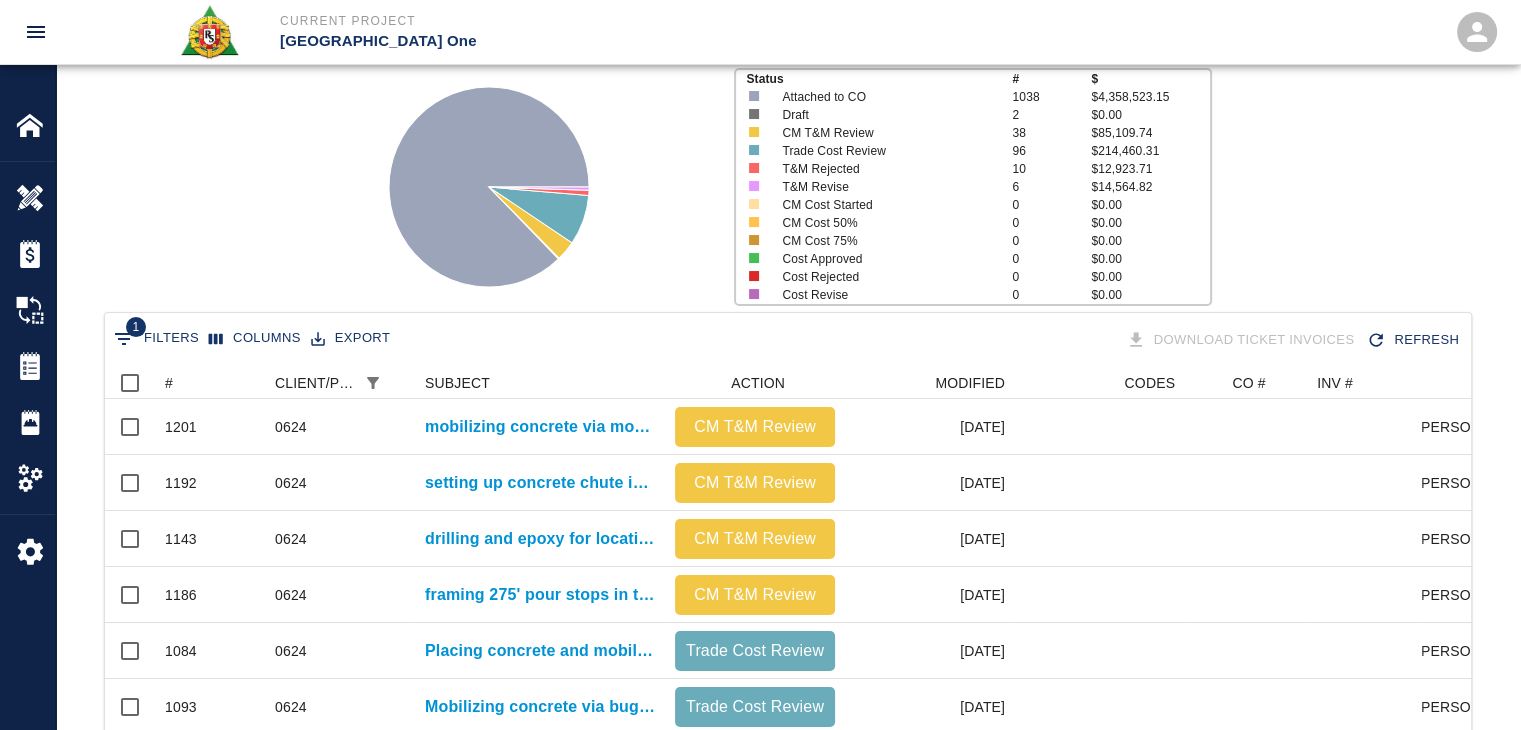 scroll, scrollTop: 148, scrollLeft: 0, axis: vertical 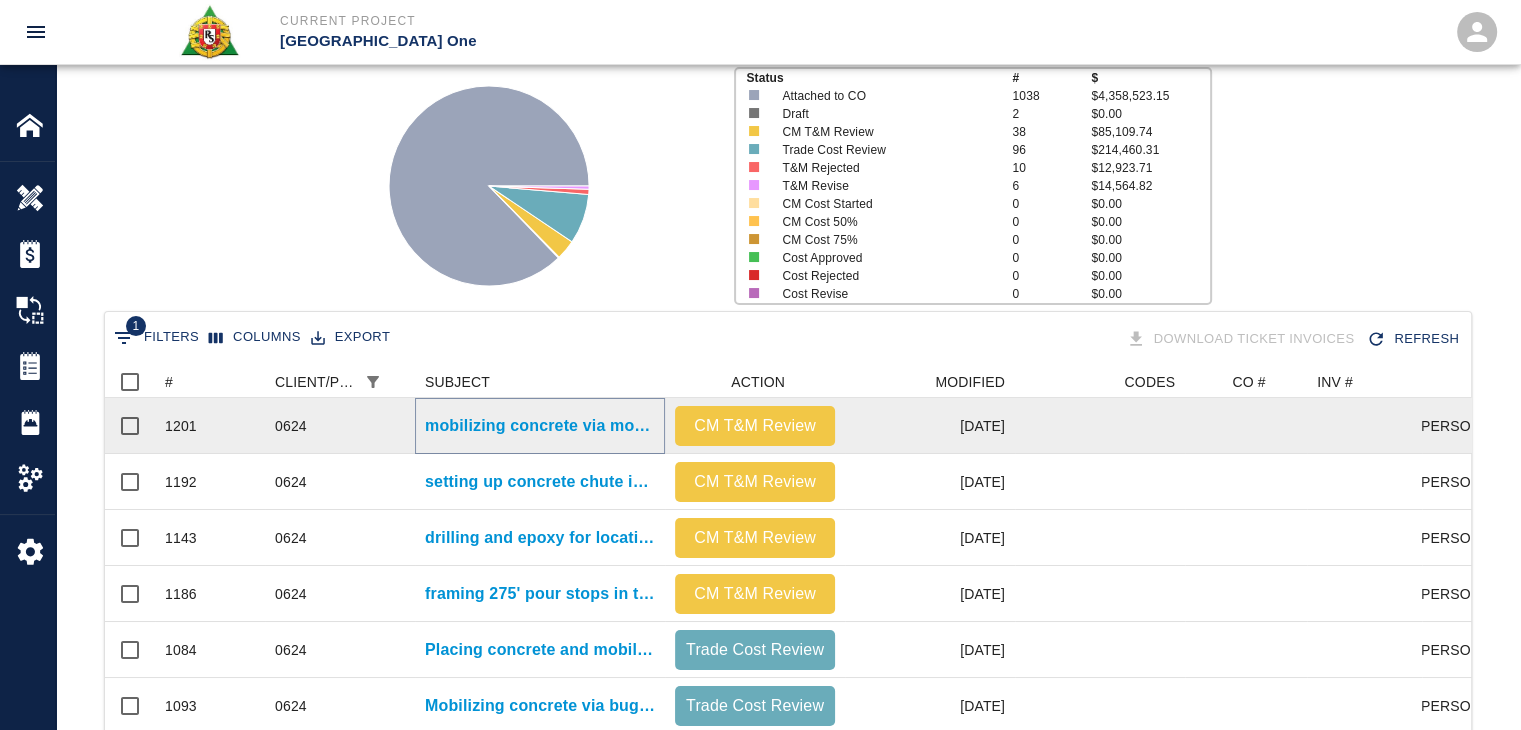 click on "mobilizing concrete via motor buggies.  Placing concrete.LOCATION:  Stair #13- L3 and L2.5 infills.  Stair 28B- L2.5 top step leave out, Gate 14/L2- embed with diving board leave out.( placed everything at same time)." at bounding box center (540, 426) 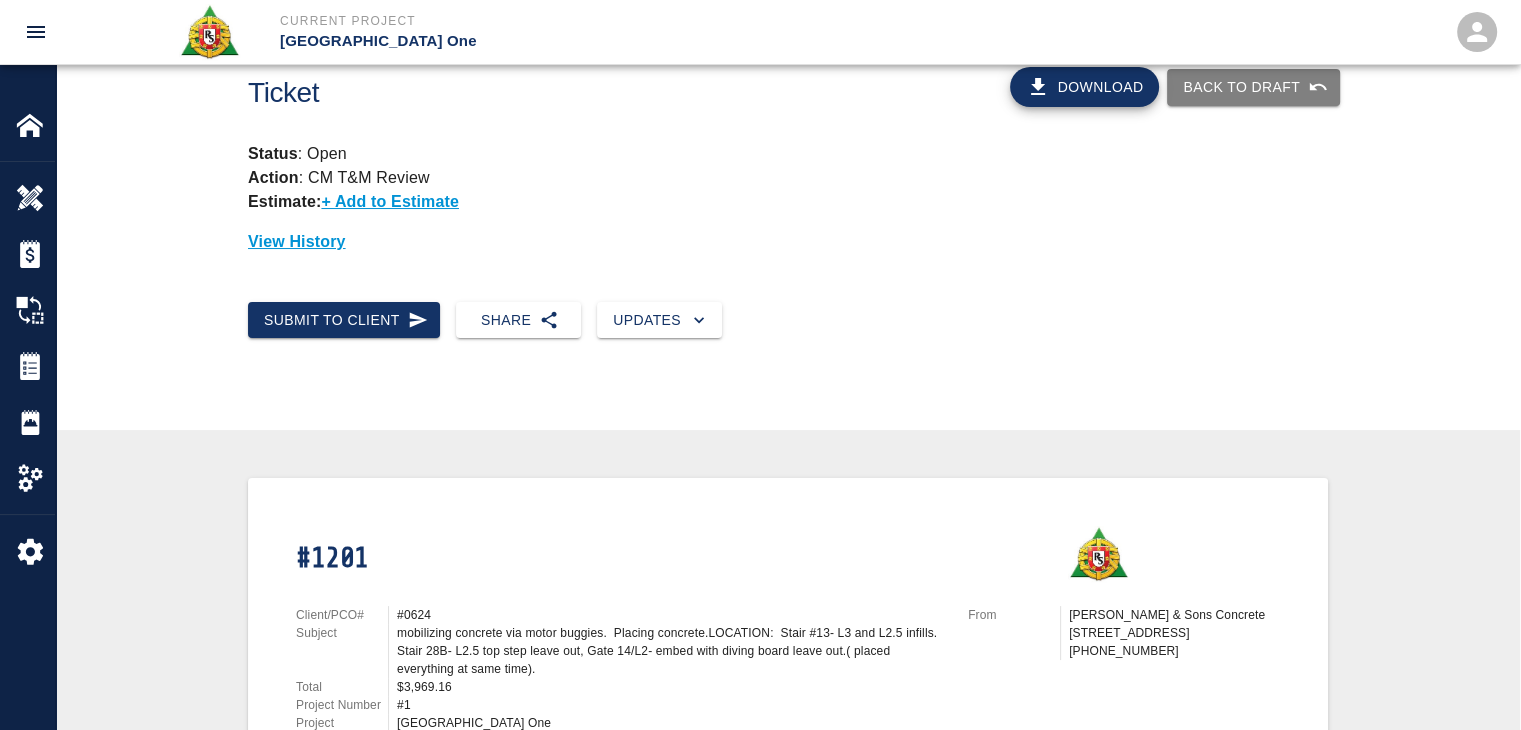 scroll, scrollTop: 0, scrollLeft: 0, axis: both 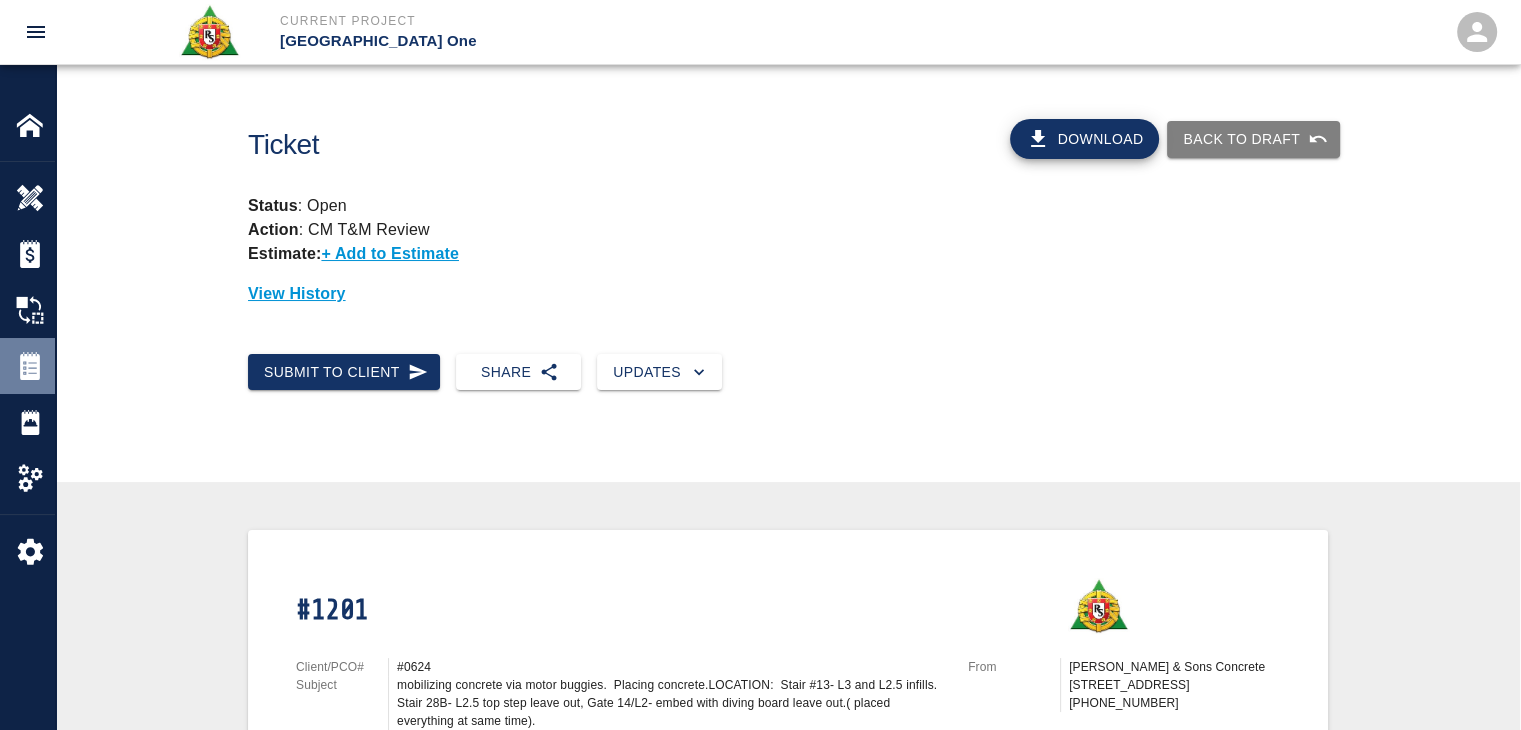 click at bounding box center [30, 366] 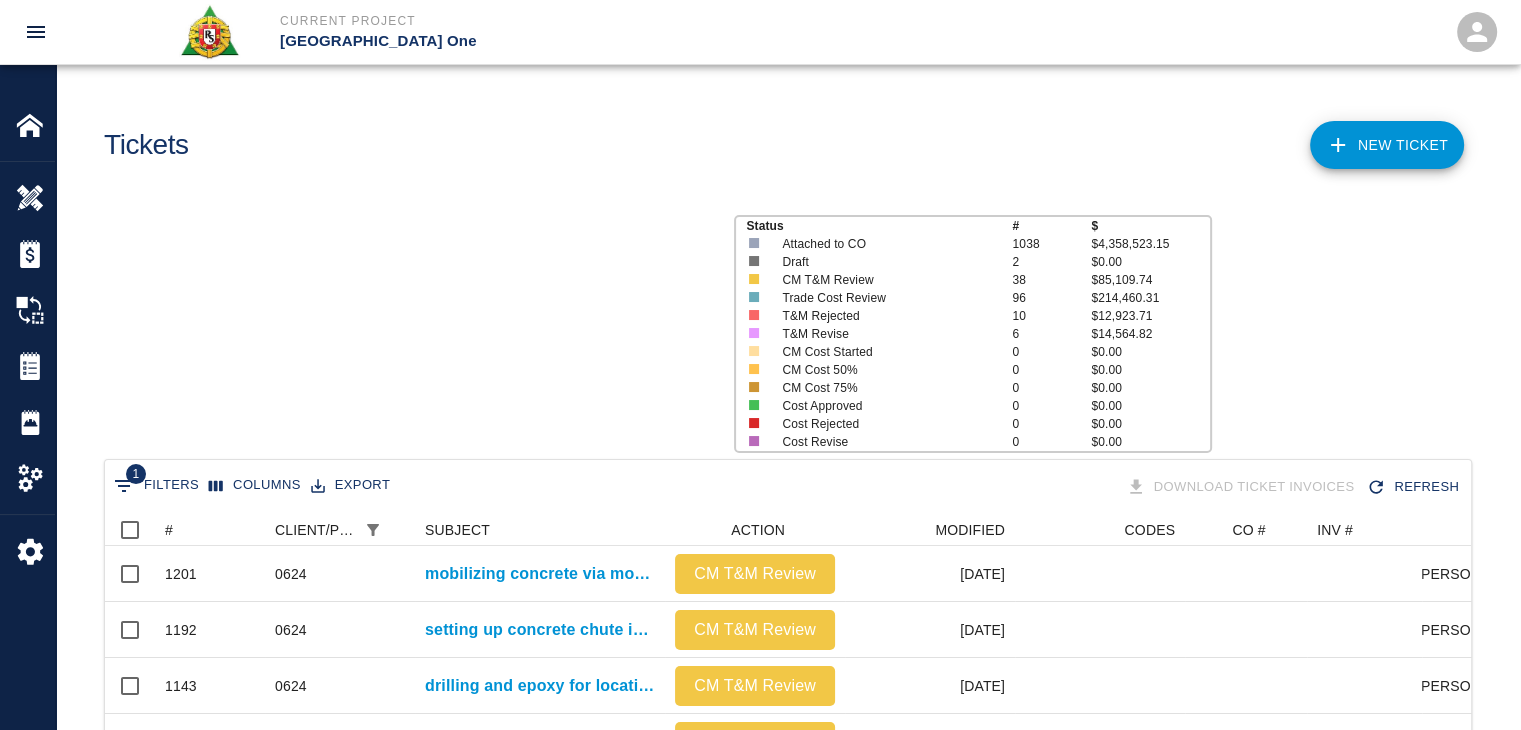 scroll, scrollTop: 16, scrollLeft: 16, axis: both 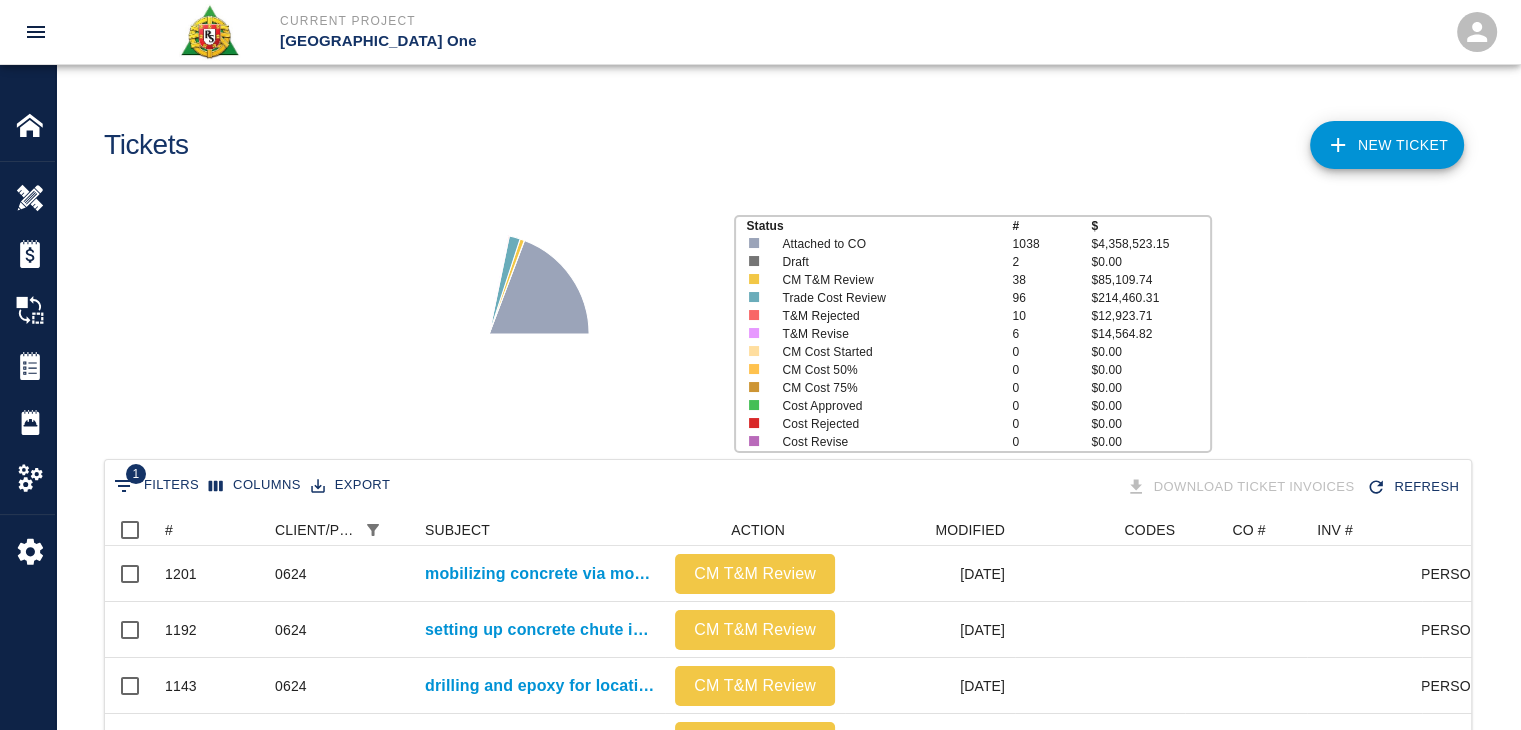 click on "1 Filters" at bounding box center [156, 486] 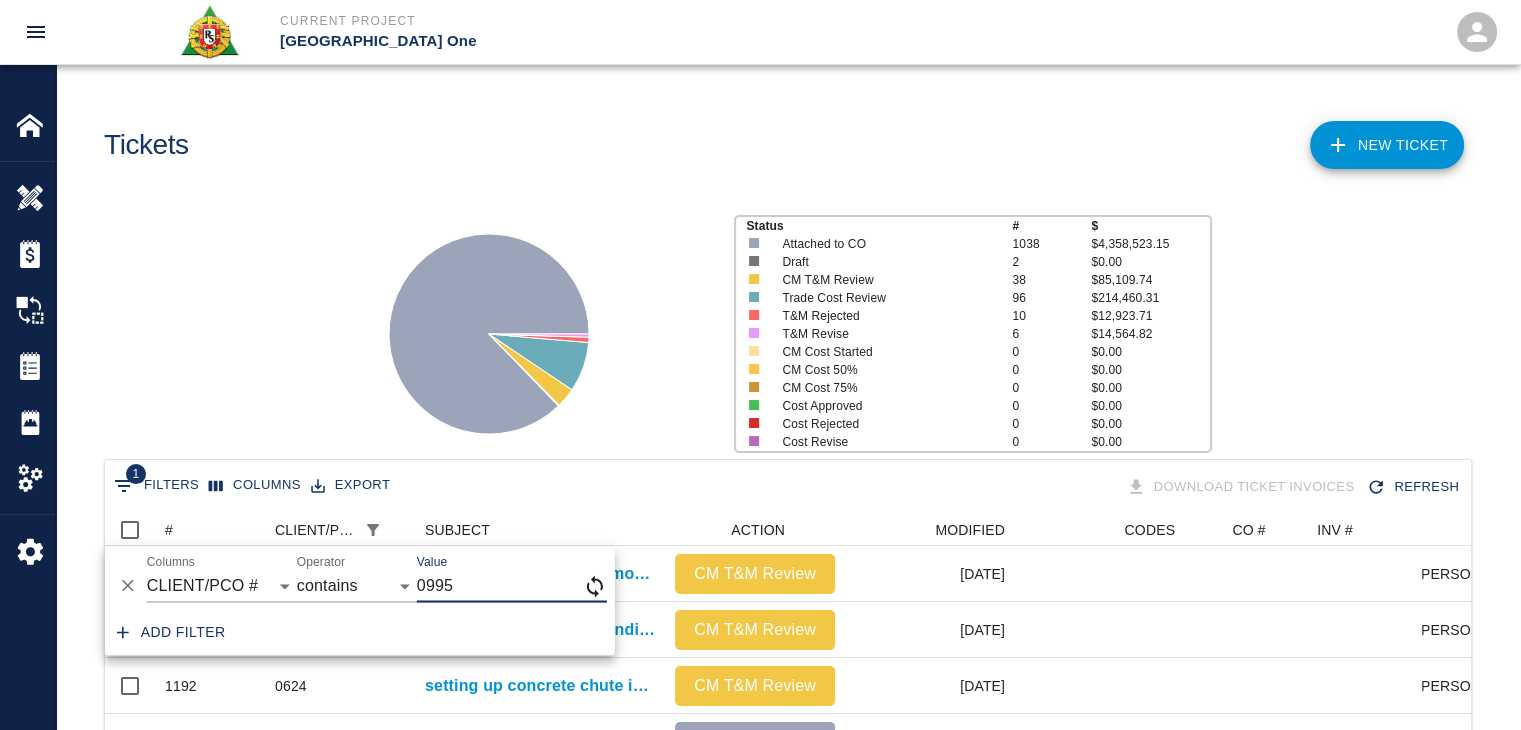 type on "0995" 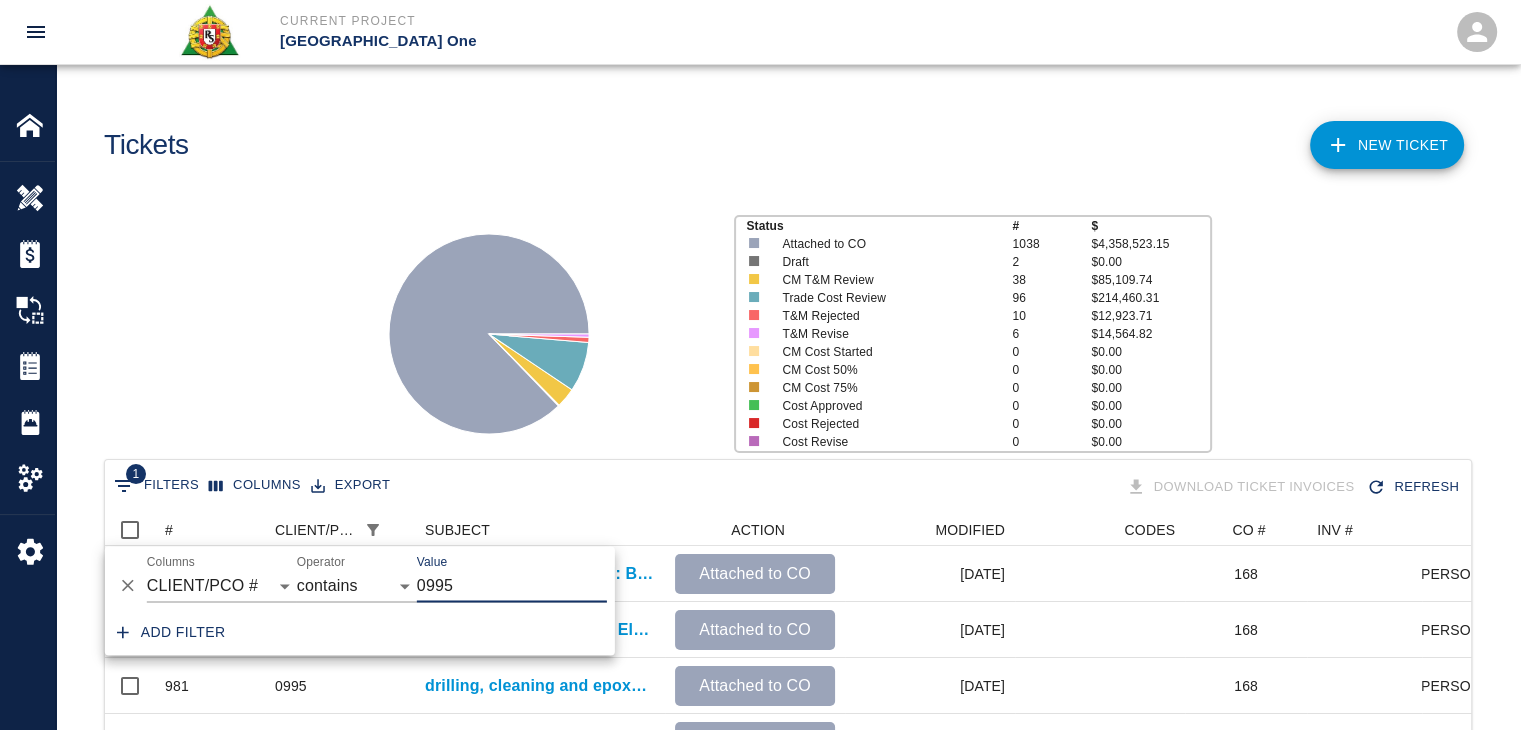 click on "Status # $ Attached to CO 1038 $4,358,523.15 Draft 2 $0.00 CM T&M Review 38 $85,109.74 Trade Cost Review 96 $214,460.31 T&M Rejected 10 $12,923.71 T&M Revise 6 $14,564.82 CM Cost Started 0 $0.00 CM Cost 50% 0 $0.00 CM Cost 75% 0 $0.00 Cost Approved 0 $0.00 Cost Rejected 0 $0.00 Cost Revise 0 $0.00" at bounding box center (780, 326) 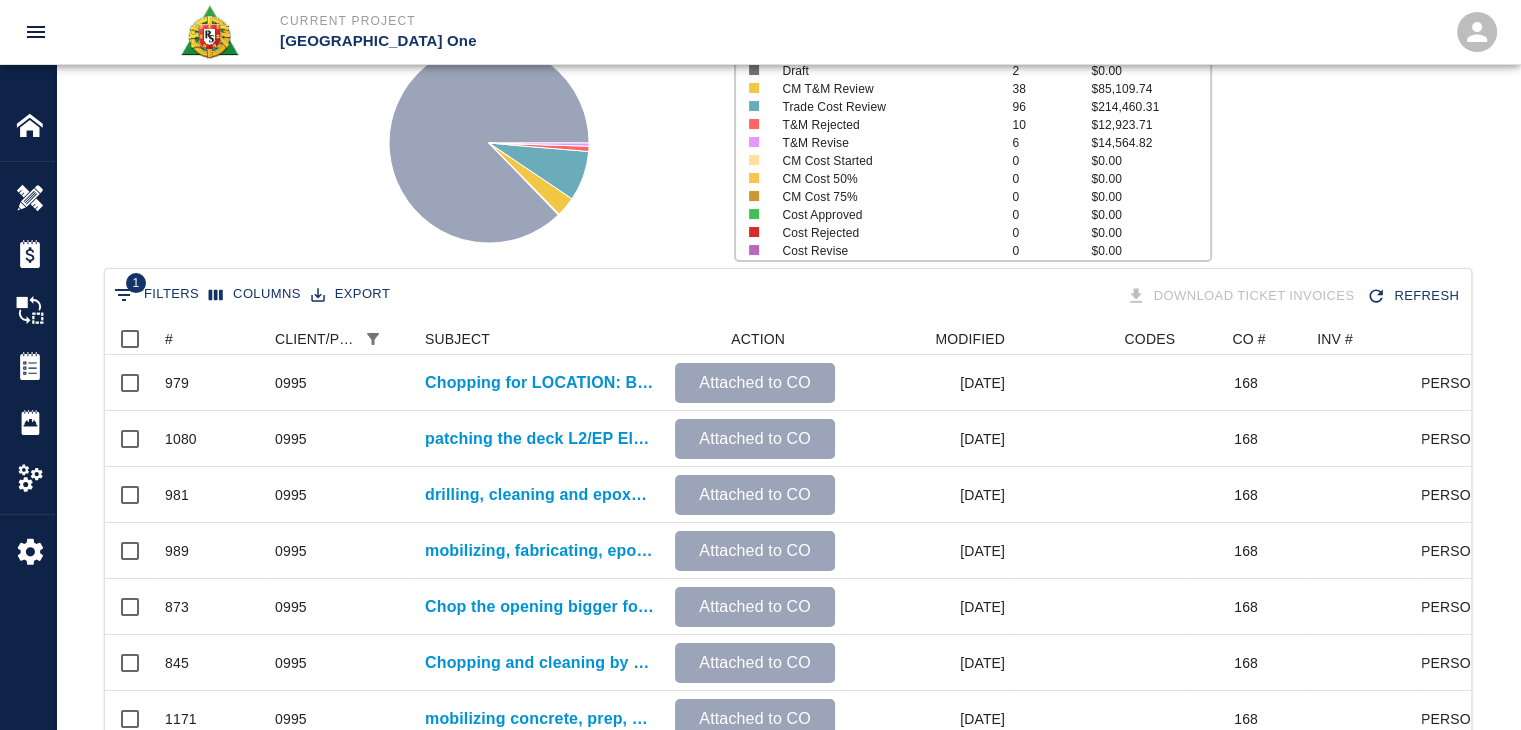 scroll, scrollTop: 192, scrollLeft: 0, axis: vertical 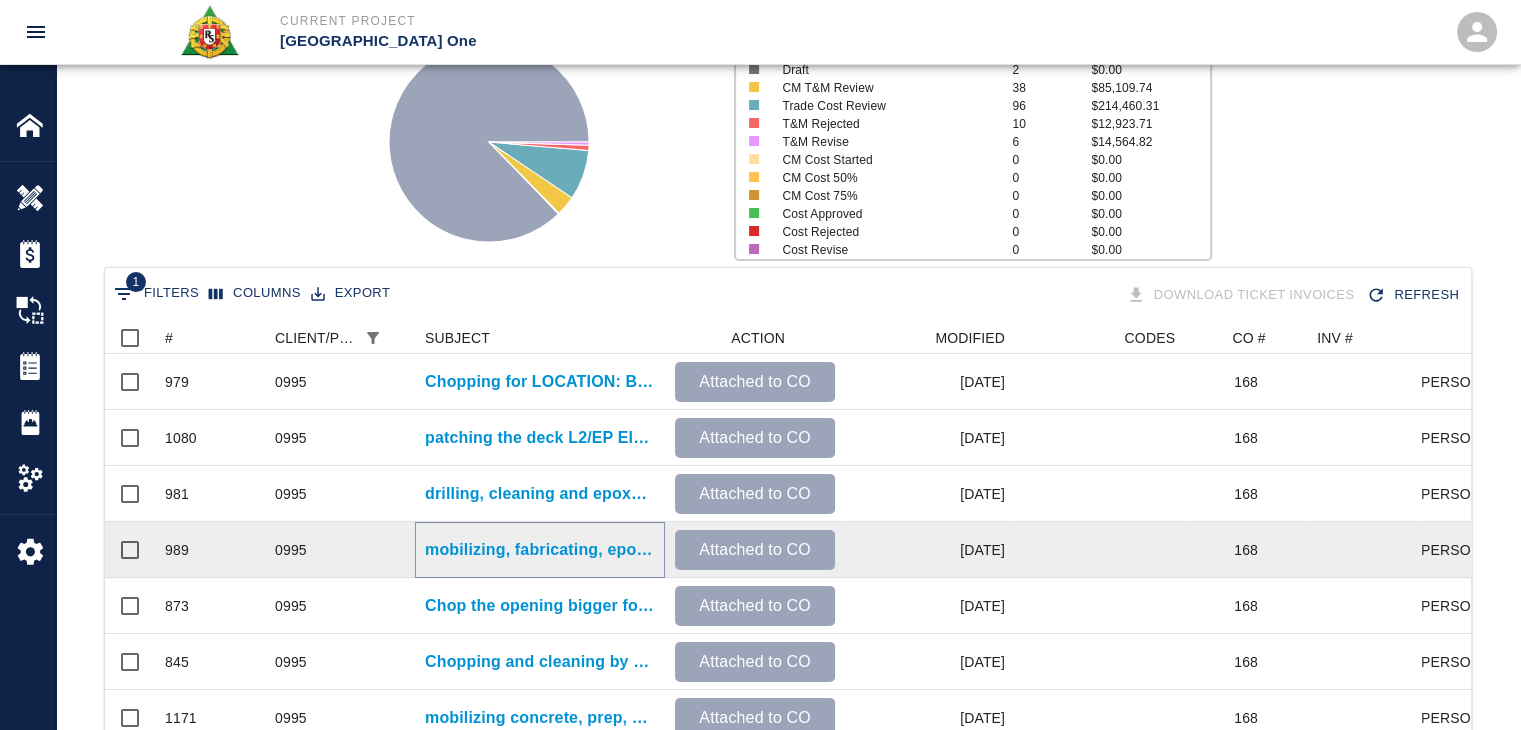 click on "mobilizing, fabricating, epoxying, installing rebar for slab extension on ground floor" at bounding box center [540, 550] 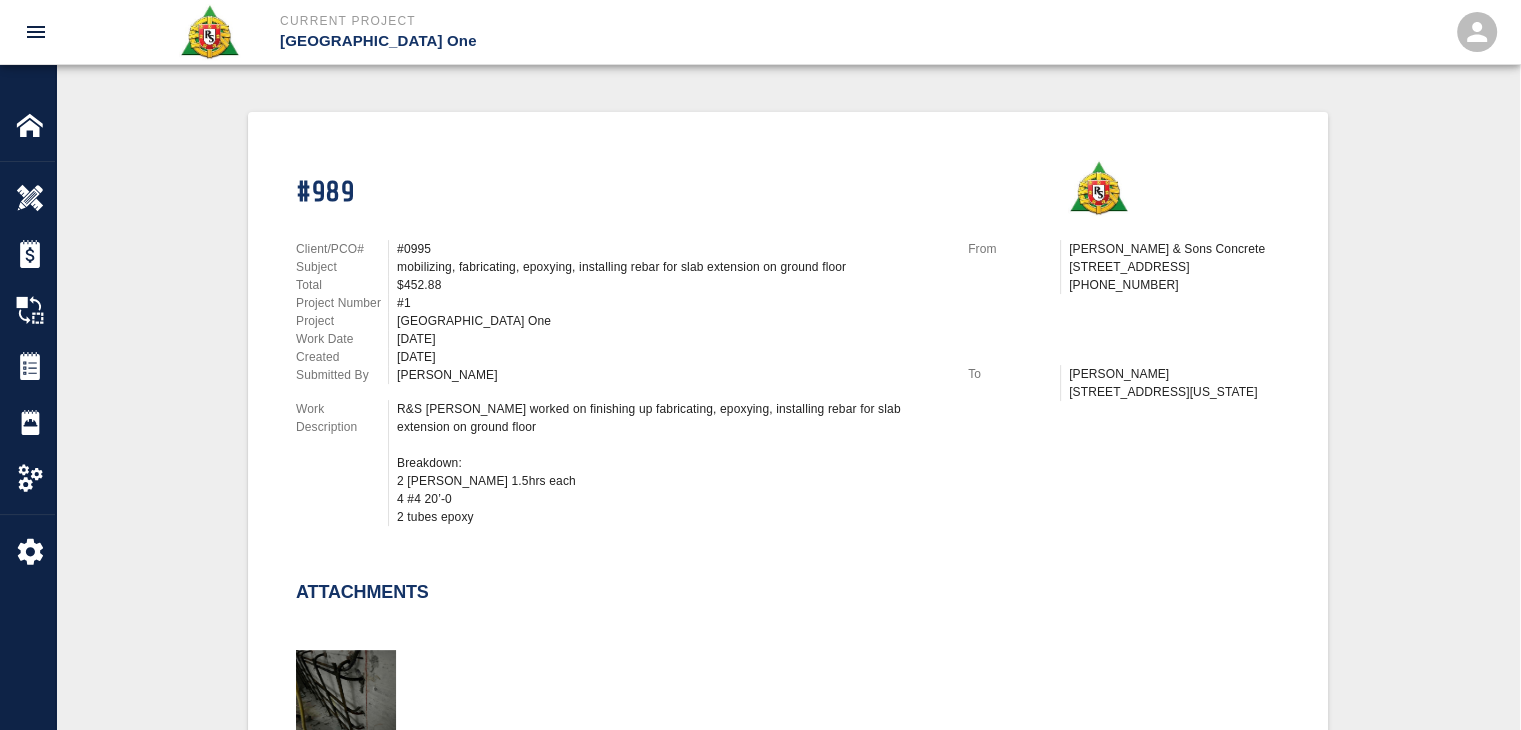 scroll, scrollTop: 672, scrollLeft: 0, axis: vertical 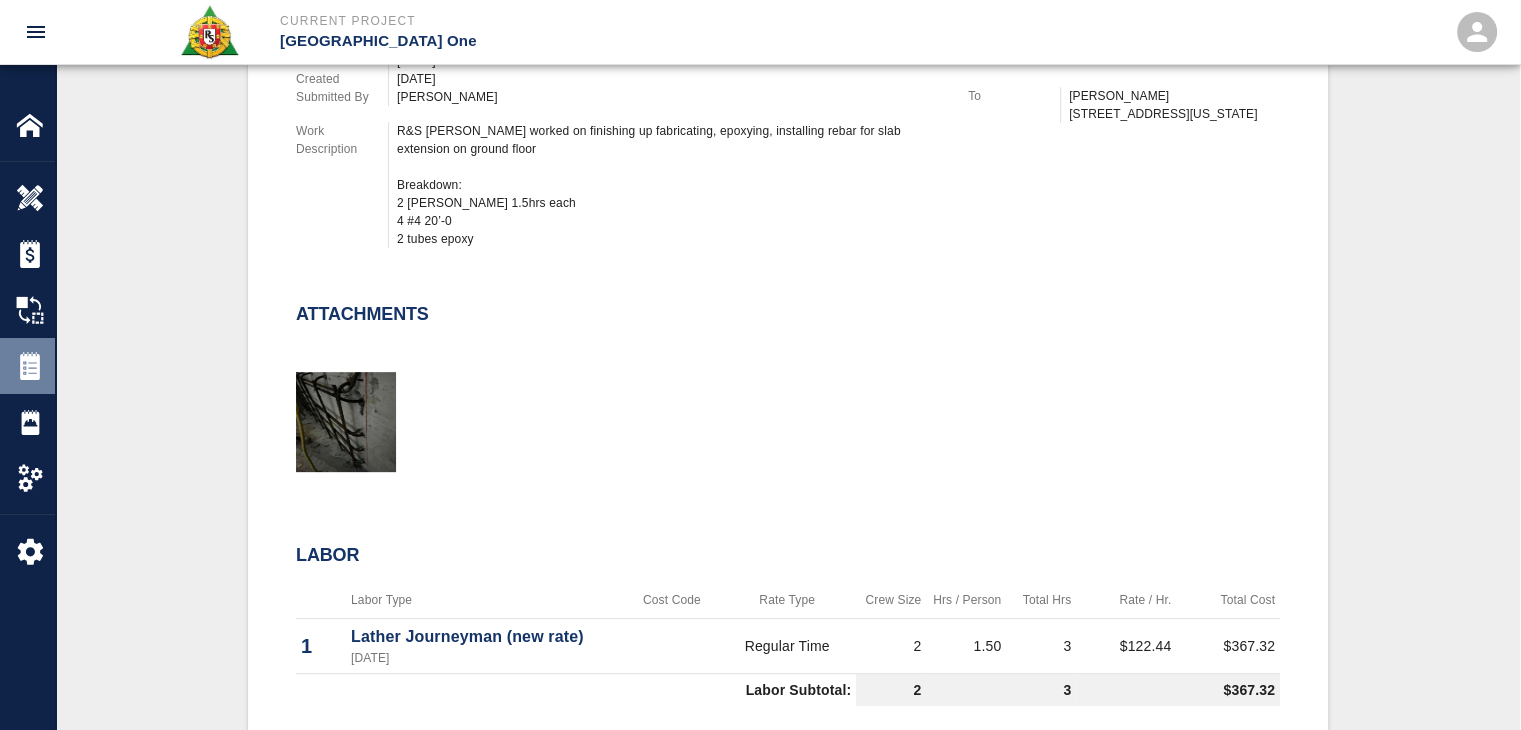 click on "Tickets" at bounding box center [27, 366] 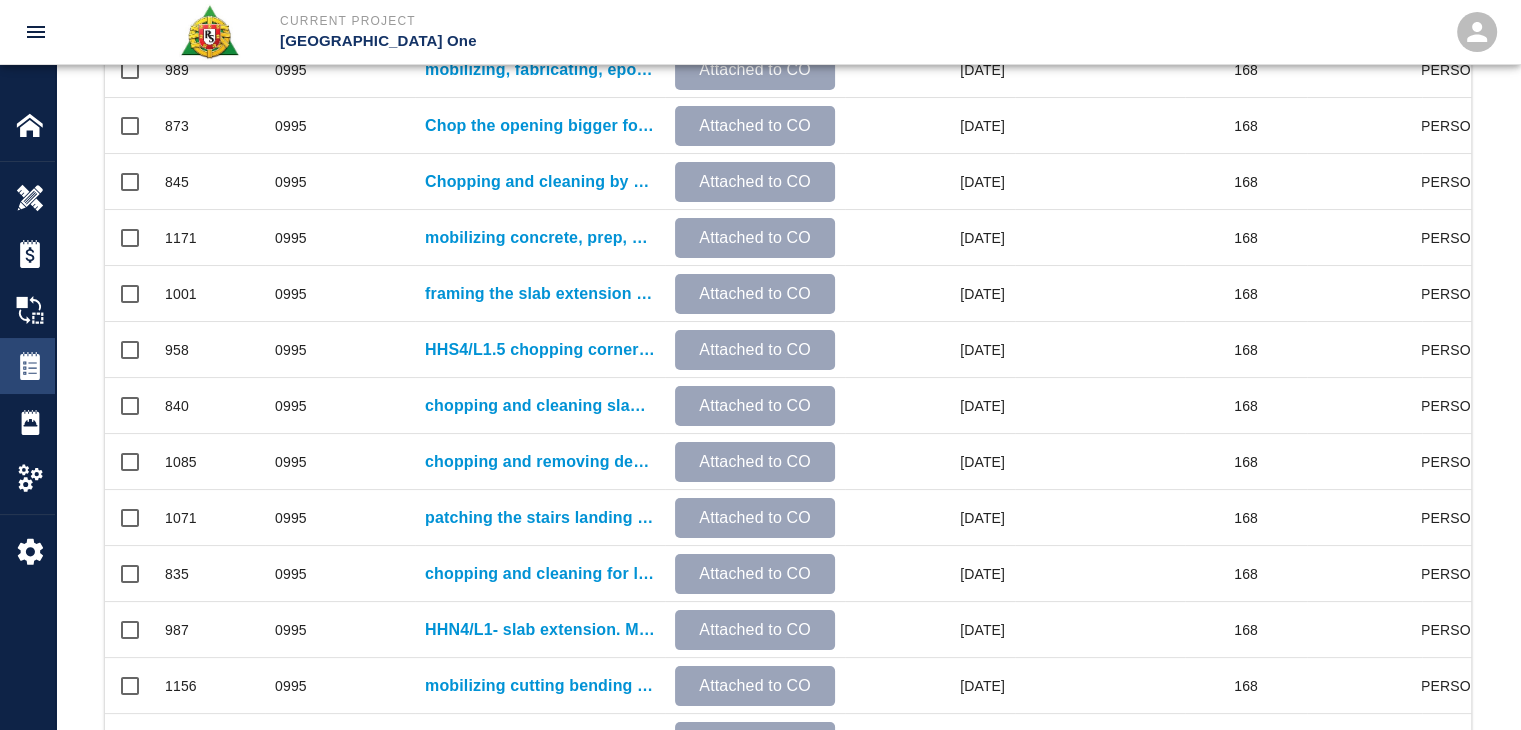 scroll, scrollTop: 0, scrollLeft: 0, axis: both 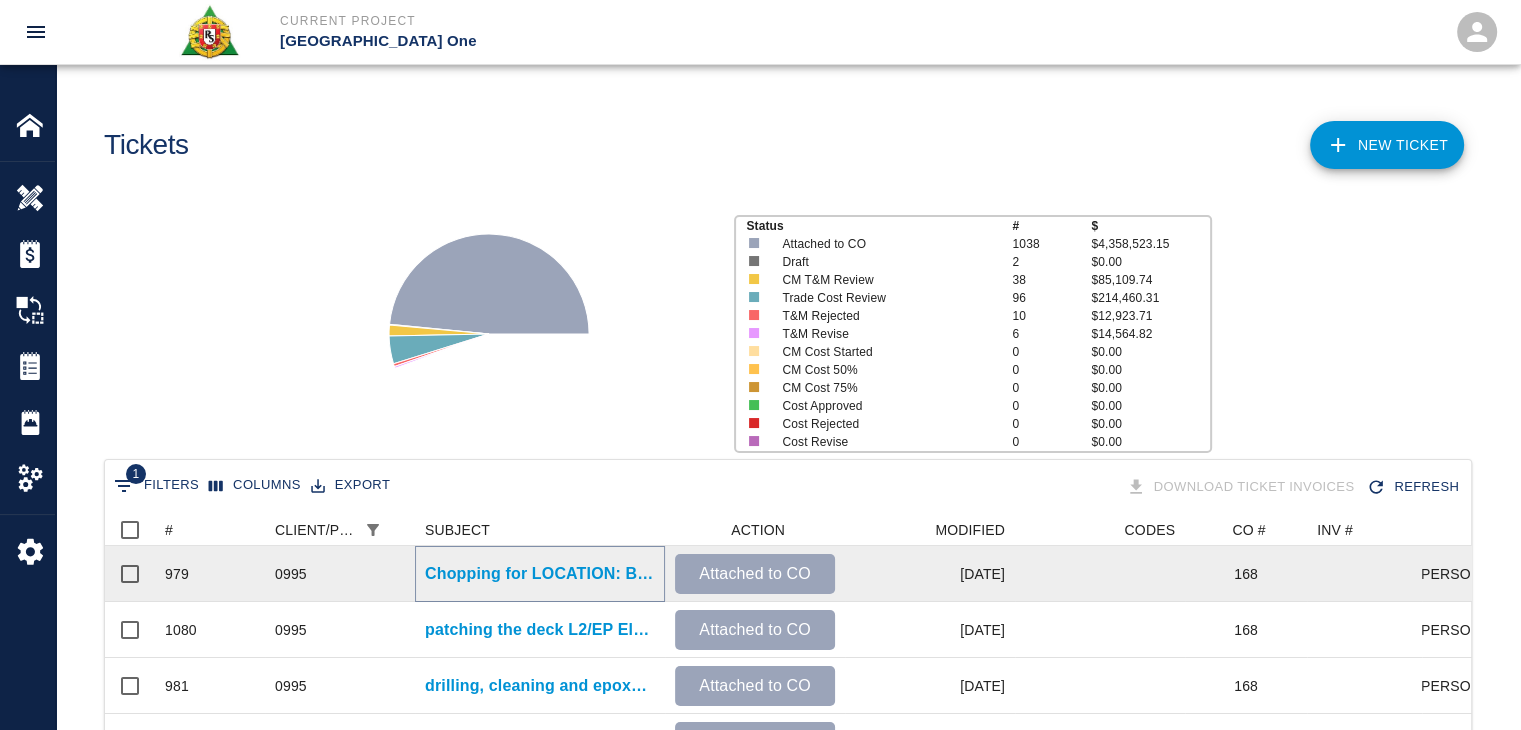 click on "Chopping for LOCATION: BUS-CBP-HHN4/L1 Slab extension & Ramp." at bounding box center (540, 574) 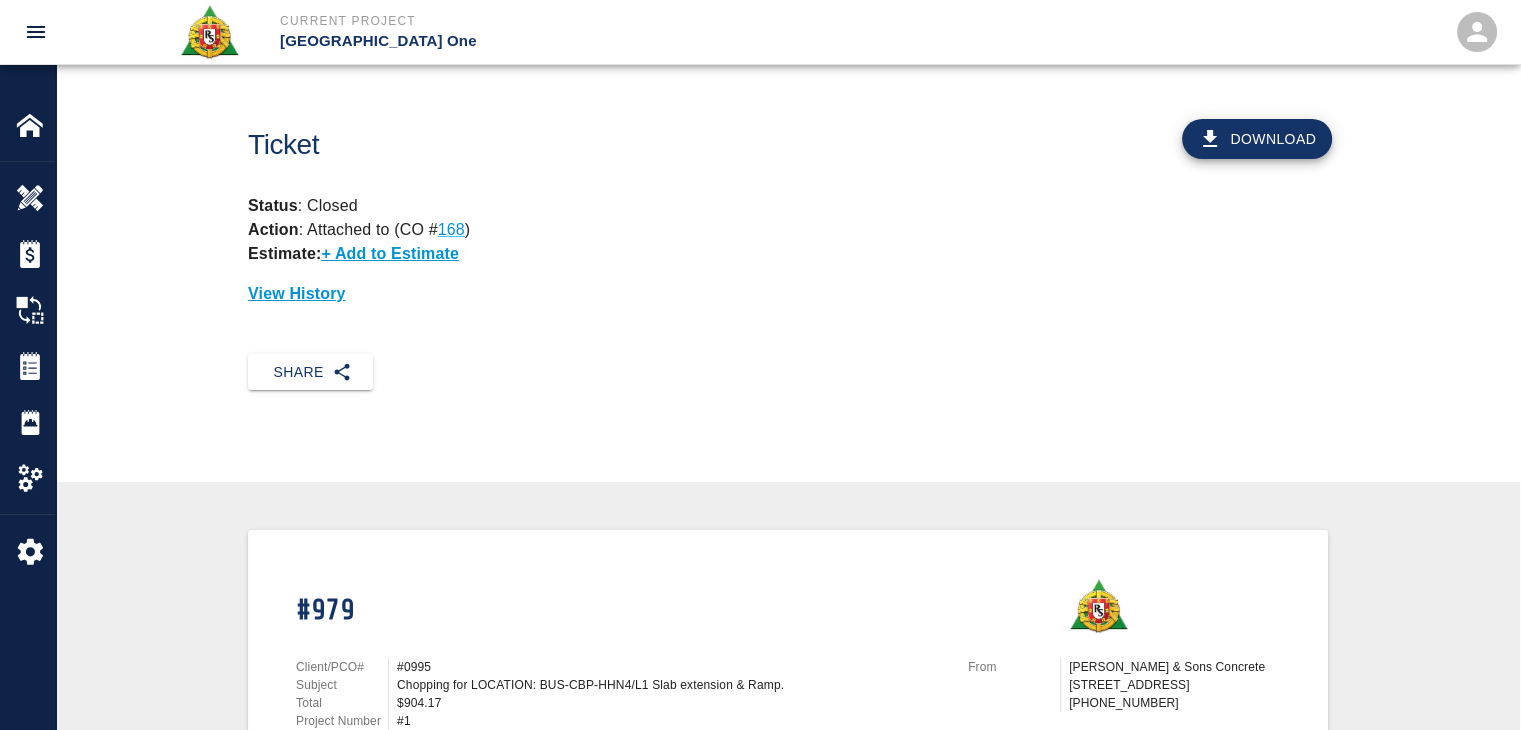scroll, scrollTop: 144, scrollLeft: 0, axis: vertical 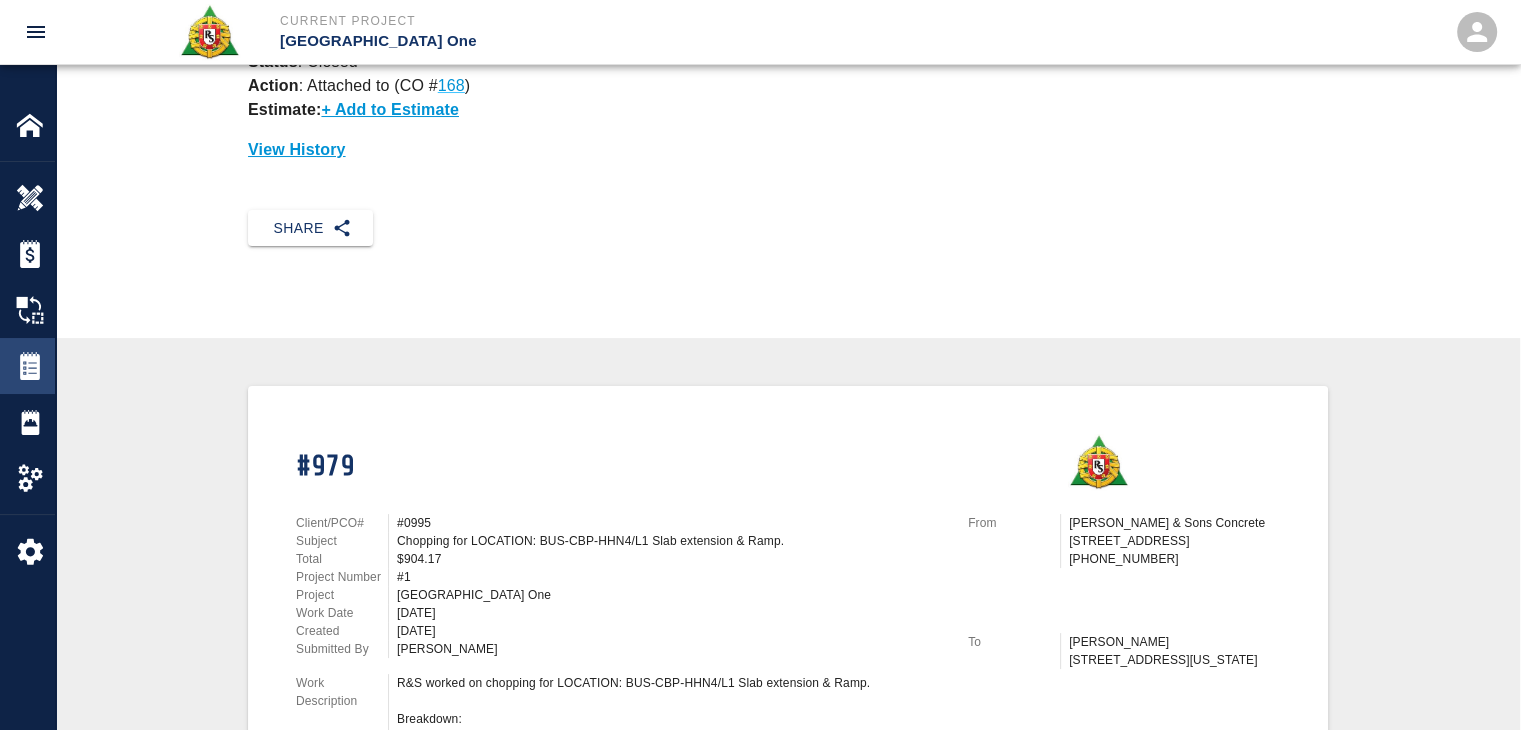 click at bounding box center (30, 366) 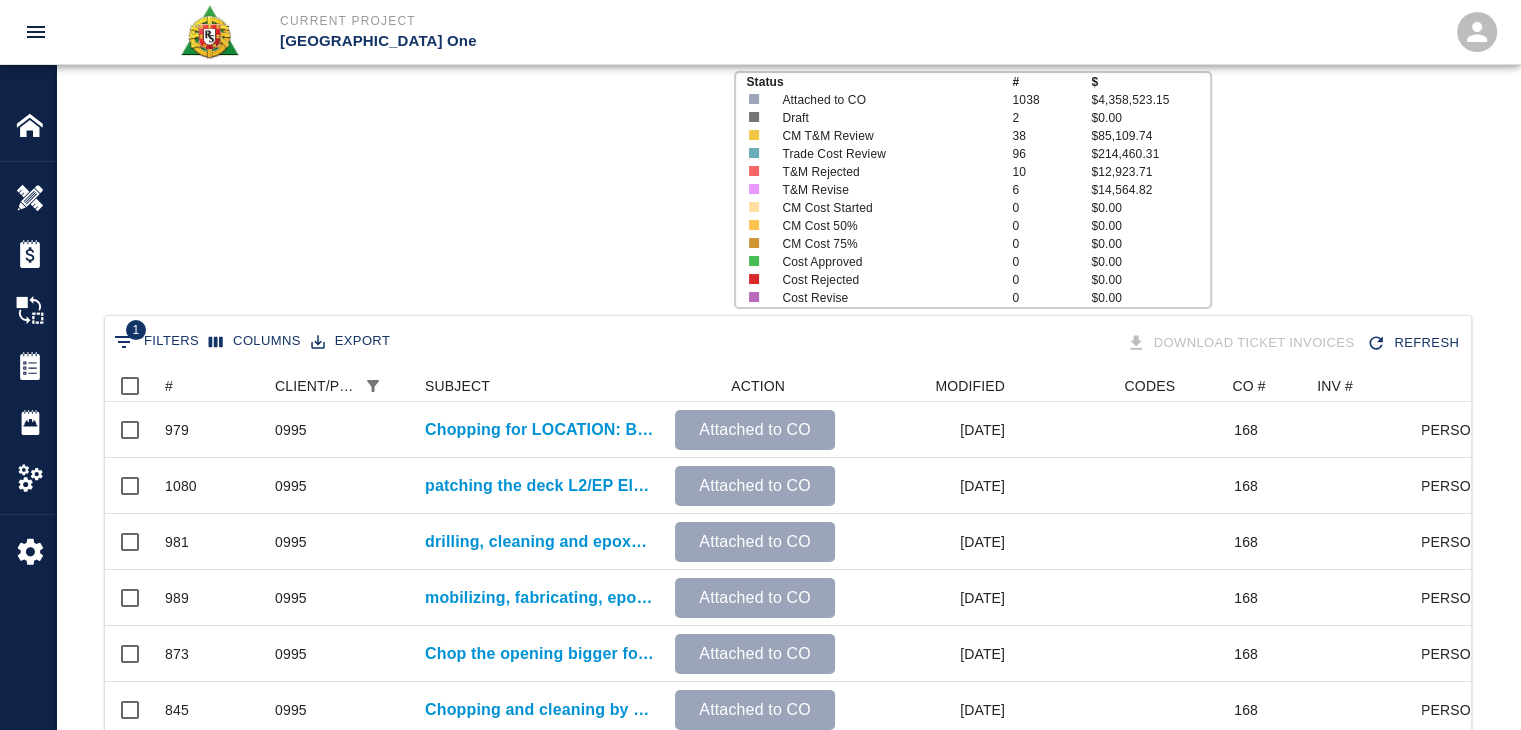 scroll, scrollTop: 0, scrollLeft: 0, axis: both 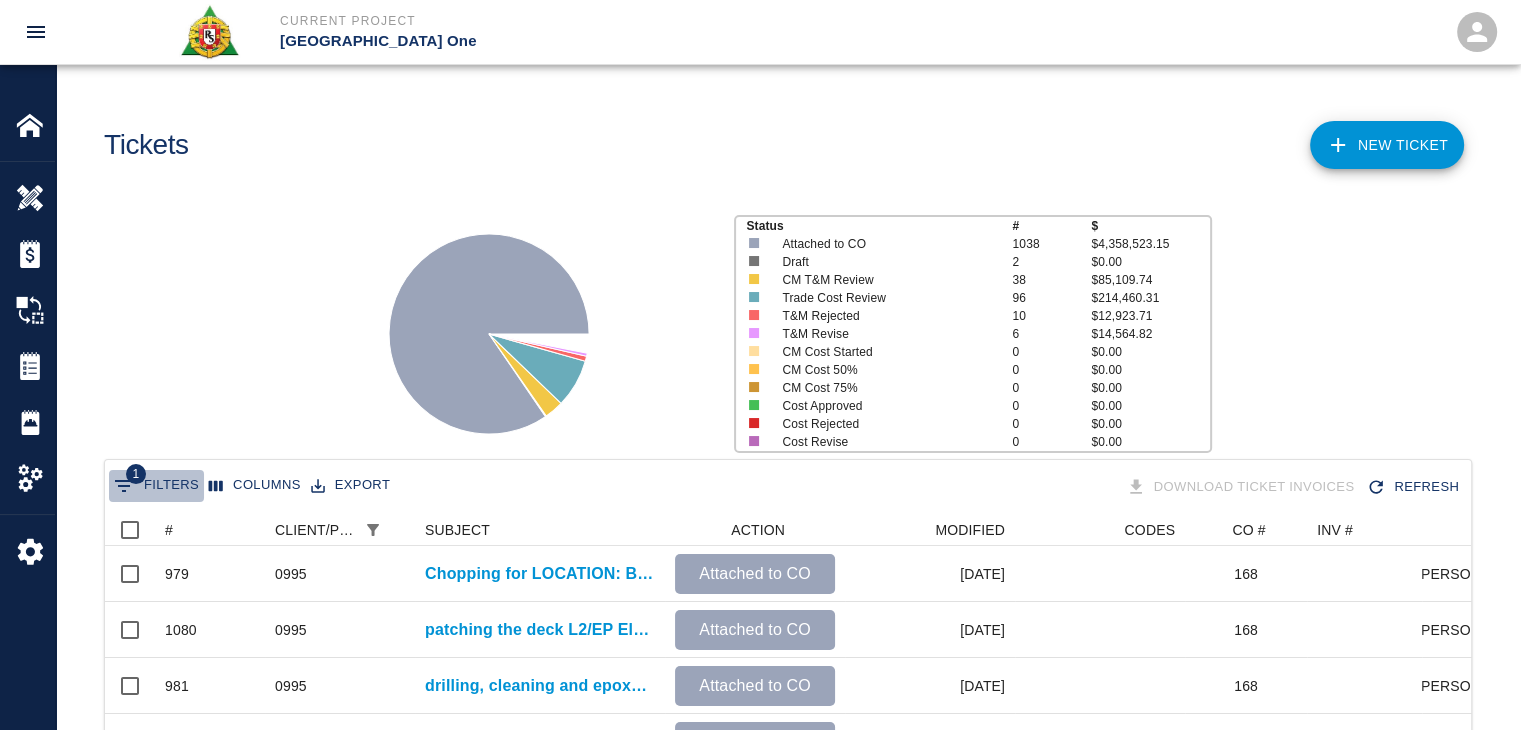 click 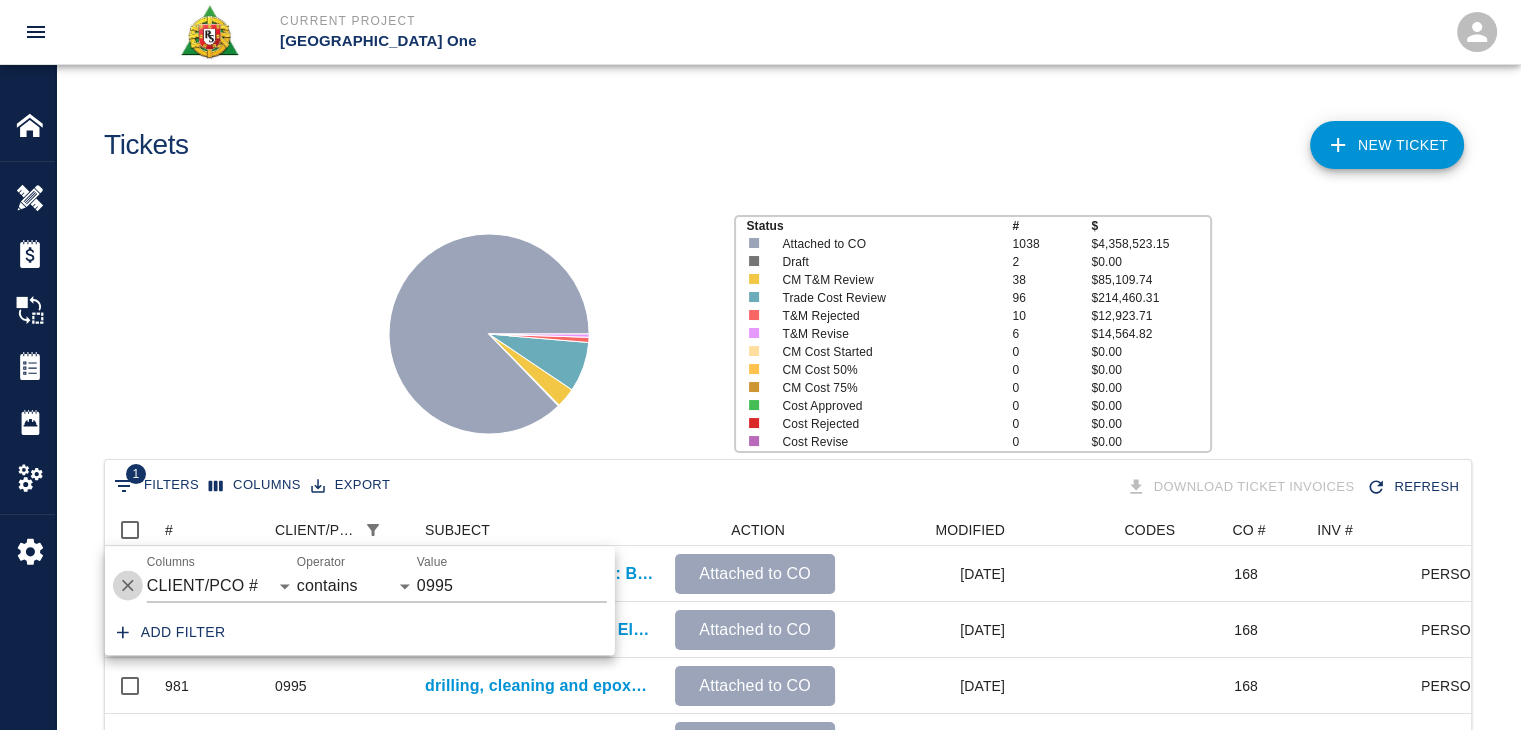 click 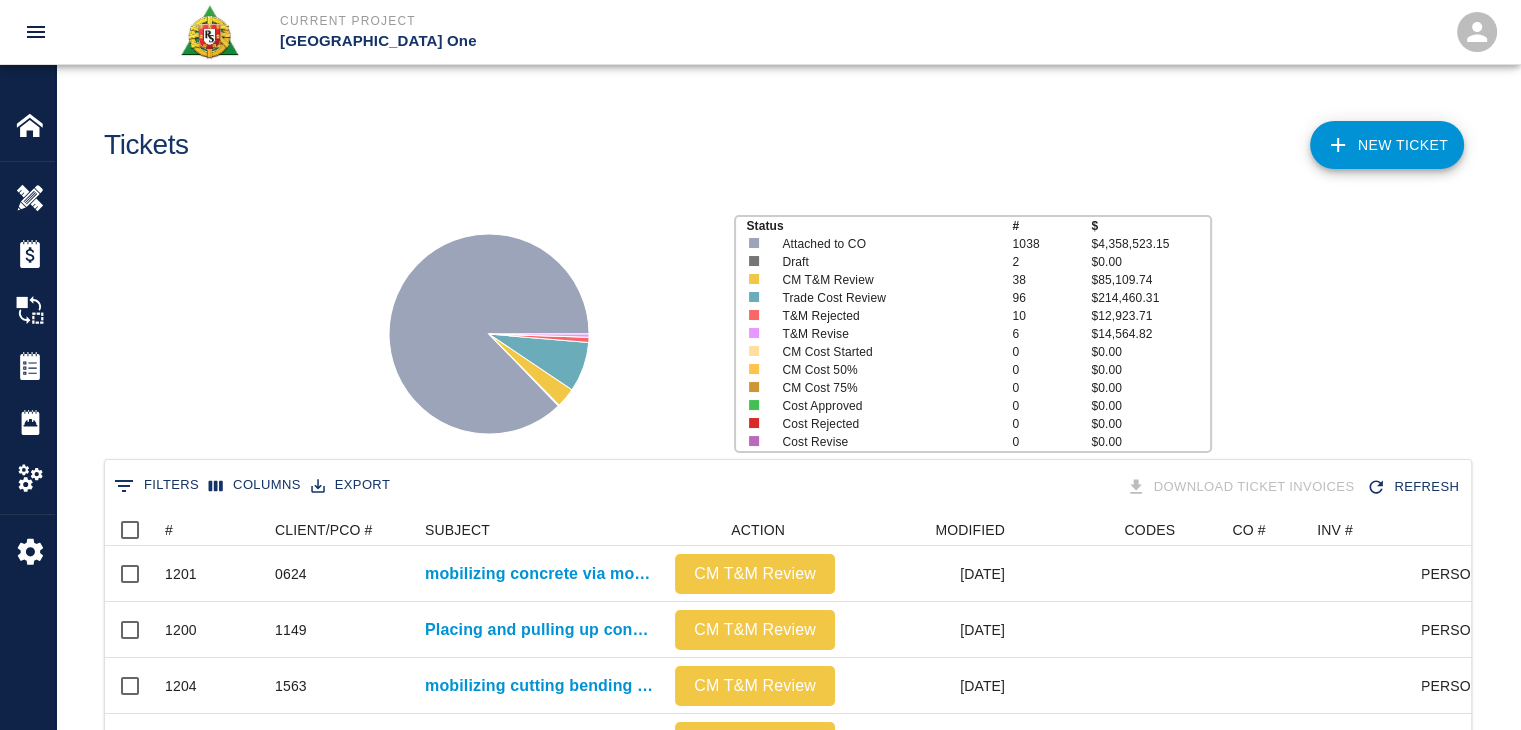 click on "Status # $ Attached to CO 1038 $4,358,523.15 Draft 2 $0.00 CM T&M Review 38 $85,109.74 Trade Cost Review 96 $214,460.31 T&M Rejected 10 $12,923.71 T&M Revise 6 $14,564.82 CM Cost Started 0 $0.00 CM Cost 50% 0 $0.00 CM Cost 75% 0 $0.00 Cost Approved 0 $0.00 Cost Rejected 0 $0.00 Cost Revise 0 $0.00" at bounding box center [780, 326] 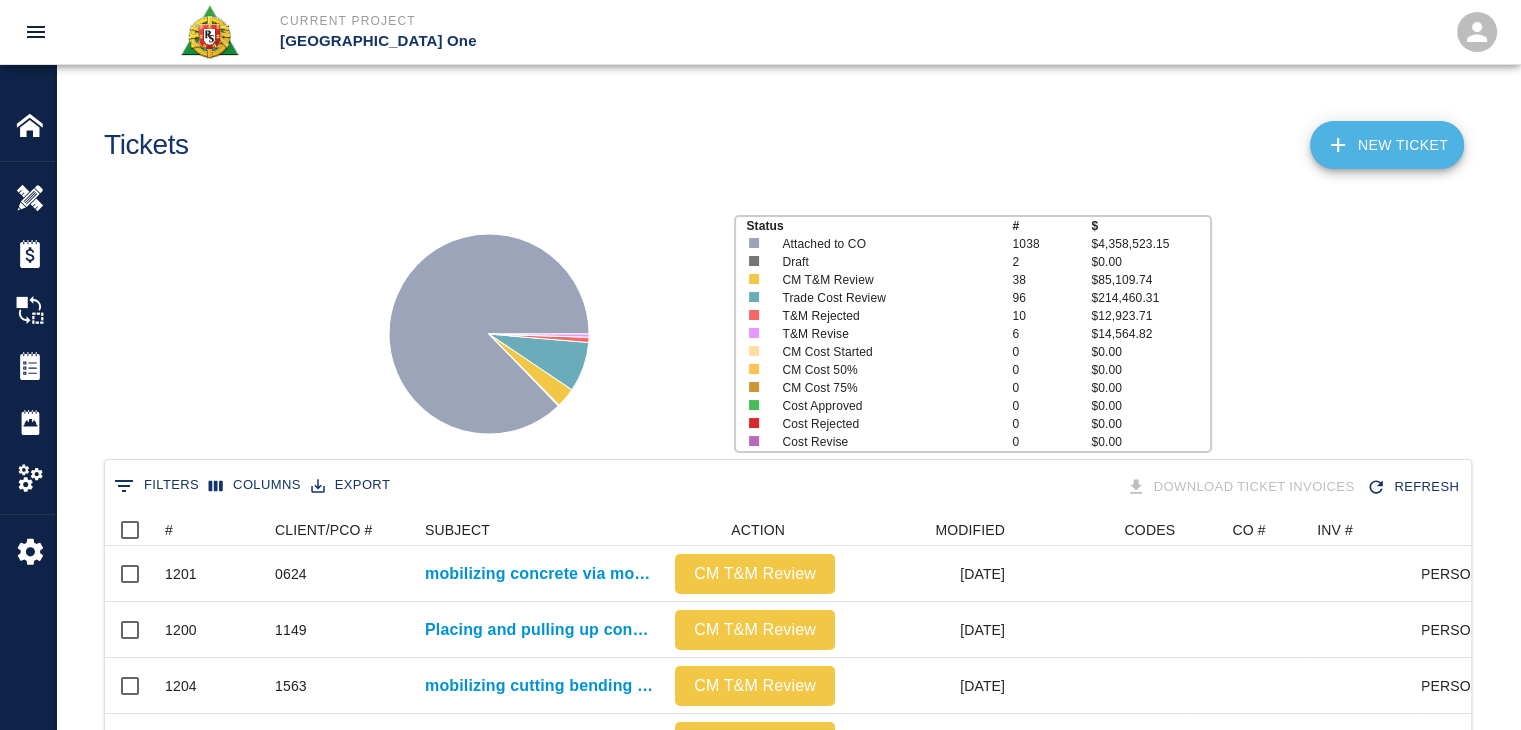 click on "NEW TICKET" at bounding box center (1387, 145) 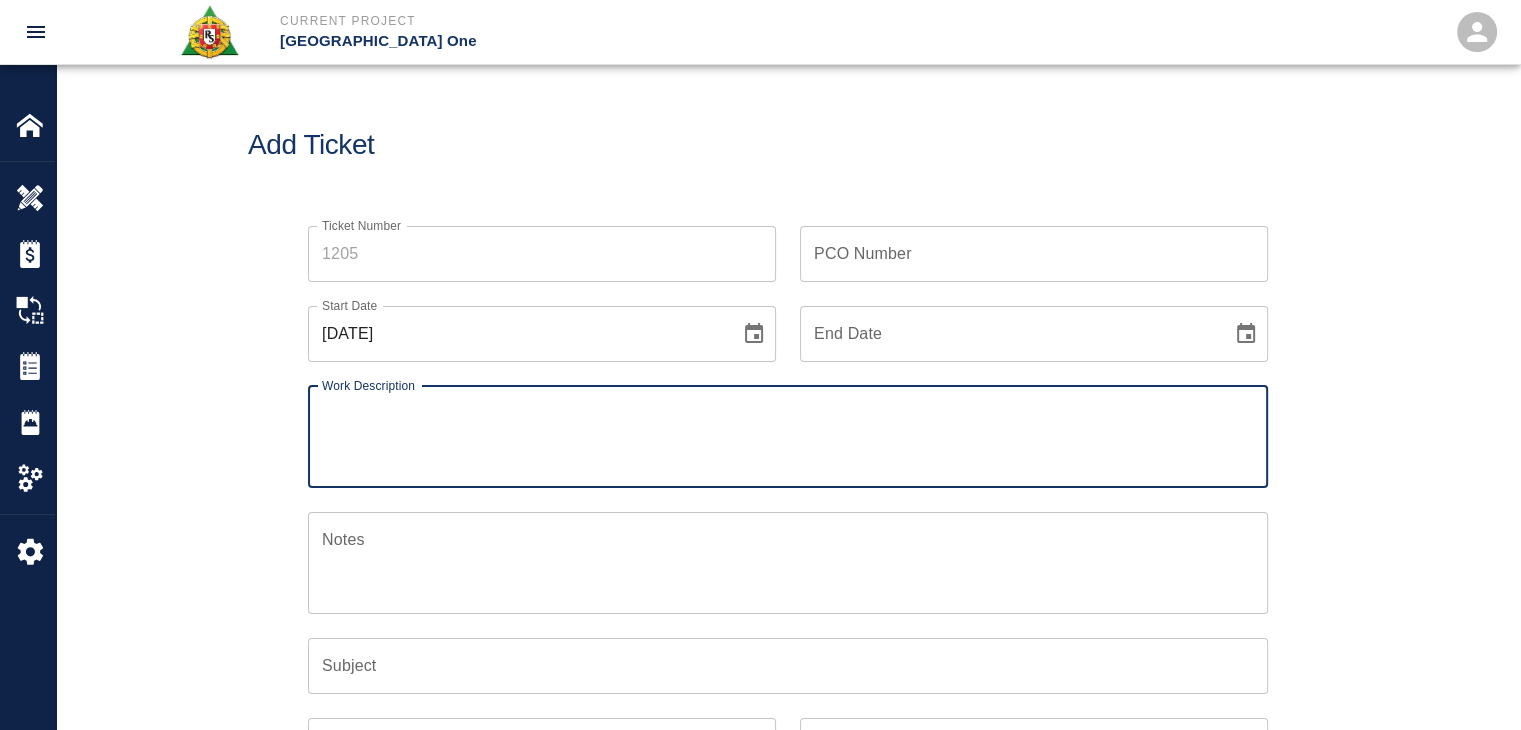 click on "Ticket Number" at bounding box center (542, 254) 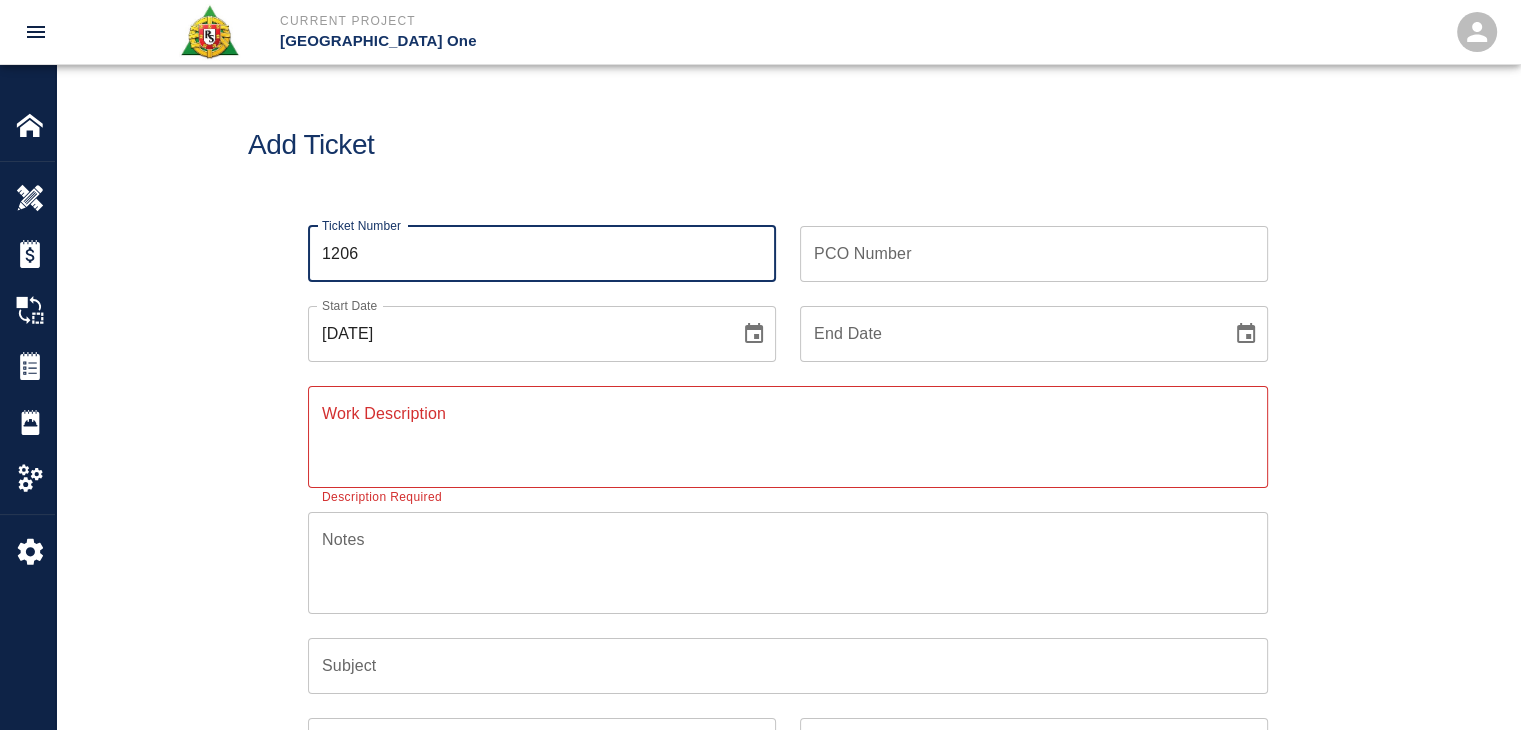 type on "1206" 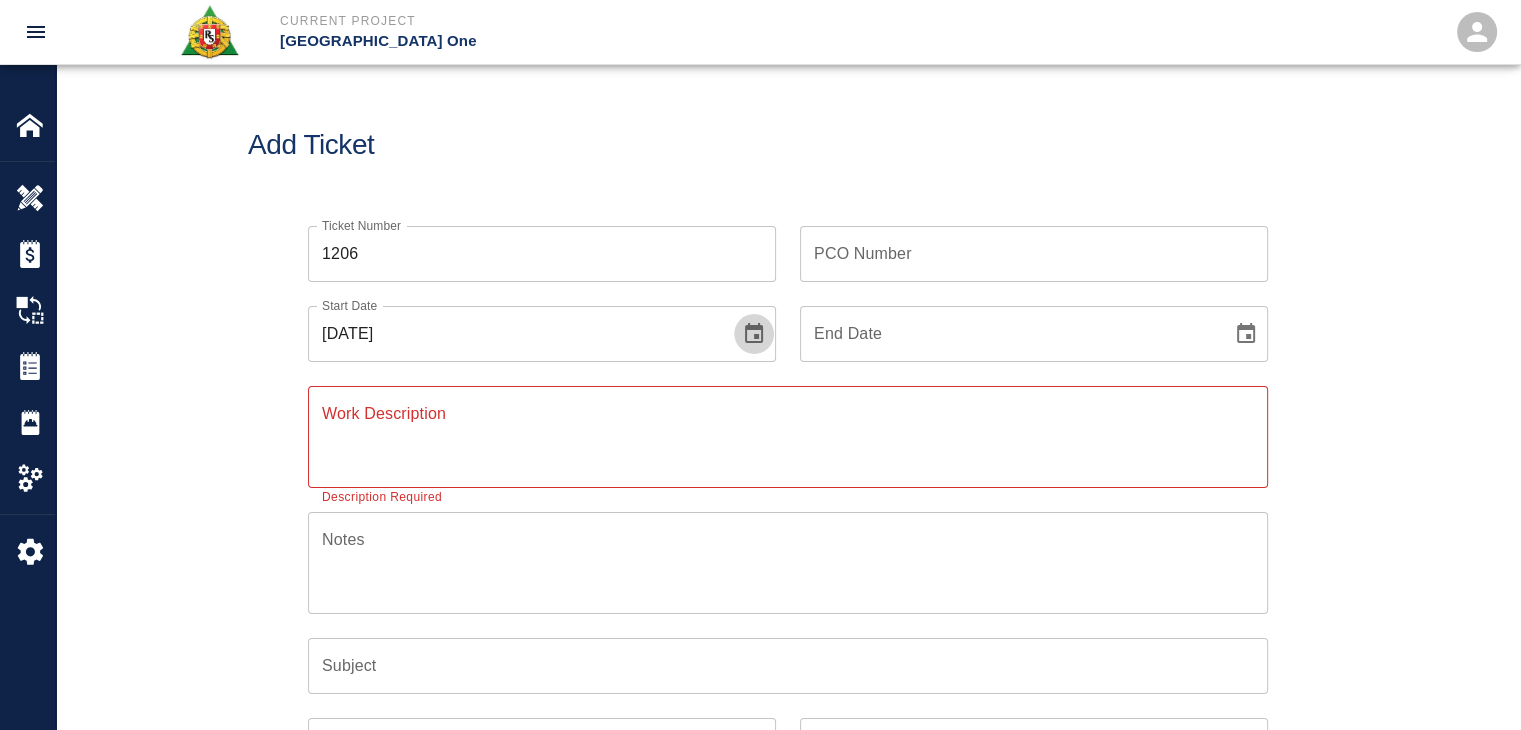 click 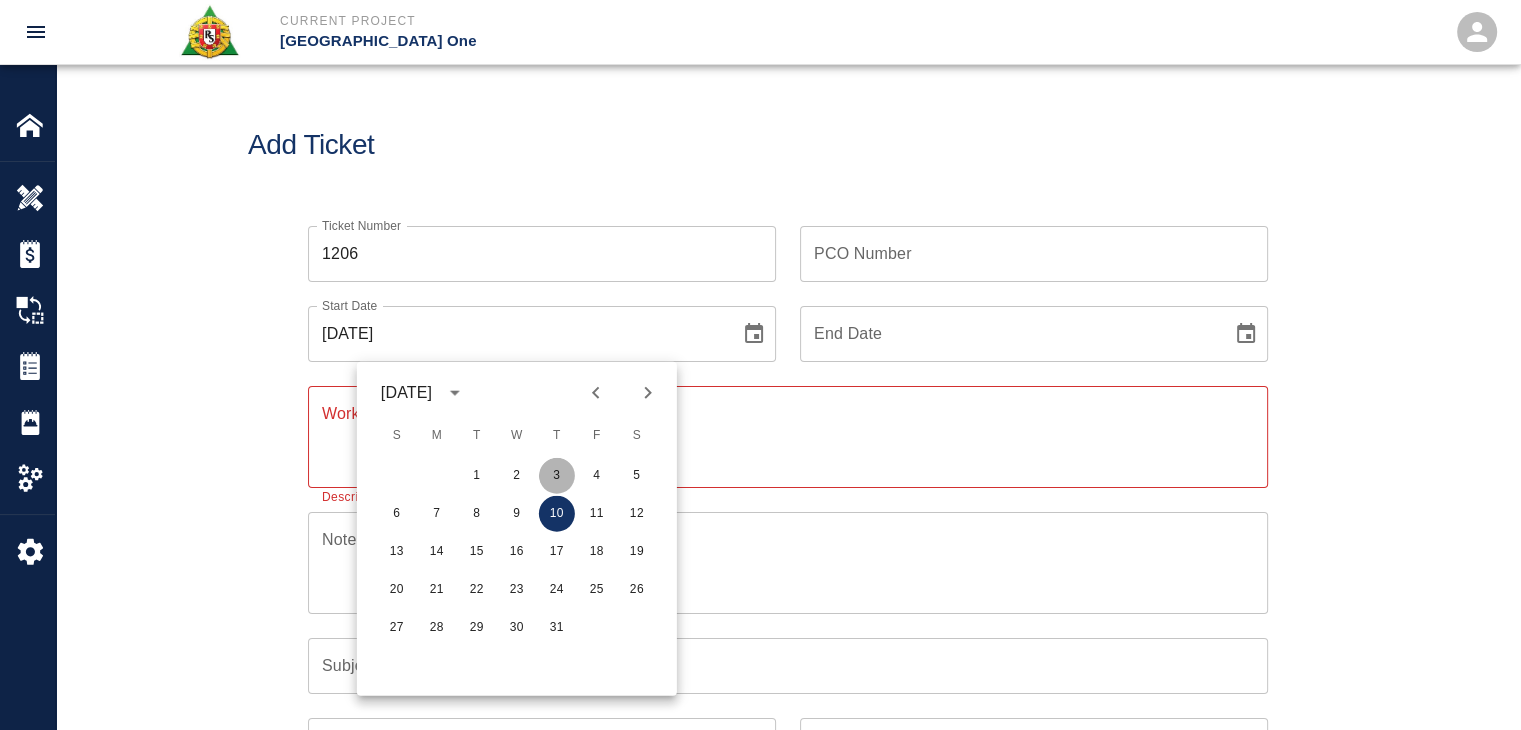 click on "3" at bounding box center [557, 476] 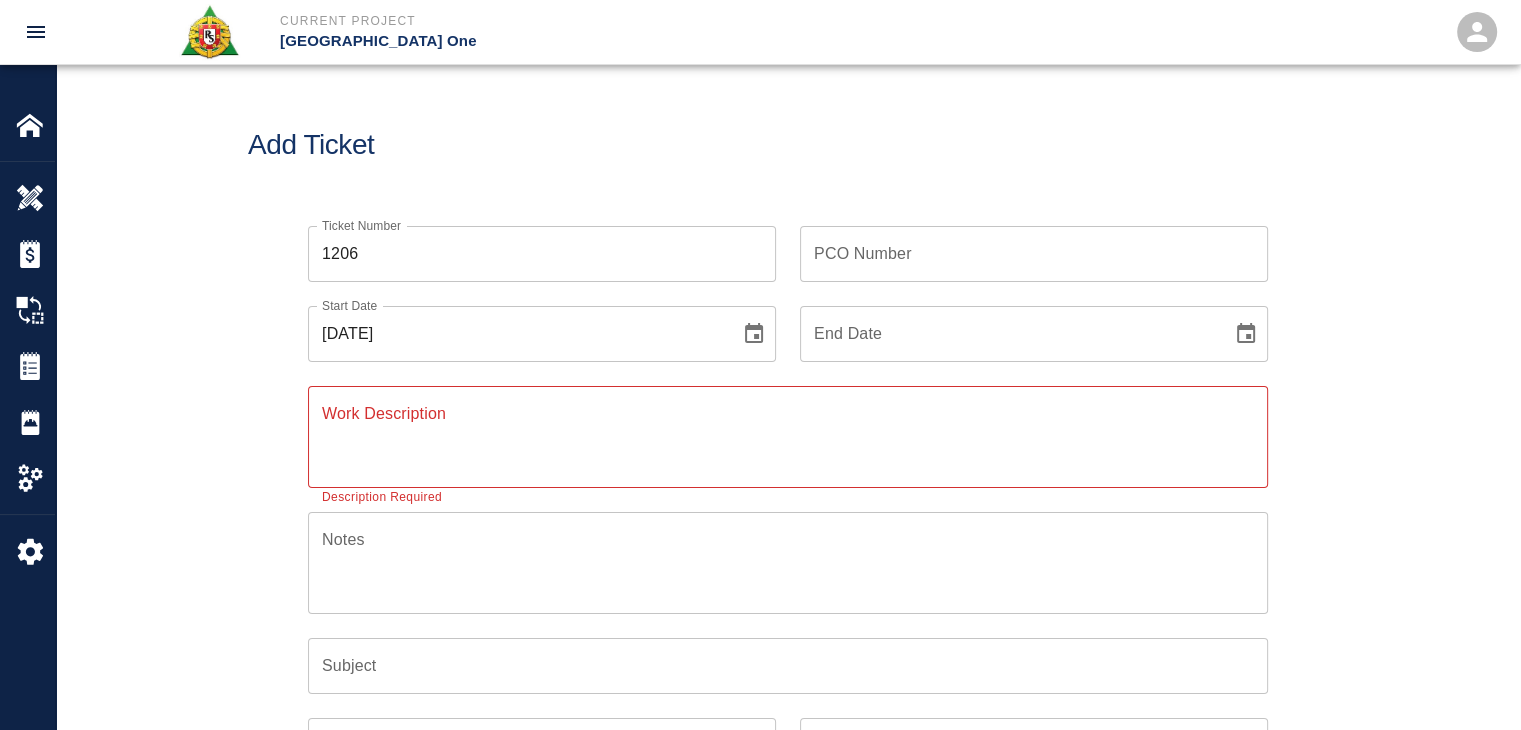 click on "Work Description" at bounding box center [788, 436] 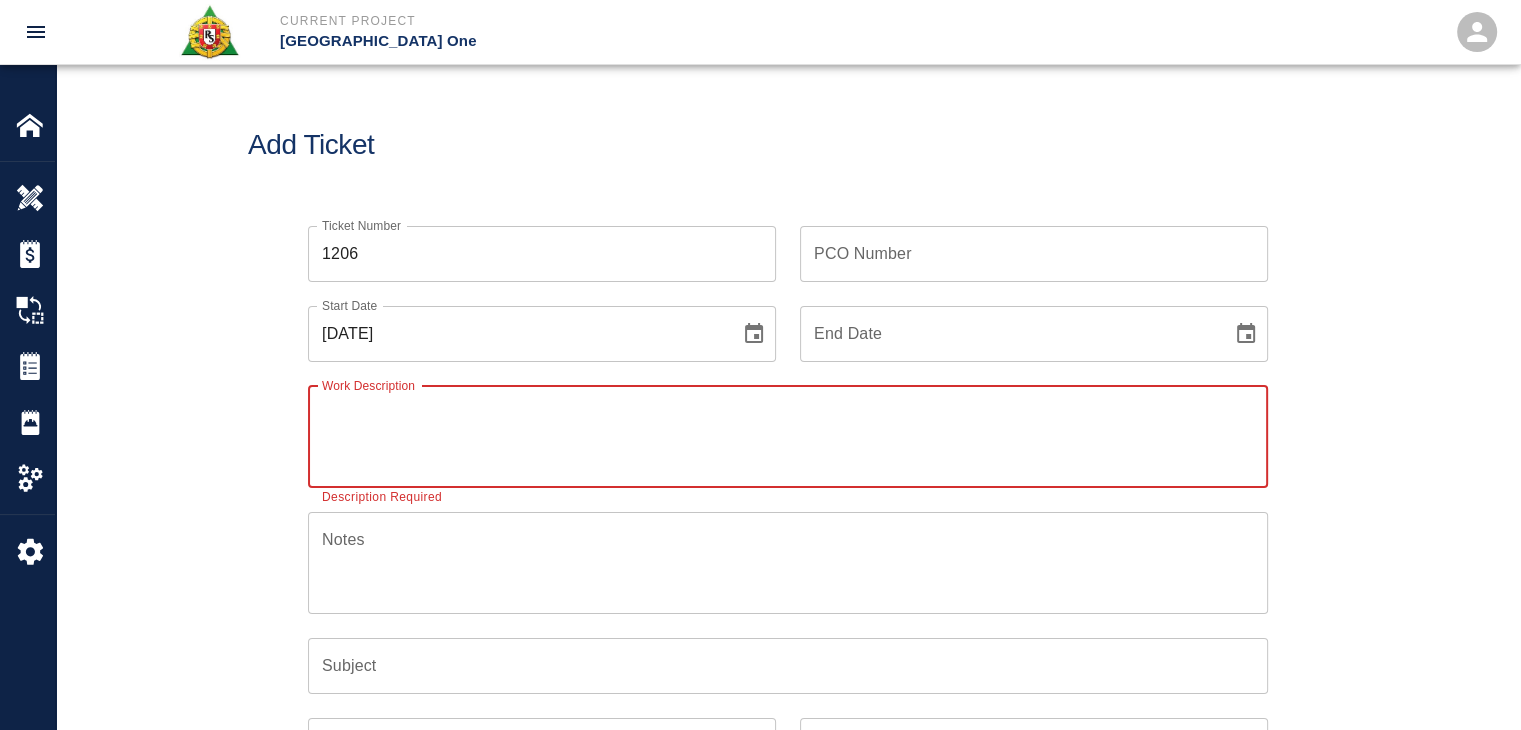 paste on "R&S lathers worked on" 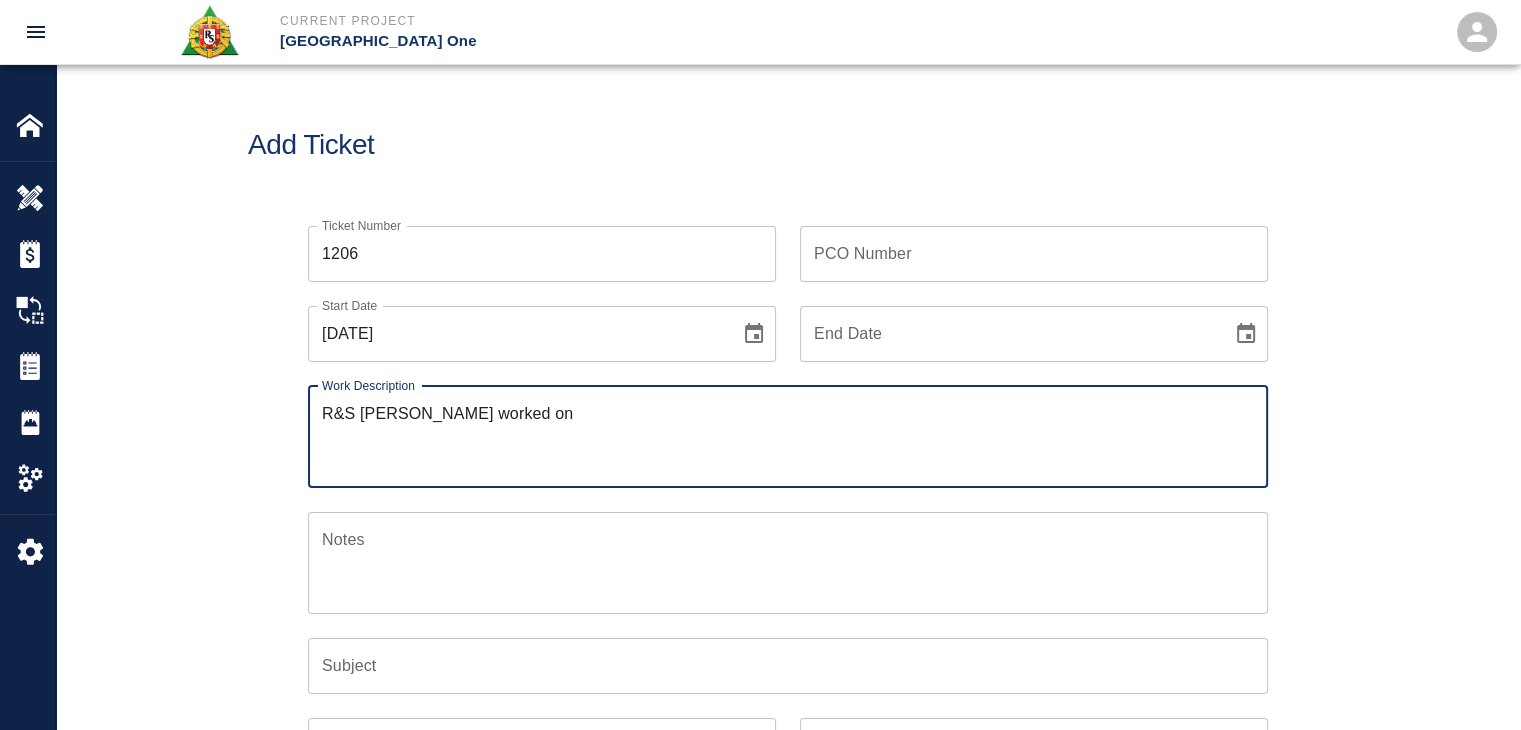 paste on "7/3-7/7
west ramp
4 lathers 16 hrs each
mobilizing cutting bending and drilling and epoxying
100 # 4x 20 ft cut and bent
12 tubes of epoxy
4 rolls of tie wire" 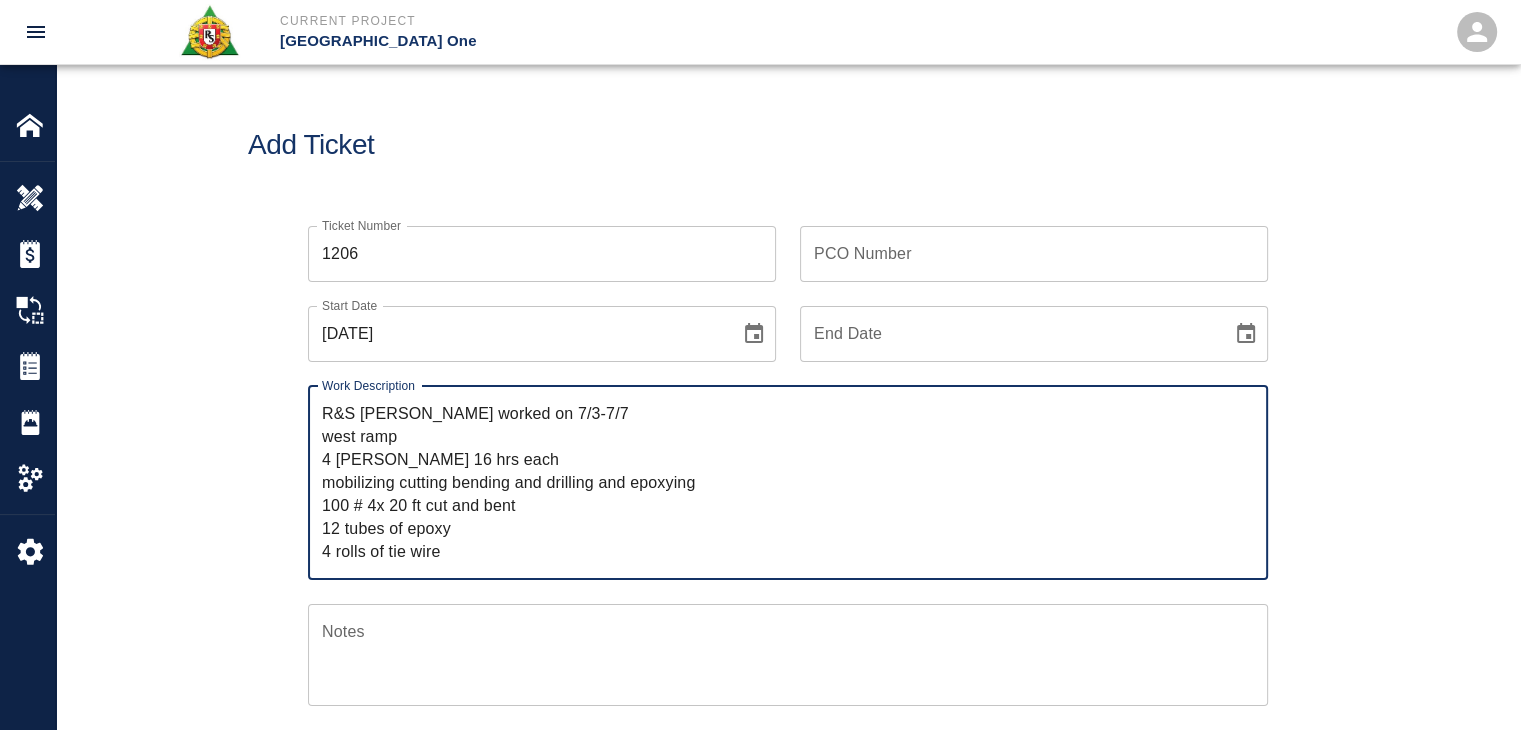 drag, startPoint x: 704, startPoint y: 477, endPoint x: 324, endPoint y: 484, distance: 380.06445 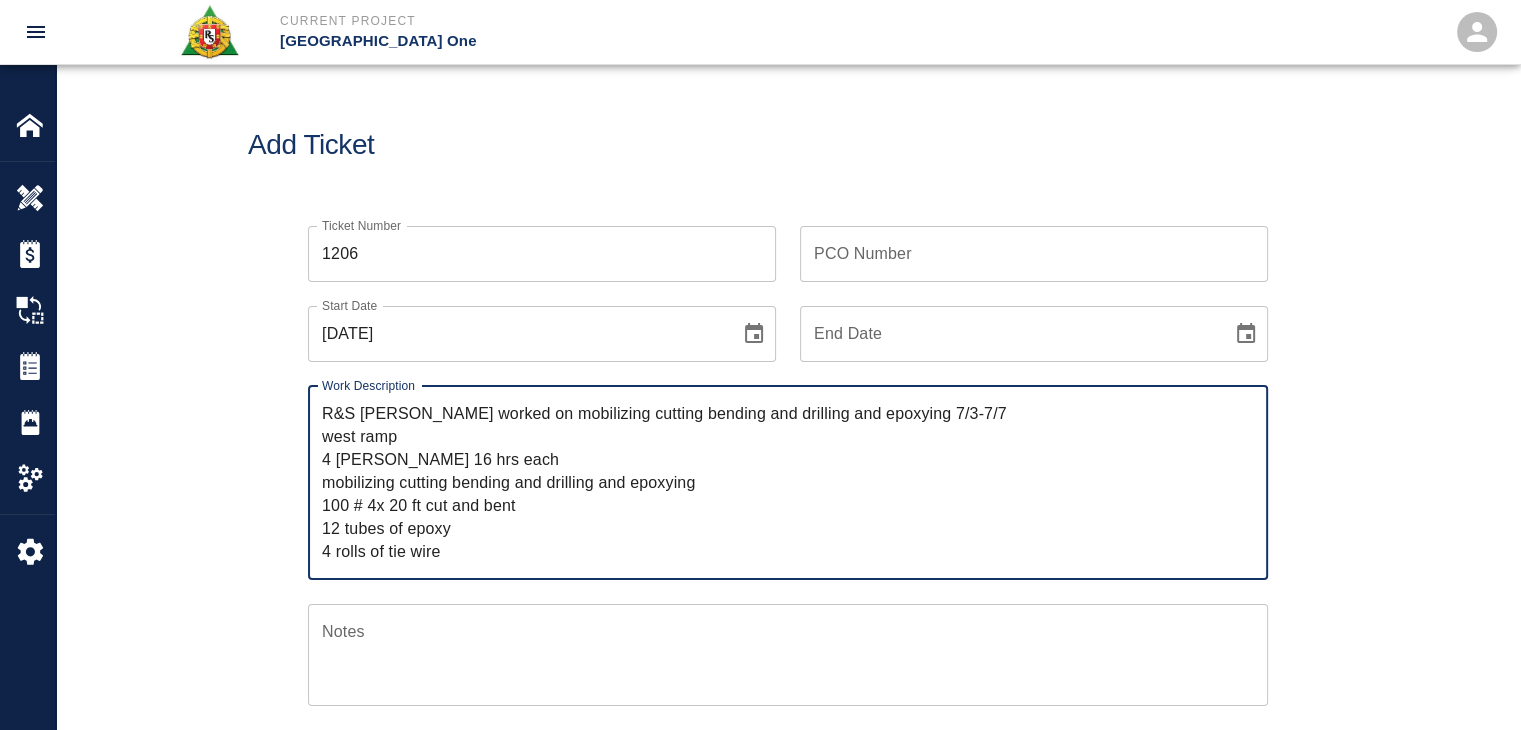 drag, startPoint x: 704, startPoint y: 488, endPoint x: 274, endPoint y: 485, distance: 430.01047 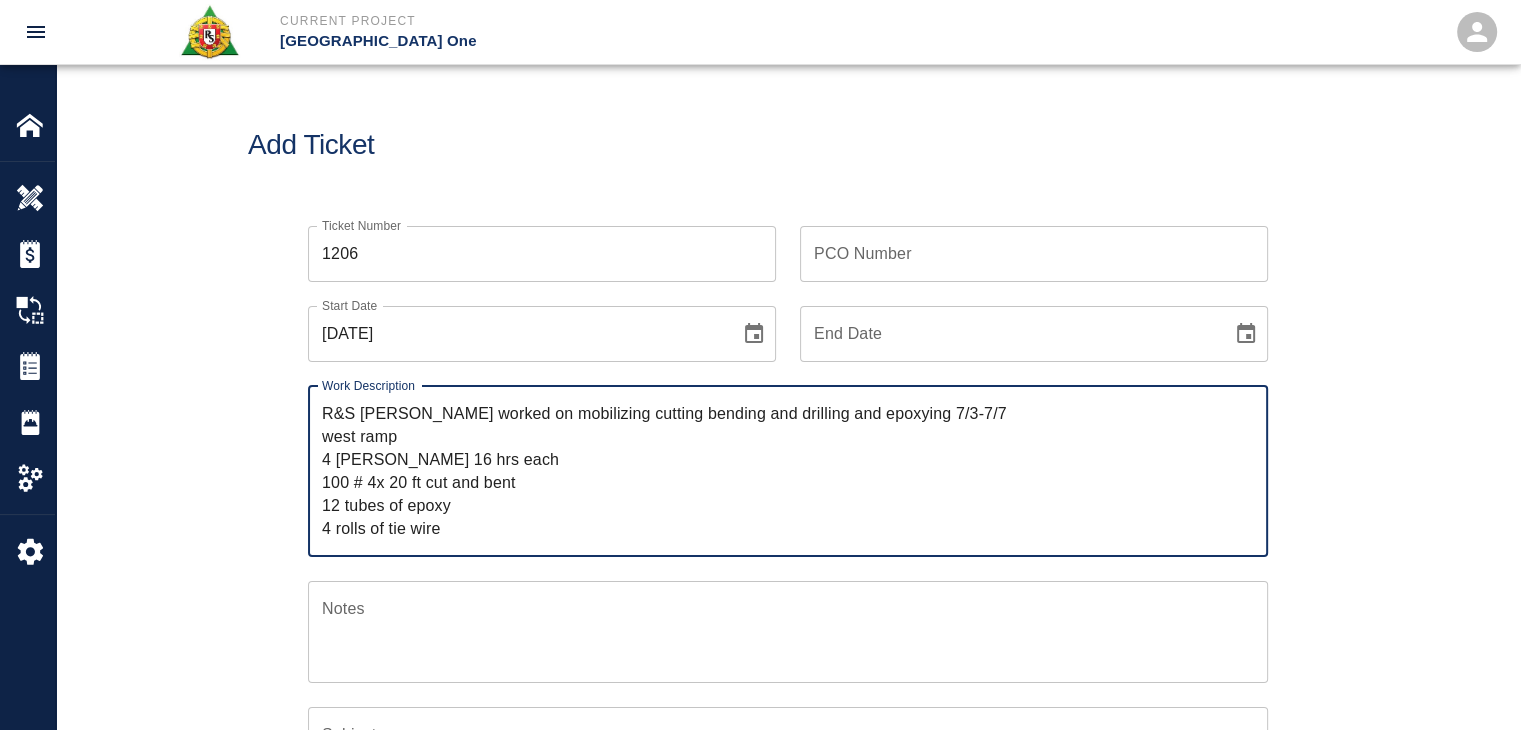 click on "R&S lathers worked on mobilizing cutting bending and drilling and epoxying 7/3-7/7
west ramp
4 lathers 16 hrs each
100 # 4x 20 ft cut and bent
12 tubes of epoxy
4 rolls of tie wire" at bounding box center (788, 471) 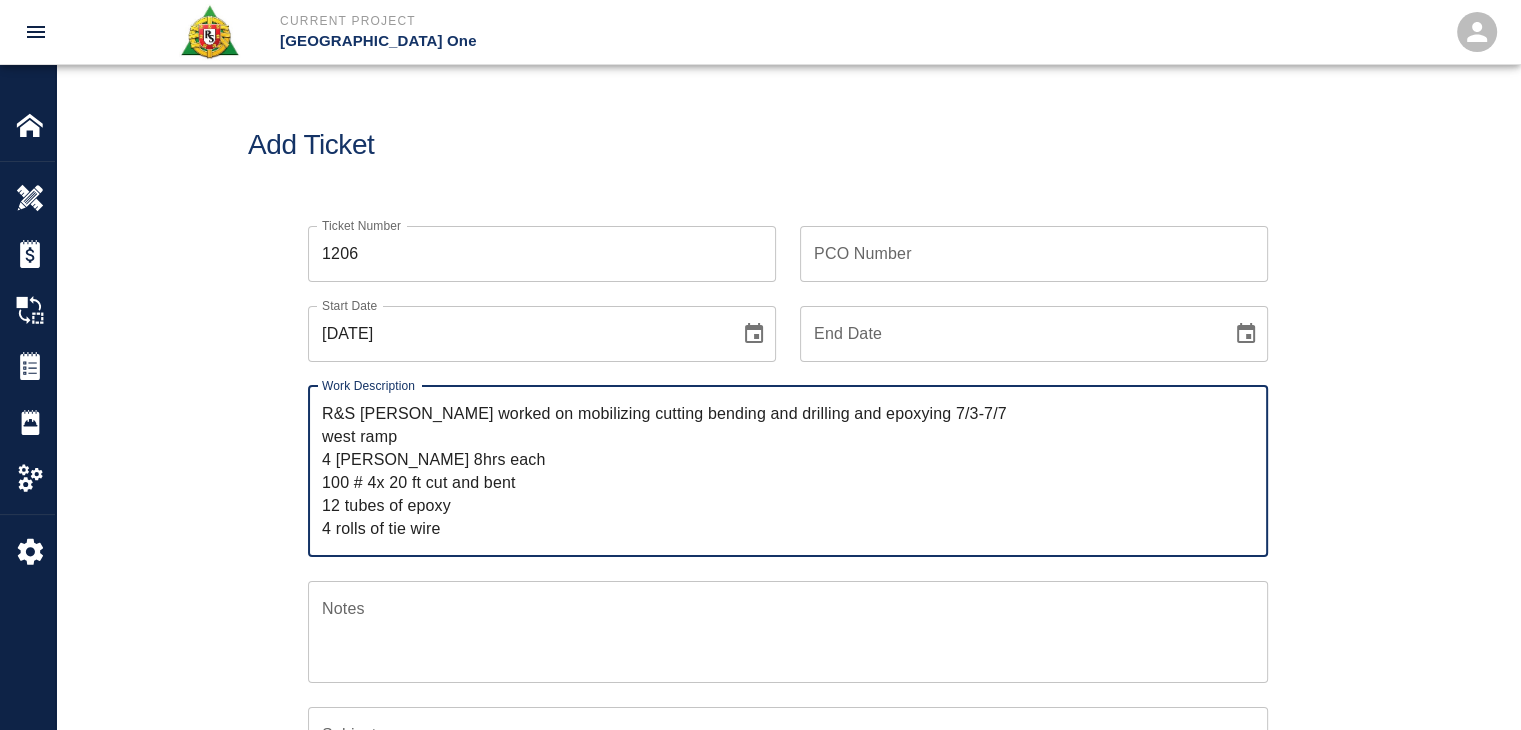 click on "R&S lathers worked on mobilizing cutting bending and drilling and epoxying 7/3-7/7
west ramp
4 lathers 8hrs each
100 # 4x 20 ft cut and bent
12 tubes of epoxy
4 rolls of tie wire" at bounding box center (788, 471) 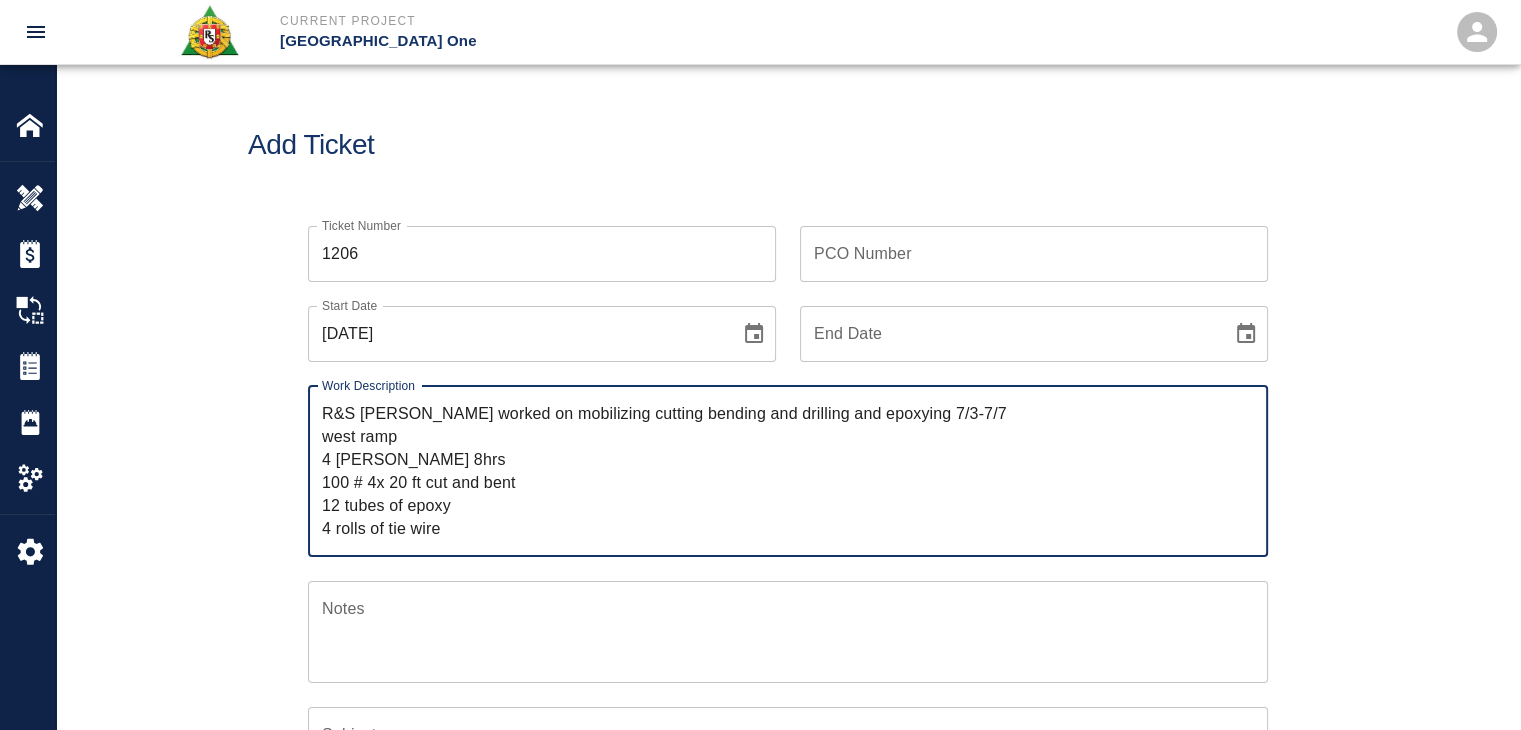 click on "R&S lathers worked on mobilizing cutting bending and drilling and epoxying 7/3-7/7
west ramp
4 lathers 8hrs
100 # 4x 20 ft cut and bent
12 tubes of epoxy
4 rolls of tie wire" at bounding box center (788, 471) 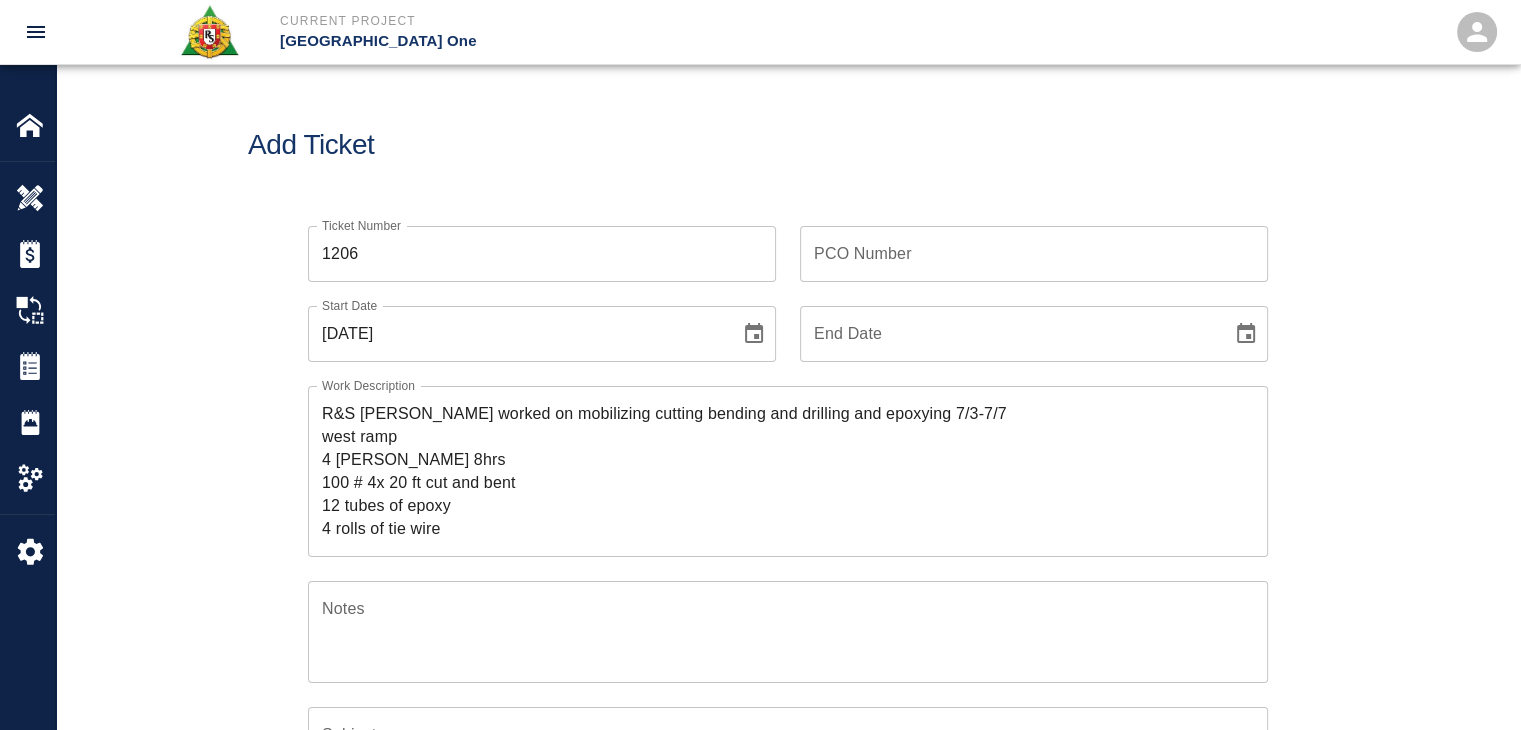 click on "R&S lathers worked on mobilizing cutting bending and drilling and epoxying 7/3-7/7
west ramp
4 lathers 8hrs
100 # 4x 20 ft cut and bent
12 tubes of epoxy
4 rolls of tie wire" at bounding box center [788, 471] 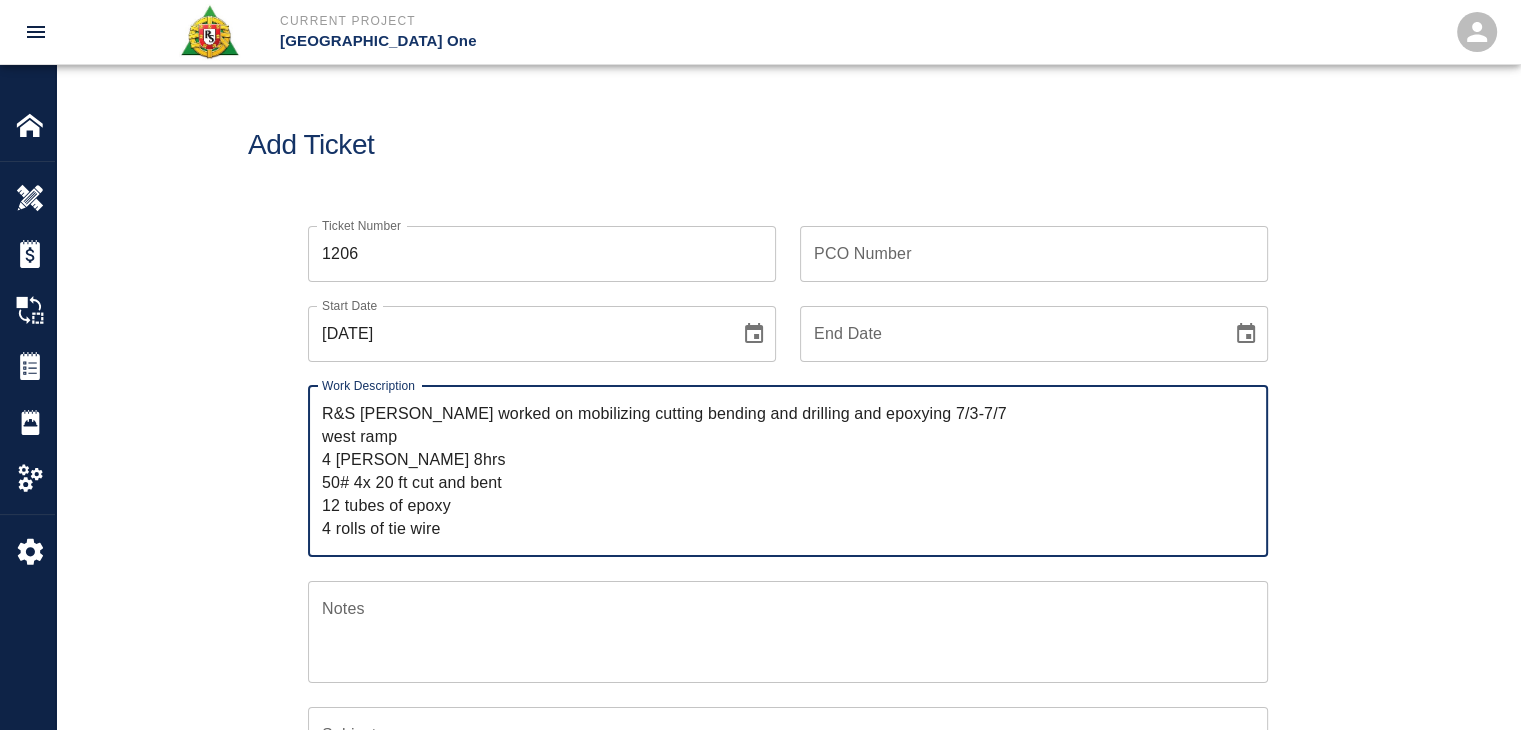 click on "R&S lathers worked on mobilizing cutting bending and drilling and epoxying 7/3-7/7
west ramp
4 lathers 8hrs
50# 4x 20 ft cut and bent
12 tubes of epoxy
4 rolls of tie wire" at bounding box center [788, 471] 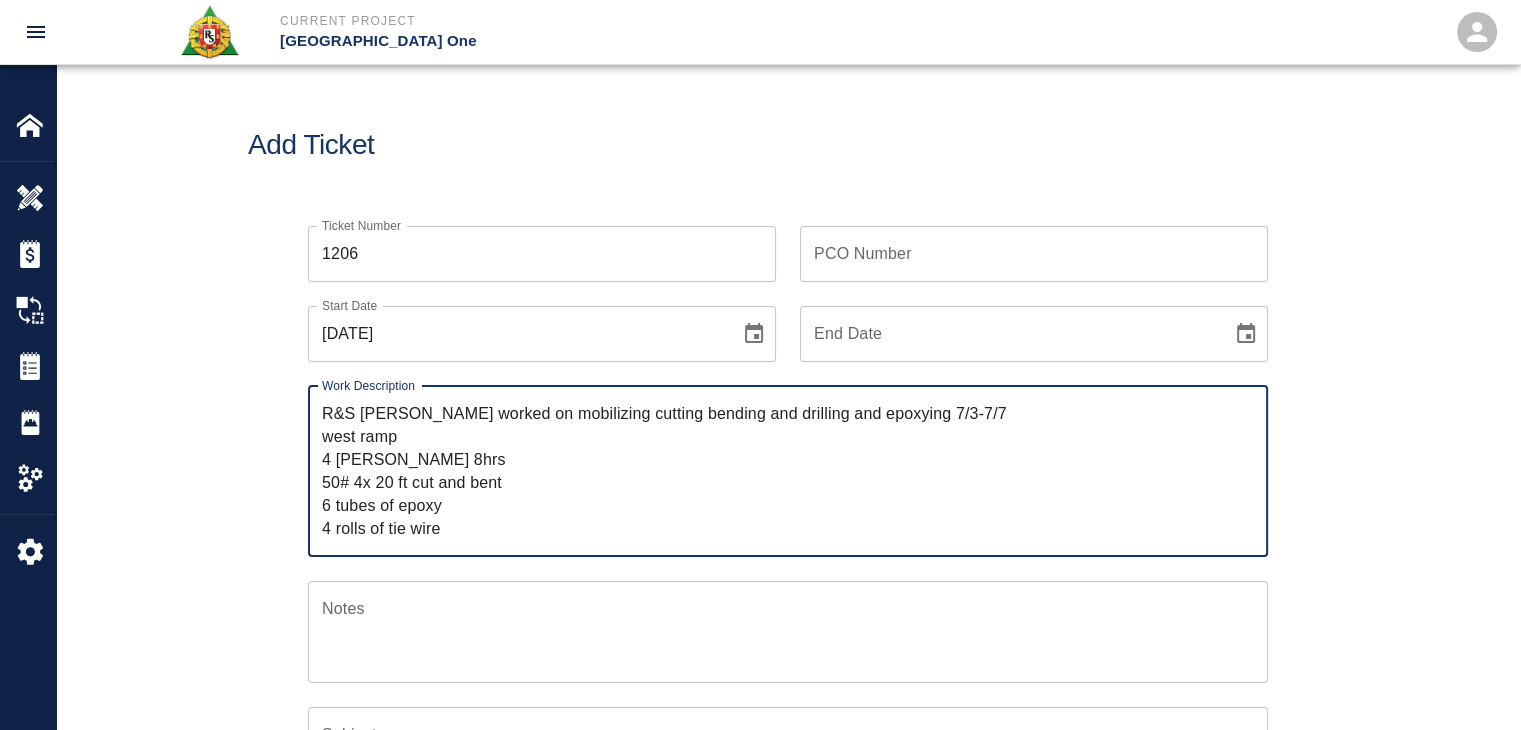 click on "R&S lathers worked on mobilizing cutting bending and drilling and epoxying 7/3-7/7
west ramp
4 lathers 8hrs
50# 4x 20 ft cut and bent
6 tubes of epoxy
4 rolls of tie wire" at bounding box center [788, 471] 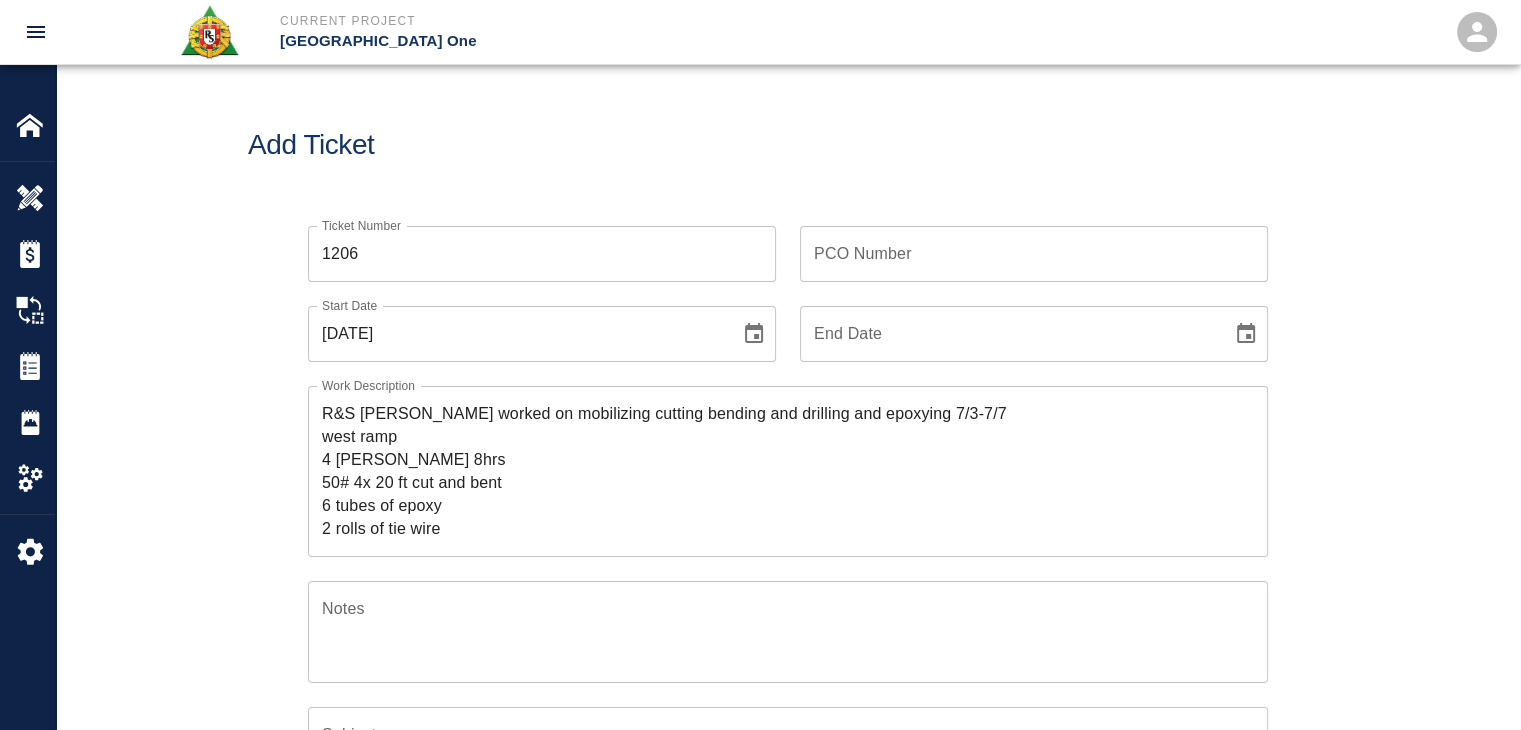 click on "Ticket Number 1206 Ticket Number PCO Number PCO Number Start Date  07/03/2025 Start Date  End Date End Date Work Description R&S lathers worked on mobilizing cutting bending and drilling and epoxying 7/3-7/7
west ramp
4 lathers 8hrs
50# 4x 20 ft cut and bent
6 tubes of epoxy
2 rolls of tie wire x Work Description Notes x Notes Subject Subject Invoice Number Invoice Number Invoice Date Invoice Date Upload Attachments (50MB limit) Choose file No file chosen Upload Another File Add Costs" at bounding box center (788, 636) 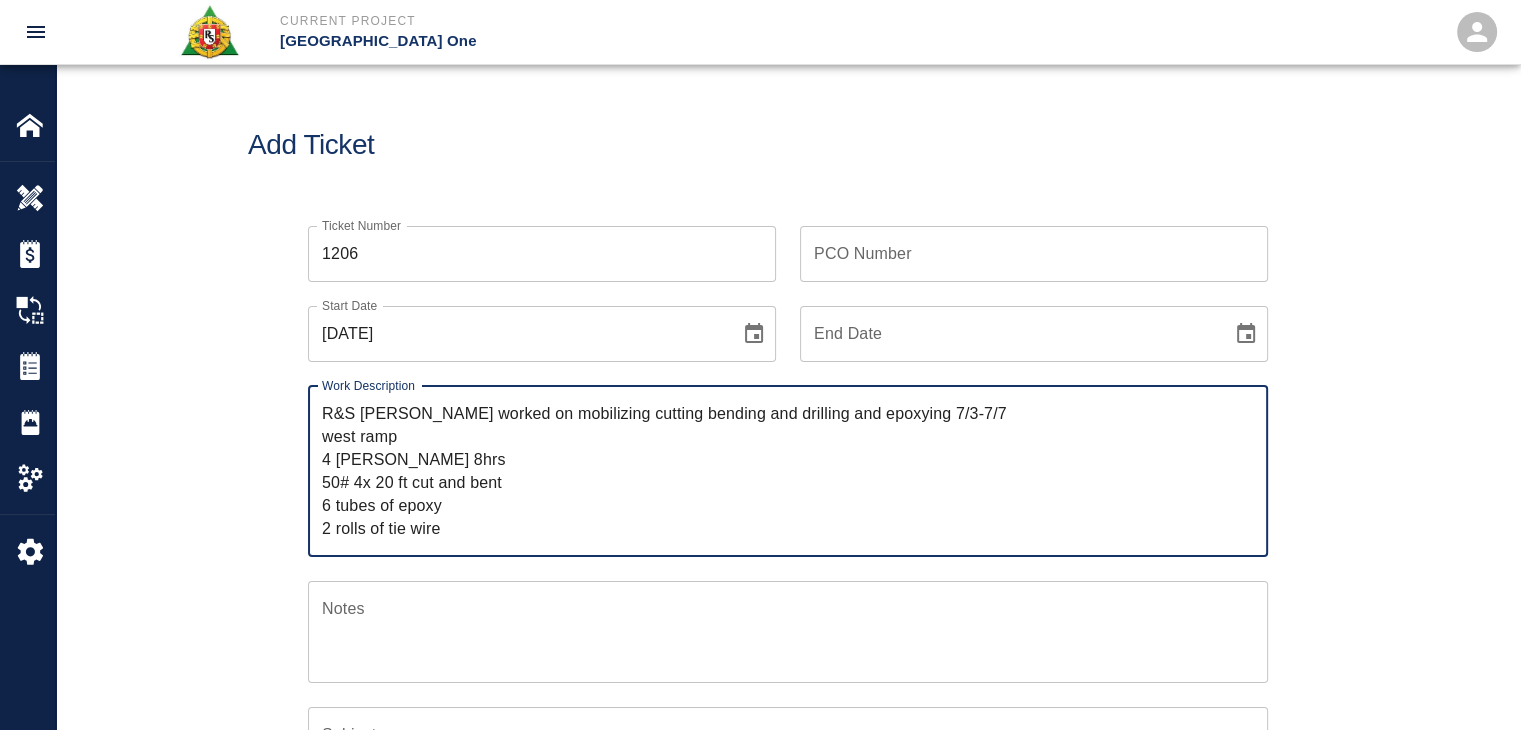 click on "R&S lathers worked on mobilizing cutting bending and drilling and epoxying 7/3-7/7
west ramp
4 lathers 8hrs
50# 4x 20 ft cut and bent
6 tubes of epoxy
2 rolls of tie wire" at bounding box center [788, 471] 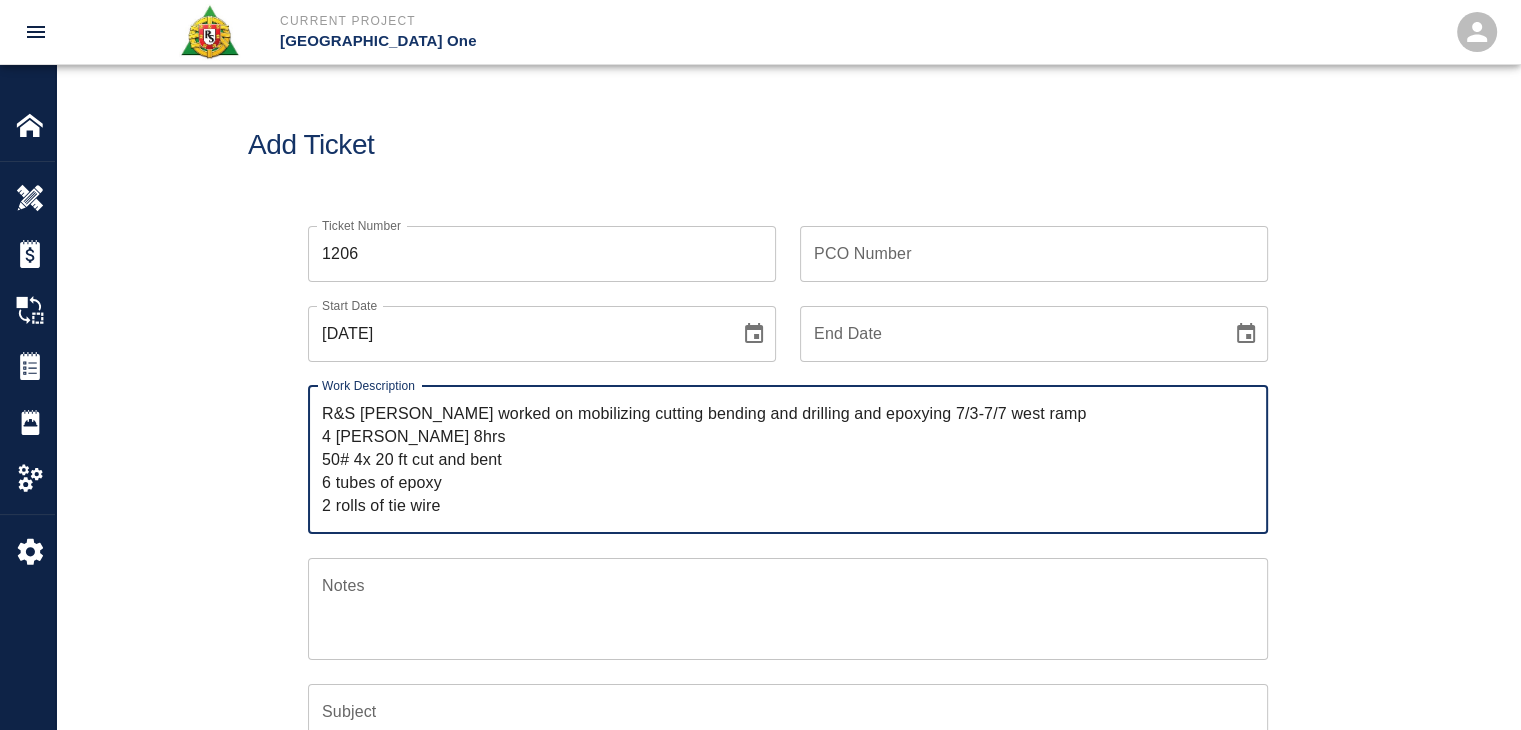 click on "R&S lathers worked on mobilizing cutting bending and drilling and epoxying 7/3-7/7 west ramp
4 lathers 8hrs
50# 4x 20 ft cut and bent
6 tubes of epoxy
2 rolls of tie wire" at bounding box center (788, 459) 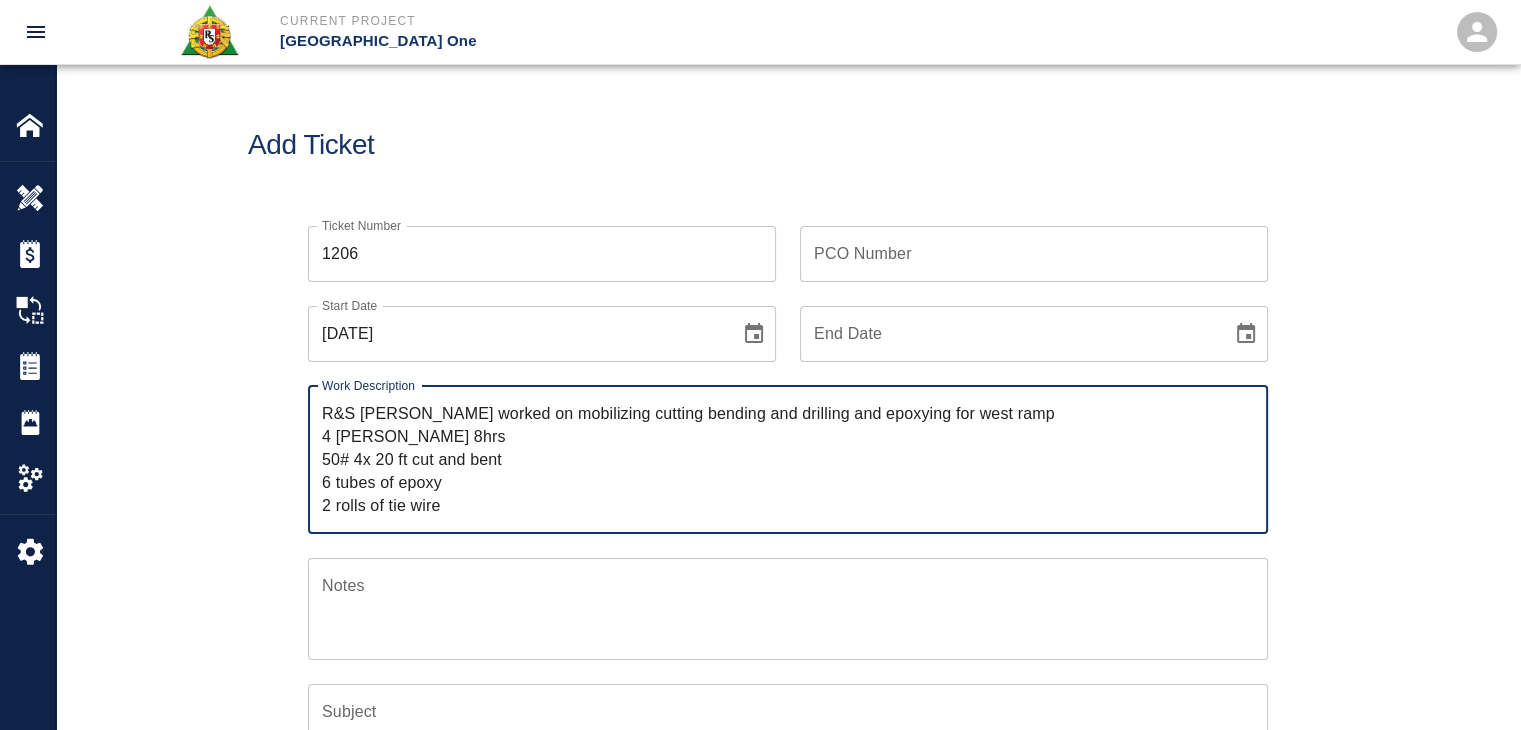 click on "R&S lathers worked on mobilizing cutting bending and drilling and epoxying for west ramp
4 lathers 8hrs
50# 4x 20 ft cut and bent
6 tubes of epoxy
2 rolls of tie wire" at bounding box center [788, 459] 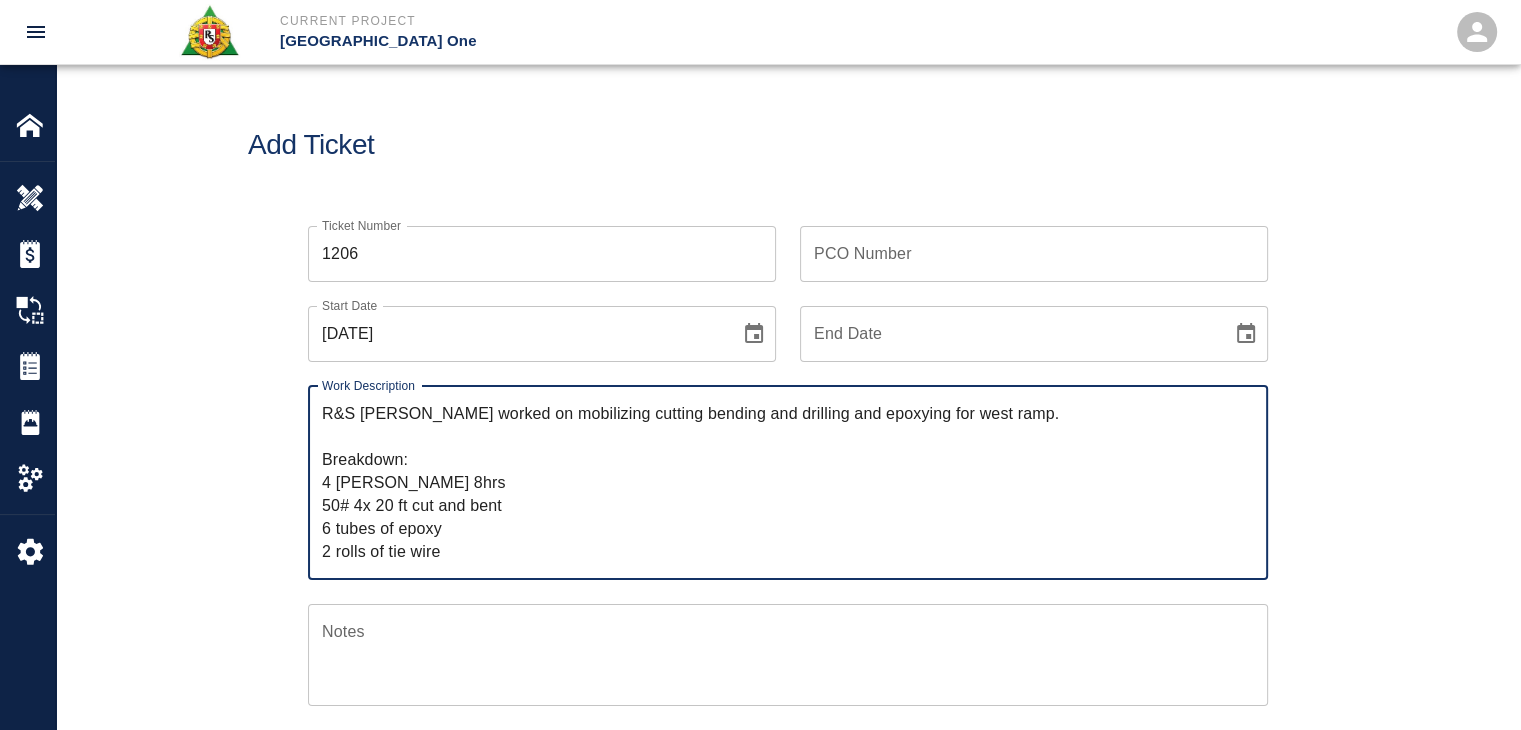 type on "R&S lathers worked on mobilizing cutting bending and drilling and epoxying for west ramp.
Breakdown:
4 lathers 8hrs
50# 4x 20 ft cut and bent
6 tubes of epoxy
2 rolls of tie wire" 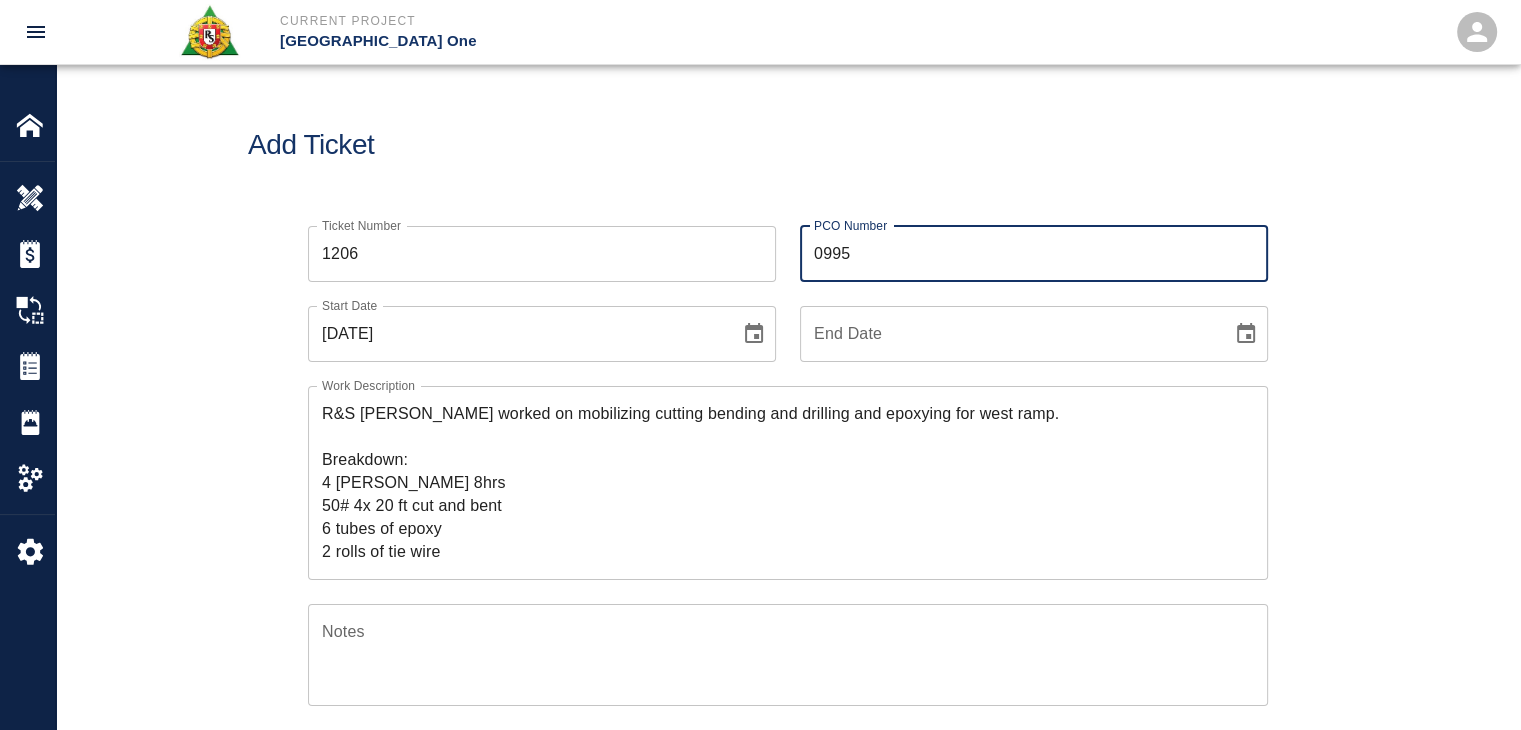 type on "0995" 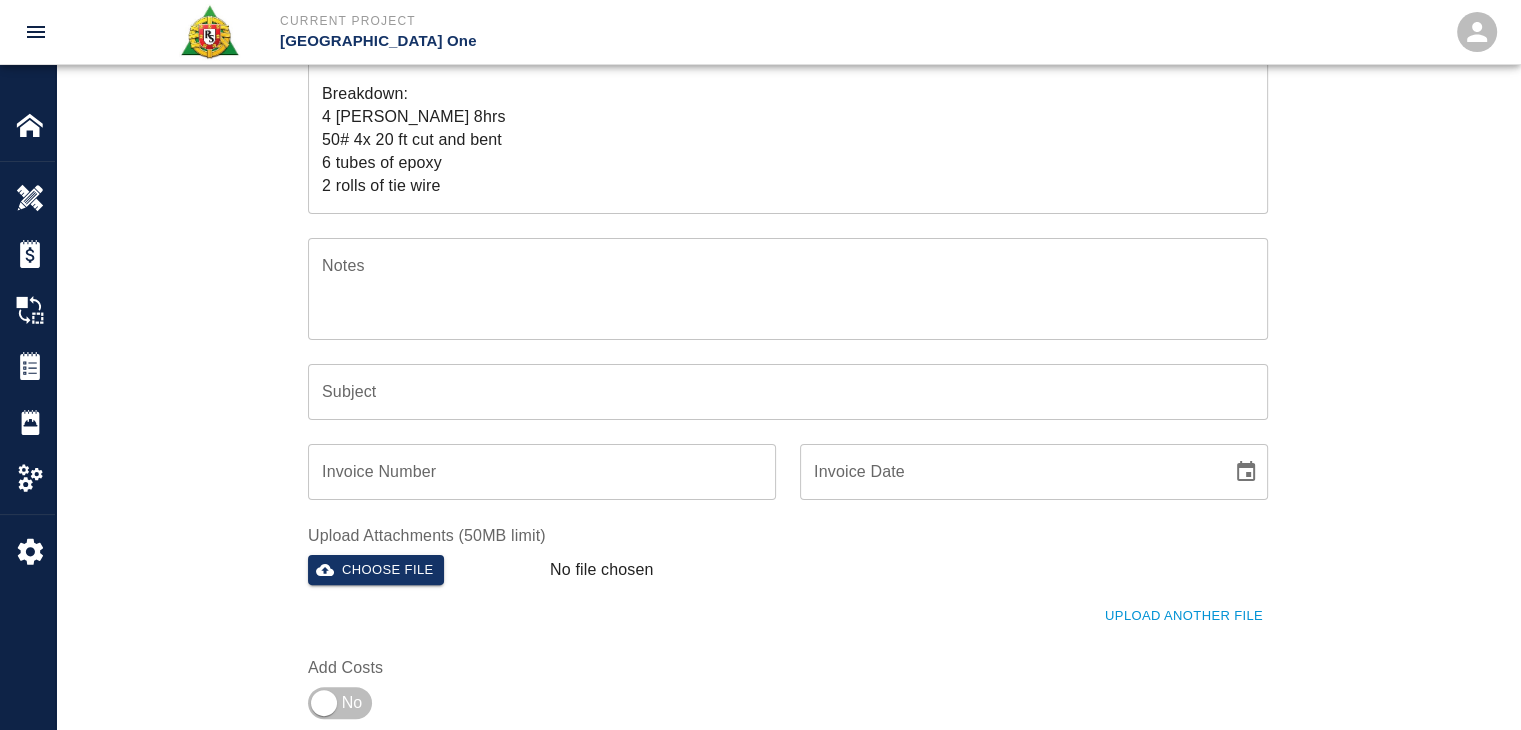 scroll, scrollTop: 368, scrollLeft: 0, axis: vertical 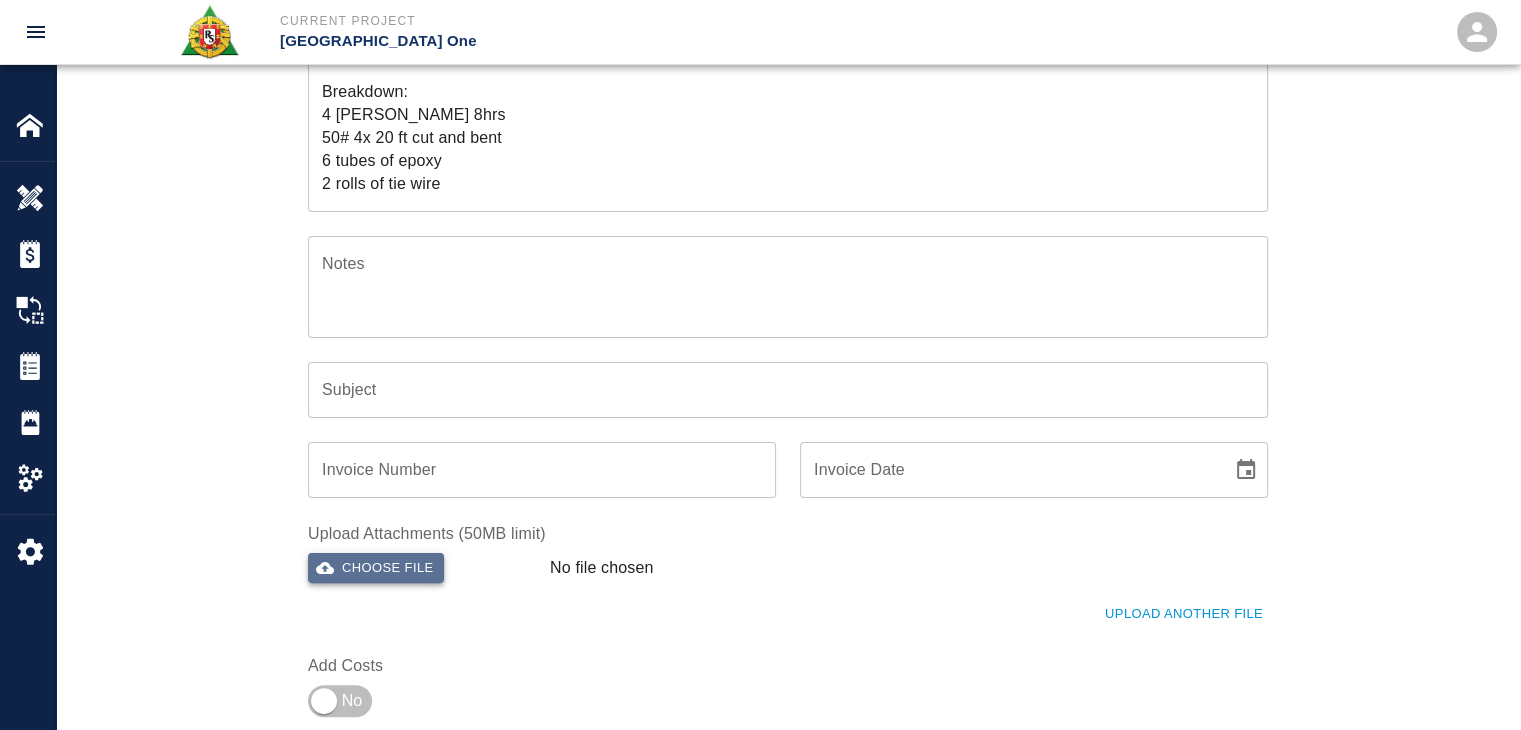click on "Choose file" at bounding box center [376, 568] 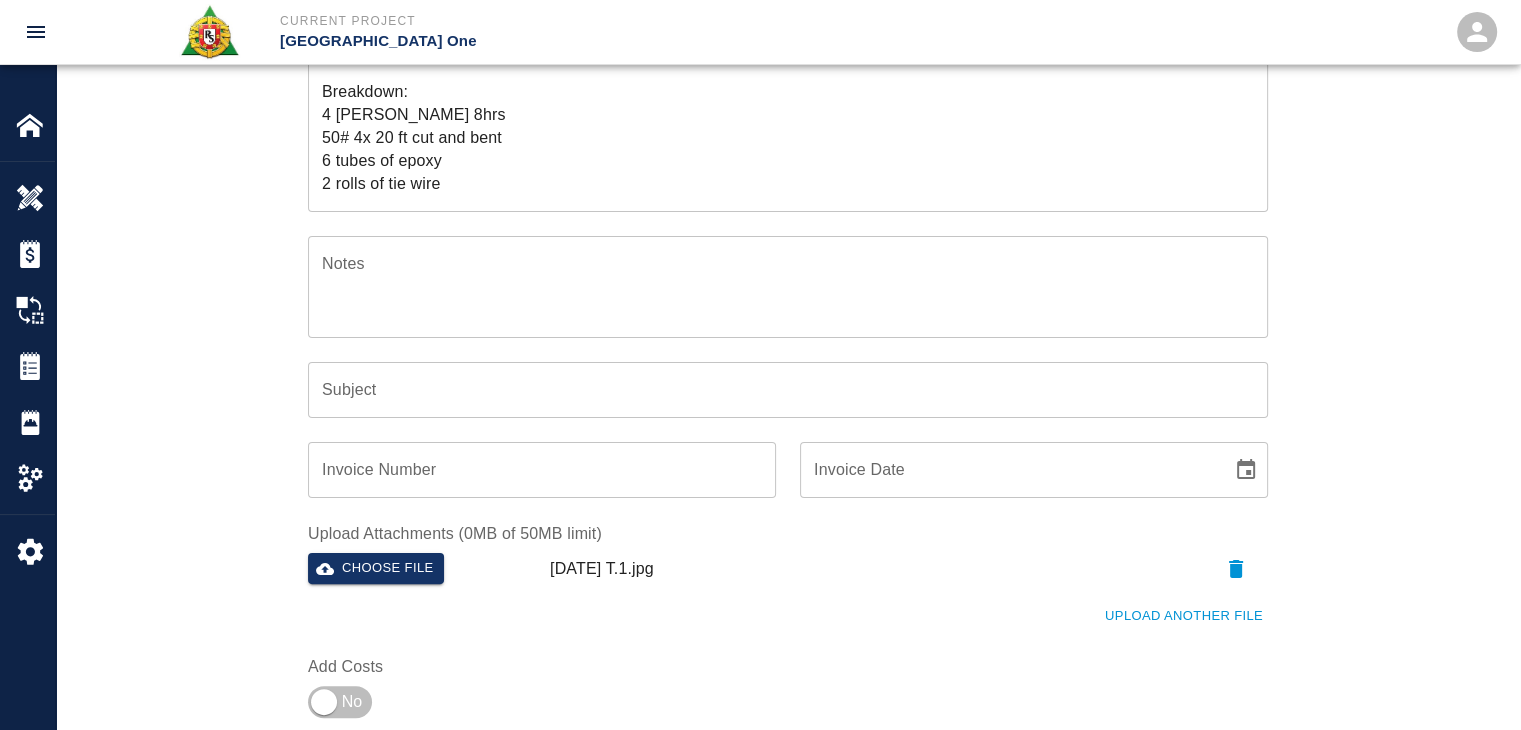 click on "Ticket Number 1206 Ticket Number PCO Number 0995 PCO Number Start Date  07/03/2025 Start Date  End Date End Date Work Description R&S lathers worked on mobilizing cutting bending and drilling and epoxying for west ramp.
Breakdown:
4 lathers 8hrs
50# 4x 20 ft cut and bent
6 tubes of epoxy
2 rolls of tie wire x Work Description Notes x Notes Subject Subject Invoice Number Invoice Number Invoice Date Invoice Date Upload Attachments (0MB of 50MB limit) Choose file 07-03-25 T.1.jpg Upload Another File Add Costs" at bounding box center [788, 304] 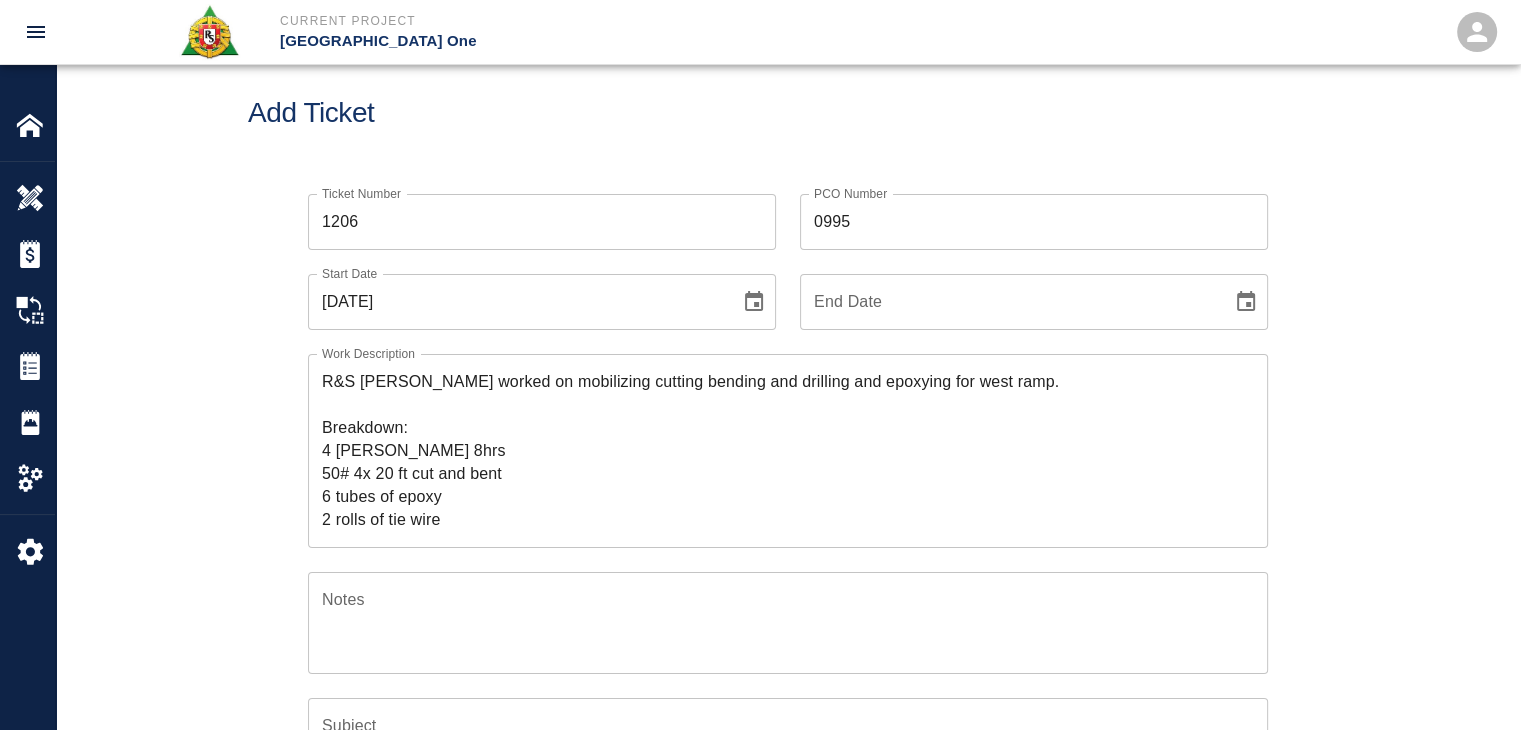 scroll, scrollTop: 24, scrollLeft: 0, axis: vertical 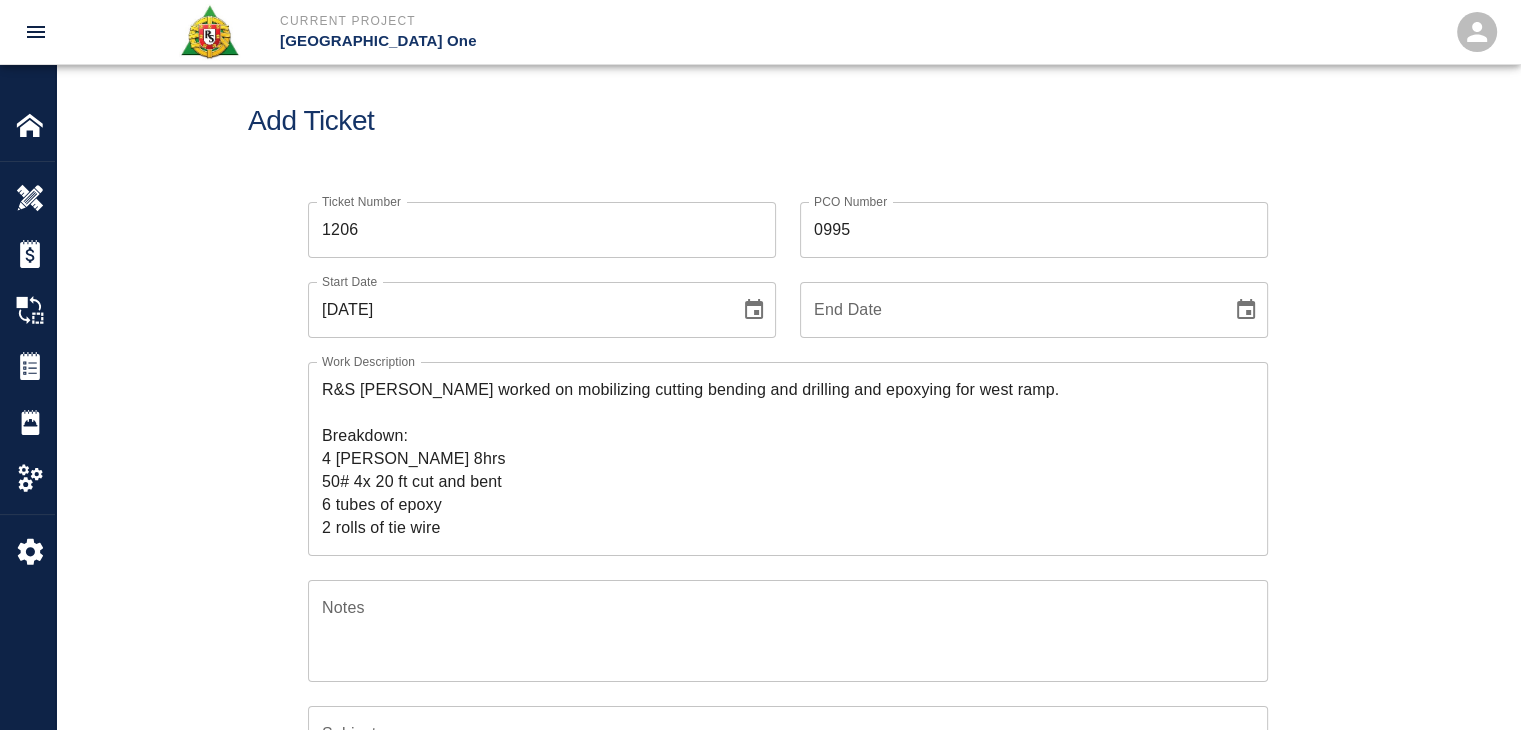 click on "R&S lathers worked on mobilizing cutting bending and drilling and epoxying for west ramp.
Breakdown:
4 lathers 8hrs
50# 4x 20 ft cut and bent
6 tubes of epoxy
2 rolls of tie wire" at bounding box center (788, 458) 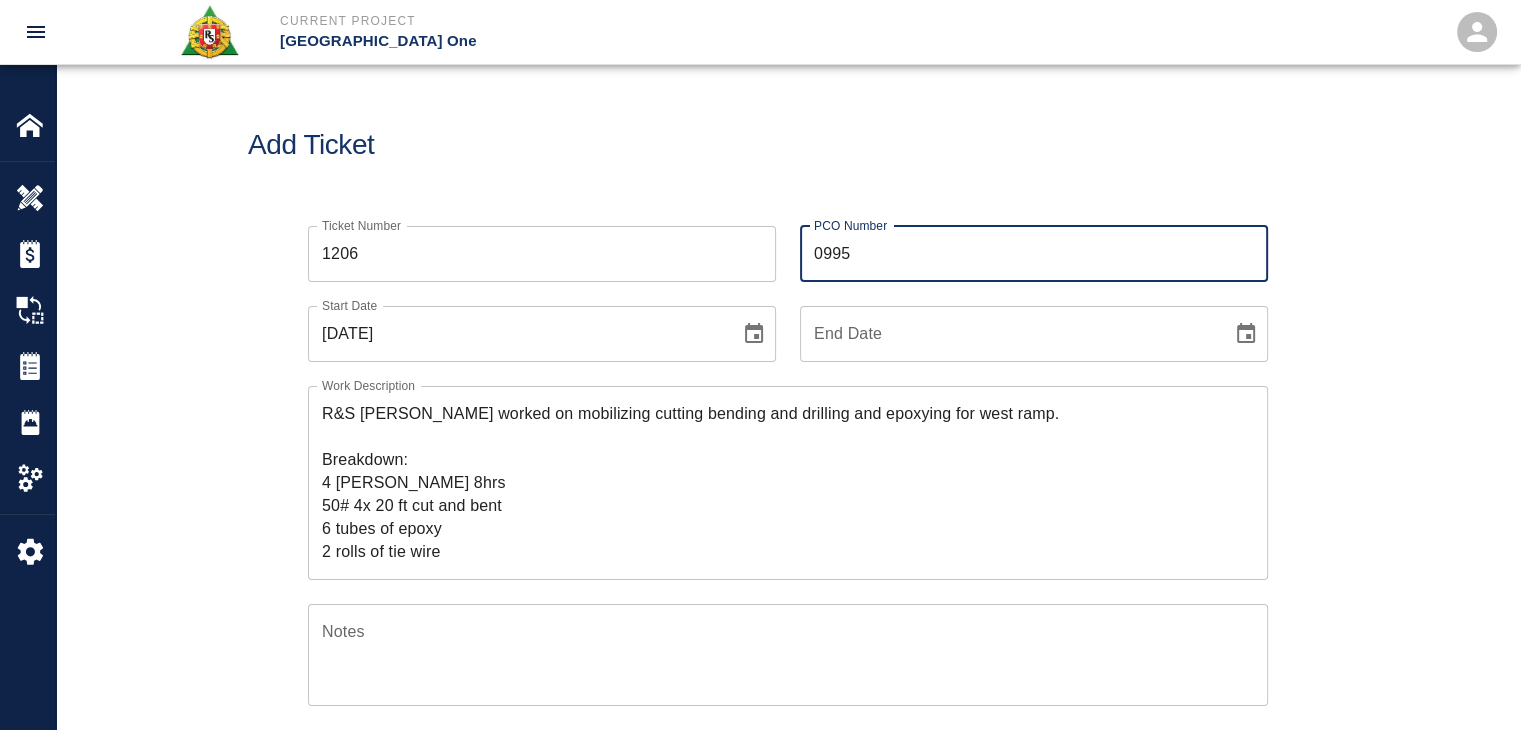drag, startPoint x: 899, startPoint y: 243, endPoint x: 780, endPoint y: 243, distance: 119 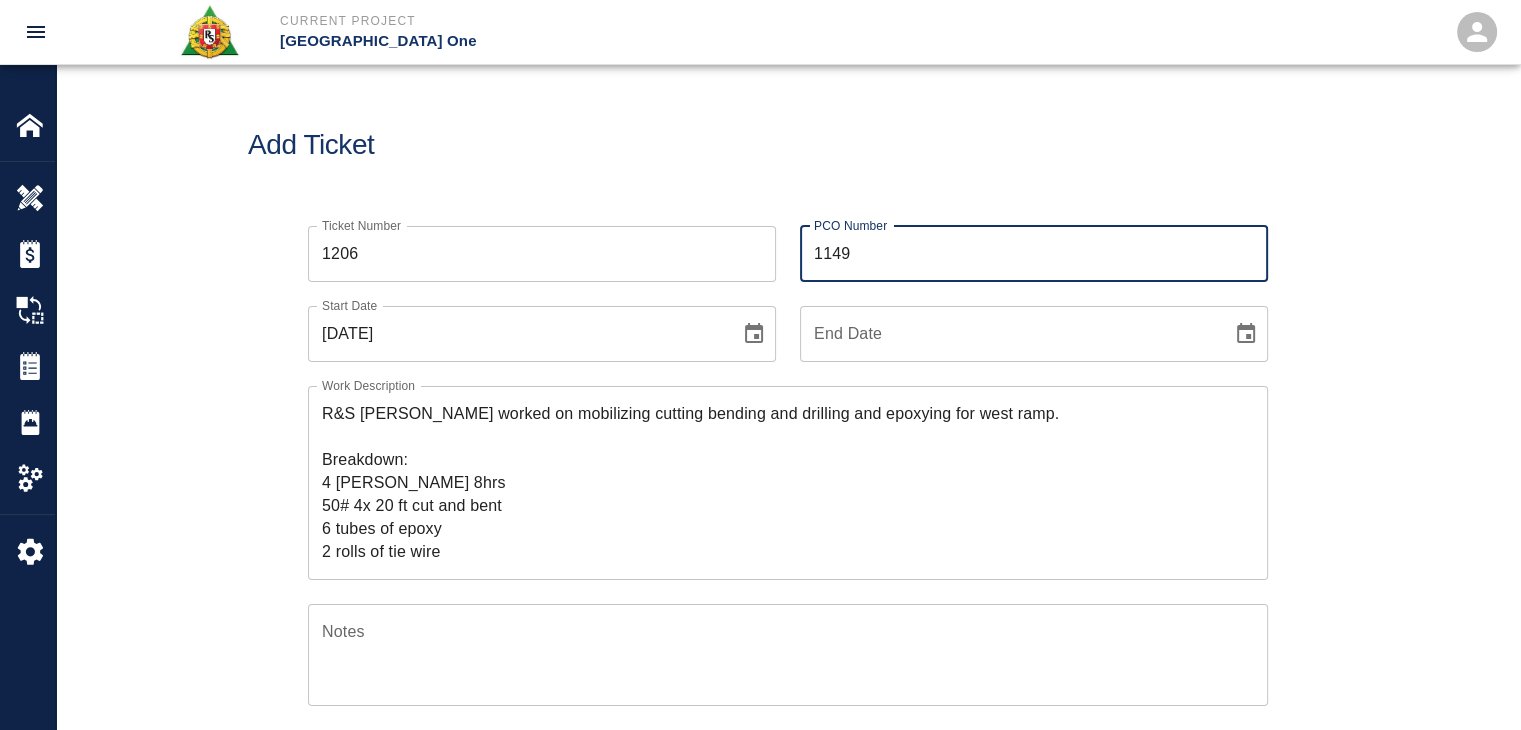 type on "1149" 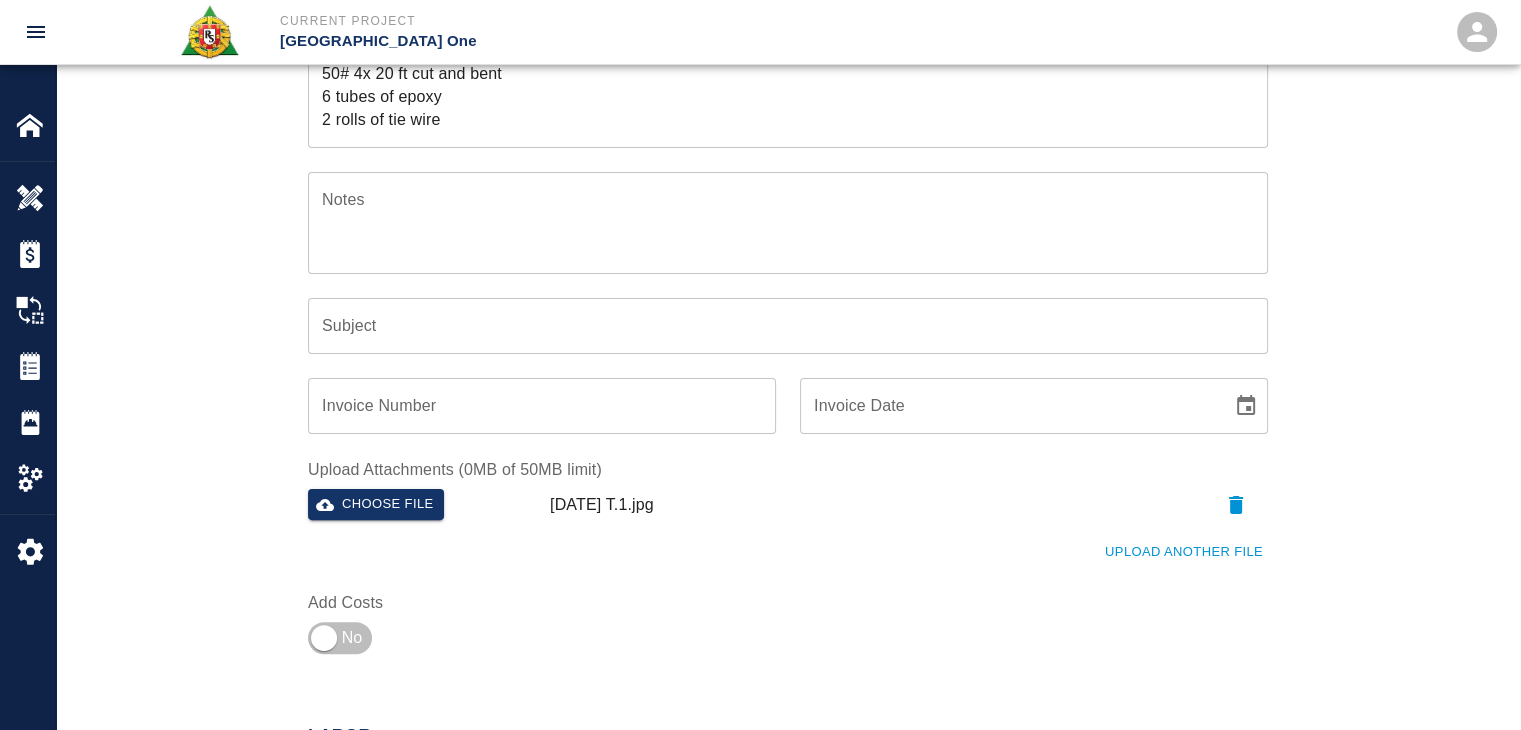 scroll, scrollTop: 210, scrollLeft: 0, axis: vertical 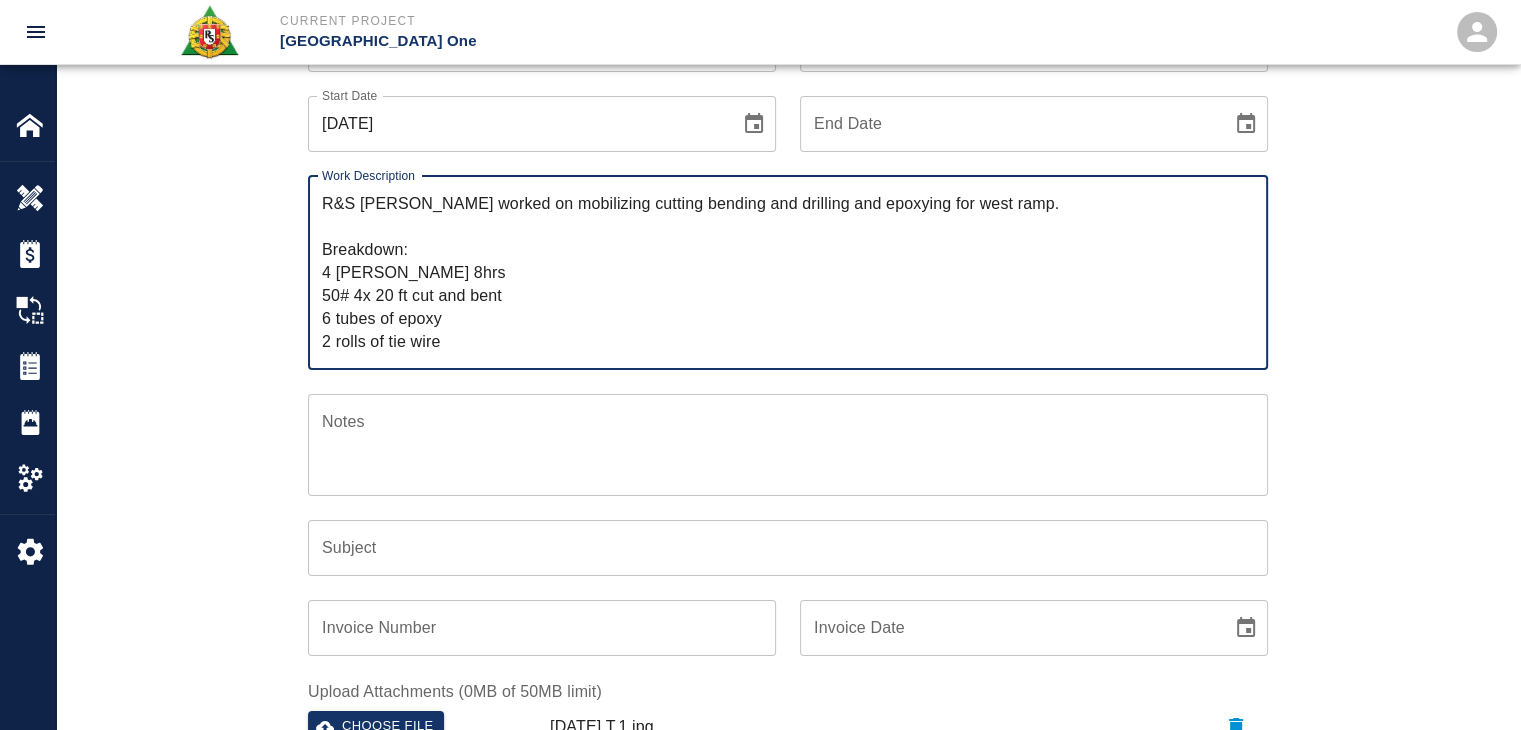 drag, startPoint x: 461, startPoint y: 225, endPoint x: 490, endPoint y: 210, distance: 32.649654 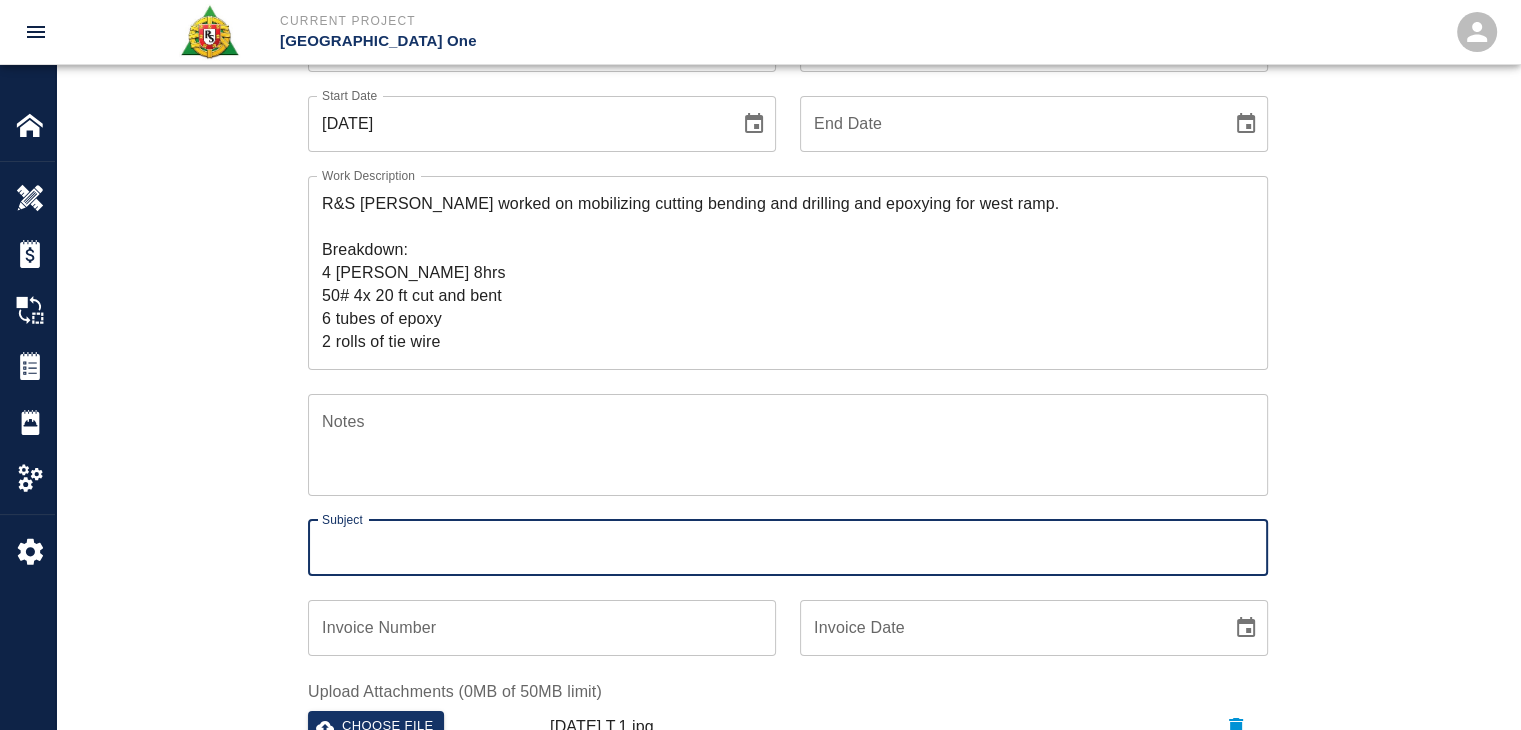 paste on "mobilizing cutting bending and drilling and epoxying for west ramp." 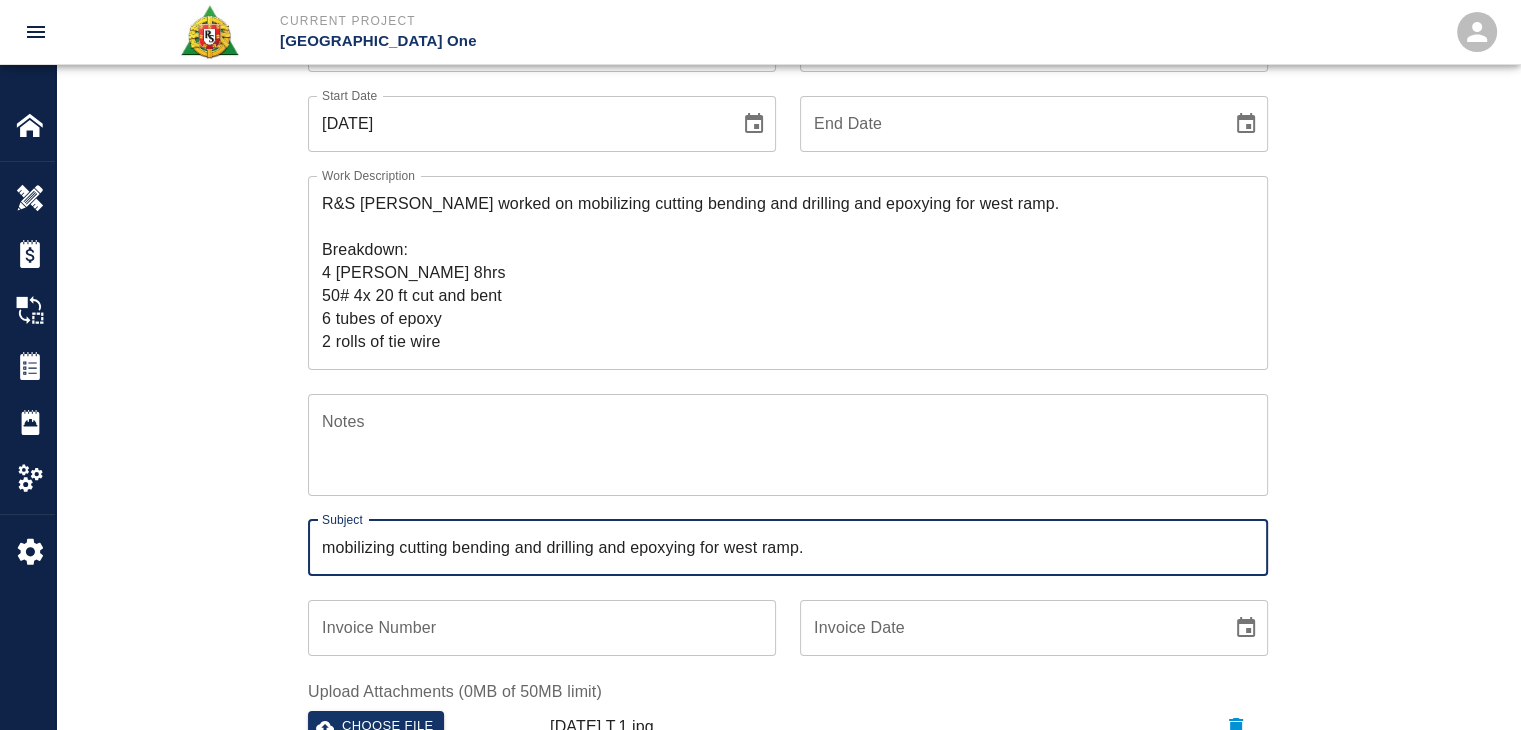 type on "mobilizing cutting bending and drilling and epoxying for west ramp." 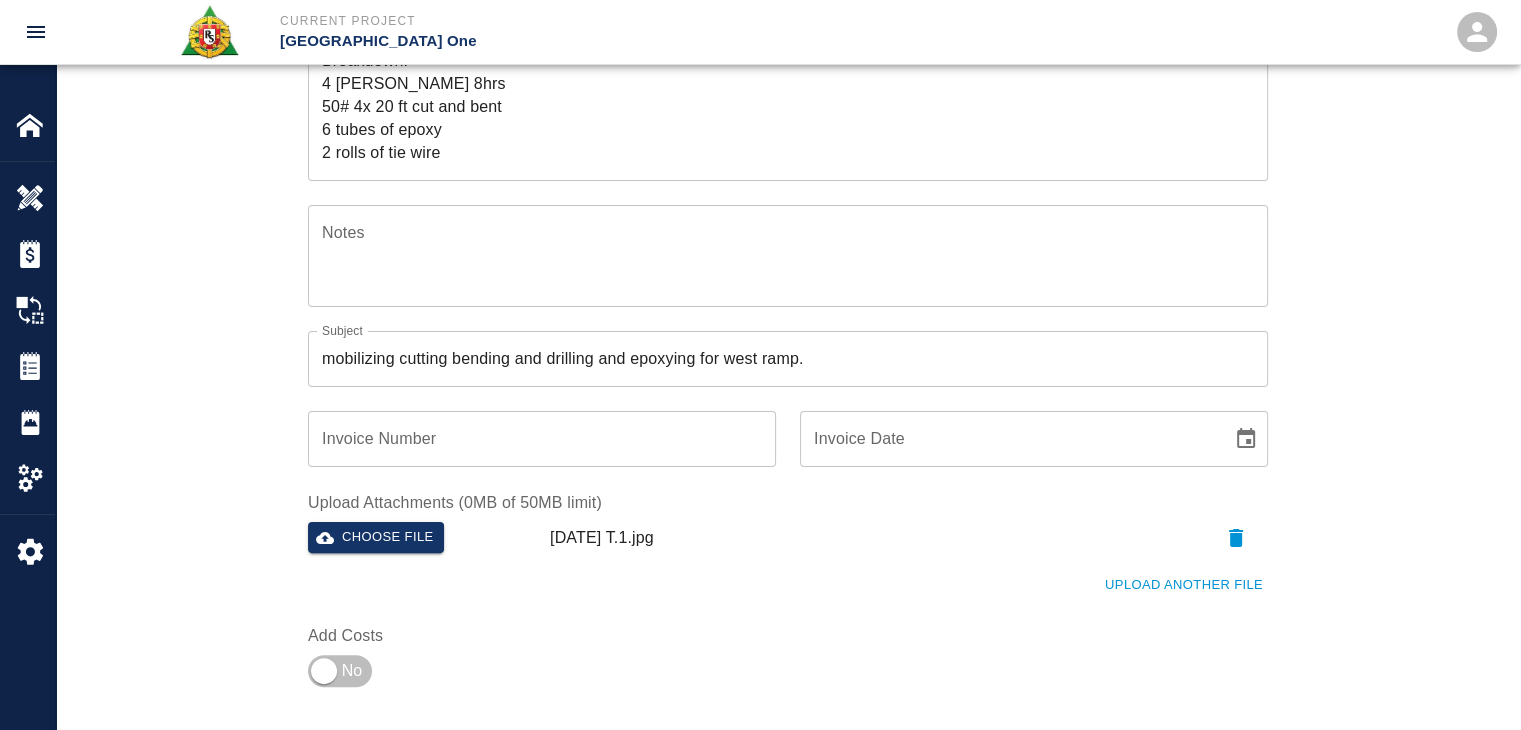 scroll, scrollTop: 628, scrollLeft: 0, axis: vertical 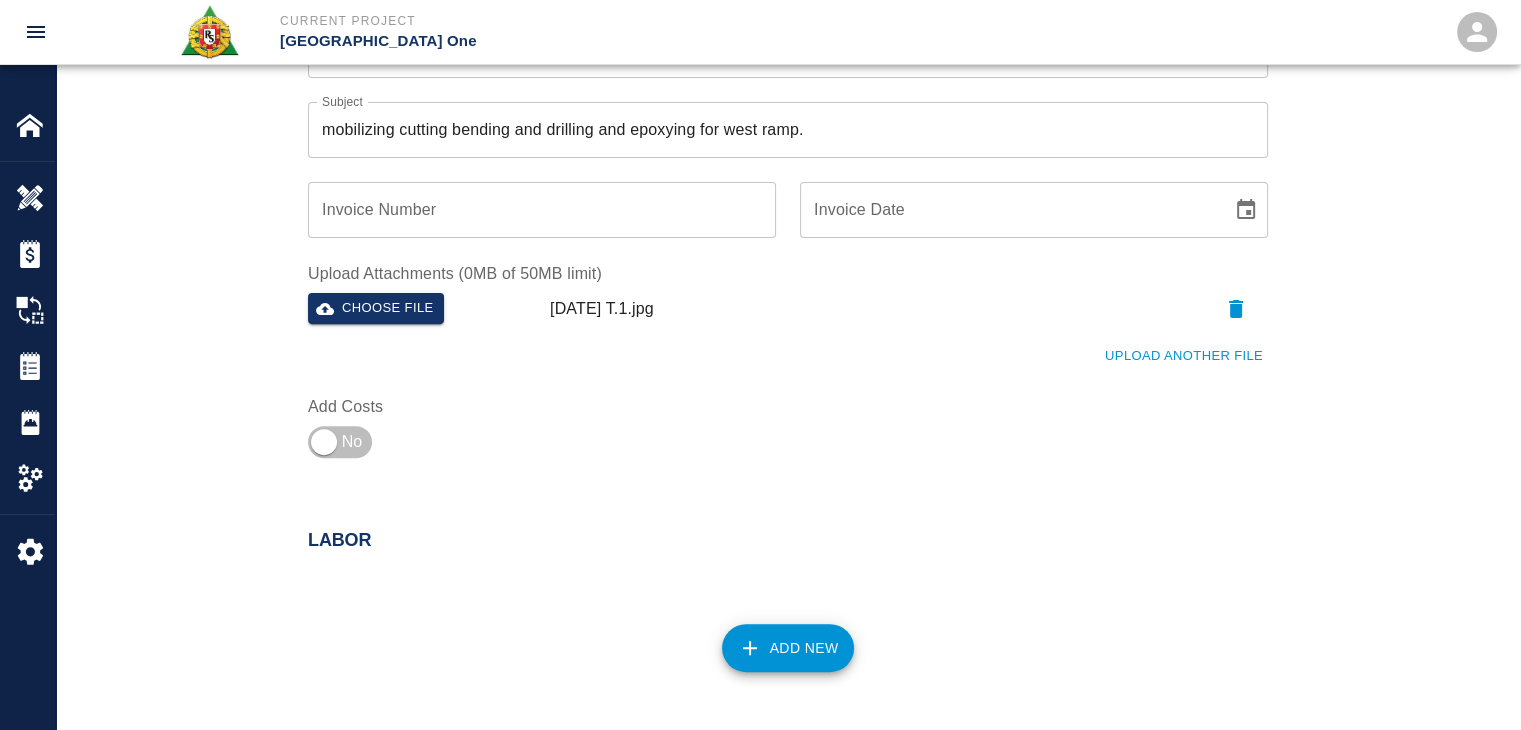click on "Ticket Number 1206 Ticket Number PCO Number 1149 PCO Number Start Date  07/03/2025 Start Date  End Date End Date Work Description R&S lathers worked on mobilizing cutting bending and drilling and epoxying for west ramp.
Breakdown:
4 lathers 8hrs
50# 4x 20 ft cut and bent
6 tubes of epoxy
2 rolls of tie wire x Work Description Notes x Notes Subject mobilizing cutting bending and drilling and epoxying for west ramp. Subject Invoice Number Invoice Number Invoice Date Invoice Date Upload Attachments (0MB of 50MB limit) Choose file 07-03-25 T.1.jpg Upload Another File Add Costs" at bounding box center (788, 20) 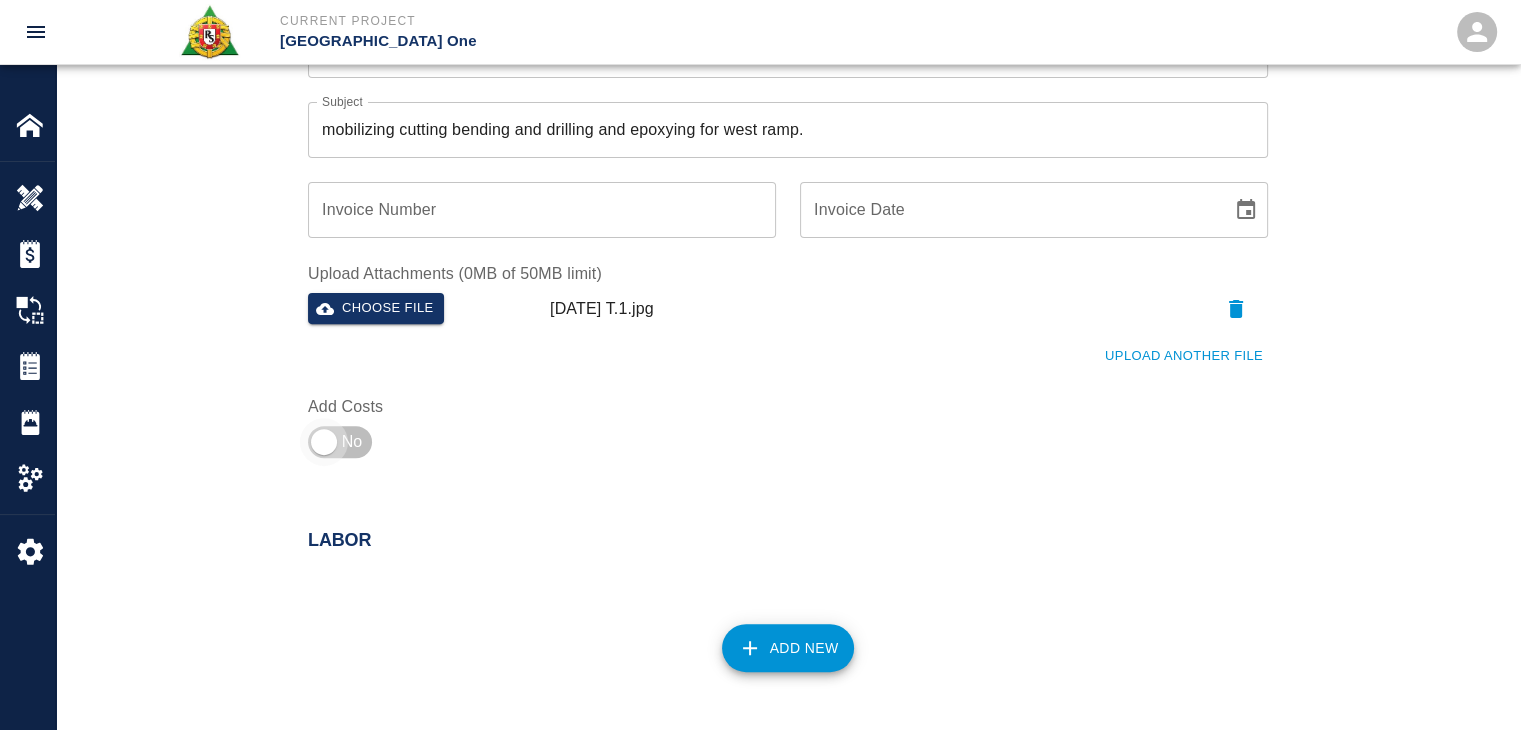 click at bounding box center [324, 442] 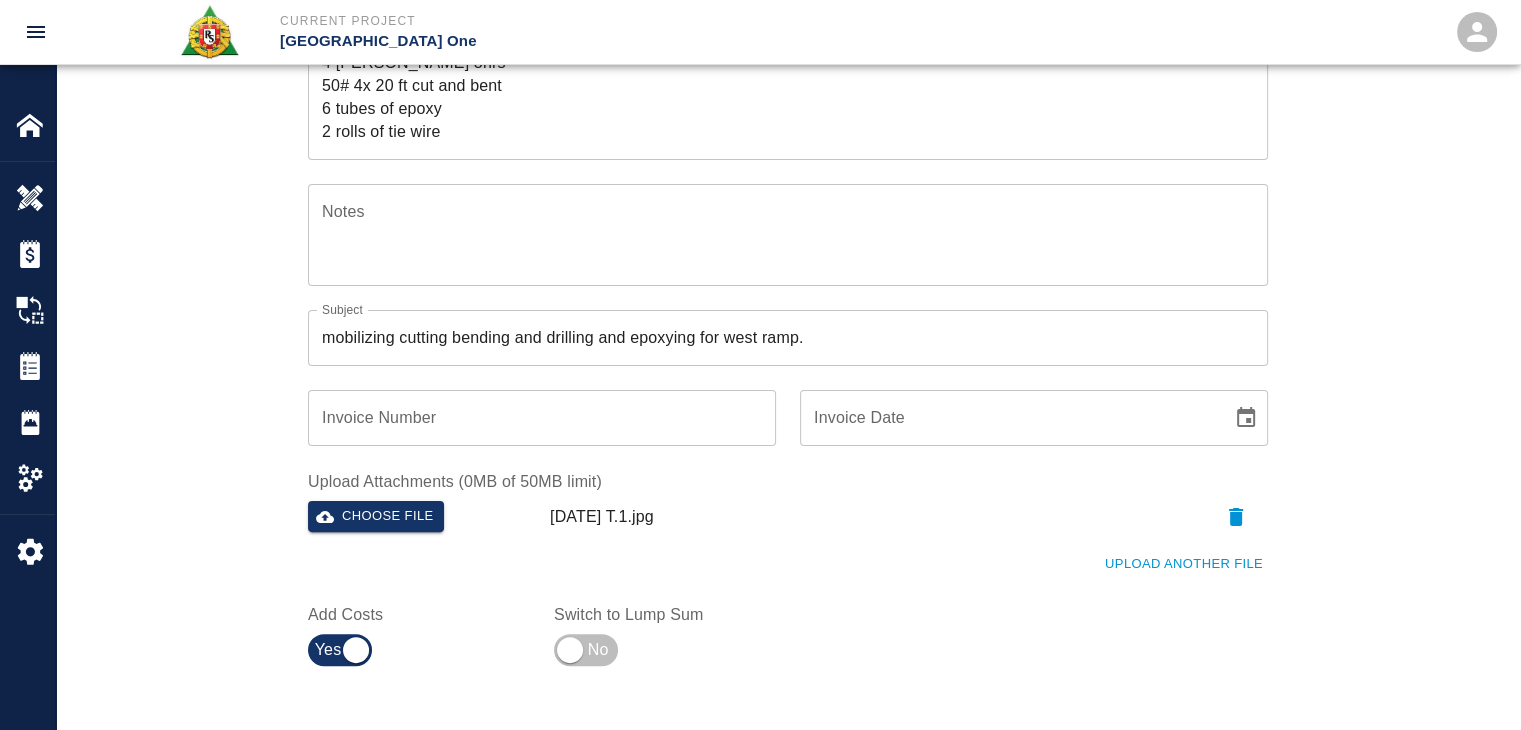 scroll, scrollTop: 376, scrollLeft: 0, axis: vertical 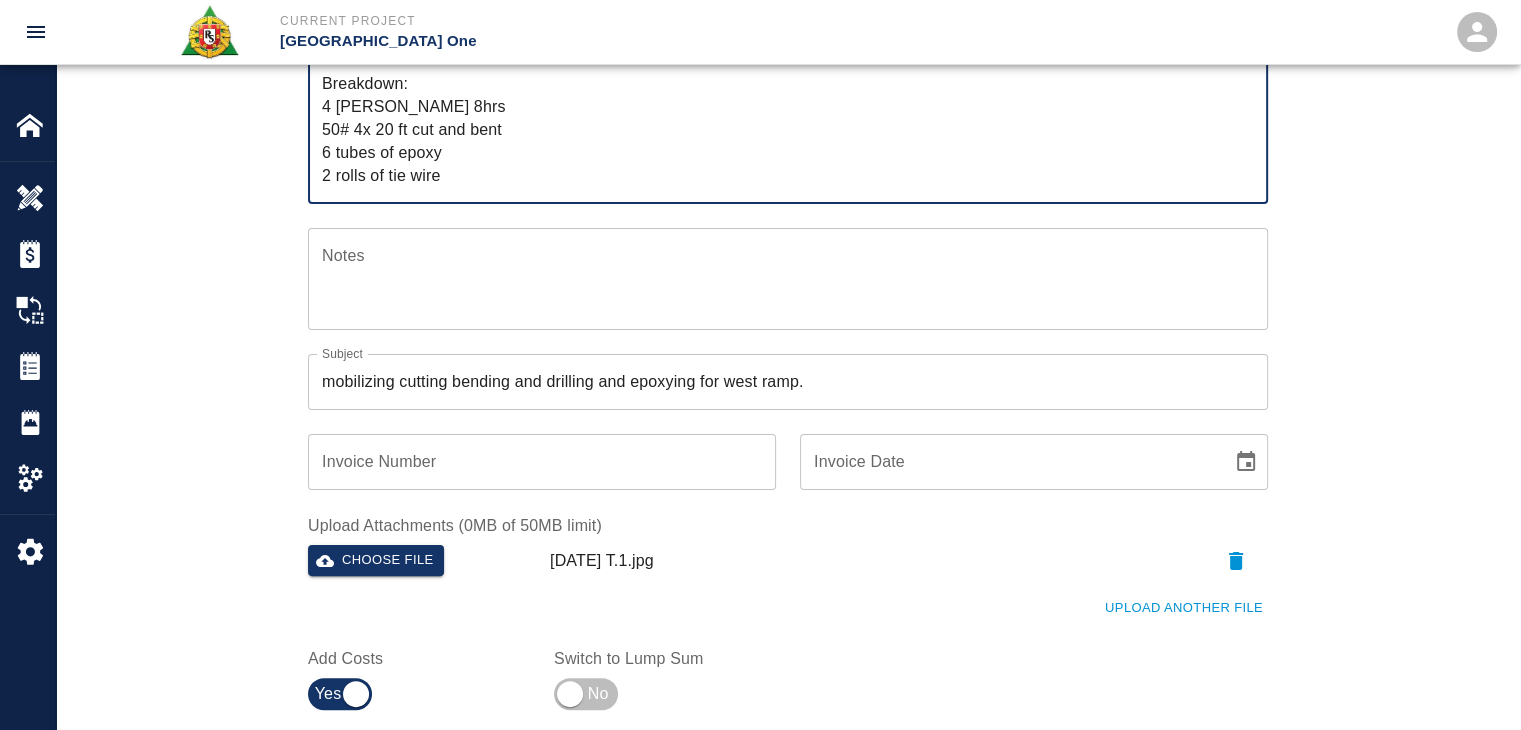 click on "R&S lathers worked on mobilizing cutting bending and drilling and epoxying for west ramp.
Breakdown:
4 lathers 8hrs
50# 4x 20 ft cut and bent
6 tubes of epoxy
2 rolls of tie wire" at bounding box center [788, 106] 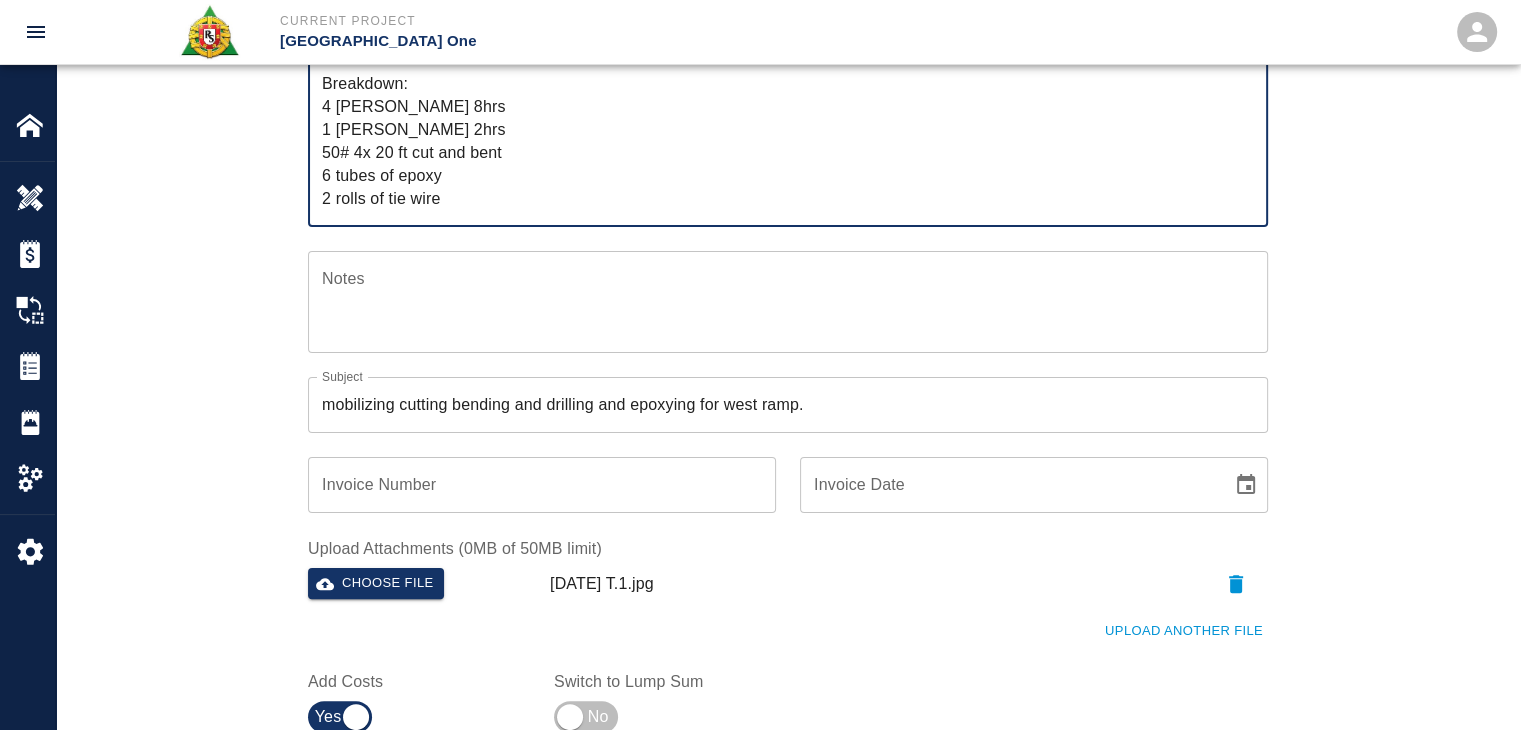 click on "R&S lathers worked on mobilizing cutting bending and drilling and epoxying for west ramp.
Breakdown:
4 lathers 8hrs
1 Foreman 2hrs
50# 4x 20 ft cut and bent
6 tubes of epoxy
2 rolls of tie wire" at bounding box center [788, 118] 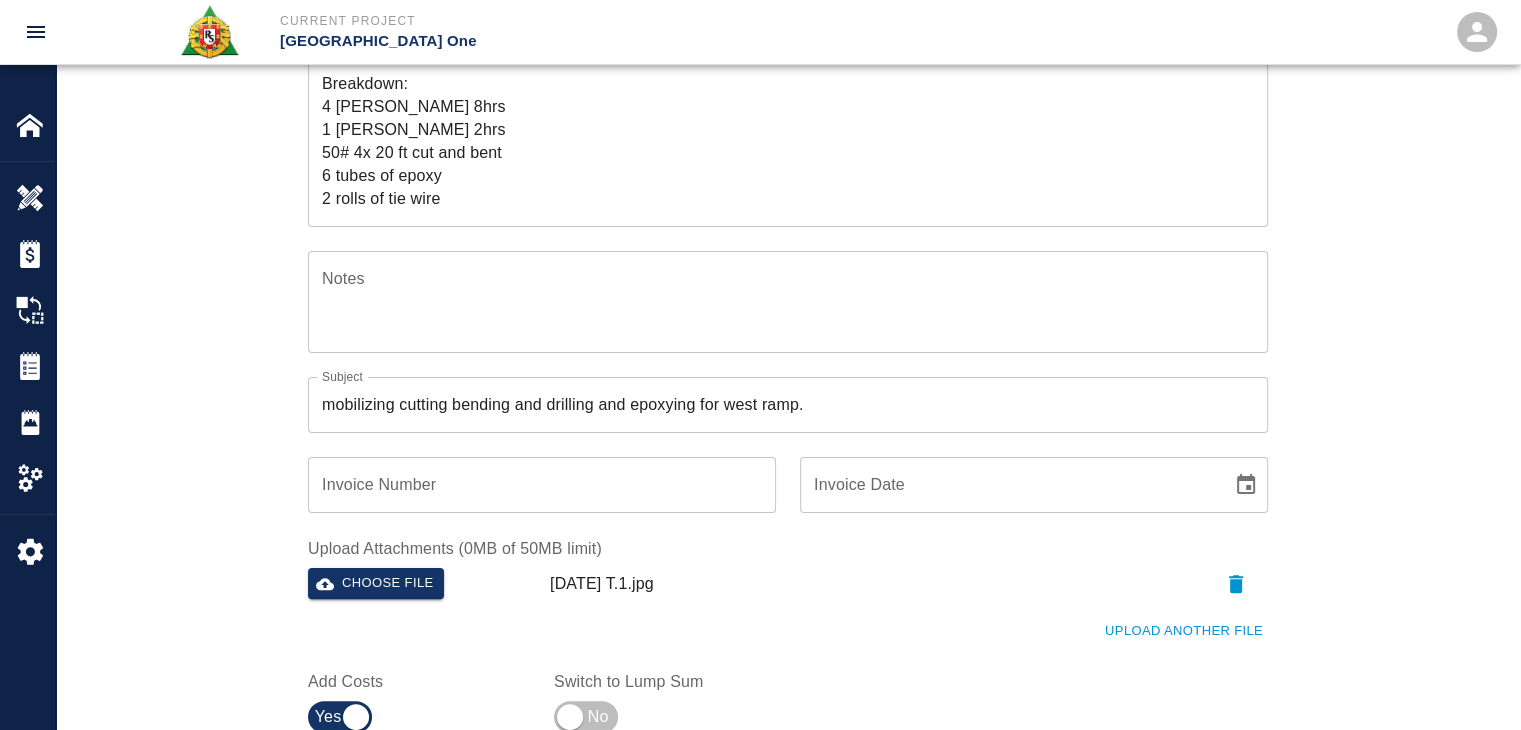 click on "Ticket Number 1206 Ticket Number PCO Number 1149 PCO Number Start Date  07/03/2025 Start Date  End Date End Date Work Description R&S lathers worked on mobilizing cutting bending and drilling and epoxying for west ramp.
Breakdown:
4 lathers 8hrs
1 Foreman 2hrs
50# 4x 20 ft cut and bent
6 tubes of epoxy
2 rolls of tie wire x Work Description Notes x Notes Subject mobilizing cutting bending and drilling and epoxying for west ramp. Subject Invoice Number Invoice Number Invoice Date Invoice Date Upload Attachments (0MB of 50MB limit) Choose file 07-03-25 T.1.jpg Upload Another File Add Costs Switch to Lump Sum" at bounding box center [788, 284] 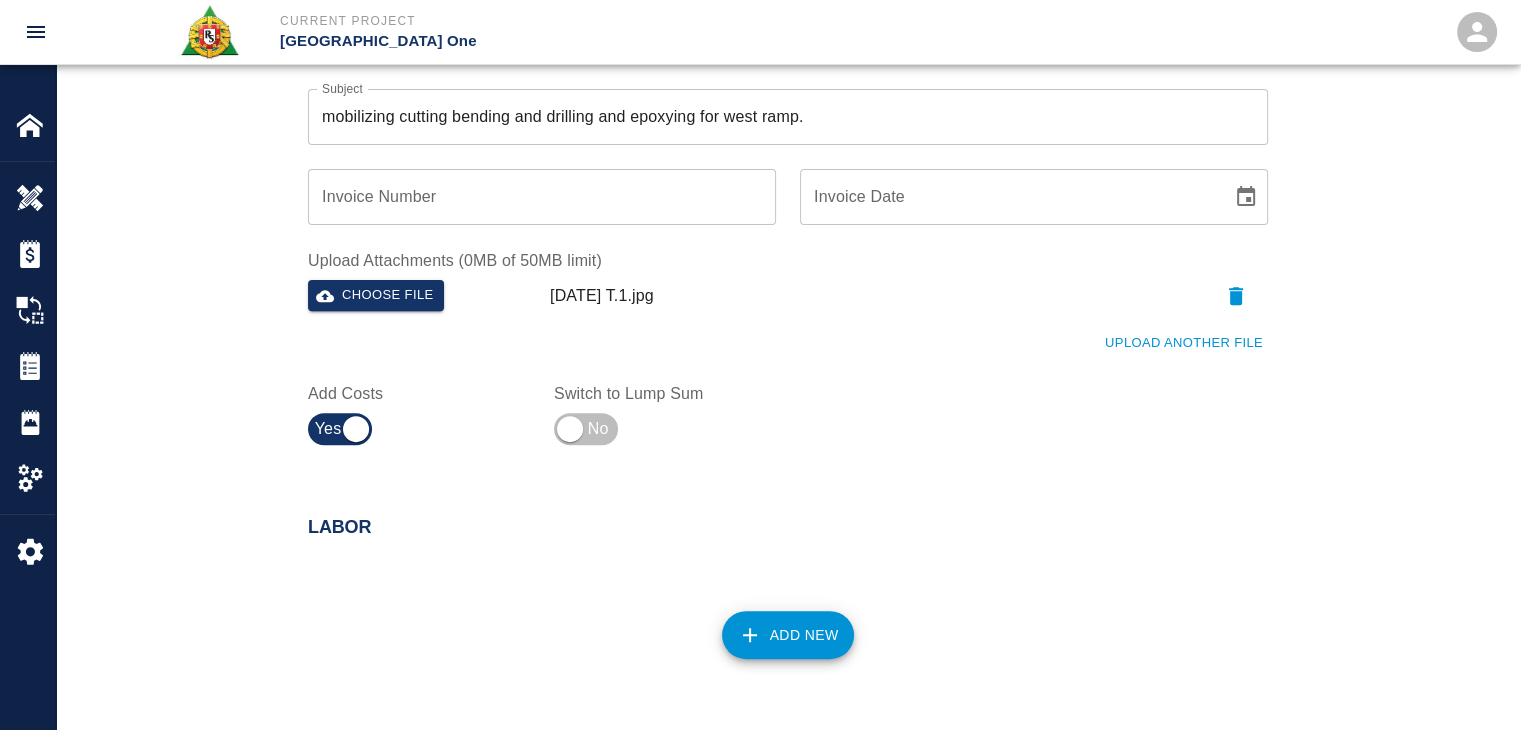 scroll, scrollTop: 996, scrollLeft: 0, axis: vertical 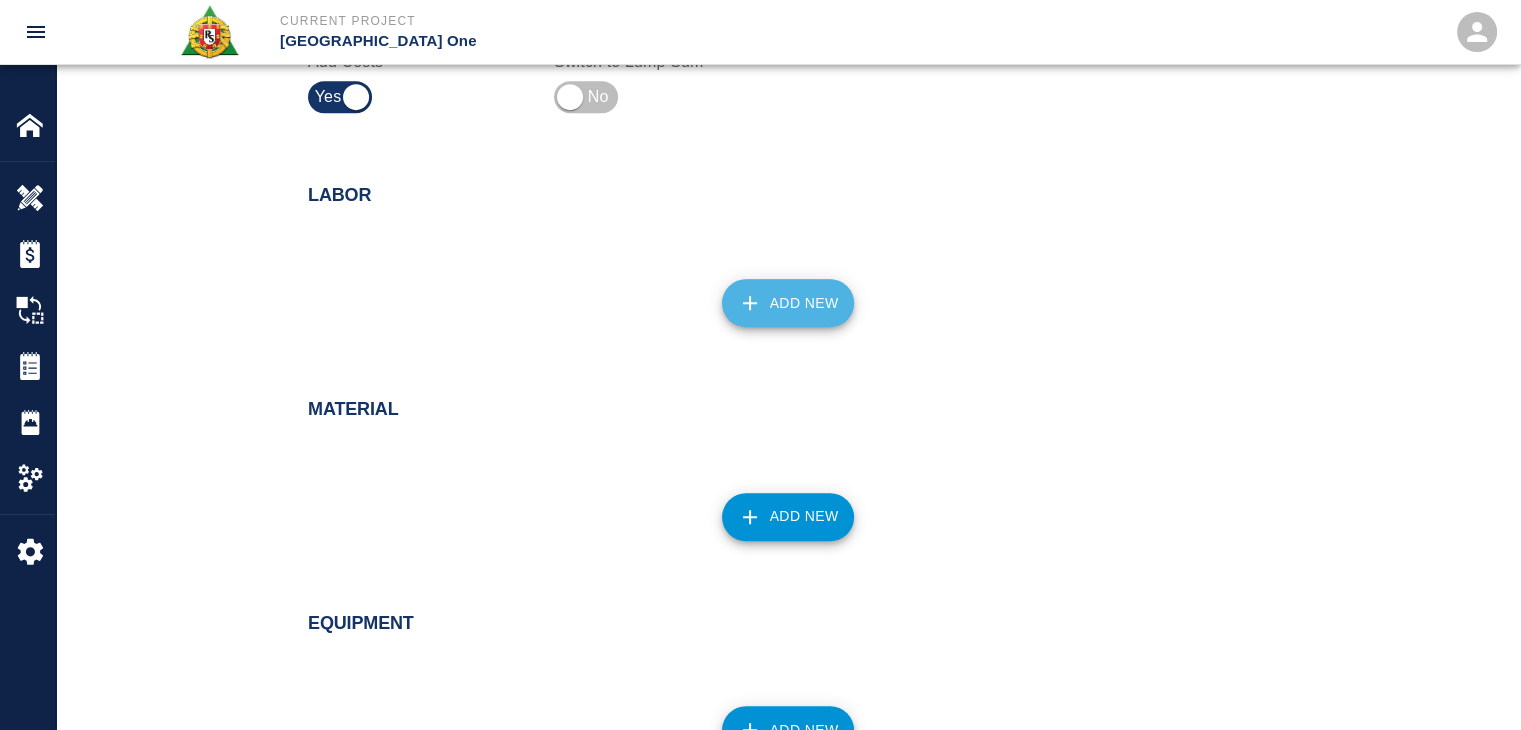 click 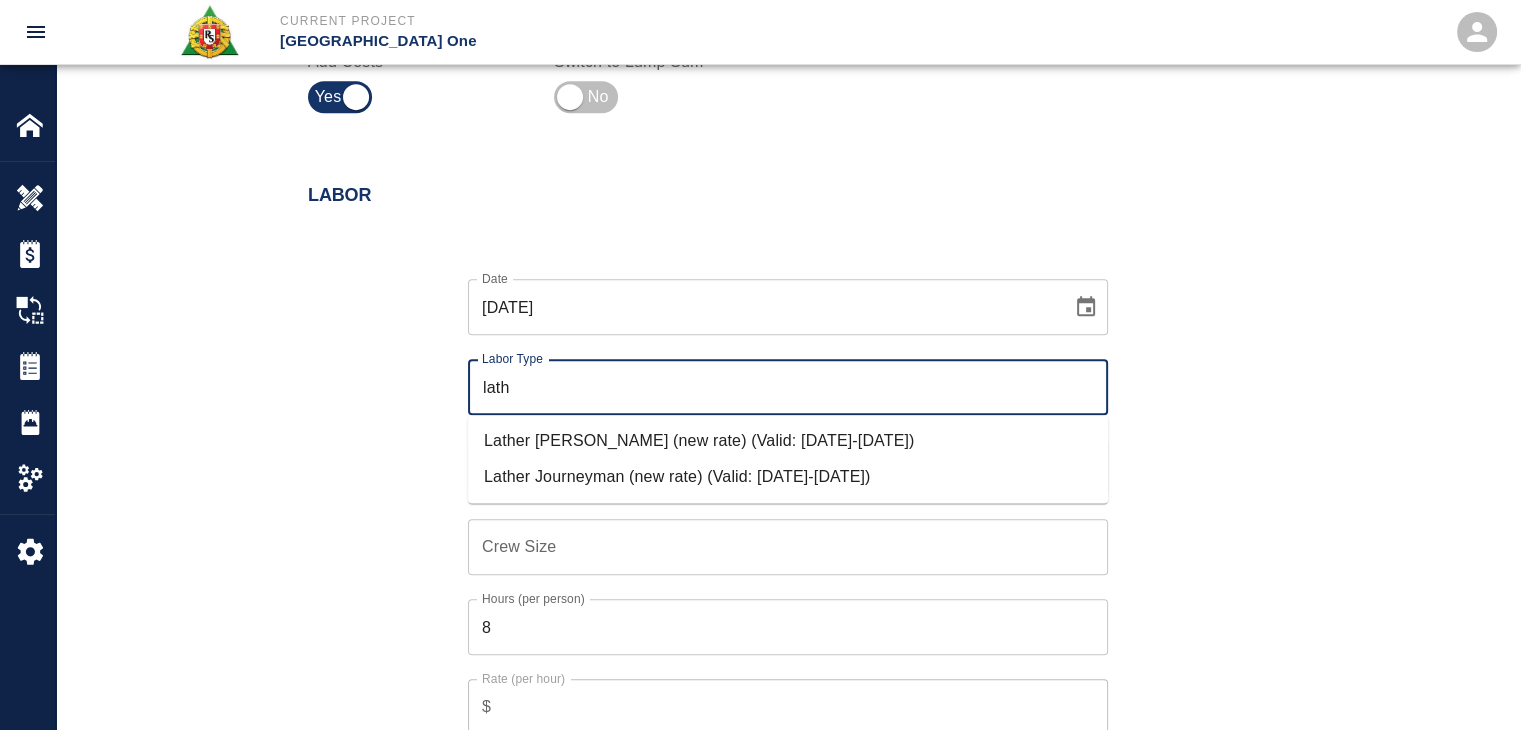click on "Lather Journeyman (new rate) (Valid: [DATE]-[DATE])" at bounding box center (788, 477) 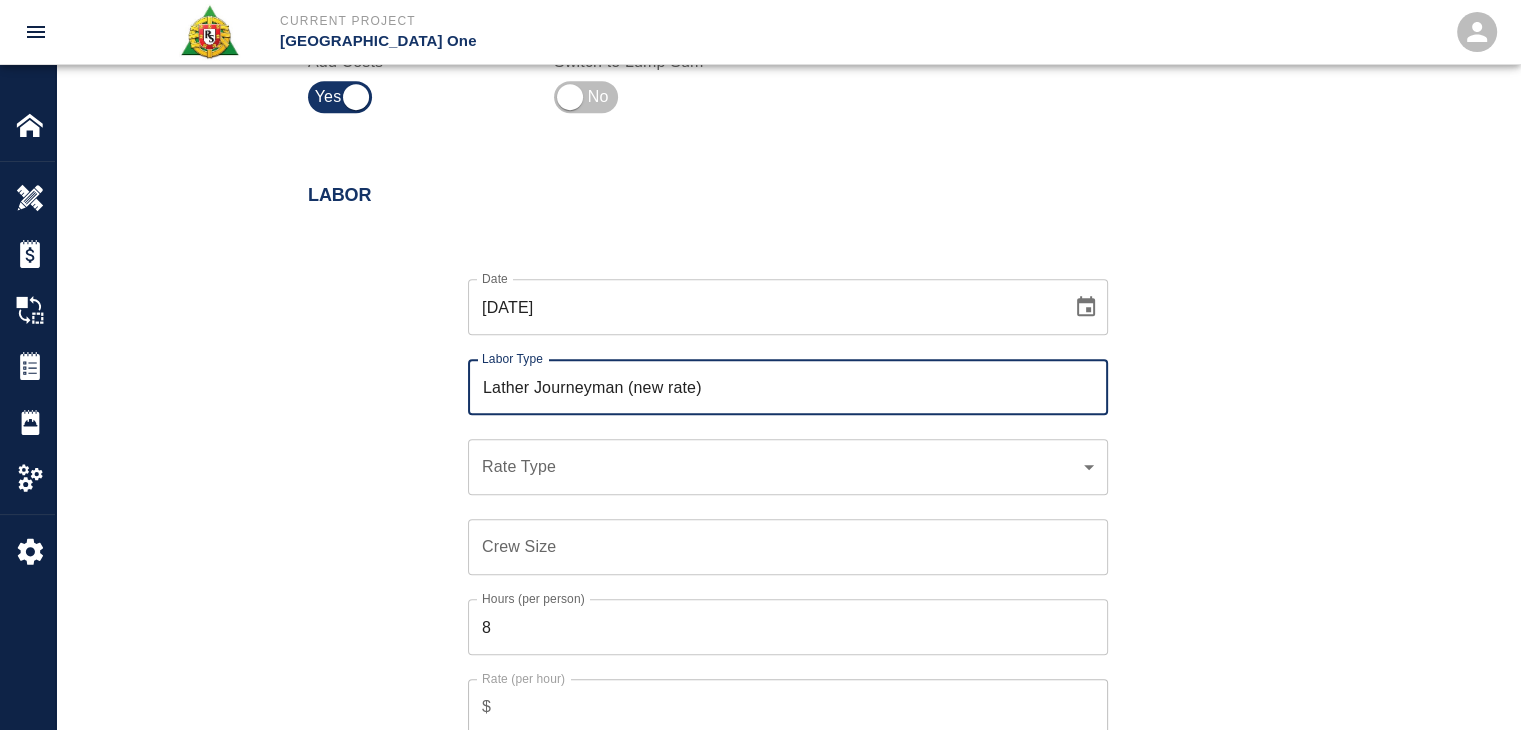 type on "Lather Journeyman (new rate)" 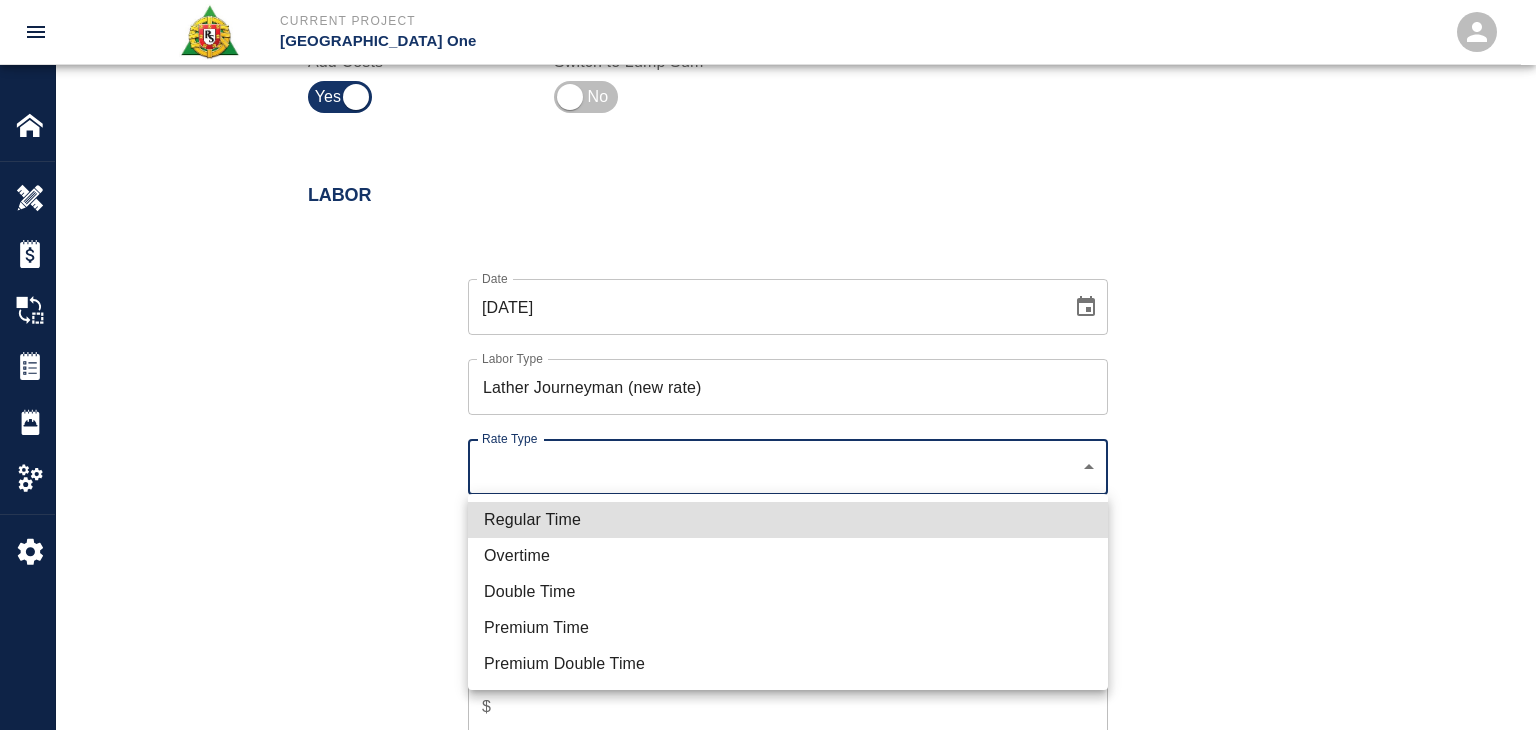 click on "Current Project JFK Terminal One Home JFK Terminal One Overview Estimates Change Orders Tickets Daily Reports Project Settings Settings Powered By Terms of Service  |  Privacy Policy Add Ticket Ticket Number 1206 Ticket Number PCO Number 1149 PCO Number Start Date  07/03/2025 Start Date  End Date End Date Work Description R&S lathers worked on mobilizing cutting bending and drilling and epoxying for west ramp.
Breakdown:
4 lathers 8hrs
1 Foreman 2hrs
50# 4x 20 ft cut and bent
6 tubes of epoxy
2 rolls of tie wire x Work Description Notes x Notes Subject mobilizing cutting bending and drilling and epoxying for west ramp. Subject Invoice Number Invoice Number Invoice Date Invoice Date Upload Attachments (0MB of 50MB limit) Choose file 07-03-25 T.1.jpg Upload Another File Add Costs Switch to Lump Sum Labor Date 07/03/2025 Date Labor Type Lather Journeyman (new rate) Labor Type Rate Type ​ Rate Type Crew Size Crew Size Hours (per person) 8 Hours (per person) Rate (per hour) $ Rate (per hour) Cancel Add Labor" at bounding box center (768, -631) 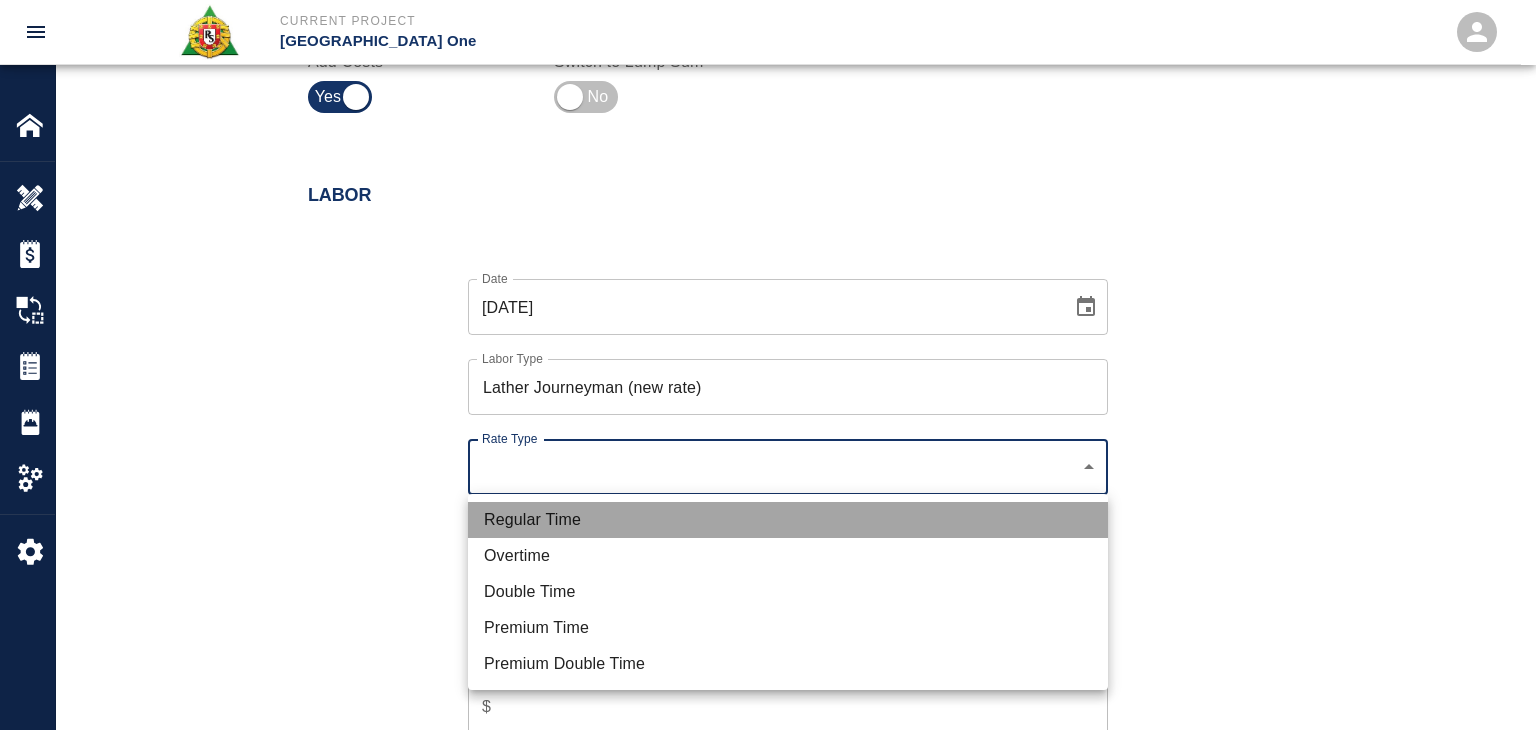click on "Regular Time" at bounding box center (788, 520) 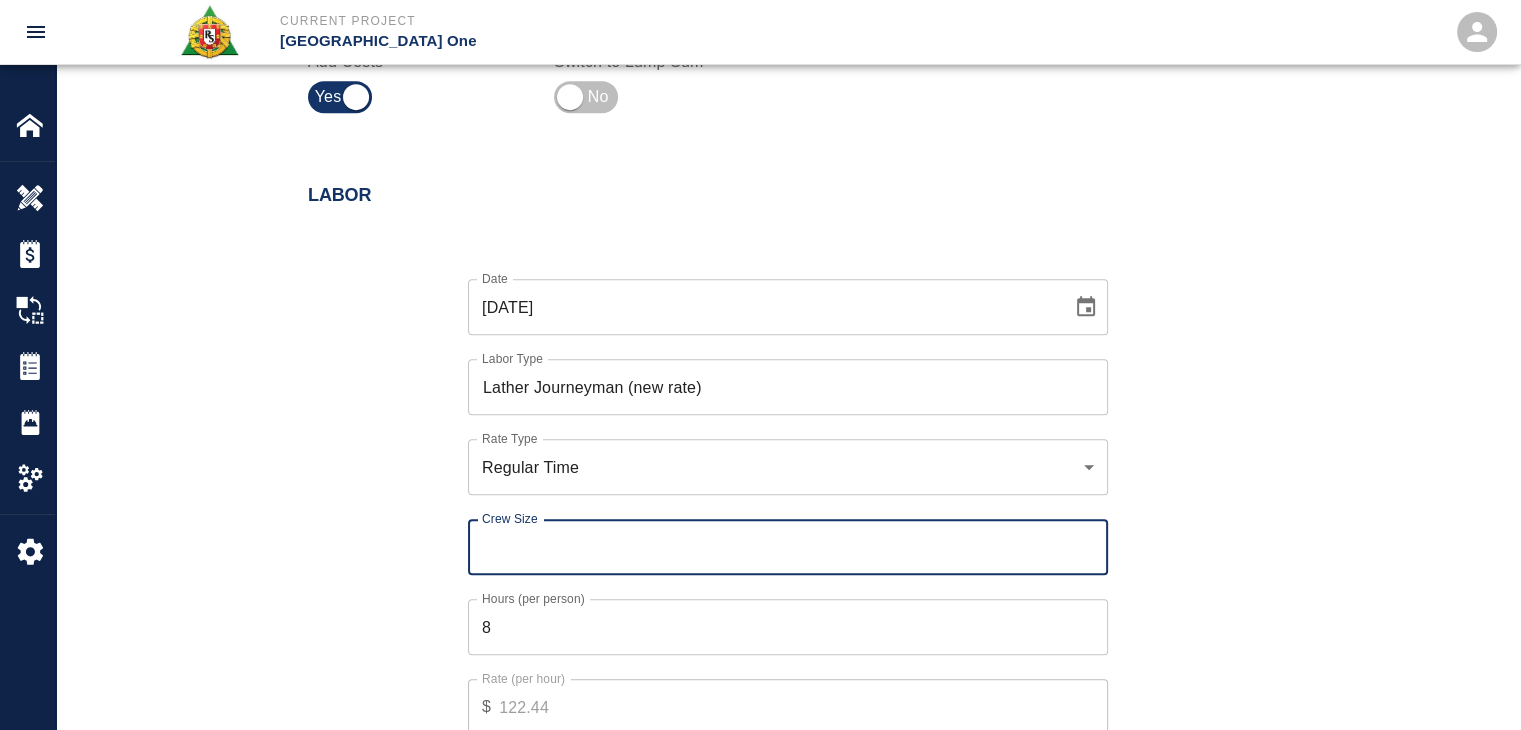 click on "Crew Size" at bounding box center [788, 547] 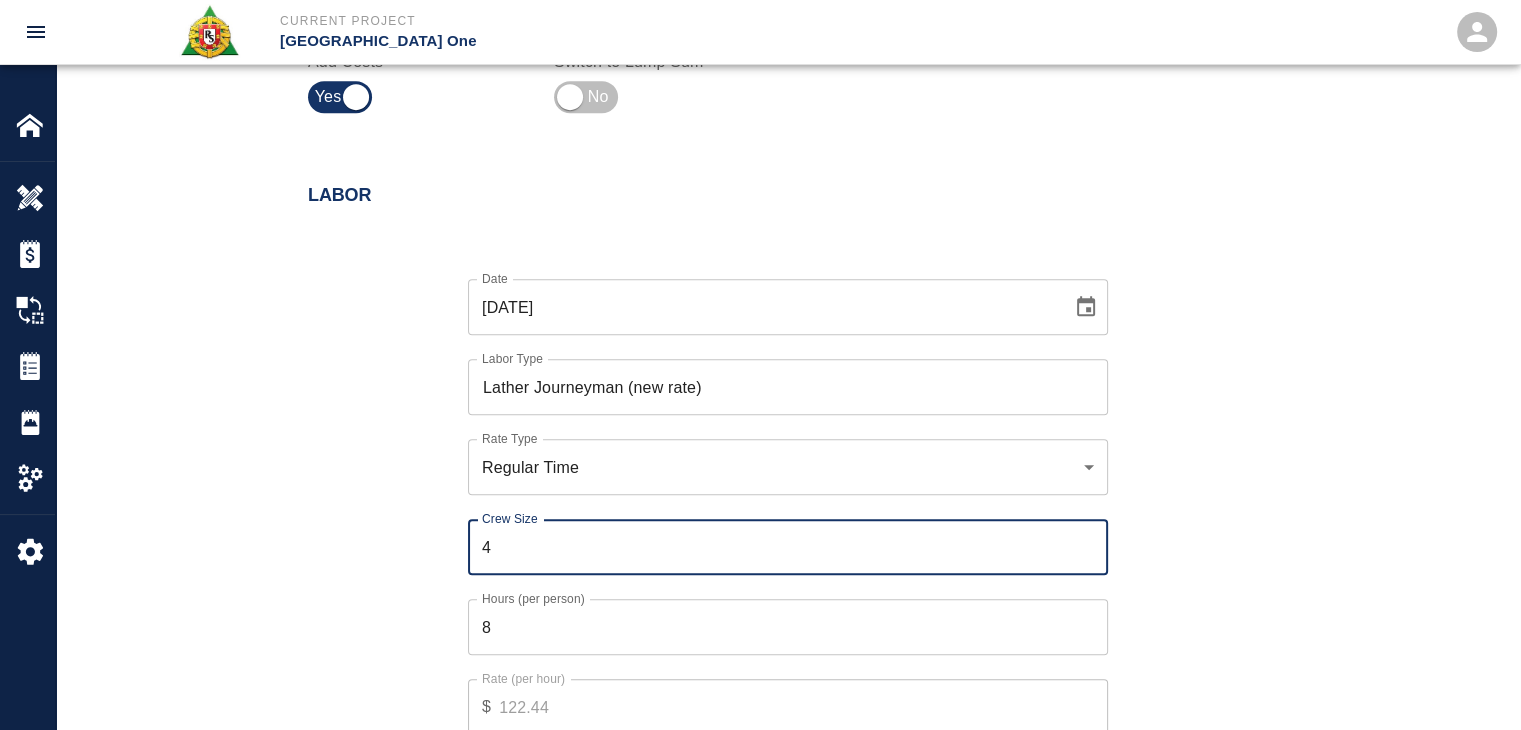 type on "4" 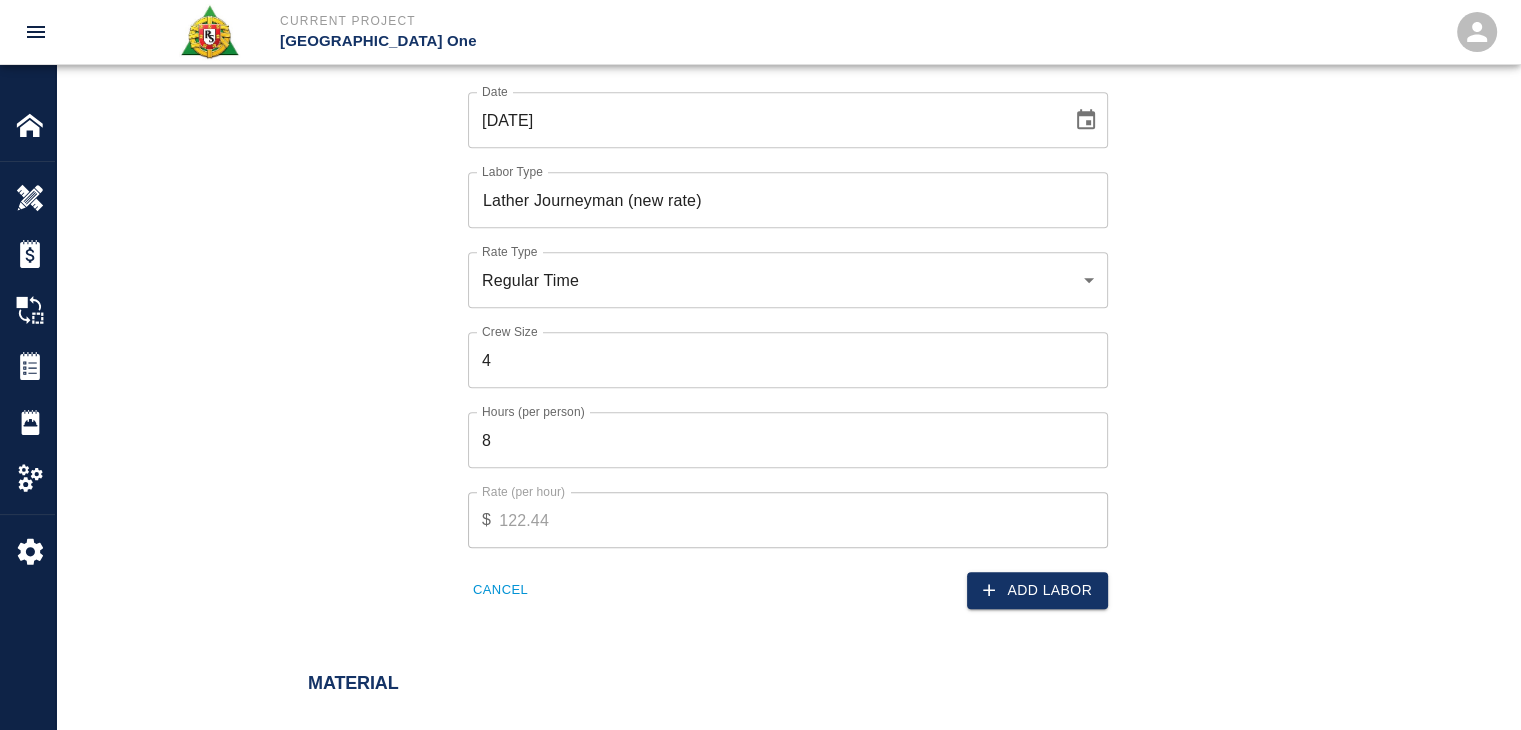 scroll, scrollTop: 1184, scrollLeft: 0, axis: vertical 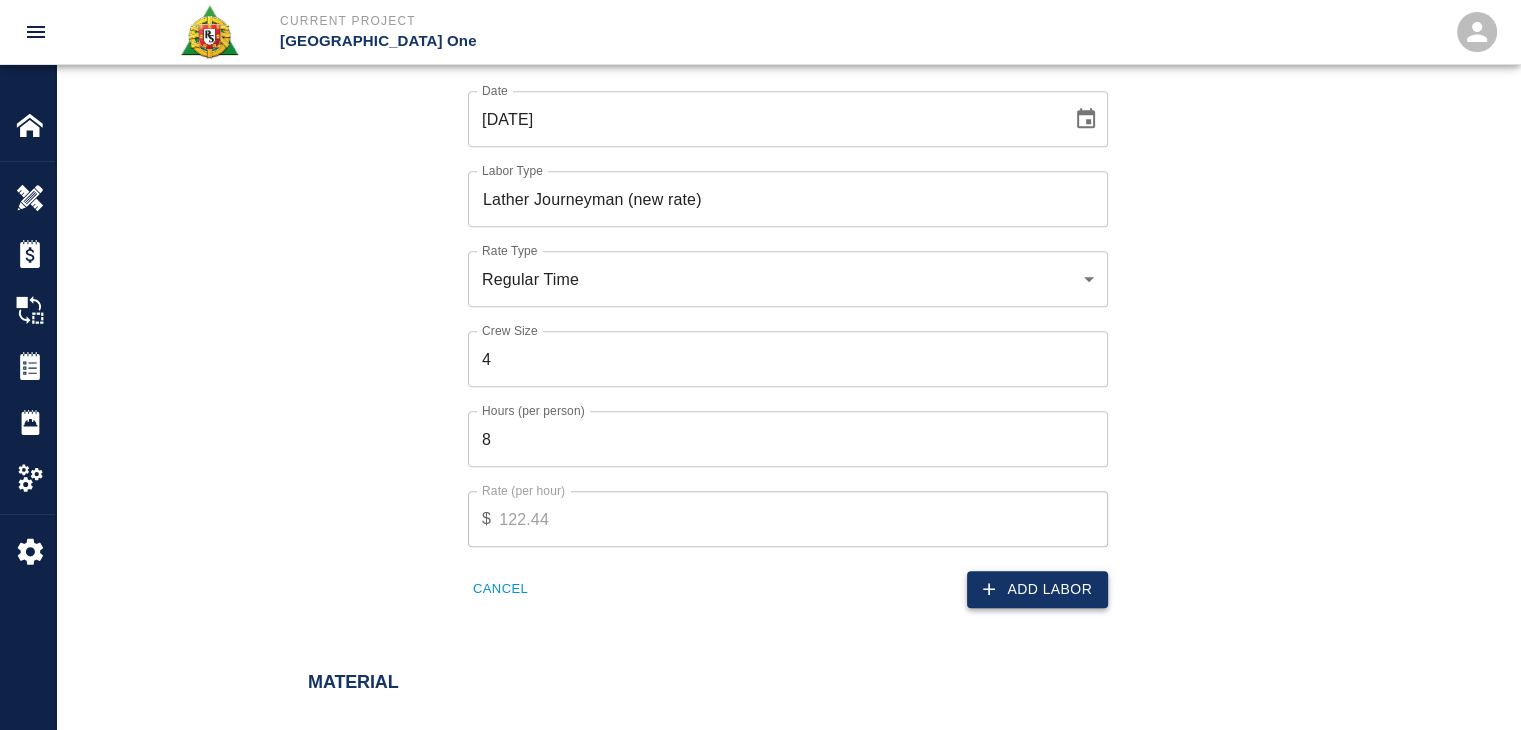 click on "Add Labor" at bounding box center [1037, 589] 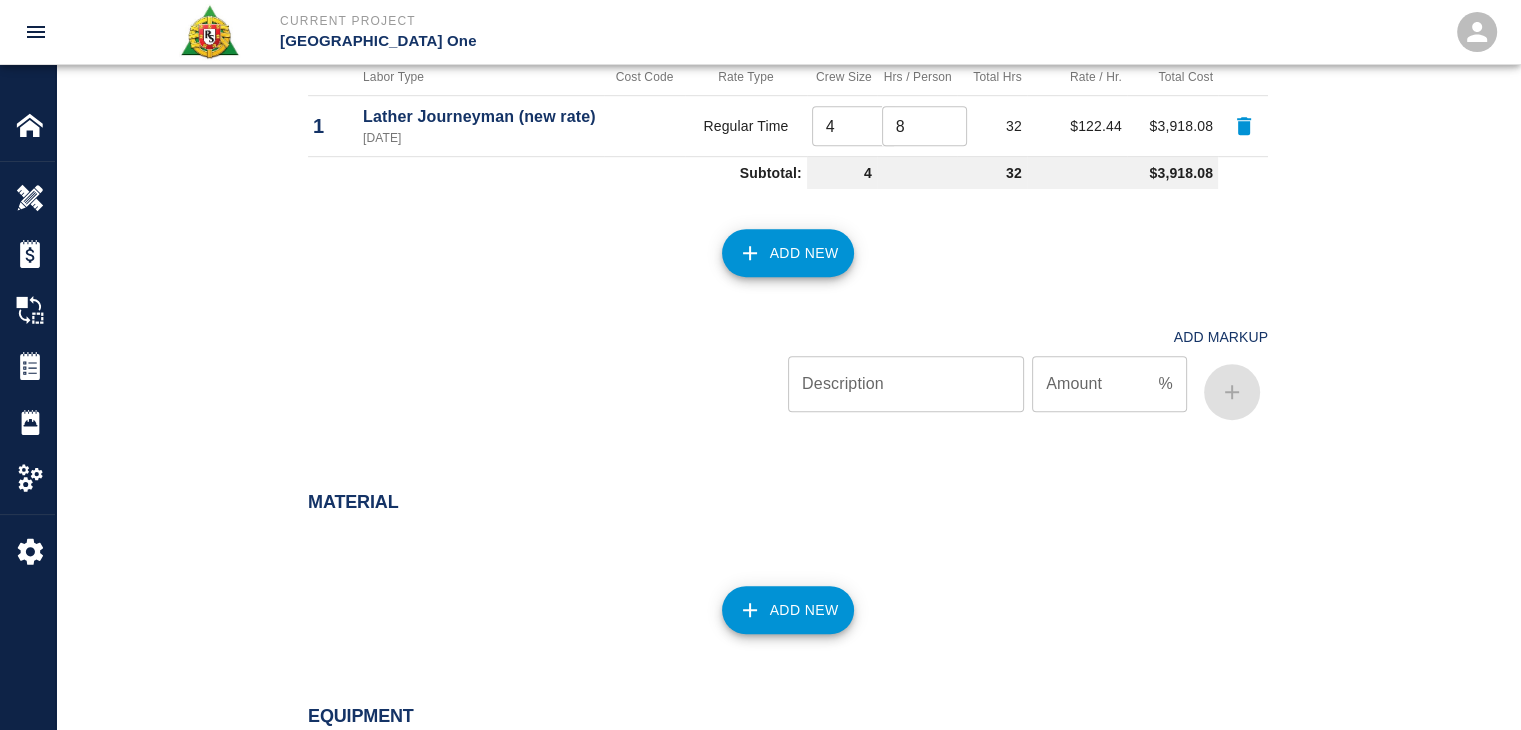 click on "Add New" at bounding box center [788, 253] 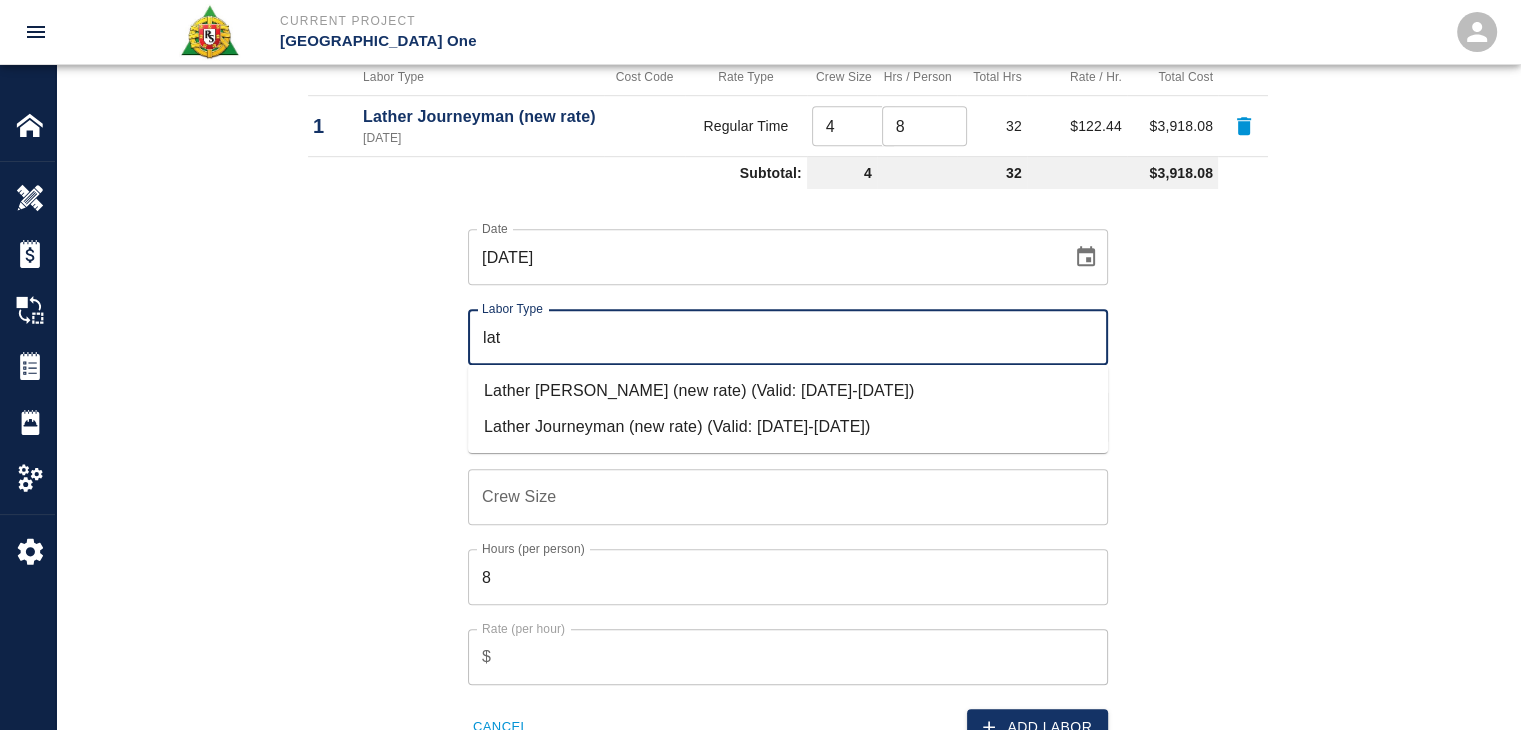 click on "Lather [PERSON_NAME] (new rate) (Valid: [DATE]-[DATE])" at bounding box center [788, 391] 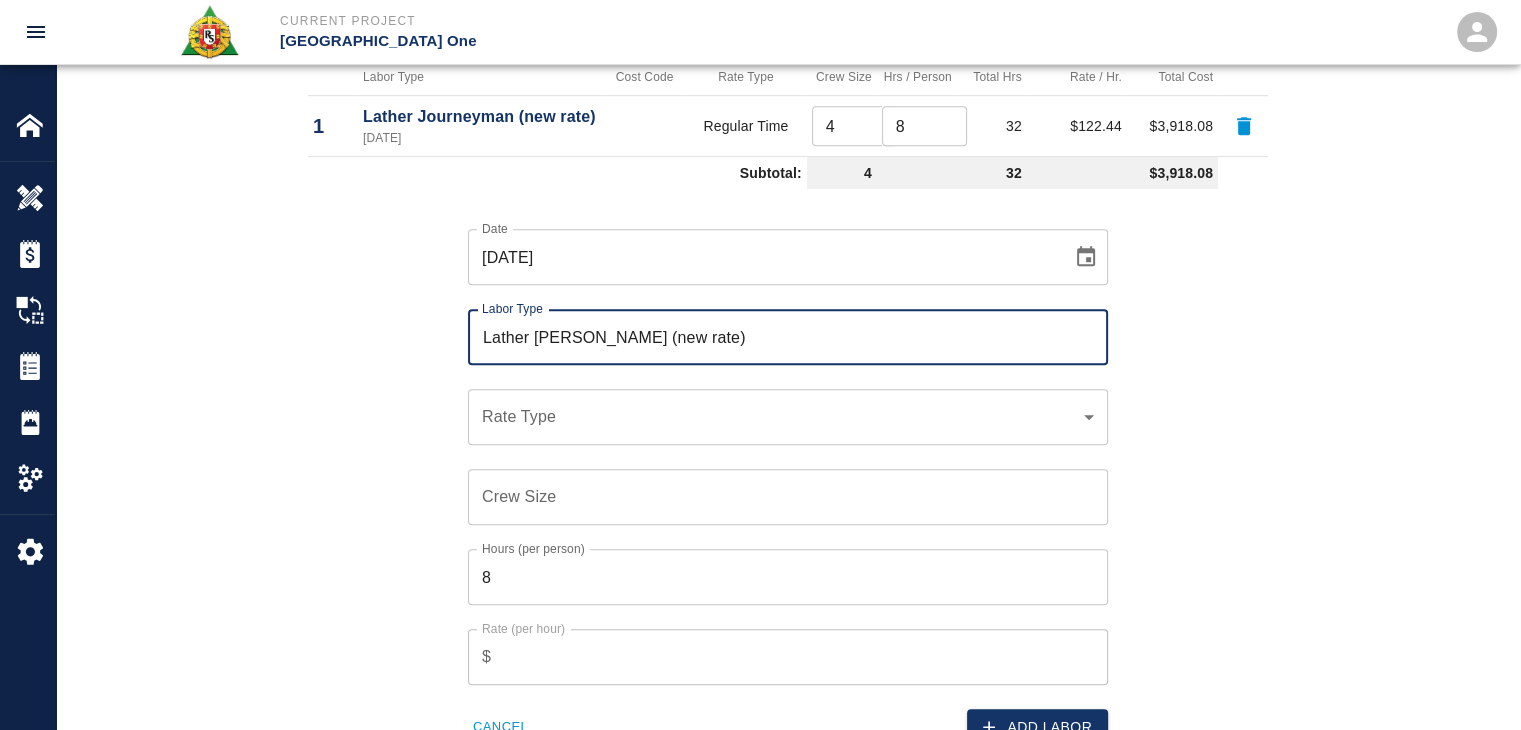 type on "Lather Foreman (new rate)" 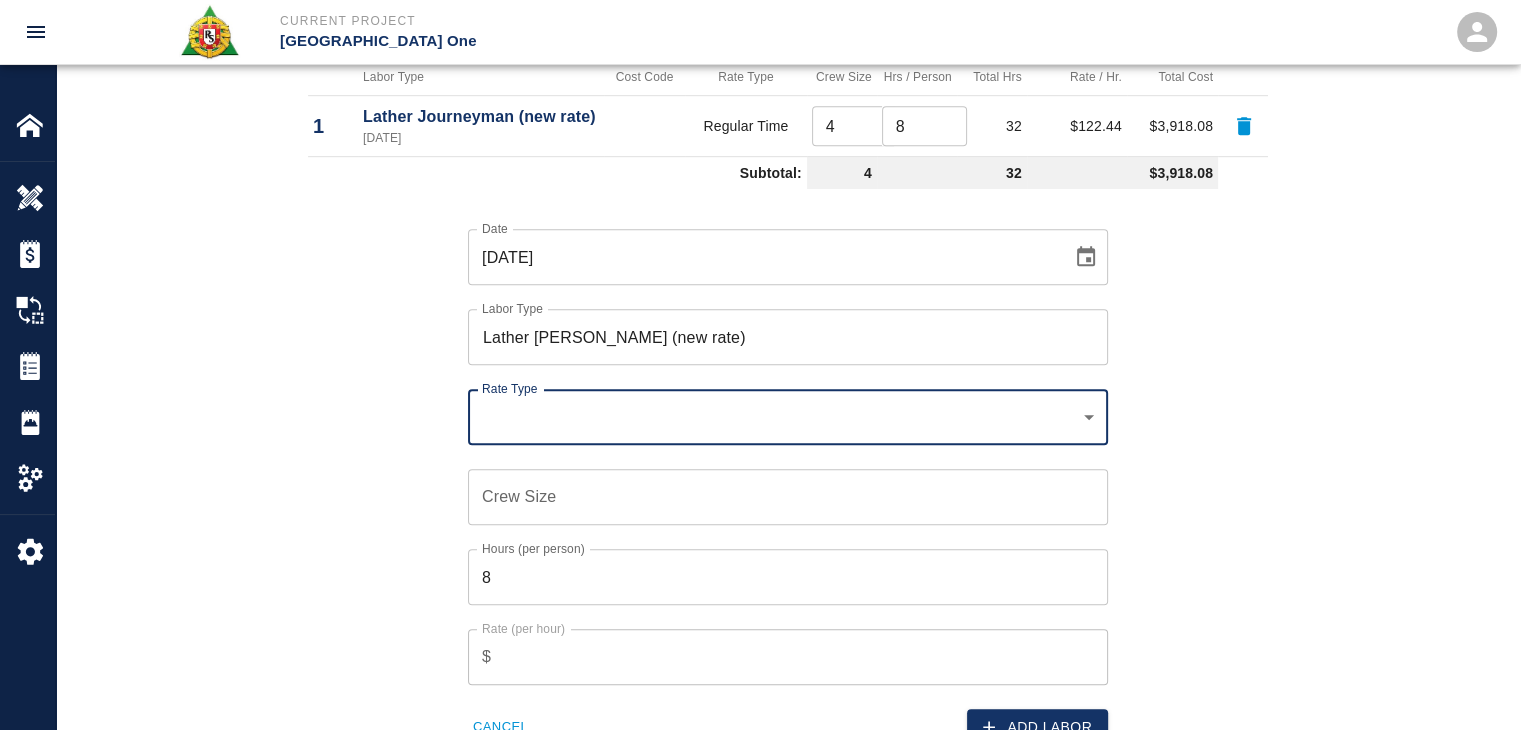 click on "Current Project JFK Terminal One Home JFK Terminal One Overview Estimates Change Orders Tickets Daily Reports Project Settings Settings Powered By Terms of Service  |  Privacy Policy Add Ticket Ticket Number 1206 Ticket Number PCO Number 1149 PCO Number Start Date  07/03/2025 Start Date  End Date End Date Work Description R&S lathers worked on mobilizing cutting bending and drilling and epoxying for west ramp.
Breakdown:
4 lathers 8hrs
1 Foreman 2hrs
50# 4x 20 ft cut and bent
6 tubes of epoxy
2 rolls of tie wire x Work Description Notes x Notes Subject mobilizing cutting bending and drilling and epoxying for west ramp. Subject Invoice Number Invoice Number Invoice Date Invoice Date Upload Attachments (0MB of 50MB limit) Choose file 07-03-25 T.1.jpg Upload Another File Add Costs Switch to Lump Sum Labor Labor Type Cost Code Rate Type Crew Size Hrs / Person Total Hrs Rate / Hr. Total Cost 1 Lather Journeyman (new rate) 07/03/2025 Regular Time 4 ​ 8 ​ 32 $122.44 $3,918.08 Subtotal: 4 32 $3,918.08 Date 8" at bounding box center [760, -819] 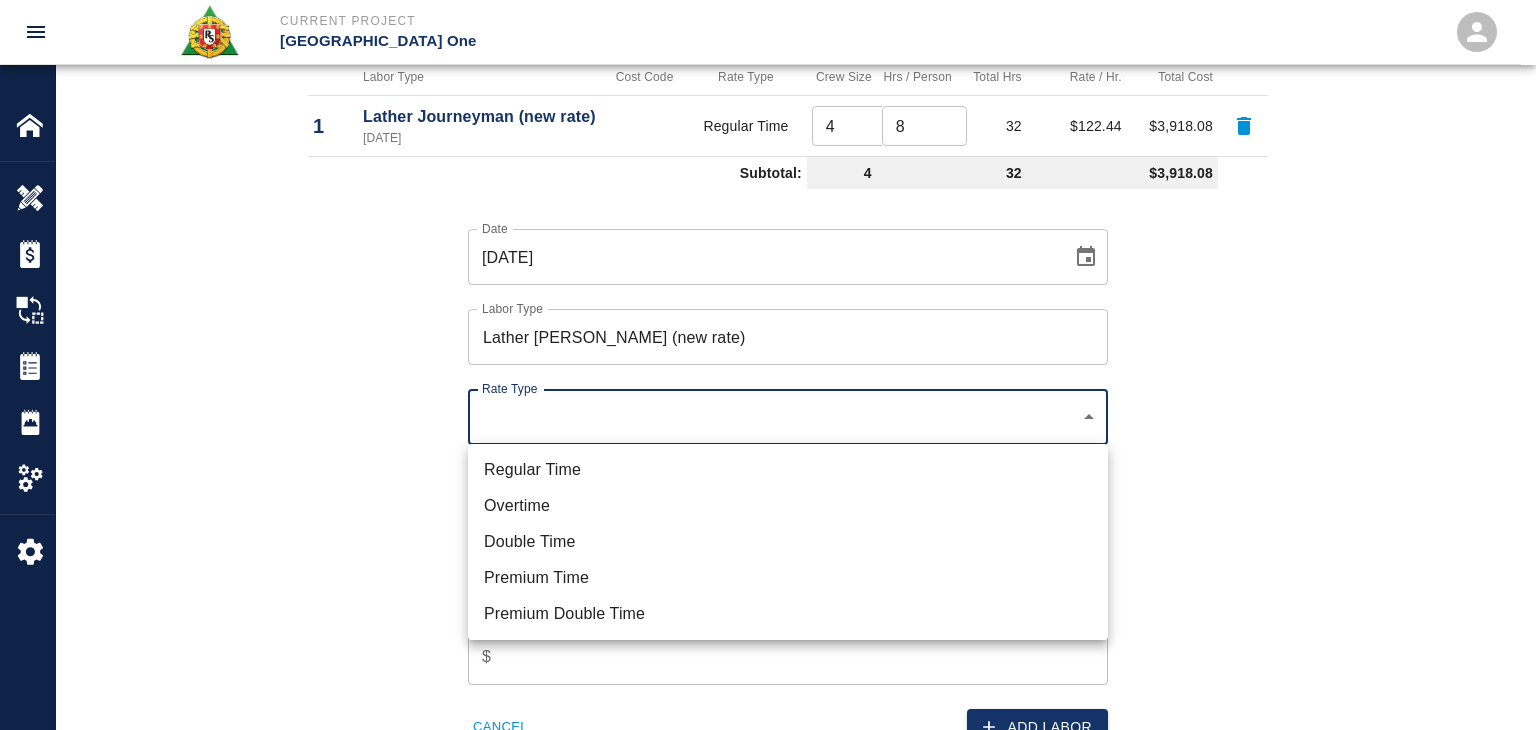 click on "Regular Time" at bounding box center (788, 470) 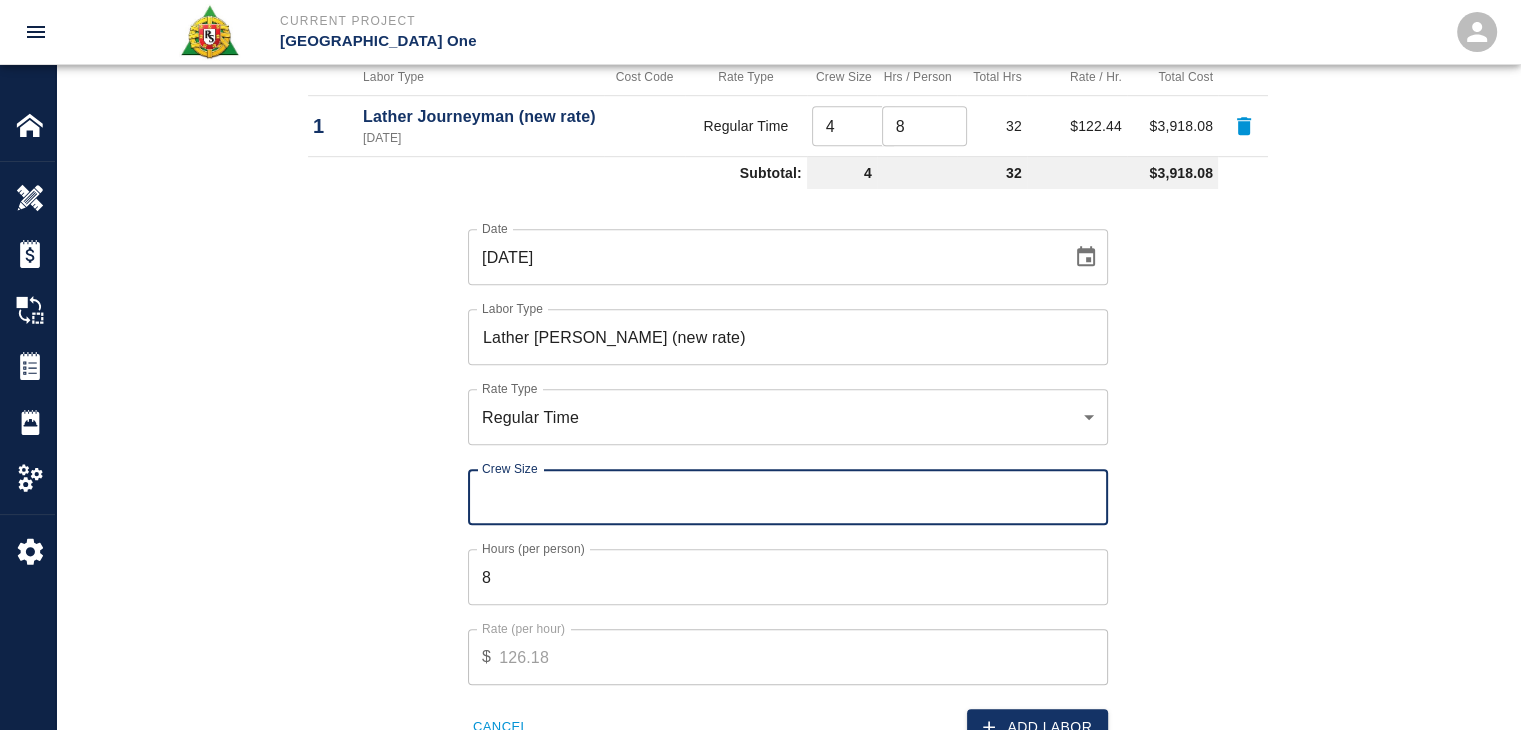 click on "Crew Size" at bounding box center (788, 497) 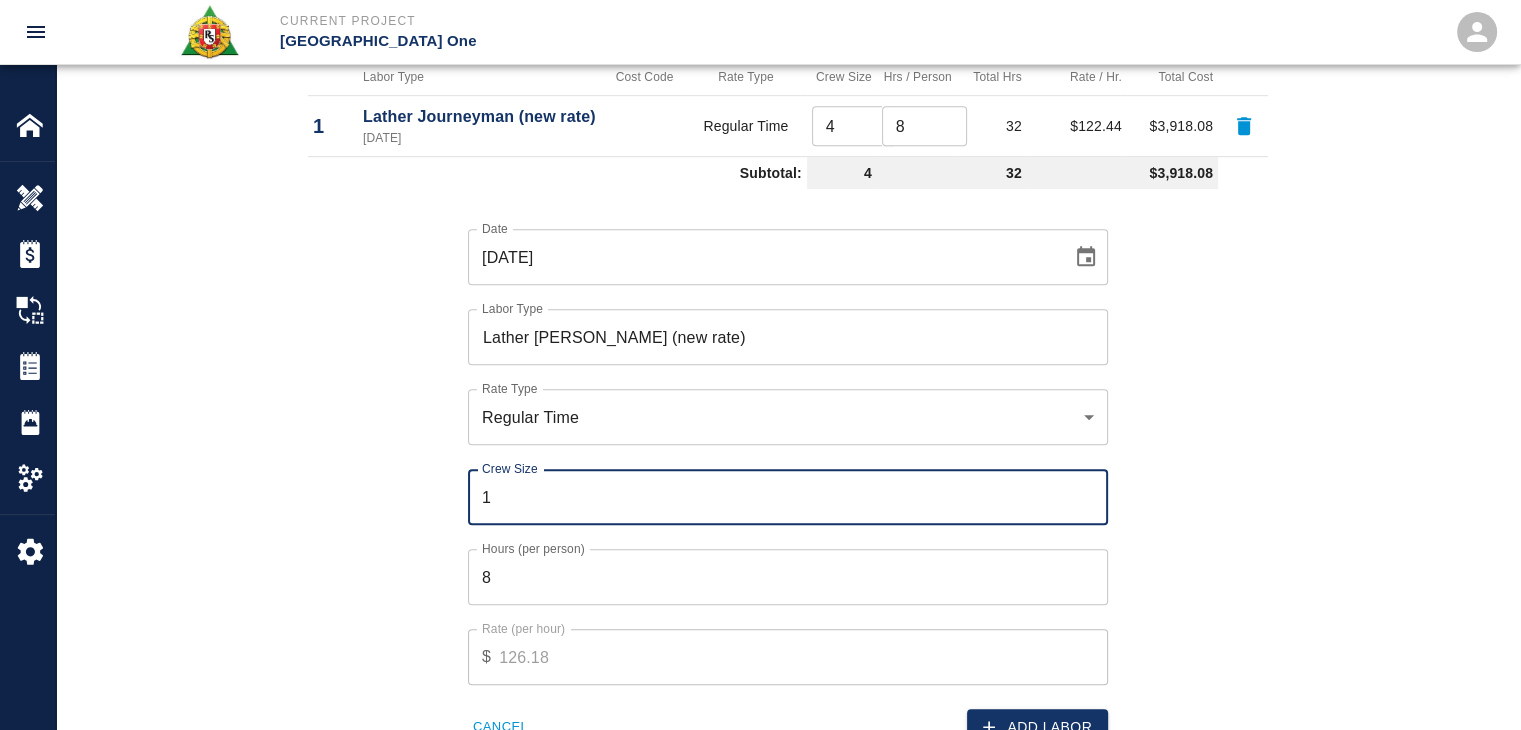 type on "1" 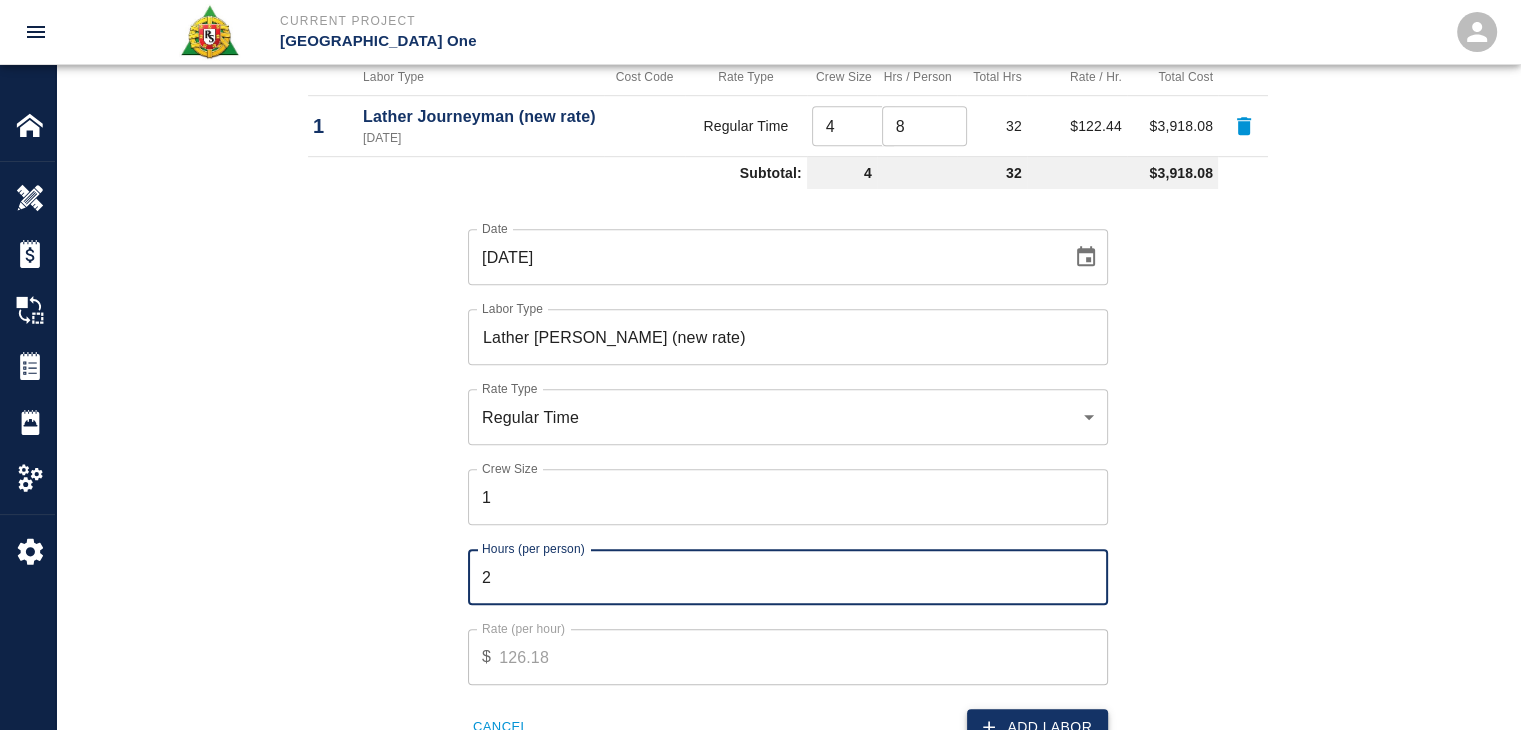 type on "2" 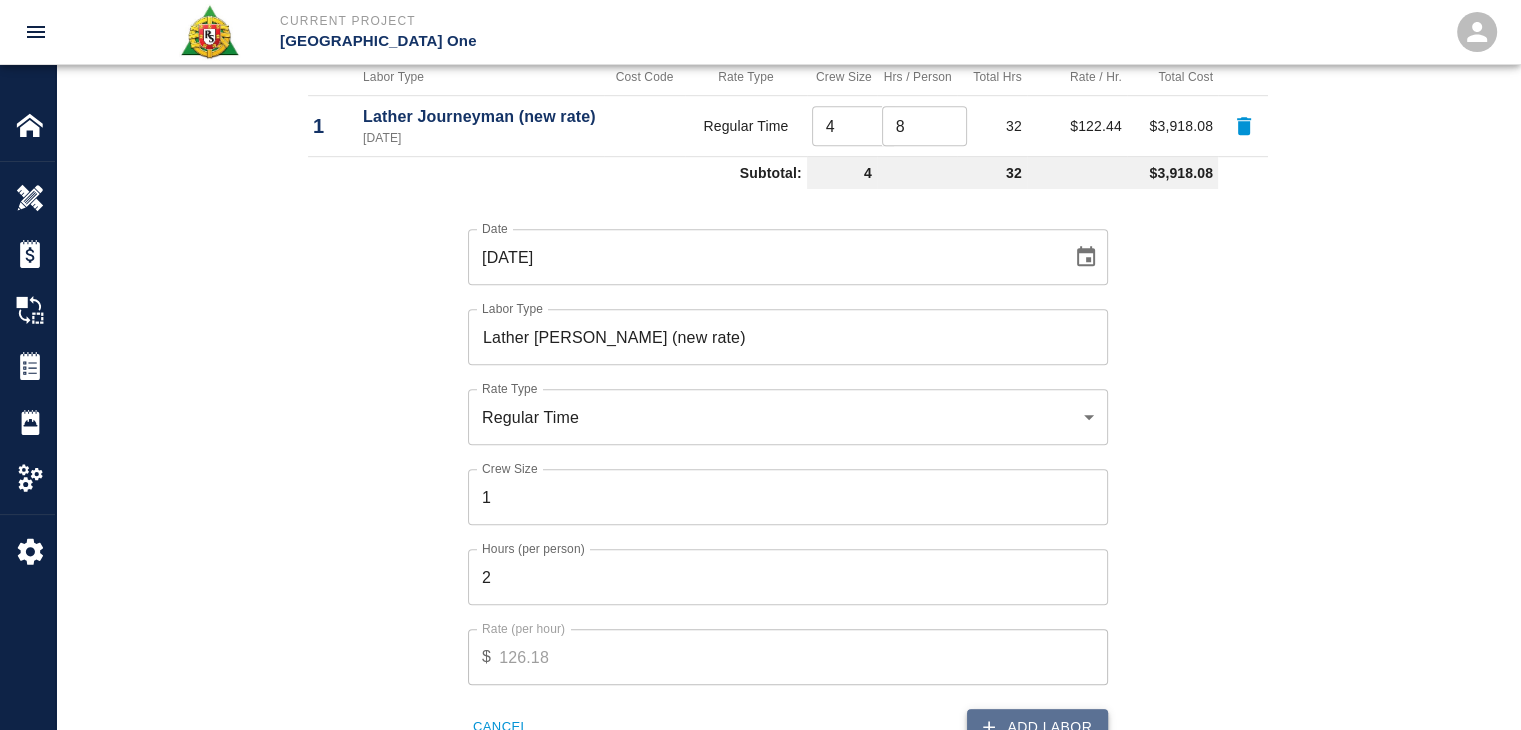 click 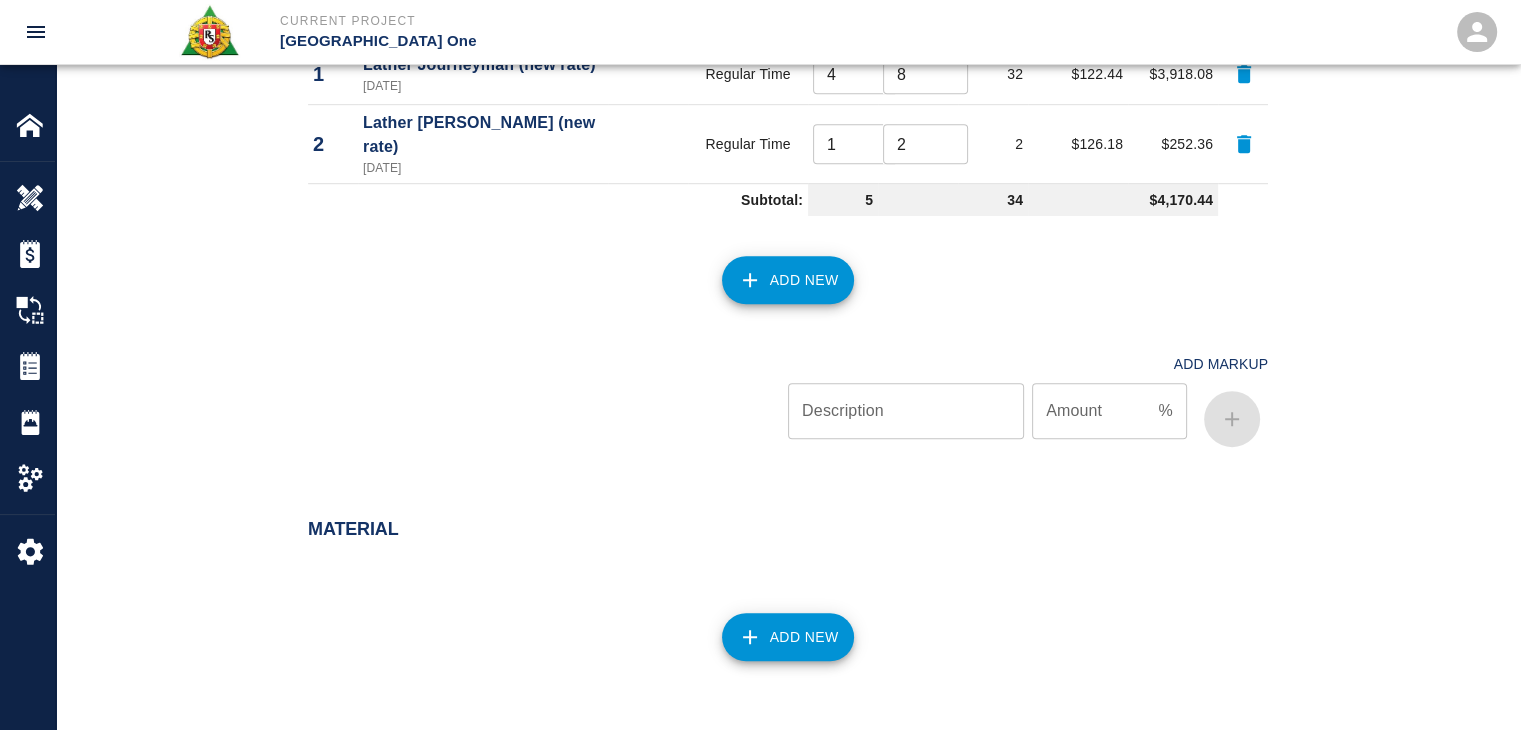 scroll, scrollTop: 1520, scrollLeft: 0, axis: vertical 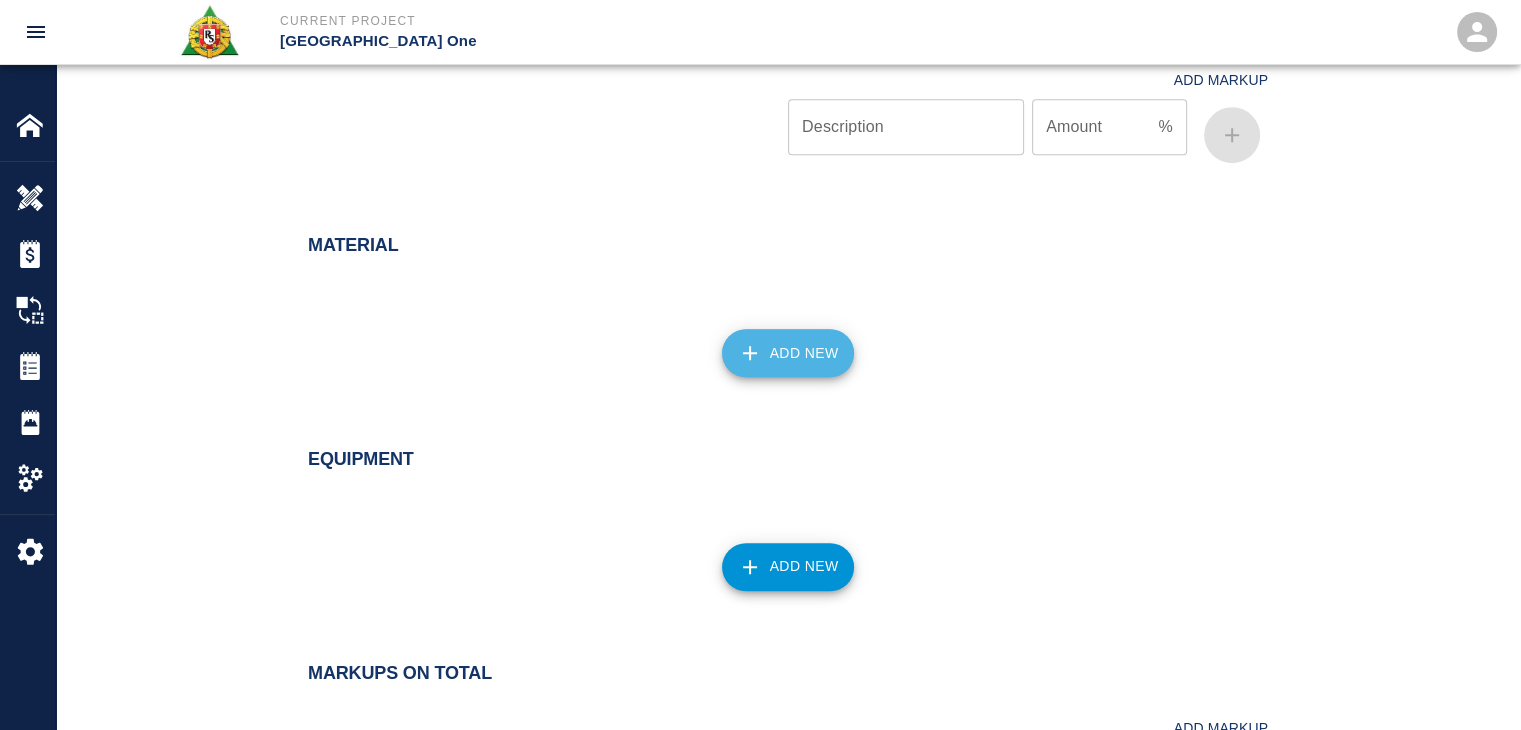 click on "Add New" at bounding box center (788, 353) 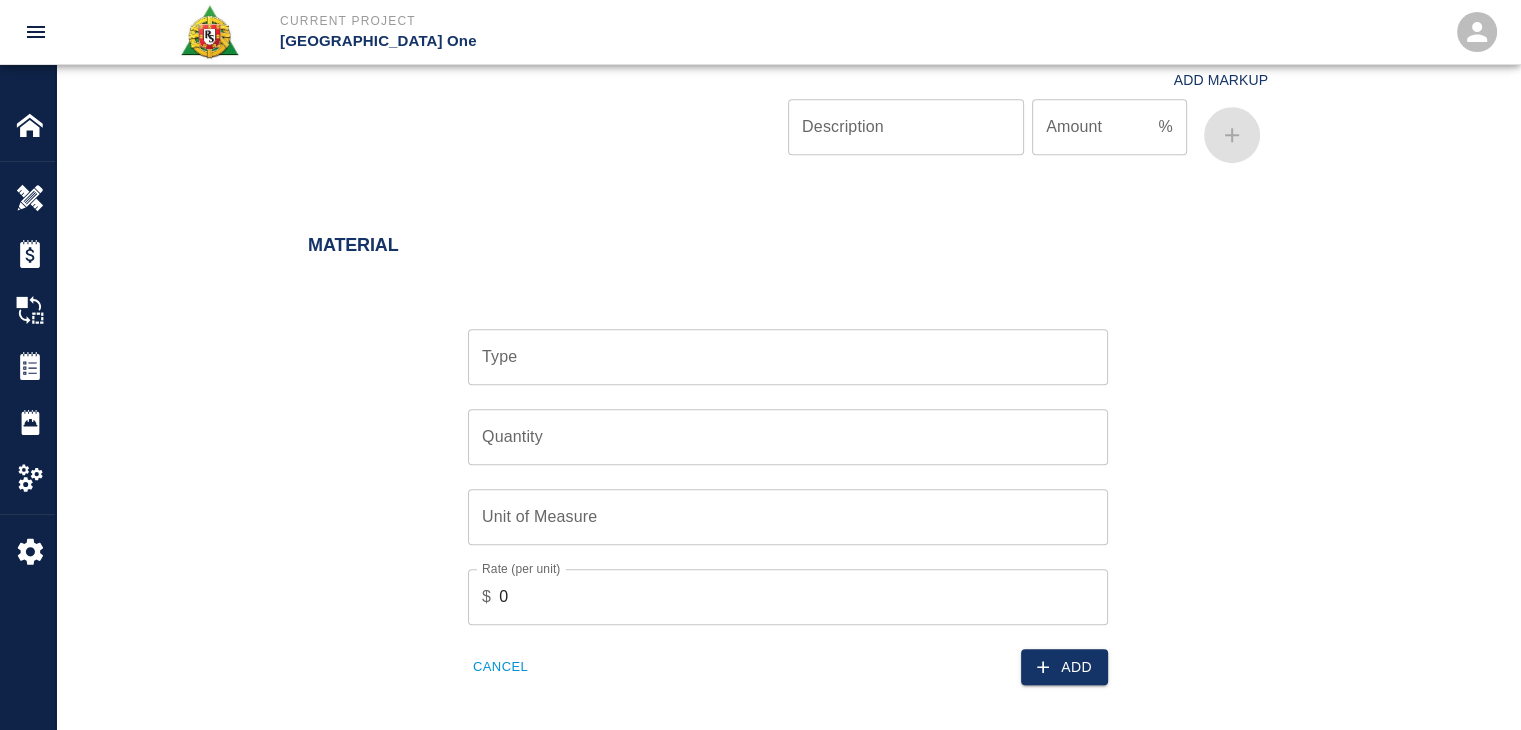 click on "Type" at bounding box center (788, 357) 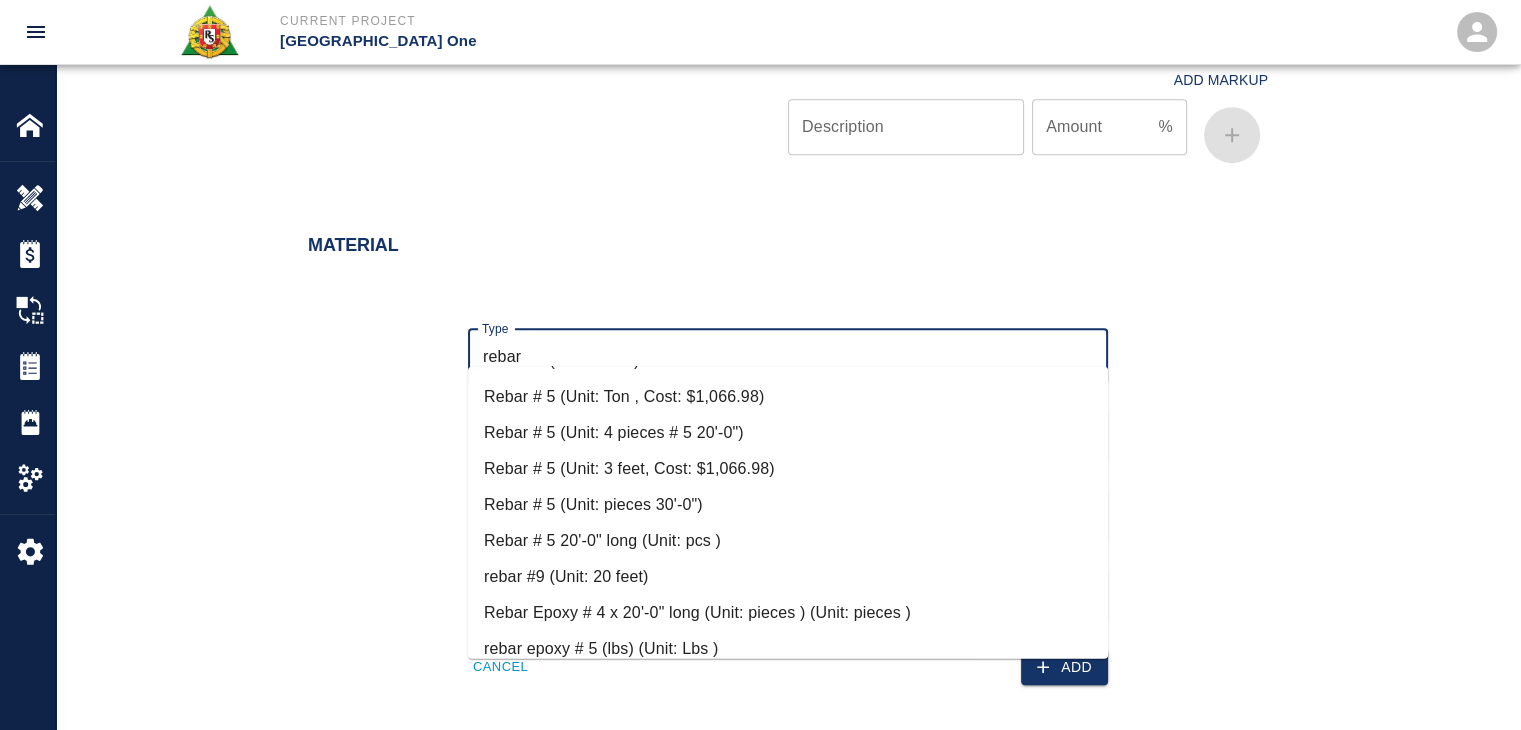 scroll, scrollTop: 408, scrollLeft: 0, axis: vertical 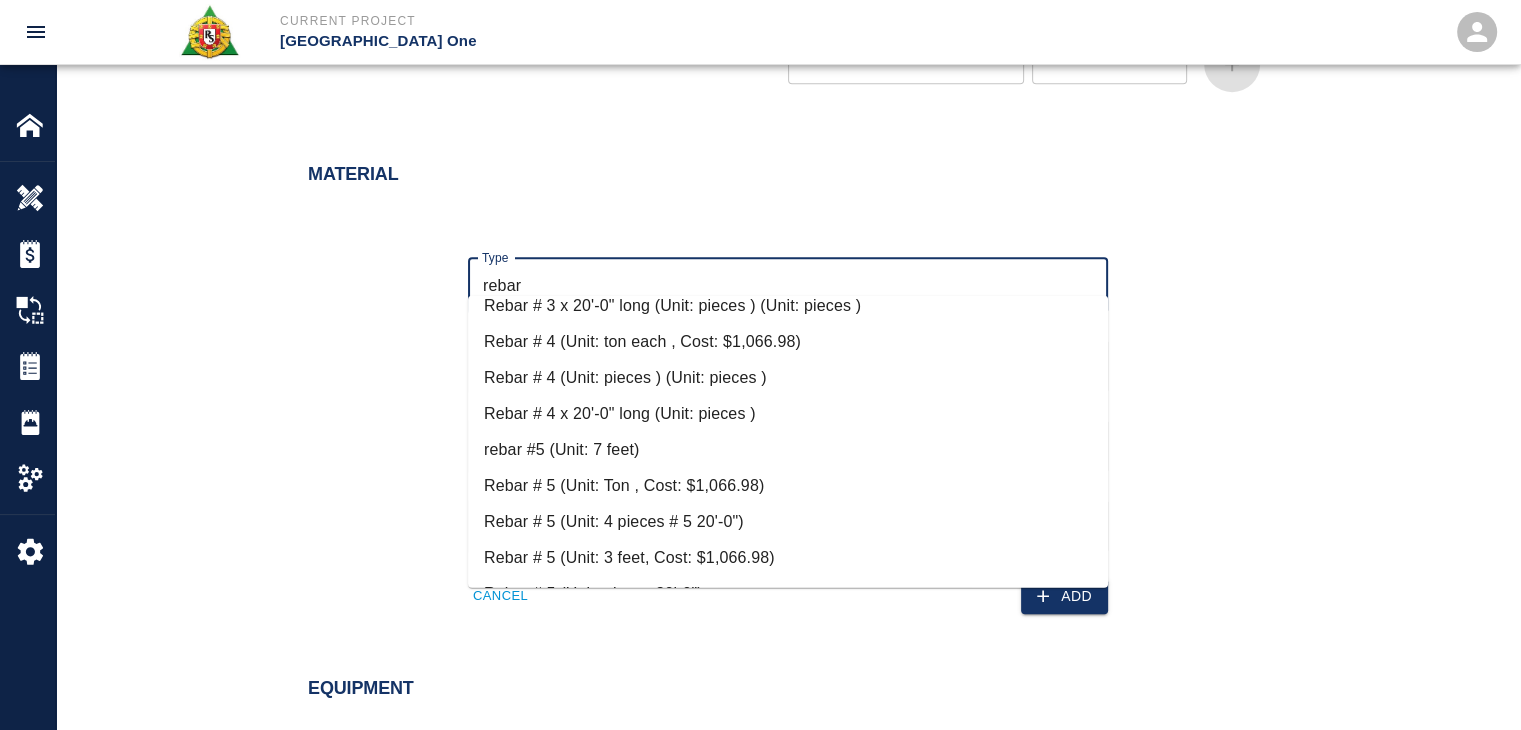 click on "Rebar # 4  x 20'-0" long  (Unit: pieces )" at bounding box center [788, 413] 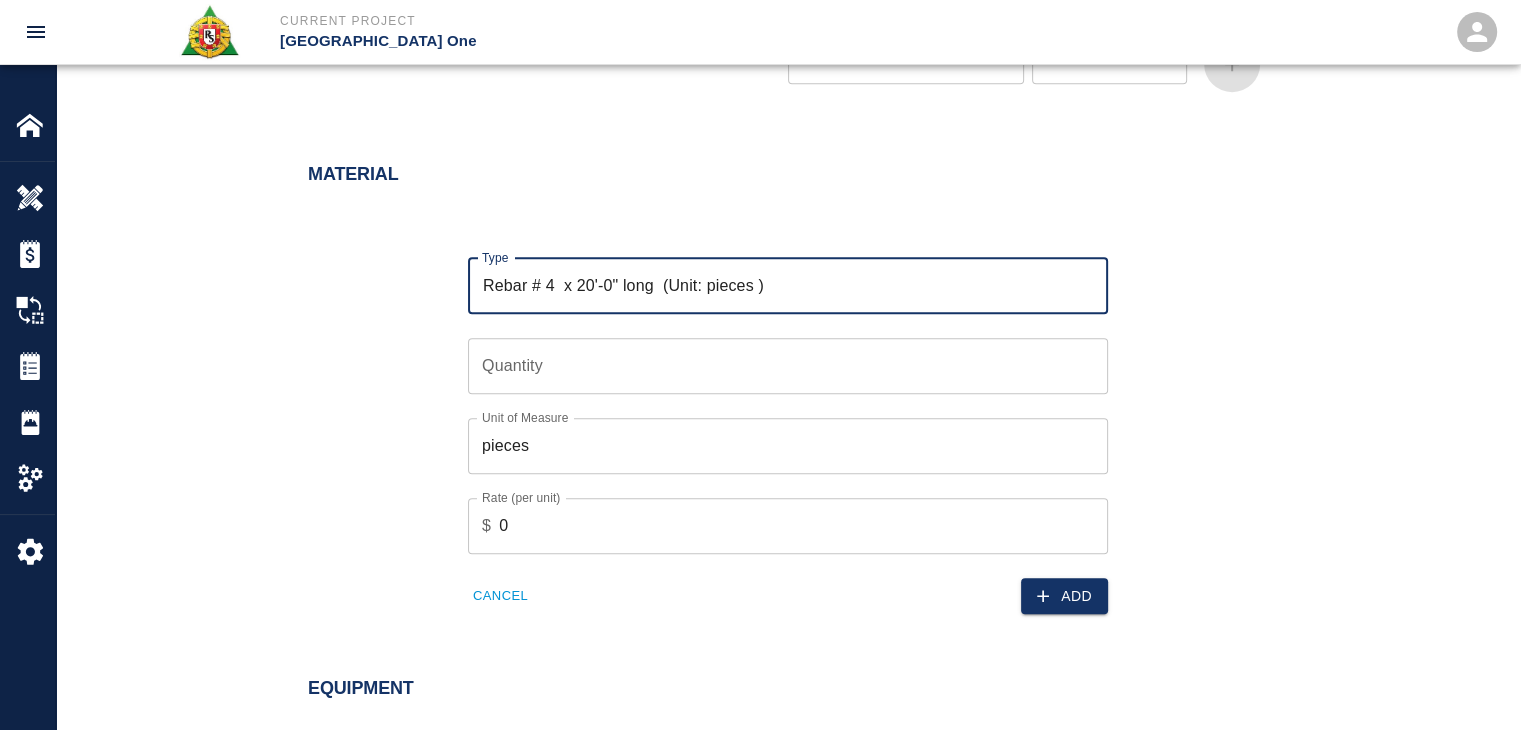 type on "Rebar # 4  x 20'-0" long  (Unit: pieces )" 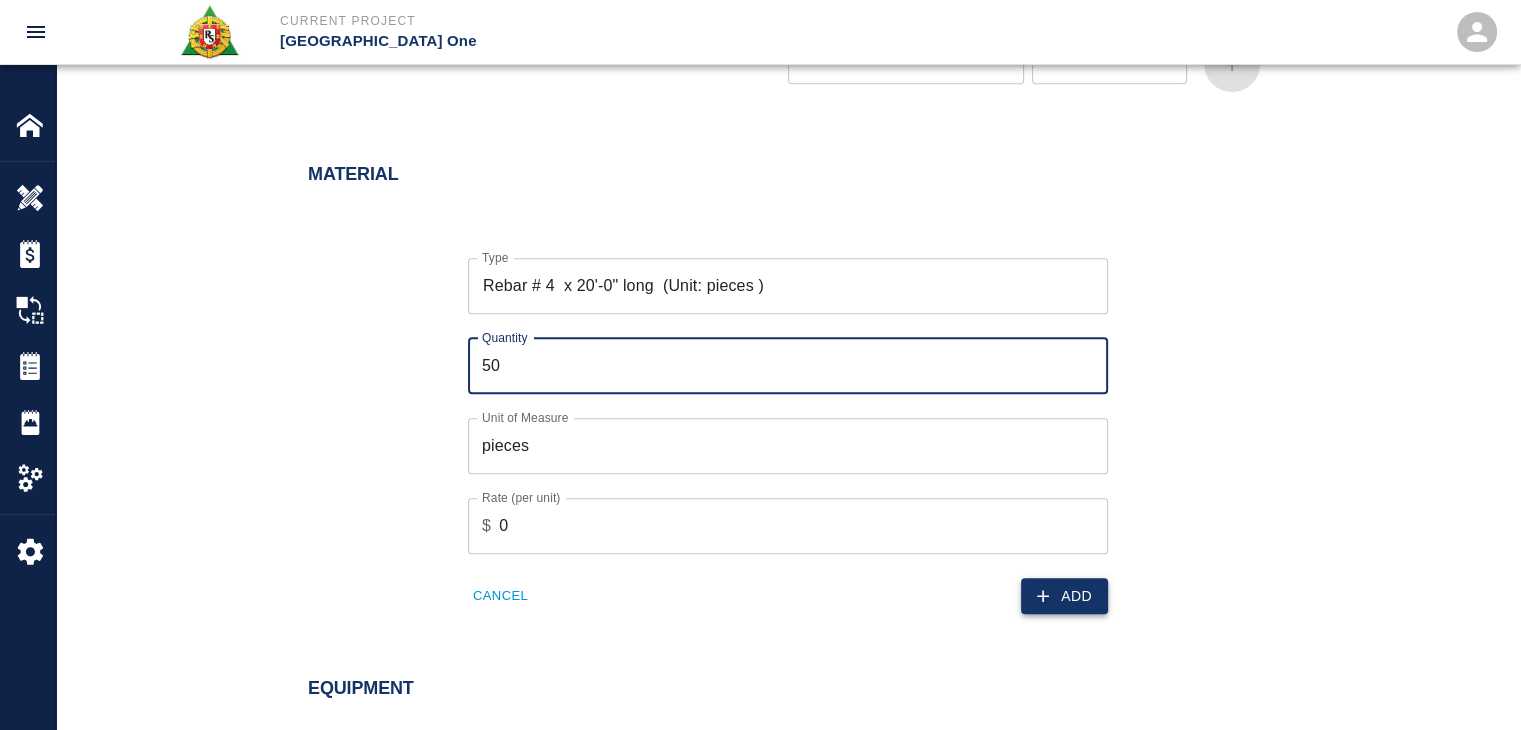 type on "50" 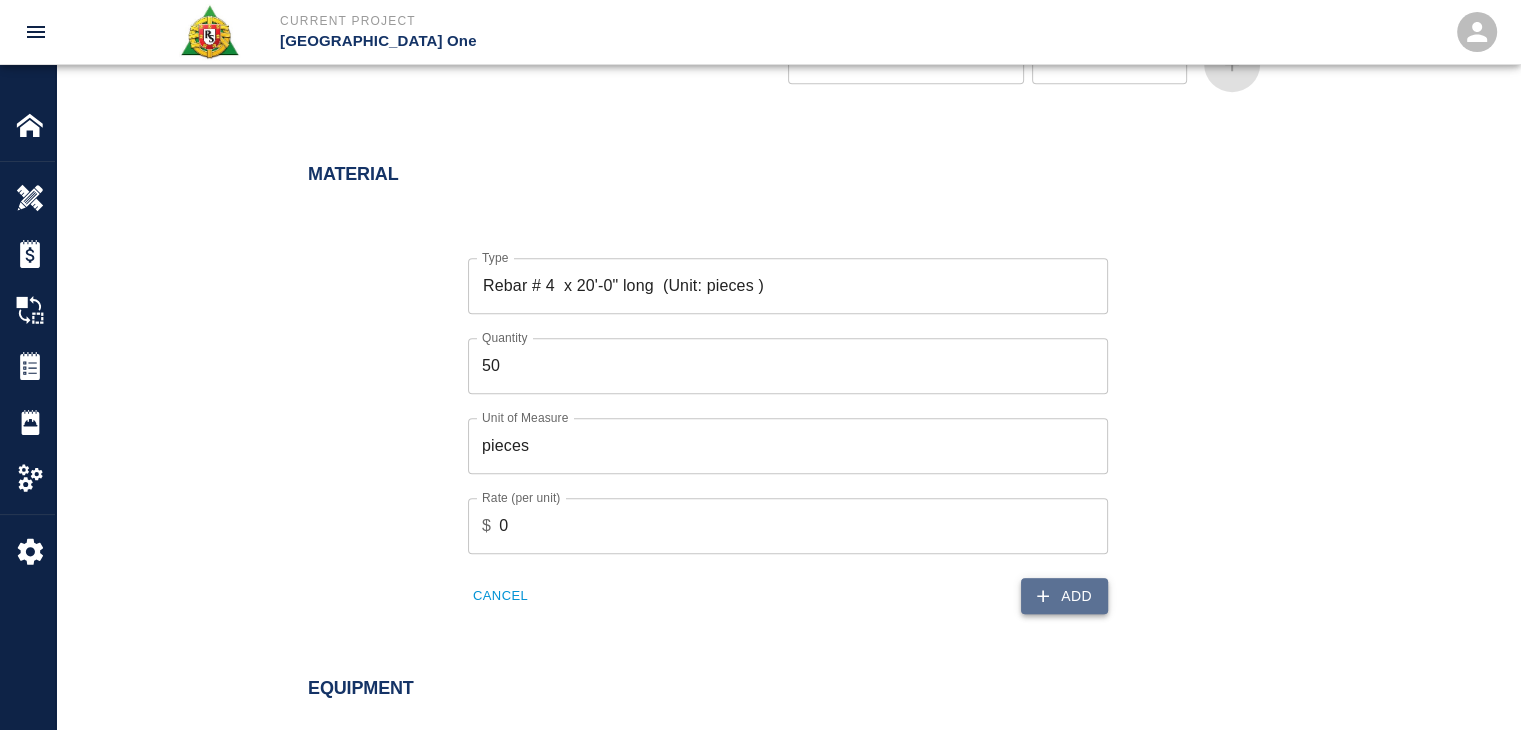 click 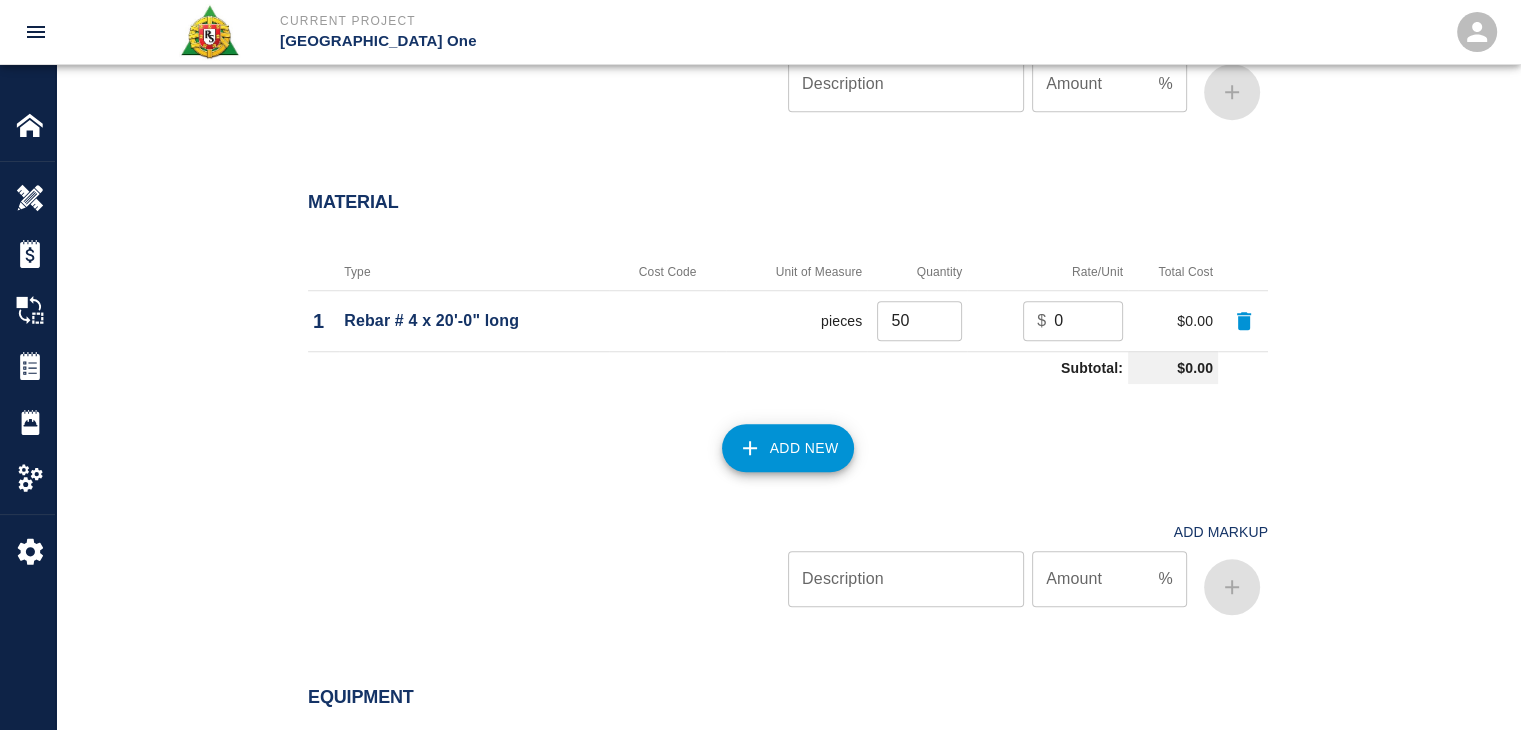 scroll, scrollTop: 1899, scrollLeft: 0, axis: vertical 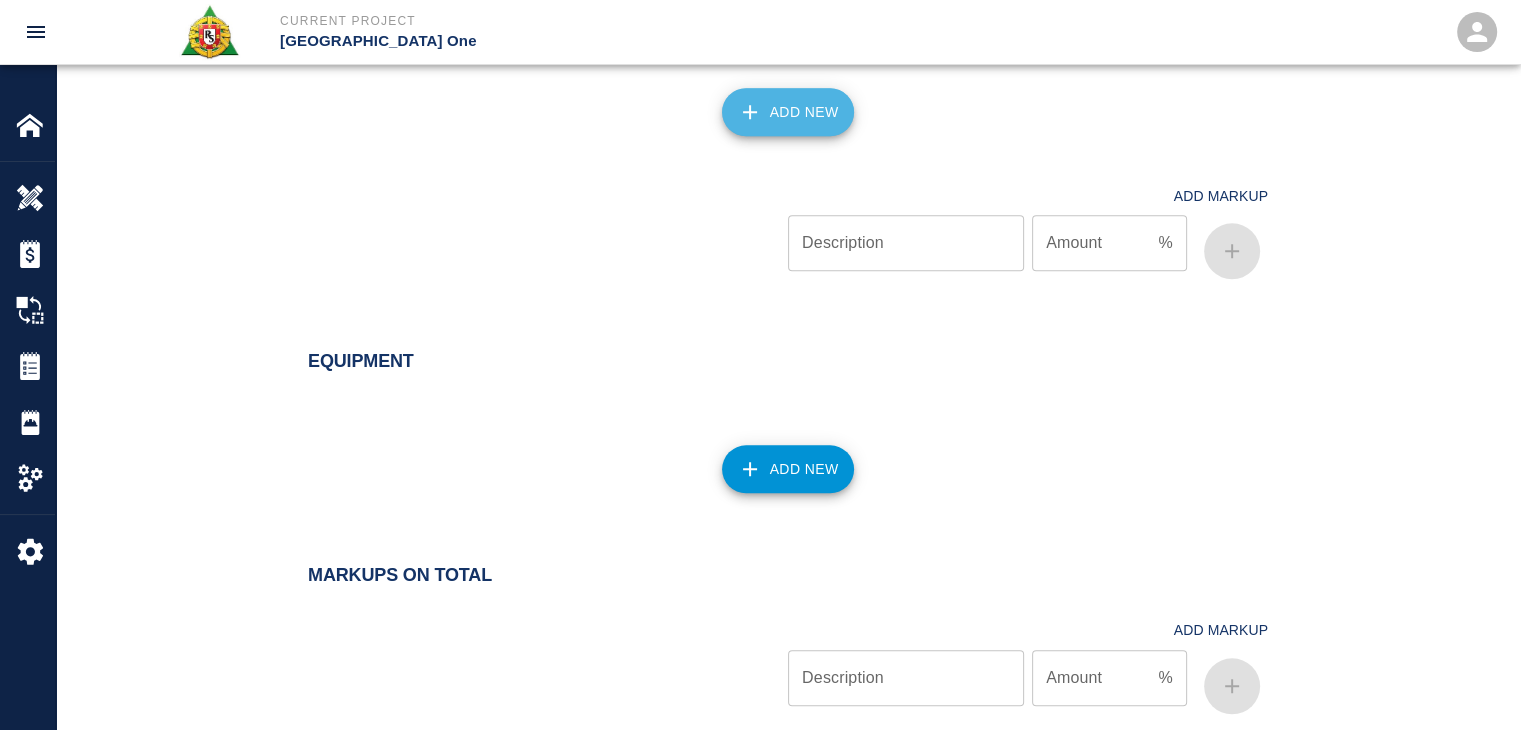 click on "Add New" at bounding box center [788, 112] 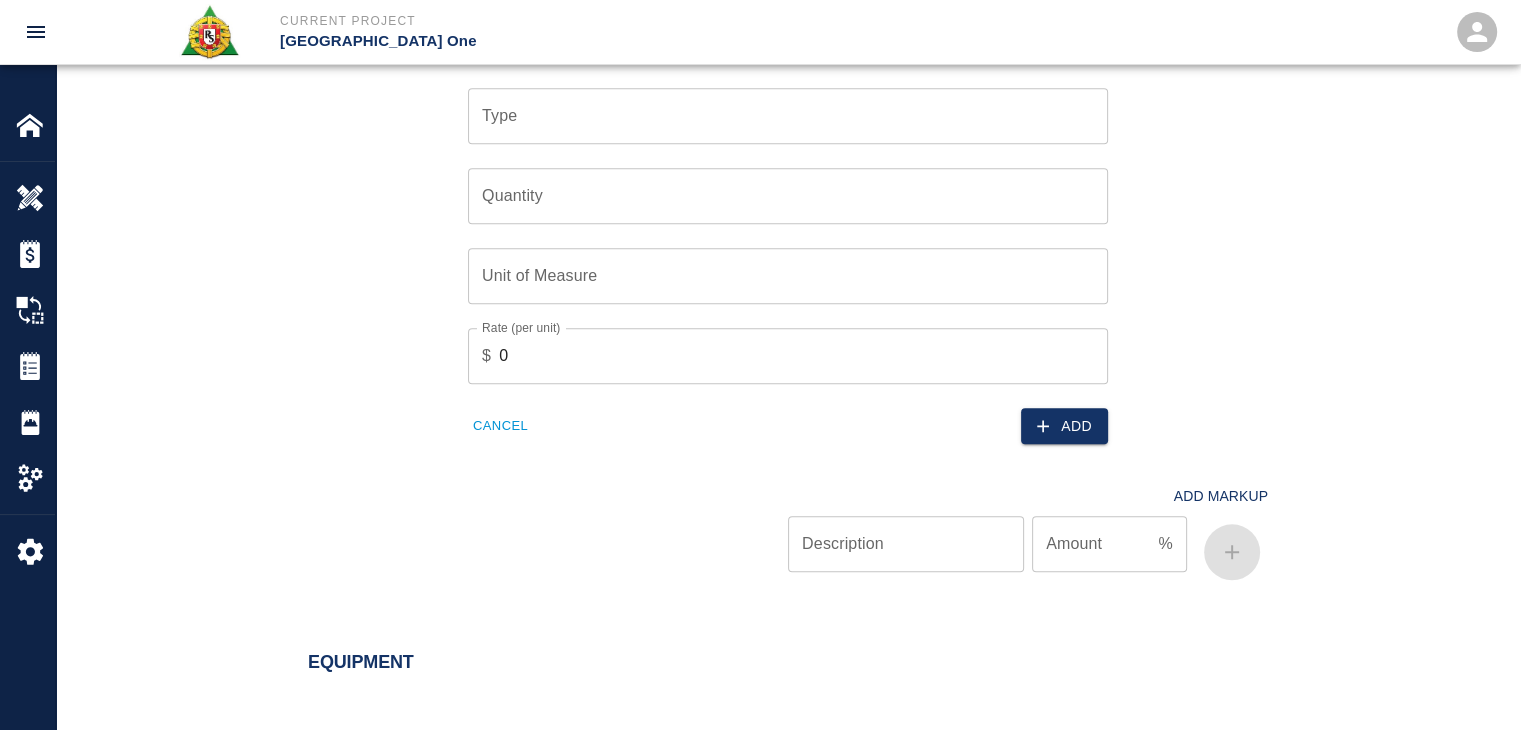 click on "Type" at bounding box center (788, 116) 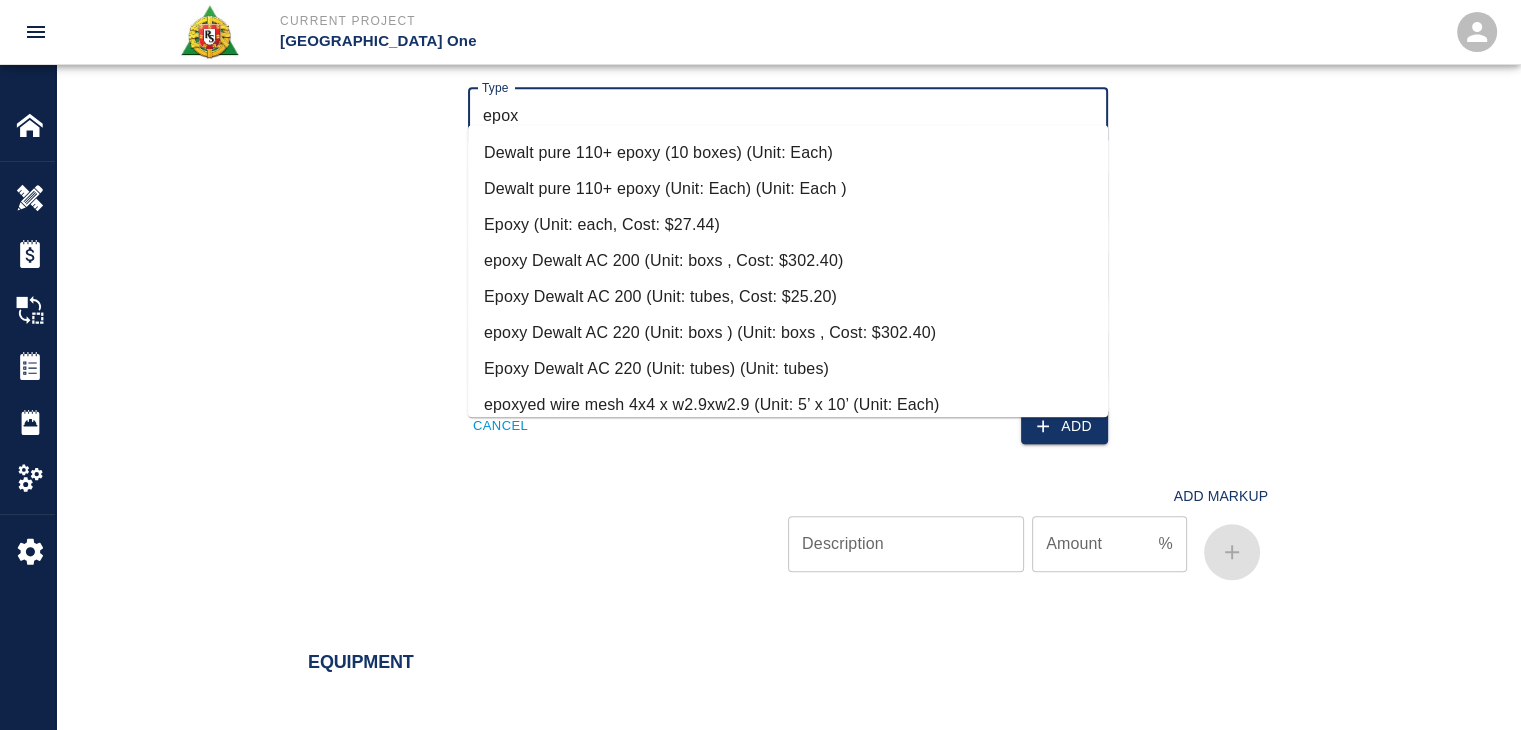 scroll, scrollTop: 356, scrollLeft: 0, axis: vertical 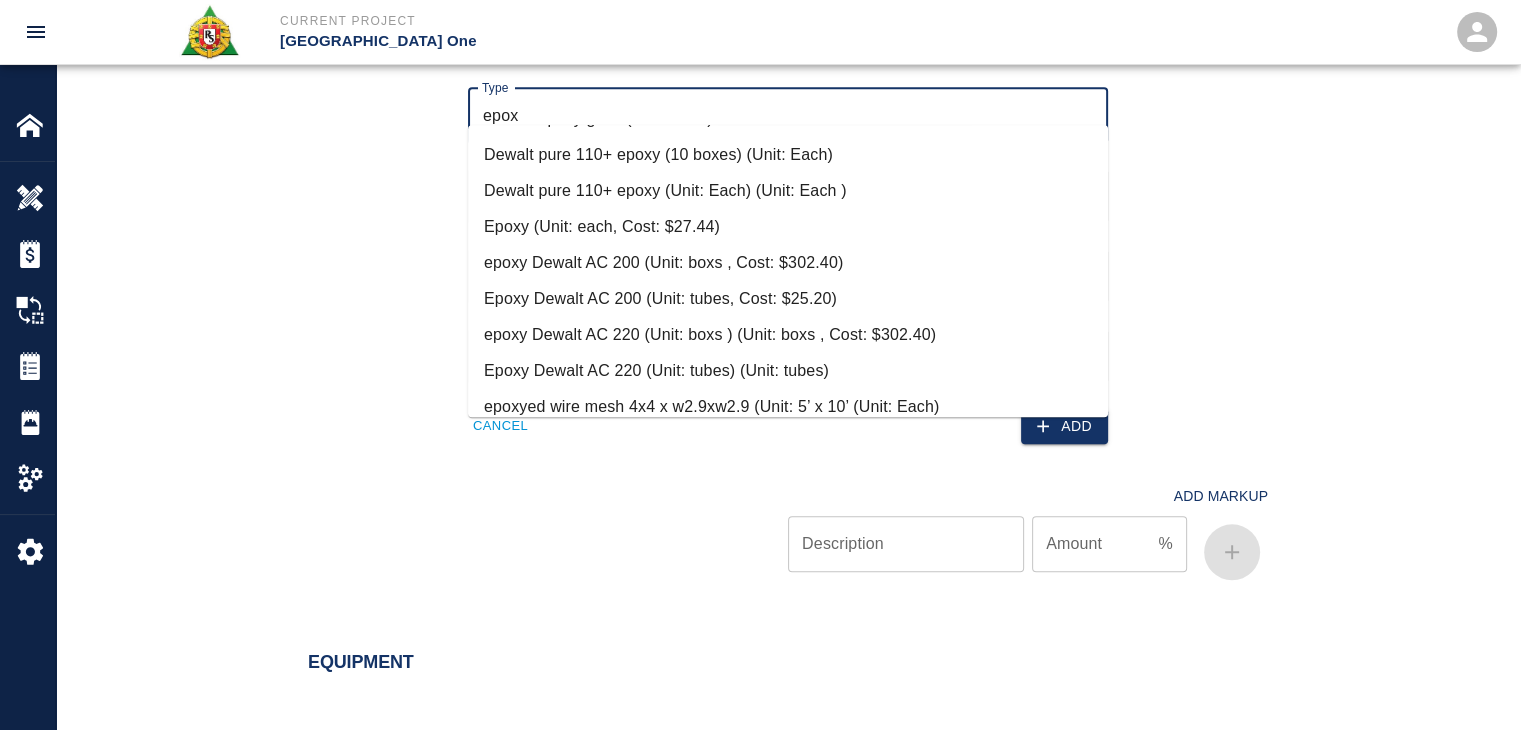 click on "Epoxy Dewalt AC 200  (Unit: tubes, Cost: $25.20)" at bounding box center (788, 299) 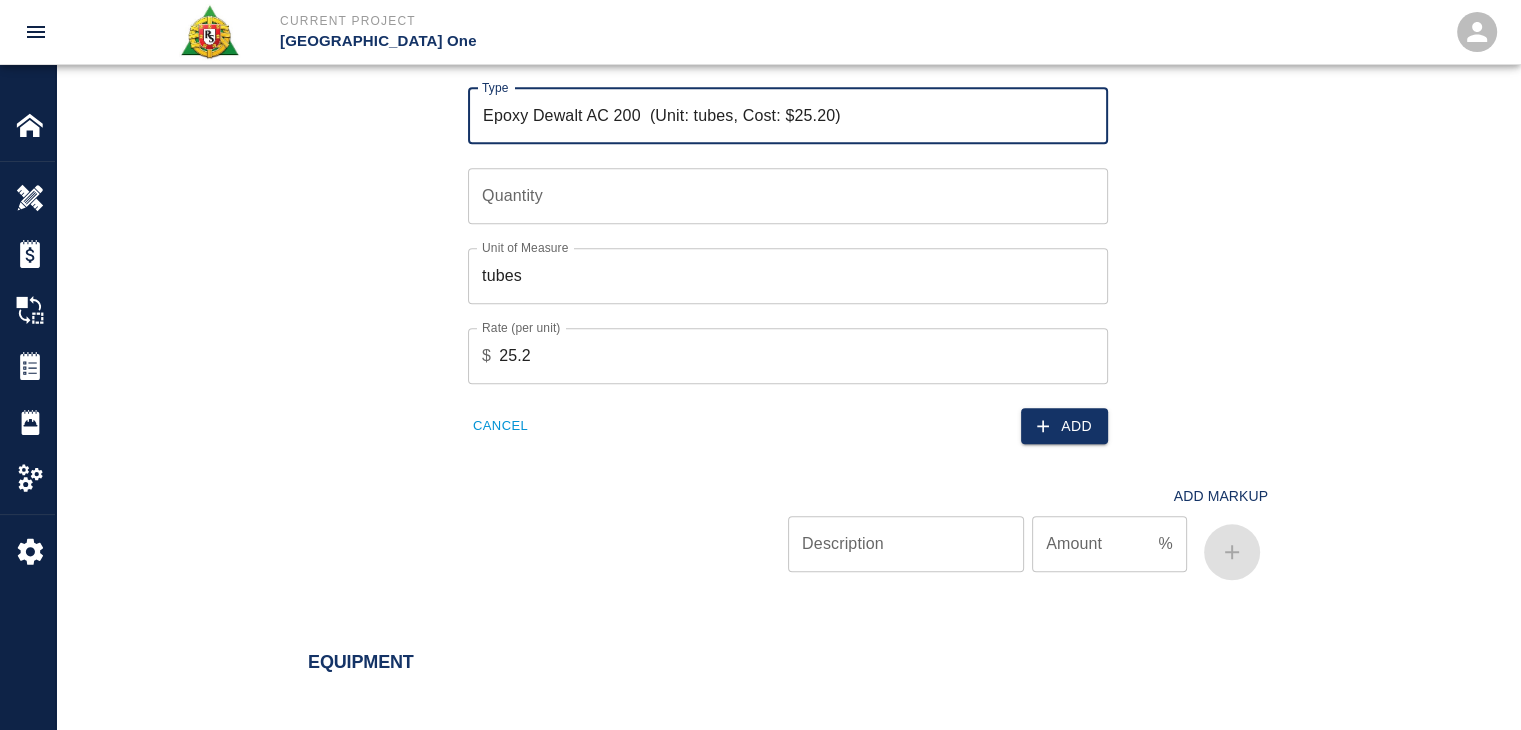 type on "Epoxy Dewalt AC 200  (Unit: tubes, Cost: $25.20)" 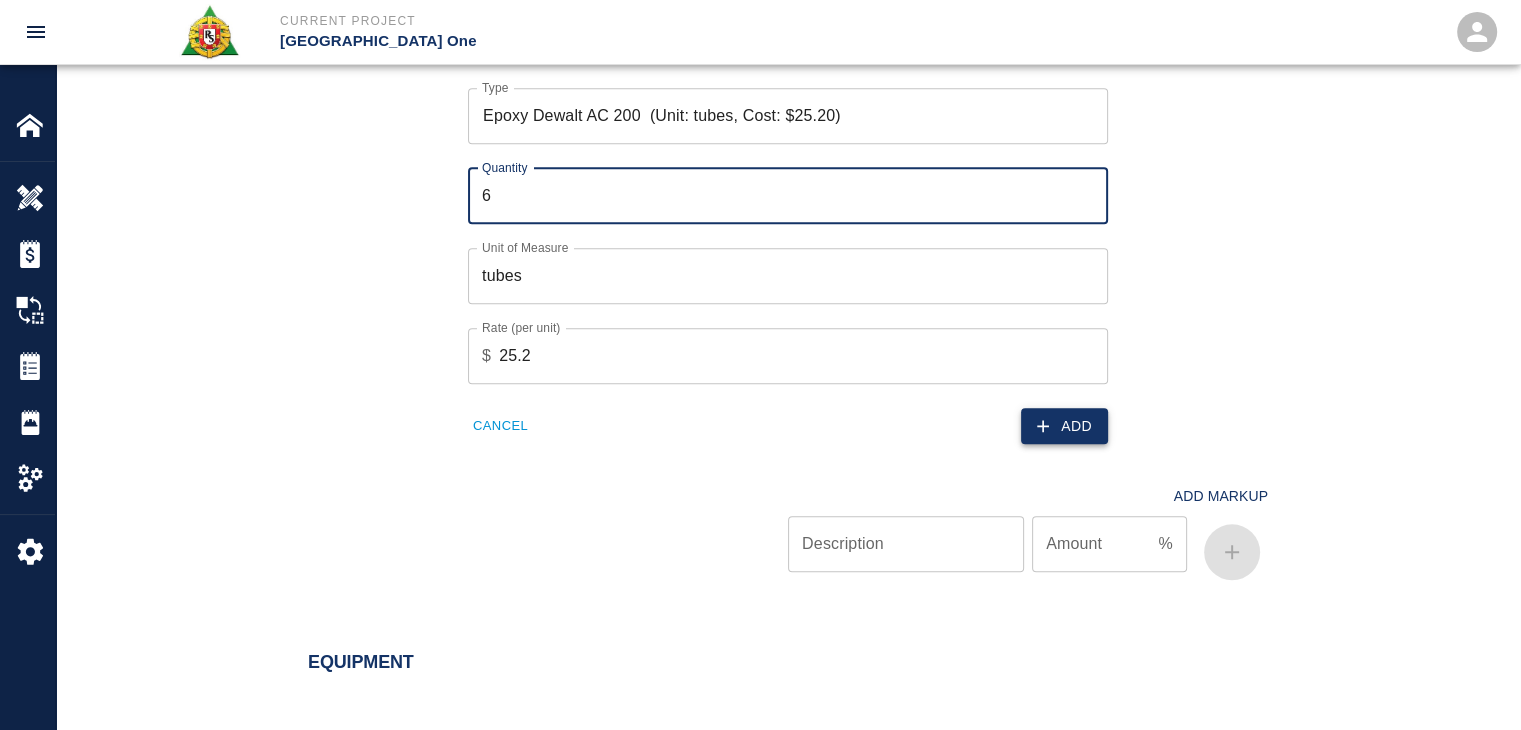 type on "6" 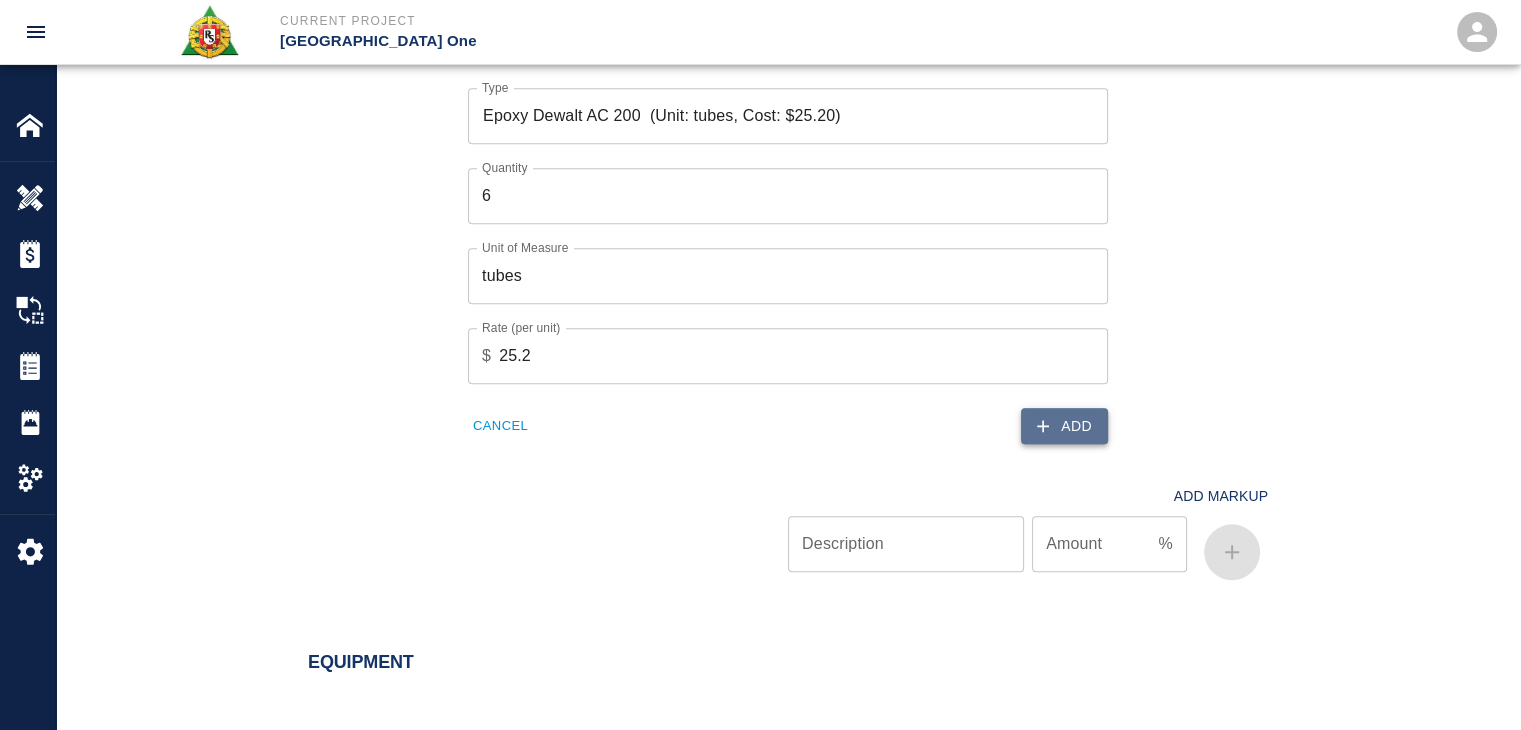 click on "Add" at bounding box center (1064, 426) 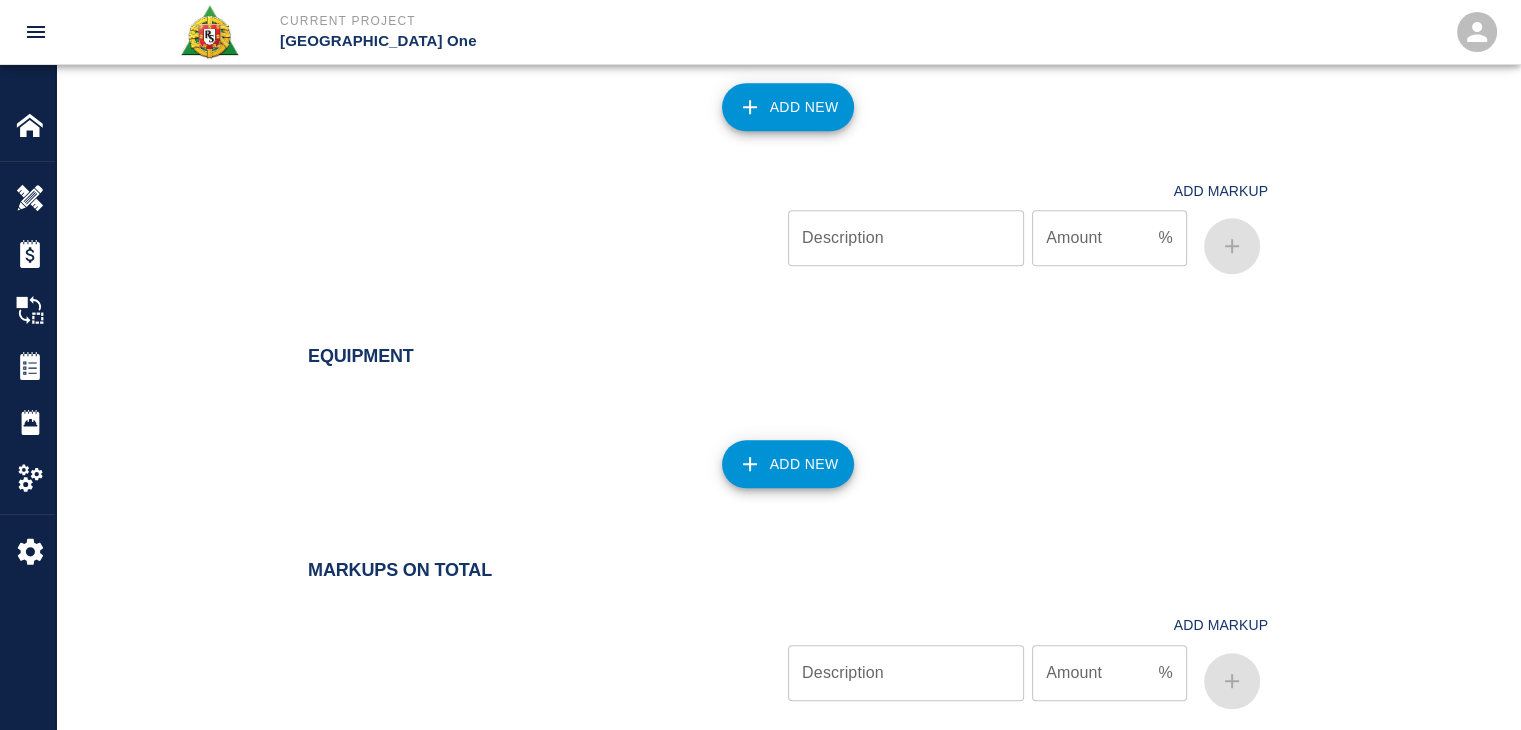 scroll, scrollTop: 1958, scrollLeft: 0, axis: vertical 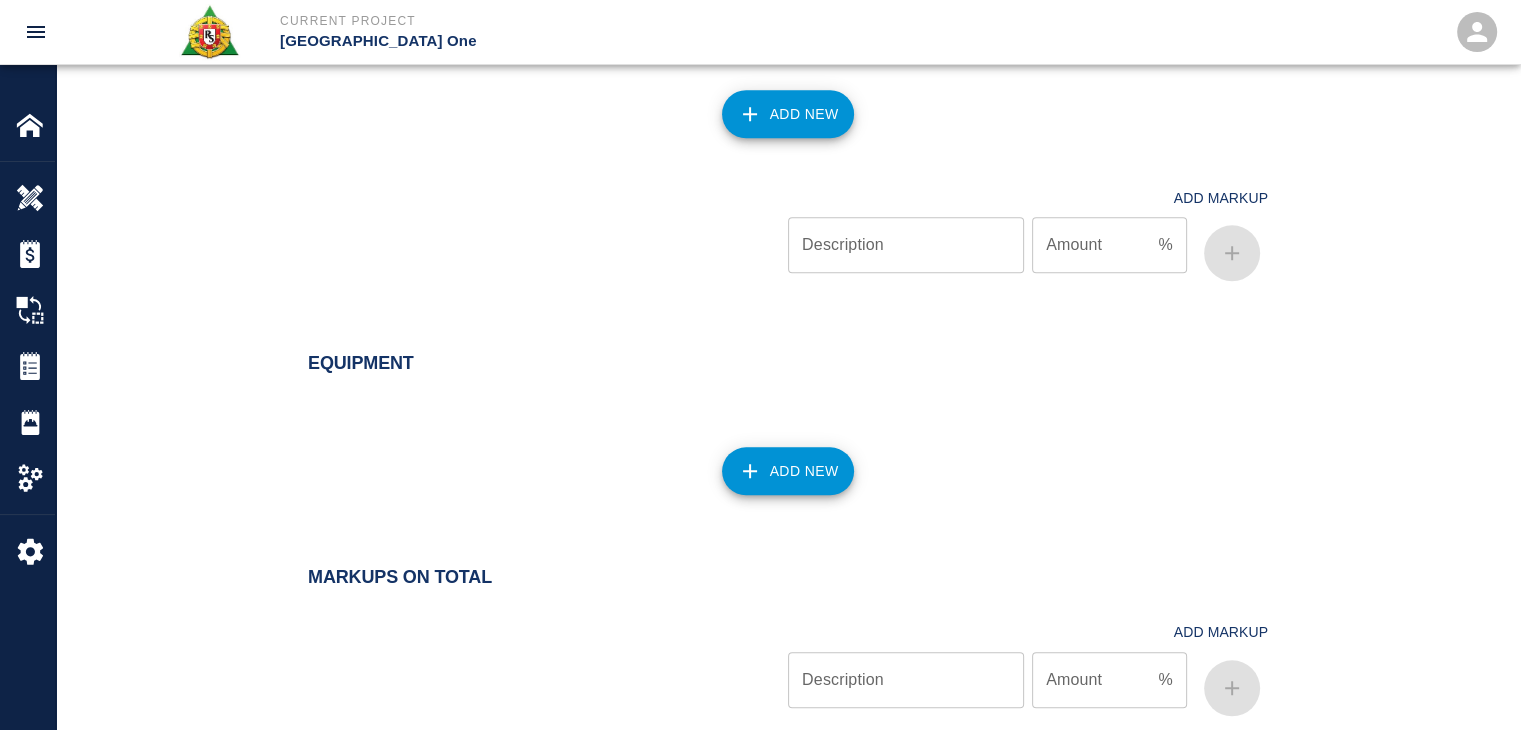 click on "Add New" at bounding box center (788, 114) 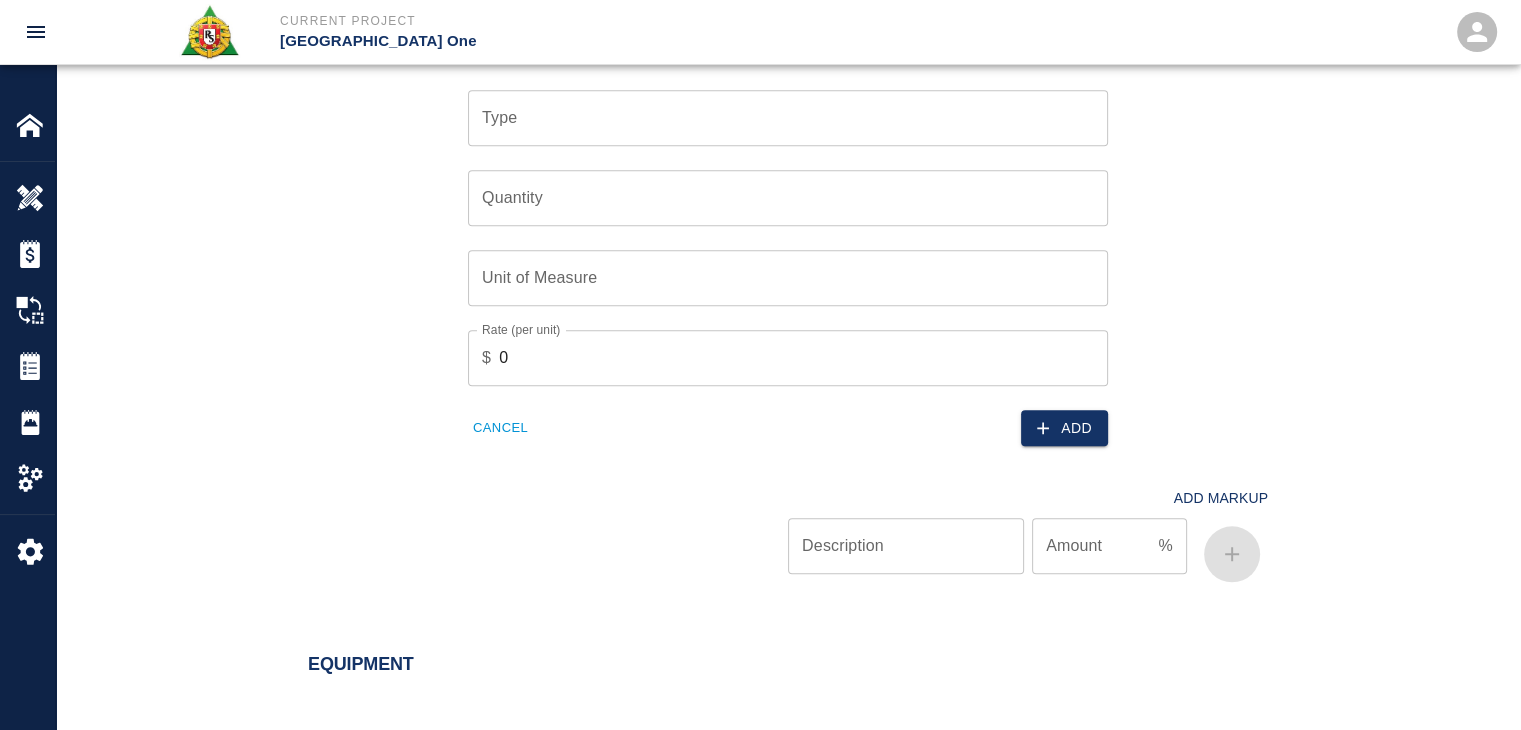 click on "Type" at bounding box center [788, 118] 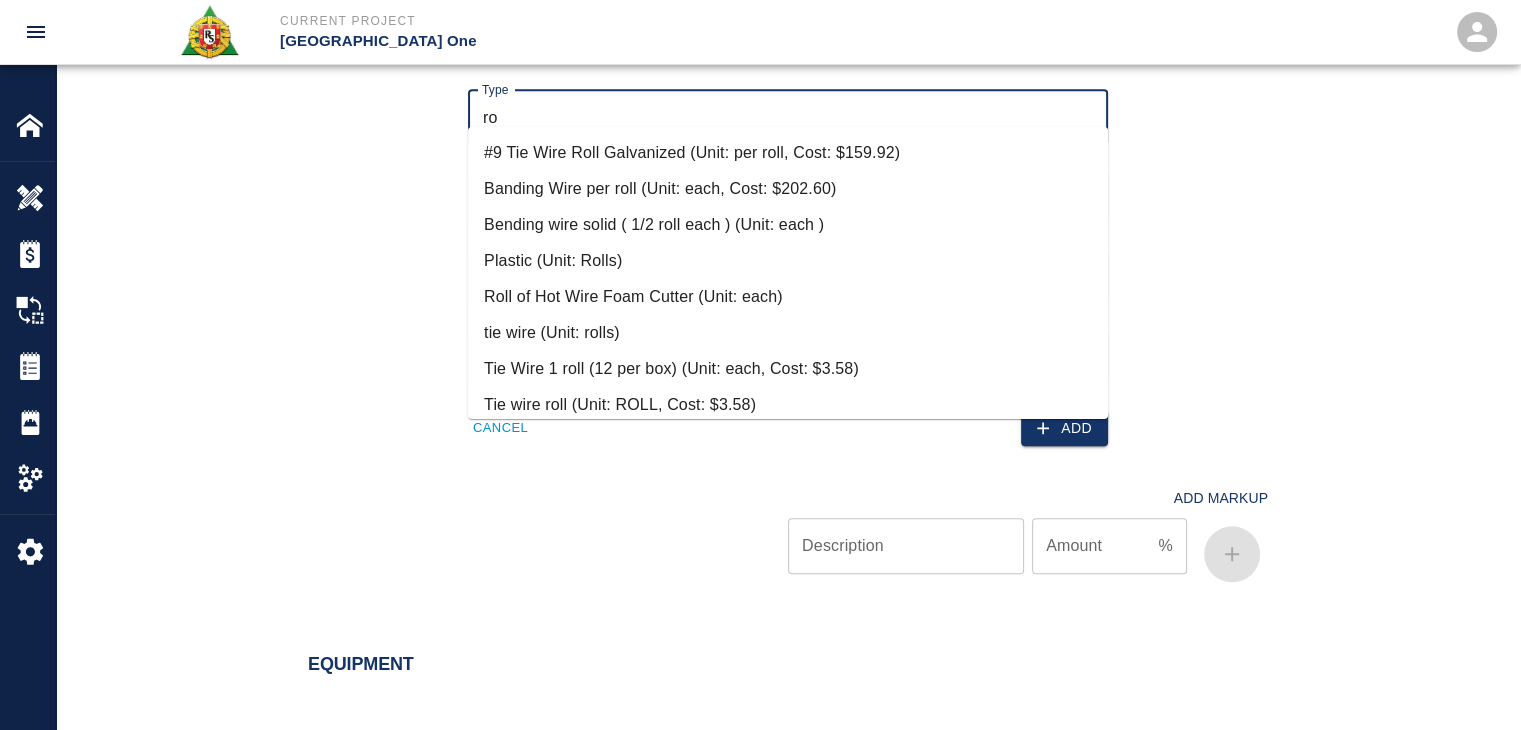 type on "r" 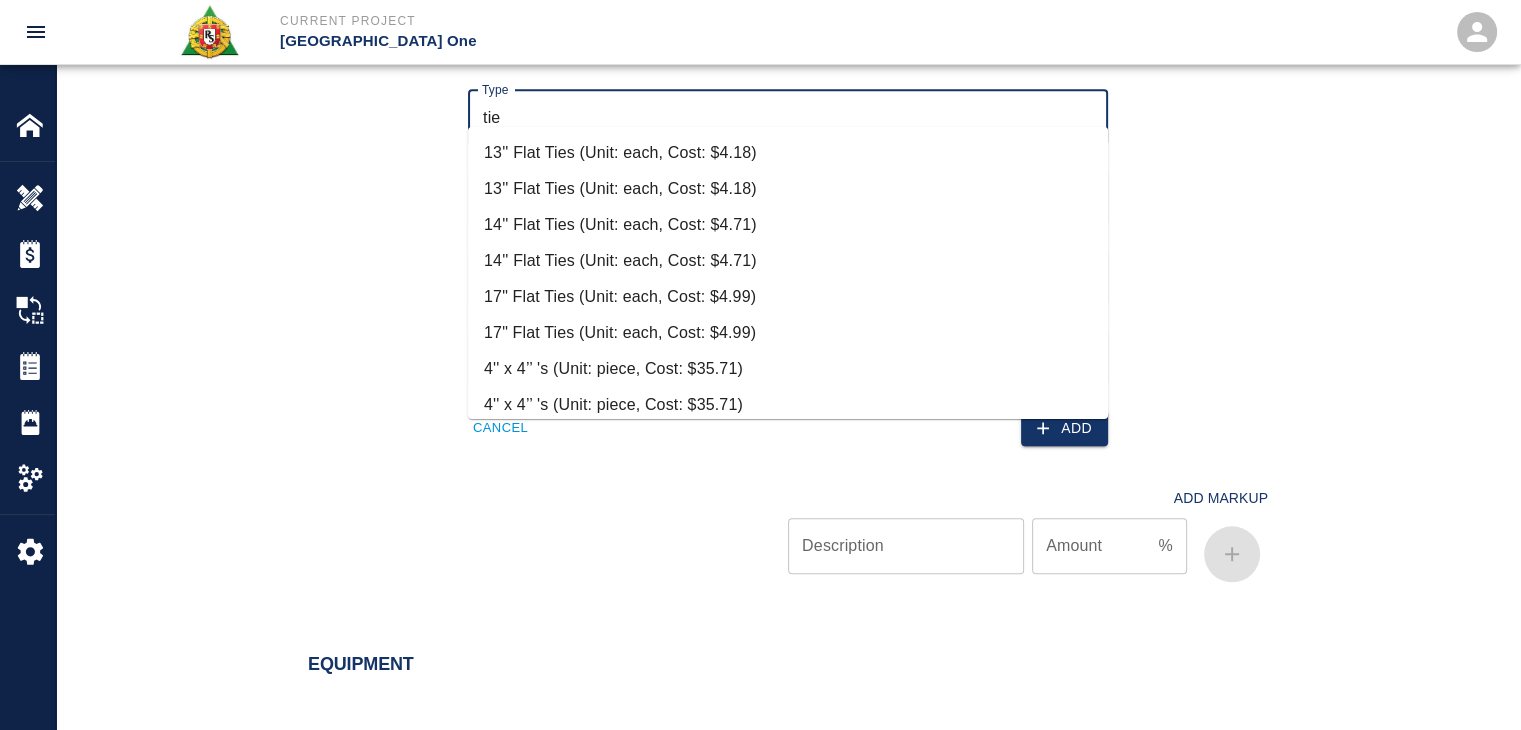 scroll, scrollTop: 192, scrollLeft: 0, axis: vertical 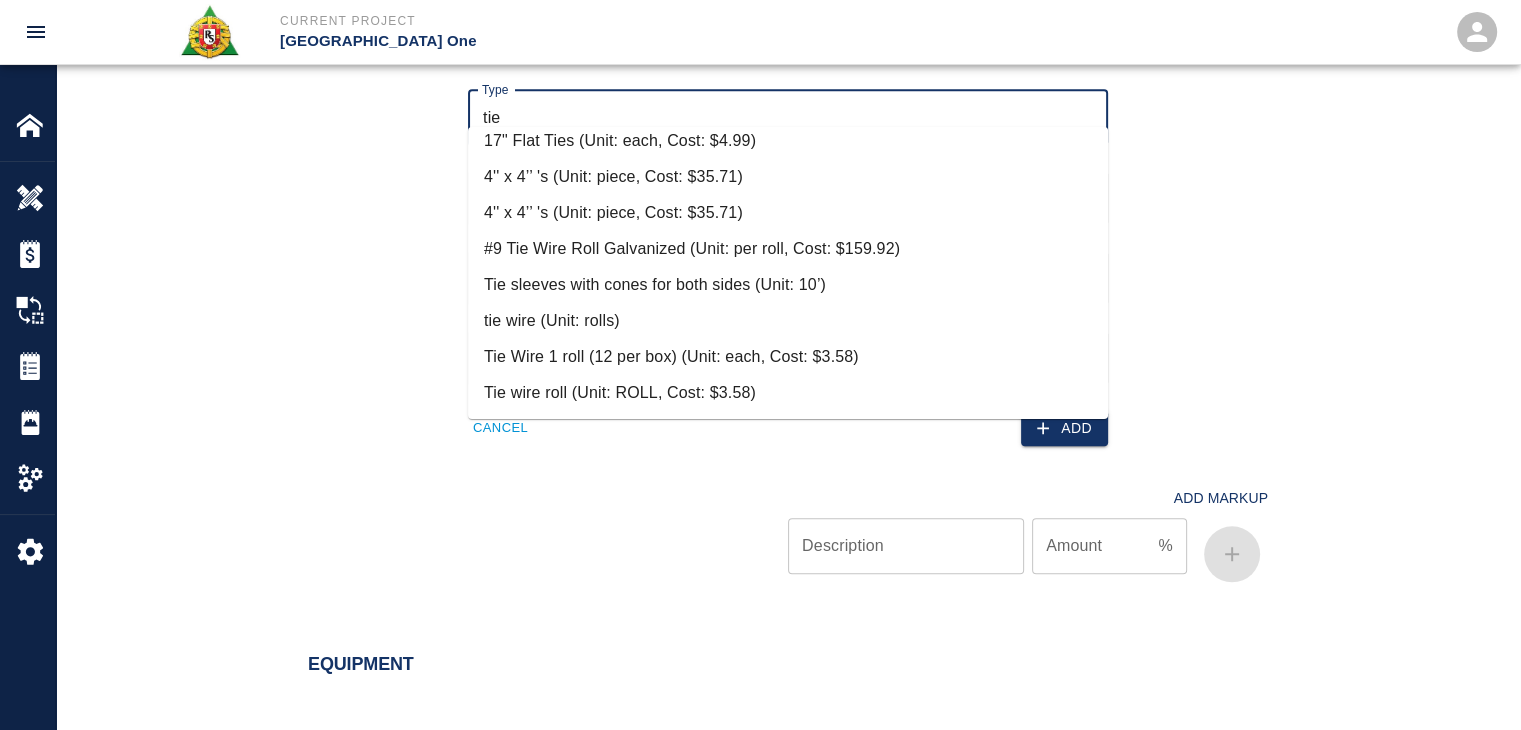 click on "tie wire (Unit: rolls)" at bounding box center (788, 321) 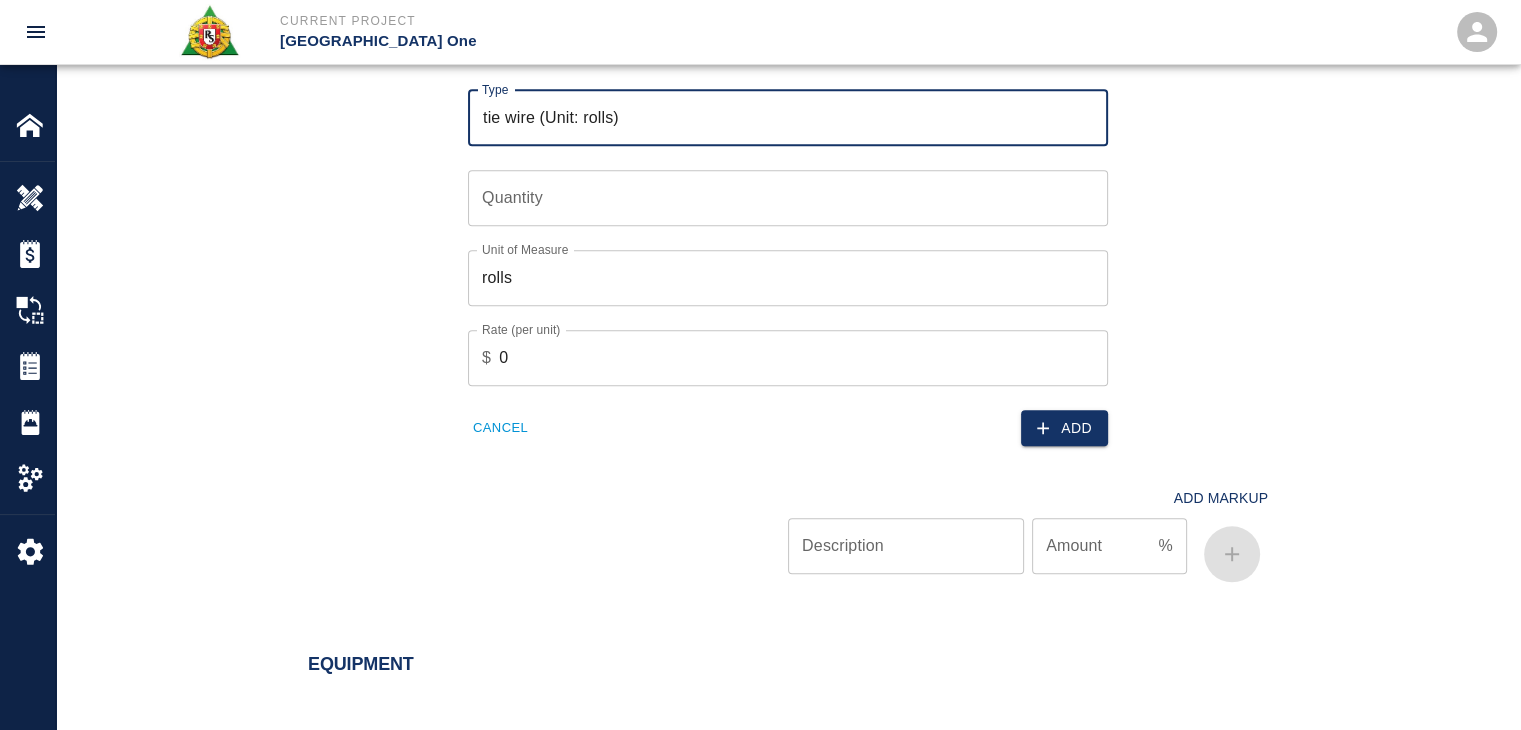 type on "tie wire (Unit: rolls)" 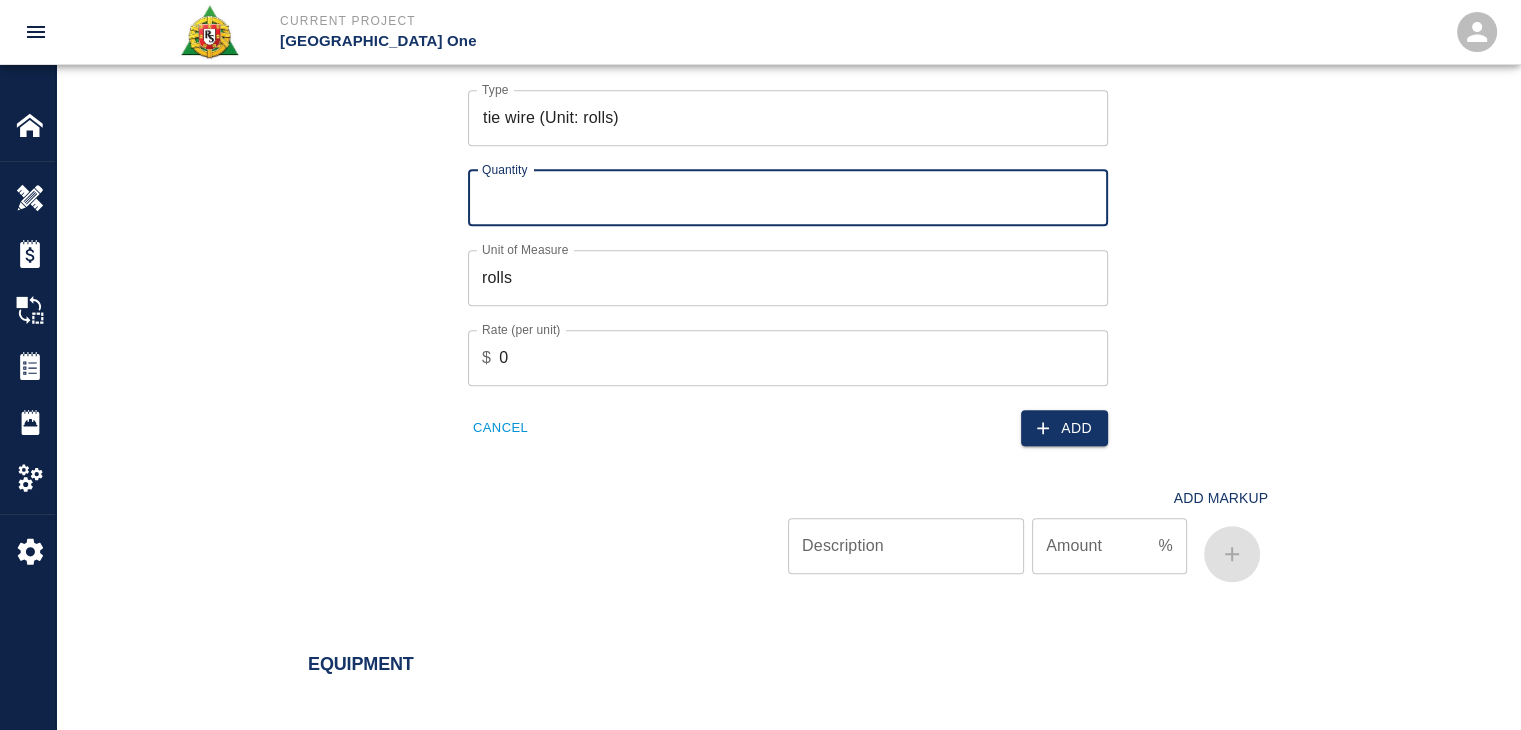 type on "1" 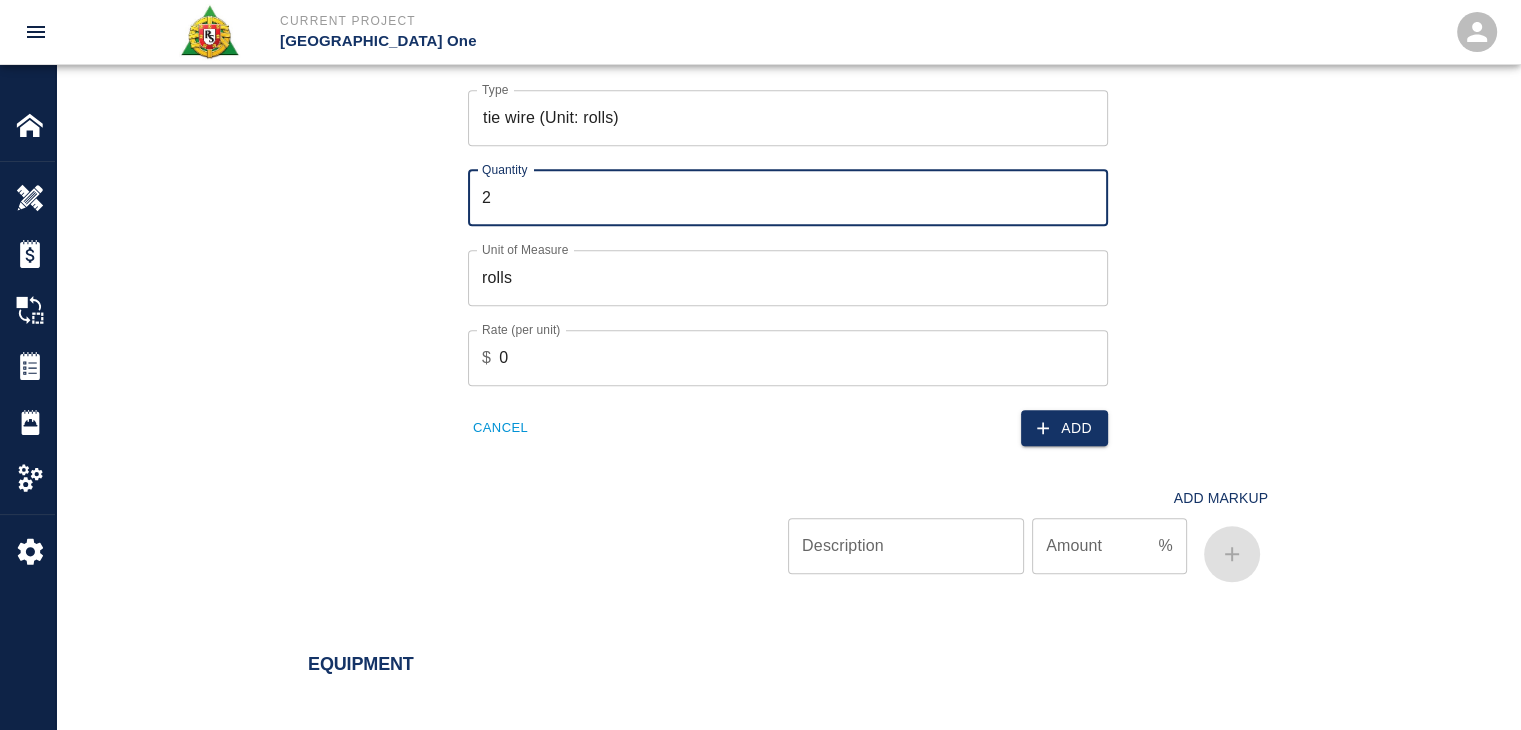 type on "2" 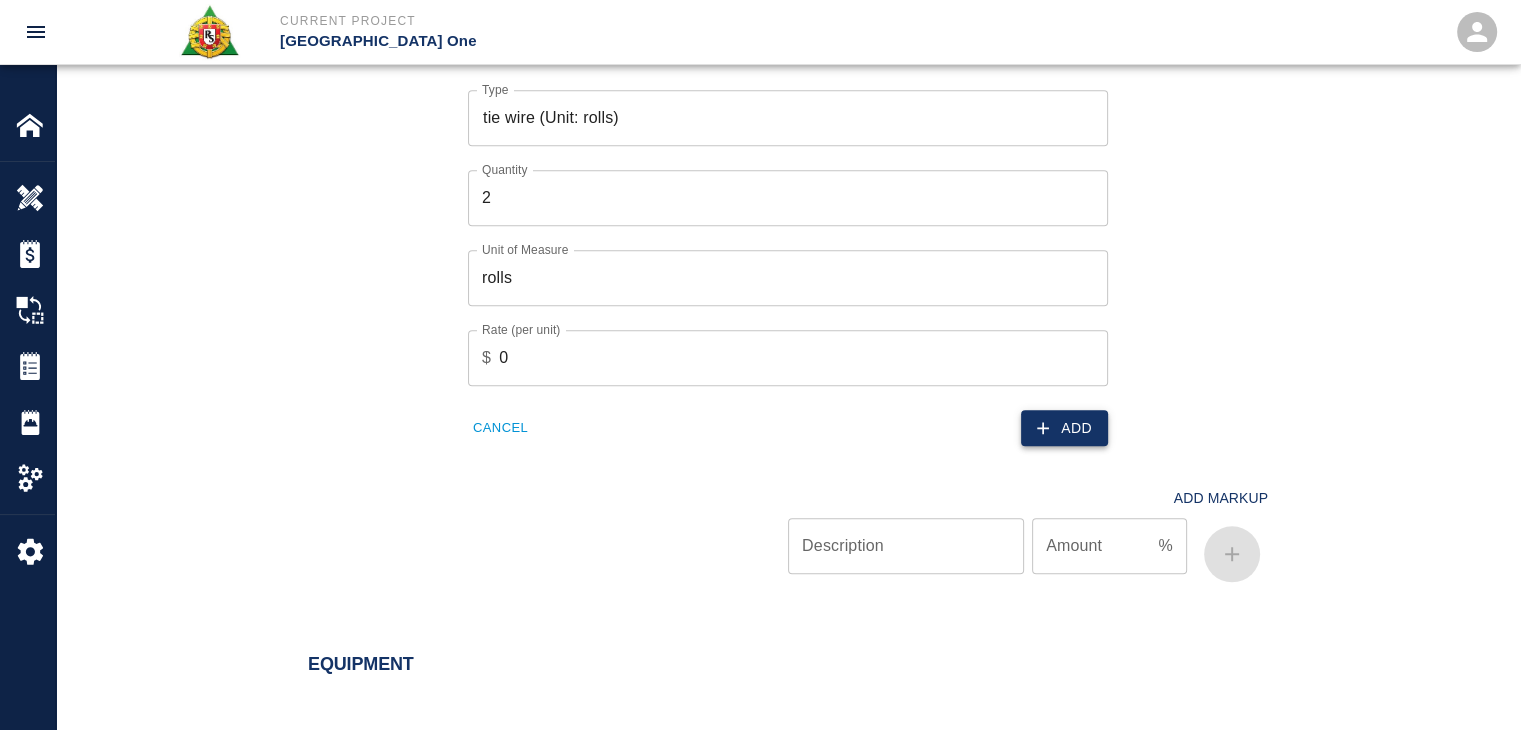 click 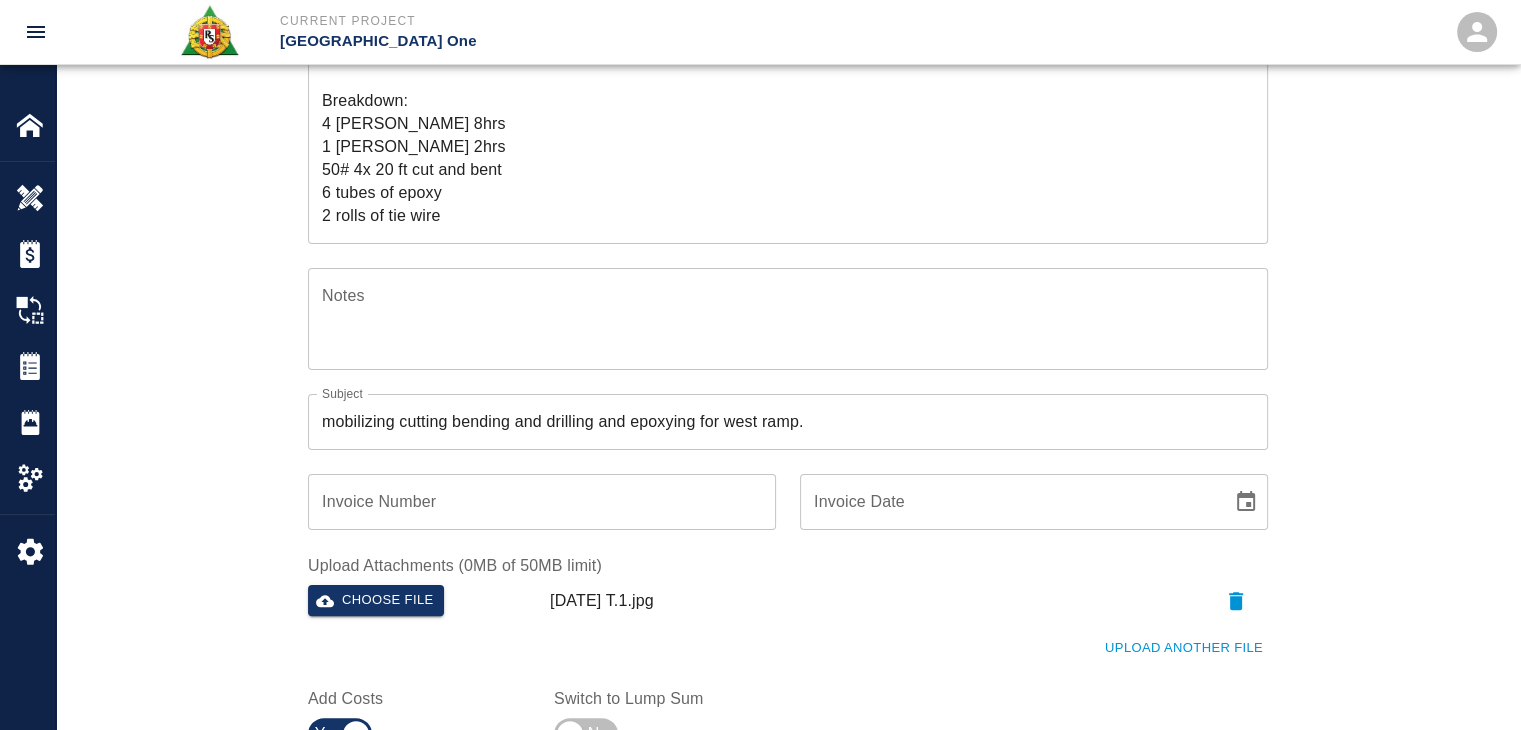 scroll, scrollTop: 0, scrollLeft: 0, axis: both 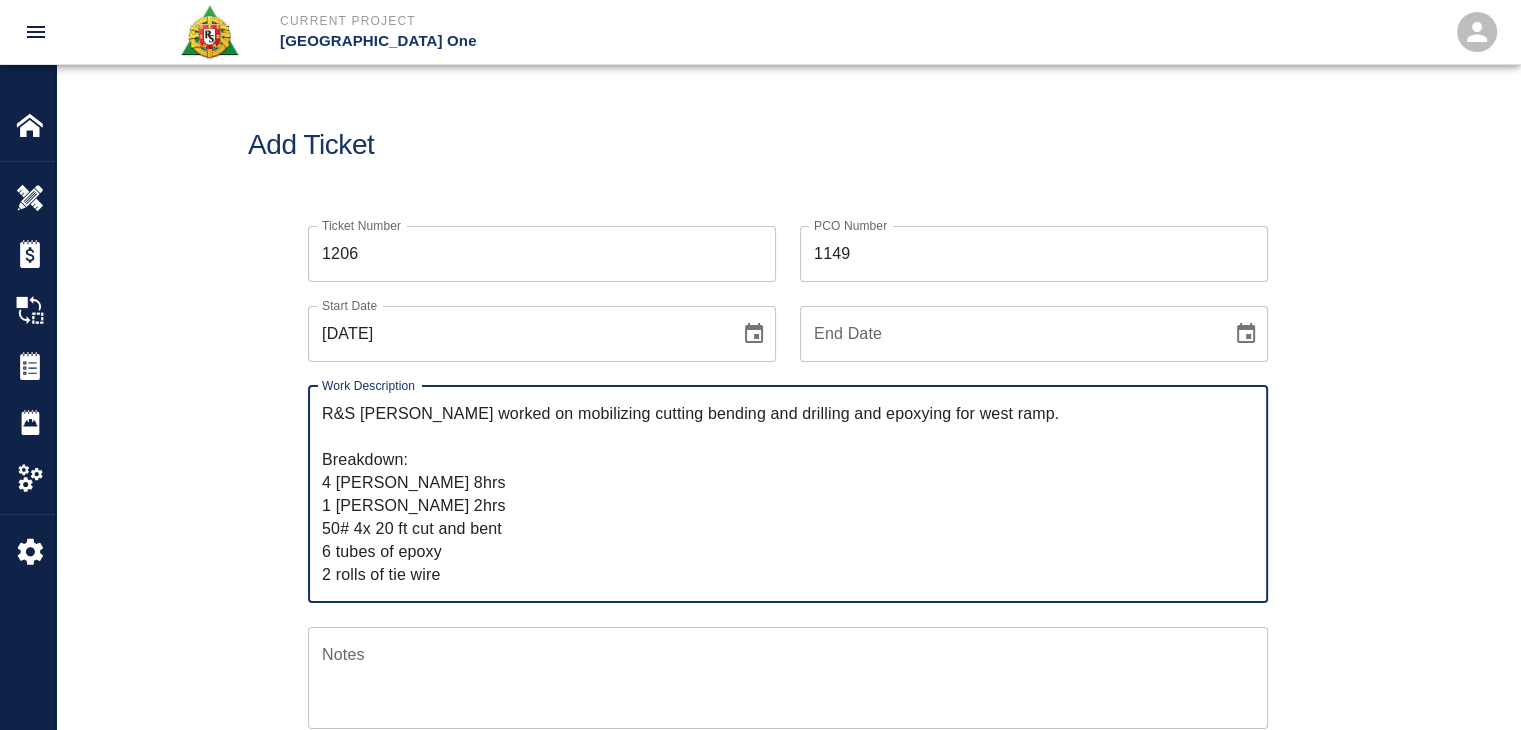drag, startPoint x: 460, startPoint y: 581, endPoint x: 293, endPoint y: 413, distance: 236.88182 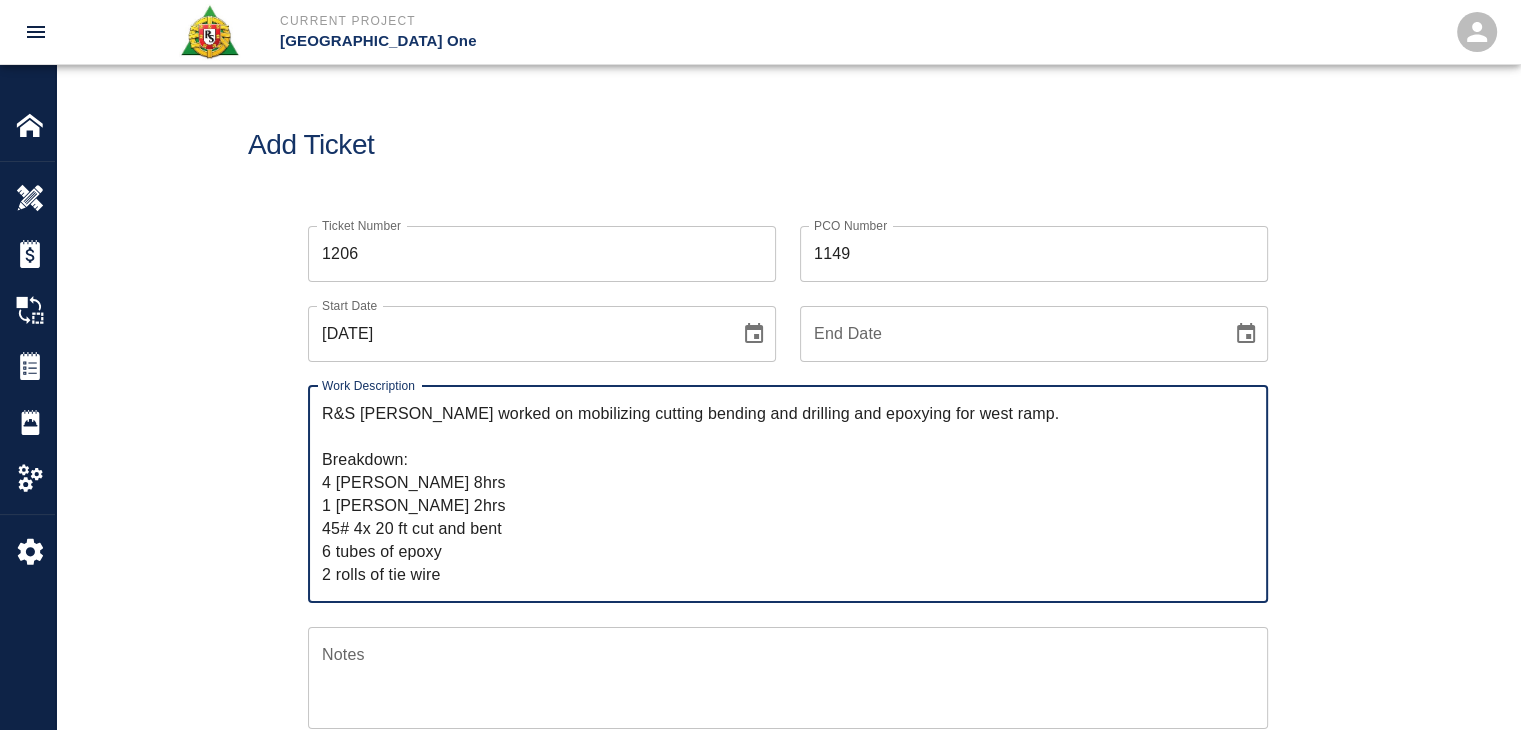 type on "R&S lathers worked on mobilizing cutting bending and drilling and epoxying for west ramp.
Breakdown:
4 lathers 8hrs
1 Foreman 2hrs
45# 4x 20 ft cut and bent
6 tubes of epoxy
2 rolls of tie wire" 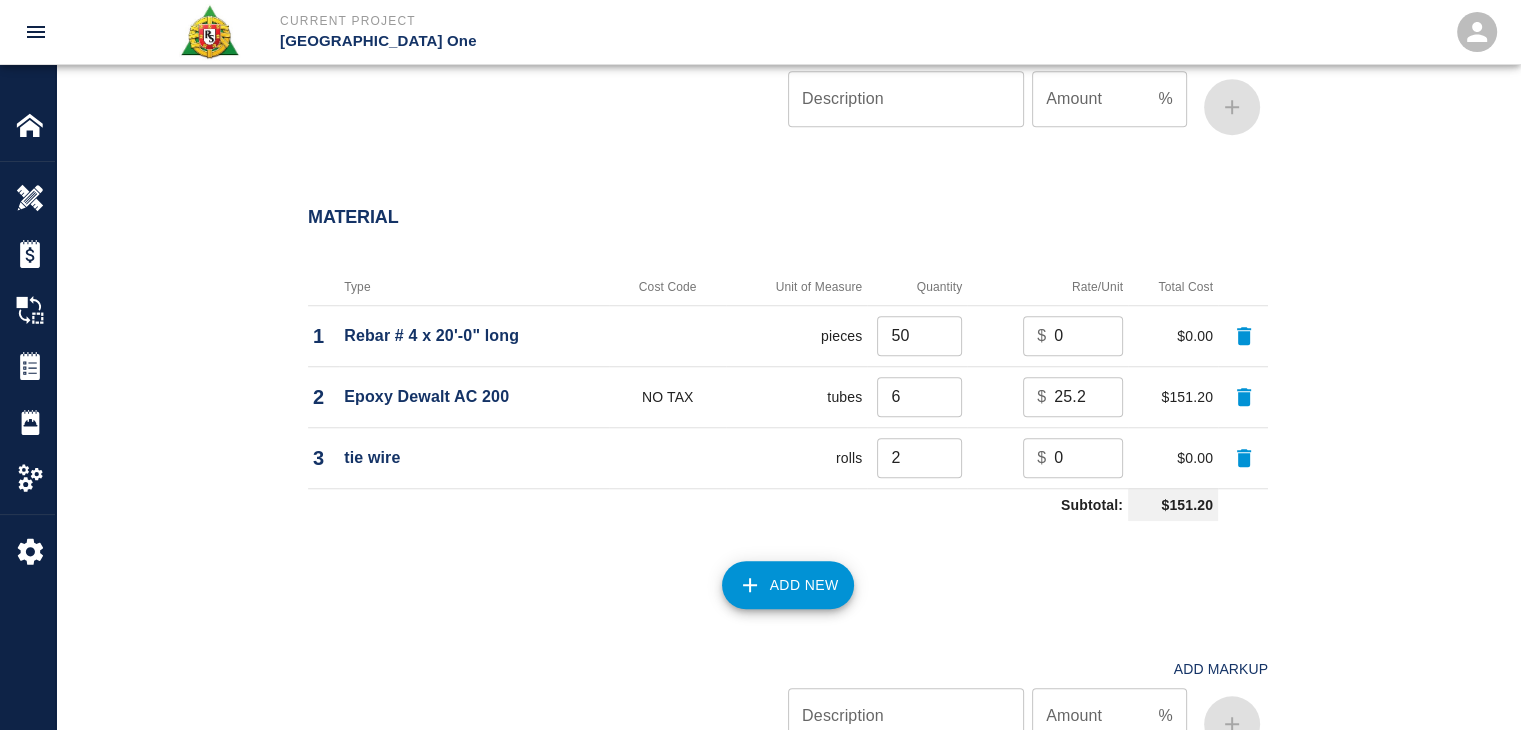 scroll, scrollTop: 1564, scrollLeft: 0, axis: vertical 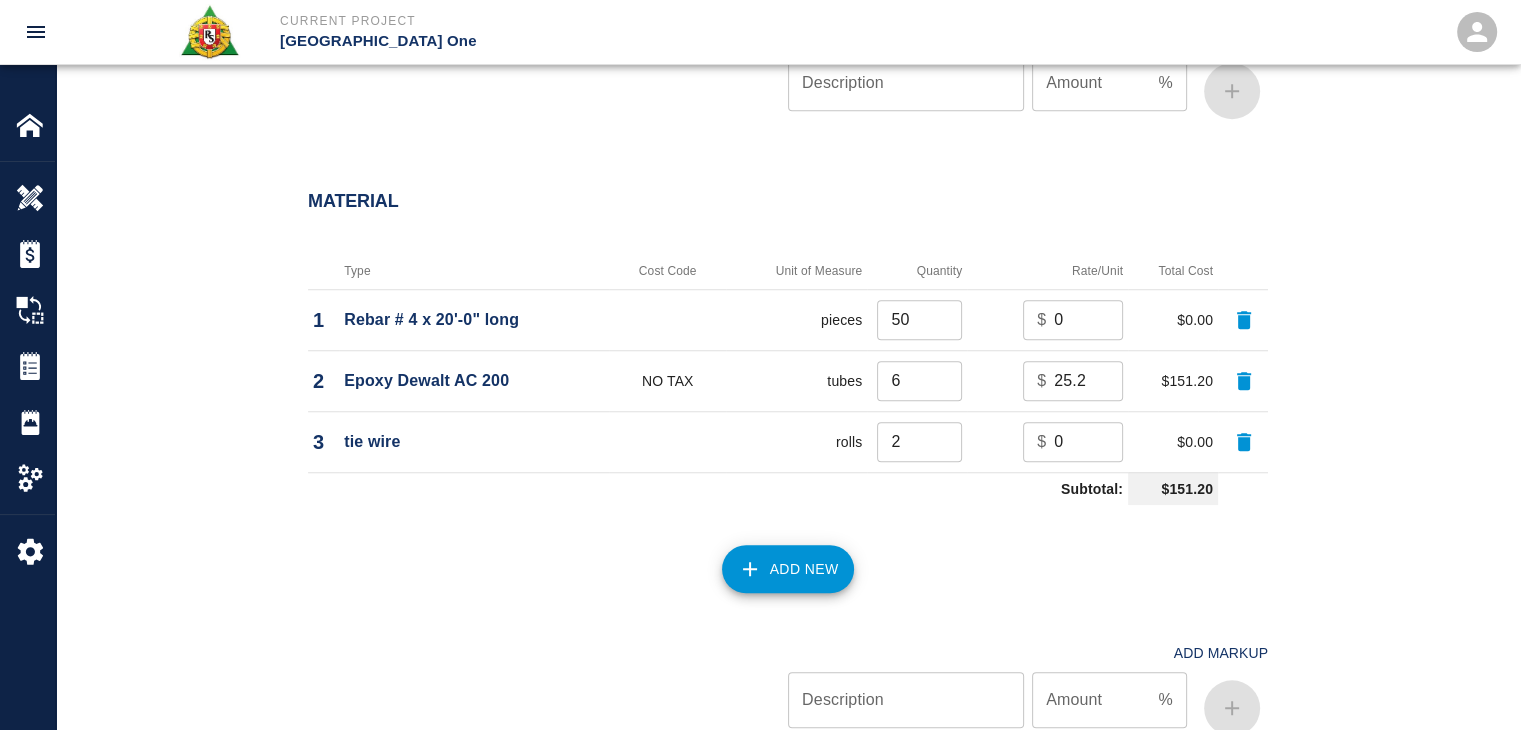 click on "50" at bounding box center (919, 320) 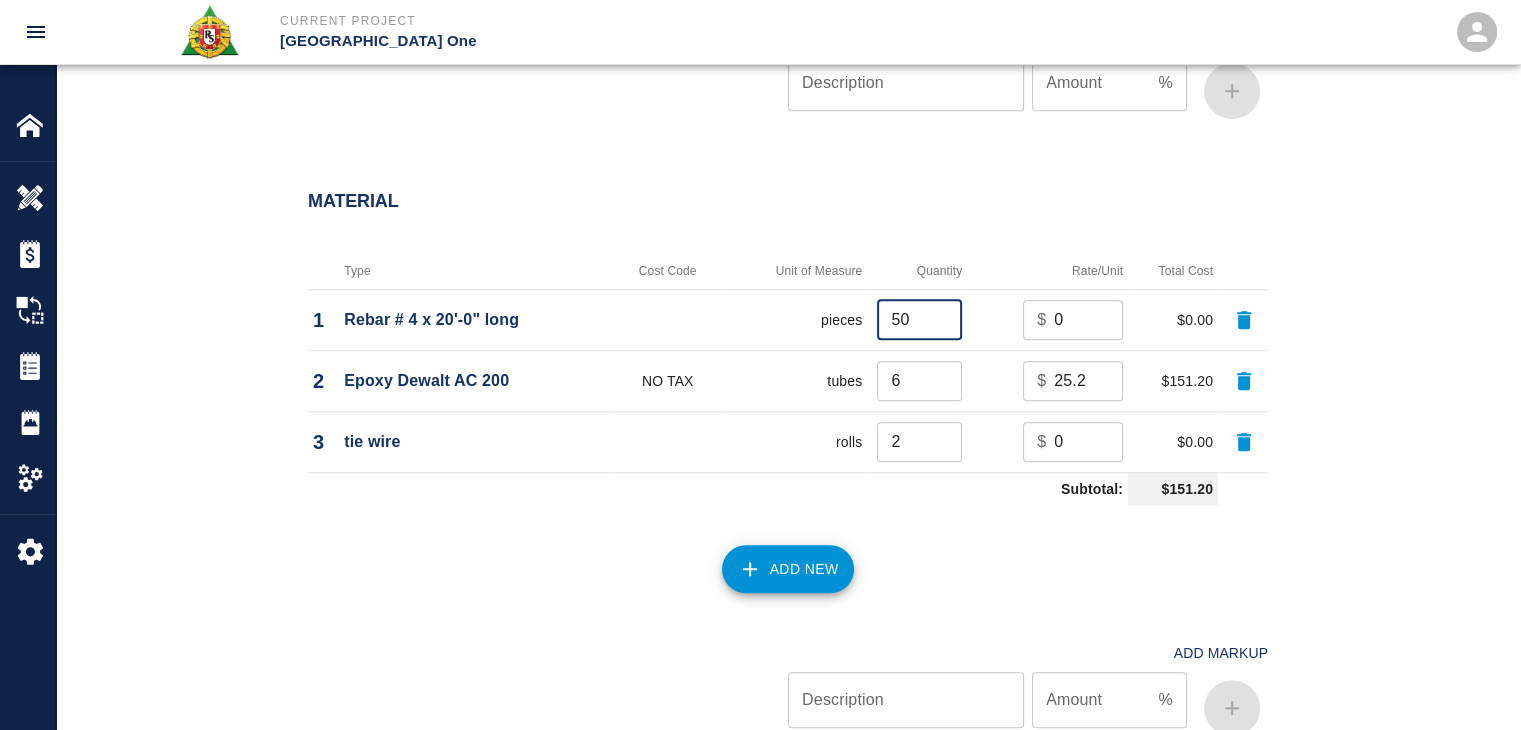 type on "5" 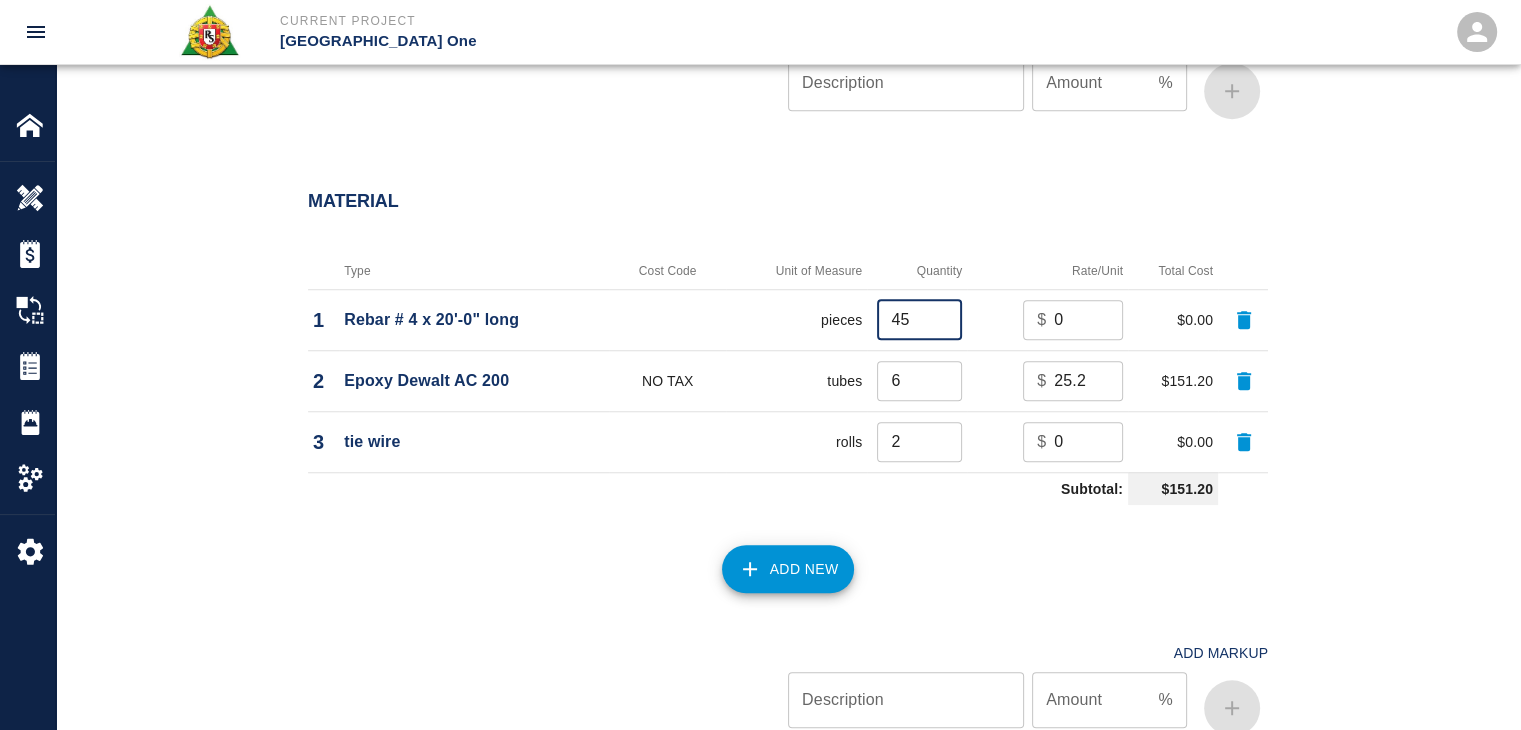 type on "45" 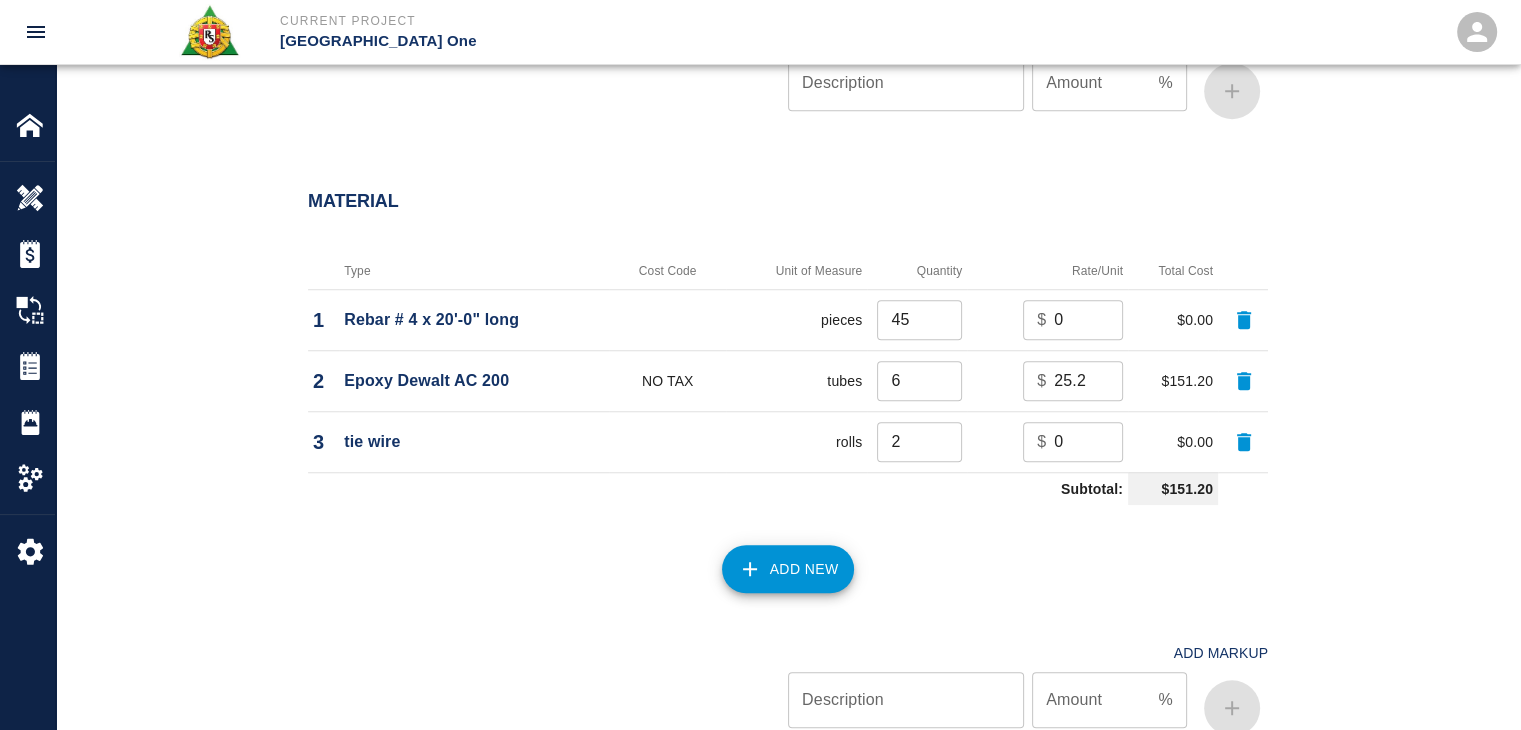 click on "Type Cost Code Unit of Measure Quantity Rate/Unit Total Cost 1 Rebar # 4  x 20'-0" long  pieces  45 ​ $ 0 ​ $0.00 2 Epoxy Dewalt AC 200  NO TAX tubes 6 ​ $ 25.2 ​ $151.20 3 tie wire rolls 2 ​ $ 0 ​ $0.00 Subtotal: $151.20" at bounding box center [776, 371] 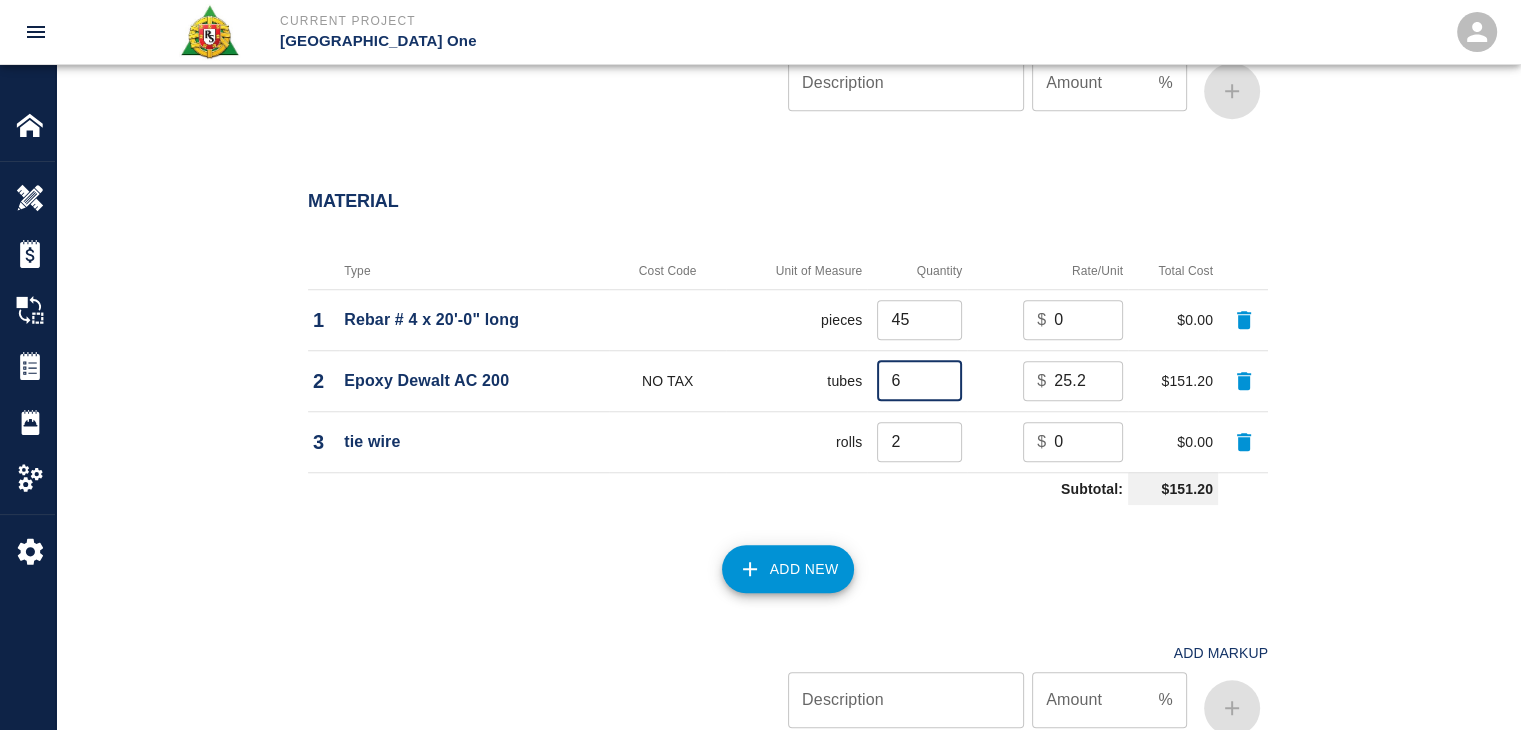 click on "Unit of Measure" at bounding box center [796, 271] 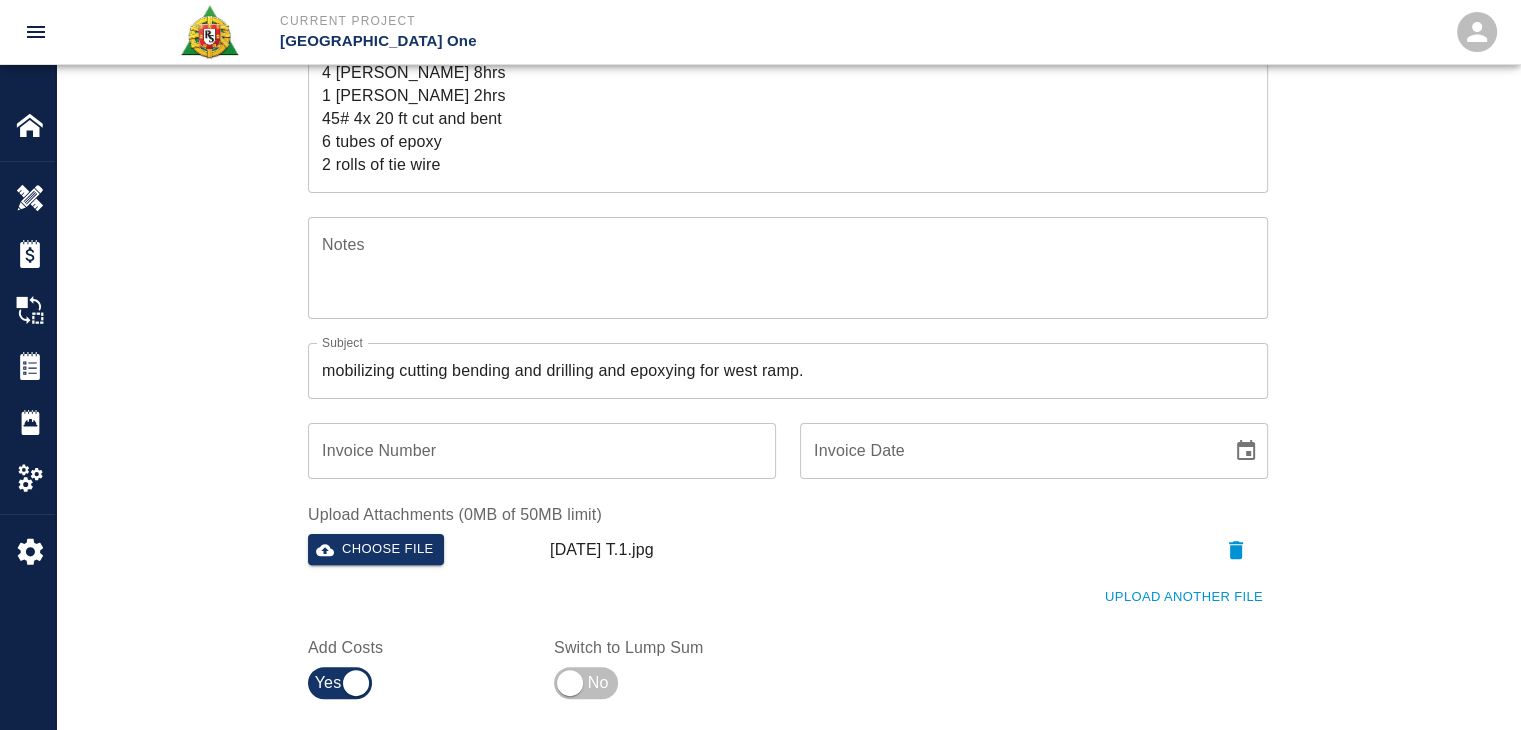 scroll, scrollTop: 408, scrollLeft: 0, axis: vertical 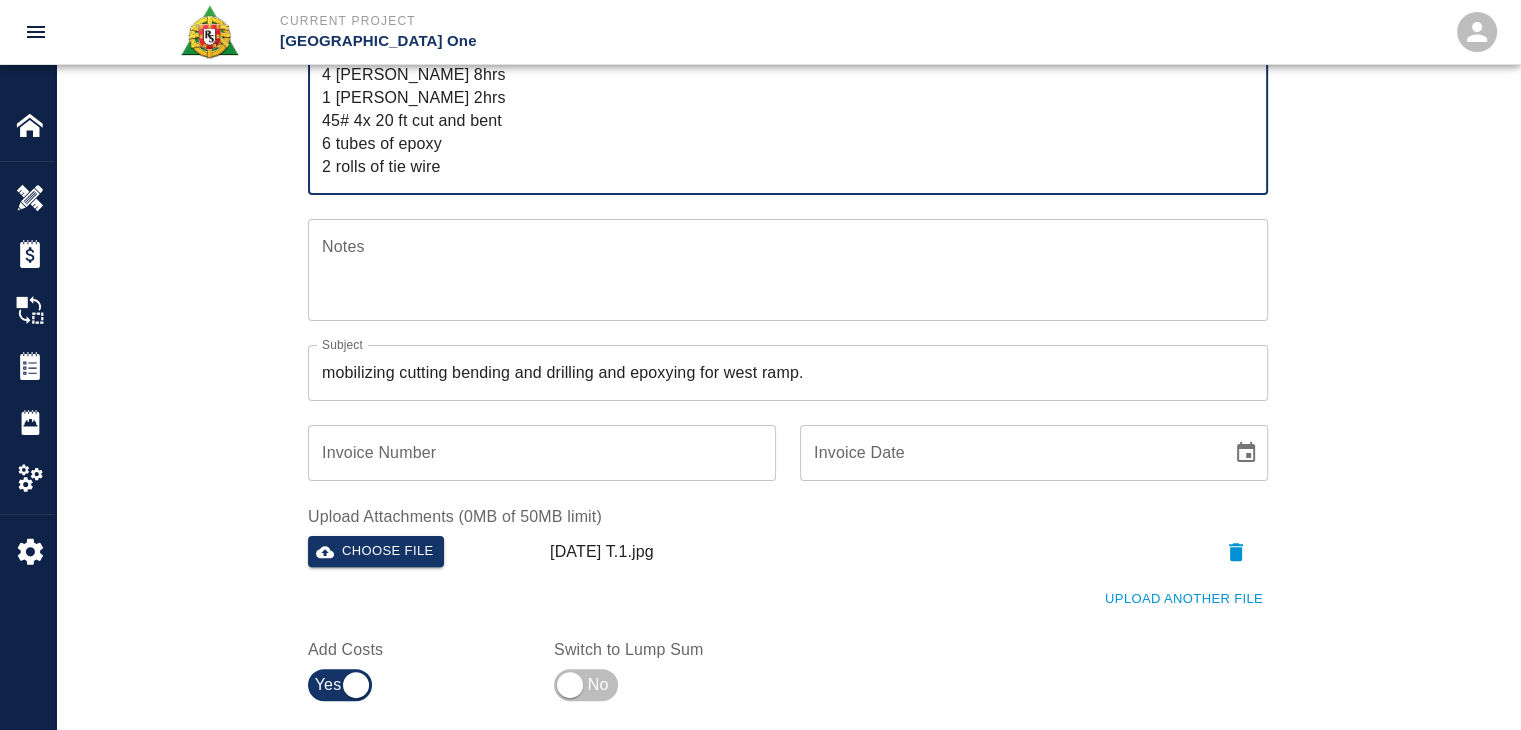click on "R&S lathers worked on mobilizing cutting bending and drilling and epoxying for west ramp.
Breakdown:
4 lathers 8hrs
1 Foreman 2hrs
45# 4x 20 ft cut and bent
6 tubes of epoxy
2 rolls of tie wire" at bounding box center [788, 86] 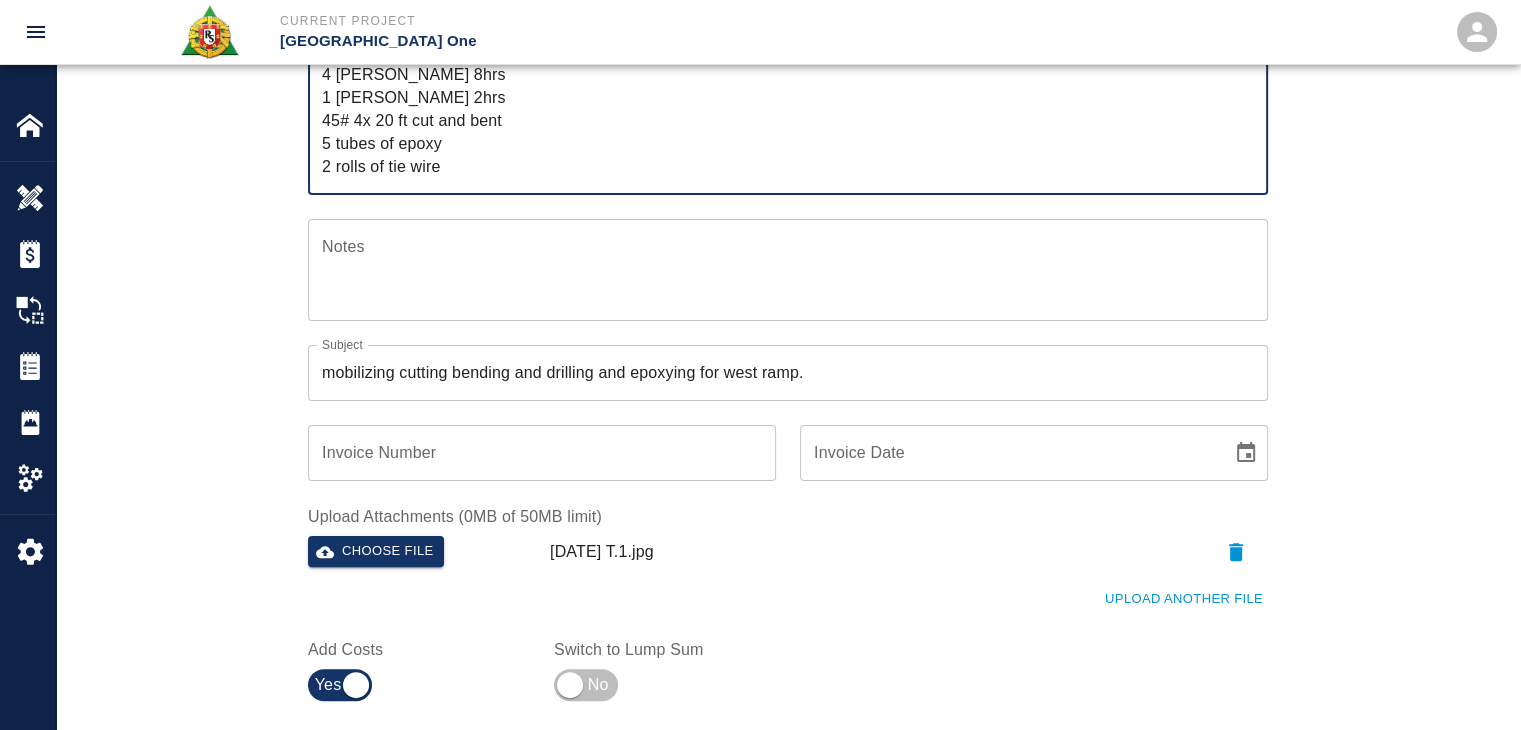 type on "R&S lathers worked on mobilizing cutting bending and drilling and epoxying for west ramp.
Breakdown:
4 lathers 8hrs
1 Foreman 2hrs
45# 4x 20 ft cut and bent
5 tubes of epoxy
2 rolls of tie wire" 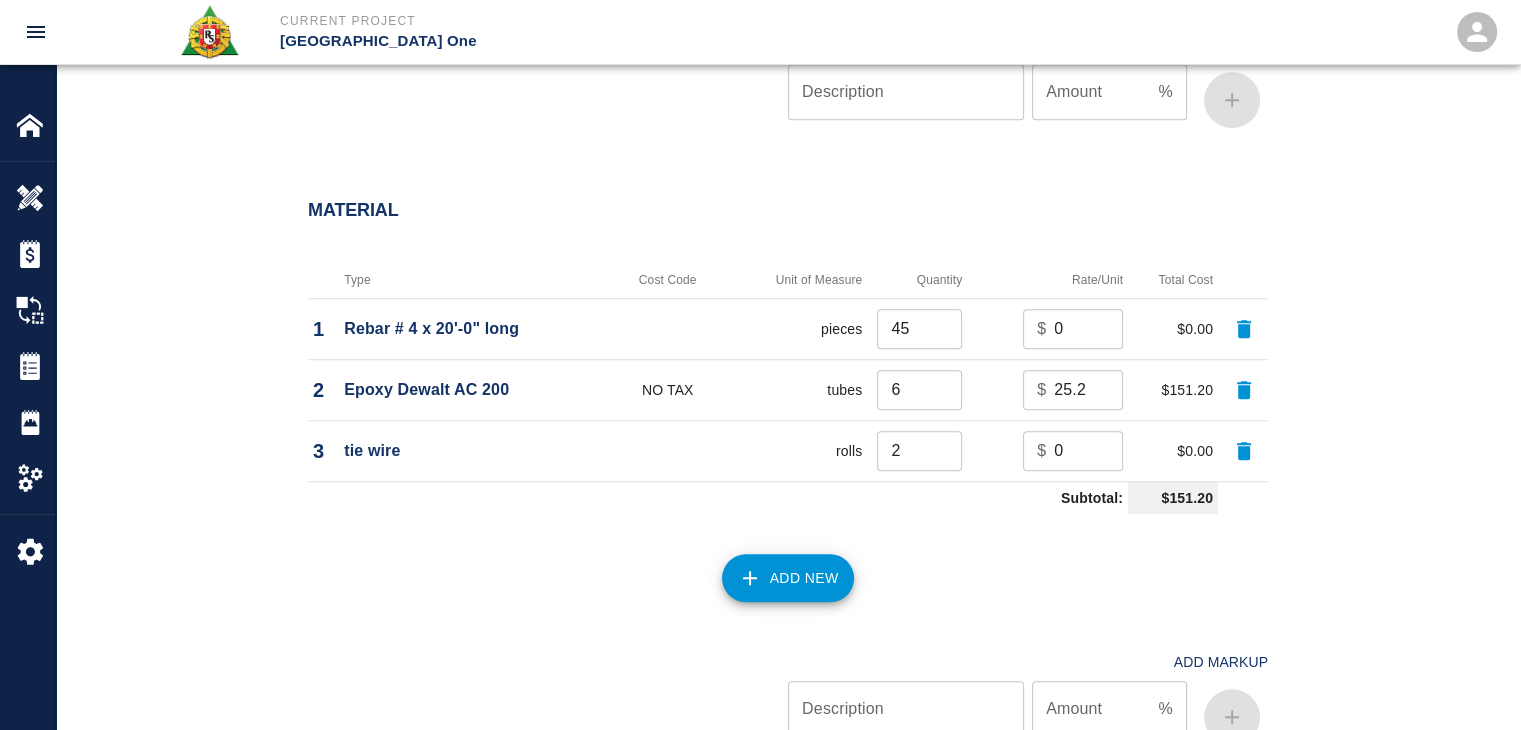scroll, scrollTop: 1566, scrollLeft: 0, axis: vertical 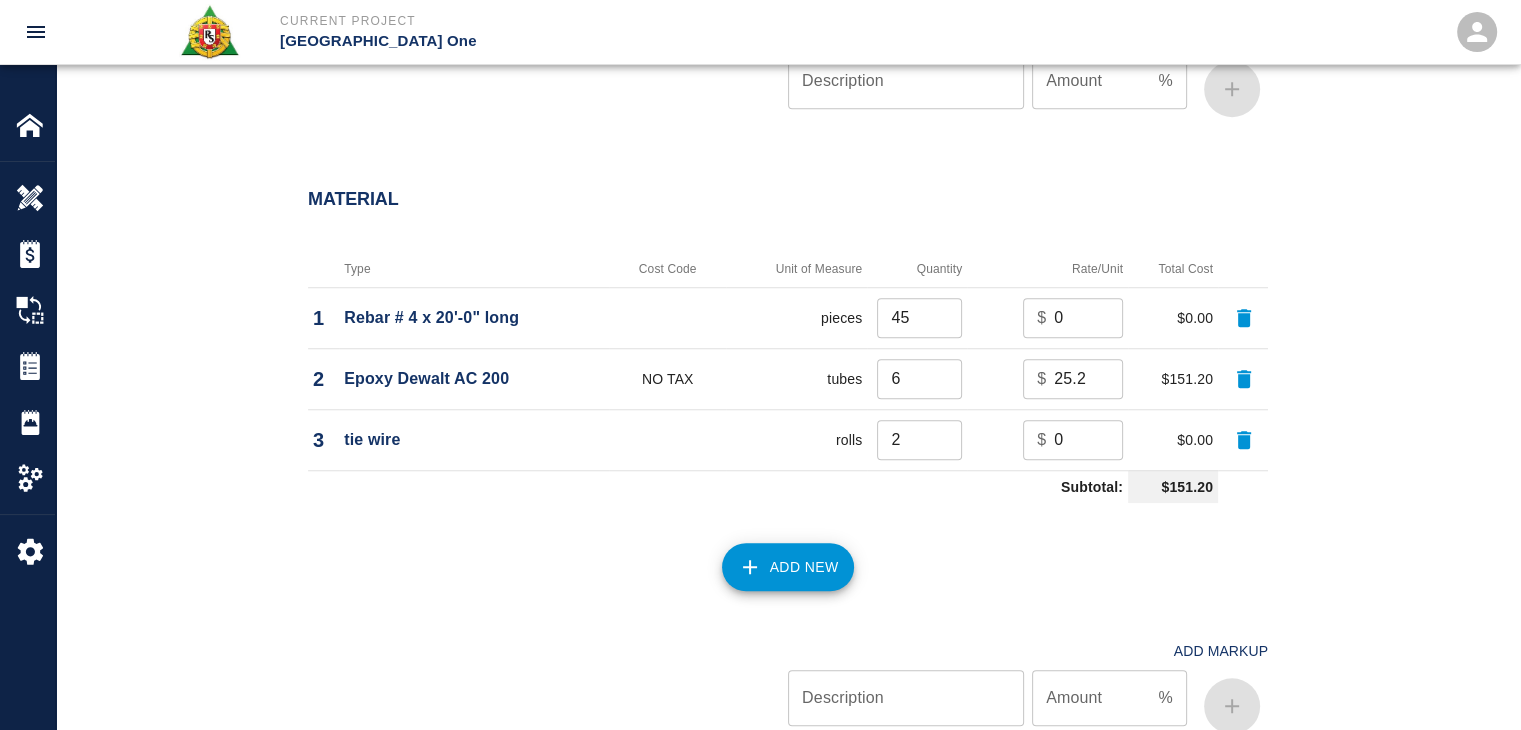 click on "6" at bounding box center (919, 379) 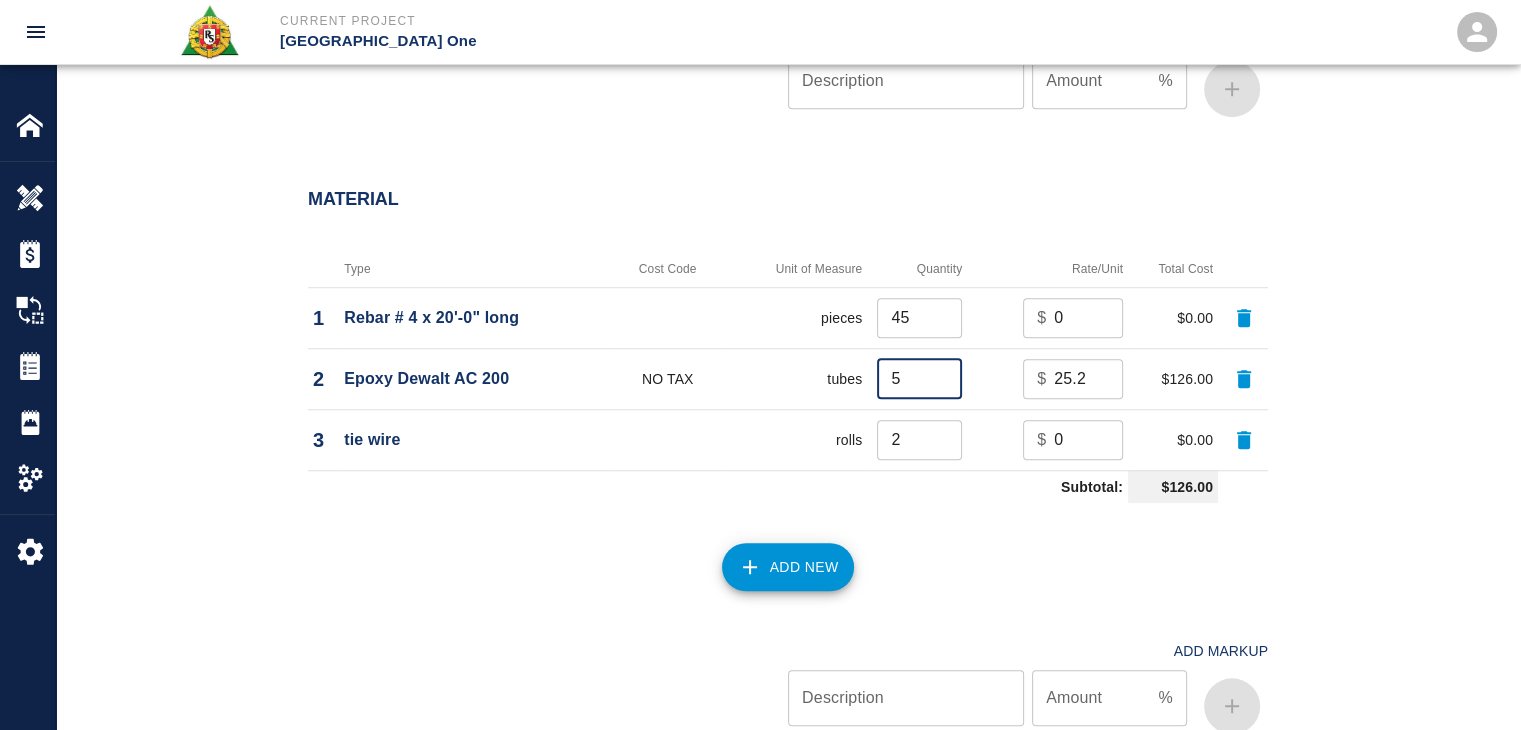 type on "5" 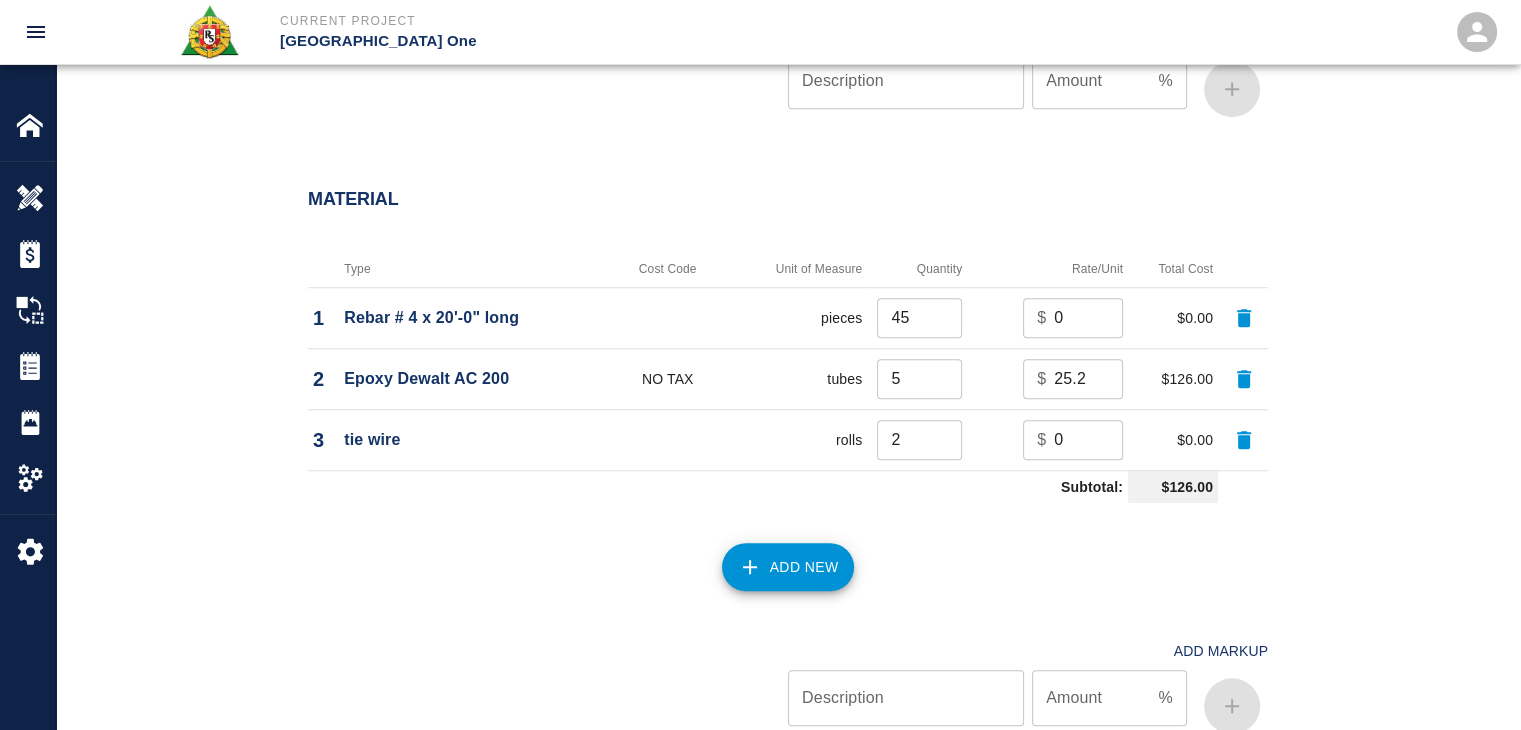 click on "Add New" at bounding box center (776, 555) 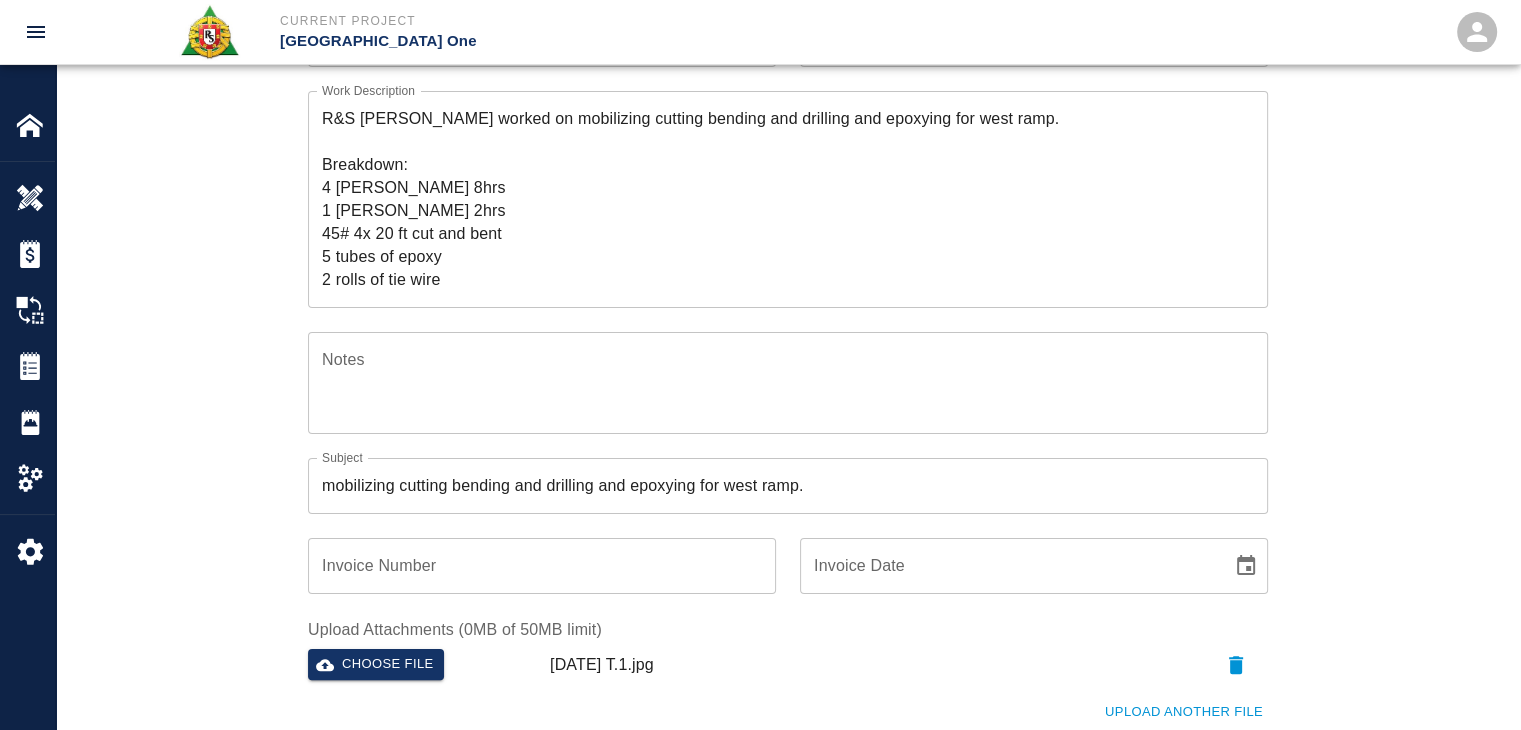 scroll, scrollTop: 0, scrollLeft: 0, axis: both 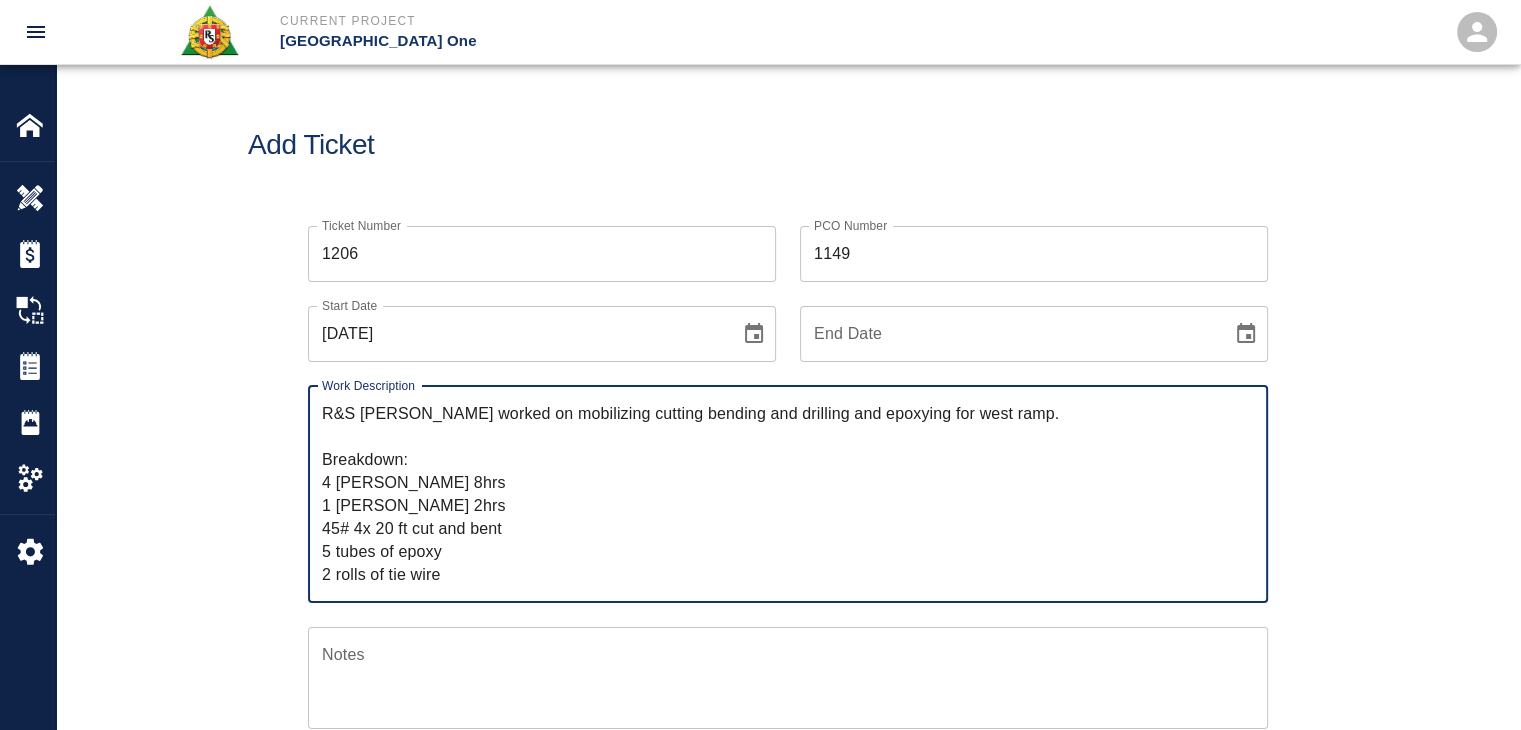 drag, startPoint x: 446, startPoint y: 569, endPoint x: 242, endPoint y: 385, distance: 274.72168 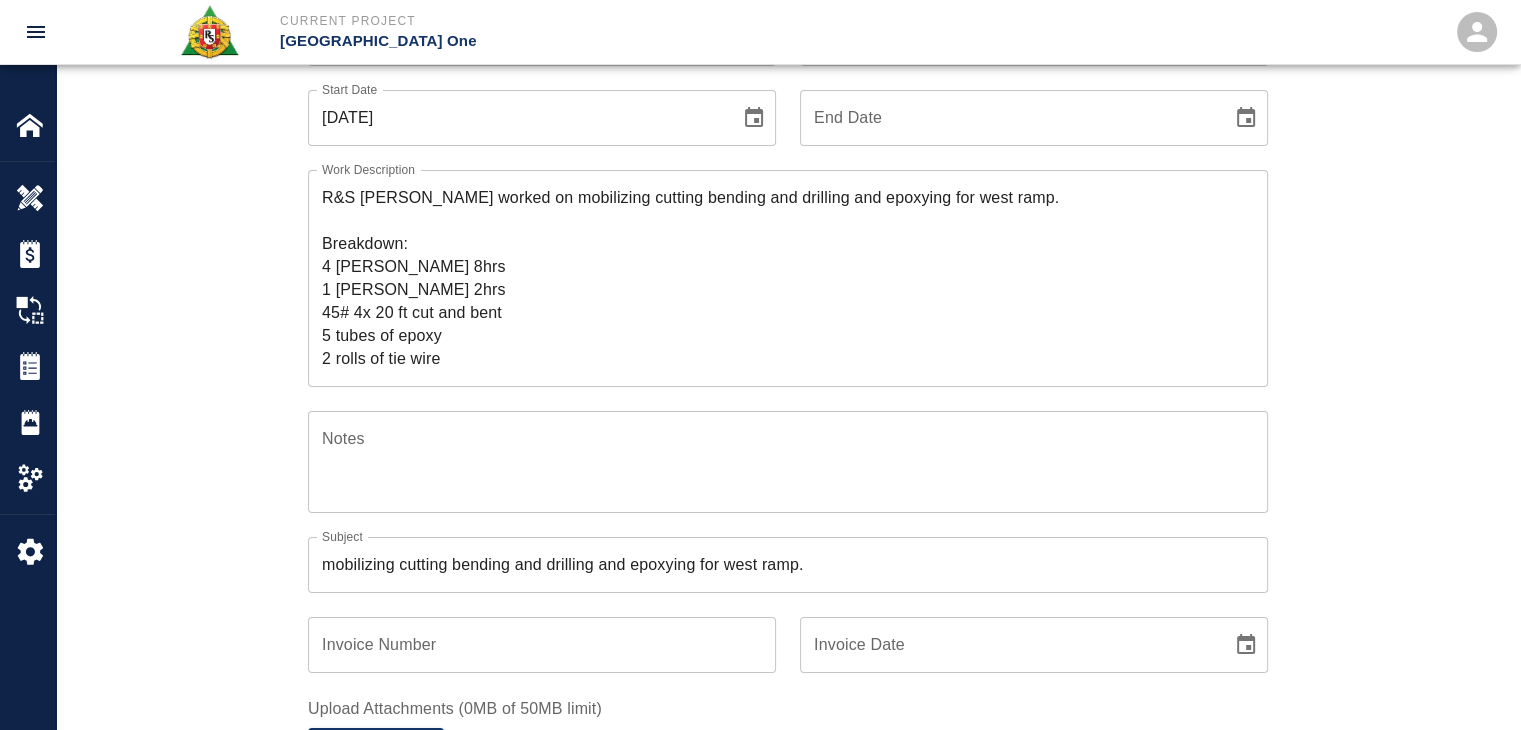scroll, scrollTop: 220, scrollLeft: 0, axis: vertical 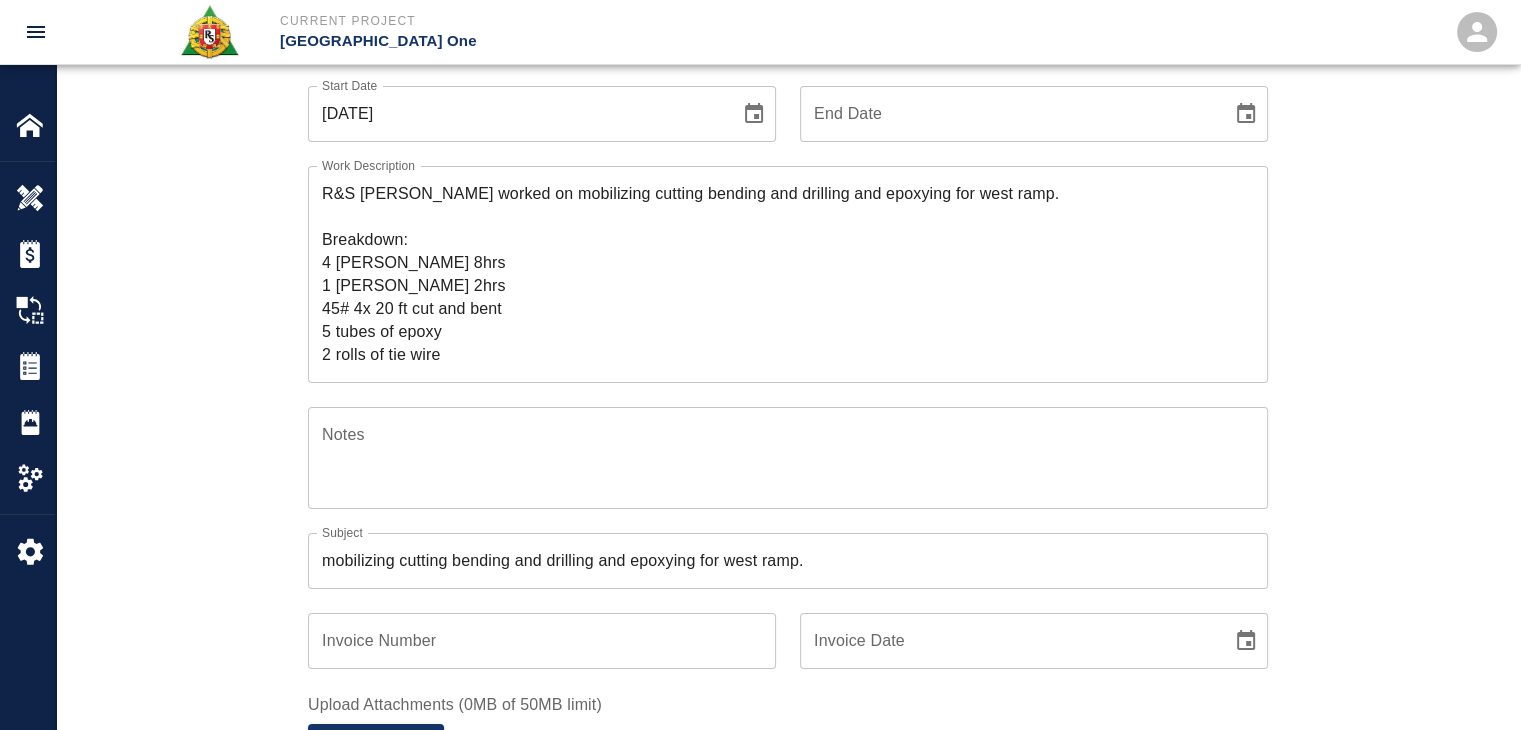 click on "Ticket Number 1206 Ticket Number PCO Number 1149 PCO Number Start Date  07/03/2025 Start Date  End Date End Date Work Description R&S lathers worked on mobilizing cutting bending and drilling and epoxying for west ramp.
Breakdown:
4 lathers 8hrs
1 Foreman 2hrs
45# 4x 20 ft cut and bent
5 tubes of epoxy
2 rolls of tie wire x Work Description Notes x Notes Subject mobilizing cutting bending and drilling and epoxying for west ramp. Subject Invoice Number Invoice Number Invoice Date Invoice Date Upload Attachments (0MB of 50MB limit) Choose file 07-03-25 T.1.jpg Upload Another File Add Costs Switch to Lump Sum" at bounding box center (788, 440) 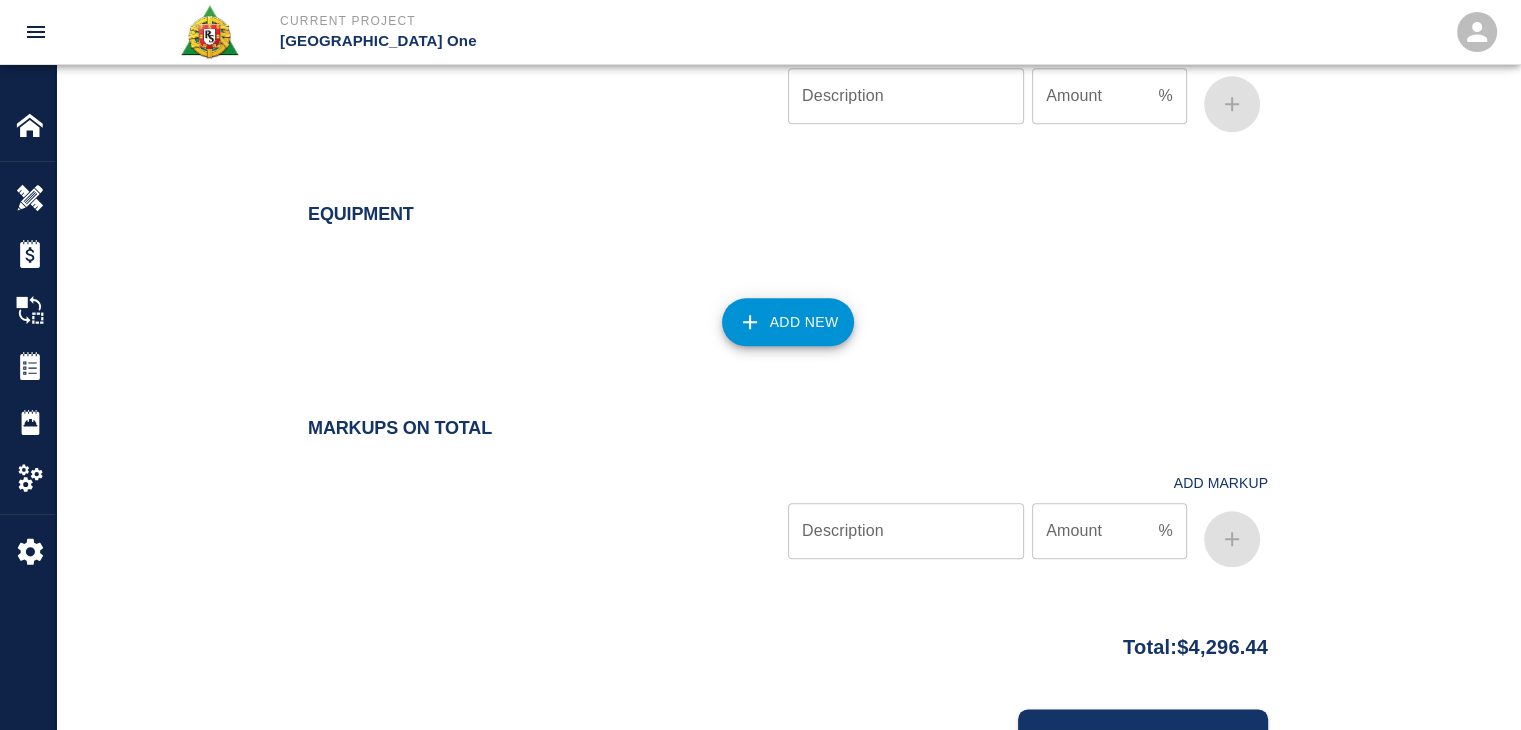 scroll, scrollTop: 2246, scrollLeft: 0, axis: vertical 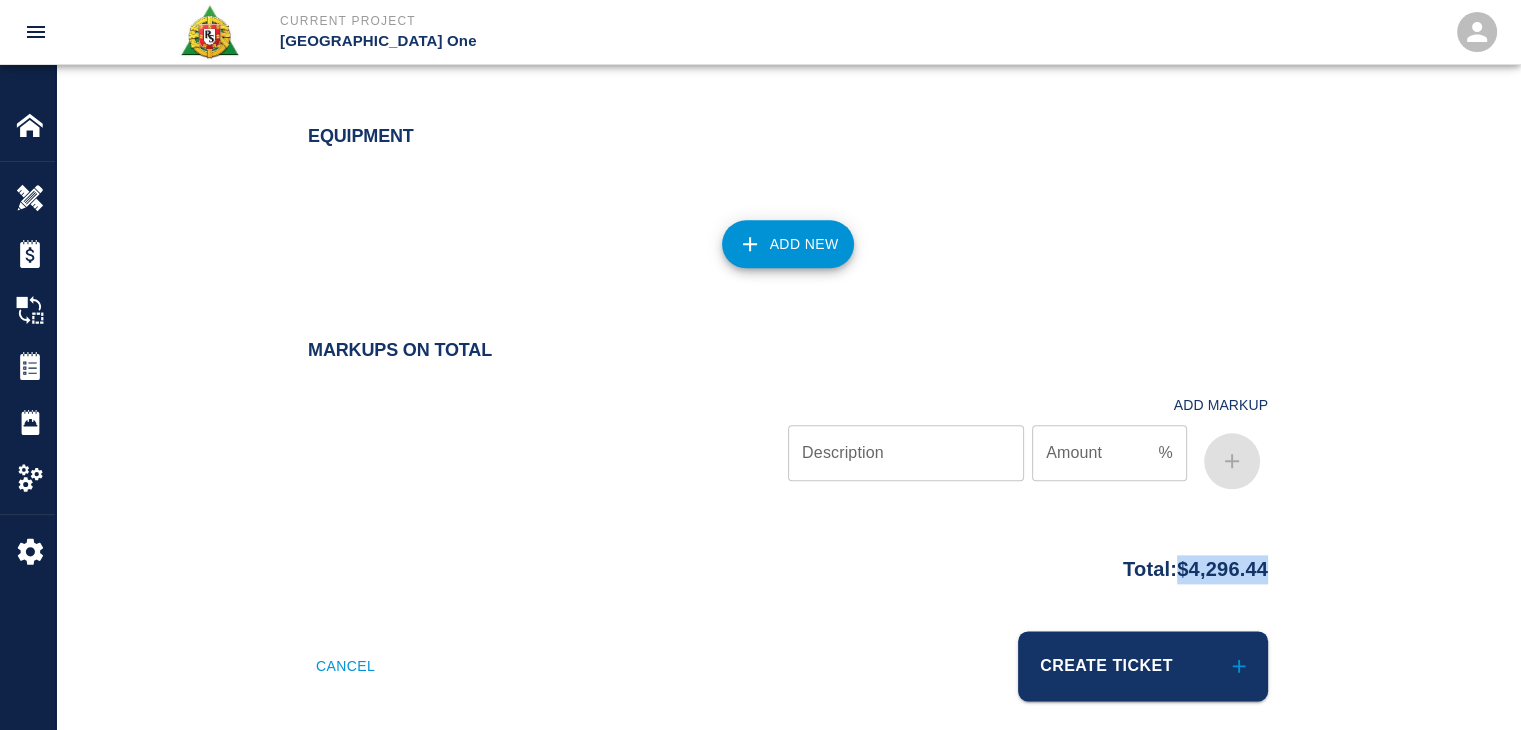 drag, startPoint x: 1307, startPoint y: 545, endPoint x: 1158, endPoint y: 558, distance: 149.56604 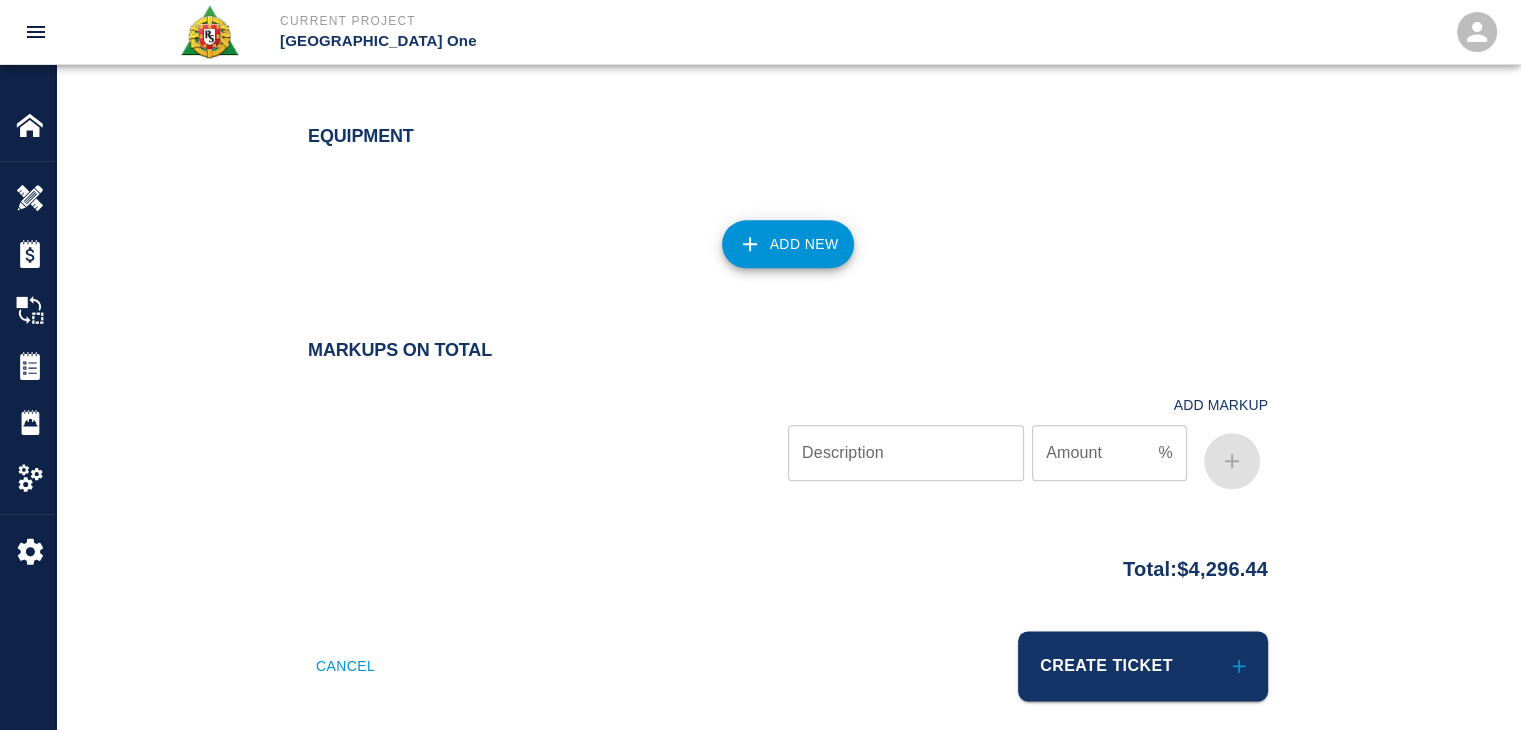 click on "Equipment" at bounding box center (776, 125) 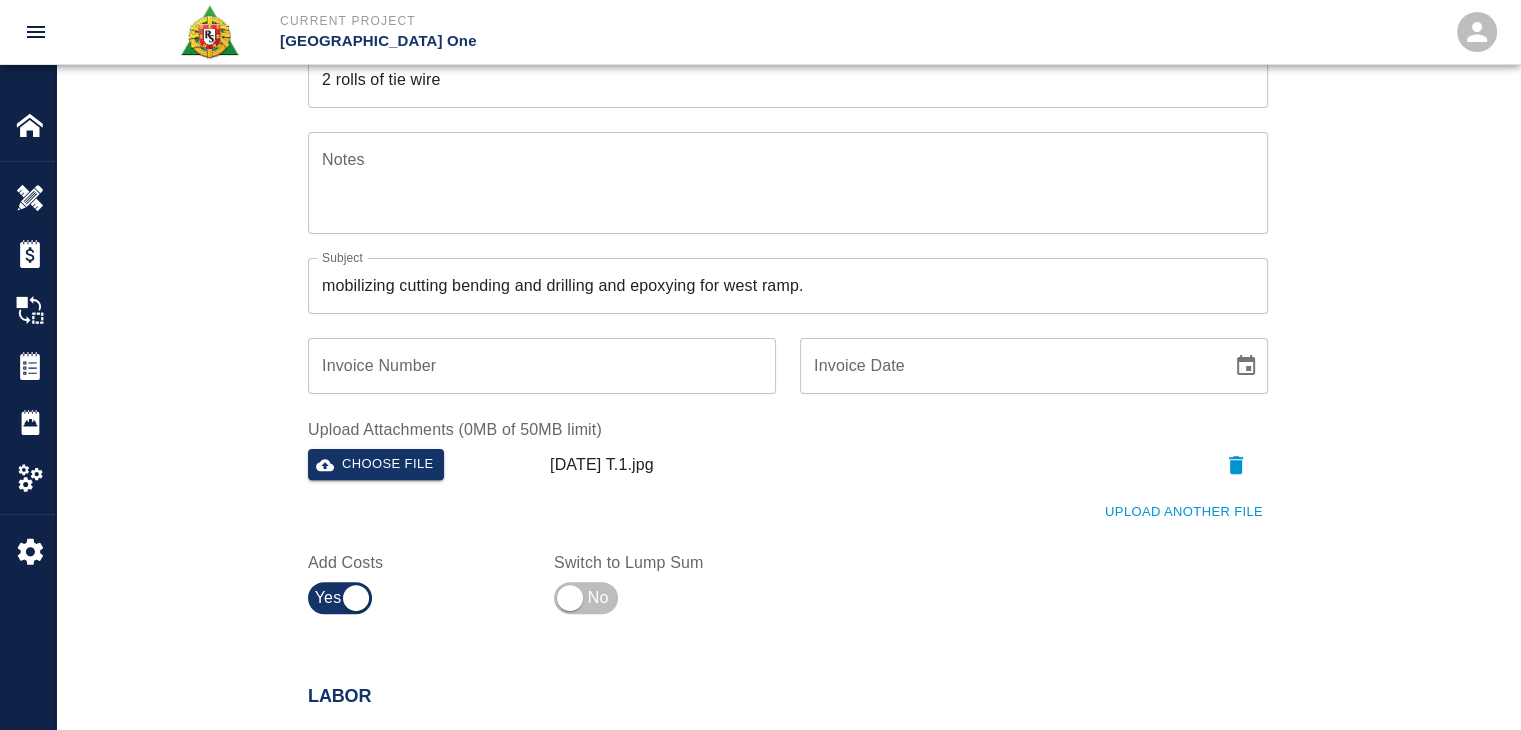scroll, scrollTop: 0, scrollLeft: 0, axis: both 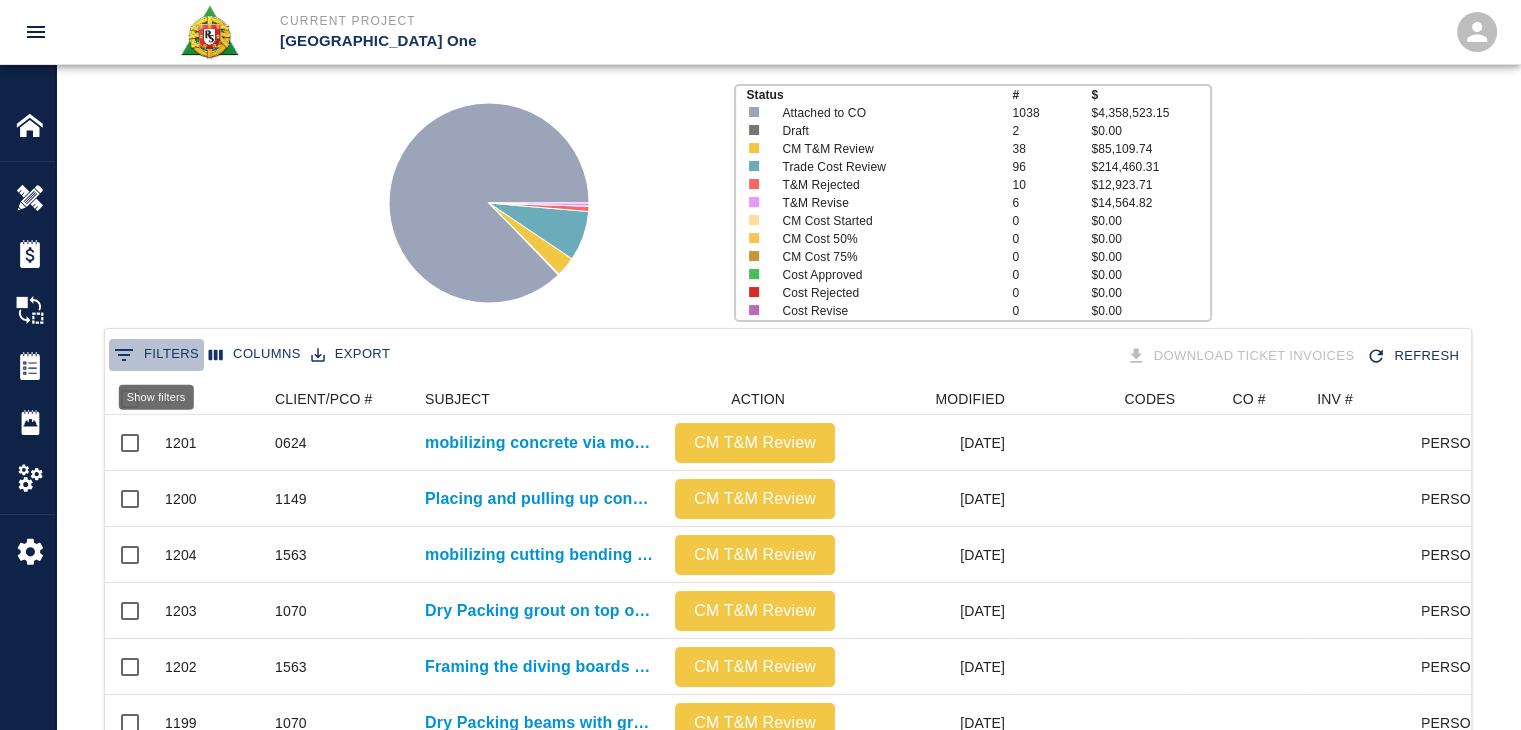 click on "0 Filters" at bounding box center [156, 355] 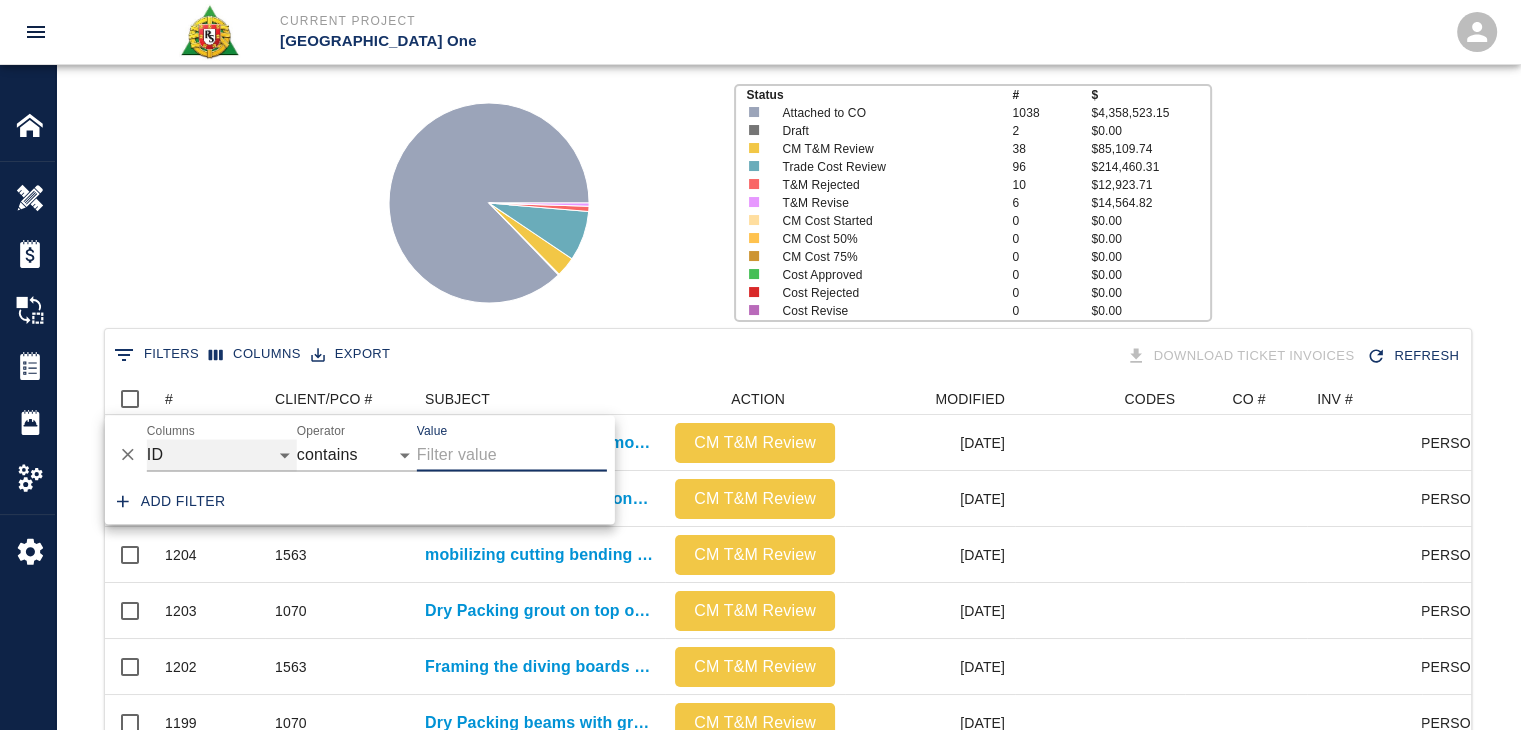 click on "ID # CLIENT/PCO # SUBJECT DESCRIPTION ACTION WORK MODIFIED CREATED CODES CO # INV # INBOX TOTAL CLOSED SUBMITTED APPROVED DATE CM COST APPROVED" at bounding box center [222, 455] 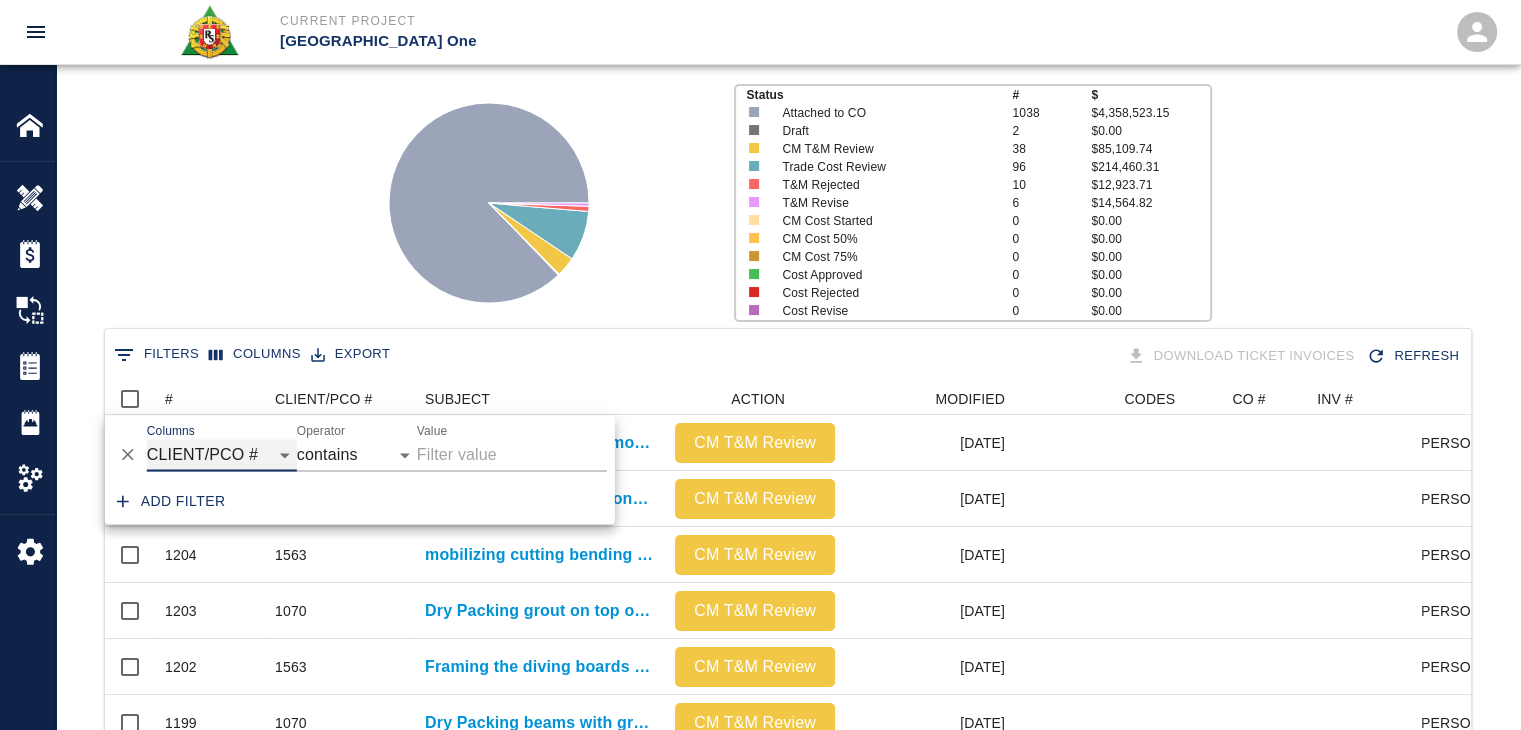 click on "ID # CLIENT/PCO # SUBJECT DESCRIPTION ACTION WORK MODIFIED CREATED CODES CO # INV # INBOX TOTAL CLOSED SUBMITTED APPROVED DATE CM COST APPROVED" at bounding box center (222, 455) 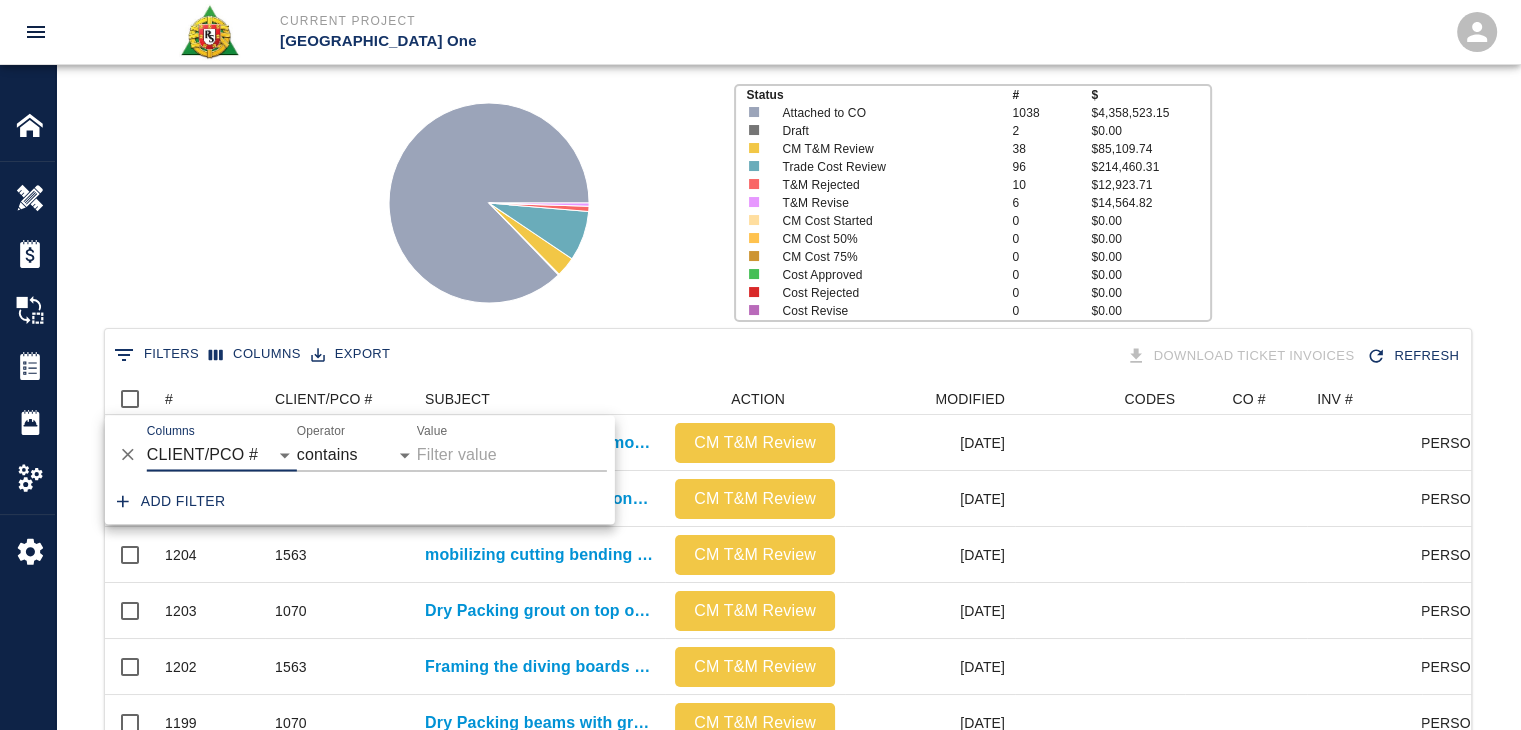 click on "Value" at bounding box center [512, 455] 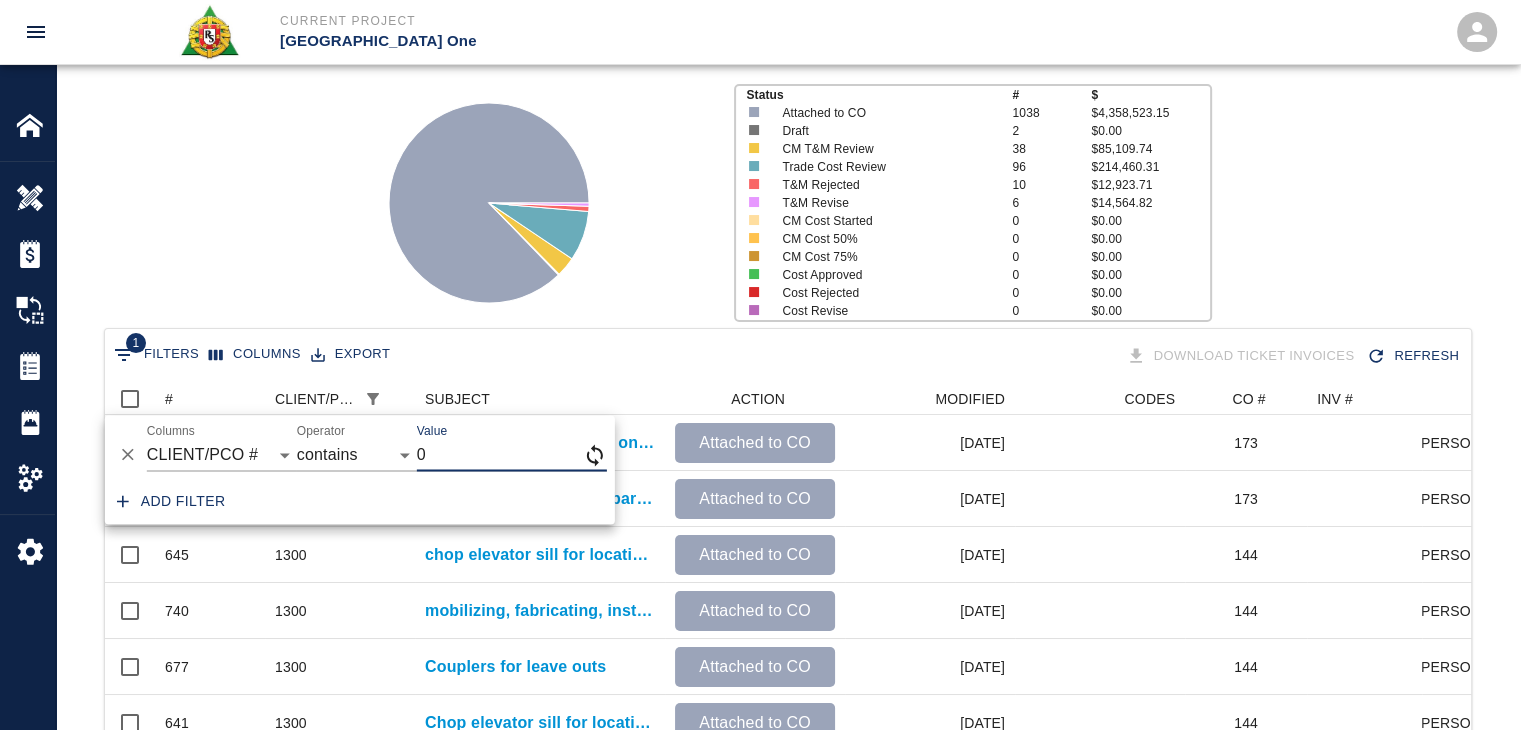 scroll, scrollTop: 704, scrollLeft: 1351, axis: both 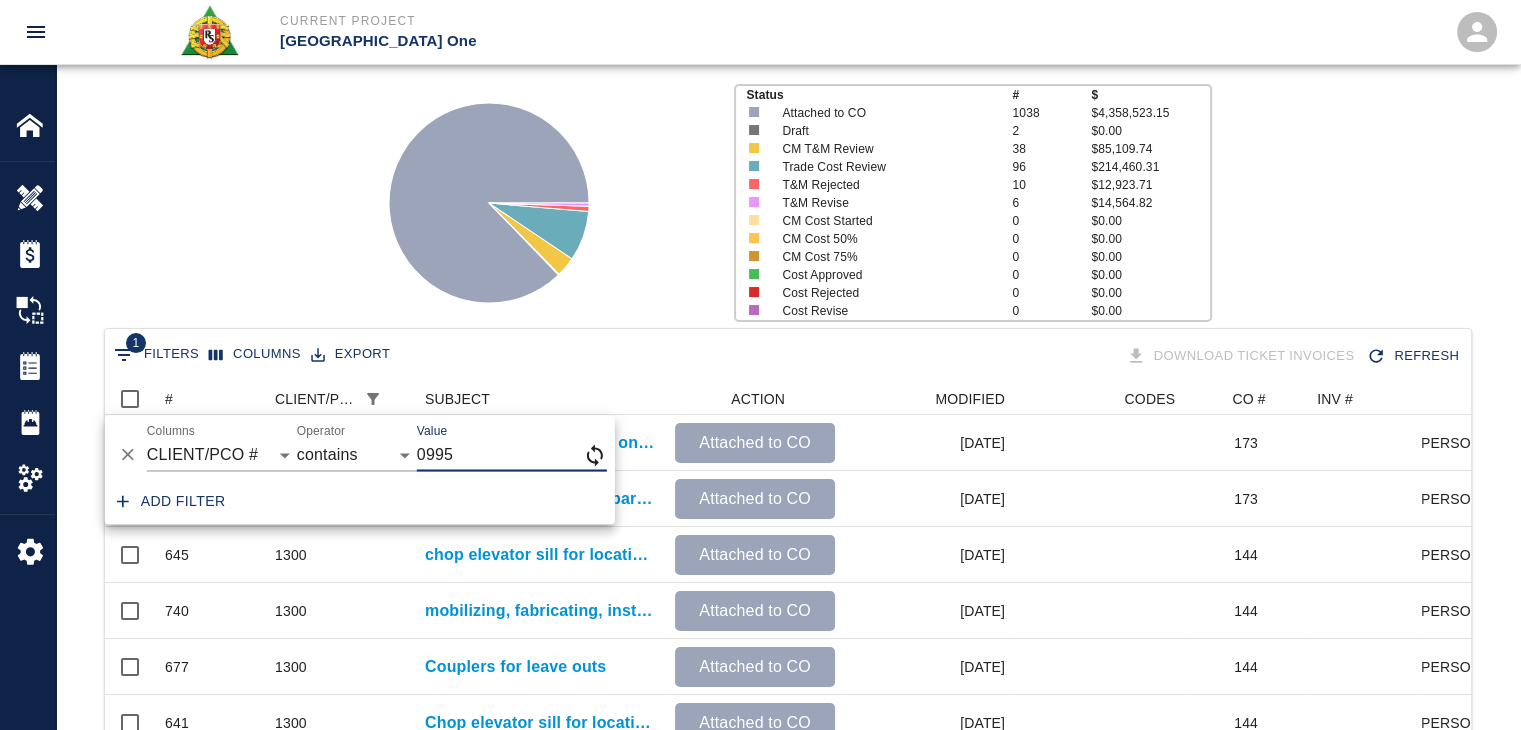 type on "0995" 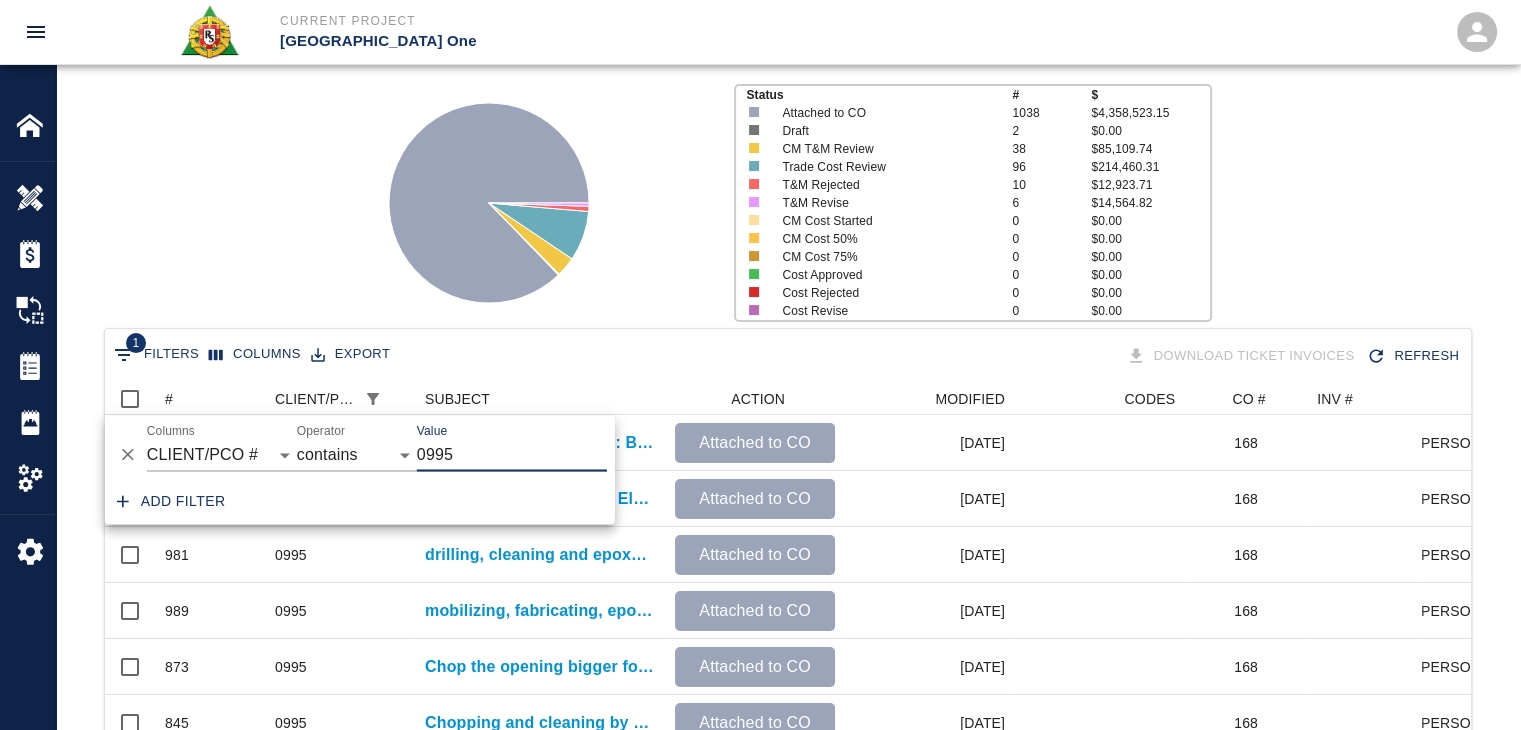 scroll, scrollTop: 16, scrollLeft: 16, axis: both 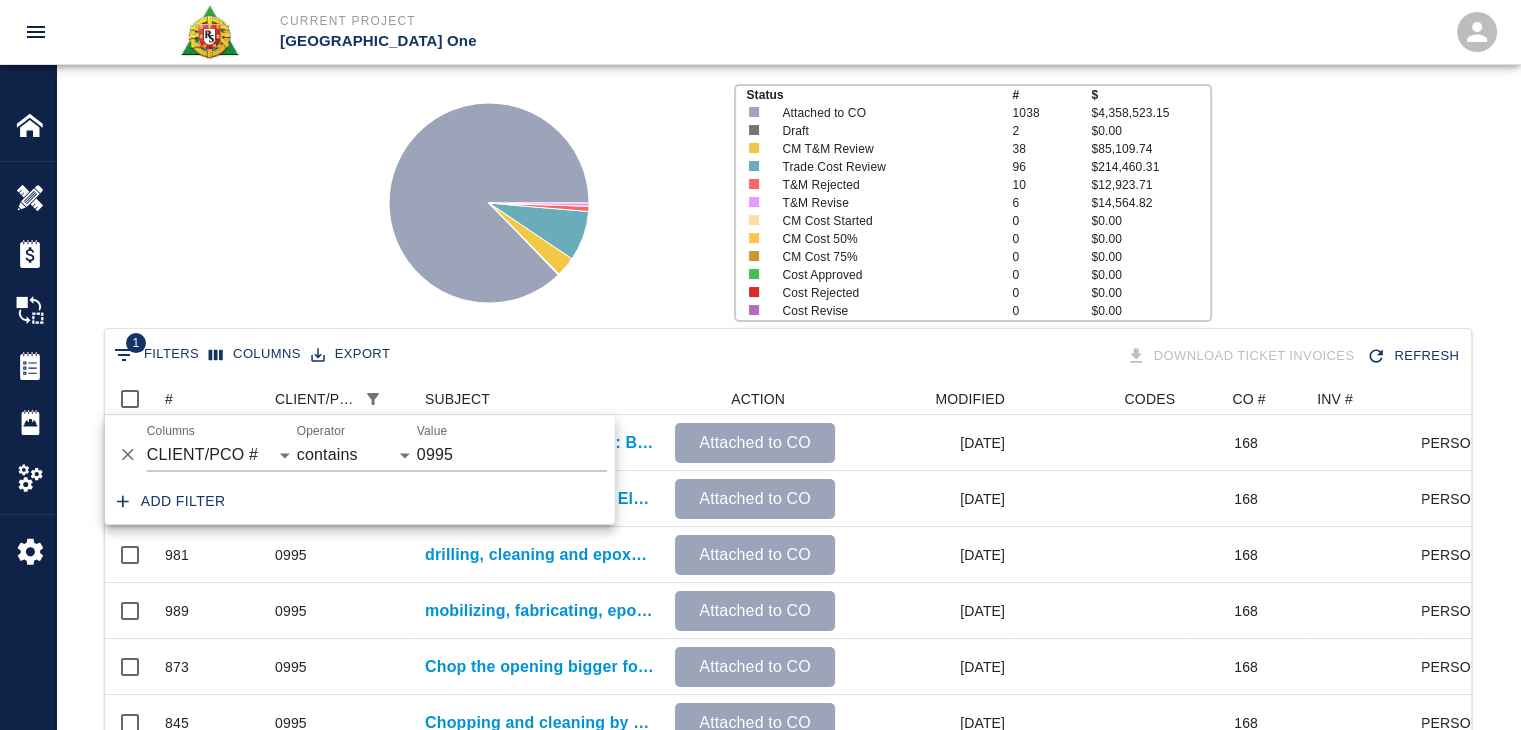 click on "Status # $ Attached to CO 1038 $4,358,523.15 Draft 2 $0.00 CM T&M Review 38 $85,109.74 Trade Cost Review 96 $214,460.31 T&M Rejected 10 $12,923.71 T&M Revise 6 $14,564.82 CM Cost Started 0 $0.00 CM Cost 50% 0 $0.00 CM Cost 75% 0 $0.00 Cost Approved 0 $0.00 Cost Rejected 0 $0.00 Cost Revise 0 $0.00" at bounding box center [780, 195] 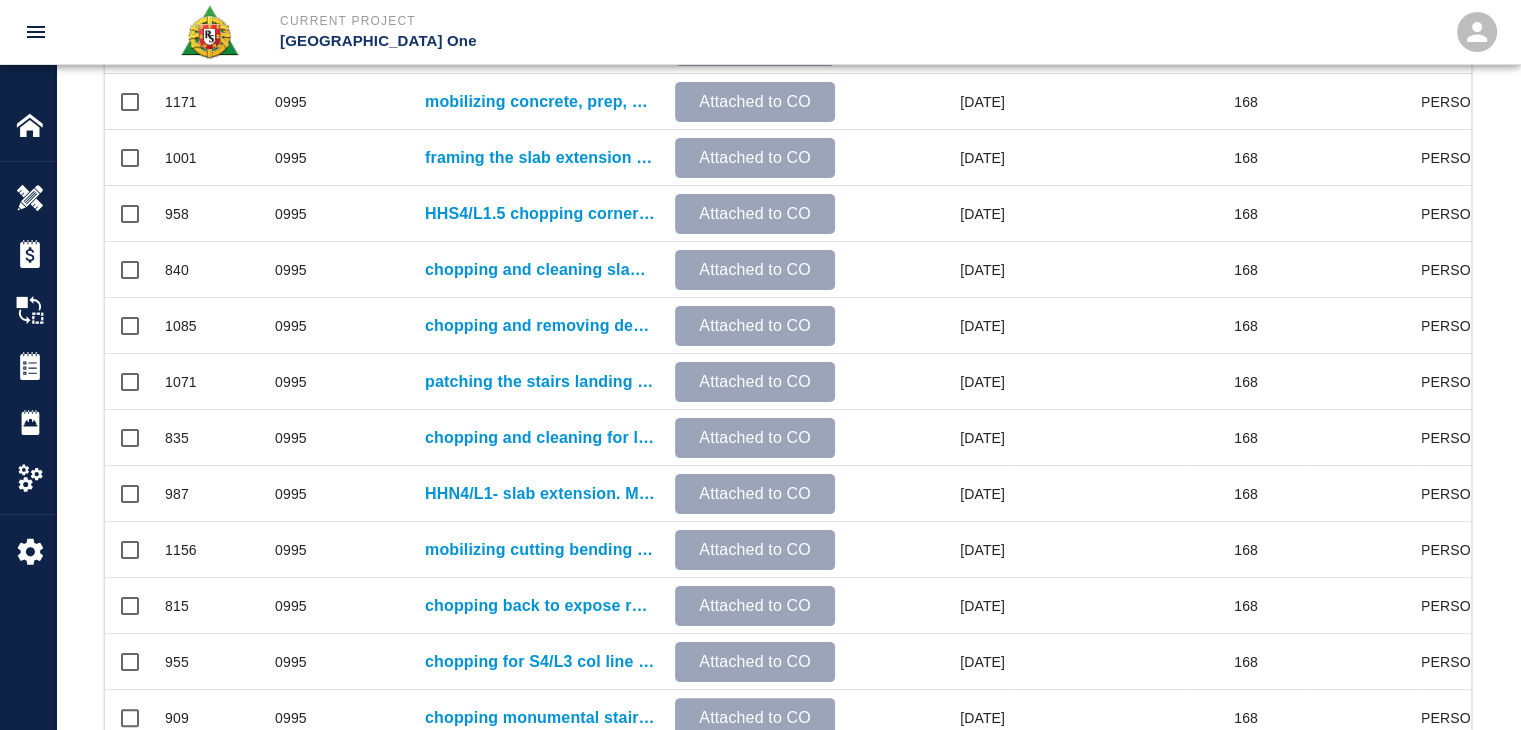 scroll, scrollTop: 1052, scrollLeft: 0, axis: vertical 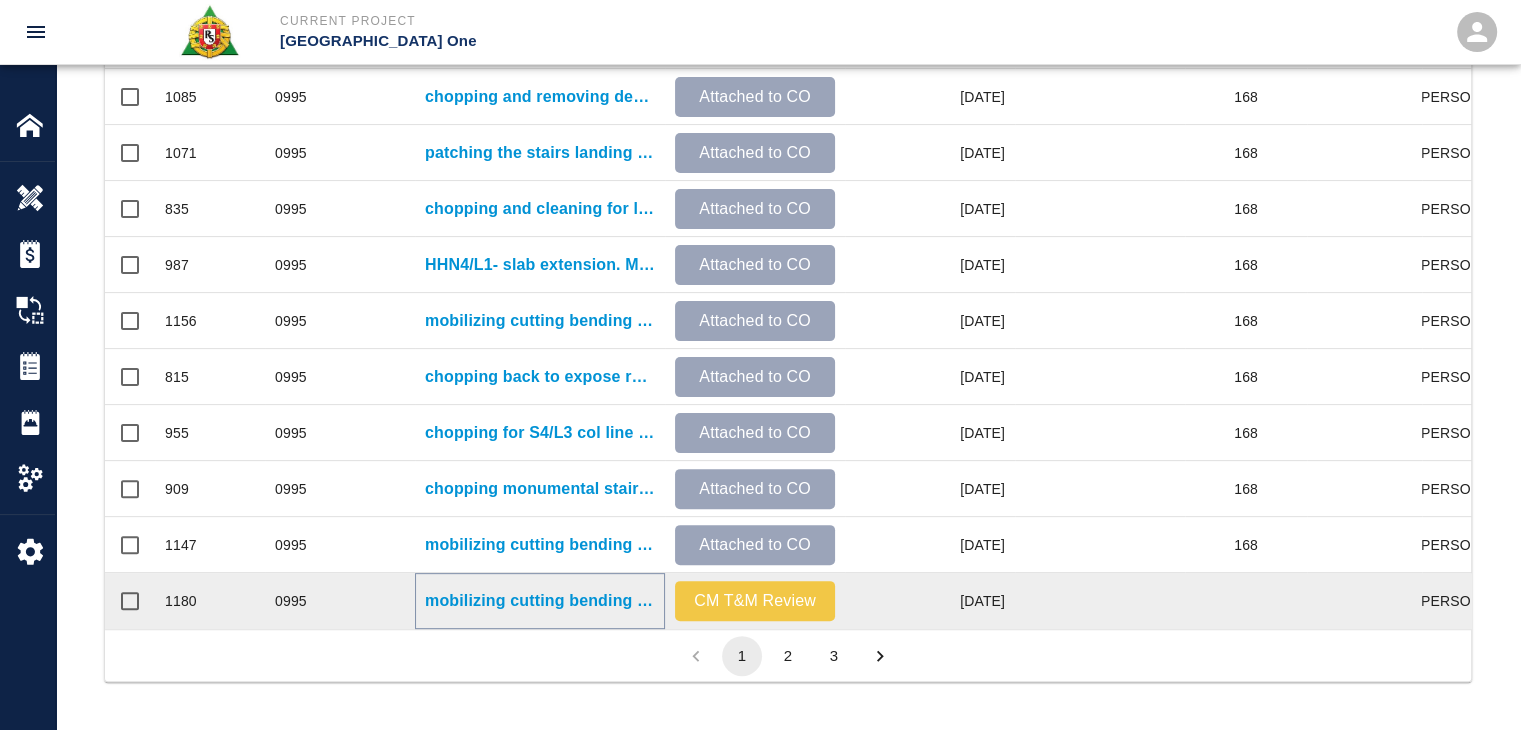 click on "mobilizing cutting bending and drilling for stair 13 leave out." at bounding box center [540, 601] 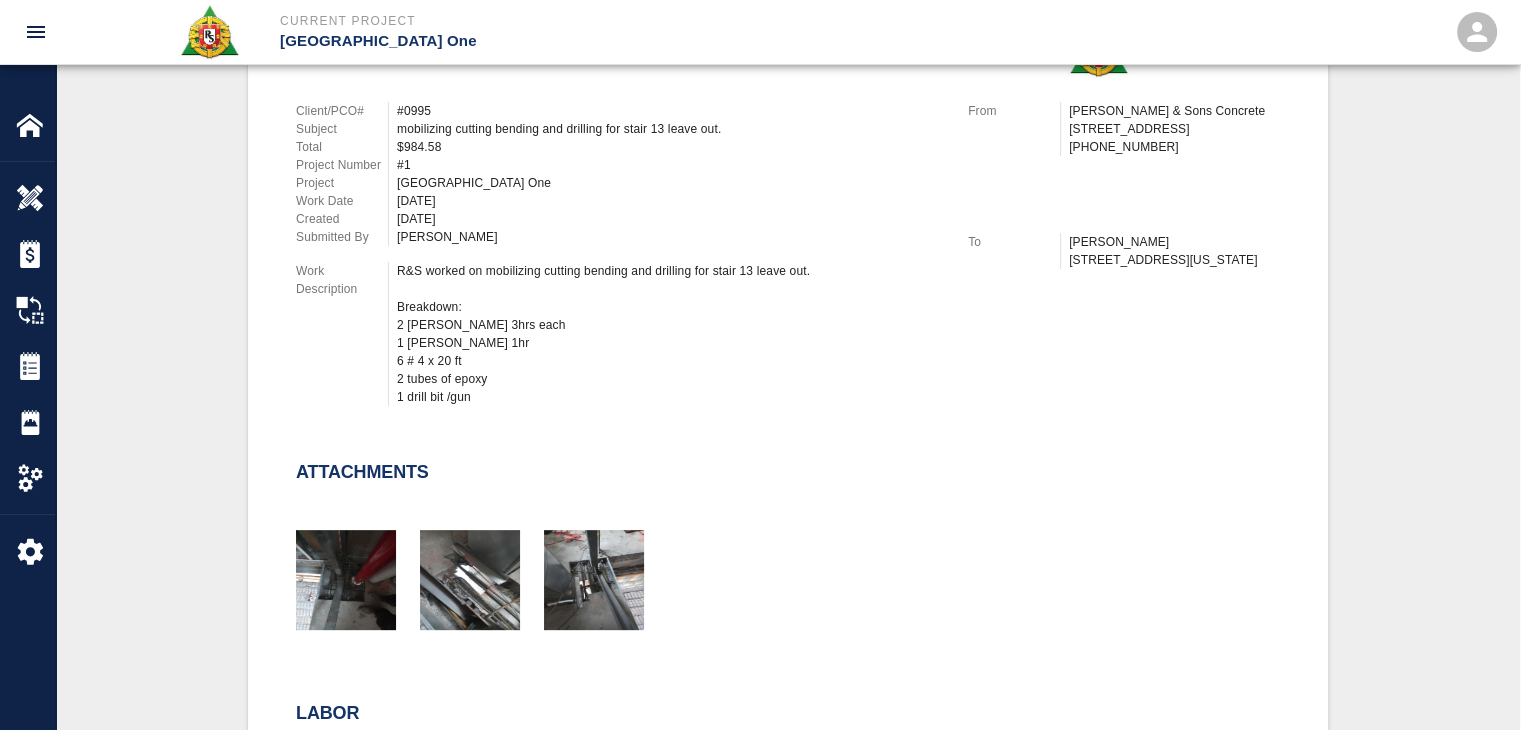 scroll, scrollTop: 0, scrollLeft: 0, axis: both 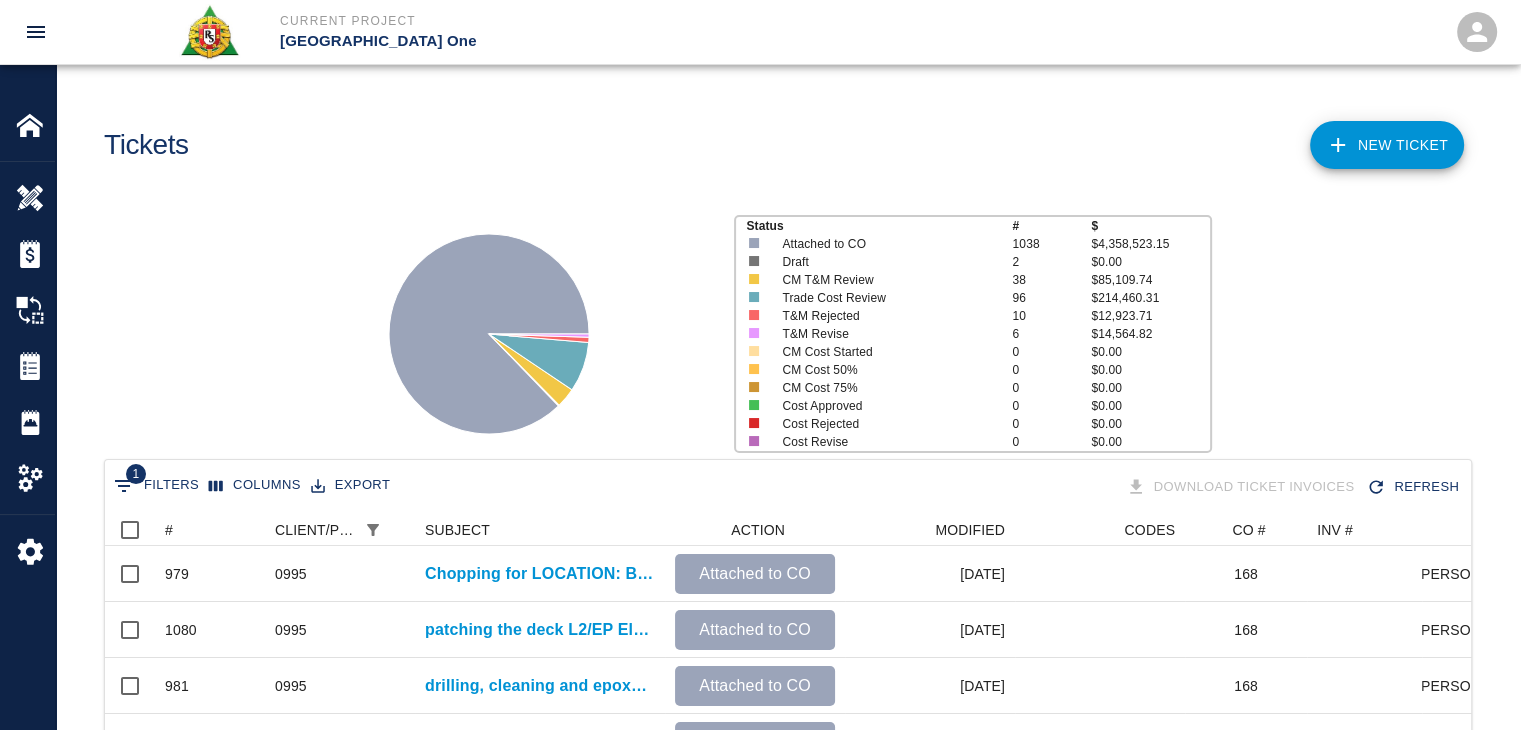 click on "1 Filters" at bounding box center (156, 486) 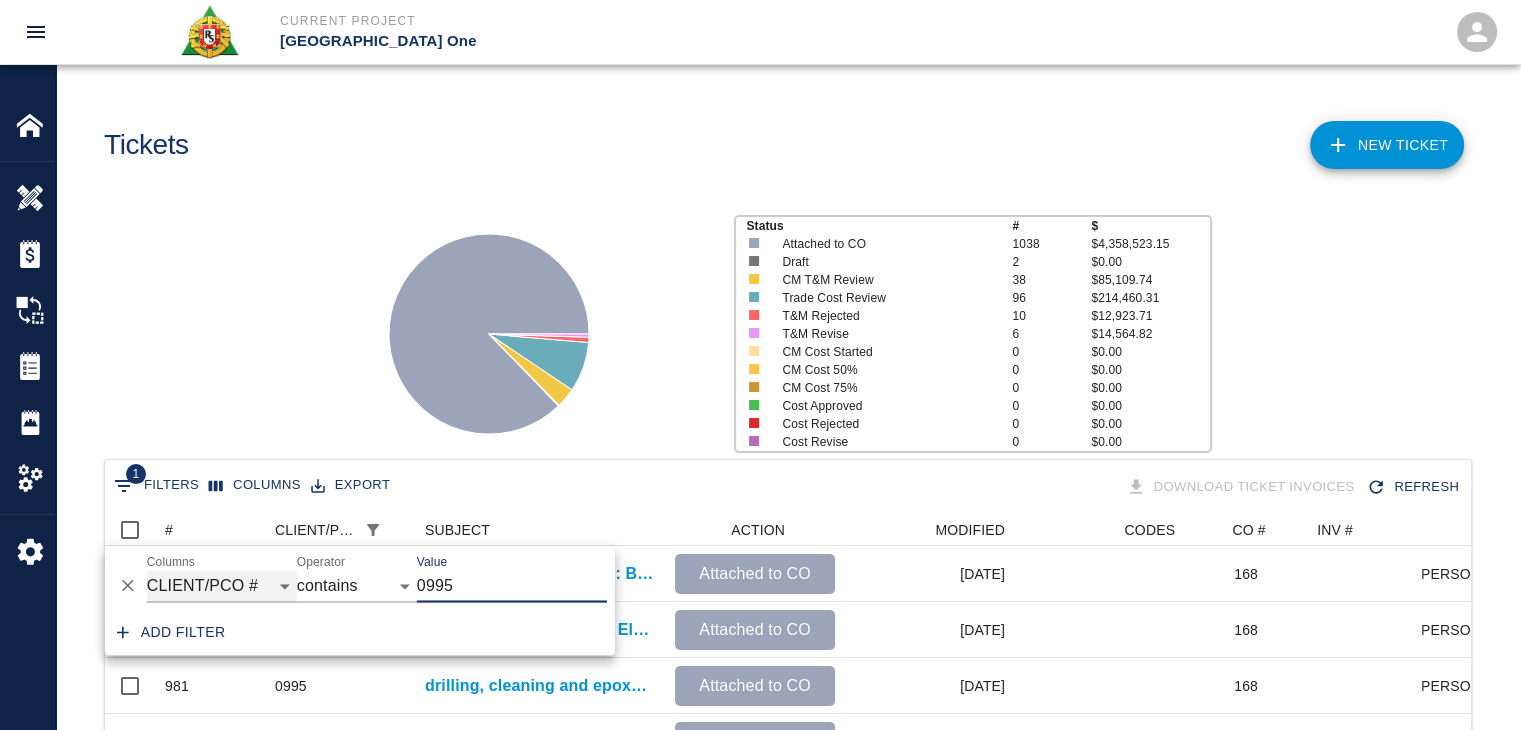 click on "ID # CLIENT/PCO # SUBJECT DESCRIPTION ACTION WORK MODIFIED CREATED CODES CO # INV # INBOX TOTAL CLOSED SUBMITTED APPROVED DATE CM COST APPROVED" at bounding box center (222, 586) 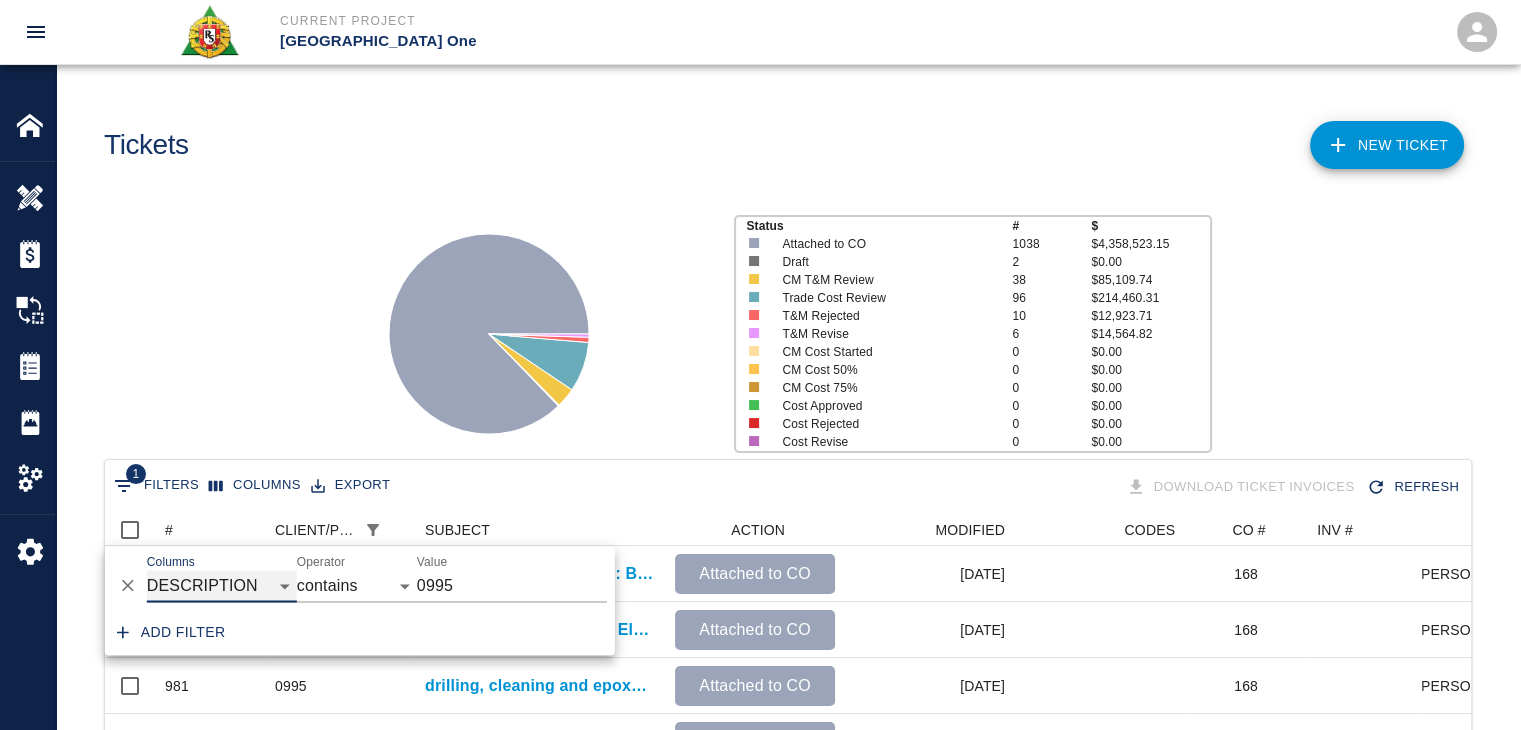 click on "ID # CLIENT/PCO # SUBJECT DESCRIPTION ACTION WORK MODIFIED CREATED CODES CO # INV # INBOX TOTAL CLOSED SUBMITTED APPROVED DATE CM COST APPROVED" at bounding box center [222, 586] 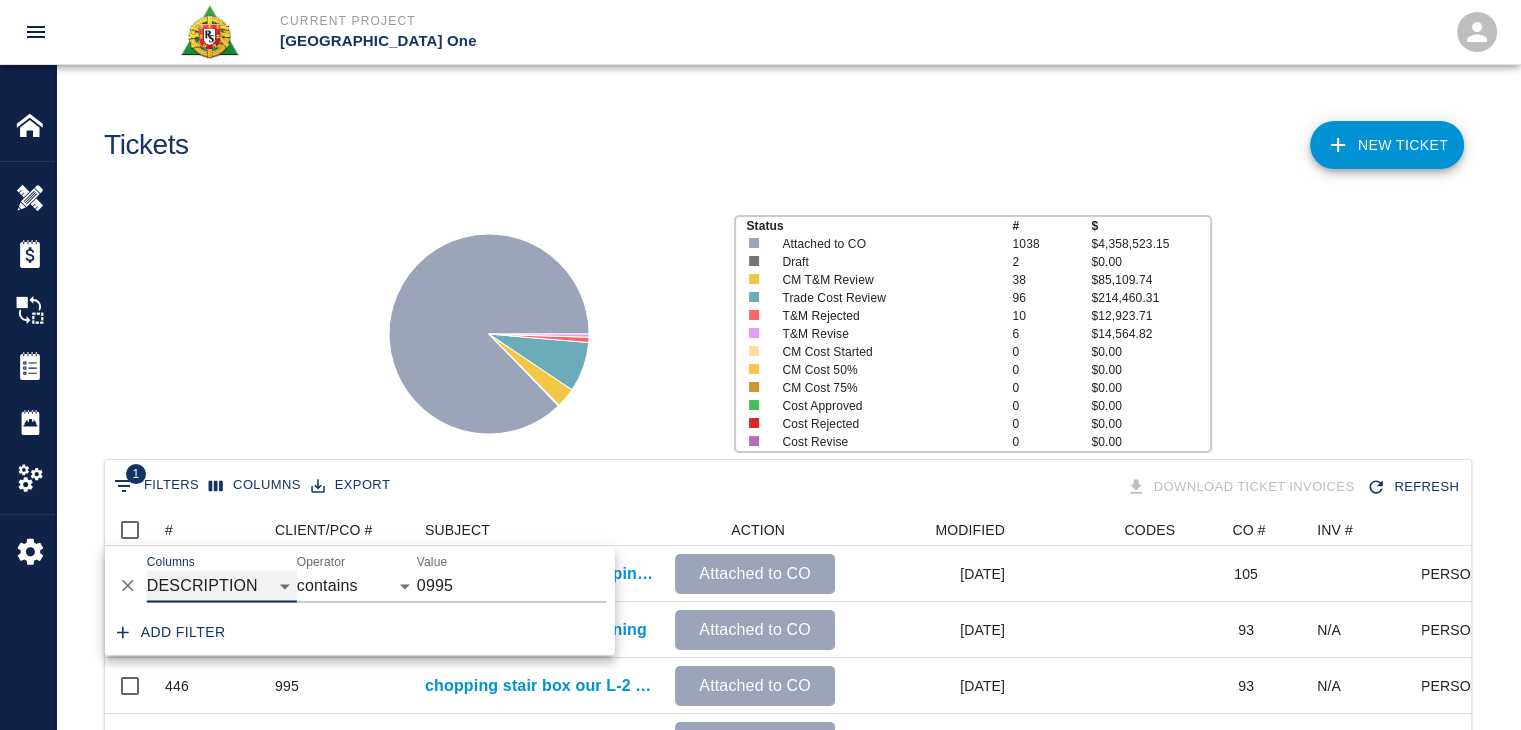 scroll, scrollTop: 368, scrollLeft: 1351, axis: both 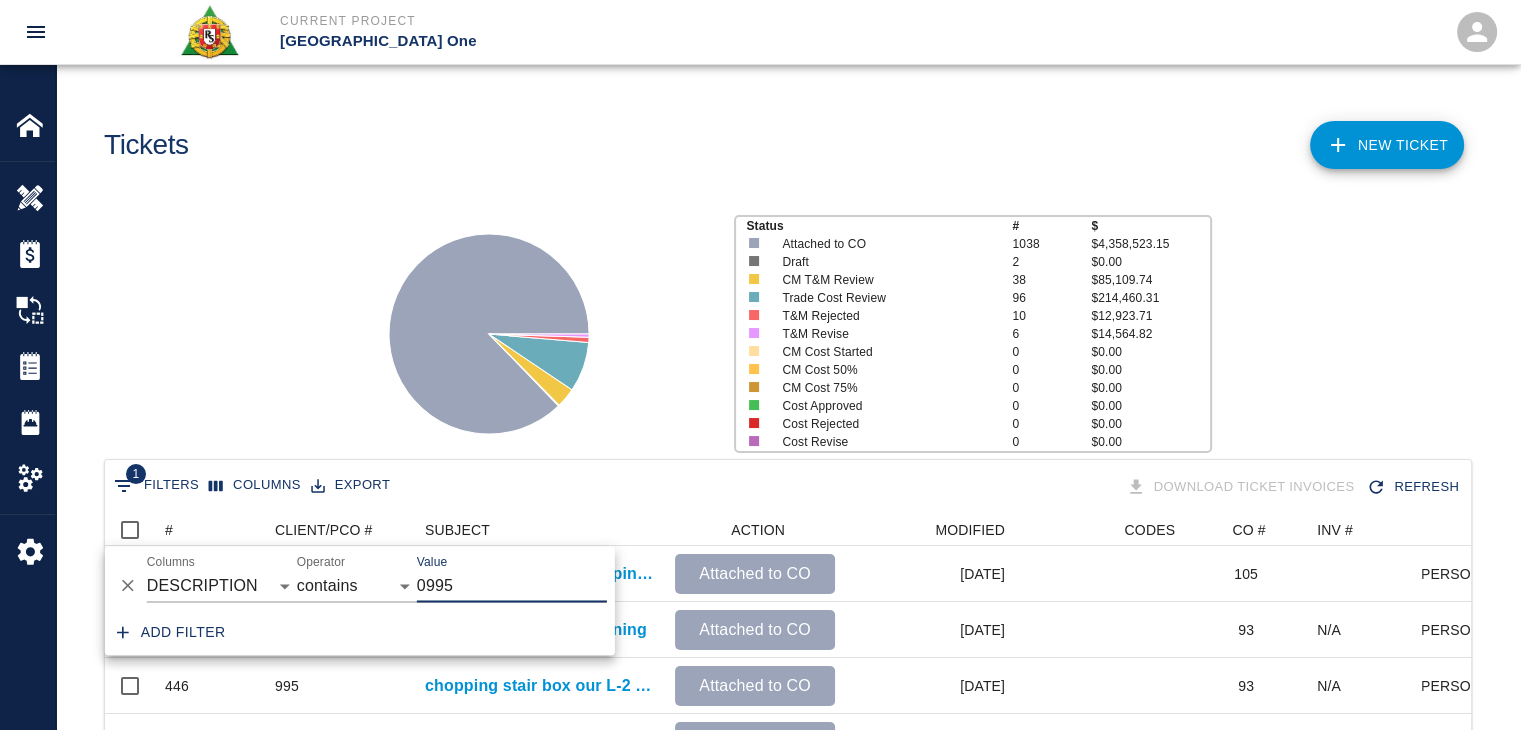 click on "0995" at bounding box center (512, 586) 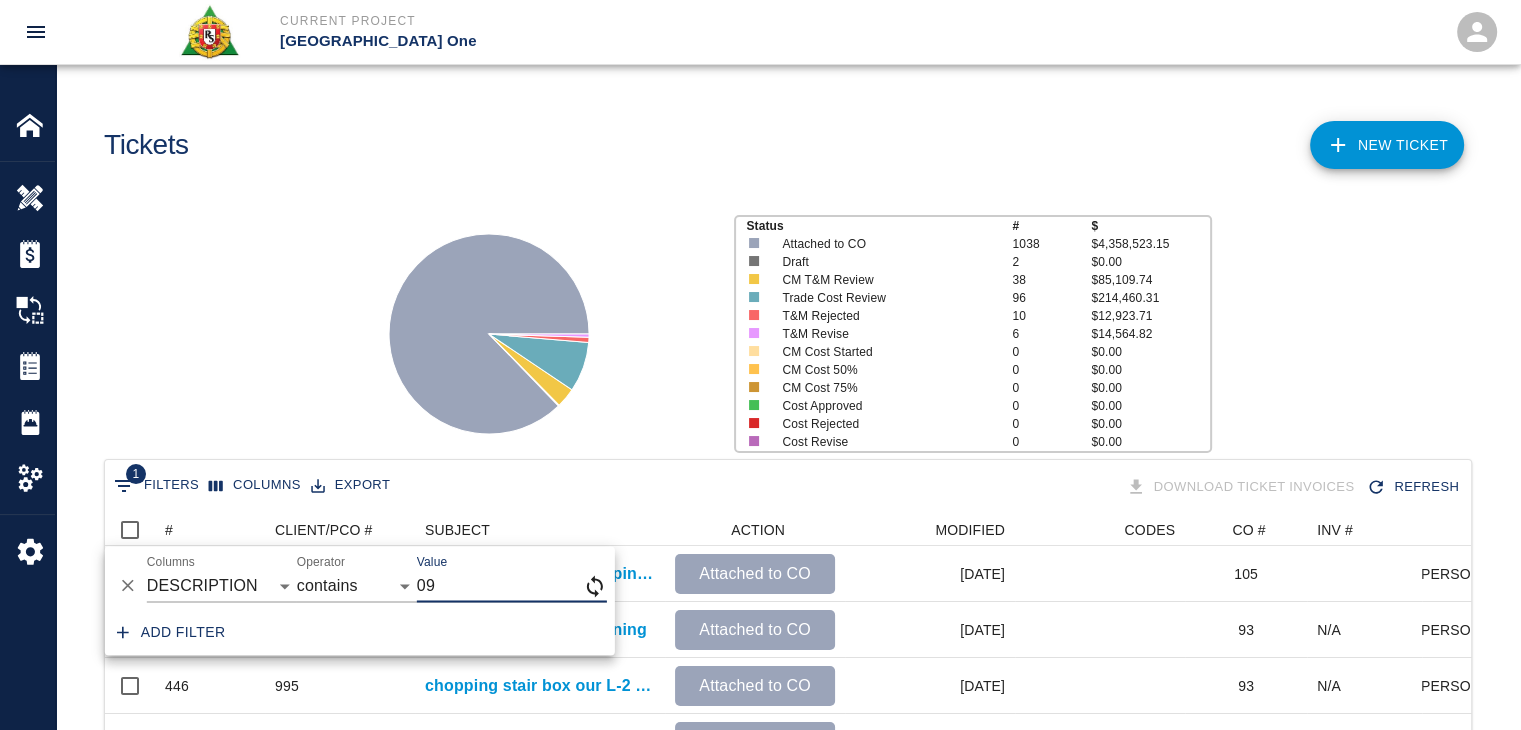 type on "0" 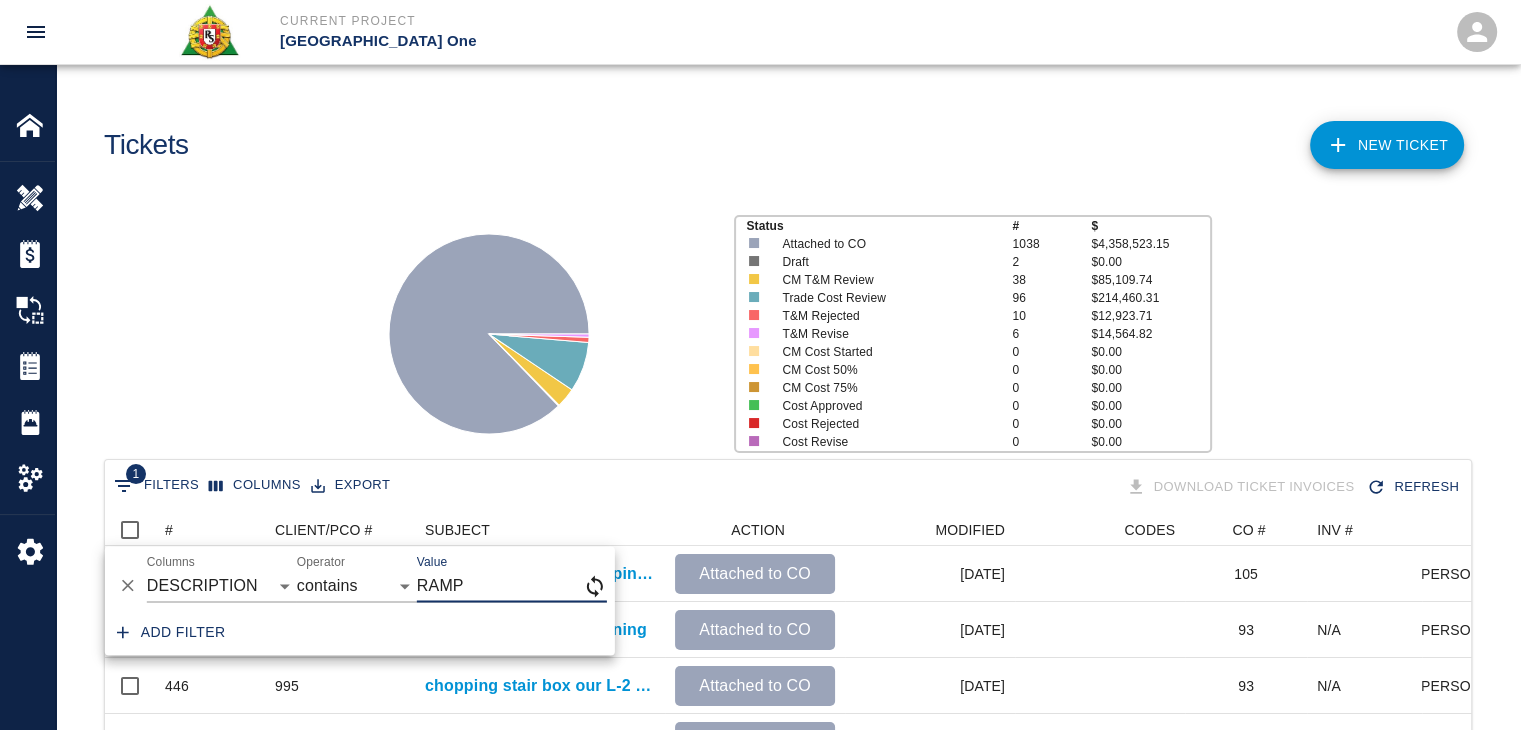type on "RAMP" 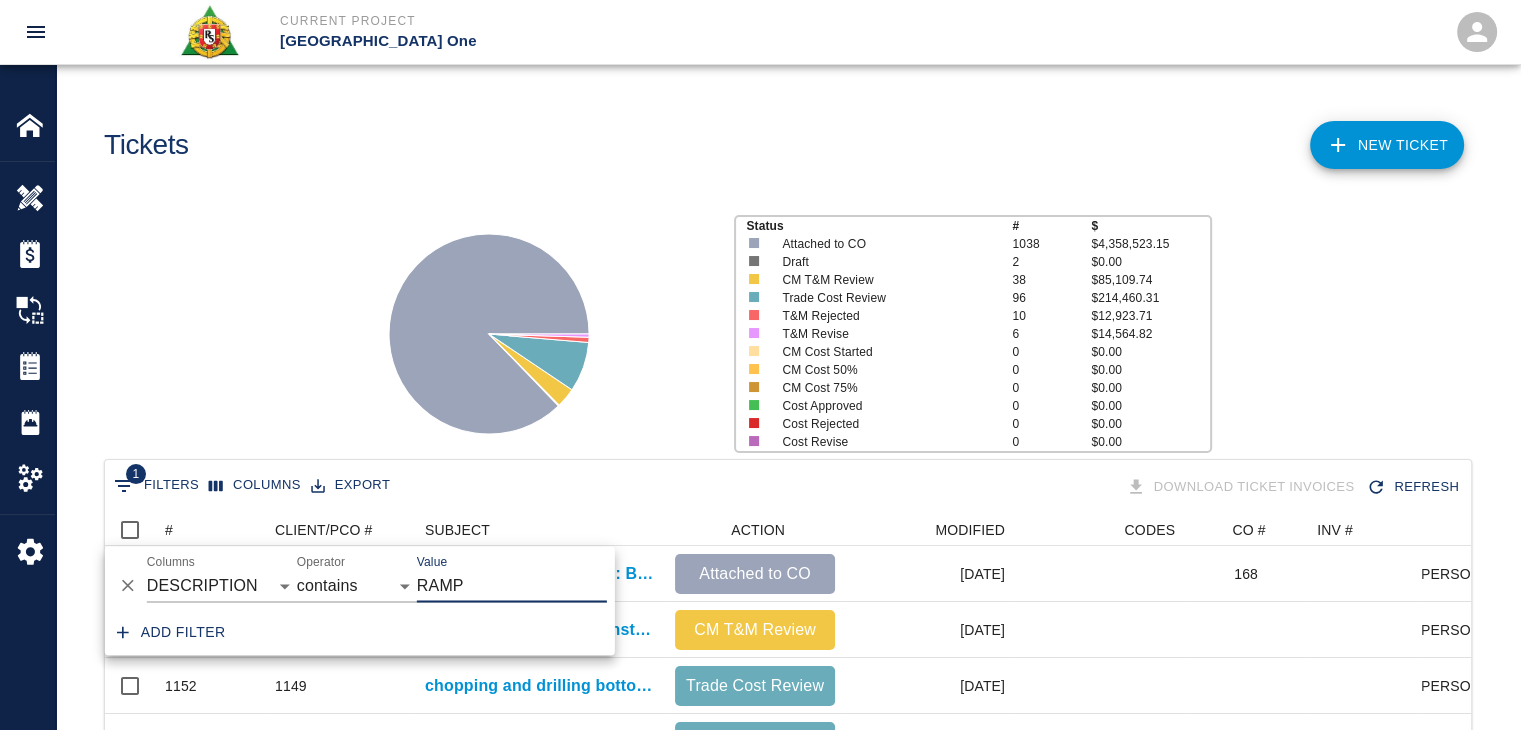 scroll, scrollTop: 16, scrollLeft: 16, axis: both 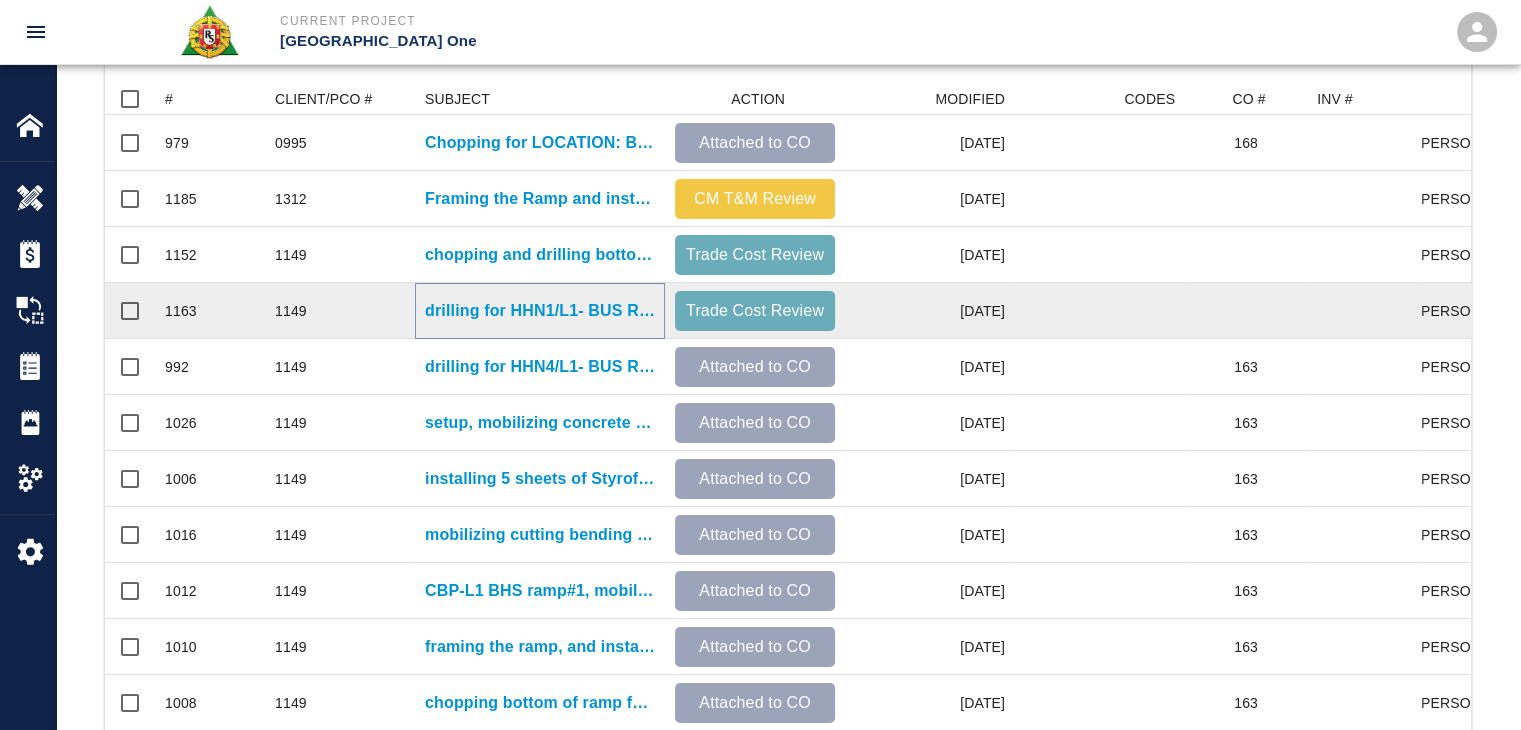 click on "drilling for HHN1/L1- BUS Ramp at col. Line Y/9.5." at bounding box center [540, 311] 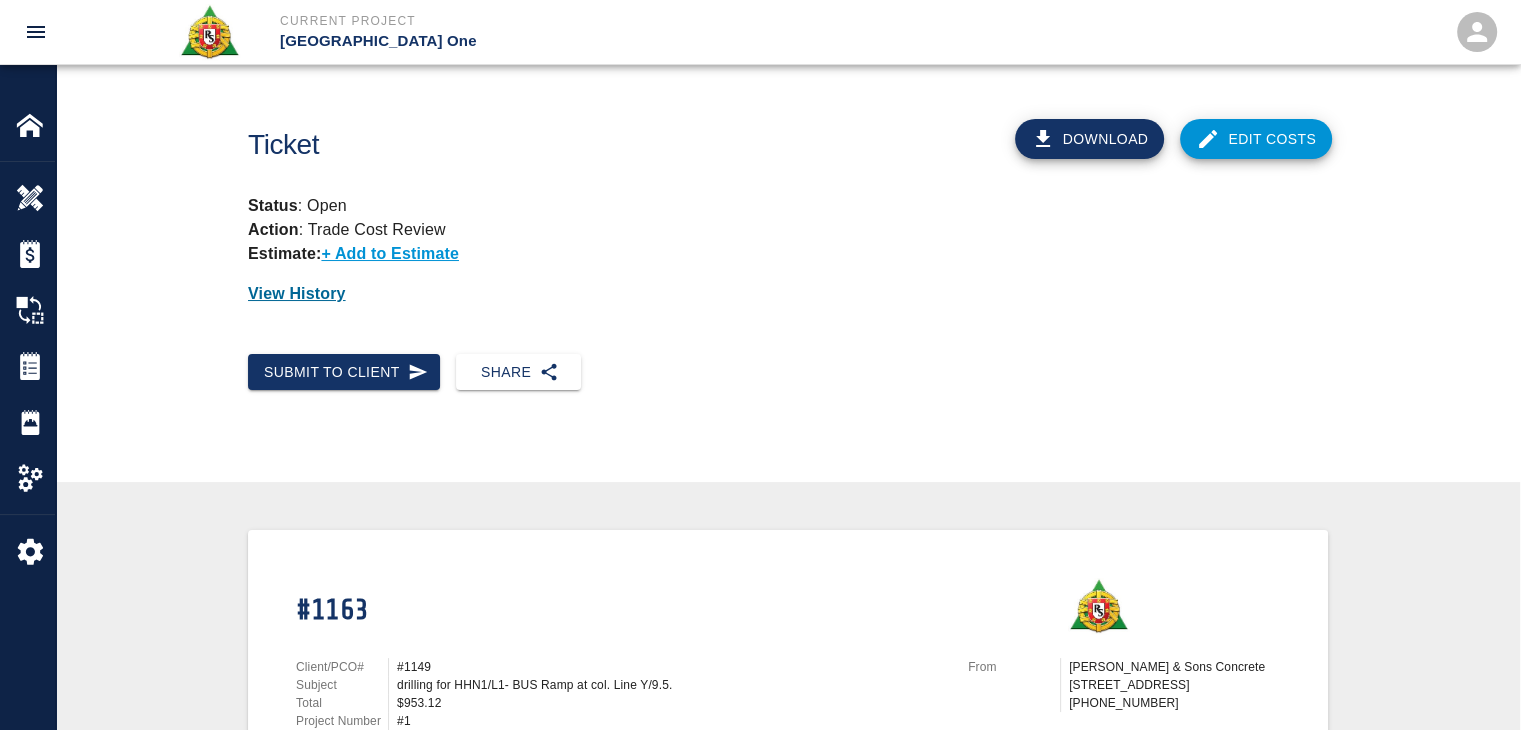 scroll, scrollTop: 39, scrollLeft: 0, axis: vertical 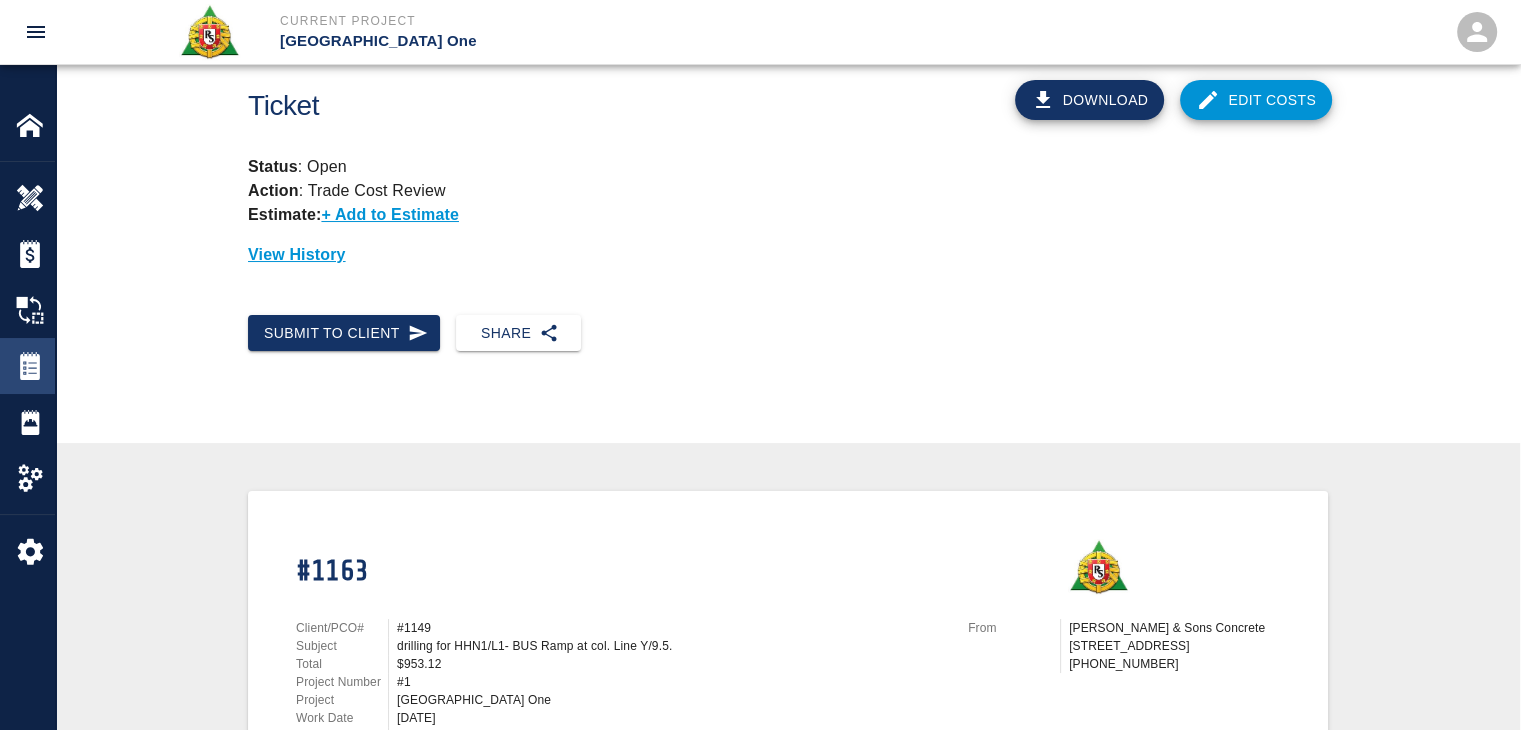 click at bounding box center (30, 366) 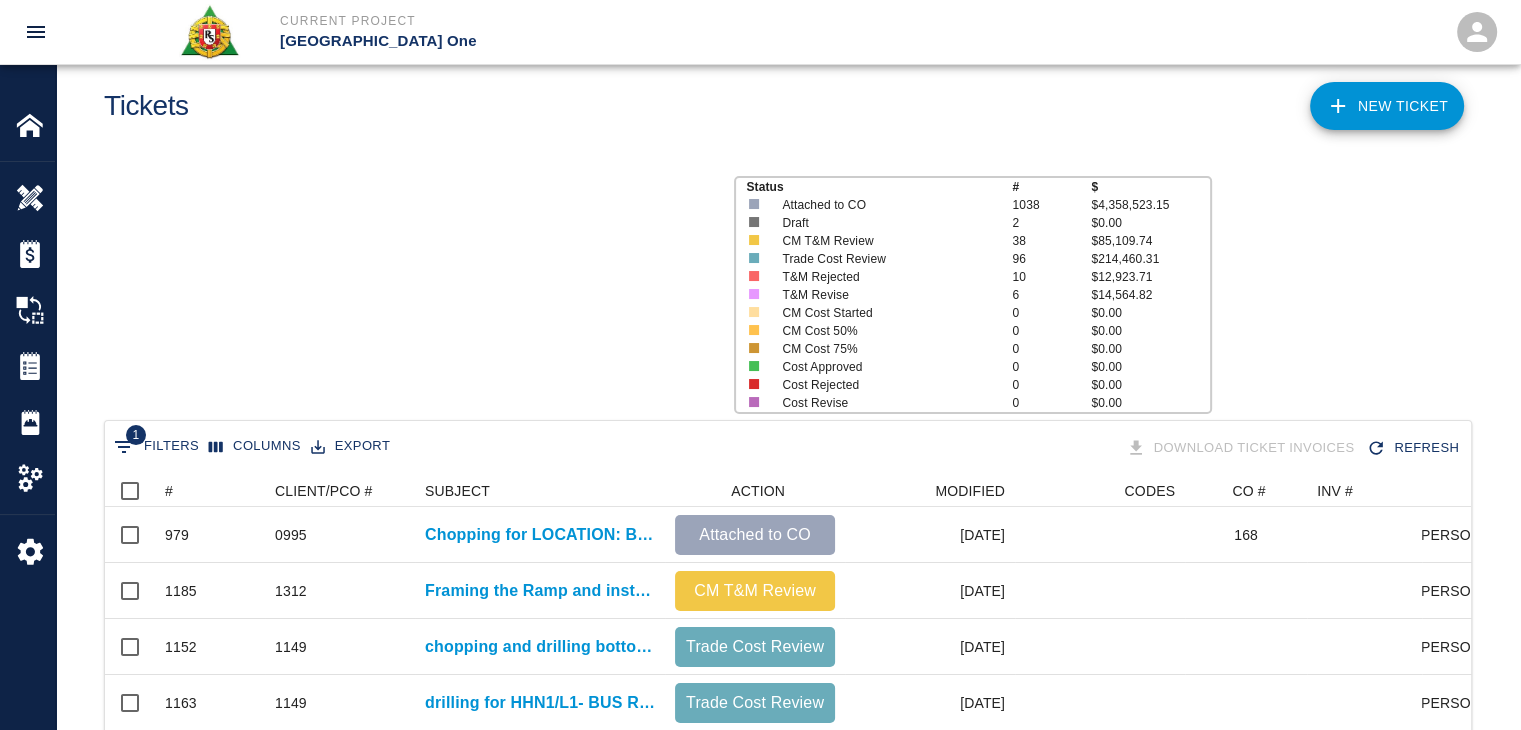 scroll, scrollTop: 0, scrollLeft: 0, axis: both 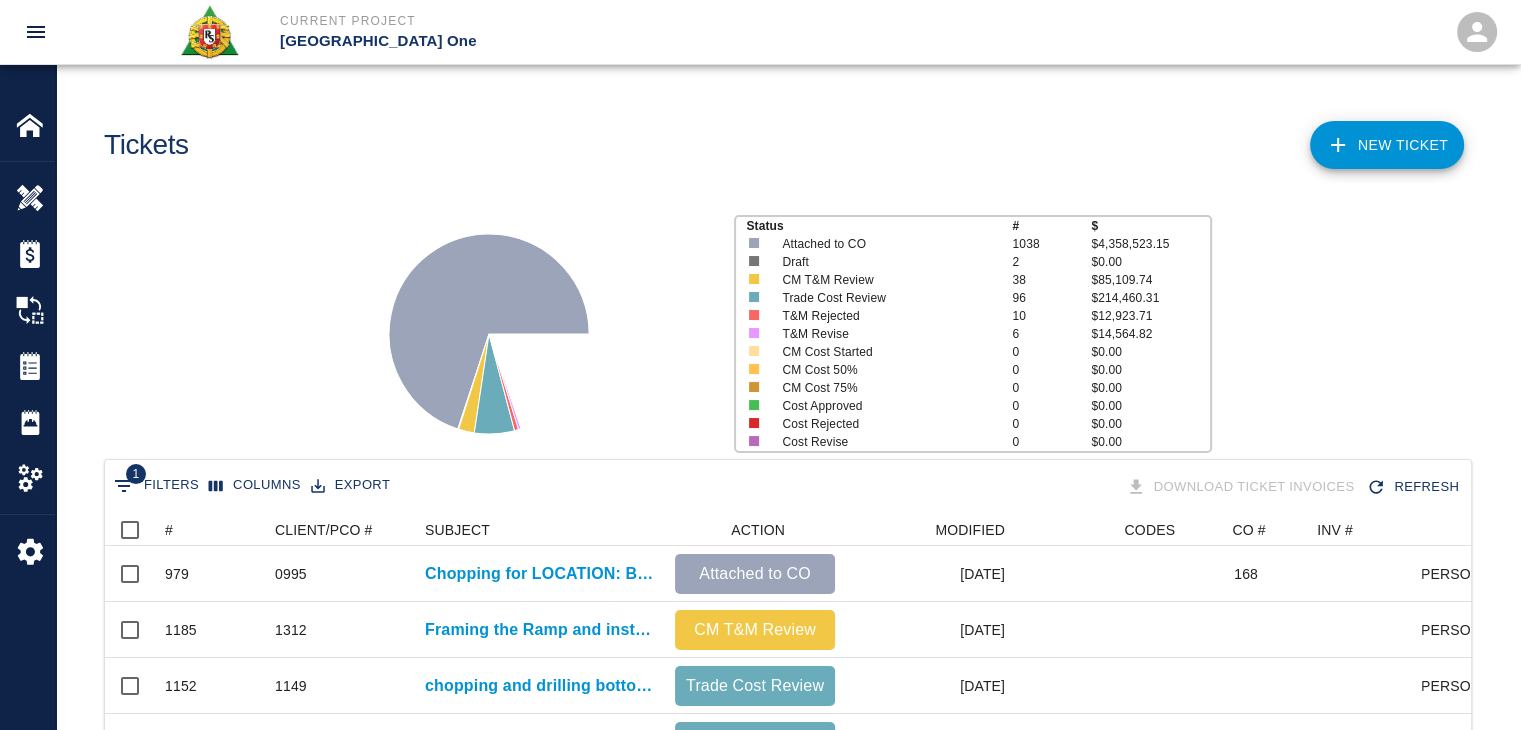 click on "NEW TICKET" at bounding box center [1387, 145] 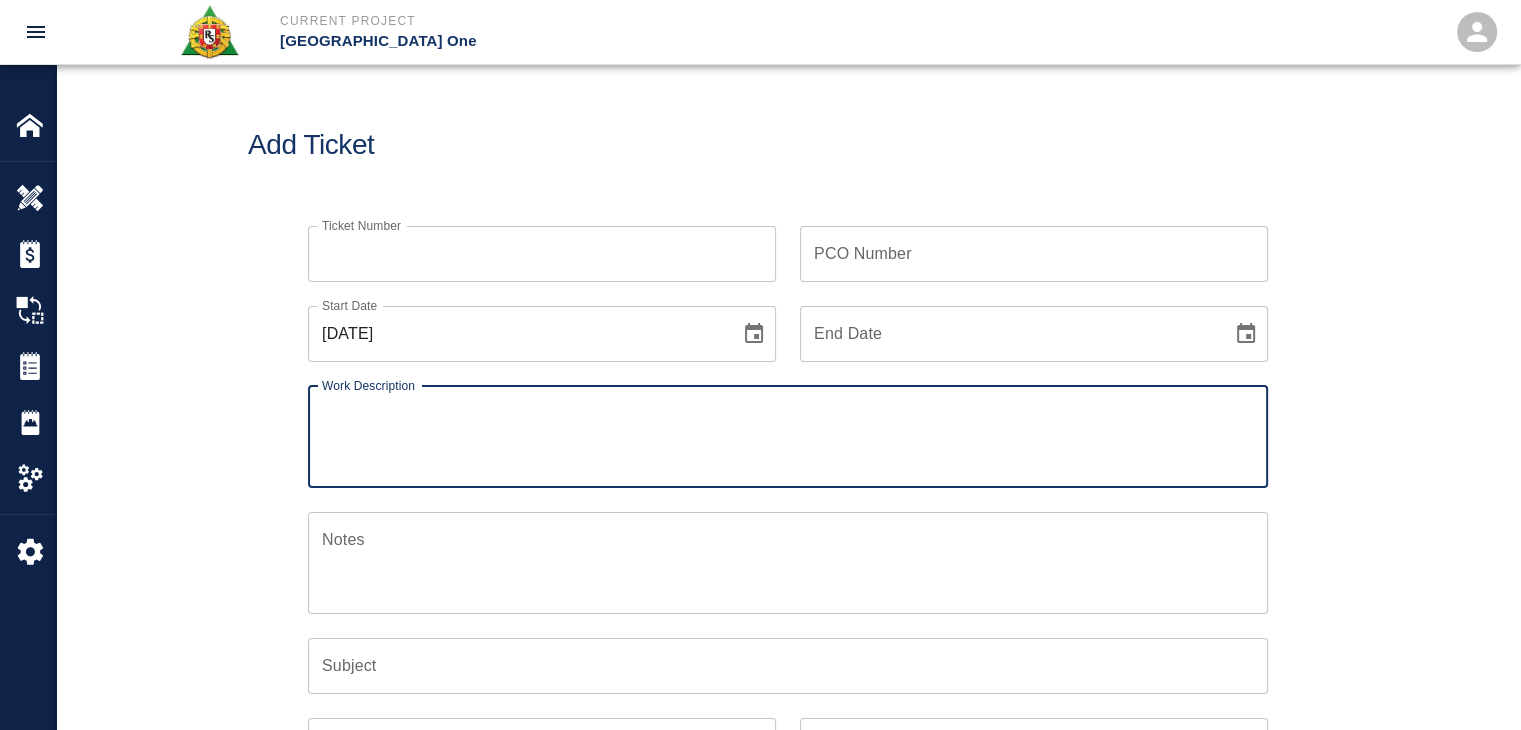 click on "PCO Number" at bounding box center (1034, 254) 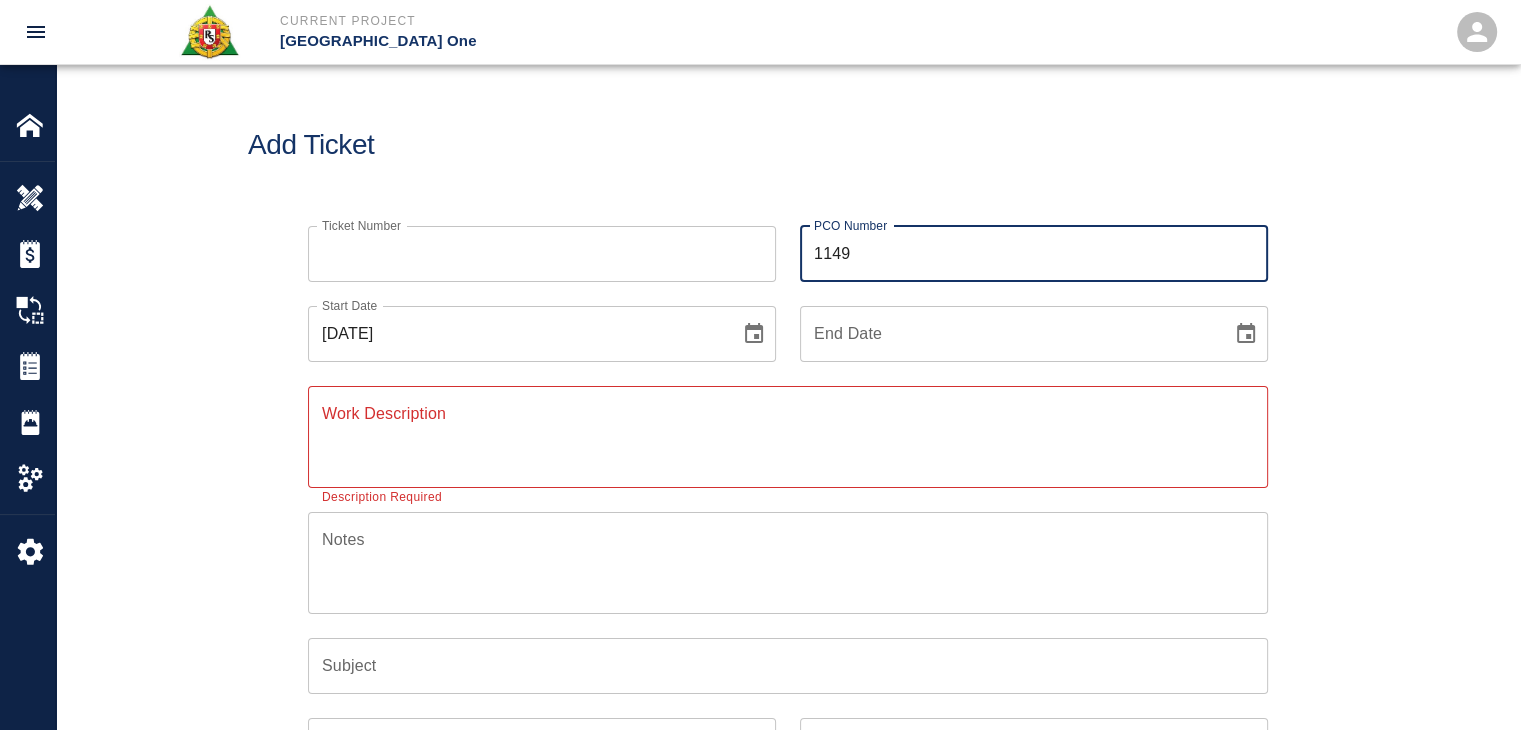 type on "1149" 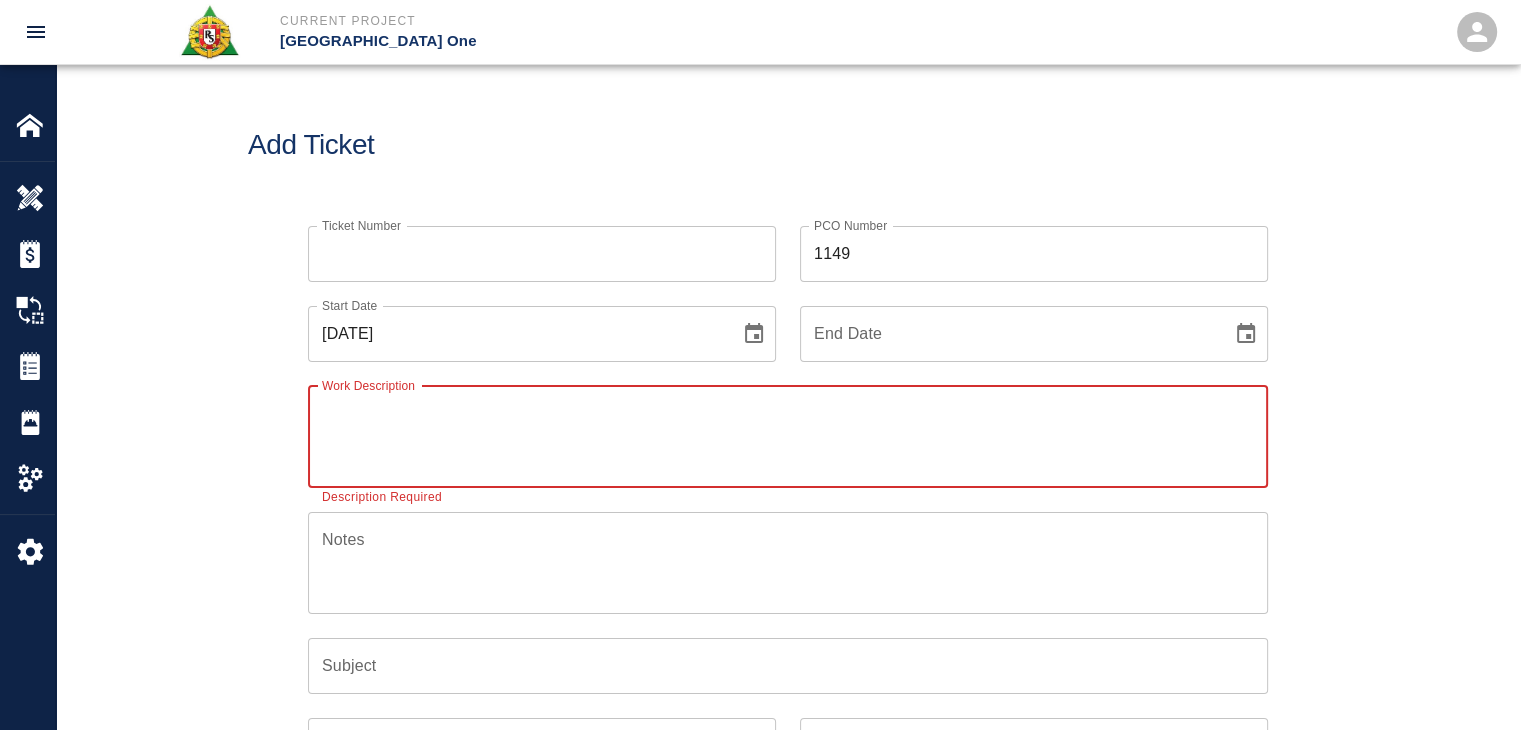 paste on "07-07-25 T.1" 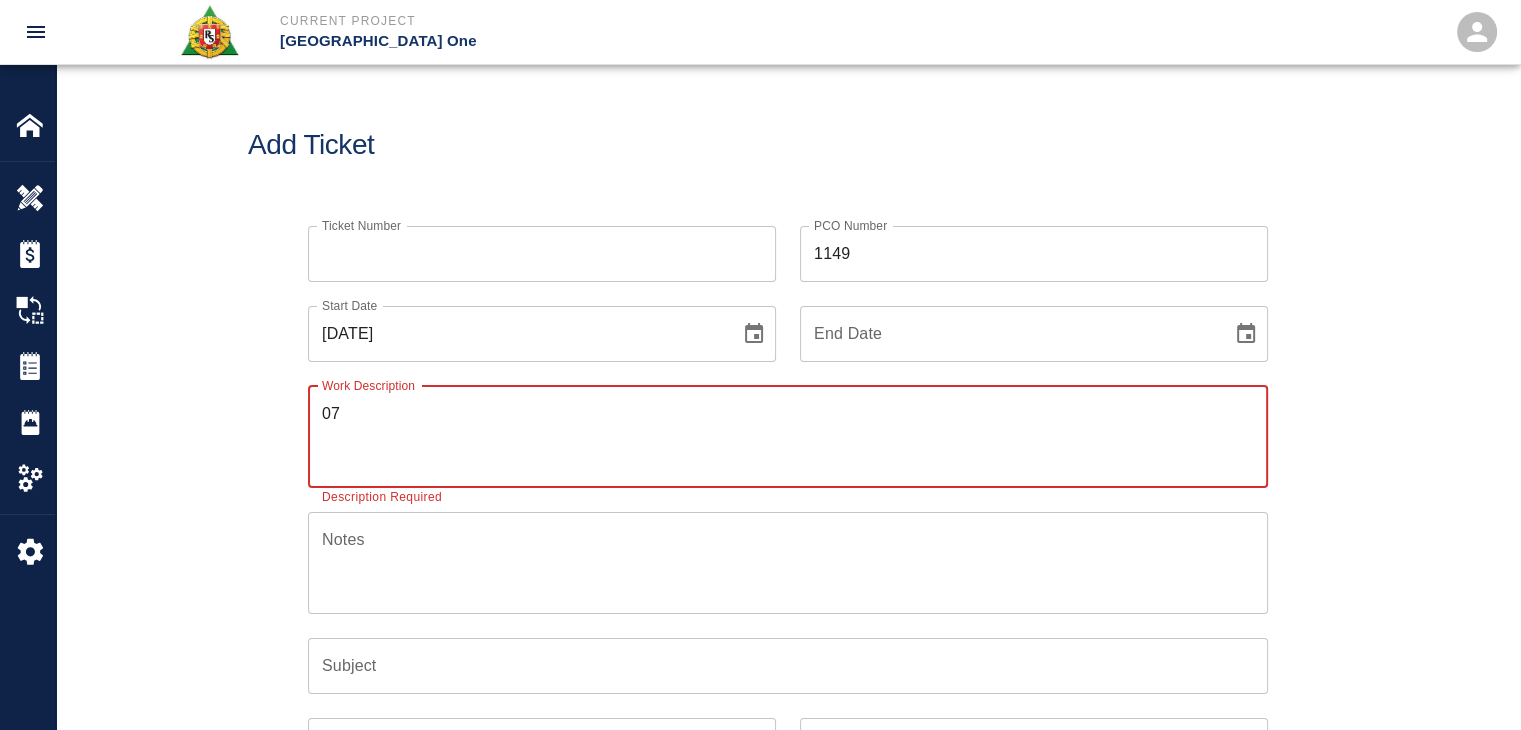 type on "0" 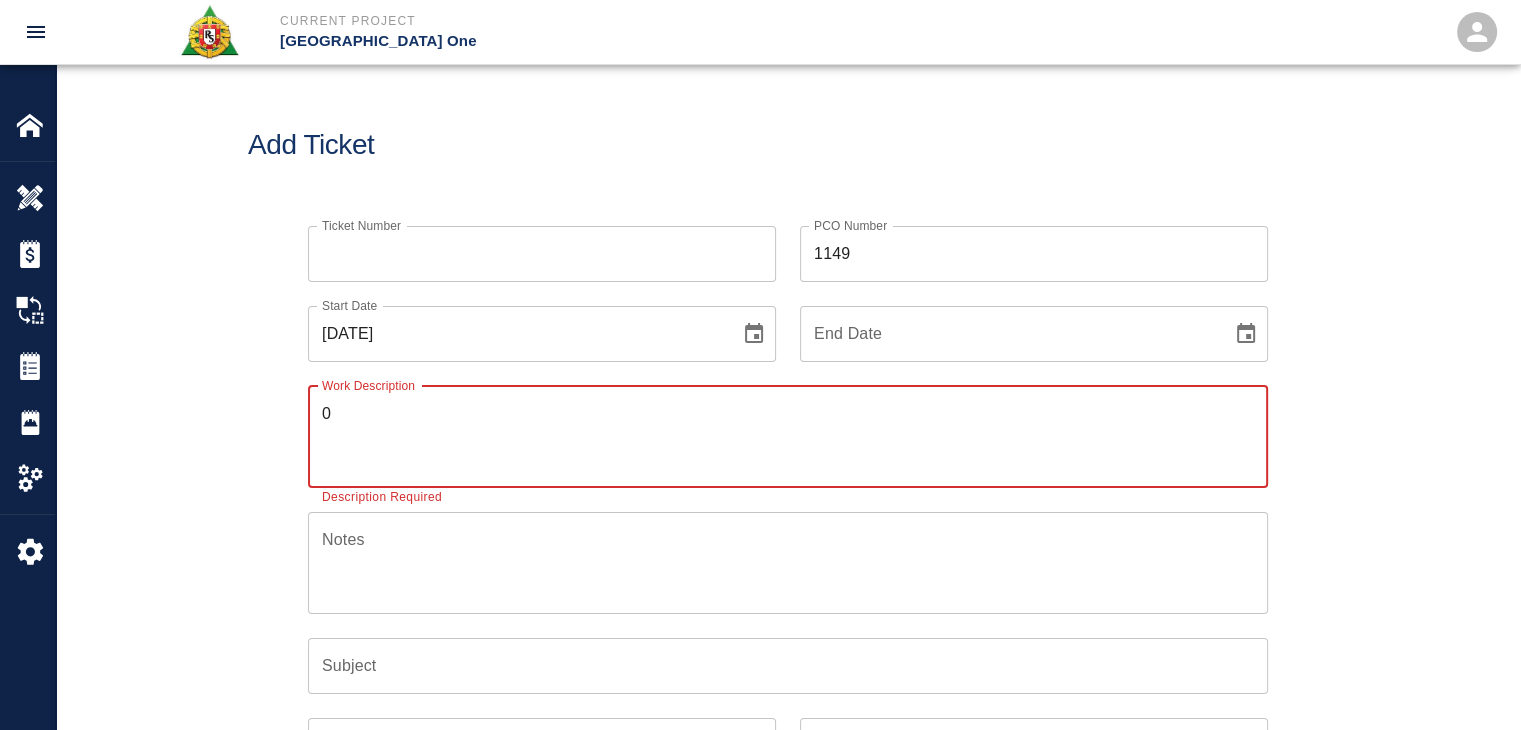 type 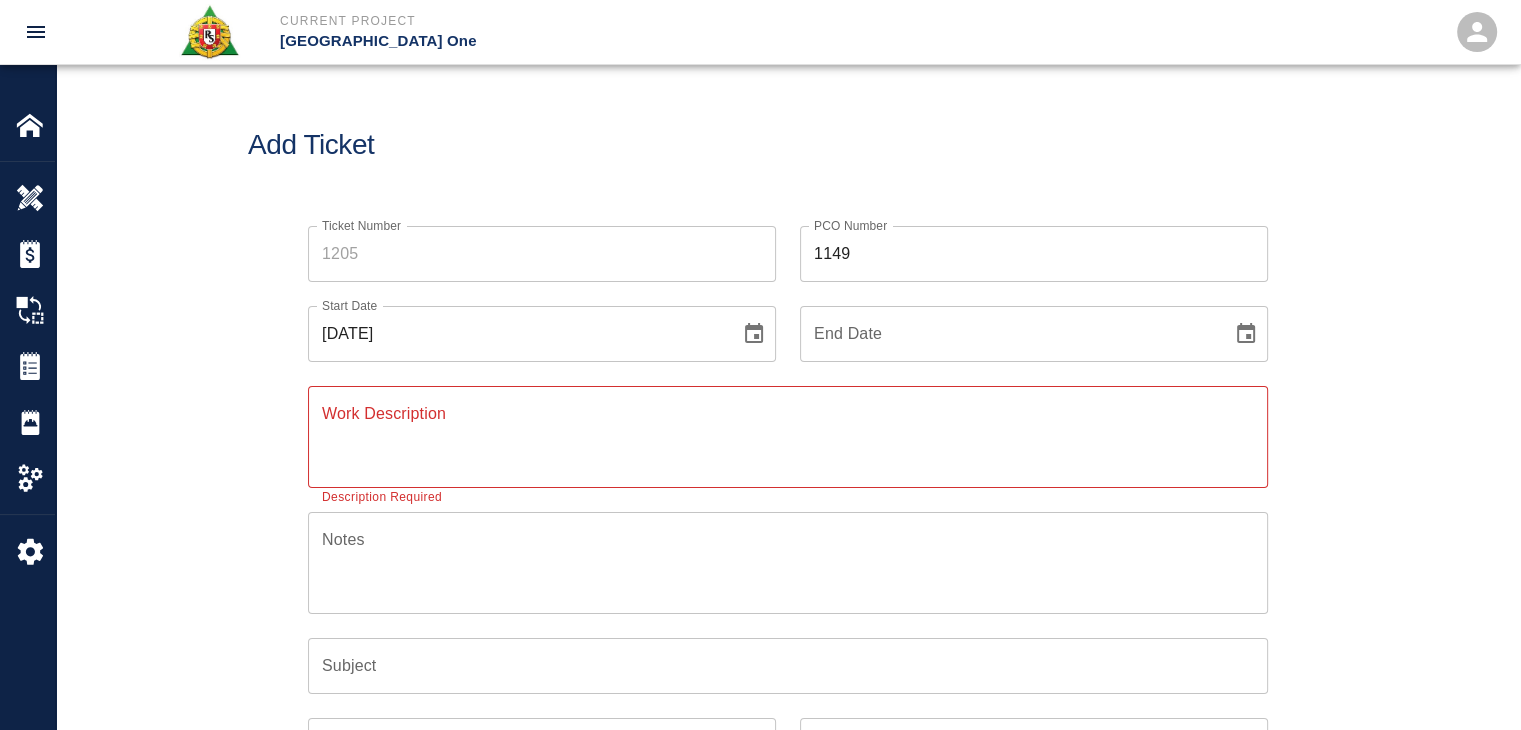 click on "Work Description x Work Description Description Required" at bounding box center [776, 425] 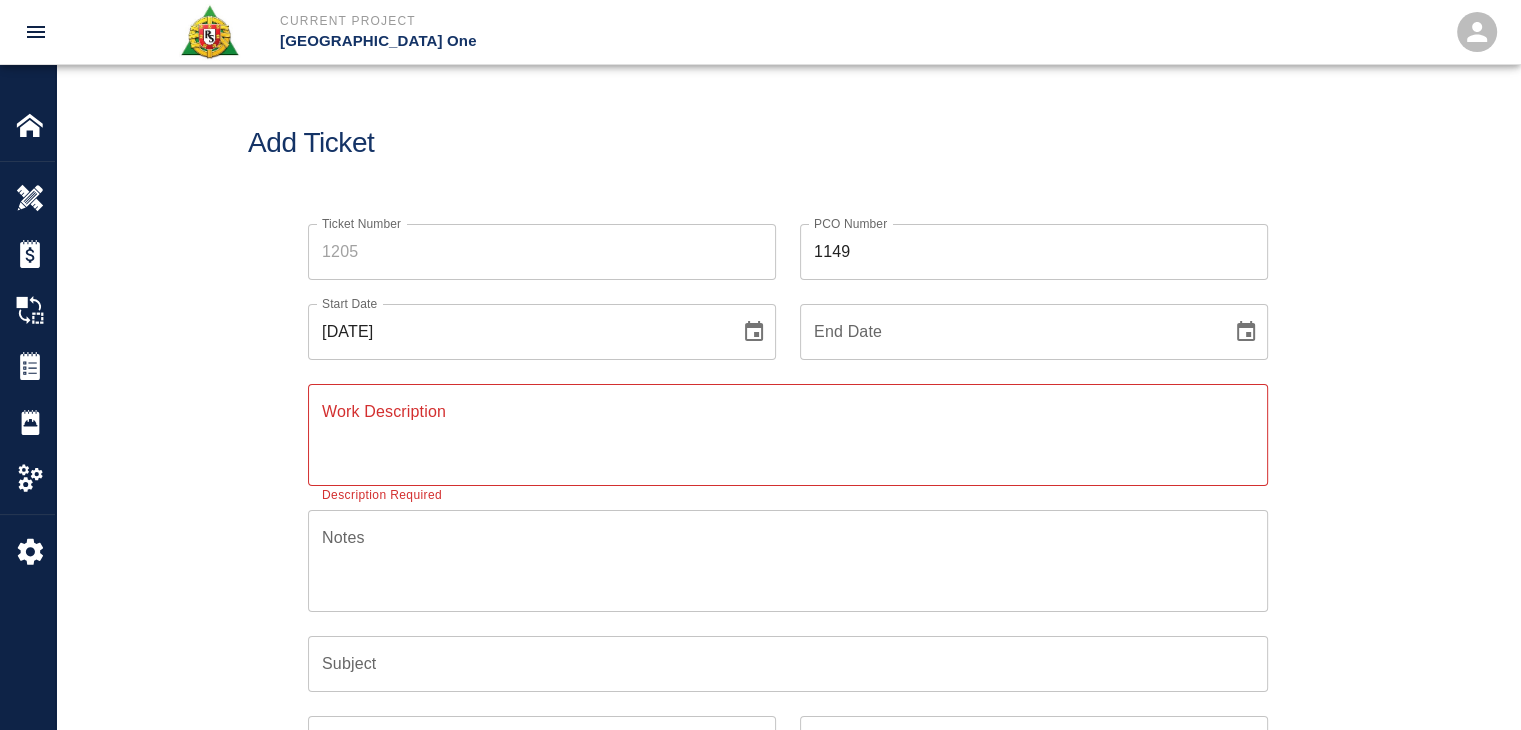 click 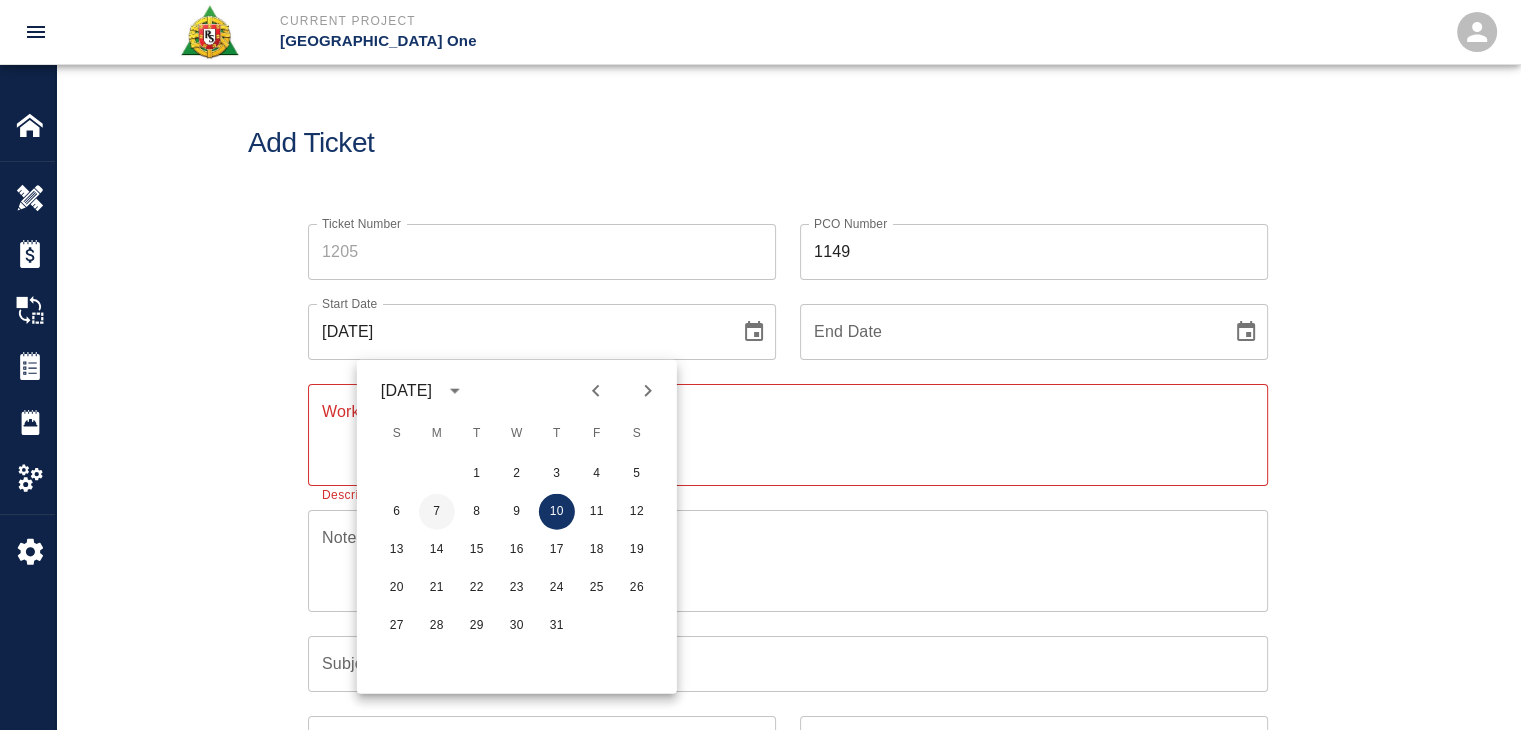 click on "7" at bounding box center (437, 512) 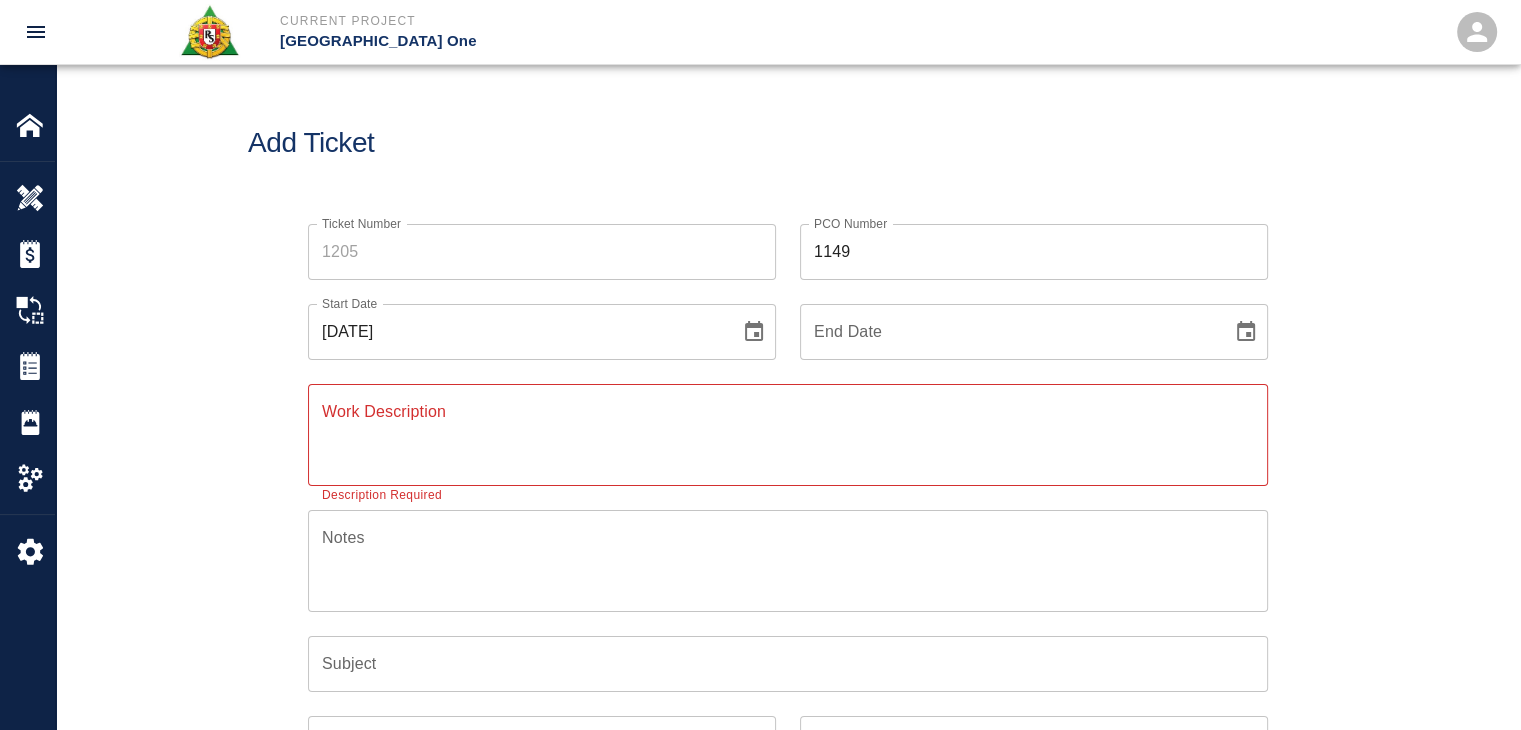 click on "Notes x Notes" at bounding box center (776, 549) 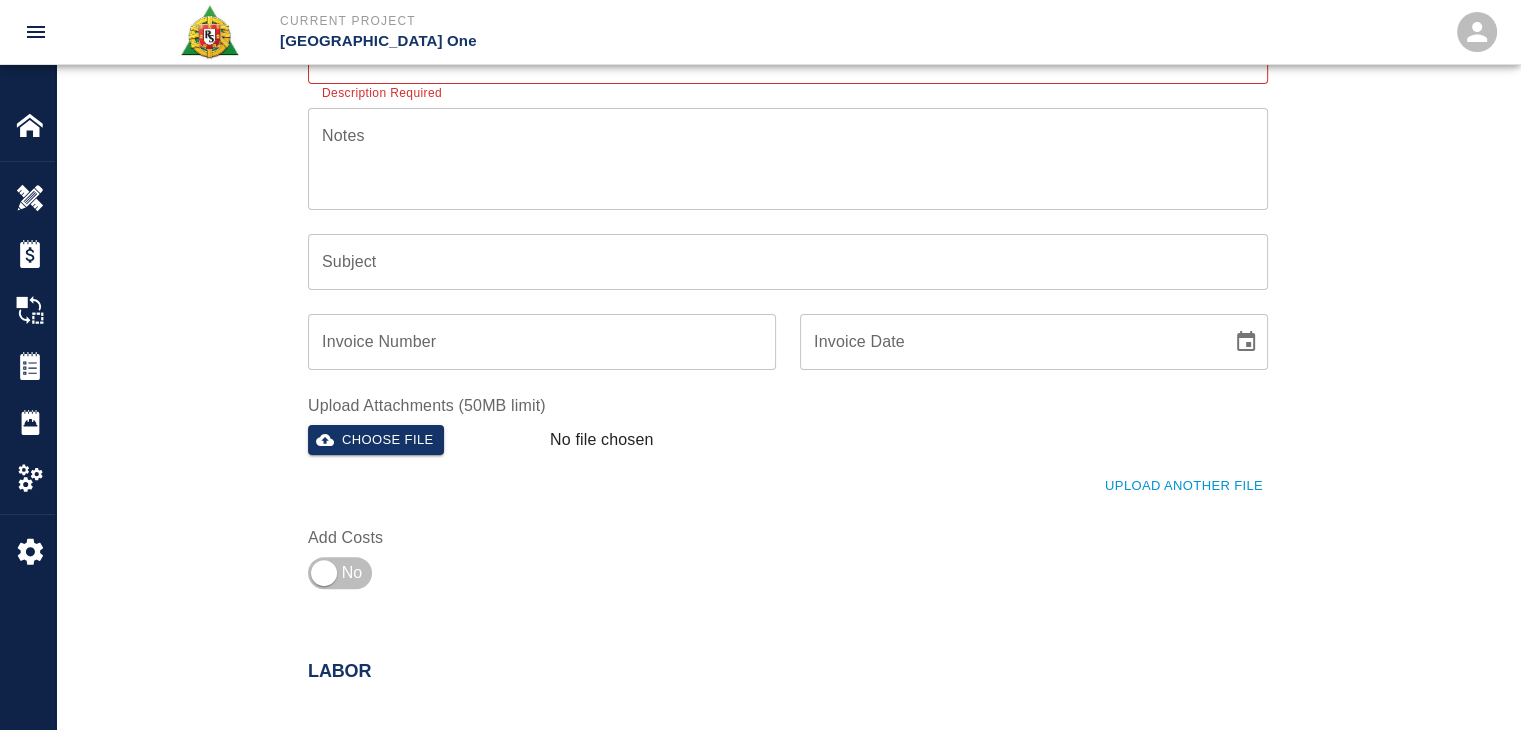 scroll, scrollTop: 408, scrollLeft: 0, axis: vertical 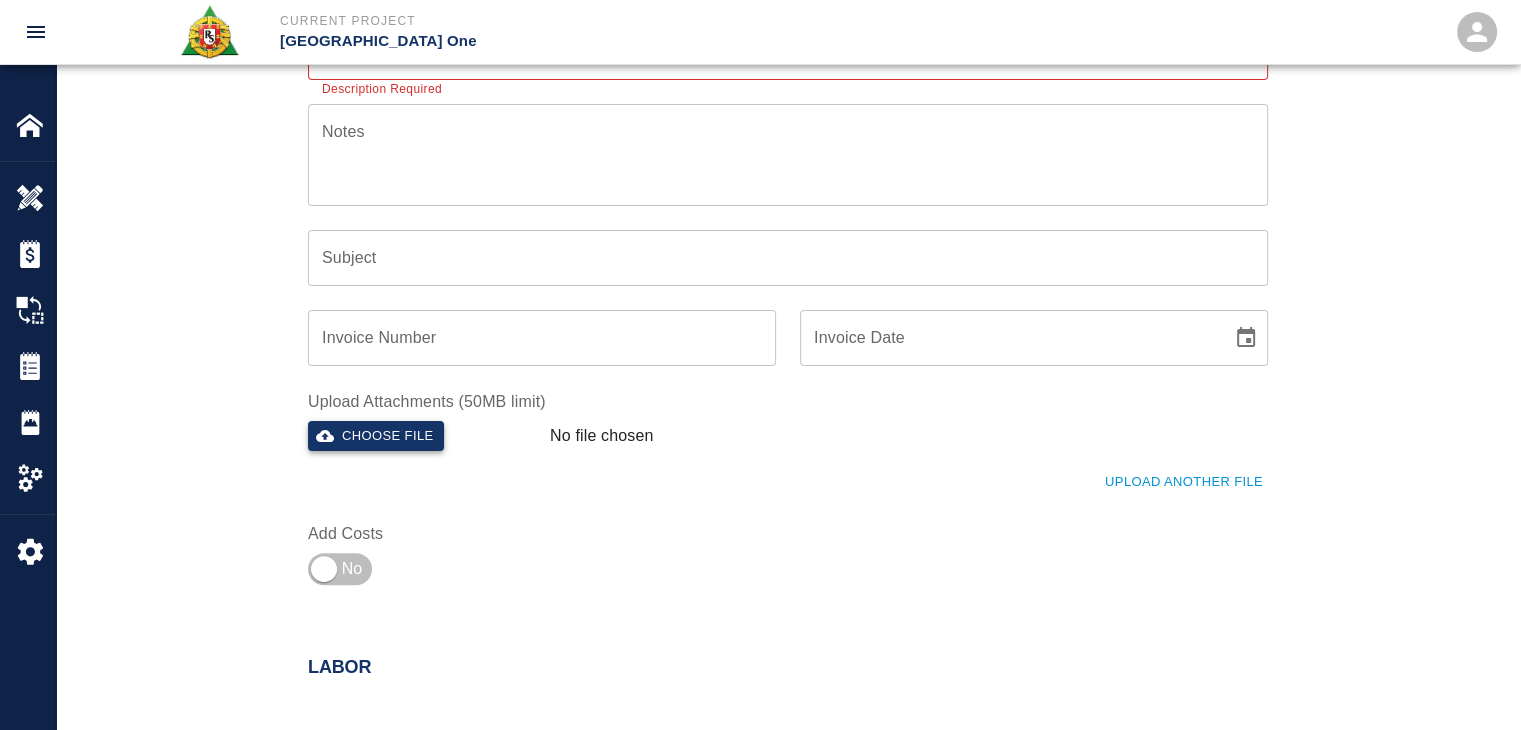 click on "Choose file" at bounding box center [376, 436] 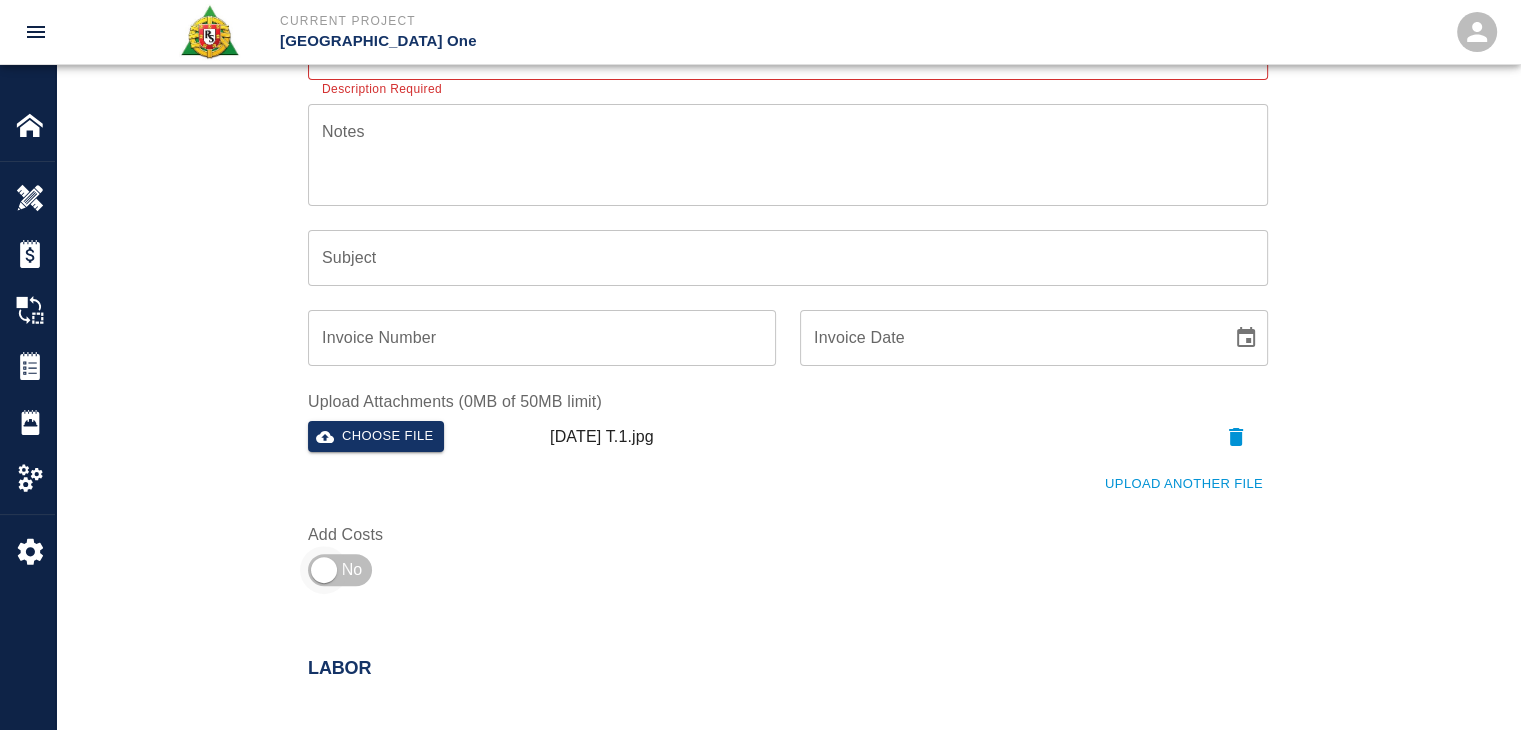 click at bounding box center [324, 570] 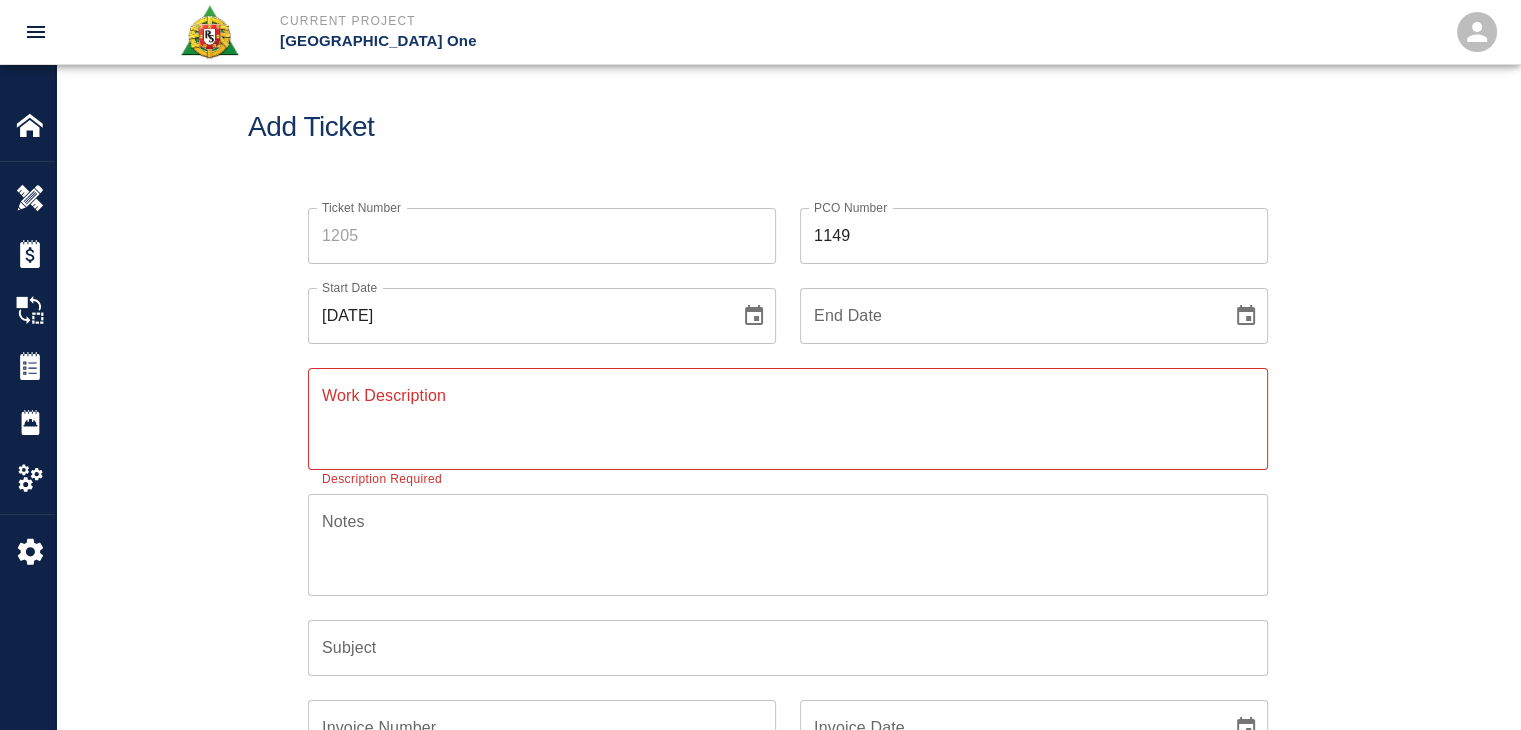 scroll, scrollTop: 15, scrollLeft: 0, axis: vertical 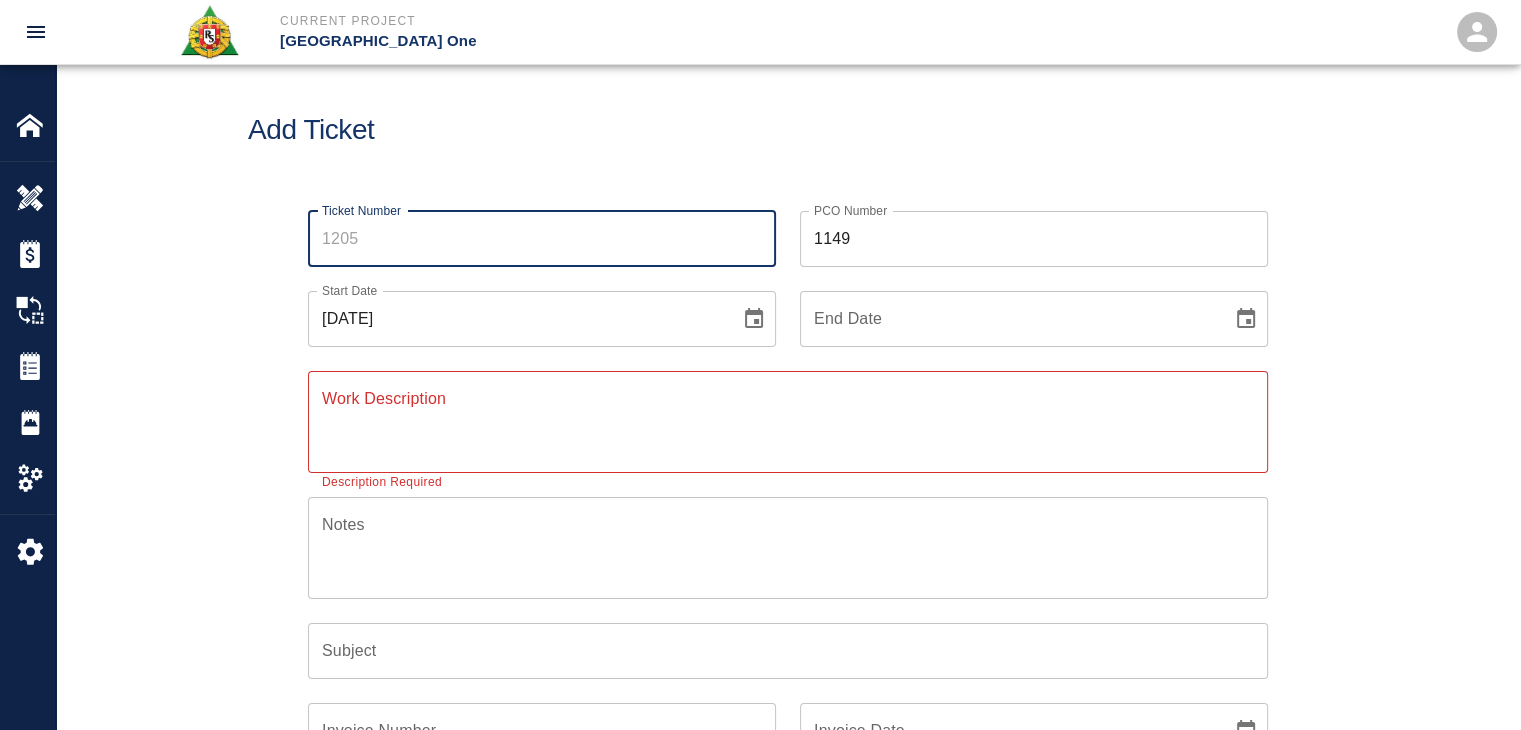 click on "Ticket Number" at bounding box center [542, 239] 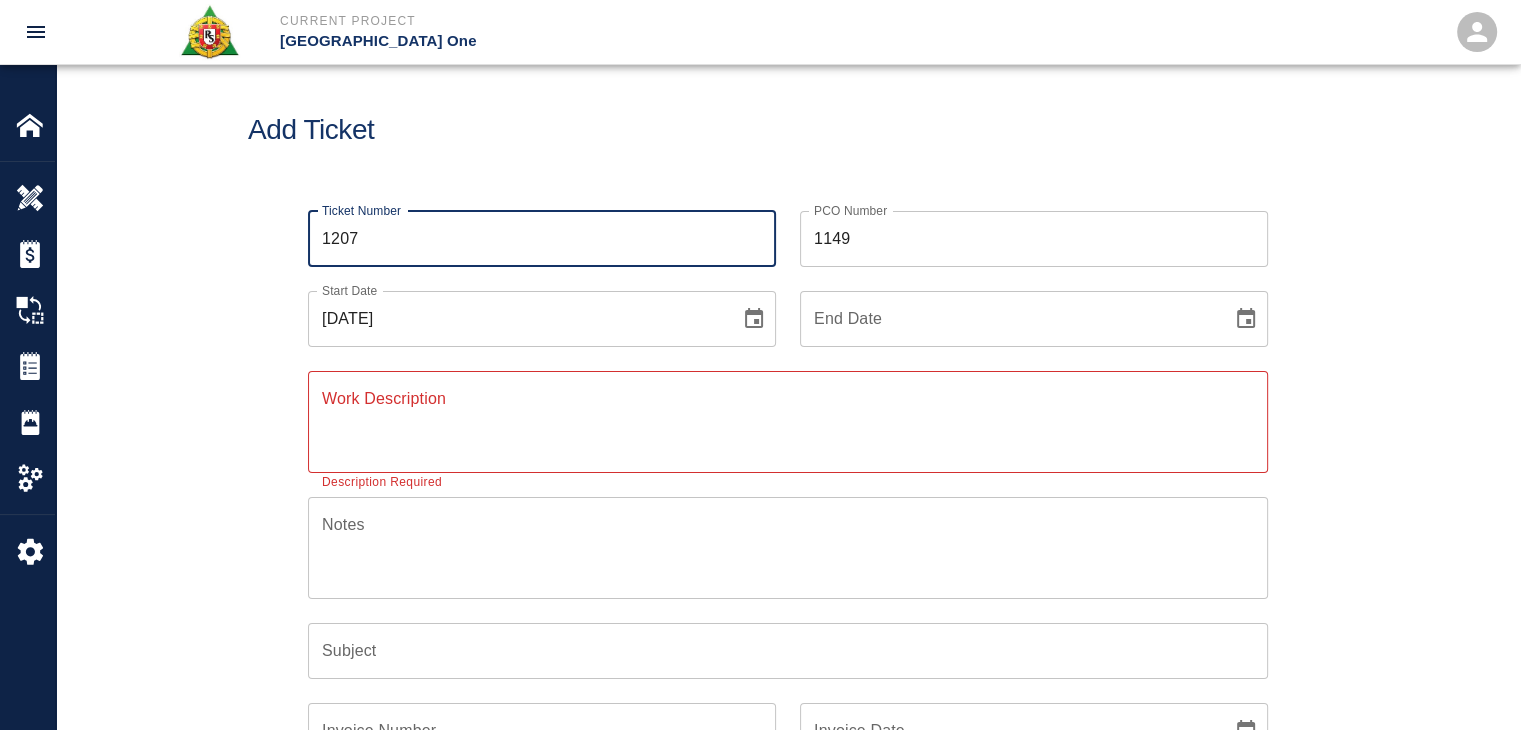 type on "1207" 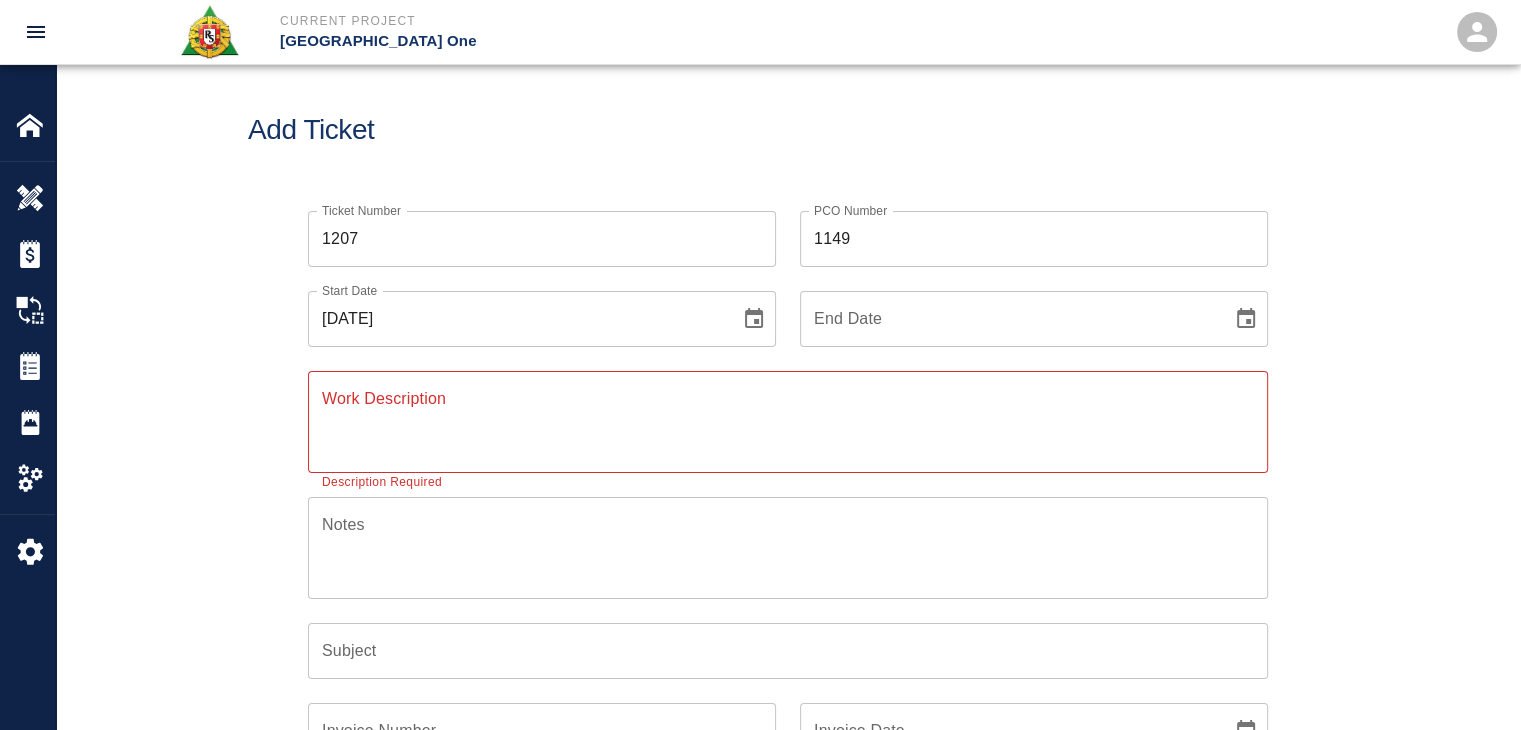 click on "Work Description" at bounding box center (788, 421) 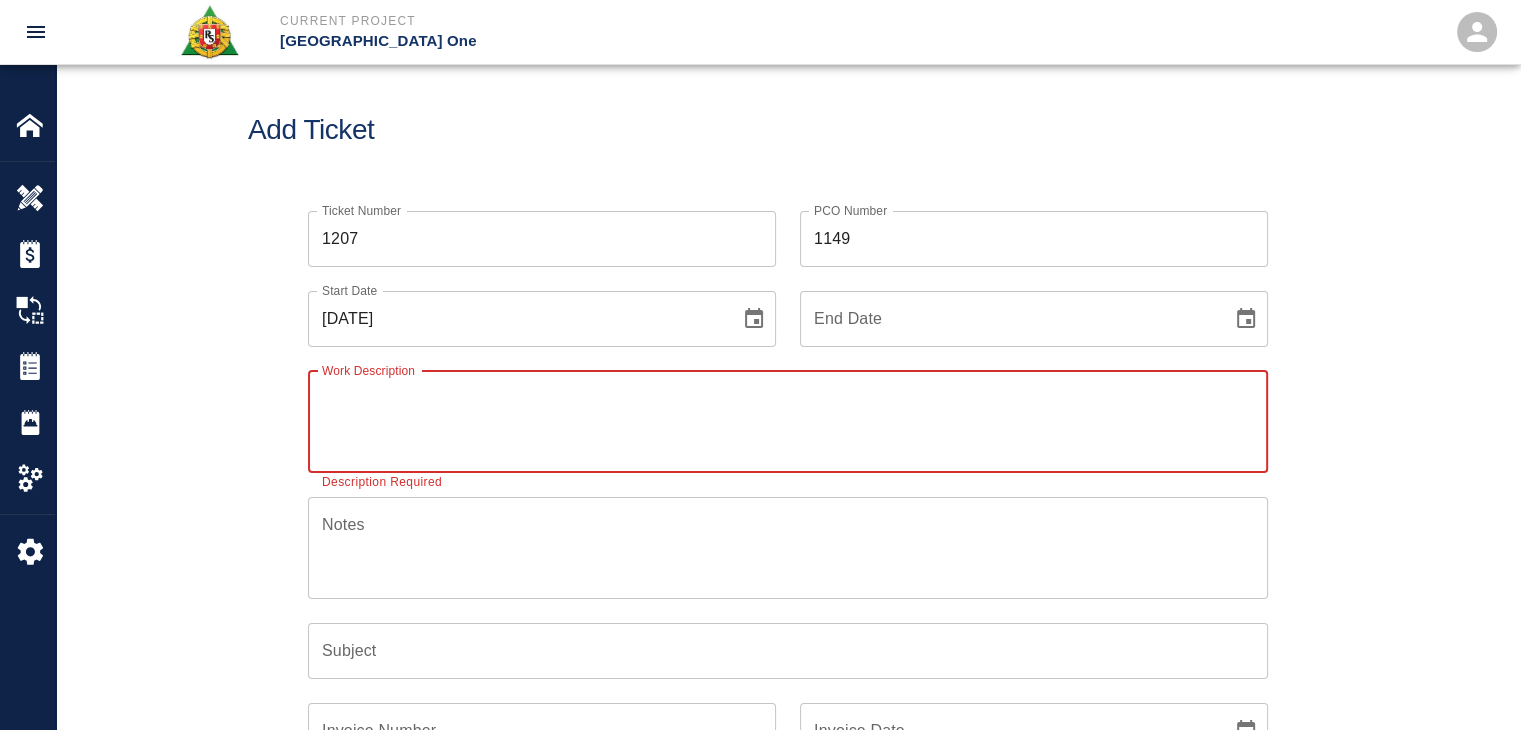 paste on "R&S lathers worked on mobilizing cutting bending and drilling and epoxying for west ramp.
Breakdown:
4 lathers 8hrs
1 Foreman 2hrs
50# 4x 20 ft cut and bent
6 tubes of epoxy
2 rolls of tie wire" 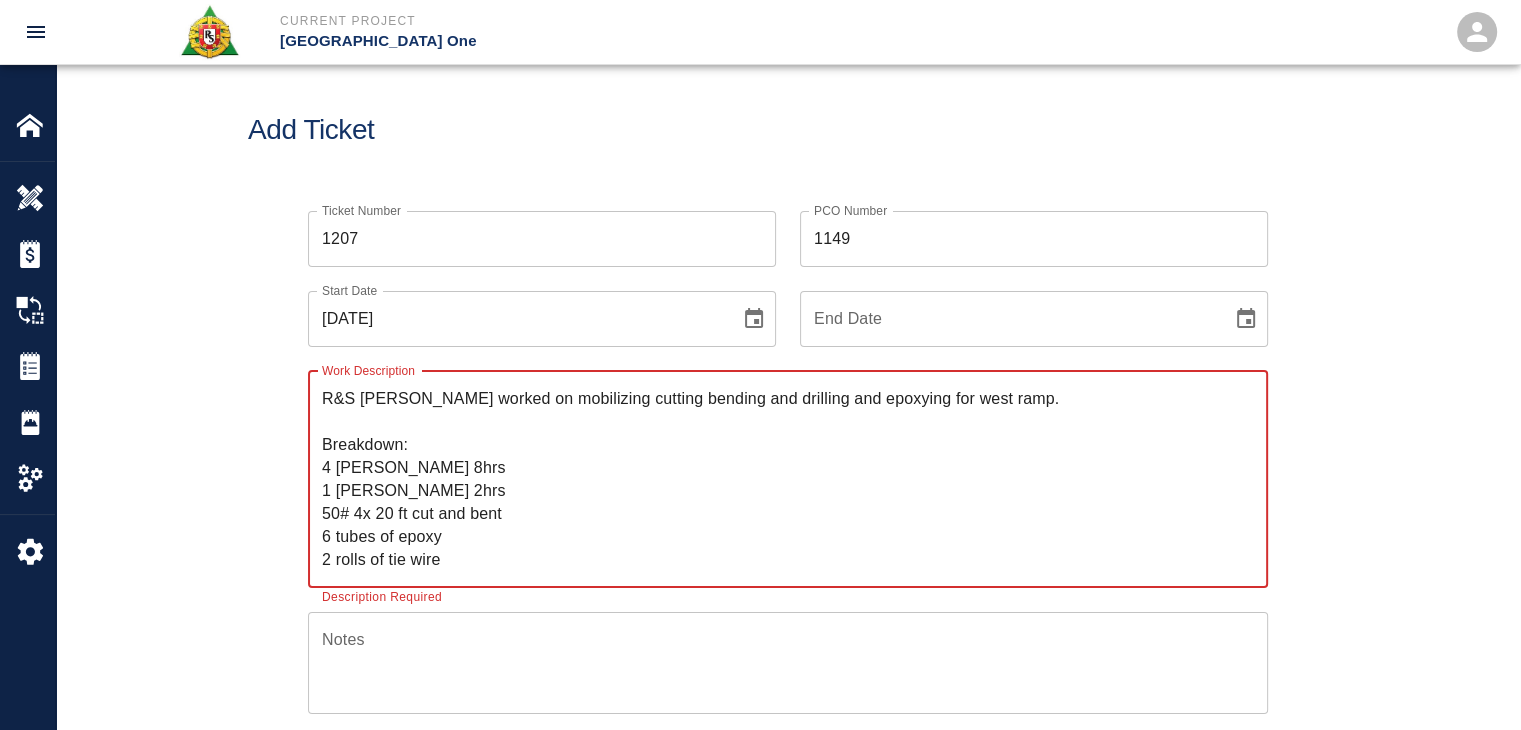 click on "R&S lathers worked on mobilizing cutting bending and drilling and epoxying for west ramp.
Breakdown:
4 lathers 8hrs
1 Foreman 2hrs
50# 4x 20 ft cut and bent
6 tubes of epoxy
2 rolls of tie wire" at bounding box center [788, 479] 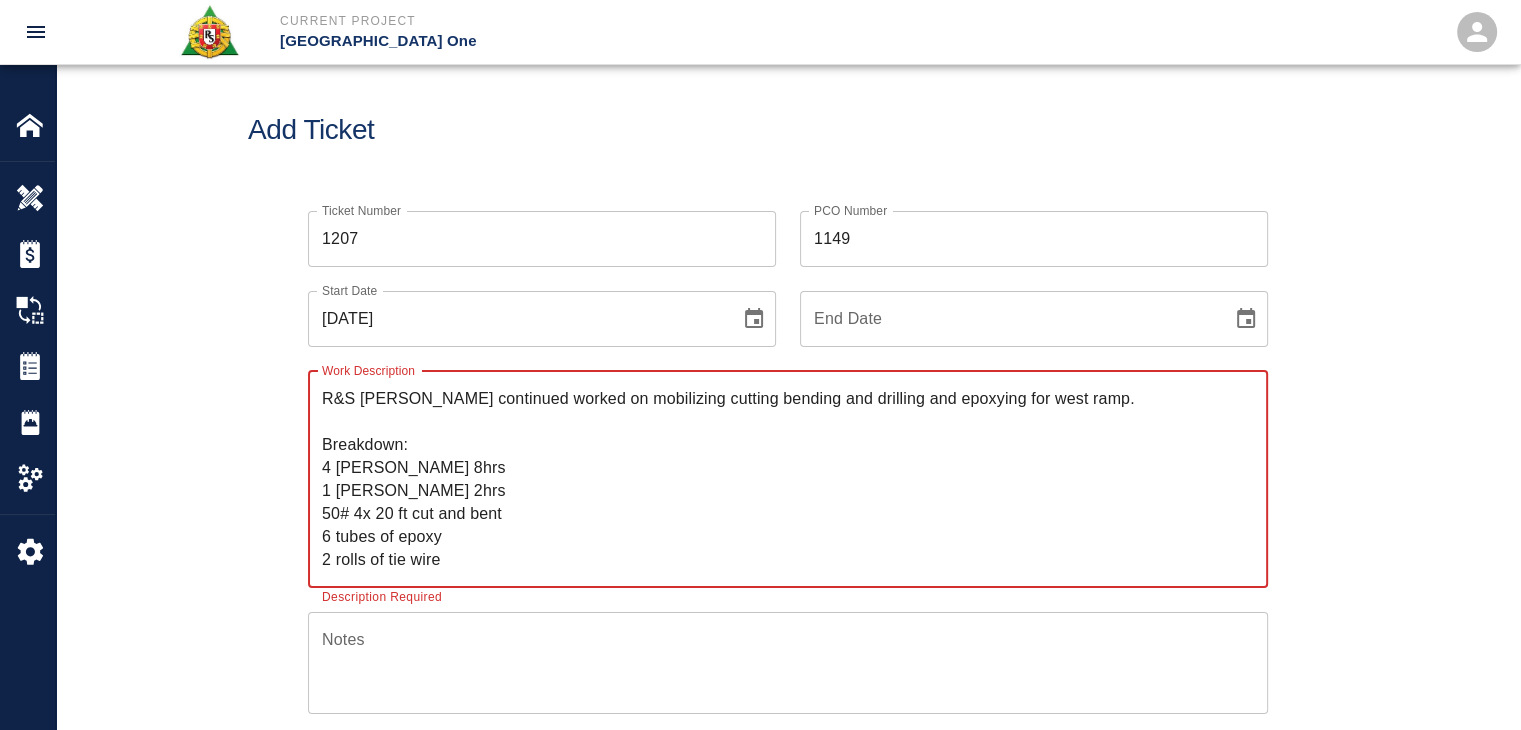 click on "R&S lathers continued worked on mobilizing cutting bending and drilling and epoxying for west ramp.
Breakdown:
4 lathers 8hrs
1 Foreman 2hrs
50# 4x 20 ft cut and bent
6 tubes of epoxy
2 rolls of tie wire" at bounding box center [788, 479] 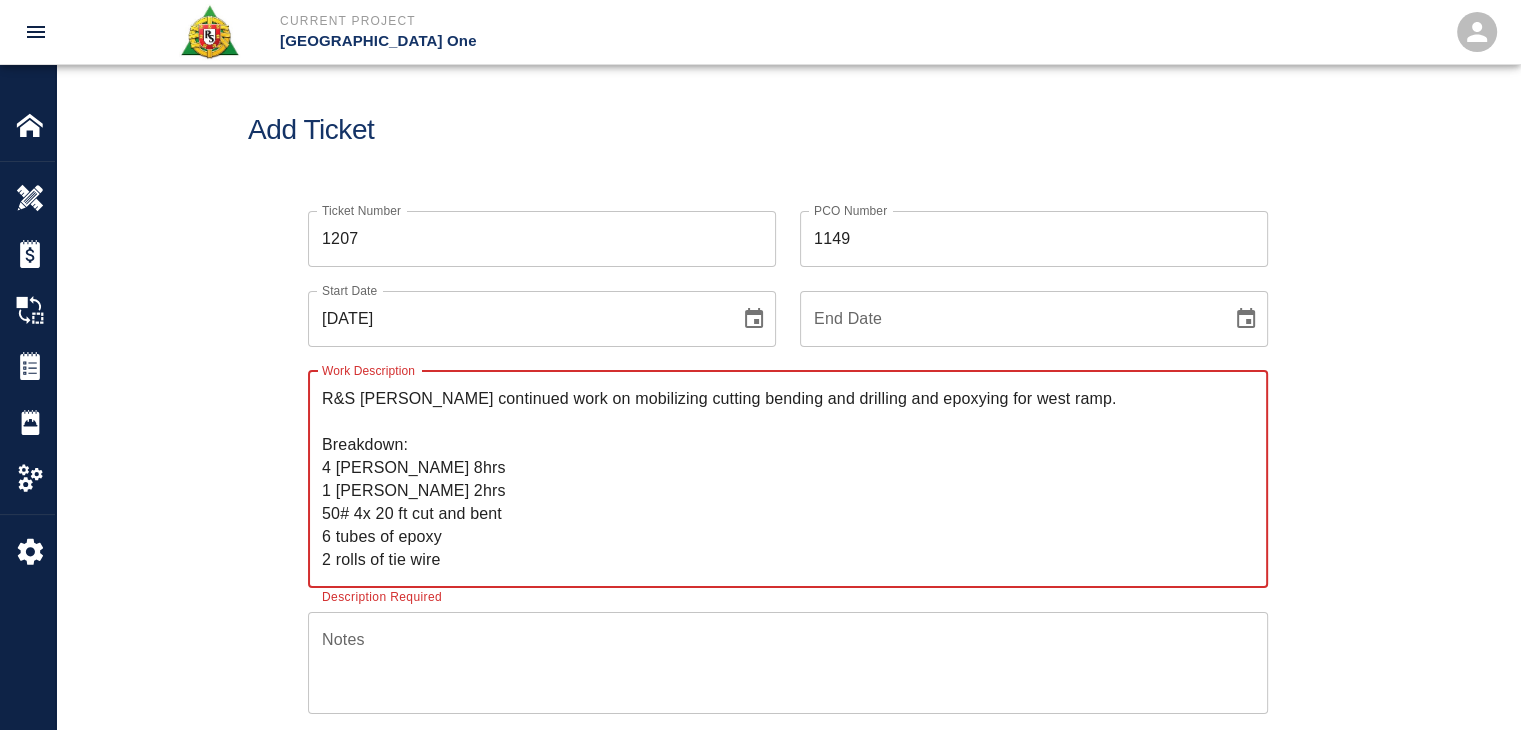 click on "R&S lathers continued work on mobilizing cutting bending and drilling and epoxying for west ramp.
Breakdown:
4 lathers 8hrs
1 Foreman 2hrs
50# 4x 20 ft cut and bent
6 tubes of epoxy
2 rolls of tie wire" at bounding box center [788, 479] 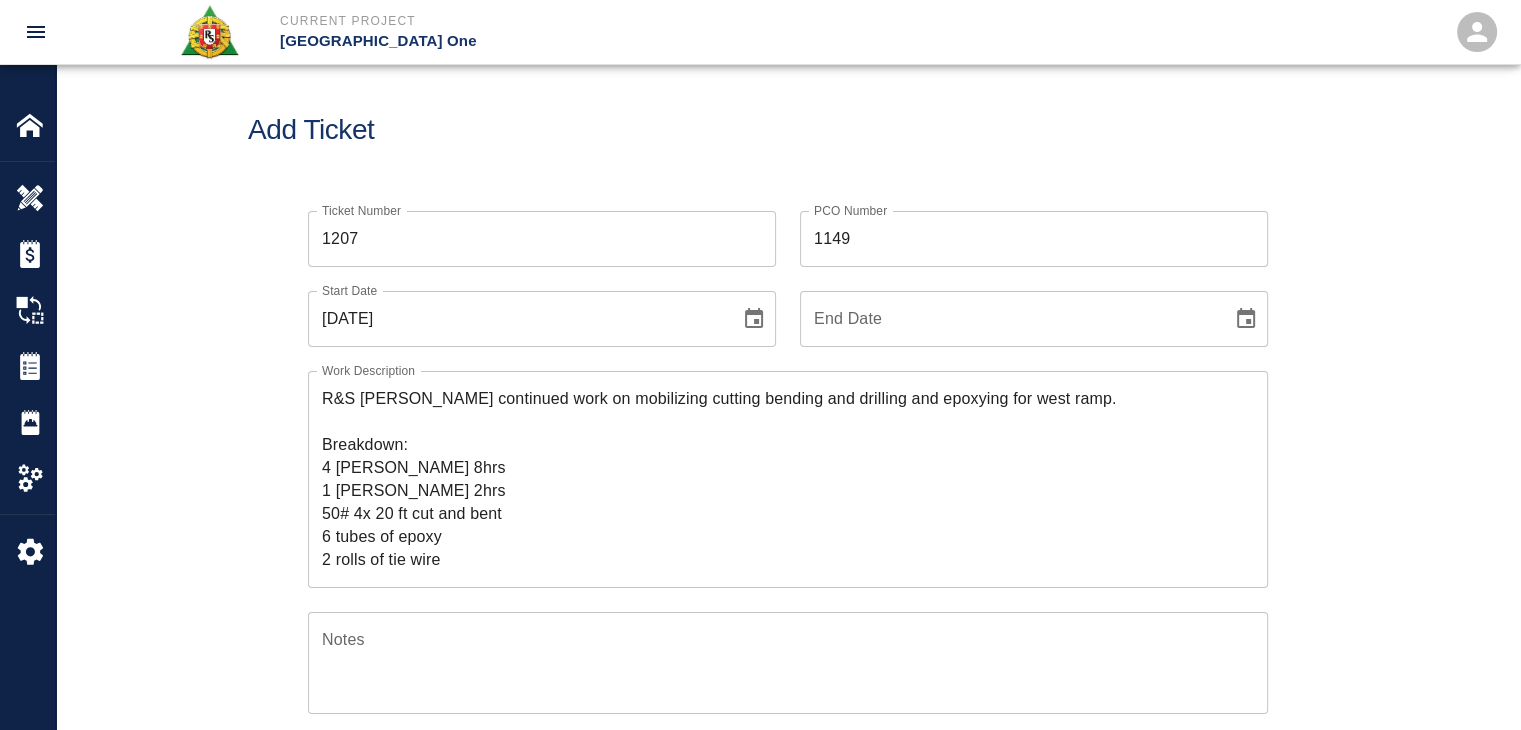 click on "Ticket Number 1207 Ticket Number" at bounding box center (530, 227) 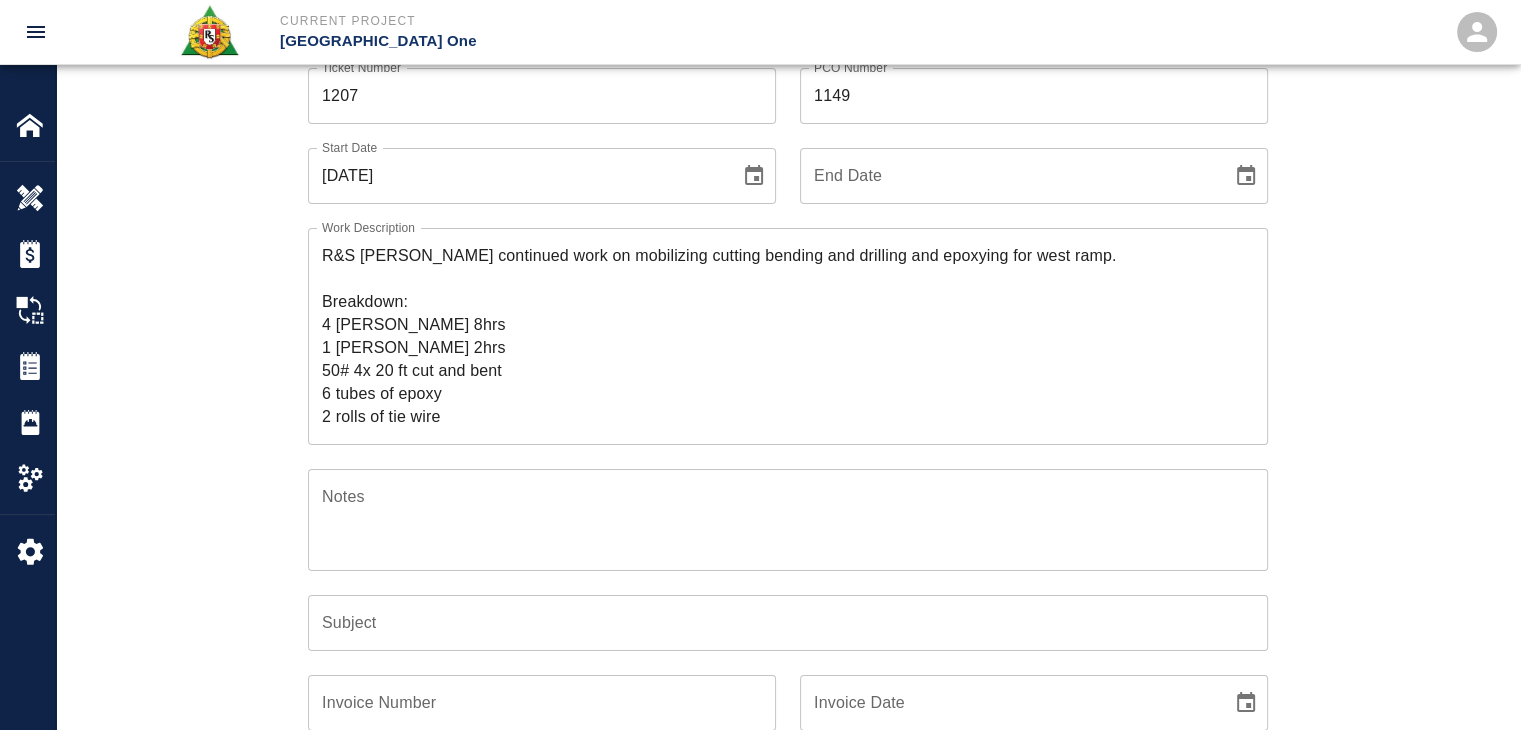 click on "R&S lathers continued work on mobilizing cutting bending and drilling and epoxying for west ramp.
Breakdown:
4 lathers 8hrs
1 Foreman 2hrs
50# 4x 20 ft cut and bent
6 tubes of epoxy
2 rolls of tie wire" at bounding box center (788, 336) 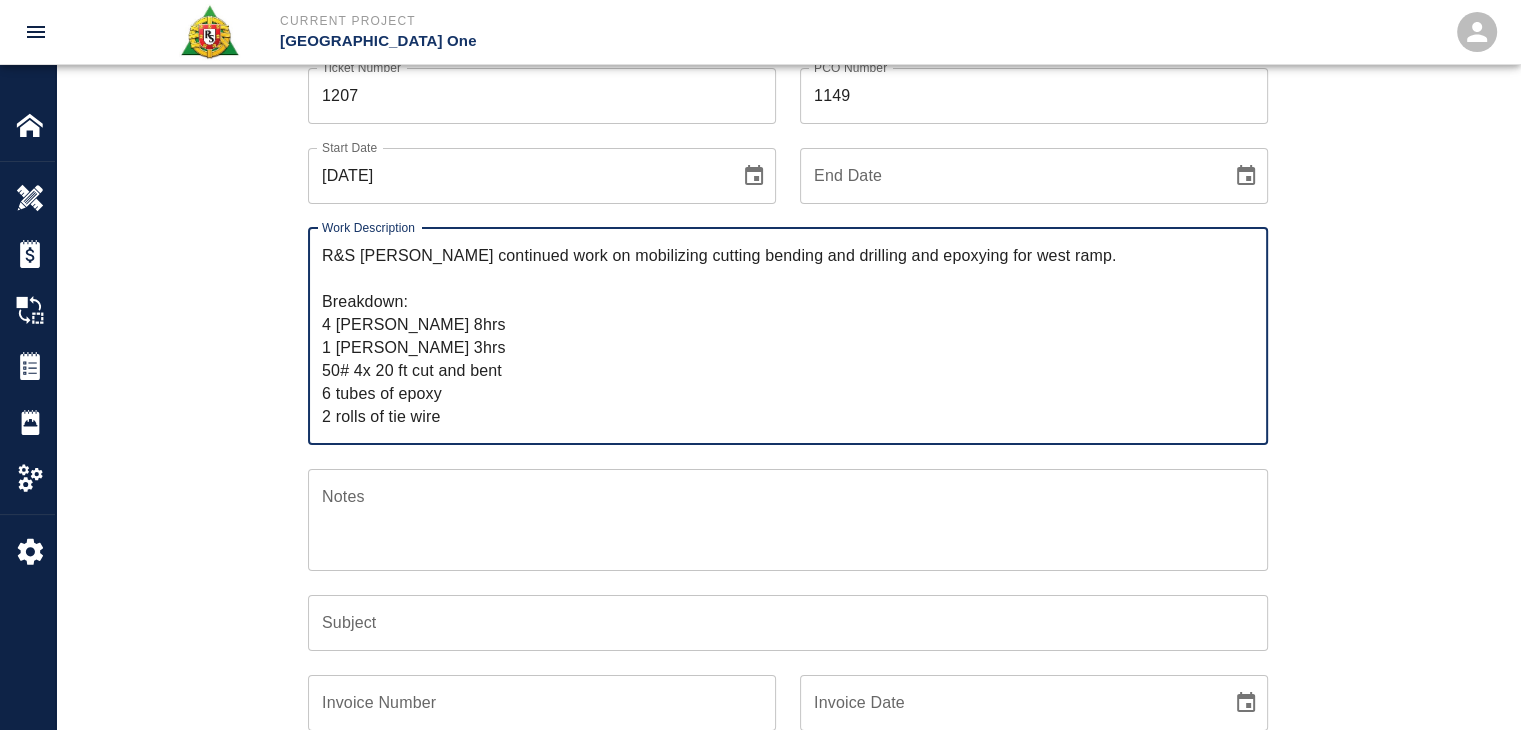 click on "R&S lathers continued work on mobilizing cutting bending and drilling and epoxying for west ramp.
Breakdown:
4 lathers 8hrs
1 Foreman 3hrs
50# 4x 20 ft cut and bent
6 tubes of epoxy
2 rolls of tie wire" at bounding box center [788, 336] 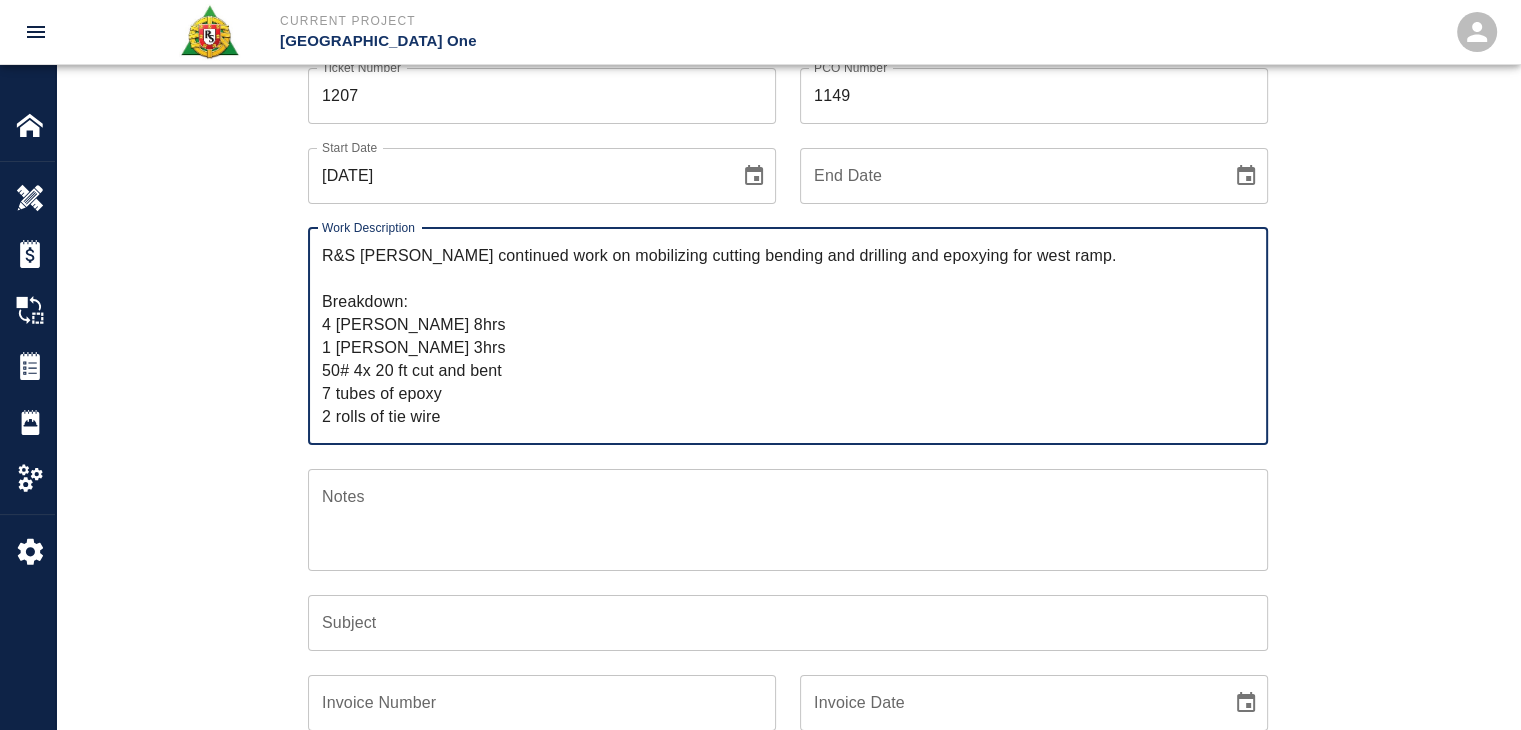 click on "R&S lathers continued work on mobilizing cutting bending and drilling and epoxying for west ramp.
Breakdown:
4 lathers 8hrs
1 Foreman 3hrs
50# 4x 20 ft cut and bent
7 tubes of epoxy
2 rolls of tie wire" at bounding box center [788, 336] 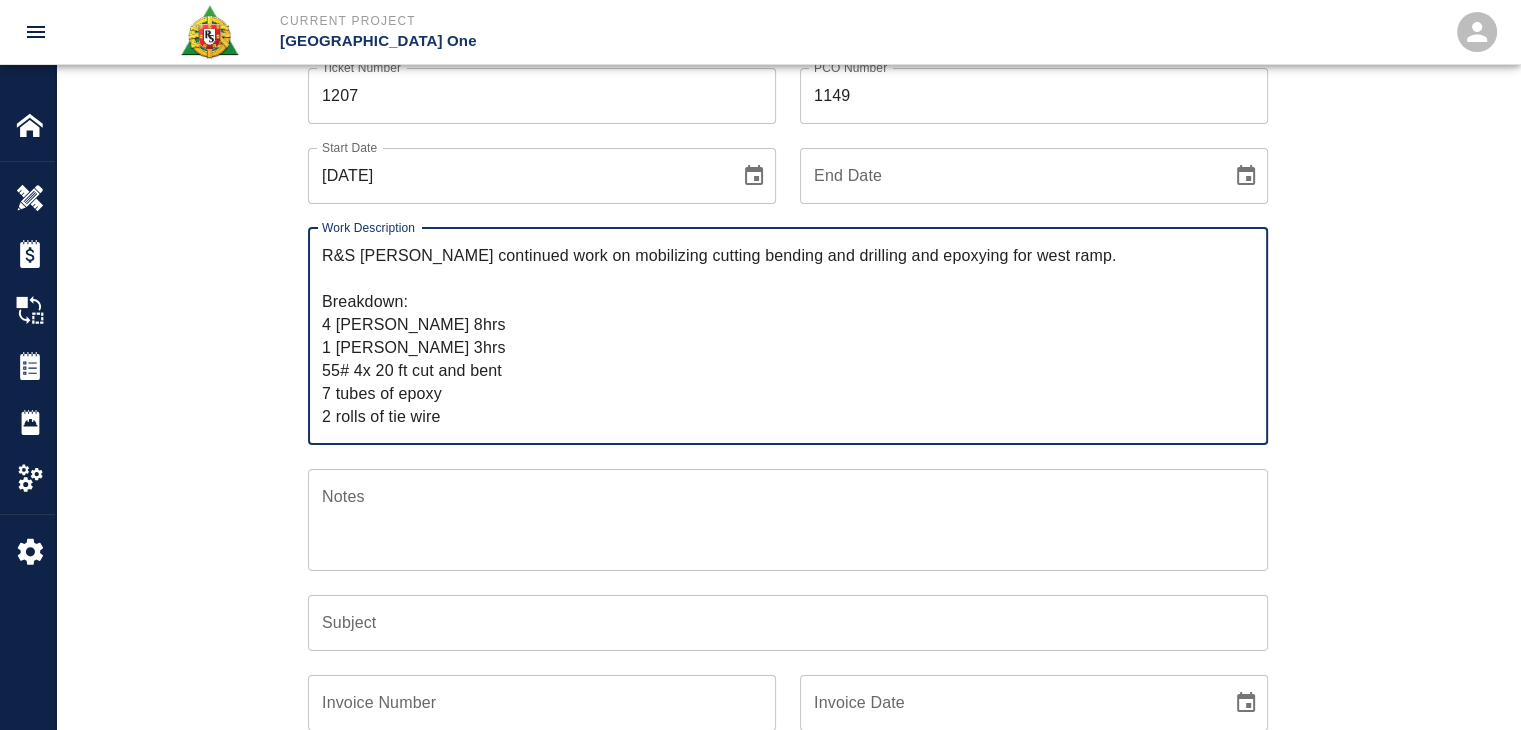 click on "R&S lathers continued work on mobilizing cutting bending and drilling and epoxying for west ramp.
Breakdown:
4 lathers 8hrs
1 Foreman 3hrs
55# 4x 20 ft cut and bent
7 tubes of epoxy
2 rolls of tie wire" at bounding box center (788, 336) 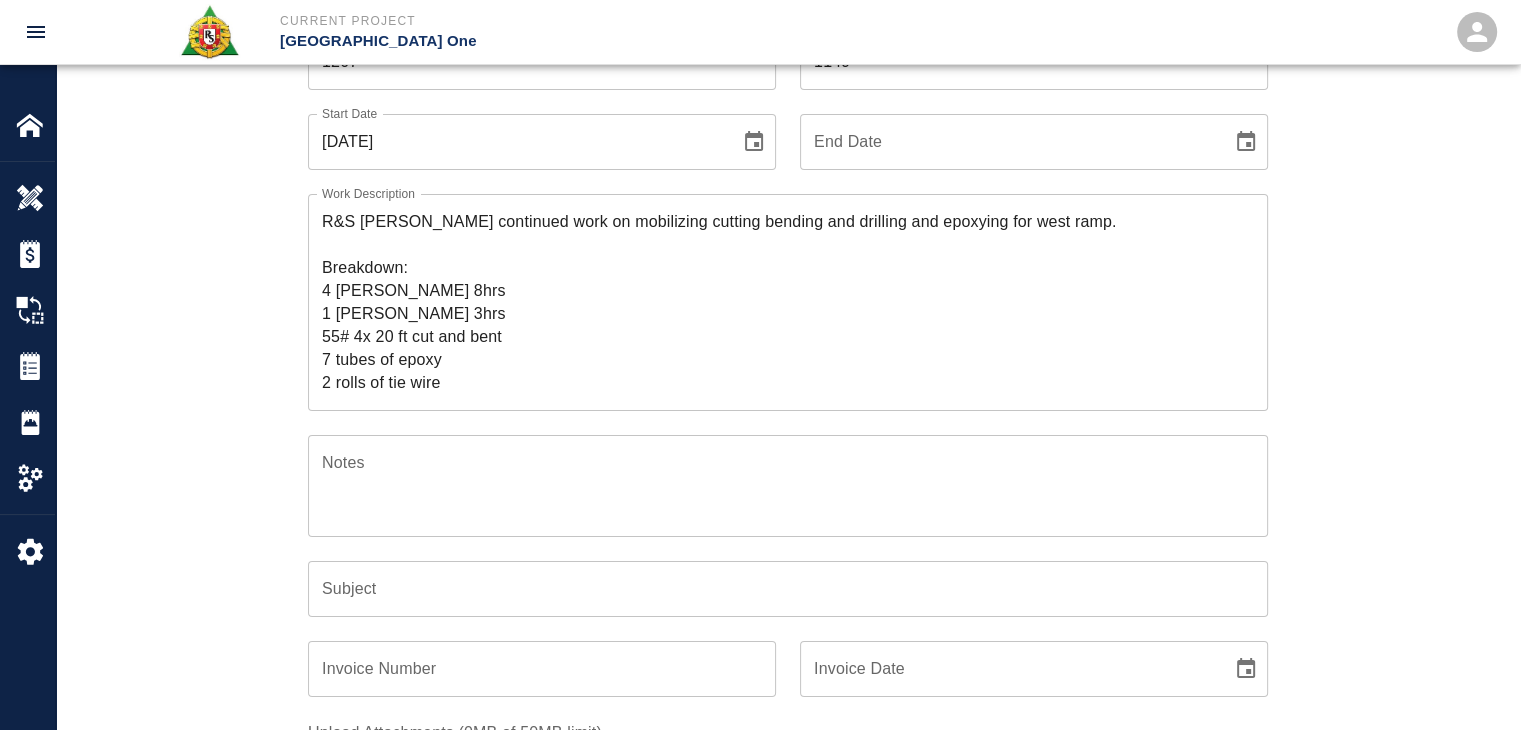 scroll, scrollTop: 191, scrollLeft: 0, axis: vertical 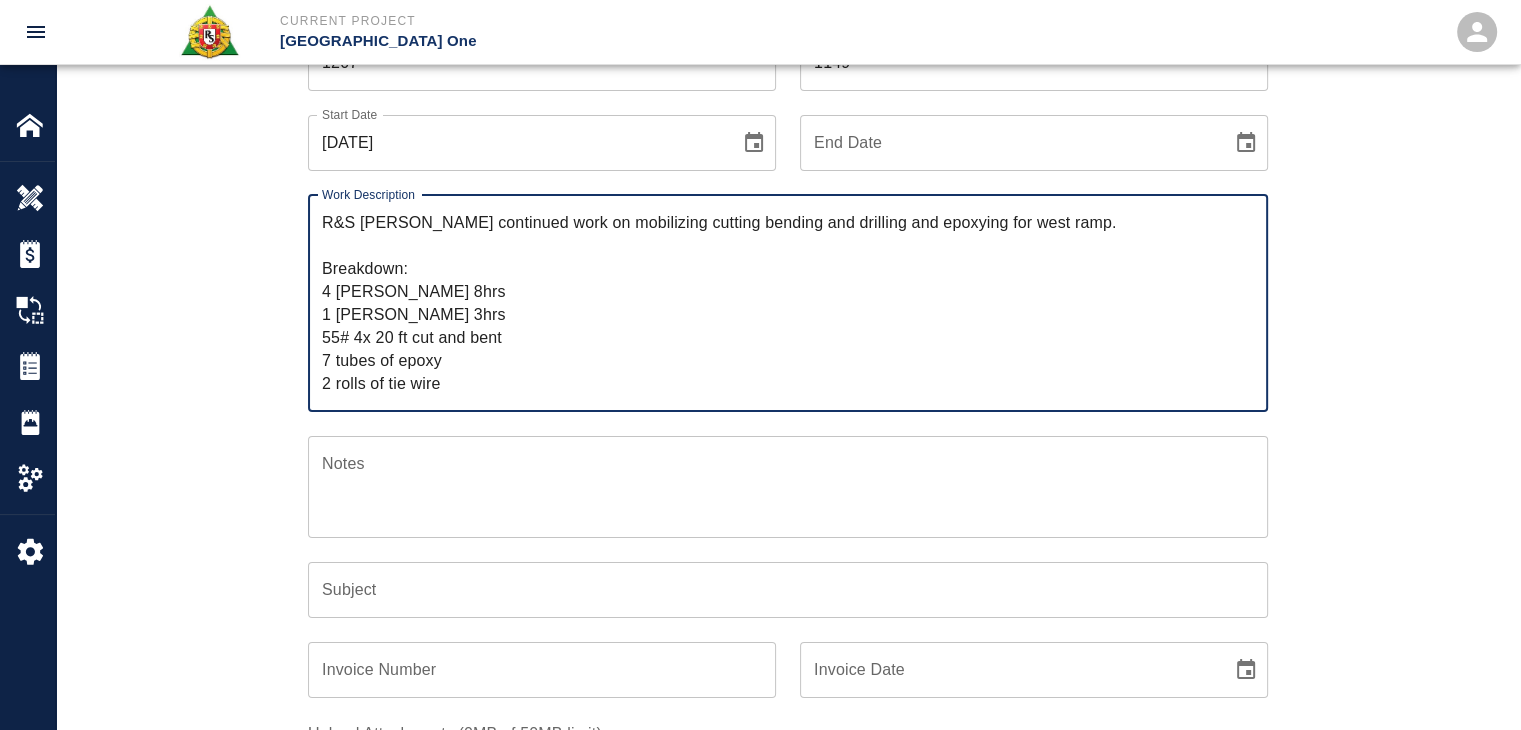 drag, startPoint x: 416, startPoint y: 237, endPoint x: 413, endPoint y: 222, distance: 15.297058 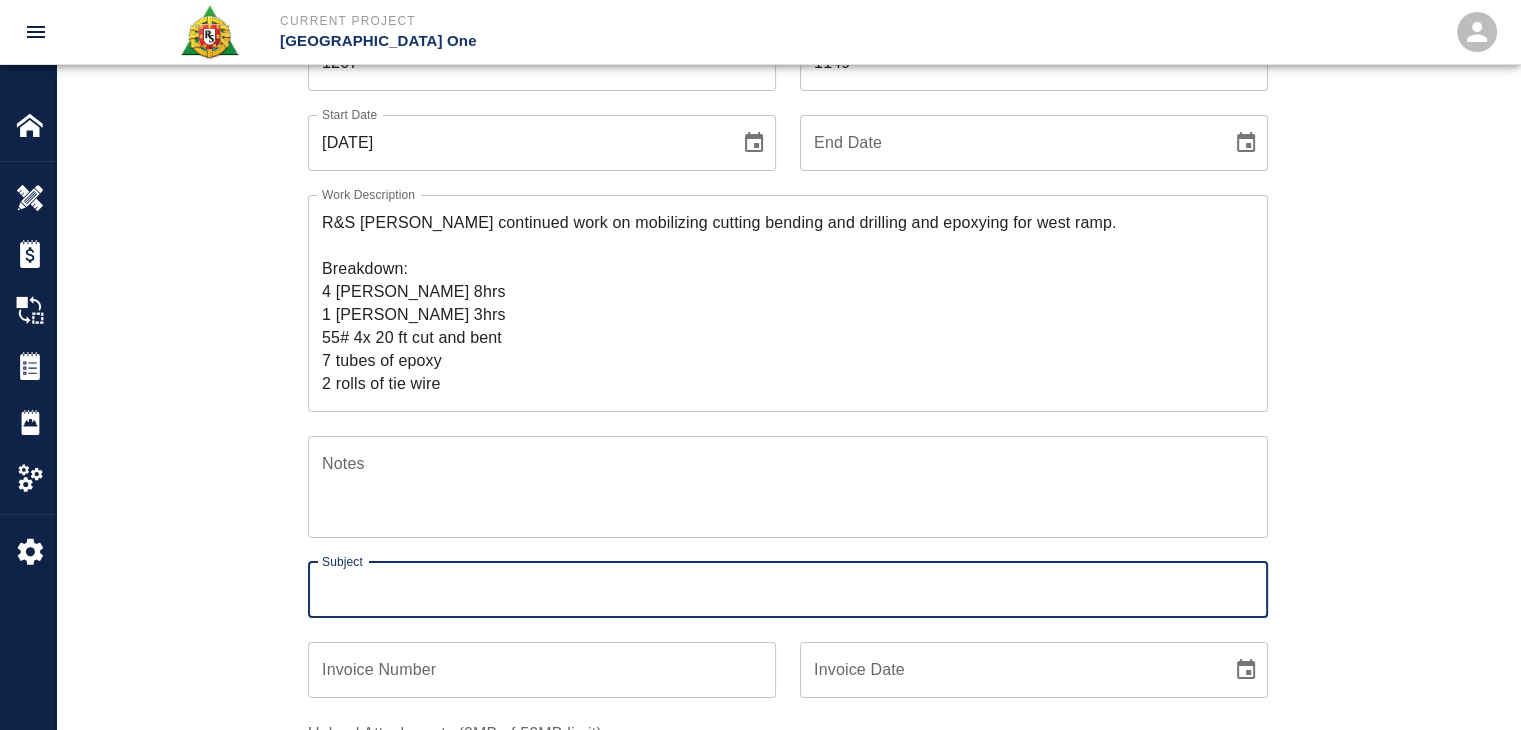 paste on "continued work on mobilizing cutting bending and drilling and epoxying for west ramp." 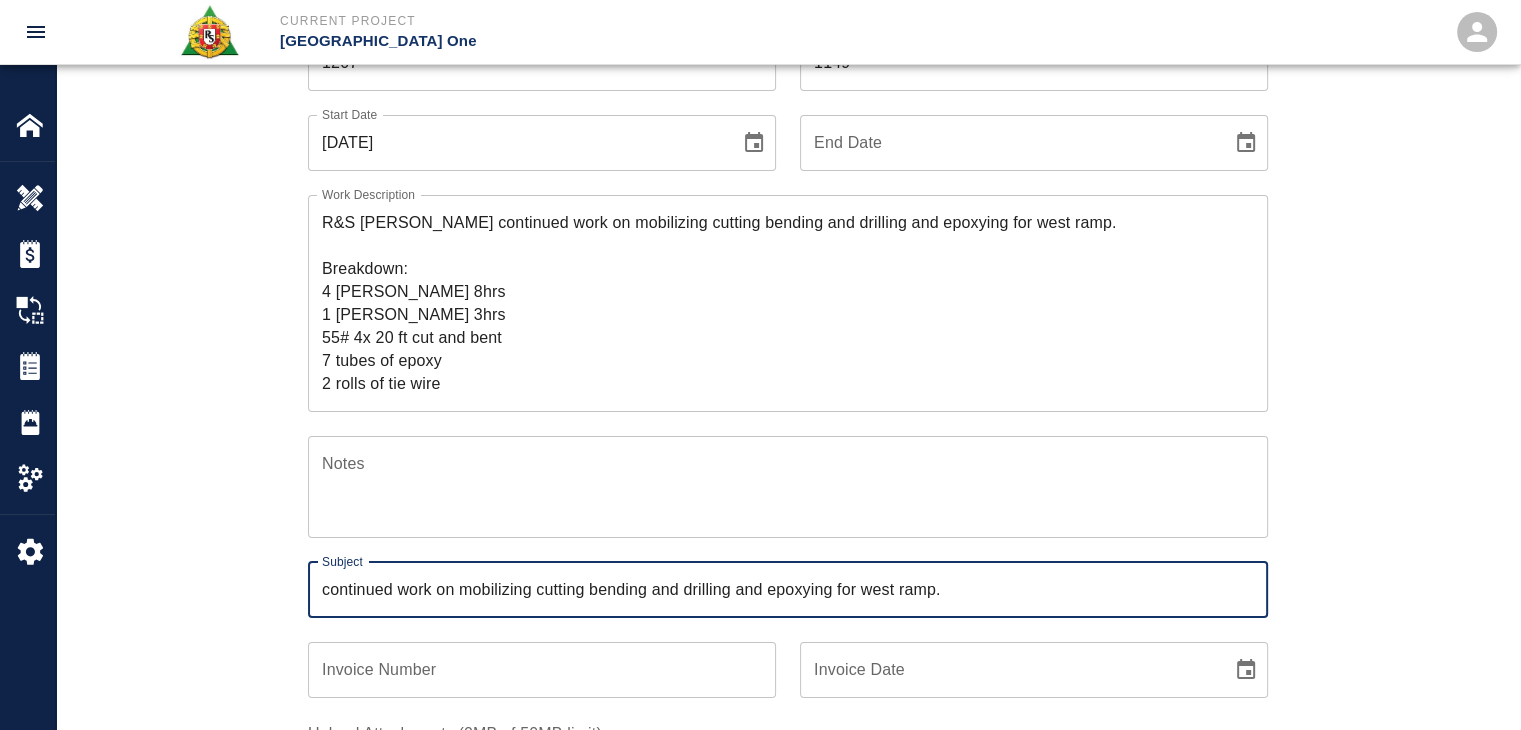 type on "continued work on mobilizing cutting bending and drilling and epoxying for west ramp." 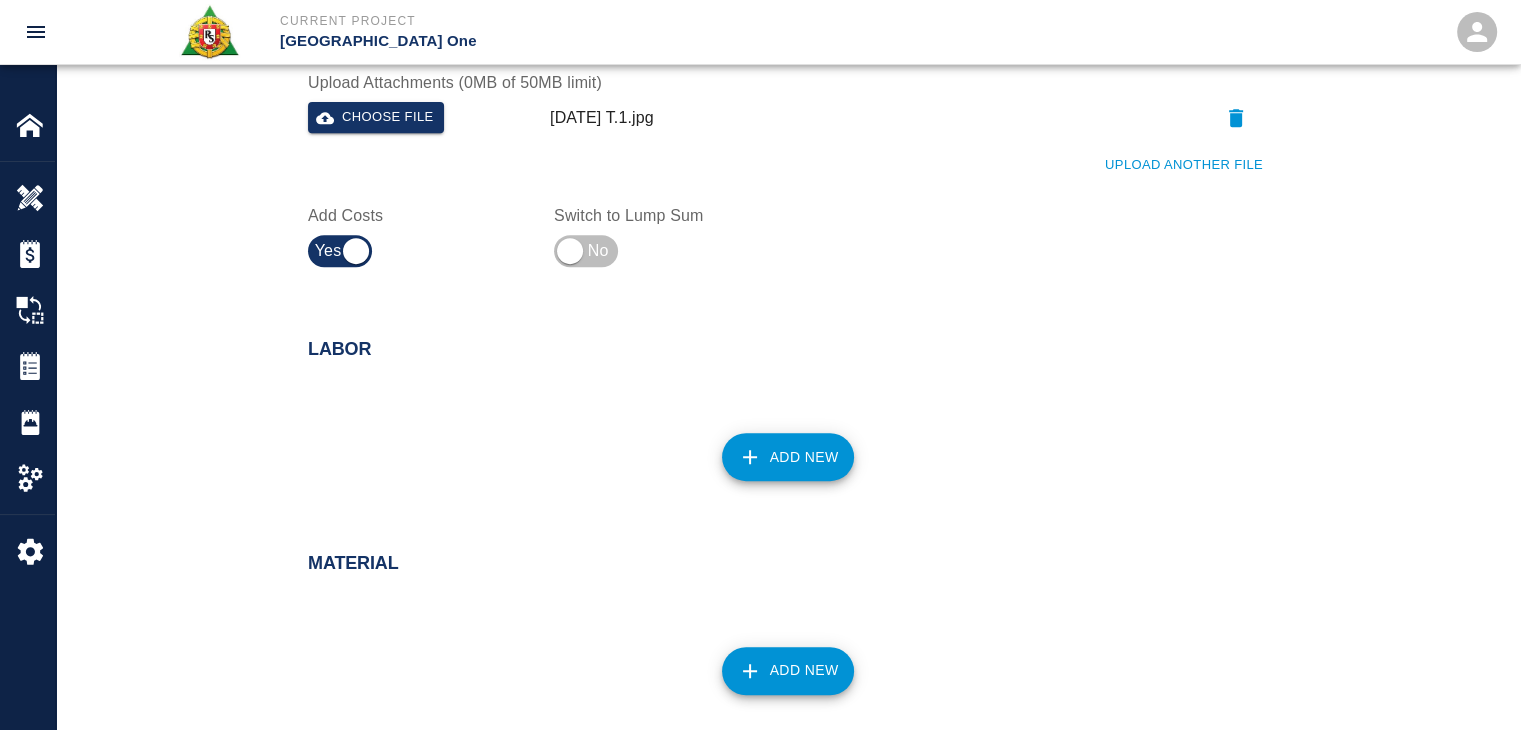 scroll, scrollTop: 875, scrollLeft: 0, axis: vertical 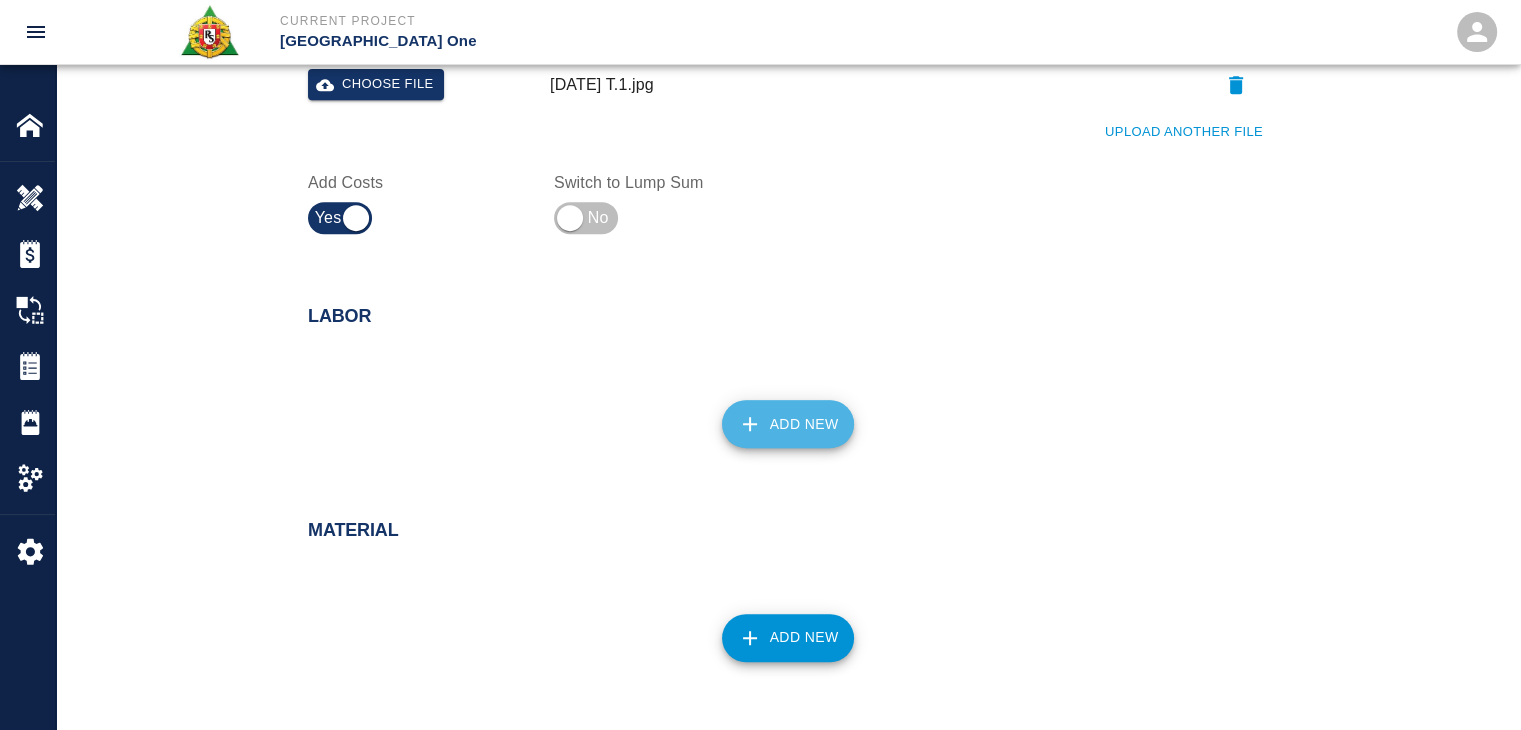 click 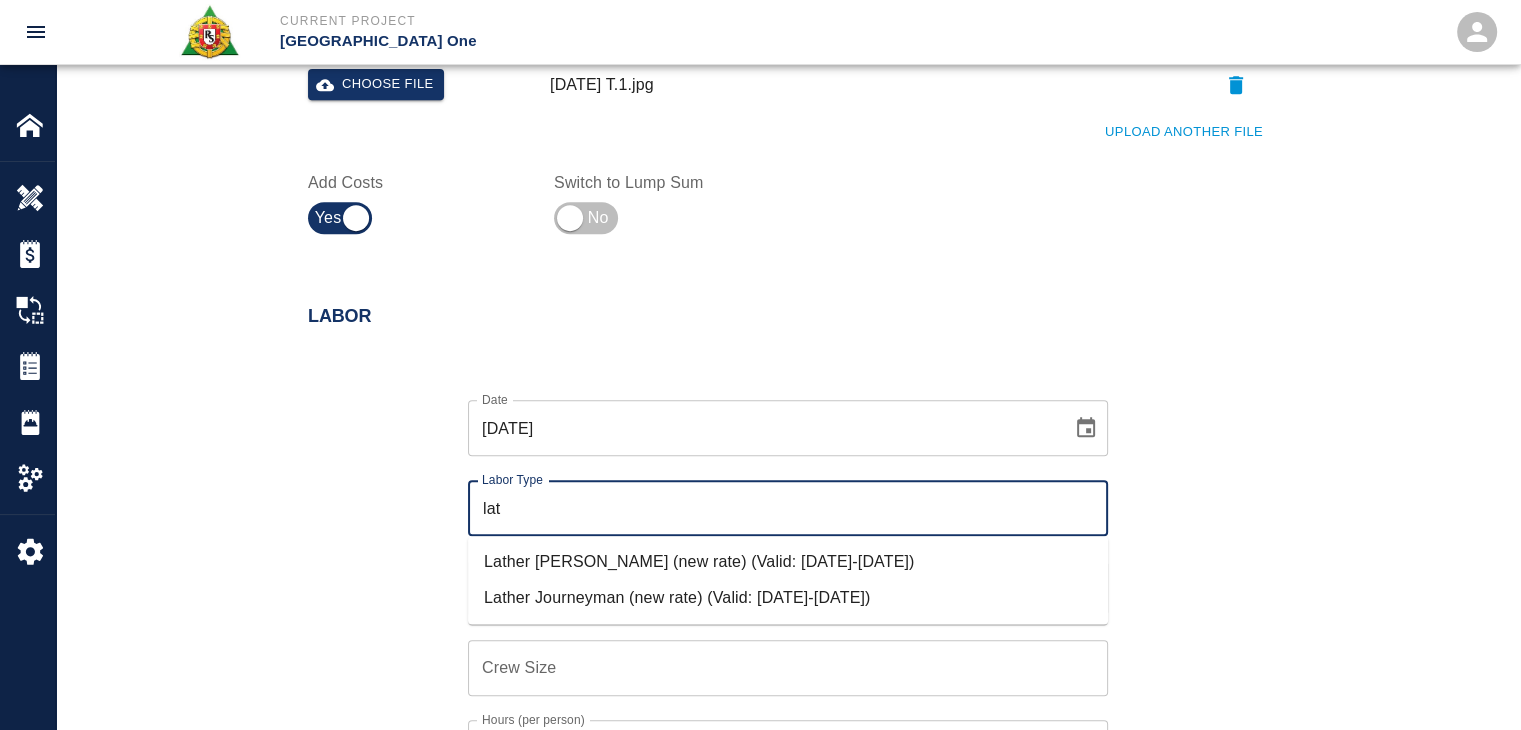 click on "Lather Journeyman (new rate) (Valid: [DATE]-[DATE])" at bounding box center (788, 598) 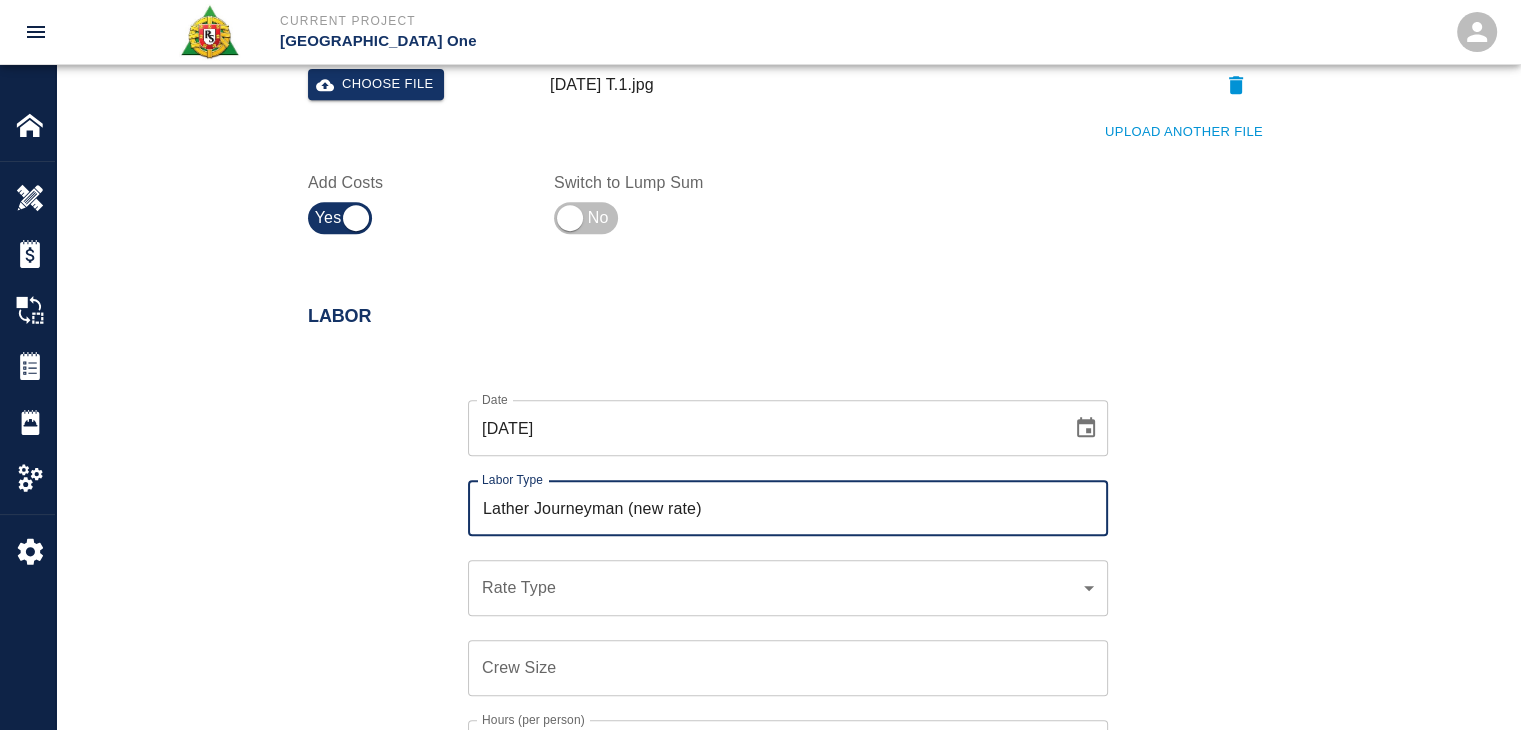 type on "Lather Journeyman (new rate)" 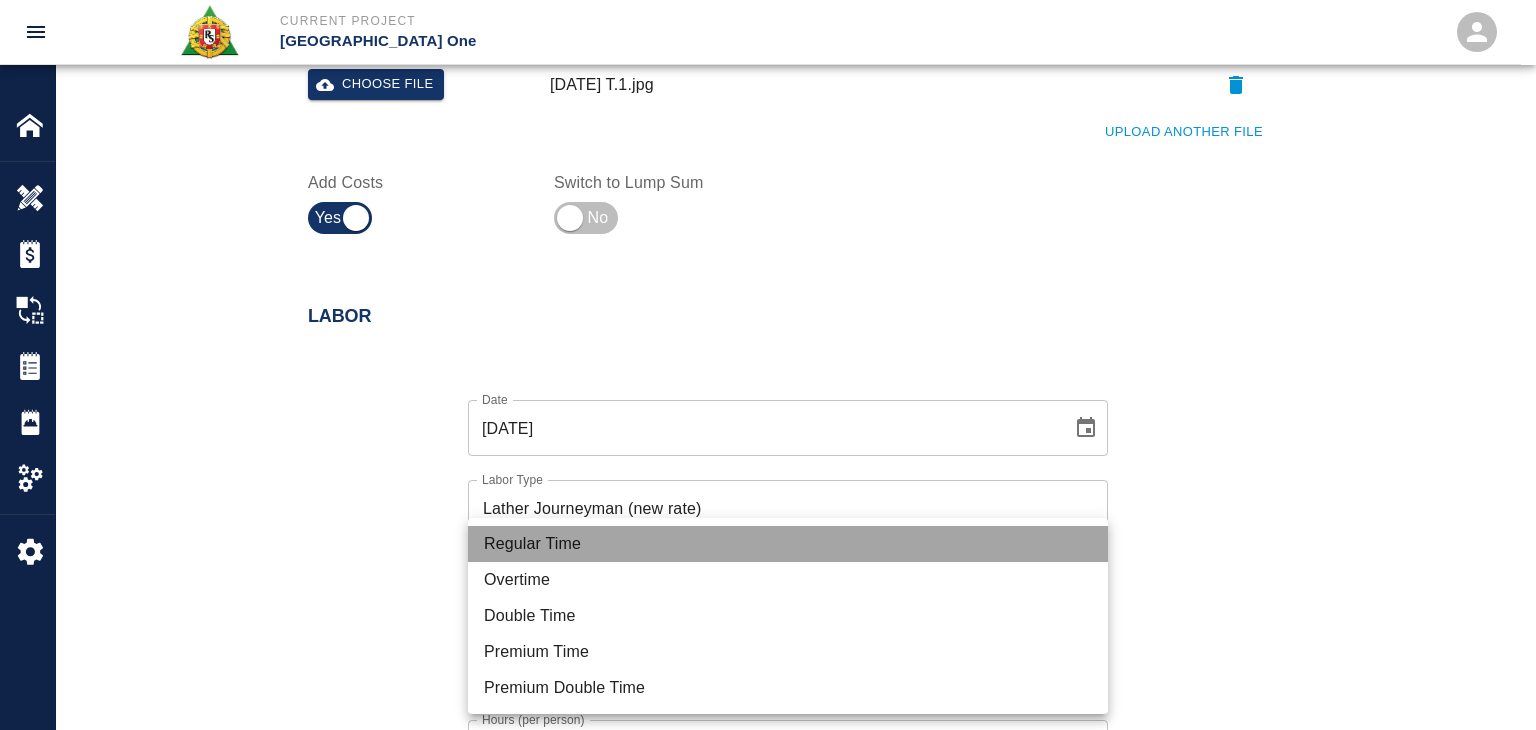 click on "Regular Time" at bounding box center (788, 544) 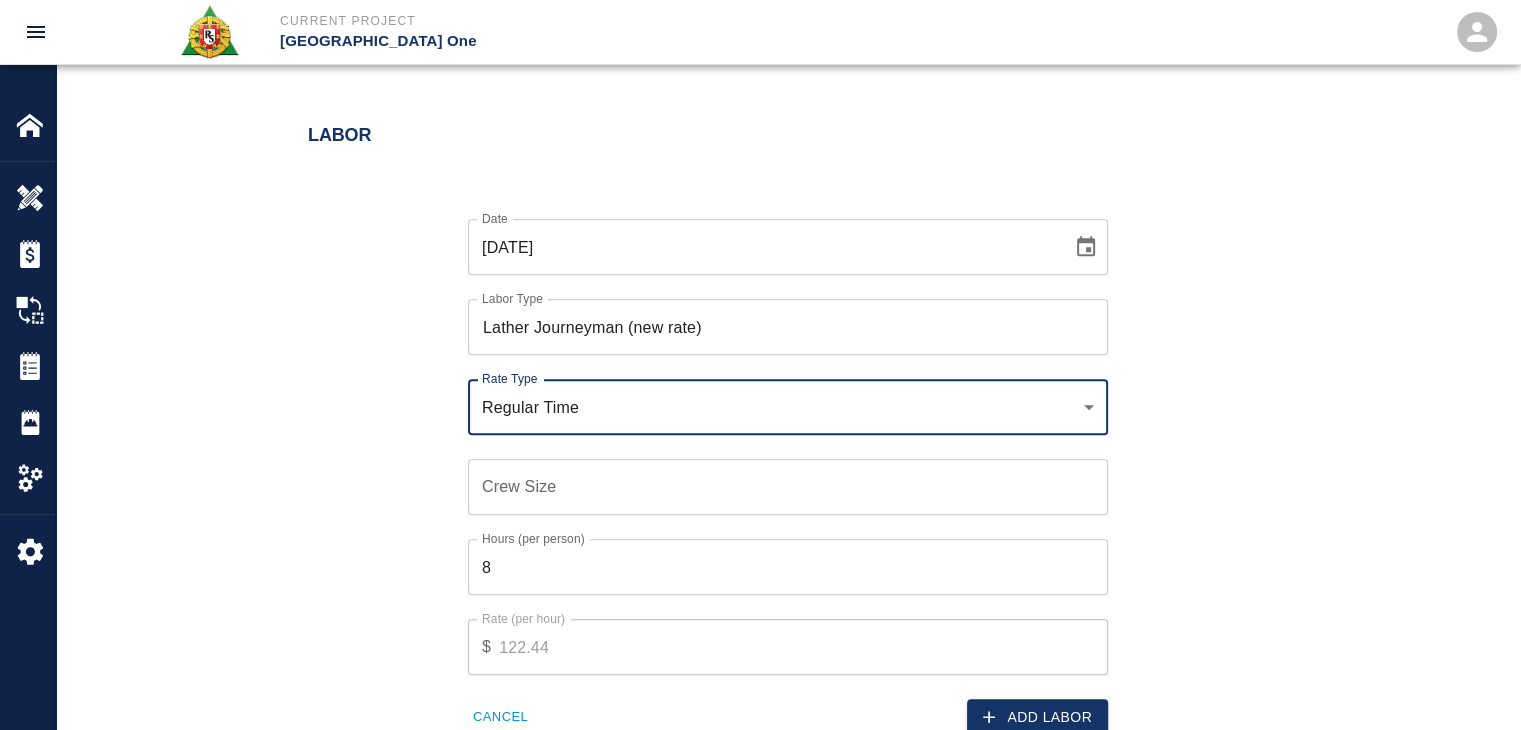 scroll, scrollTop: 1060, scrollLeft: 0, axis: vertical 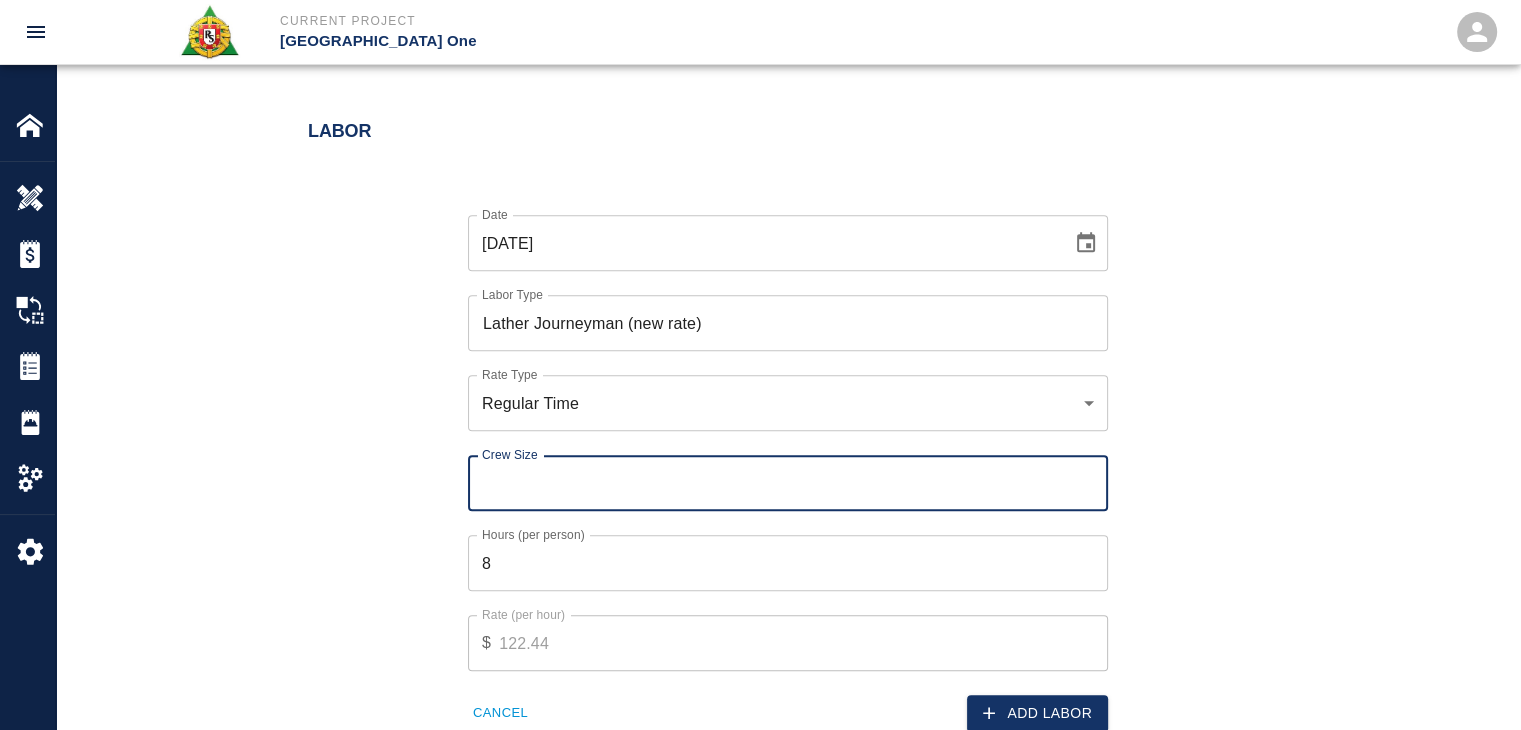 click on "Crew Size" at bounding box center [788, 483] 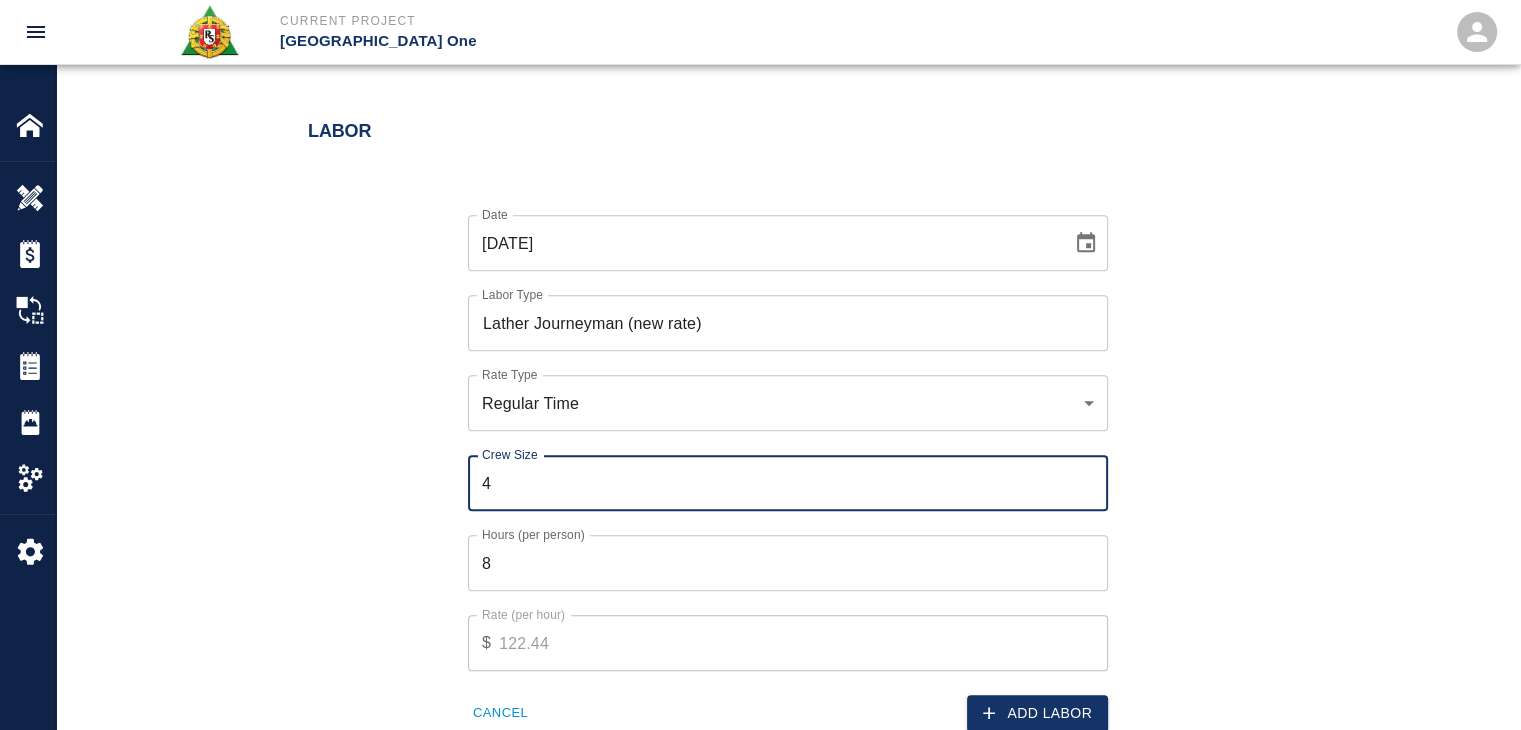 type on "4" 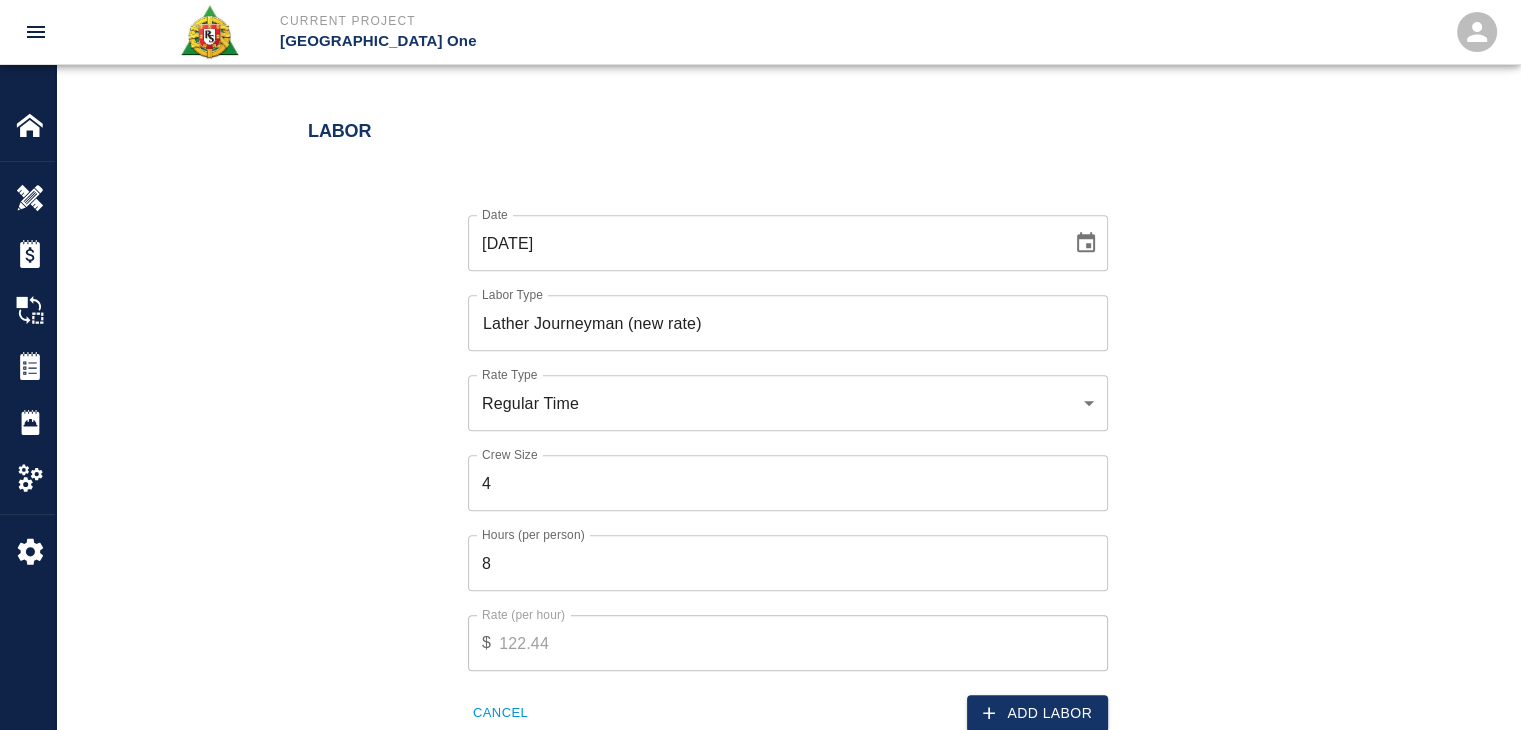 scroll, scrollTop: 1172, scrollLeft: 0, axis: vertical 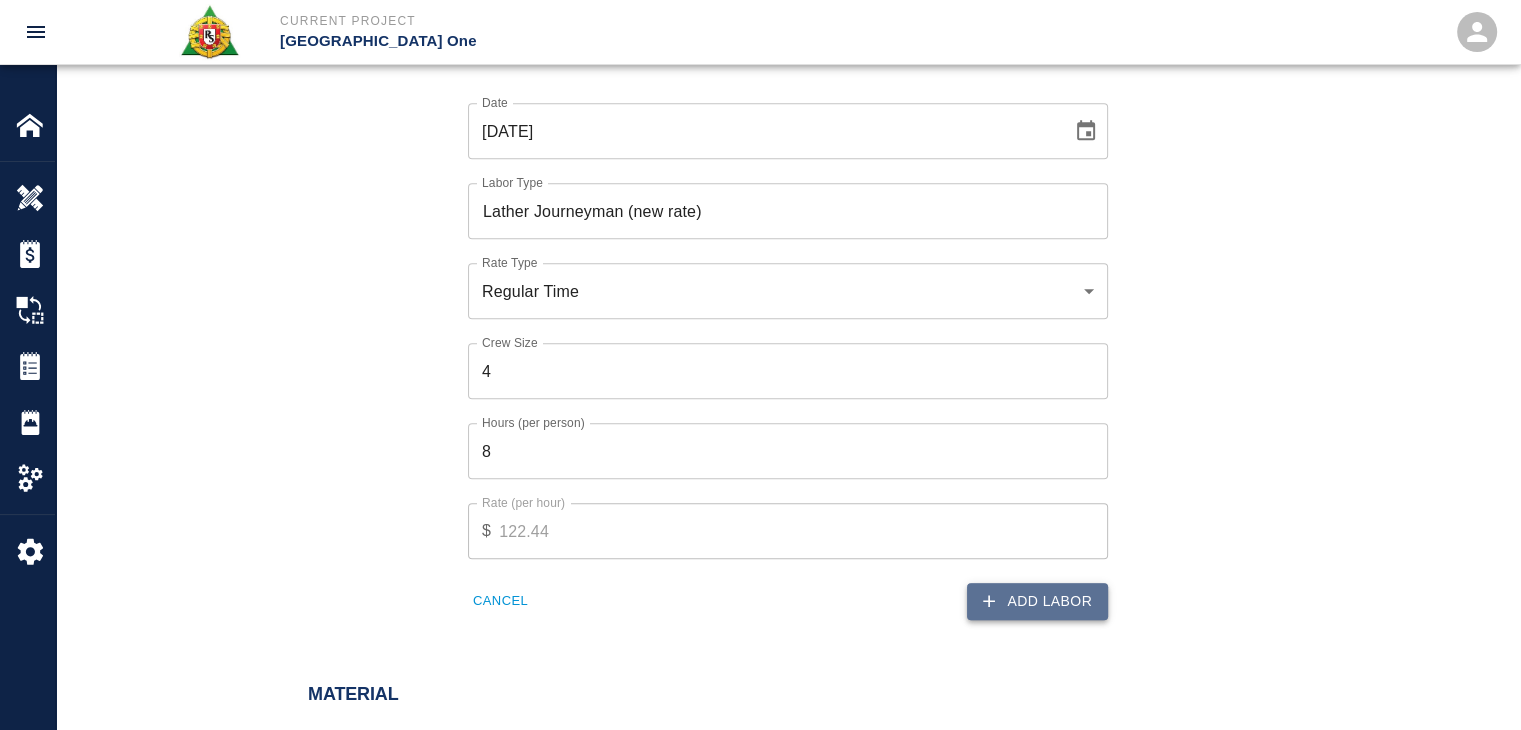 click on "Add Labor" at bounding box center [1037, 601] 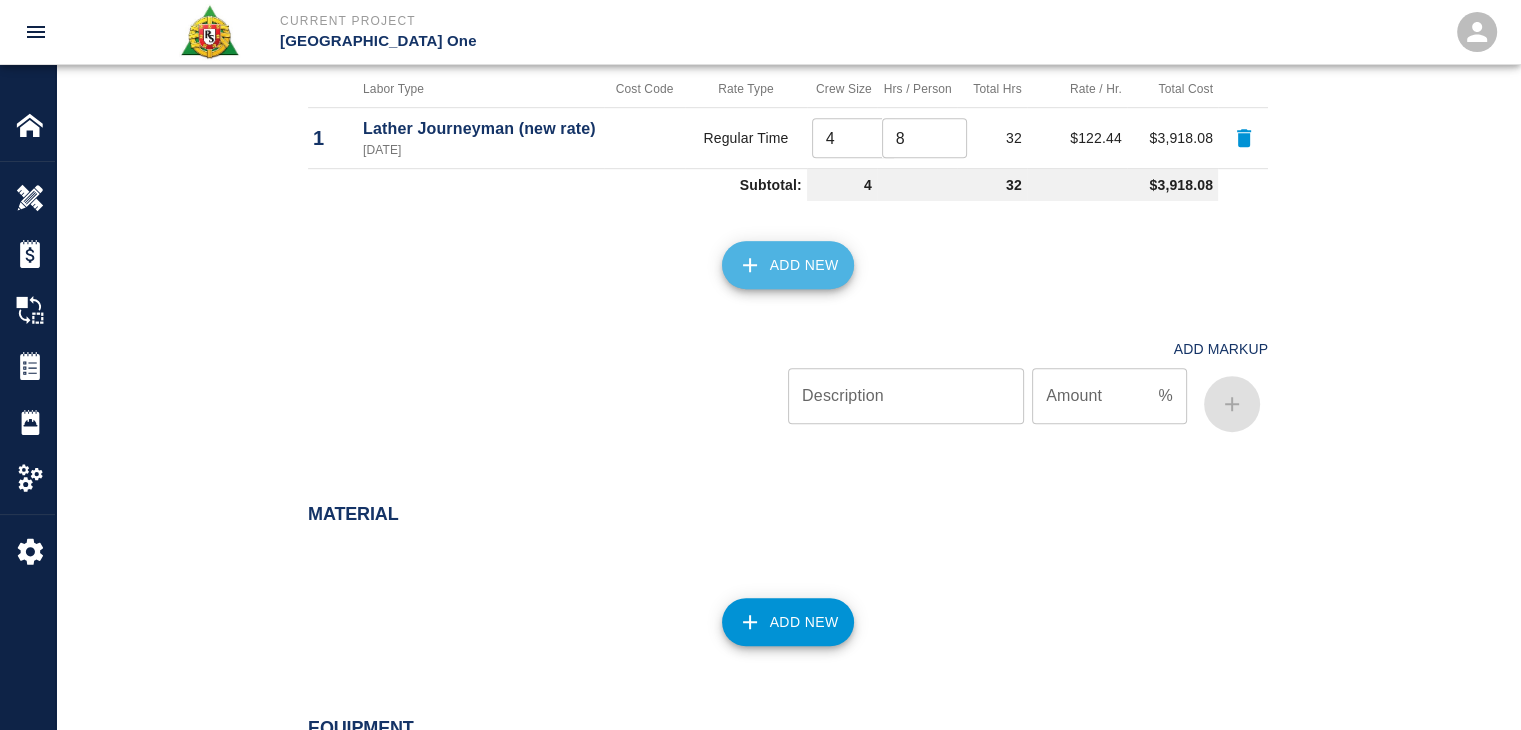 click on "Add New" at bounding box center [788, 265] 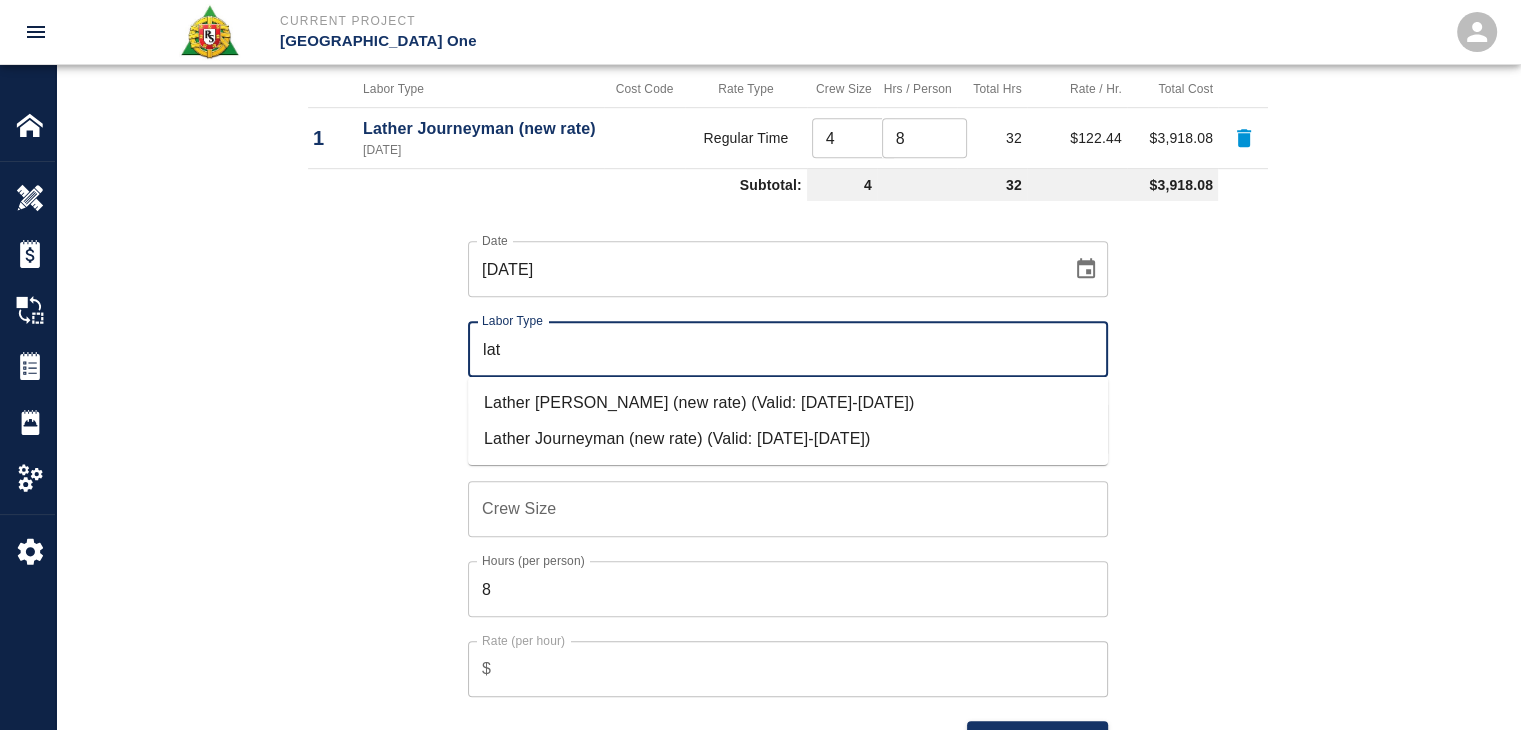 click on "Lather [PERSON_NAME] (new rate) (Valid: [DATE]-[DATE])" at bounding box center [788, 403] 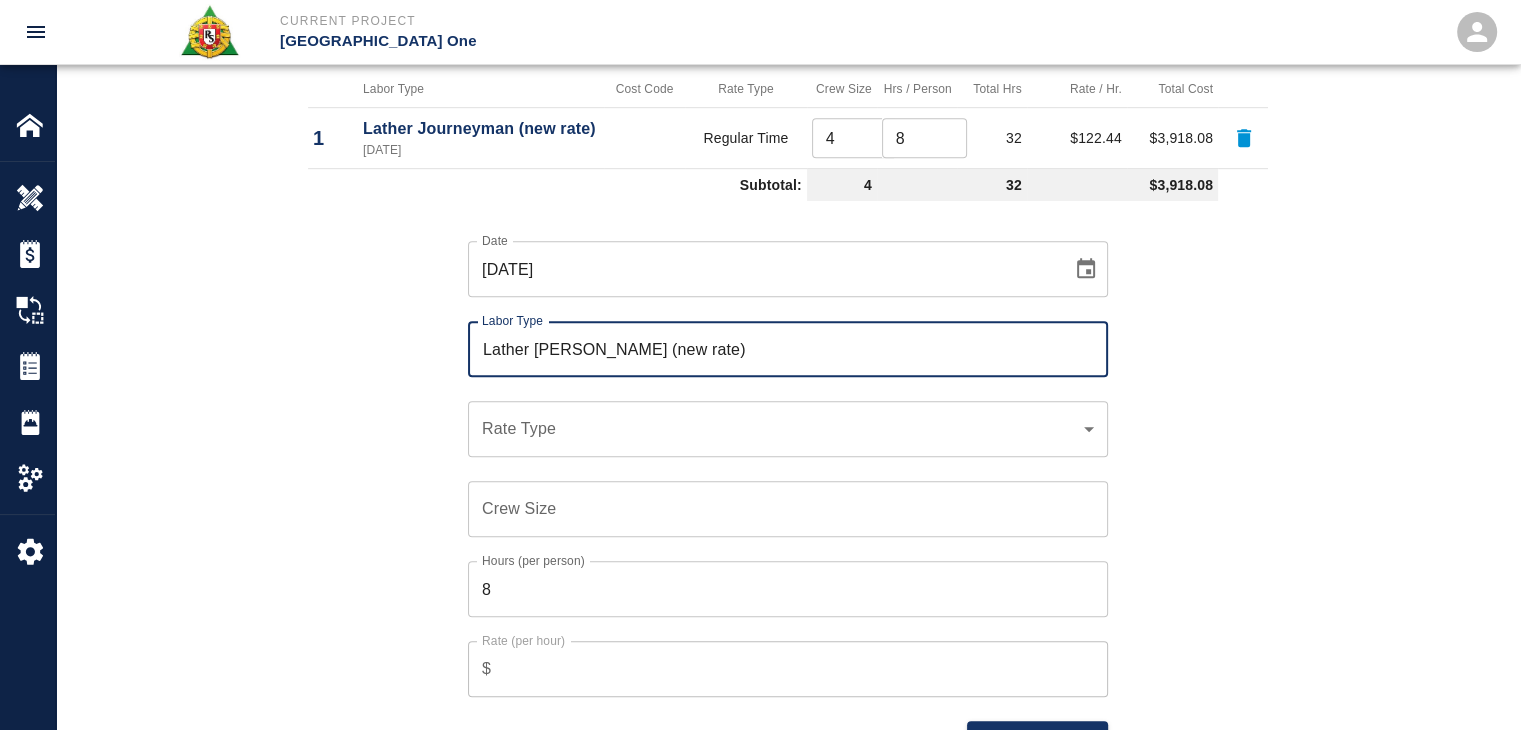 type on "Lather Foreman (new rate)" 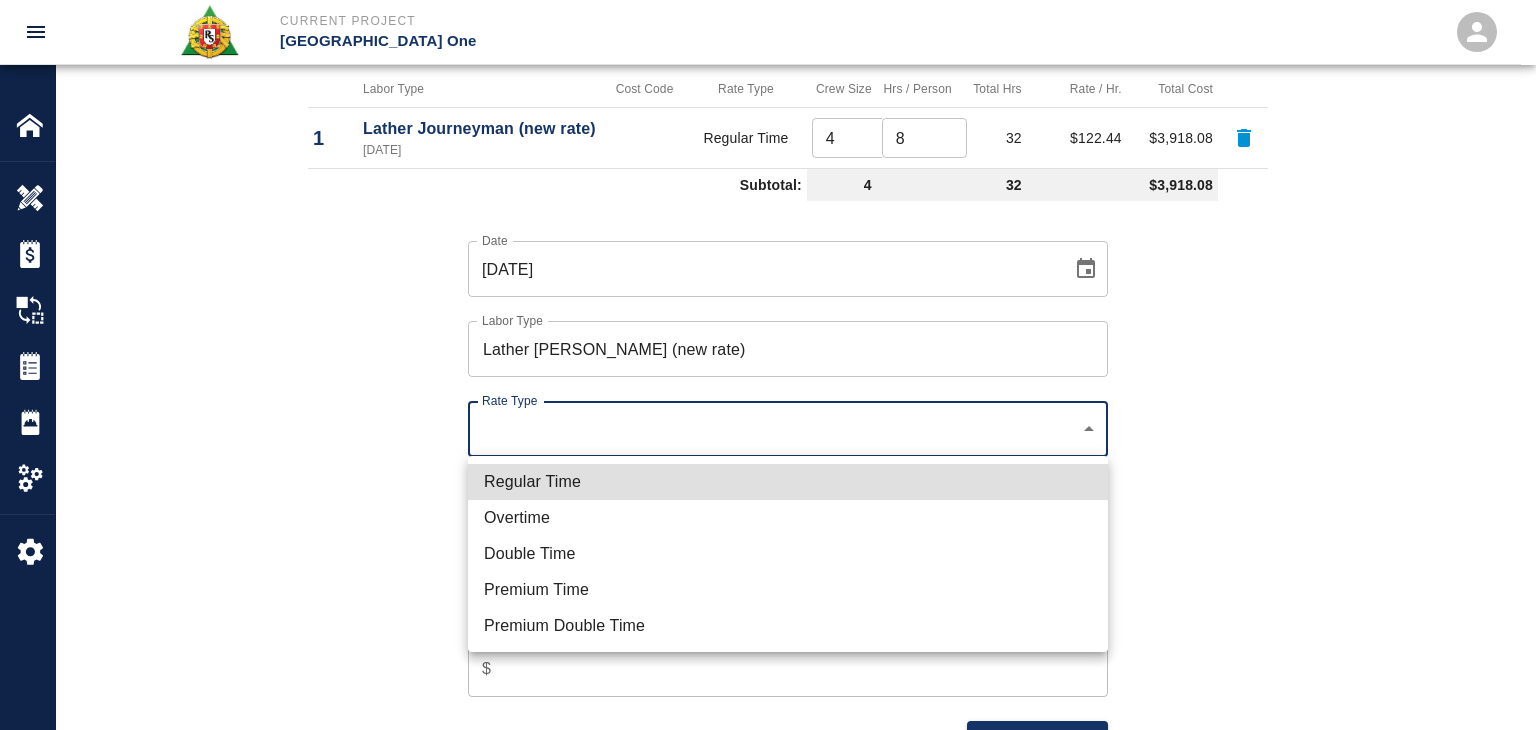 click on "Regular Time" at bounding box center (788, 482) 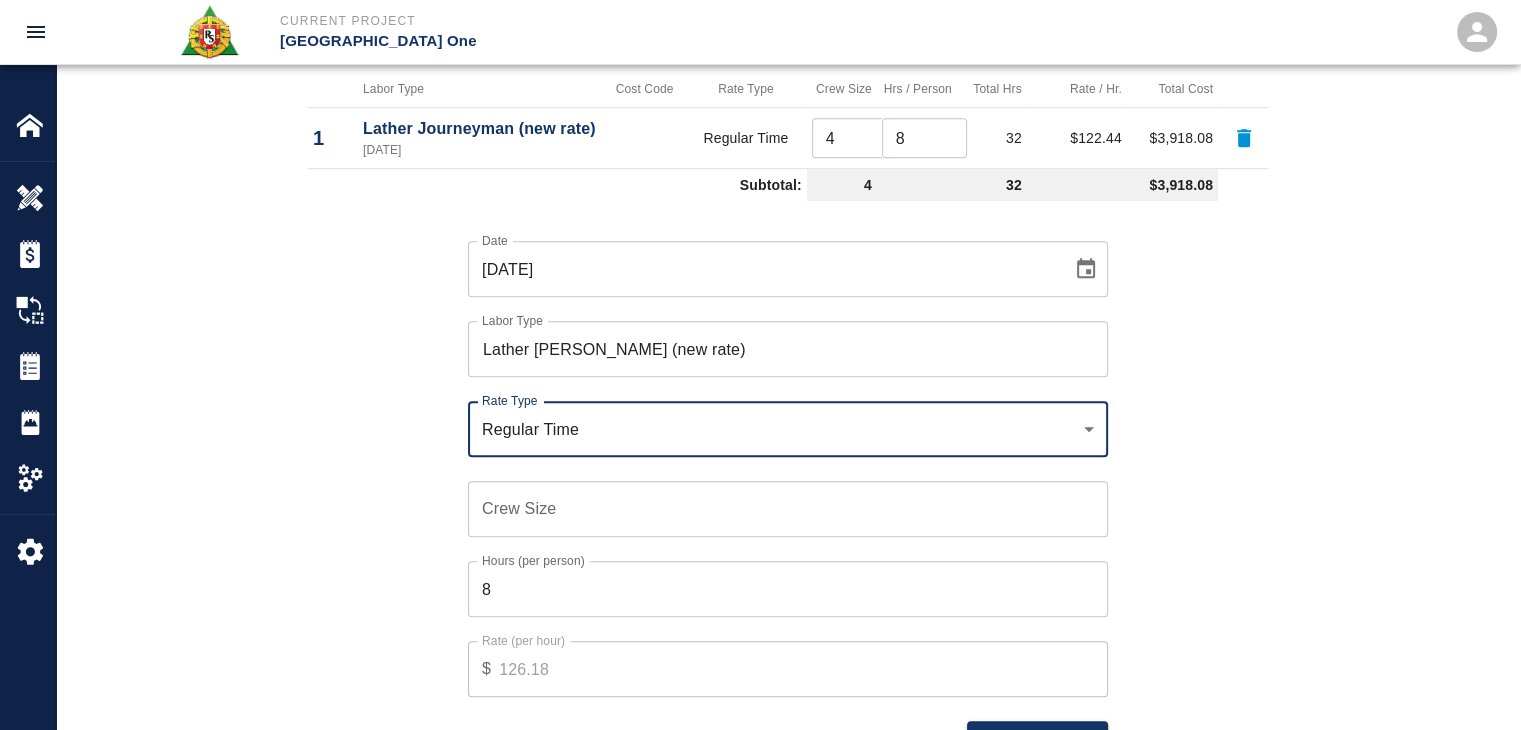 click on "Crew Size" at bounding box center (788, 509) 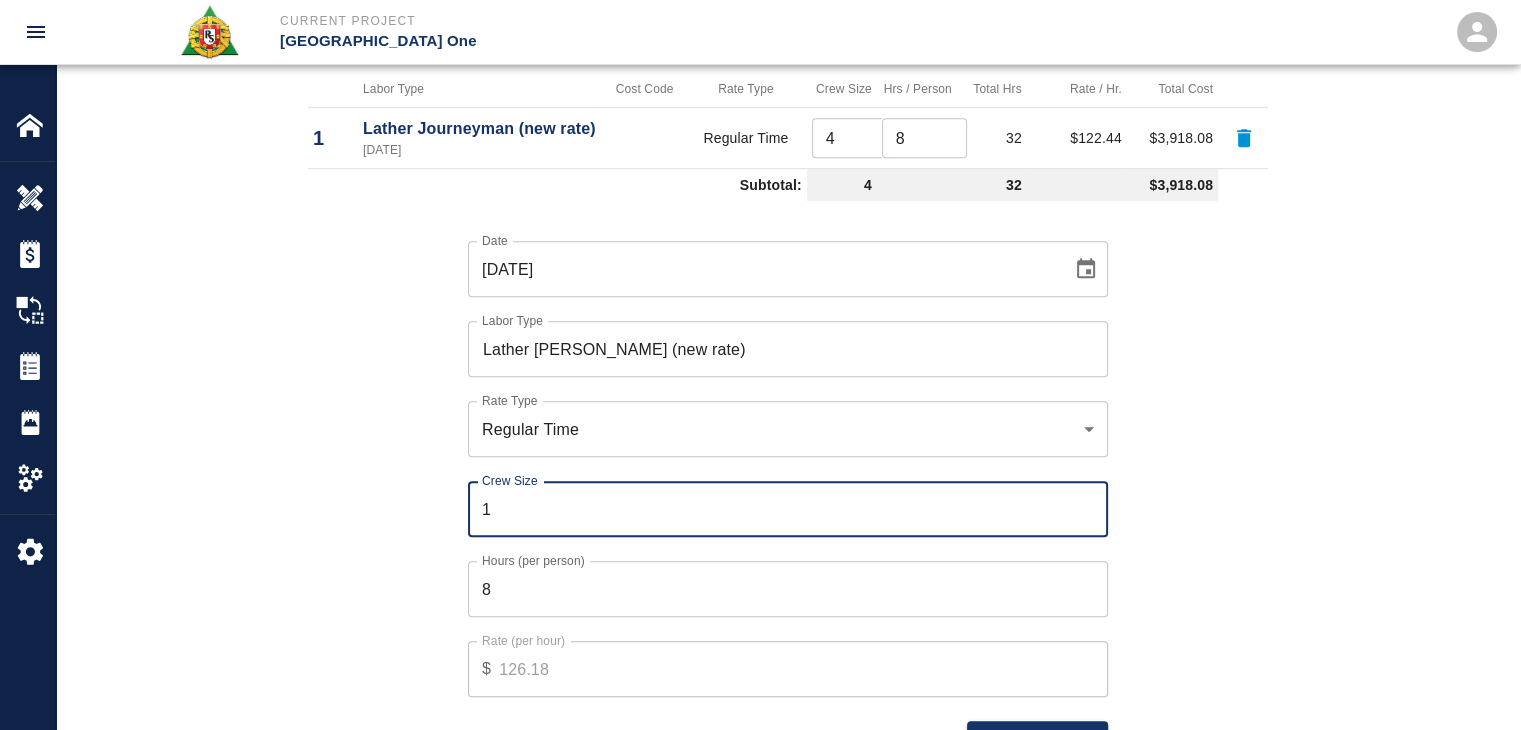 type on "1" 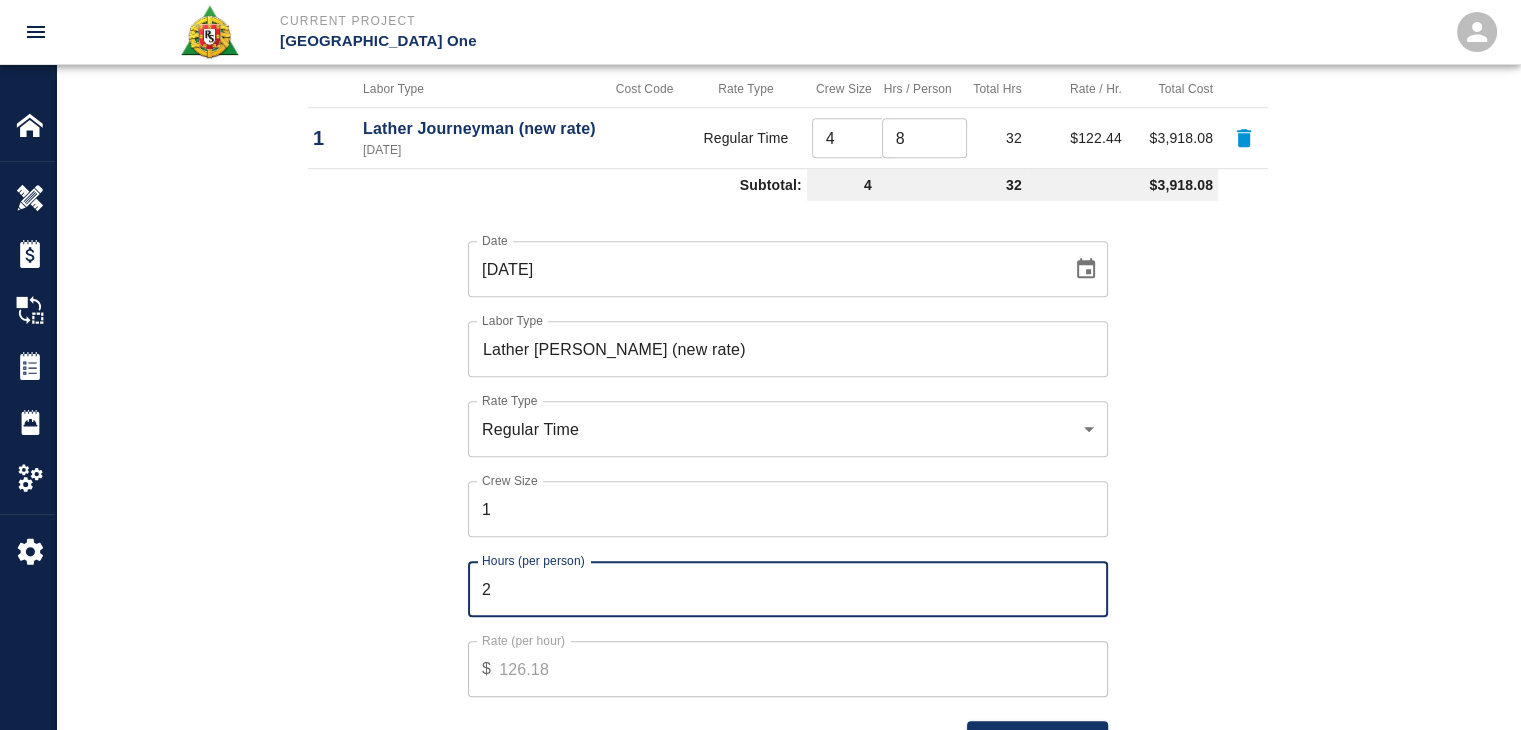 type on "2" 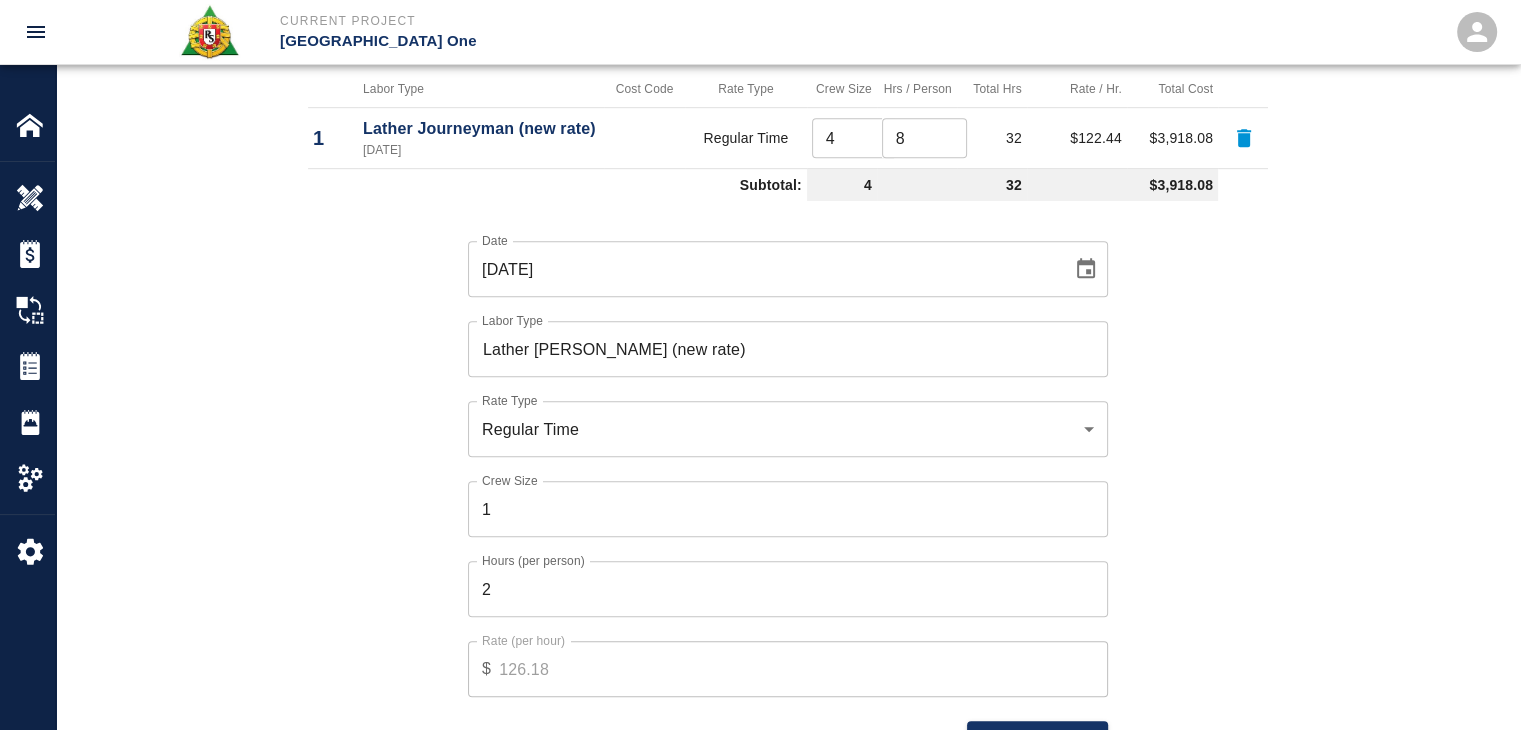 scroll, scrollTop: 1268, scrollLeft: 0, axis: vertical 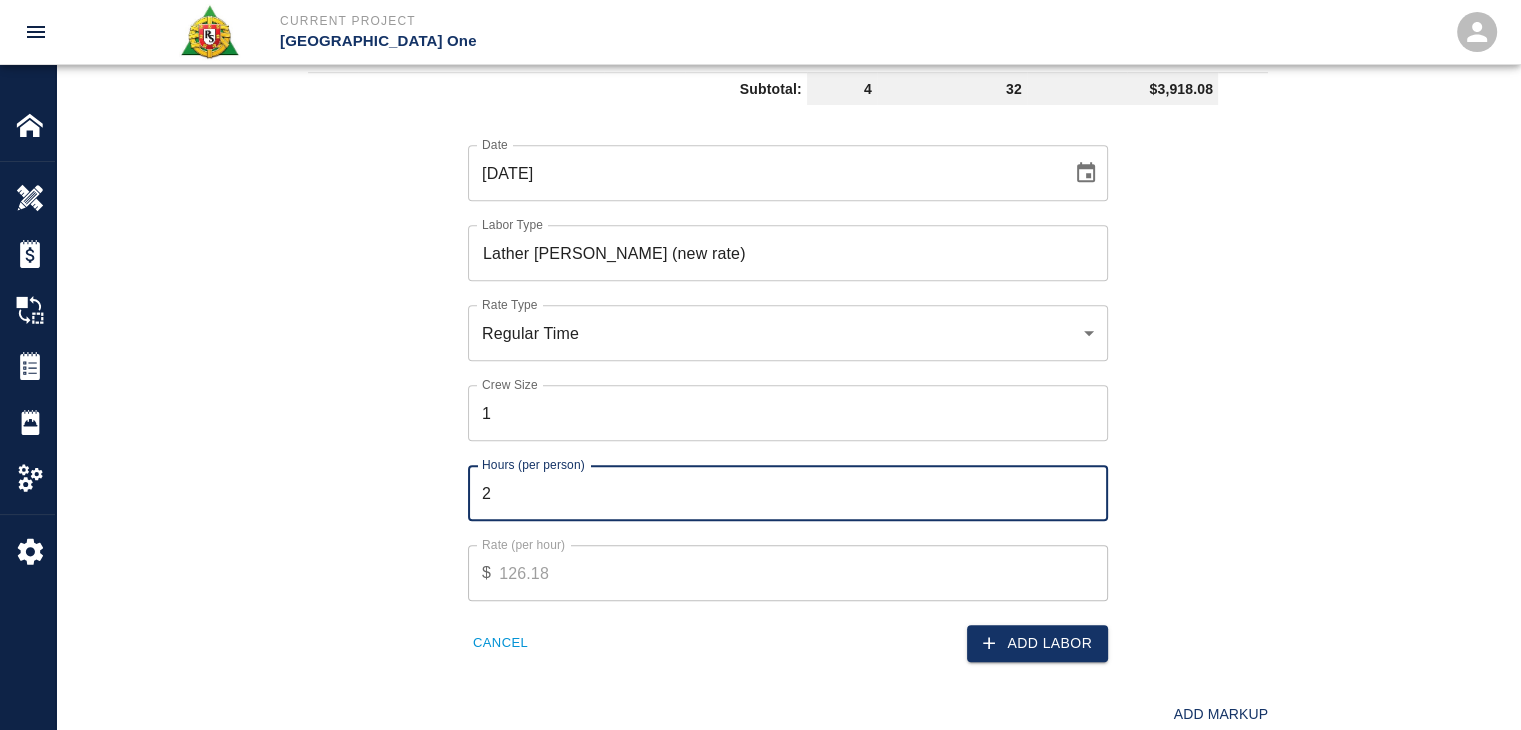 click on "2" at bounding box center [788, 493] 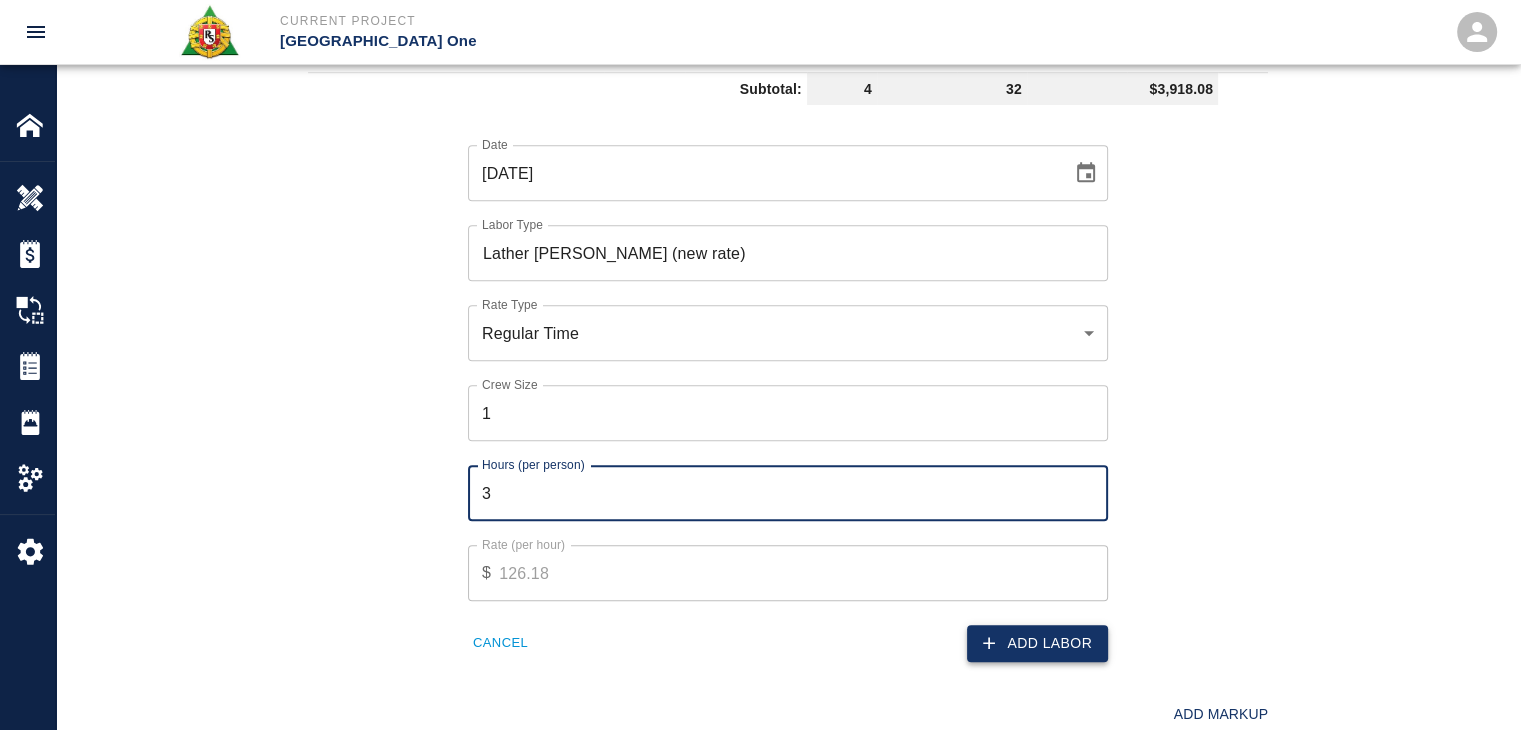 type on "3" 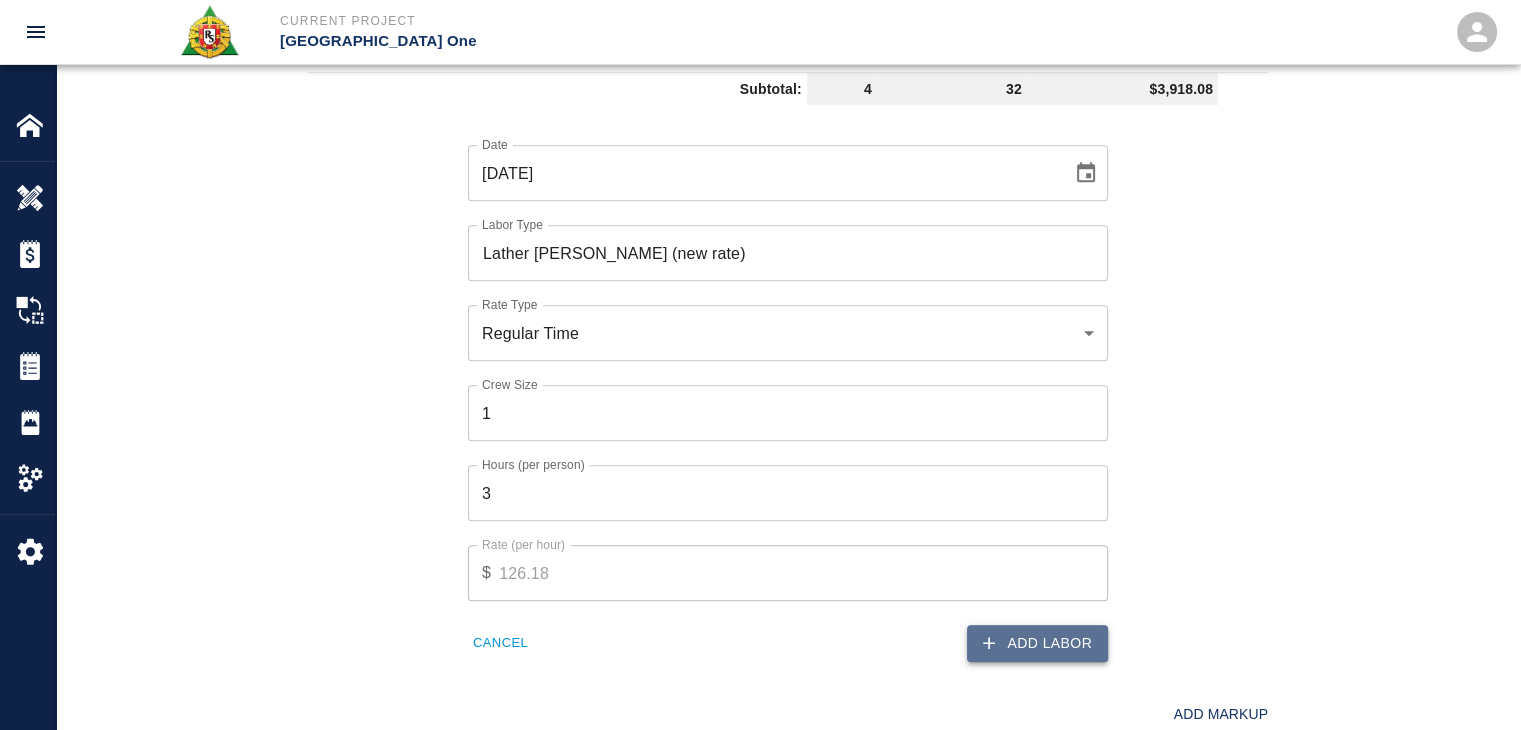 click on "Add Labor" at bounding box center (1037, 643) 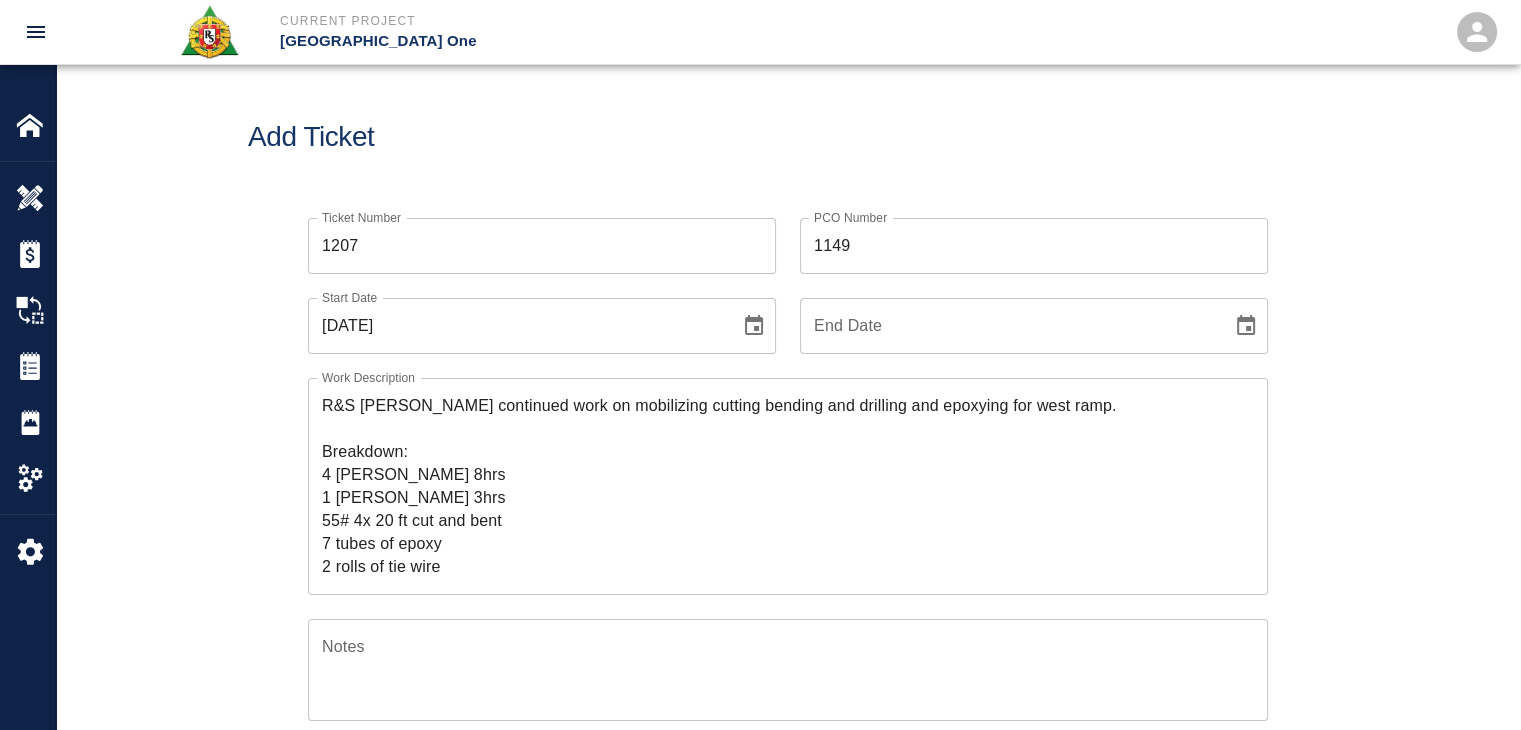 scroll, scrollTop: 0, scrollLeft: 0, axis: both 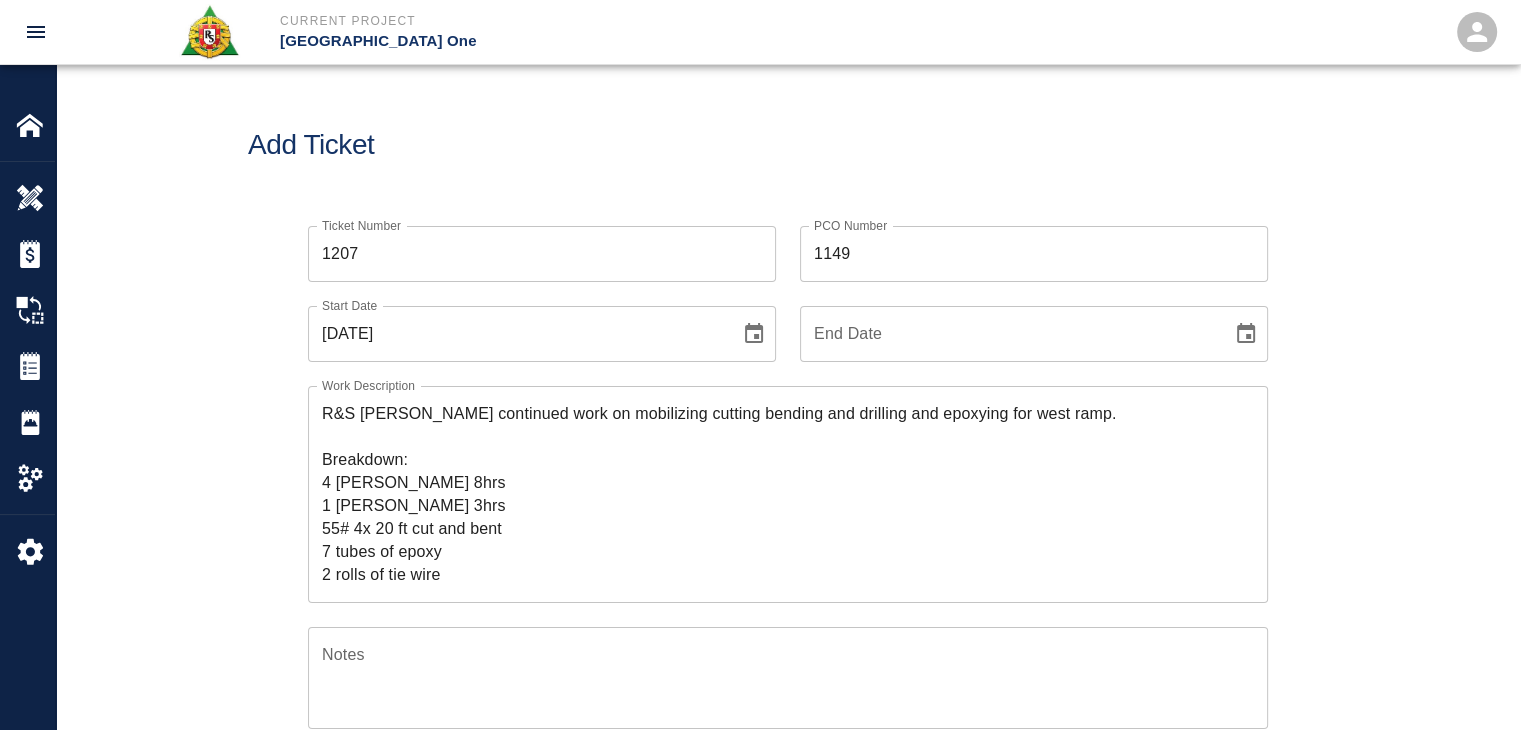 click on "R&S lathers continued work on mobilizing cutting bending and drilling and epoxying for west ramp.
Breakdown:
4 lathers 8hrs
1 Foreman 3hrs
55# 4x 20 ft cut and bent
7 tubes of epoxy
2 rolls of tie wire" at bounding box center (788, 494) 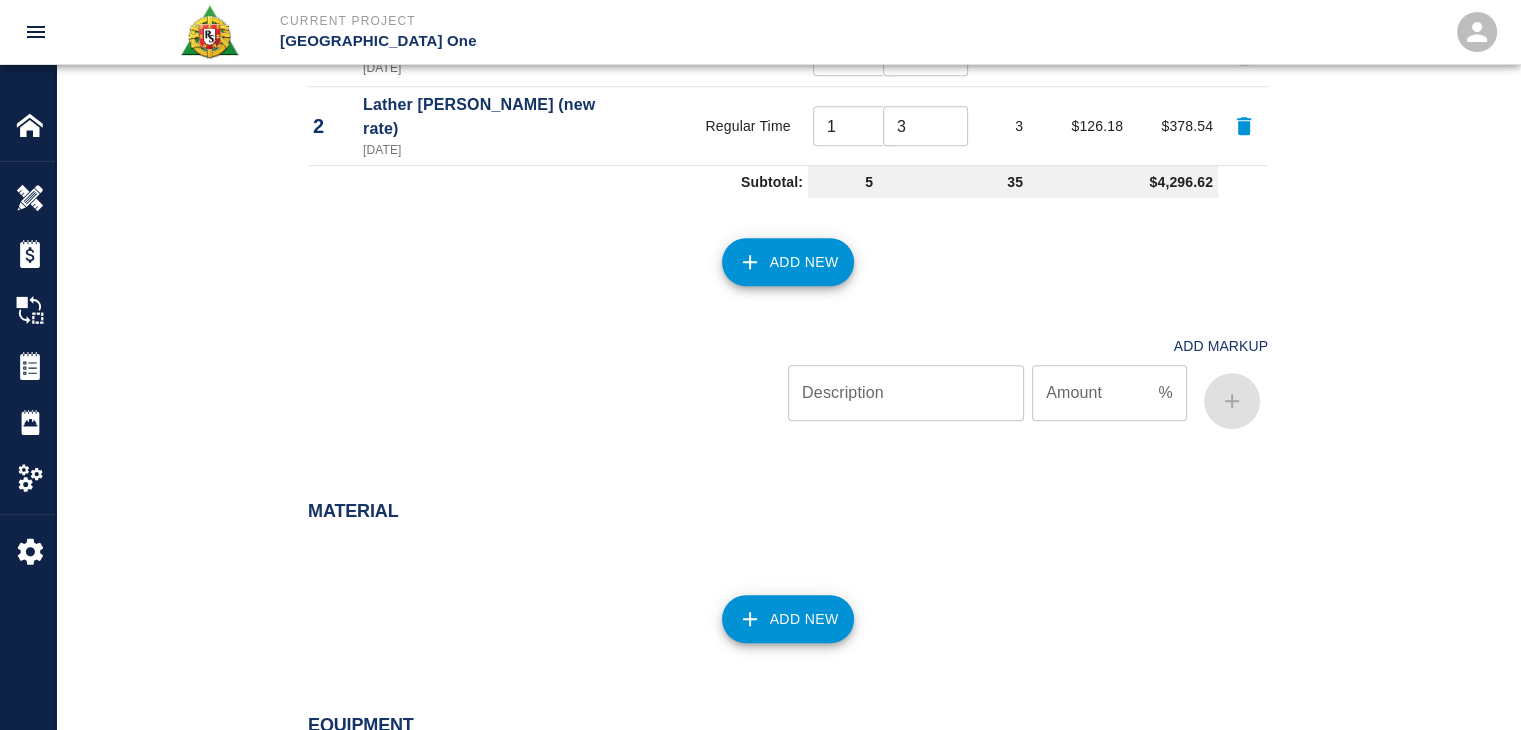 scroll, scrollTop: 1272, scrollLeft: 0, axis: vertical 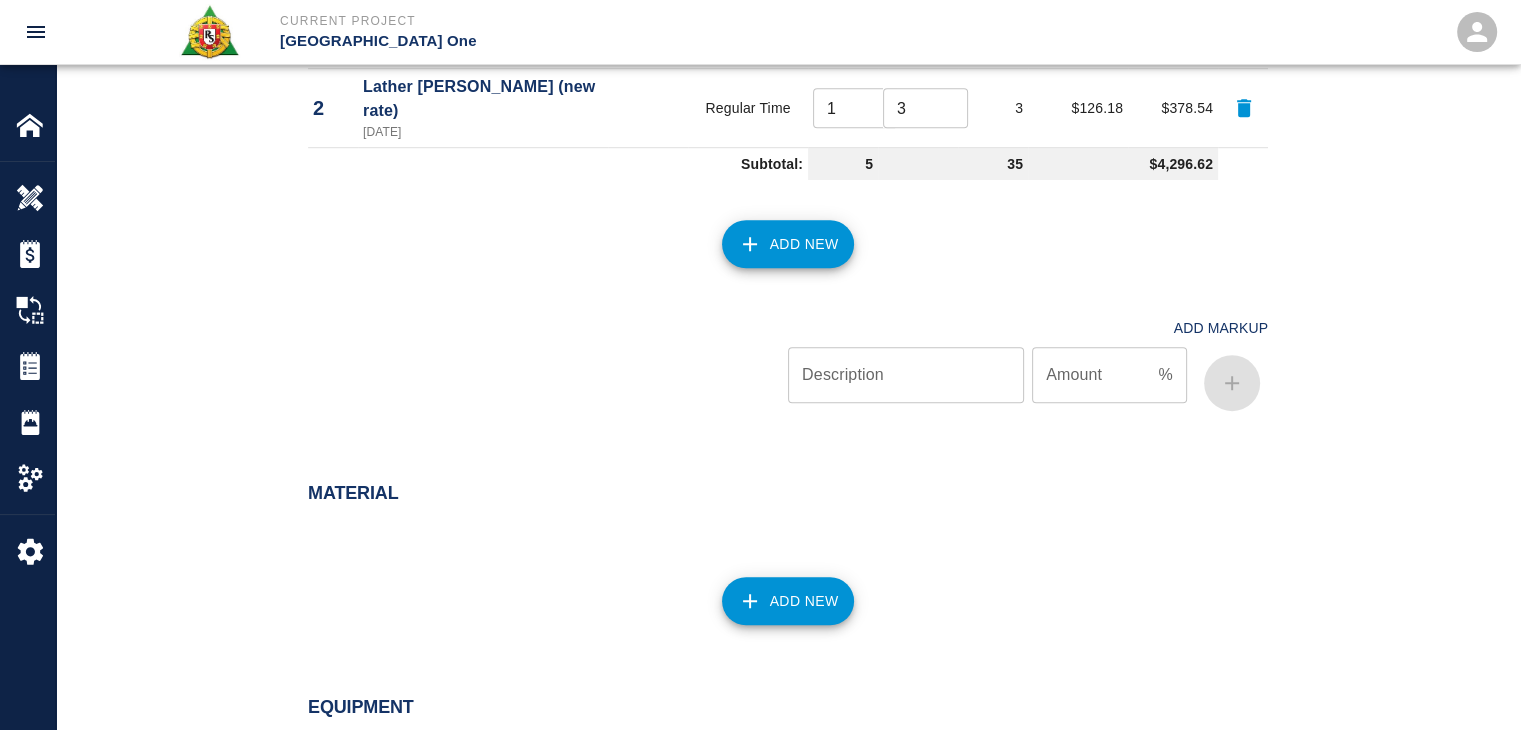 click on "Add New" at bounding box center (776, 589) 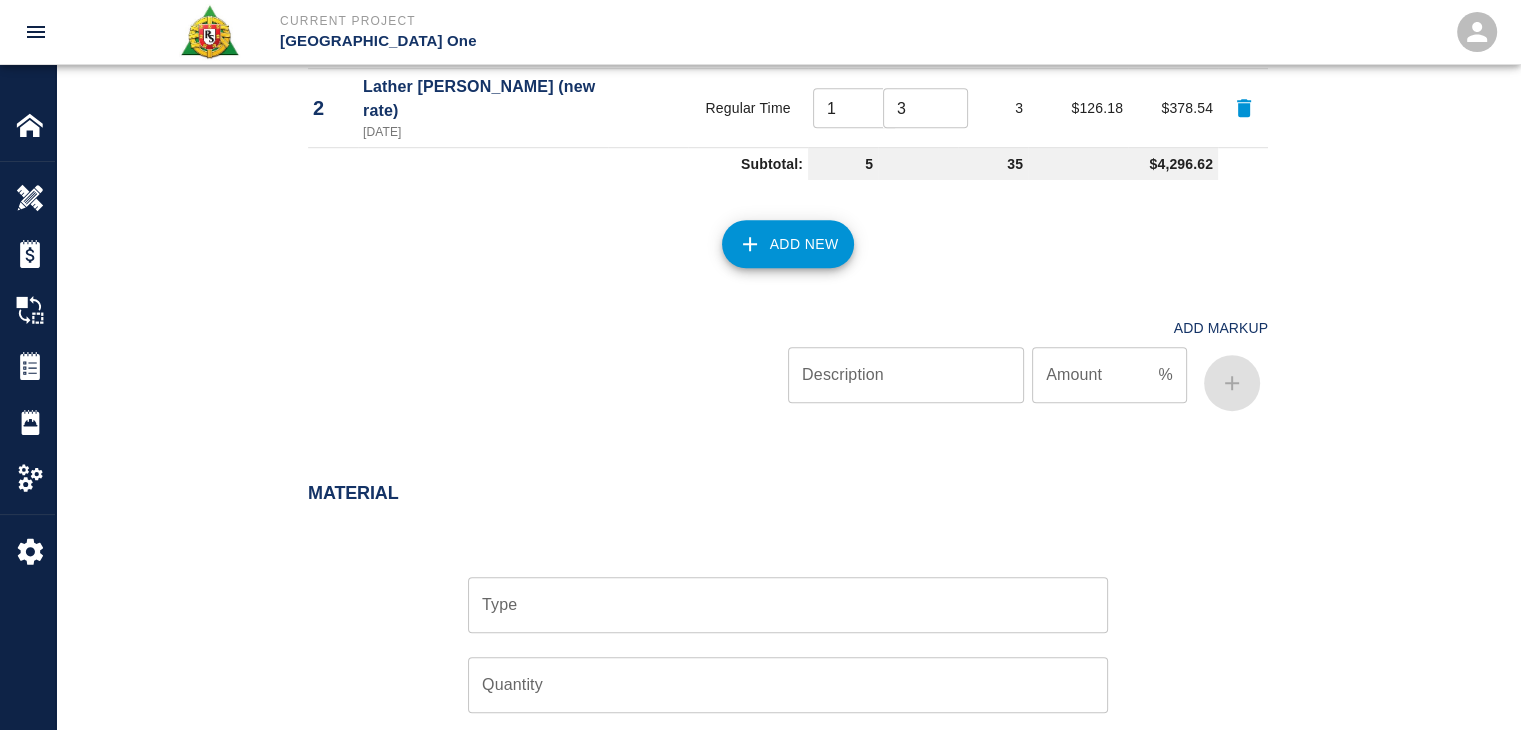 click on "Type" at bounding box center (788, 605) 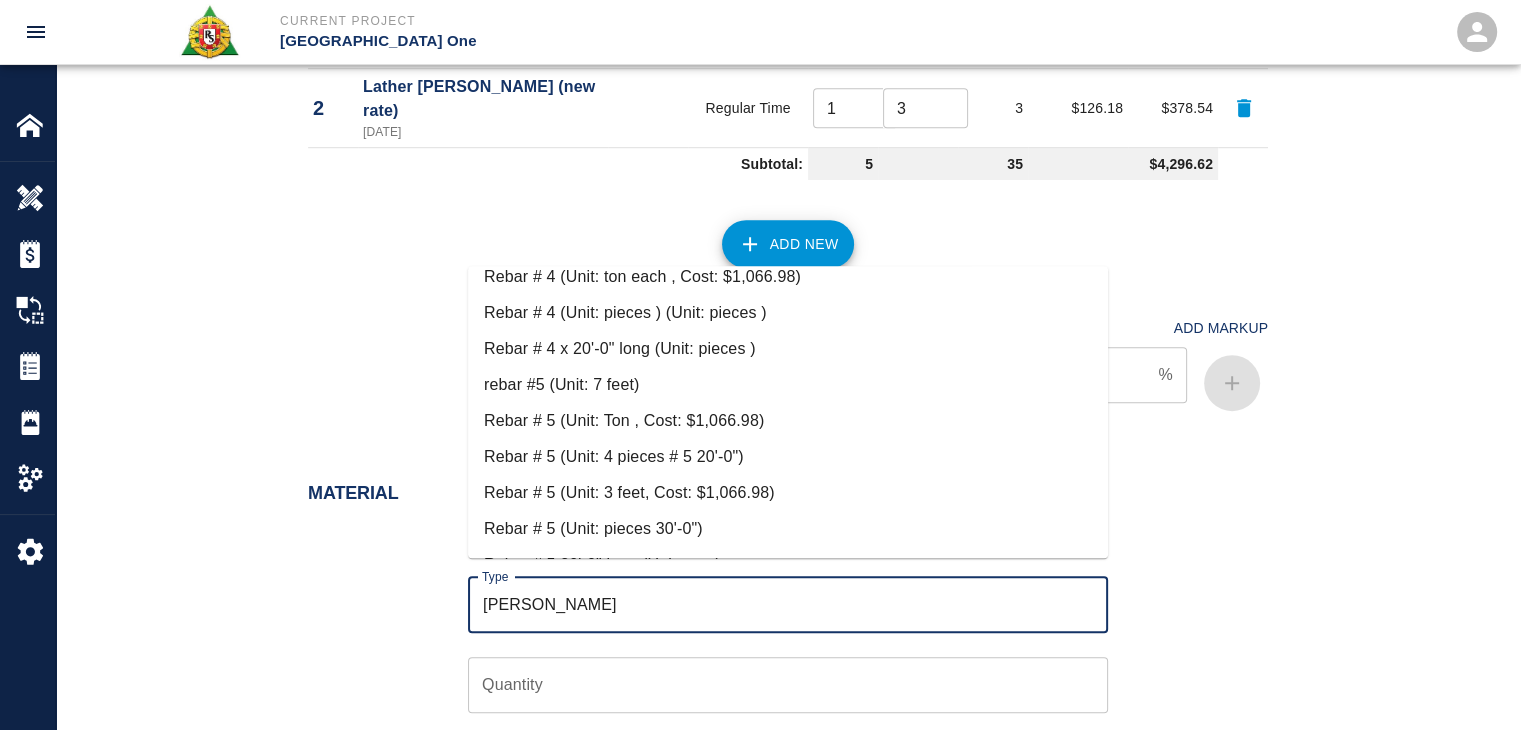scroll, scrollTop: 286, scrollLeft: 0, axis: vertical 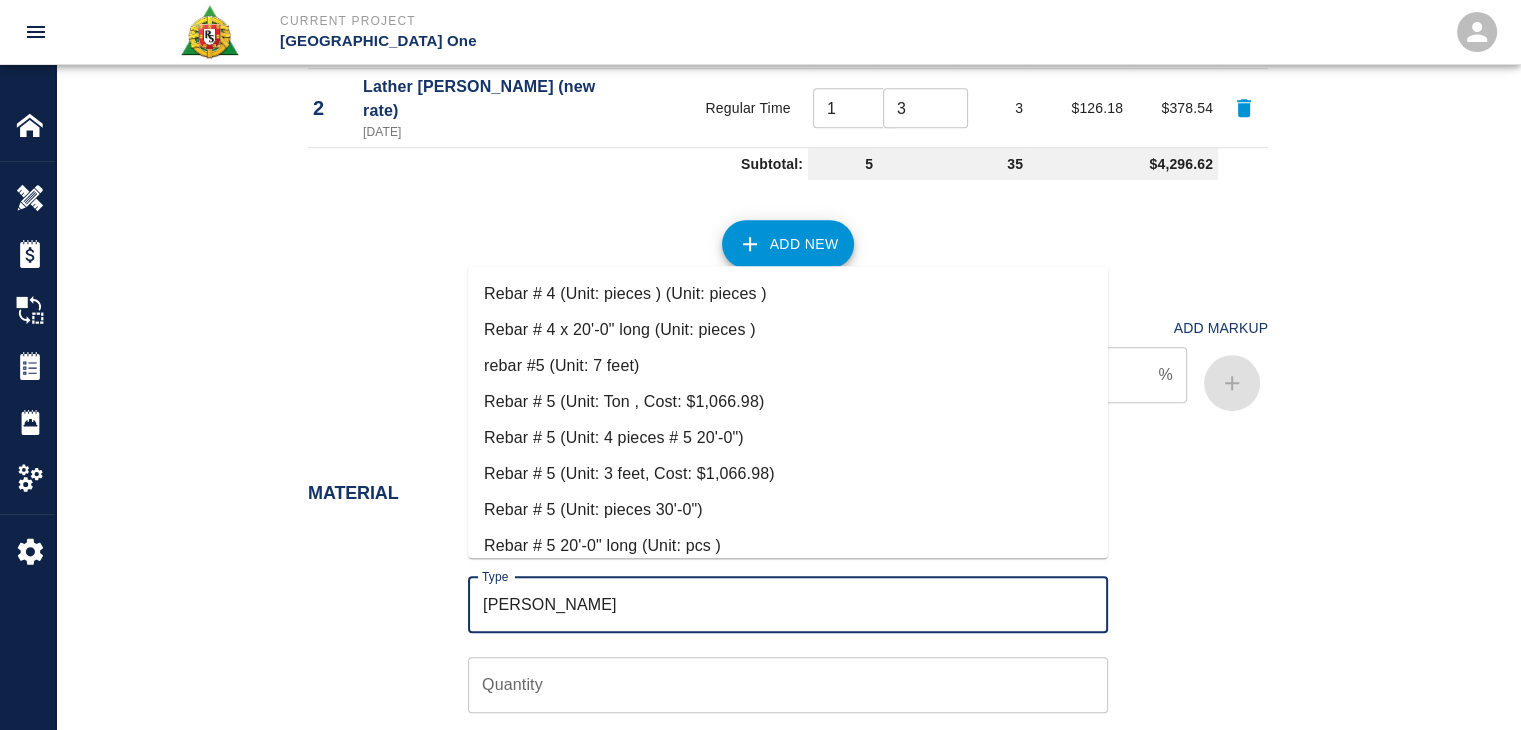 click on "Rebar # 4  x 20'-0" long  (Unit: pieces )" at bounding box center [788, 330] 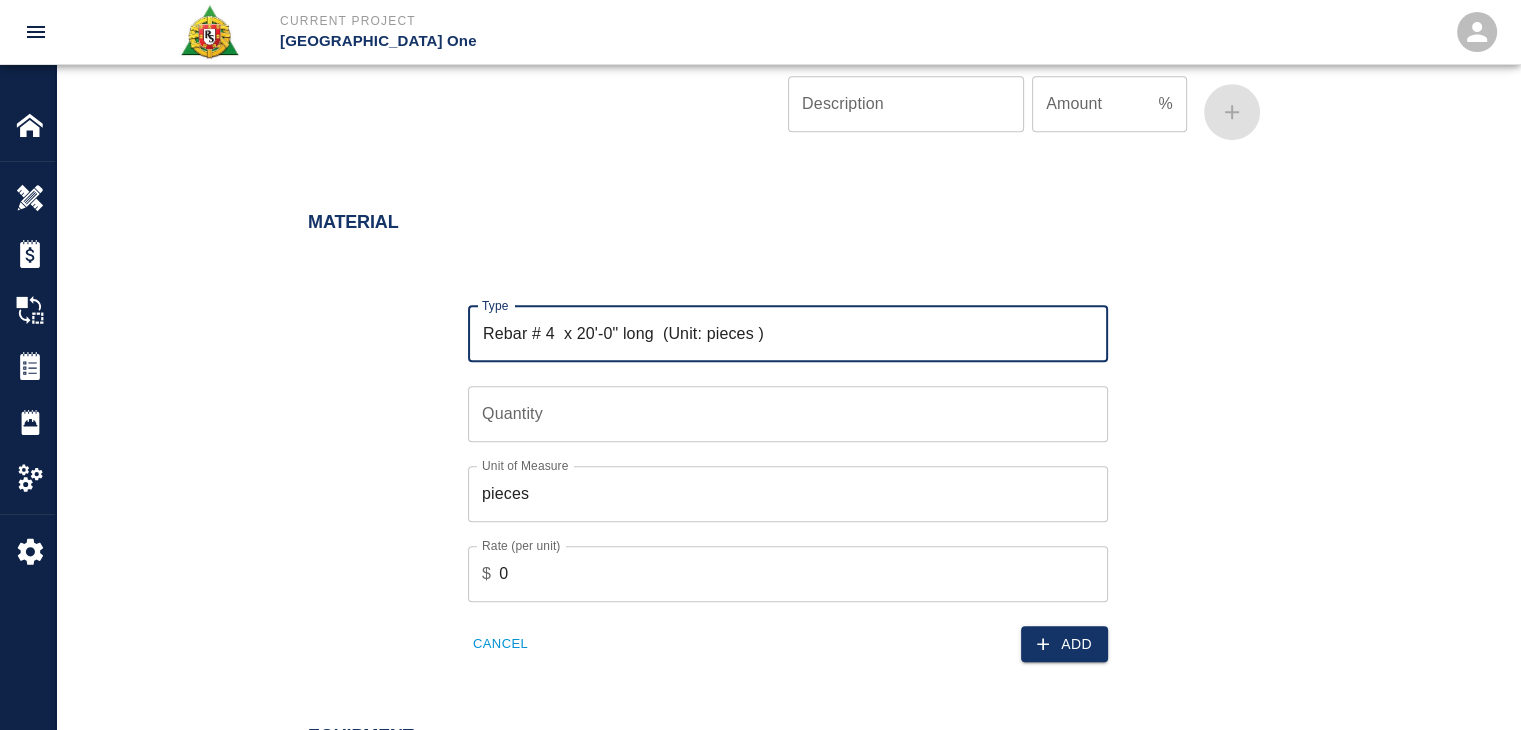 scroll, scrollTop: 1544, scrollLeft: 0, axis: vertical 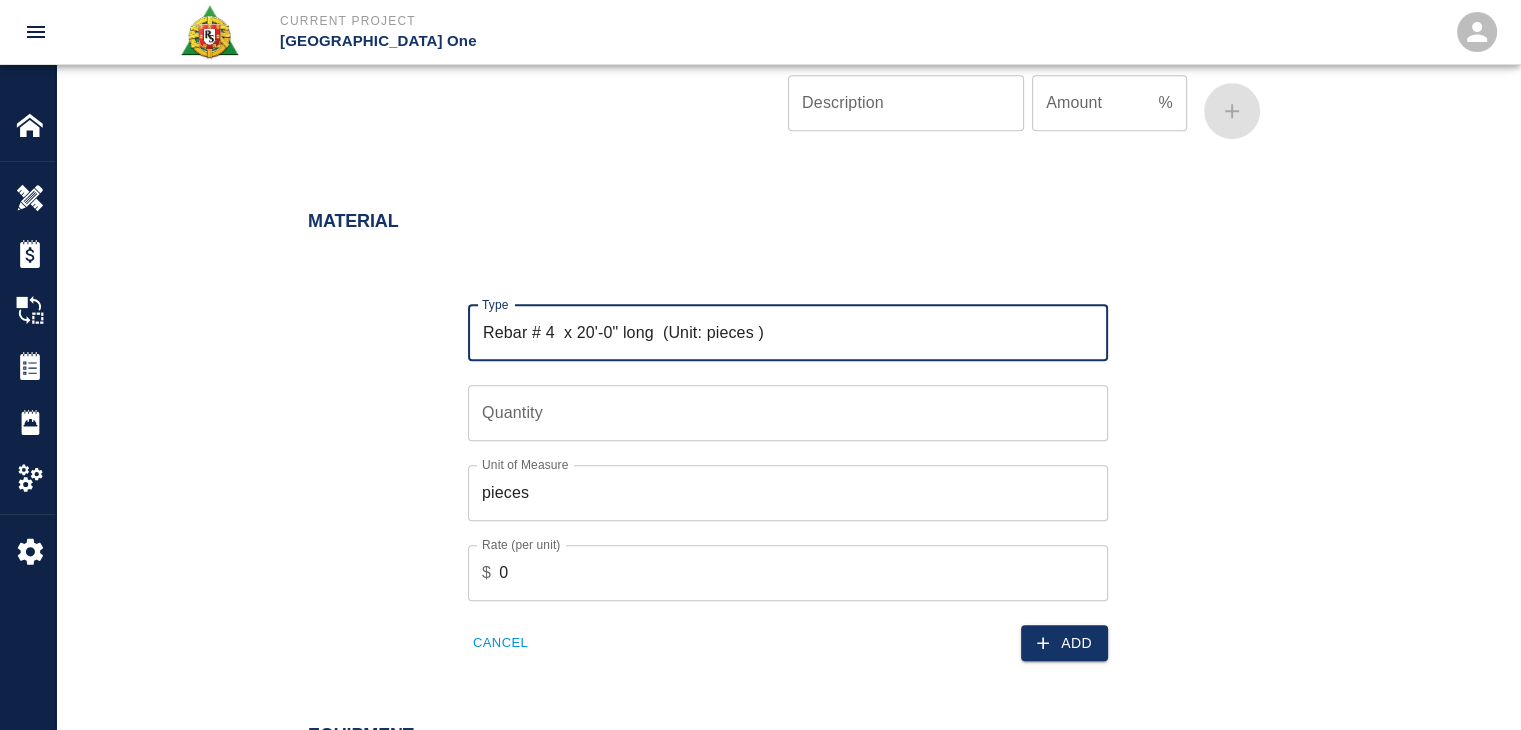 type on "Rebar # 4  x 20'-0" long  (Unit: pieces )" 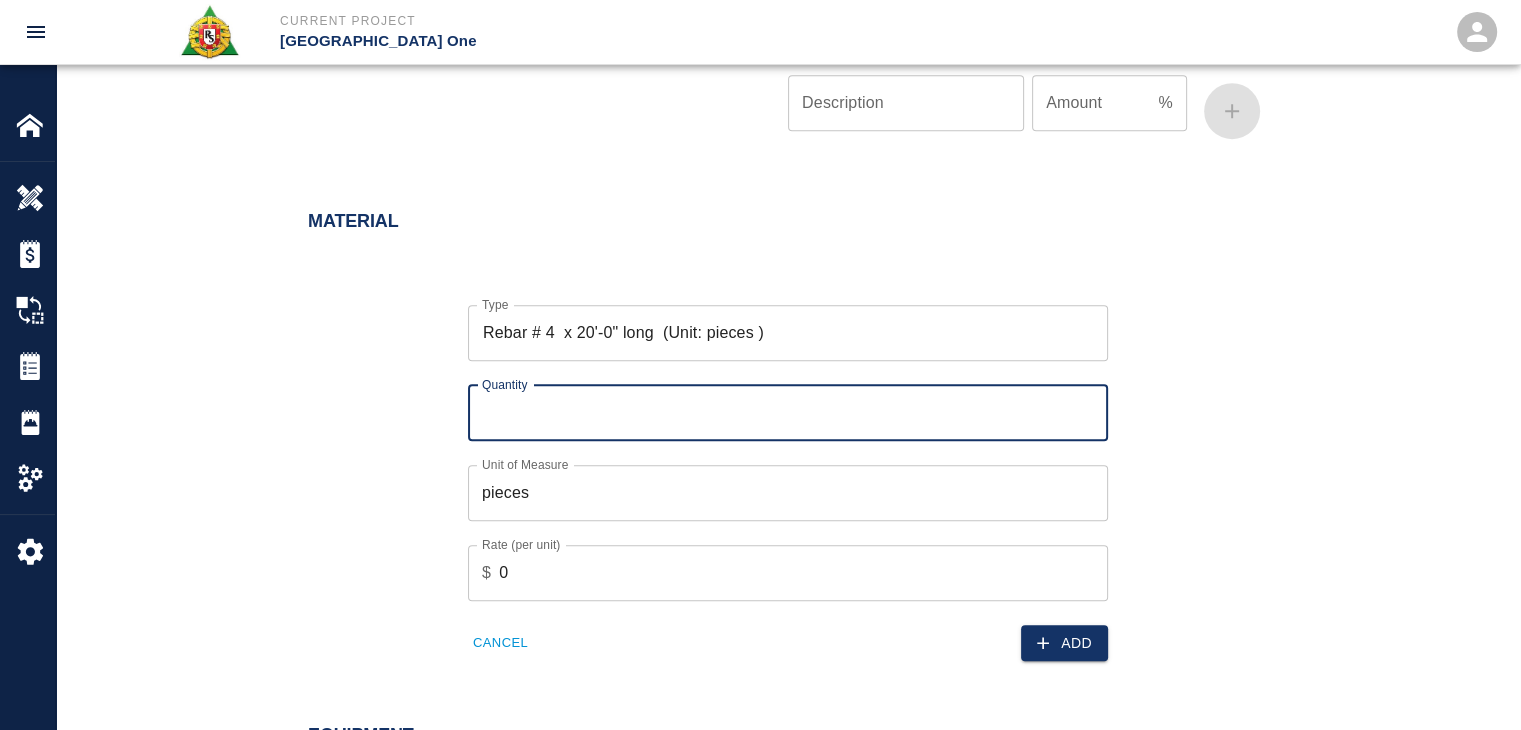 click on "Quantity" at bounding box center (788, 413) 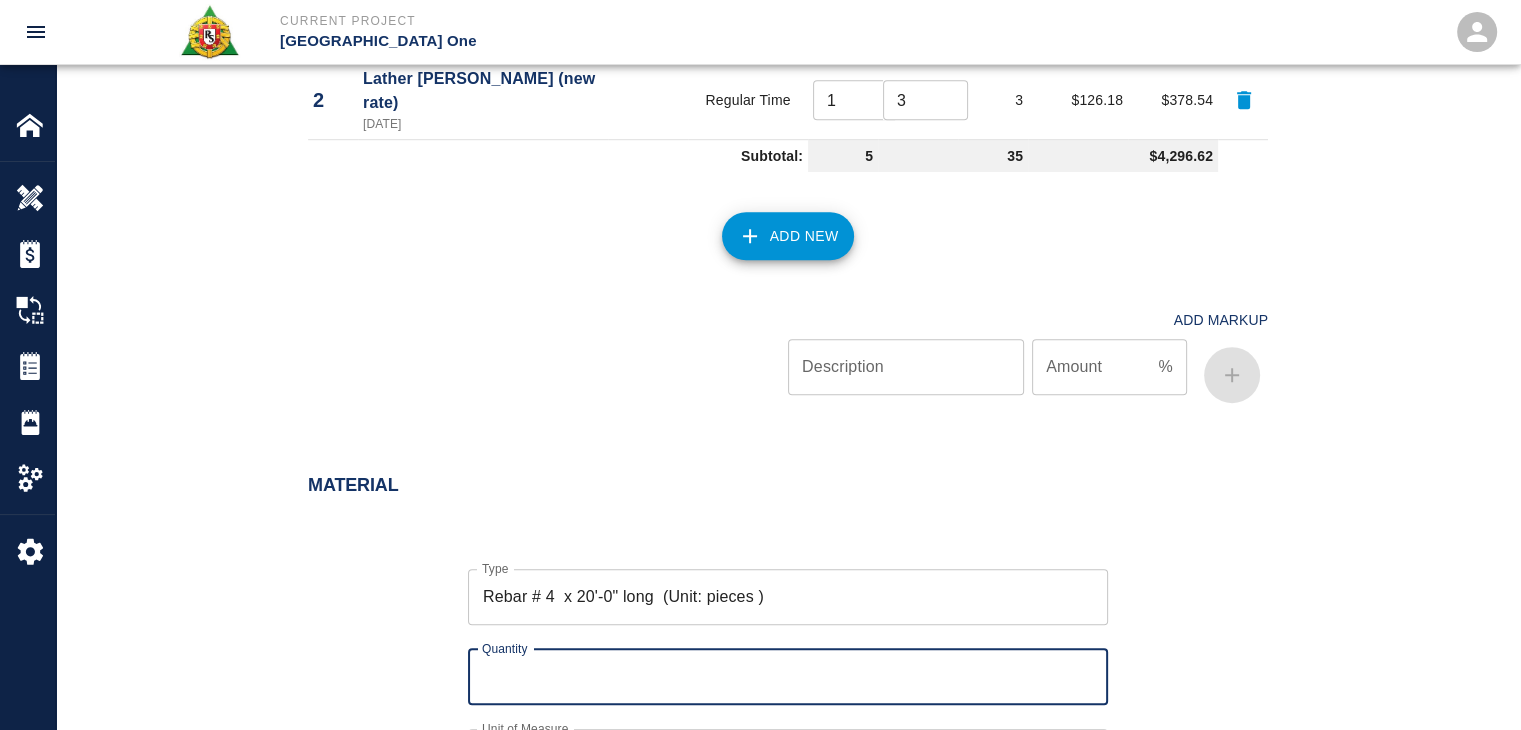 scroll, scrollTop: 1562, scrollLeft: 0, axis: vertical 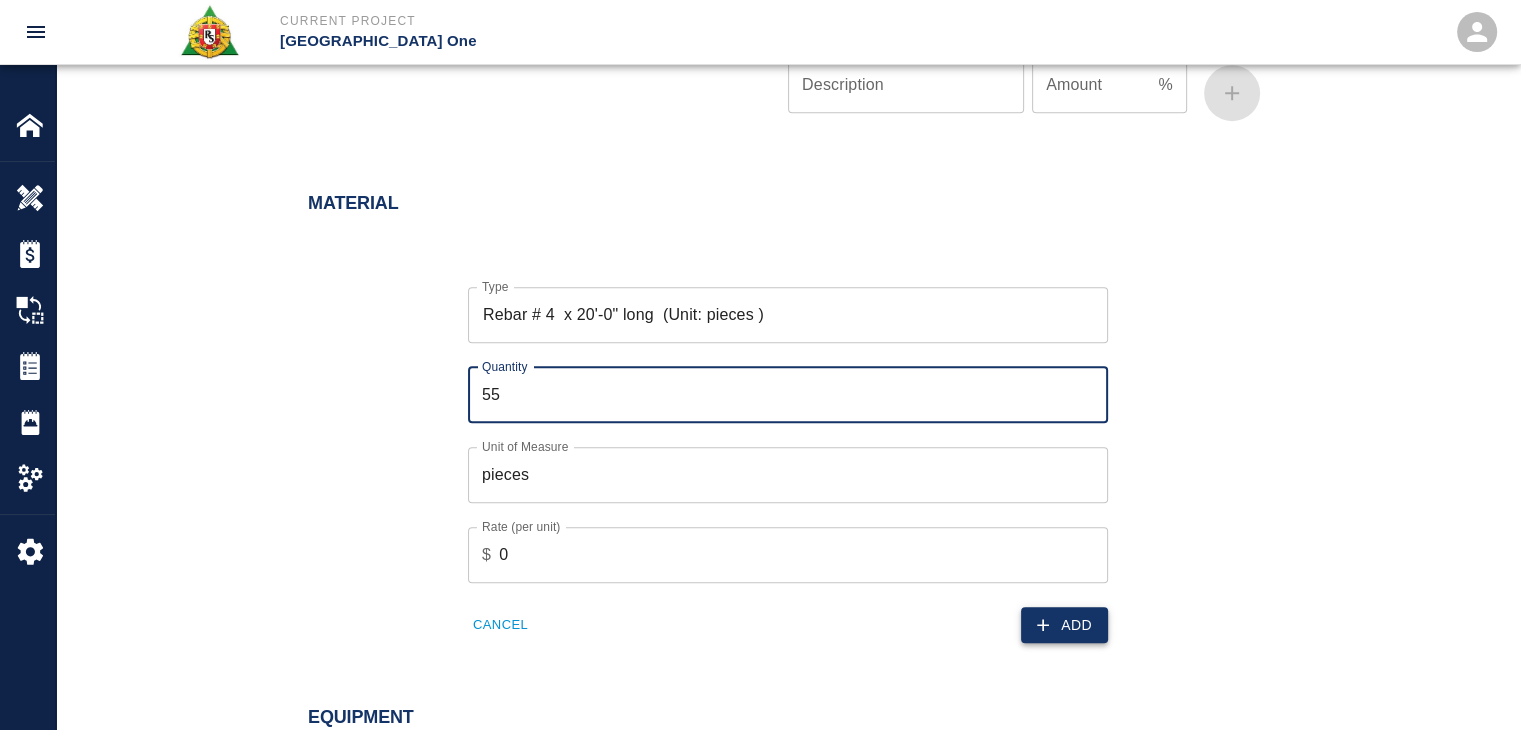 type on "55" 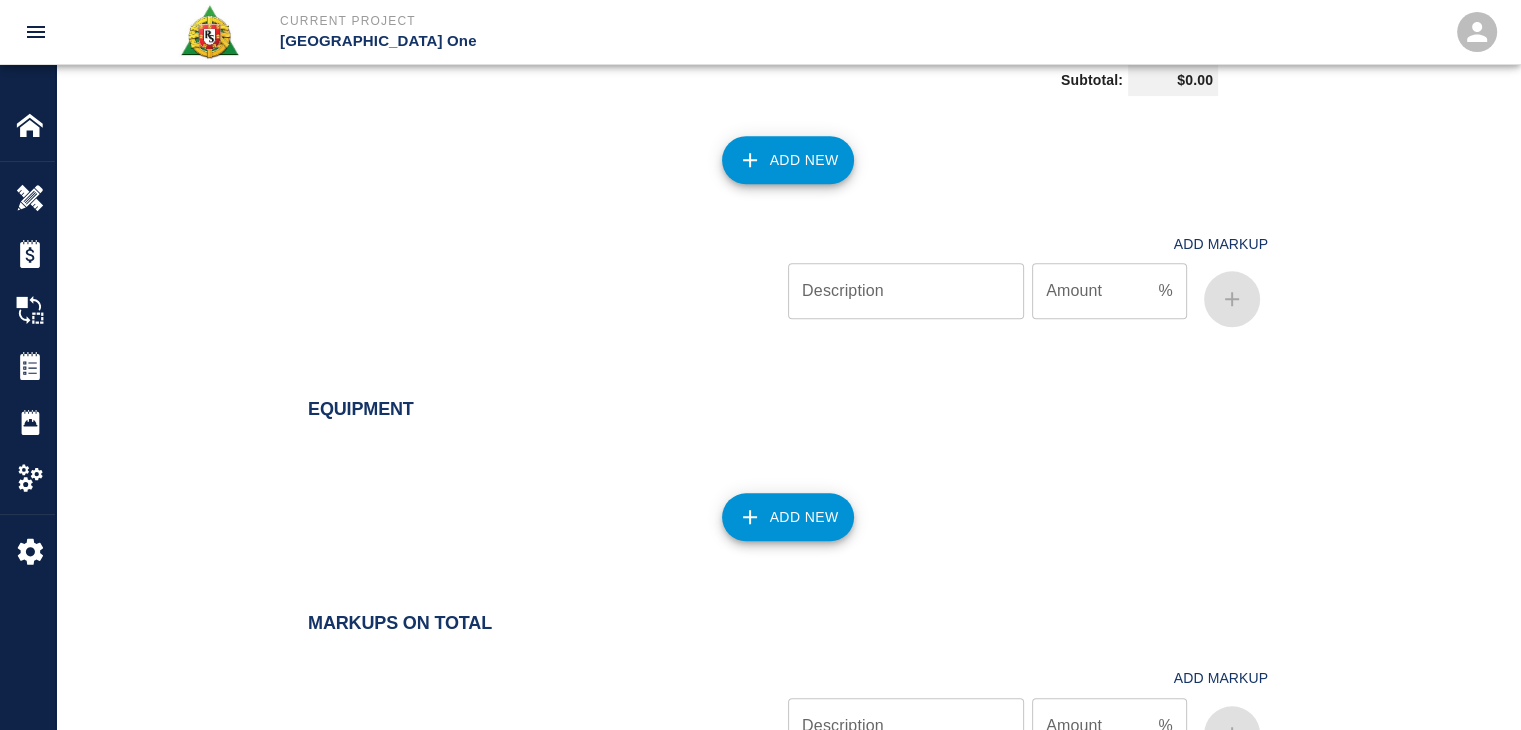 scroll, scrollTop: 1899, scrollLeft: 0, axis: vertical 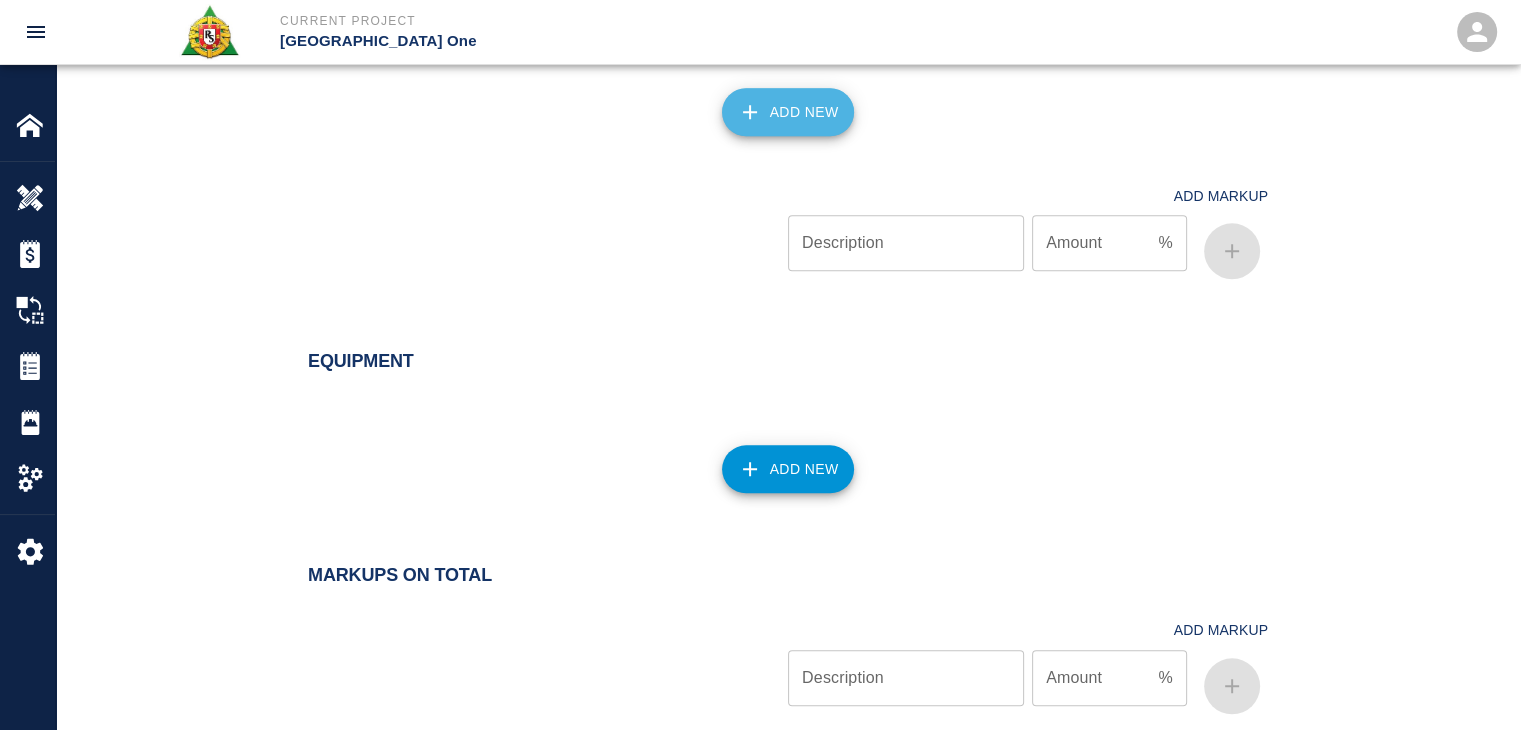 click on "Add New" at bounding box center [788, 112] 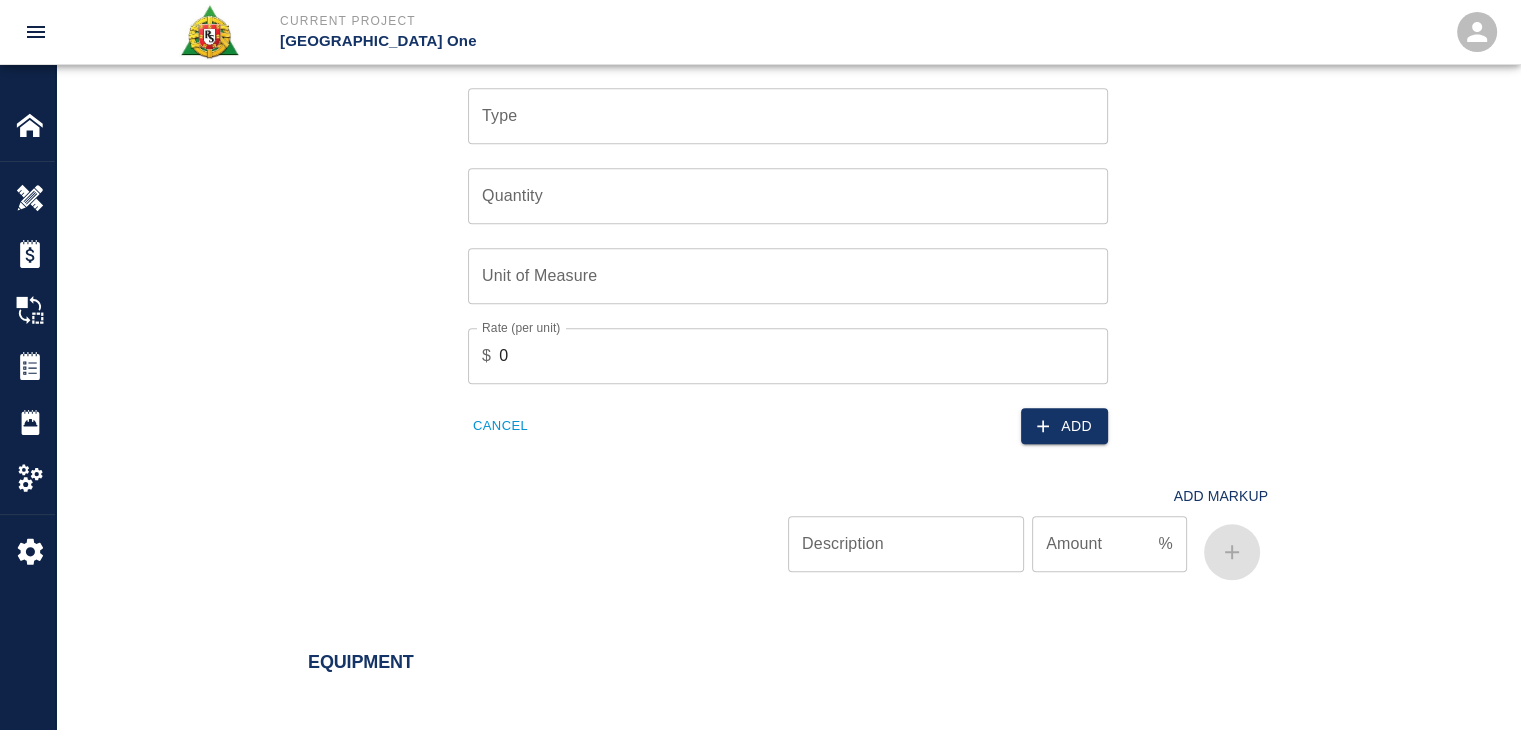 click on "Type" at bounding box center (788, 116) 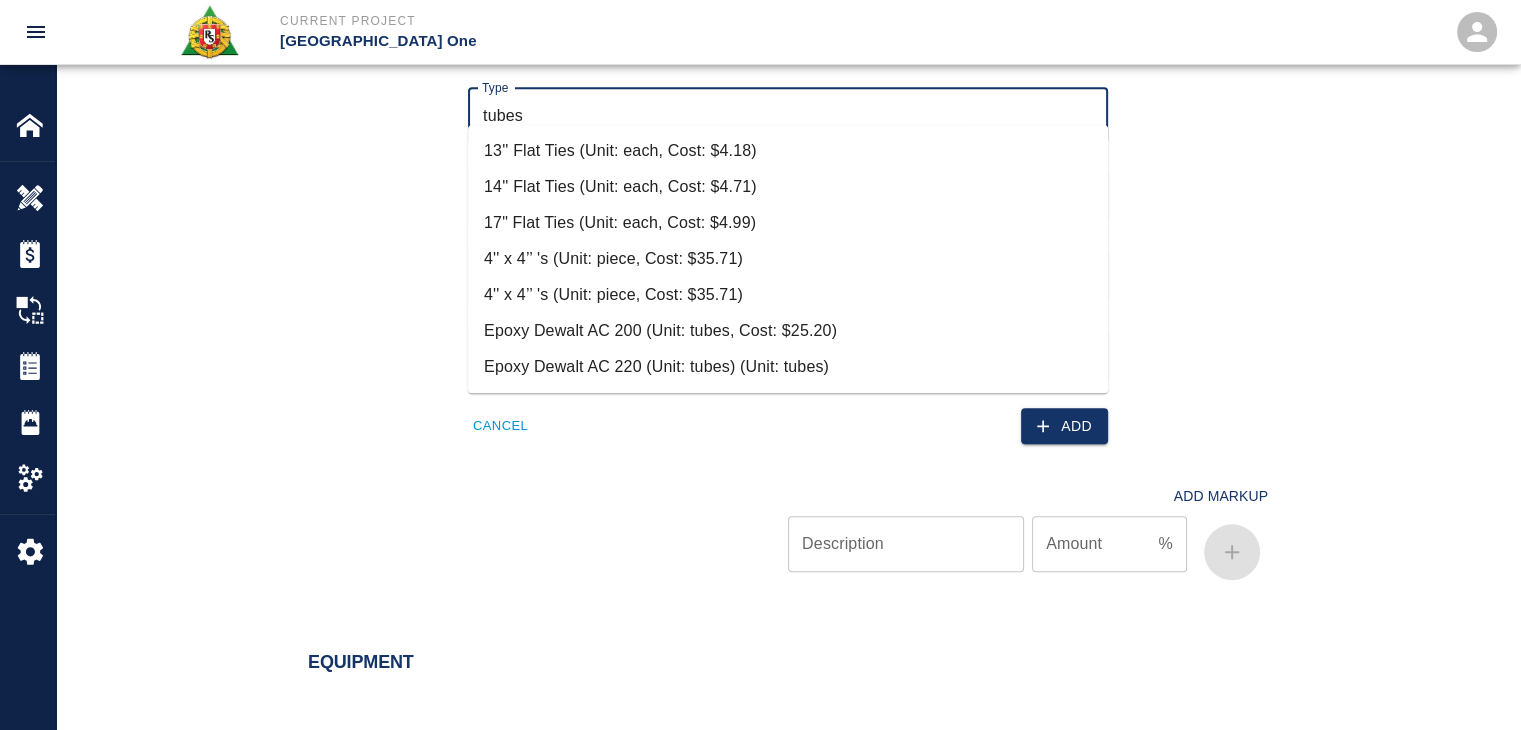 scroll, scrollTop: 1930, scrollLeft: 0, axis: vertical 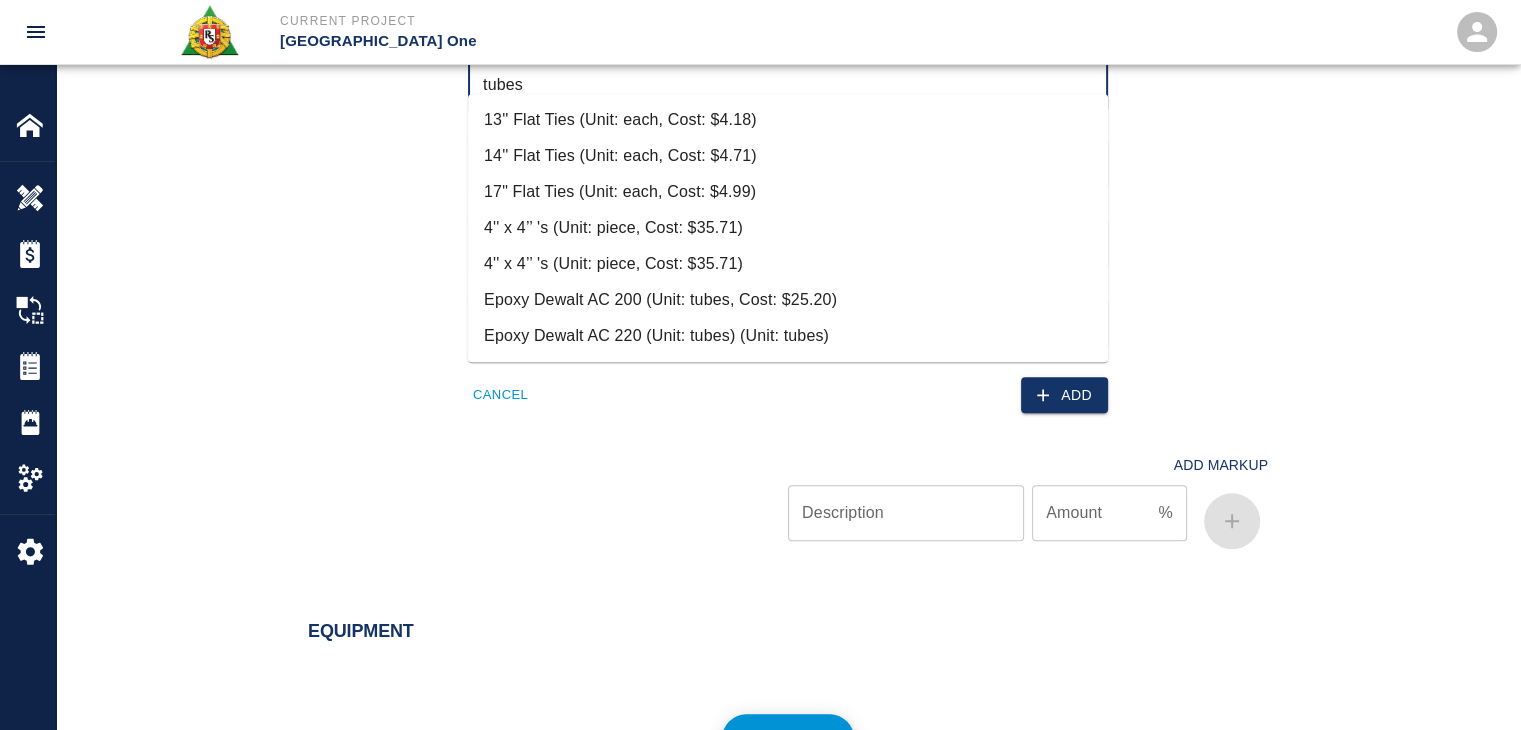 click on "Epoxy Dewalt AC 200  (Unit: tubes, Cost: $25.20)" at bounding box center (788, 300) 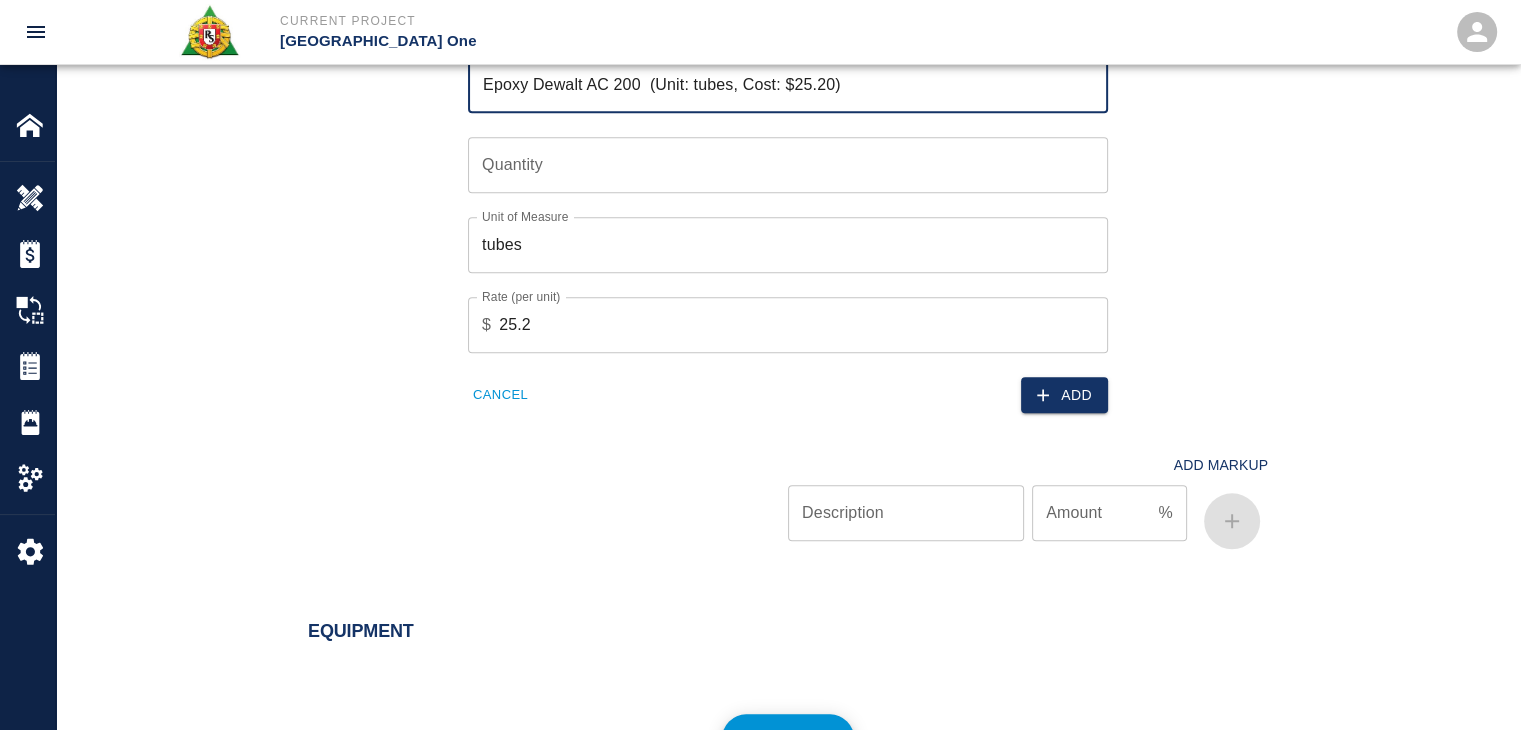 type on "Epoxy Dewalt AC 200  (Unit: tubes, Cost: $25.20)" 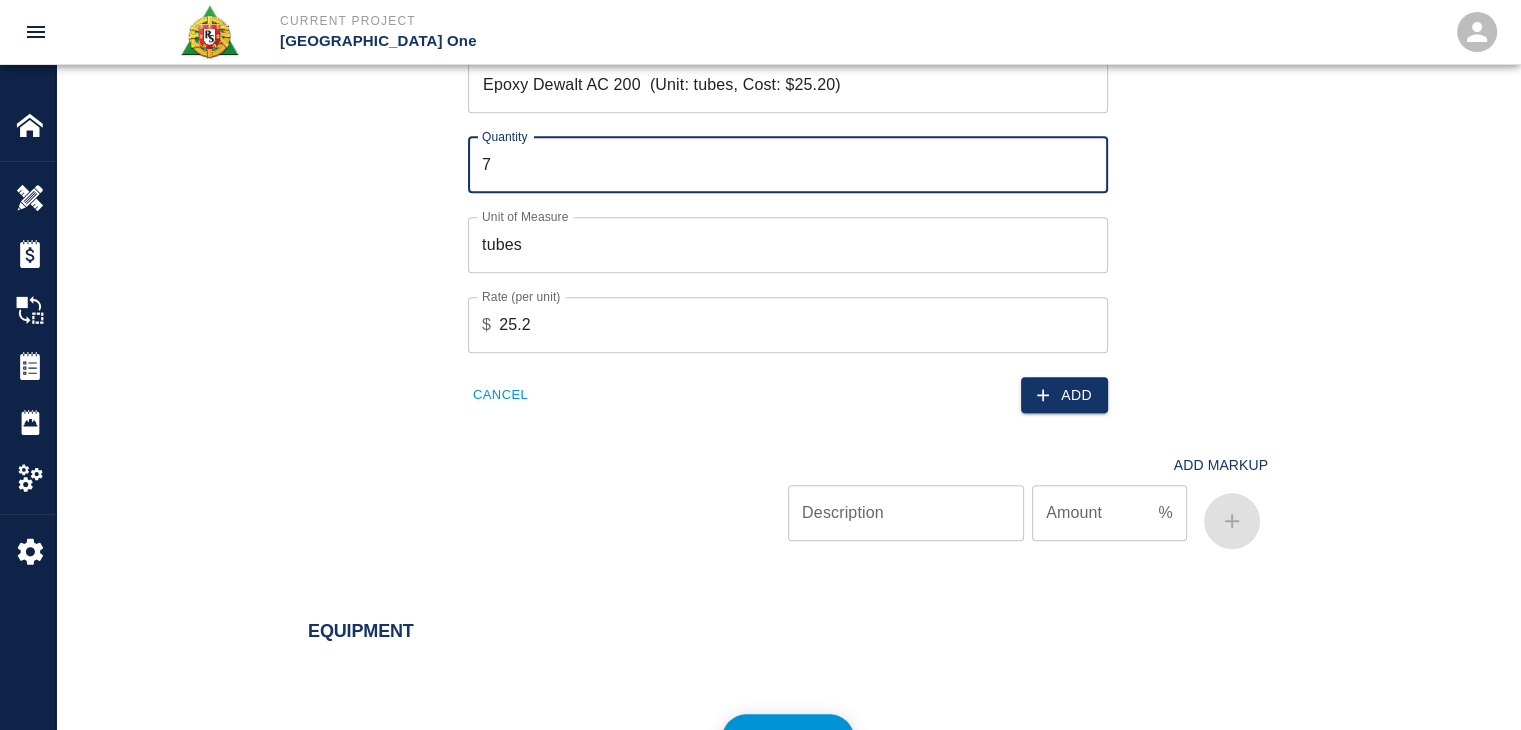 type on "7" 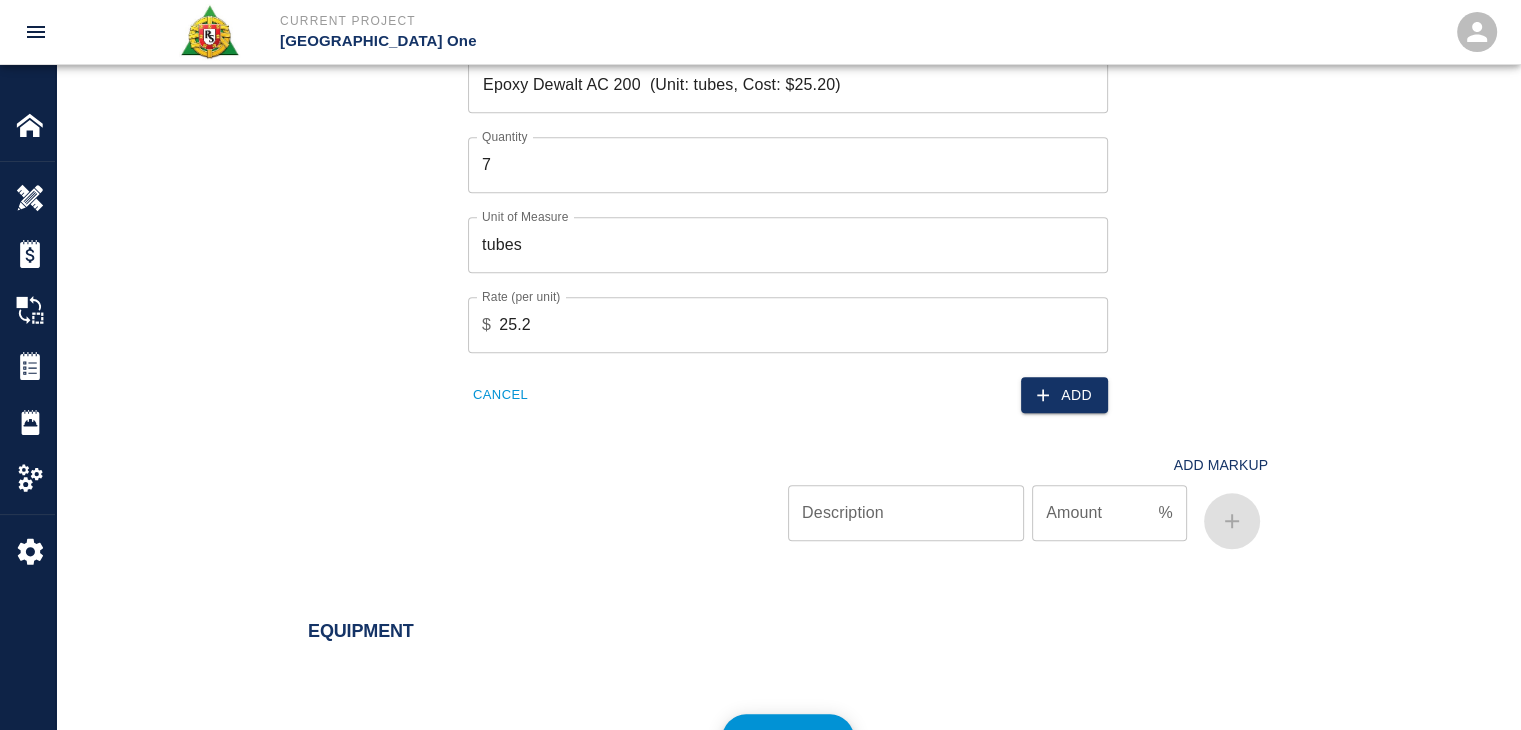 click on "Add" at bounding box center [942, 383] 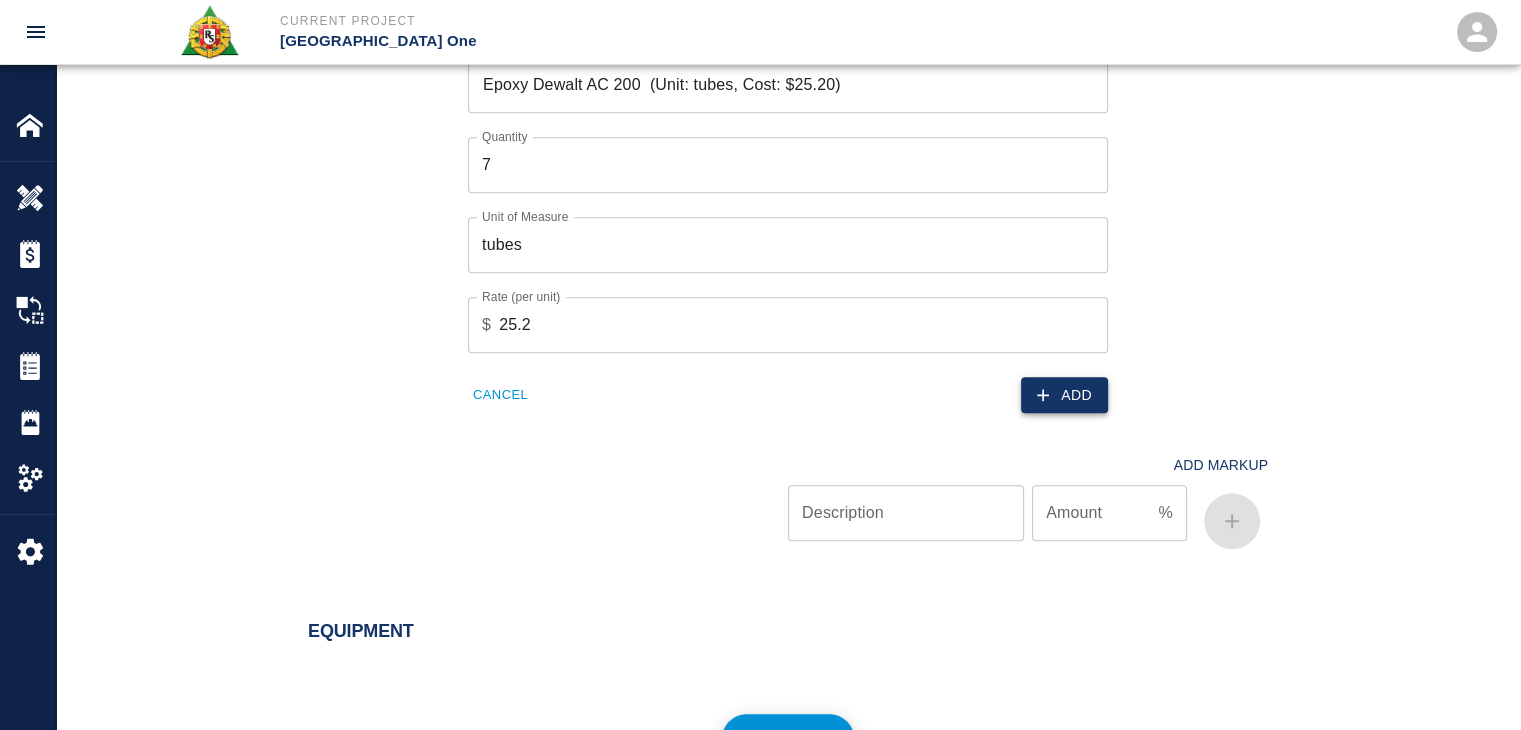 click 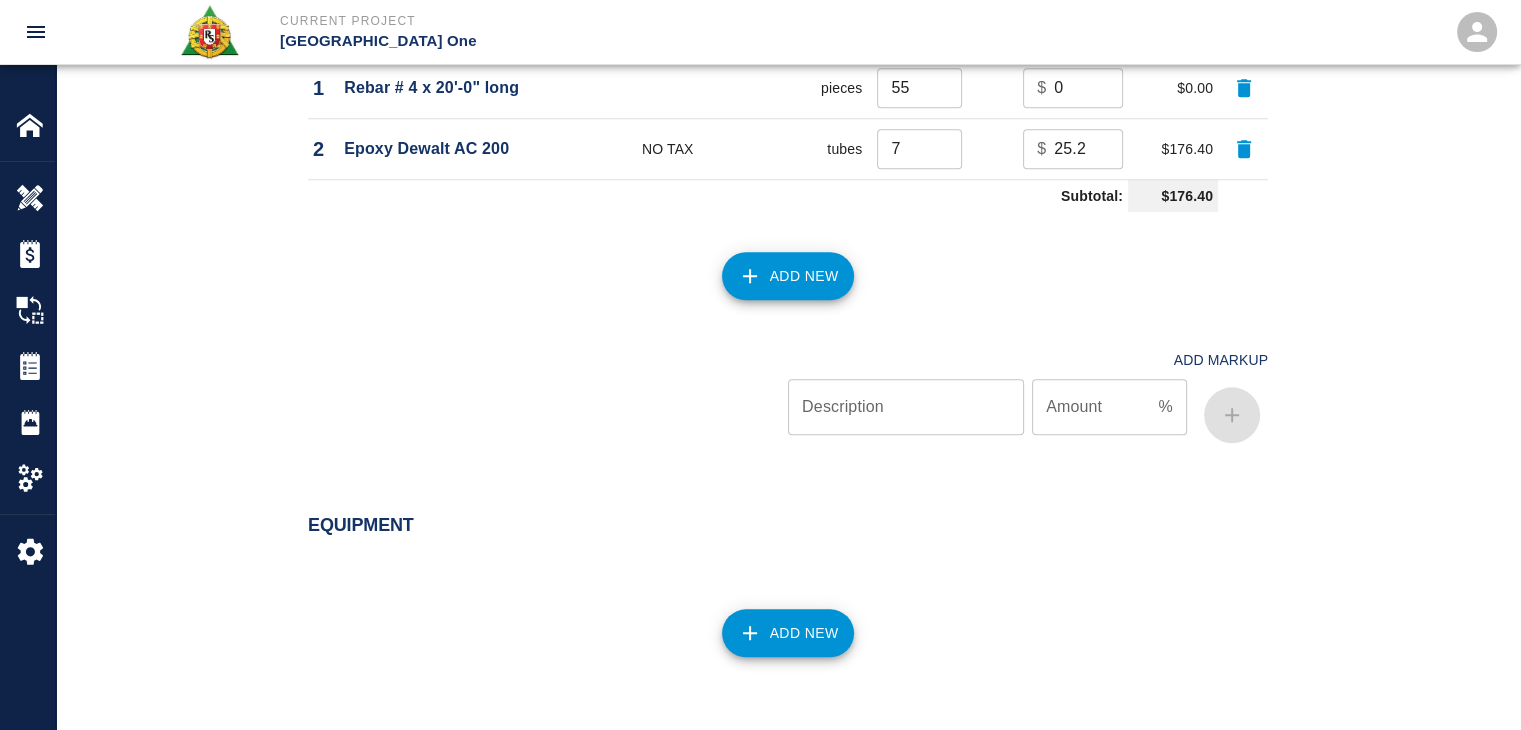 scroll, scrollTop: 1792, scrollLeft: 0, axis: vertical 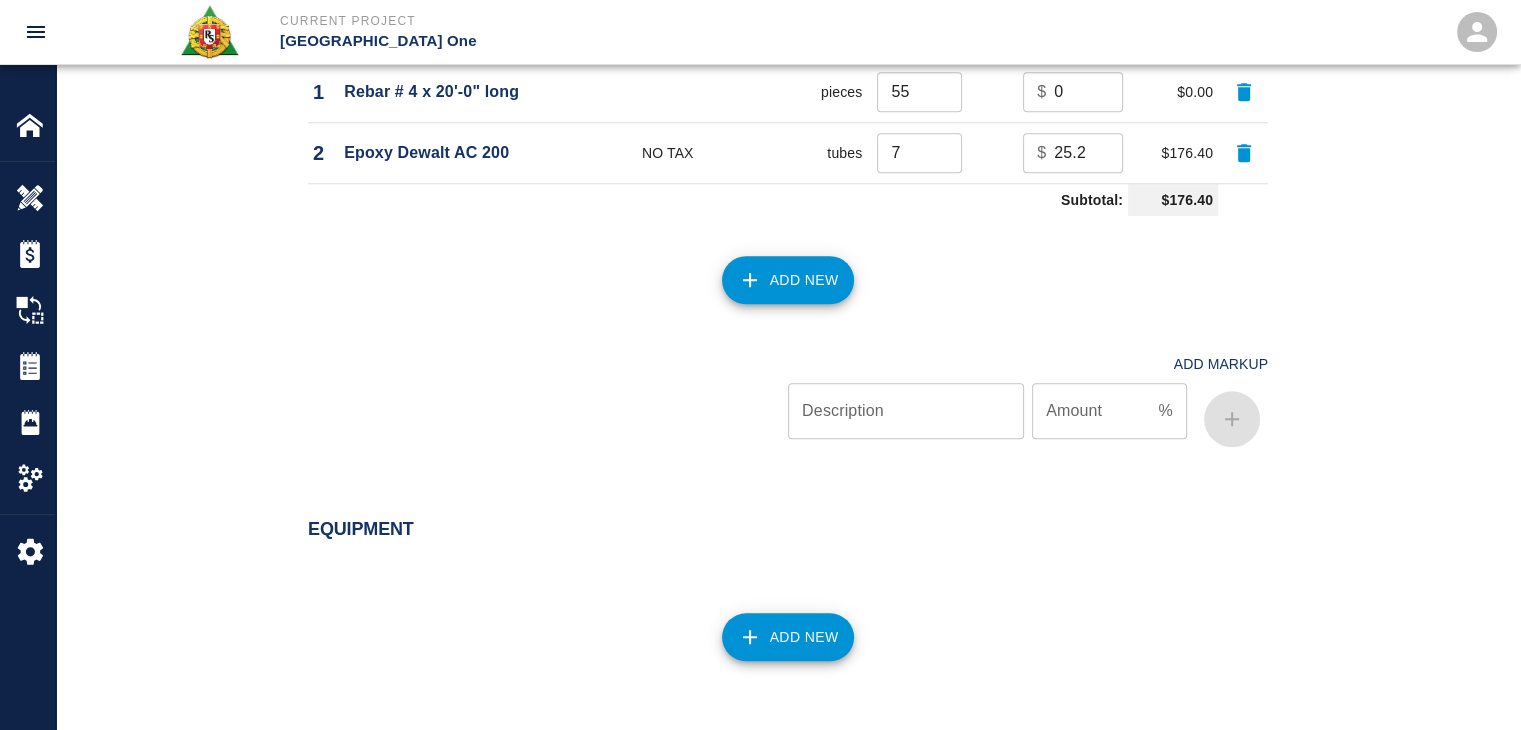 click on "Add New" at bounding box center (788, 280) 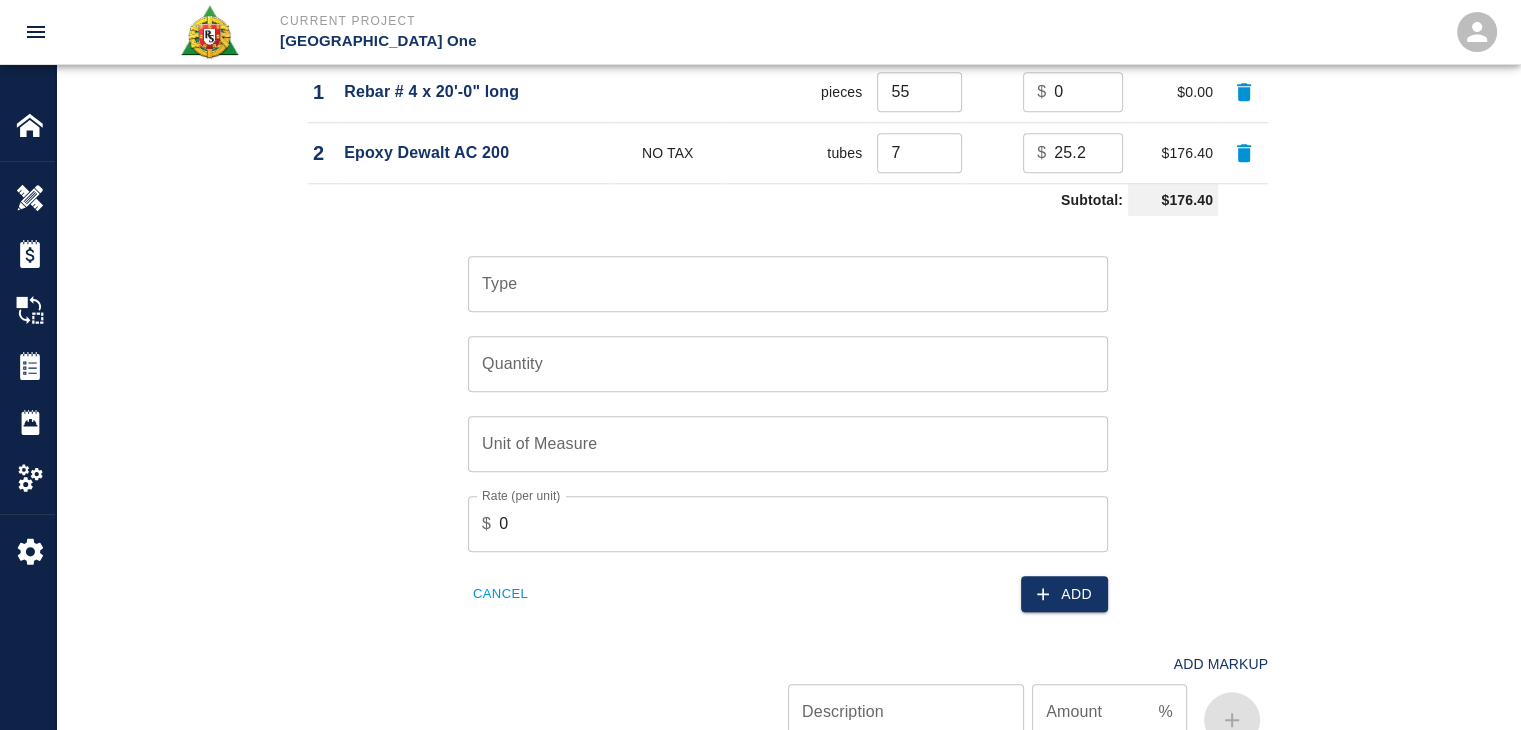 click on "Type" at bounding box center (788, 284) 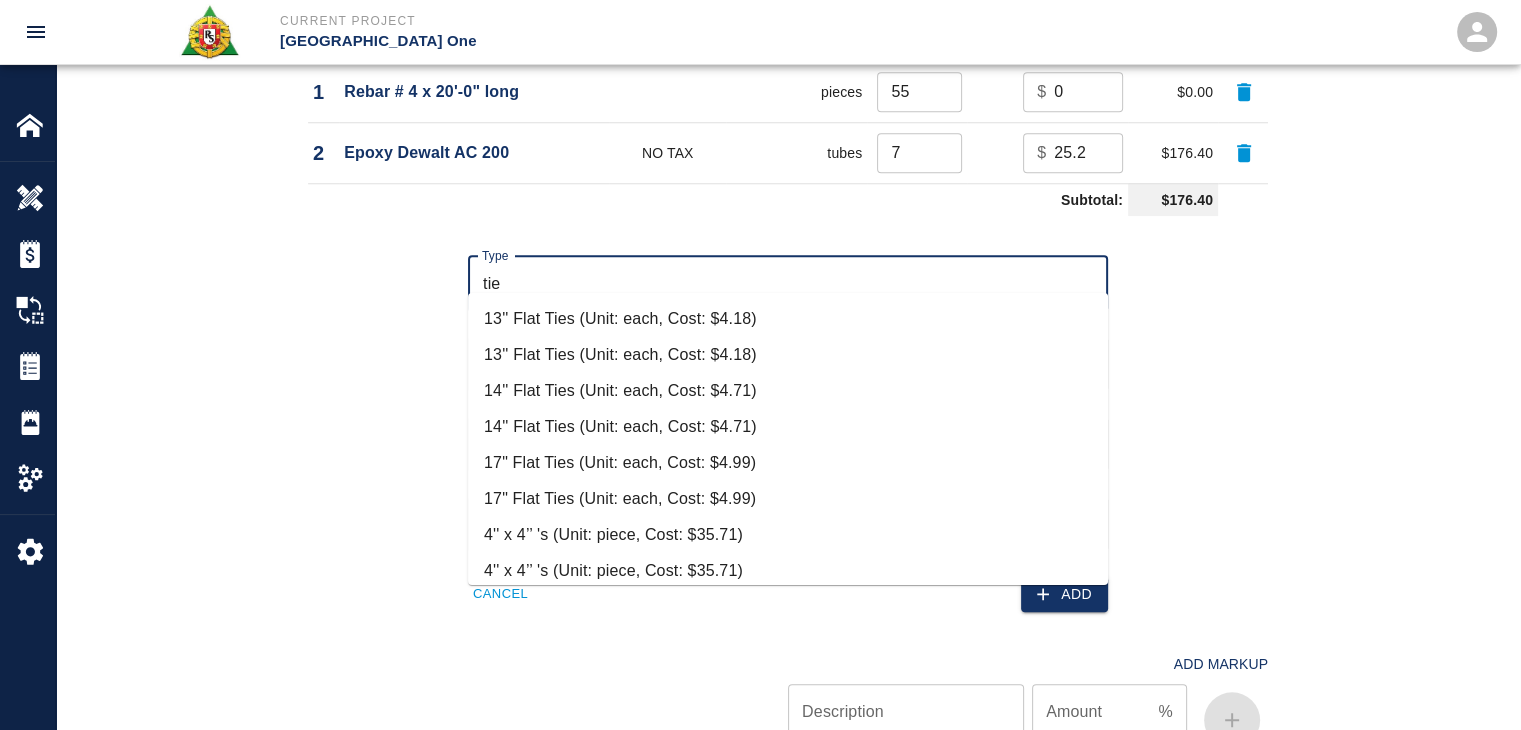 scroll, scrollTop: 192, scrollLeft: 0, axis: vertical 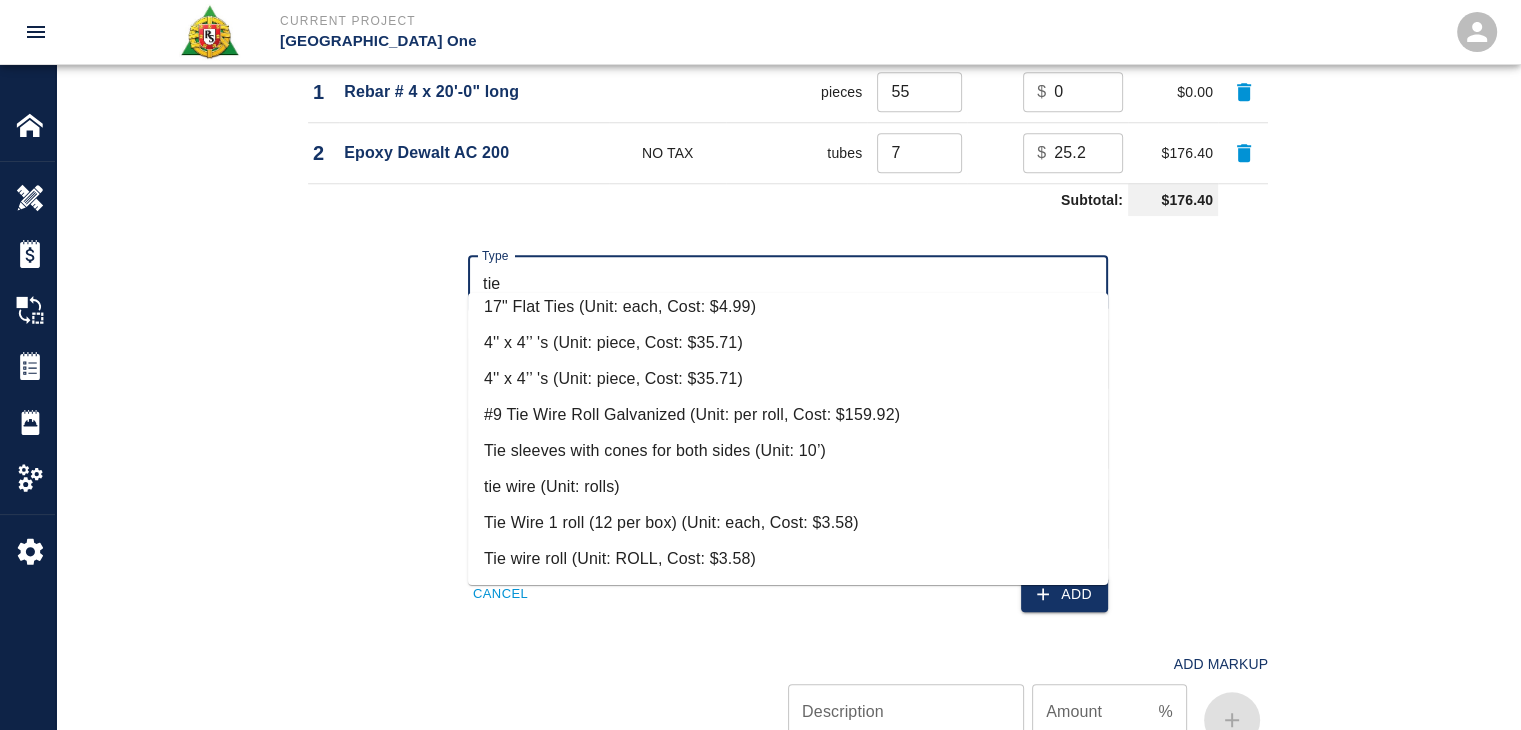 click on "tie wire (Unit: rolls)" at bounding box center [788, 487] 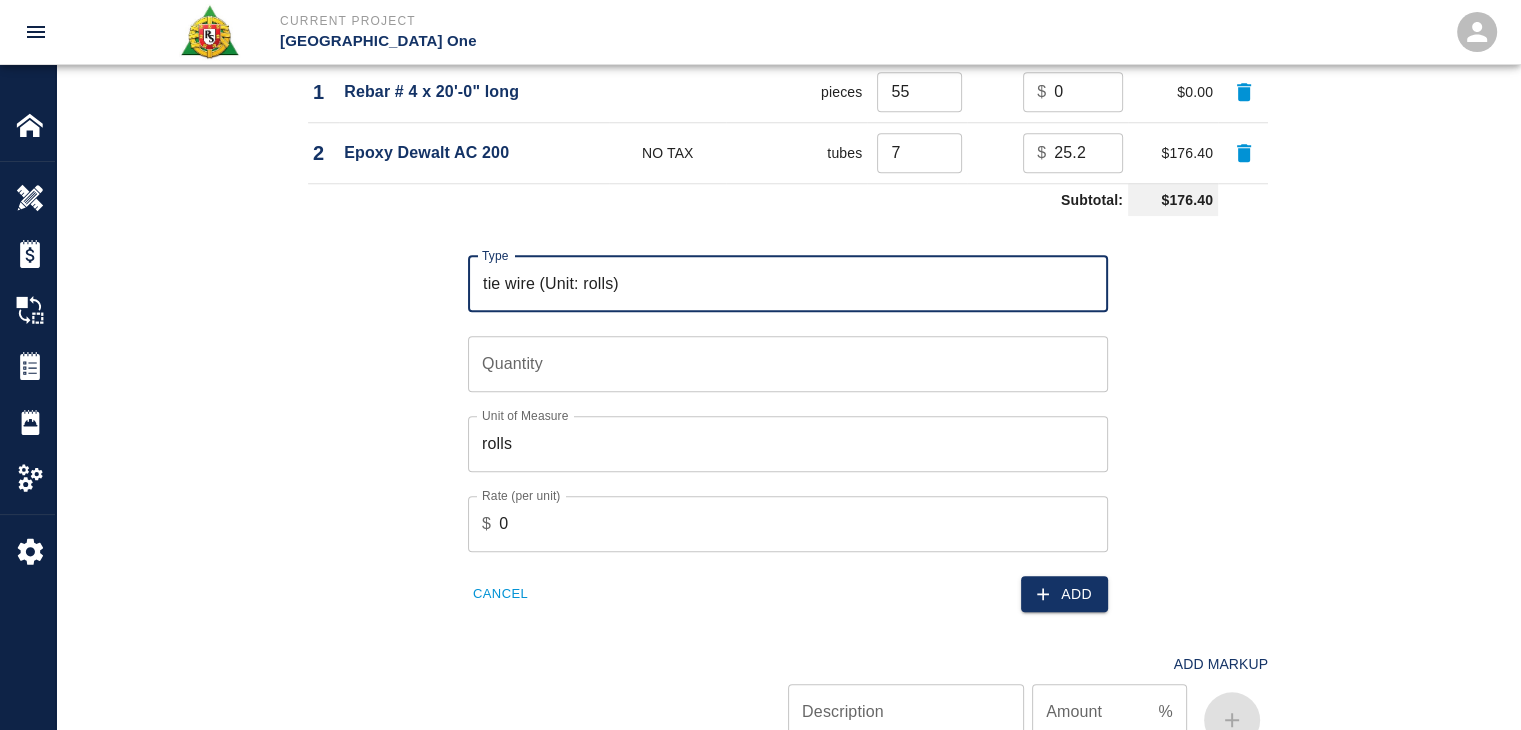 type on "tie wire (Unit: rolls)" 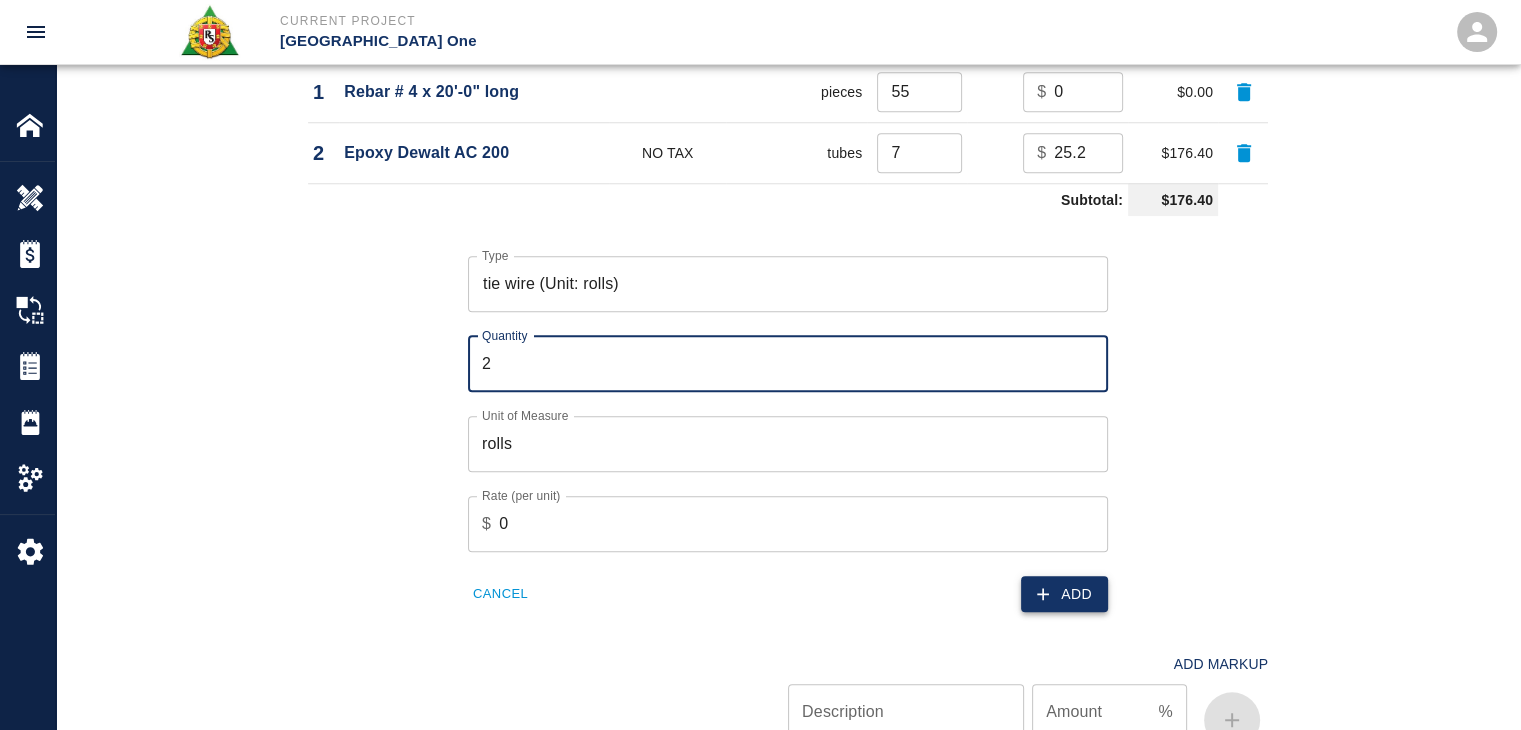 type on "2" 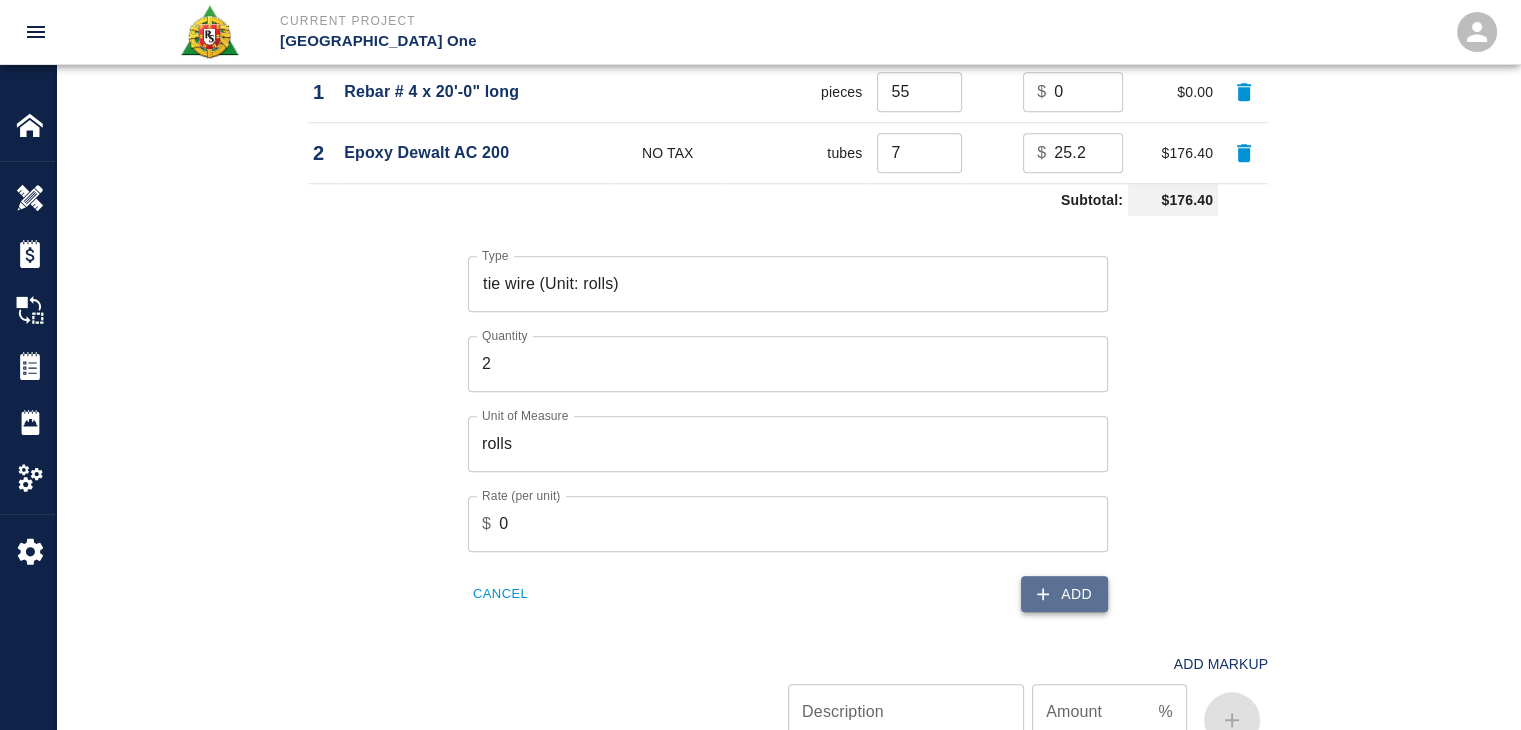 click on "Add" at bounding box center [1064, 594] 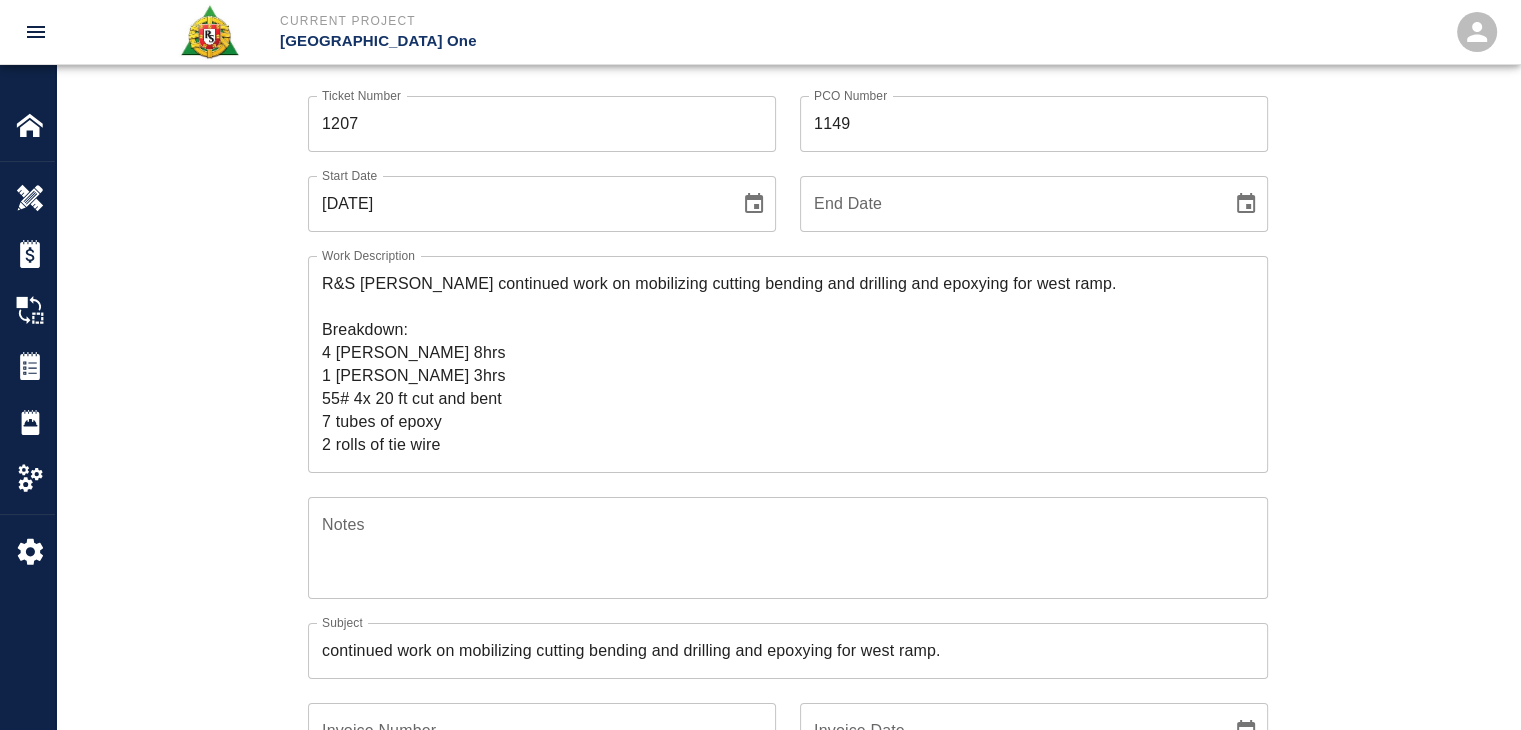 scroll, scrollTop: 128, scrollLeft: 0, axis: vertical 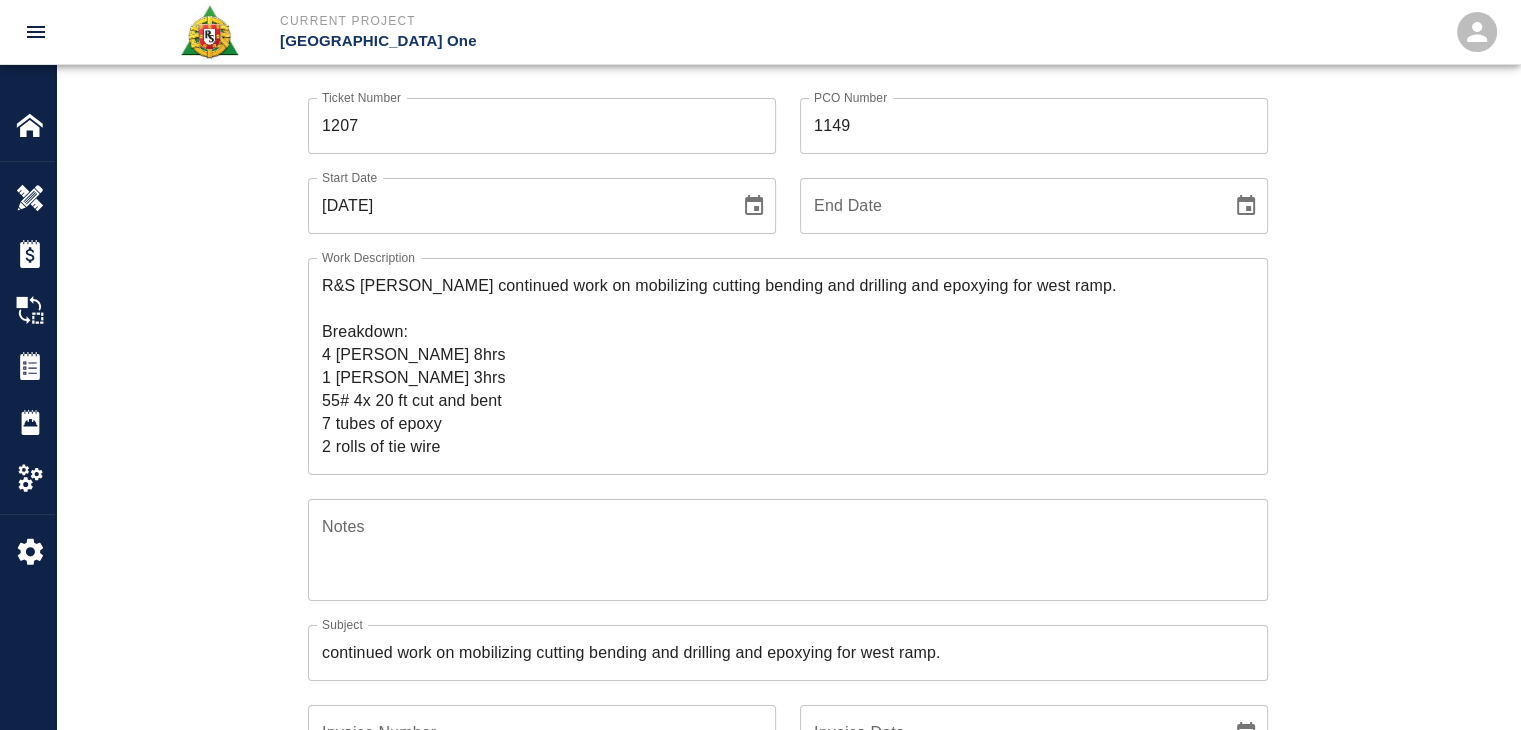 click on "Notes x Notes" at bounding box center [776, 538] 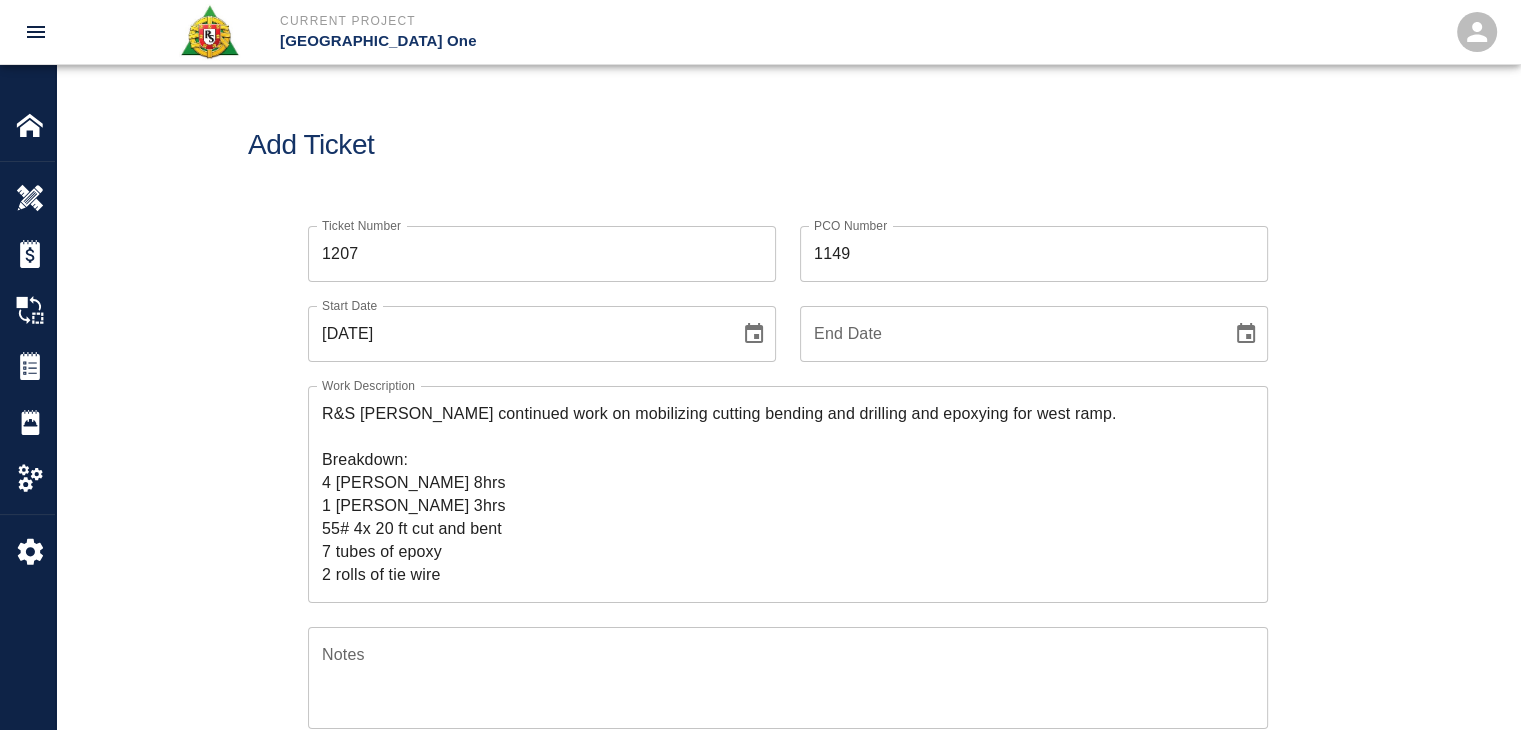 click on "R&S lathers continued work on mobilizing cutting bending and drilling and epoxying for west ramp.
Breakdown:
4 lathers 8hrs
1 Foreman 3hrs
55# 4x 20 ft cut and bent
7 tubes of epoxy
2 rolls of tie wire" at bounding box center [788, 494] 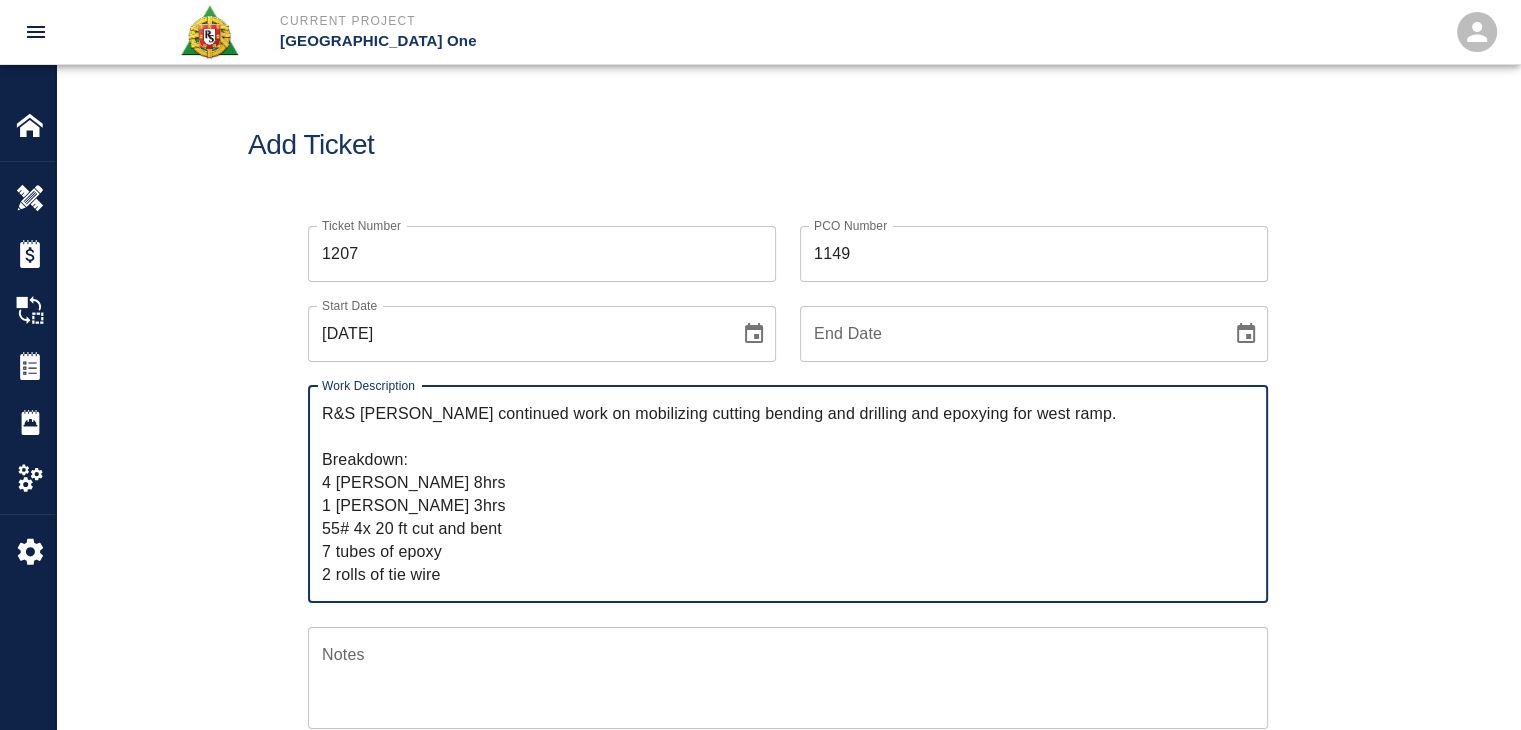 click on "R&S lathers continued work on mobilizing cutting bending and drilling and epoxying for west ramp.
Breakdown:
4 lathers 8hrs
1 Foreman 3hrs
55# 4x 20 ft cut and bent
7 tubes of epoxy
2 rolls of tie wire" at bounding box center (788, 494) 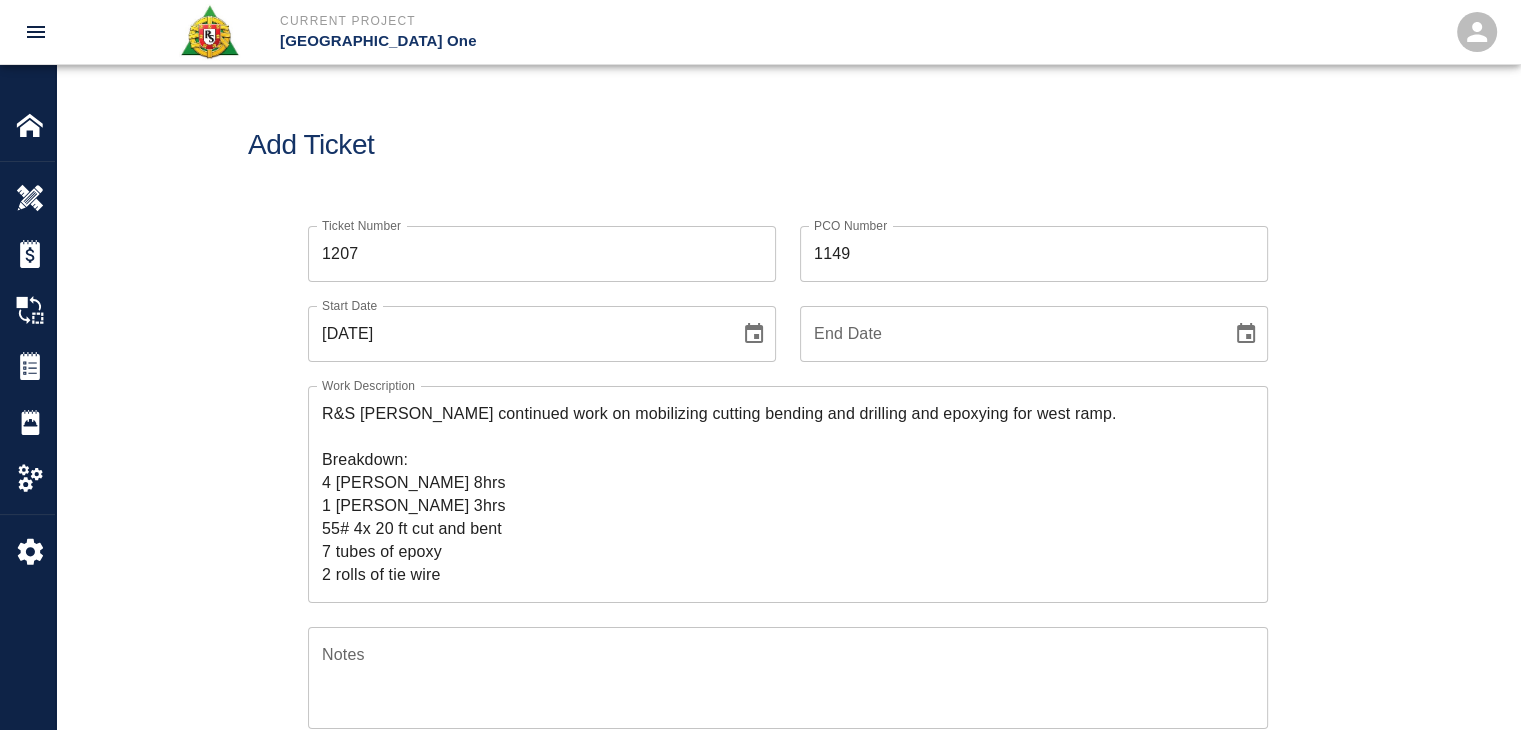click on "Add Ticket" at bounding box center (788, 145) 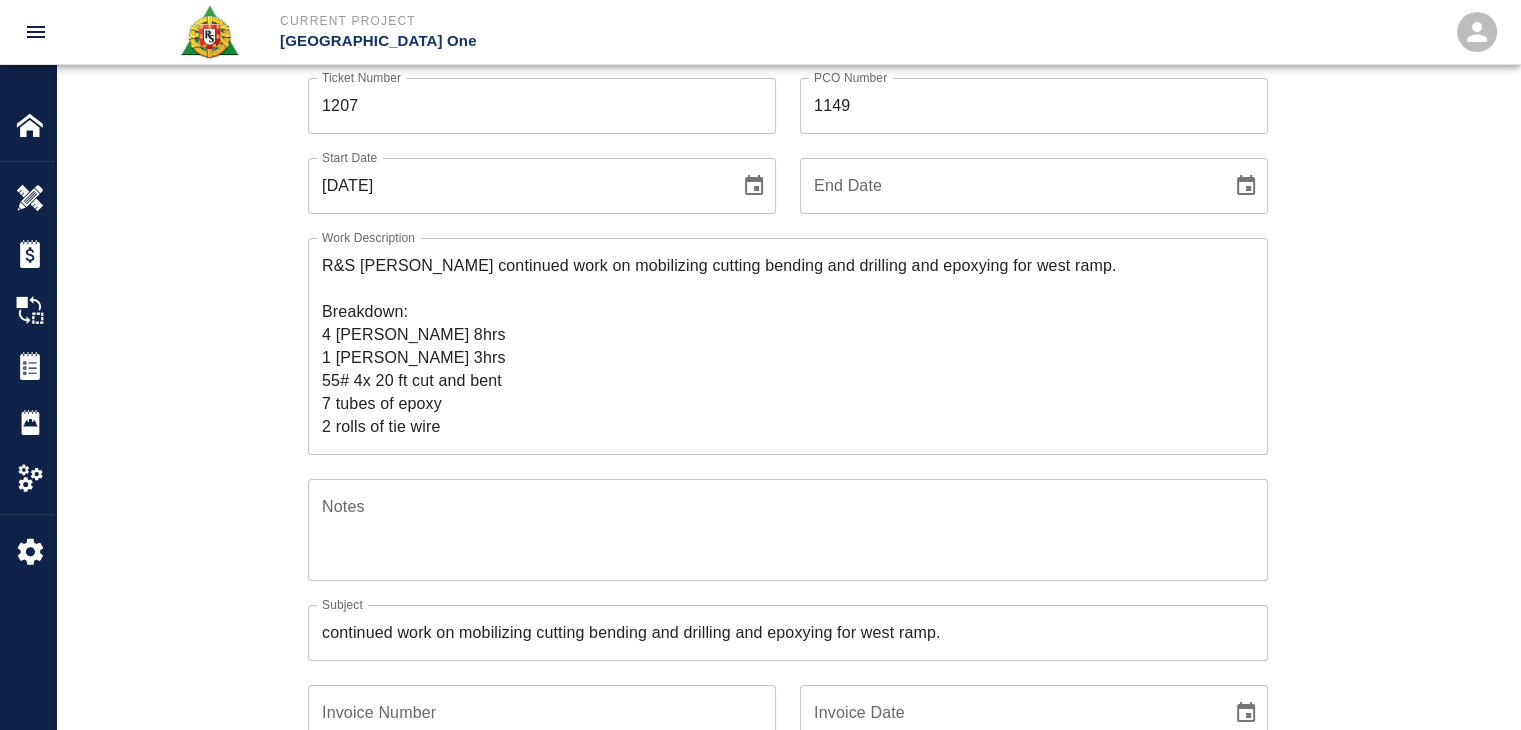 scroll, scrollTop: 148, scrollLeft: 0, axis: vertical 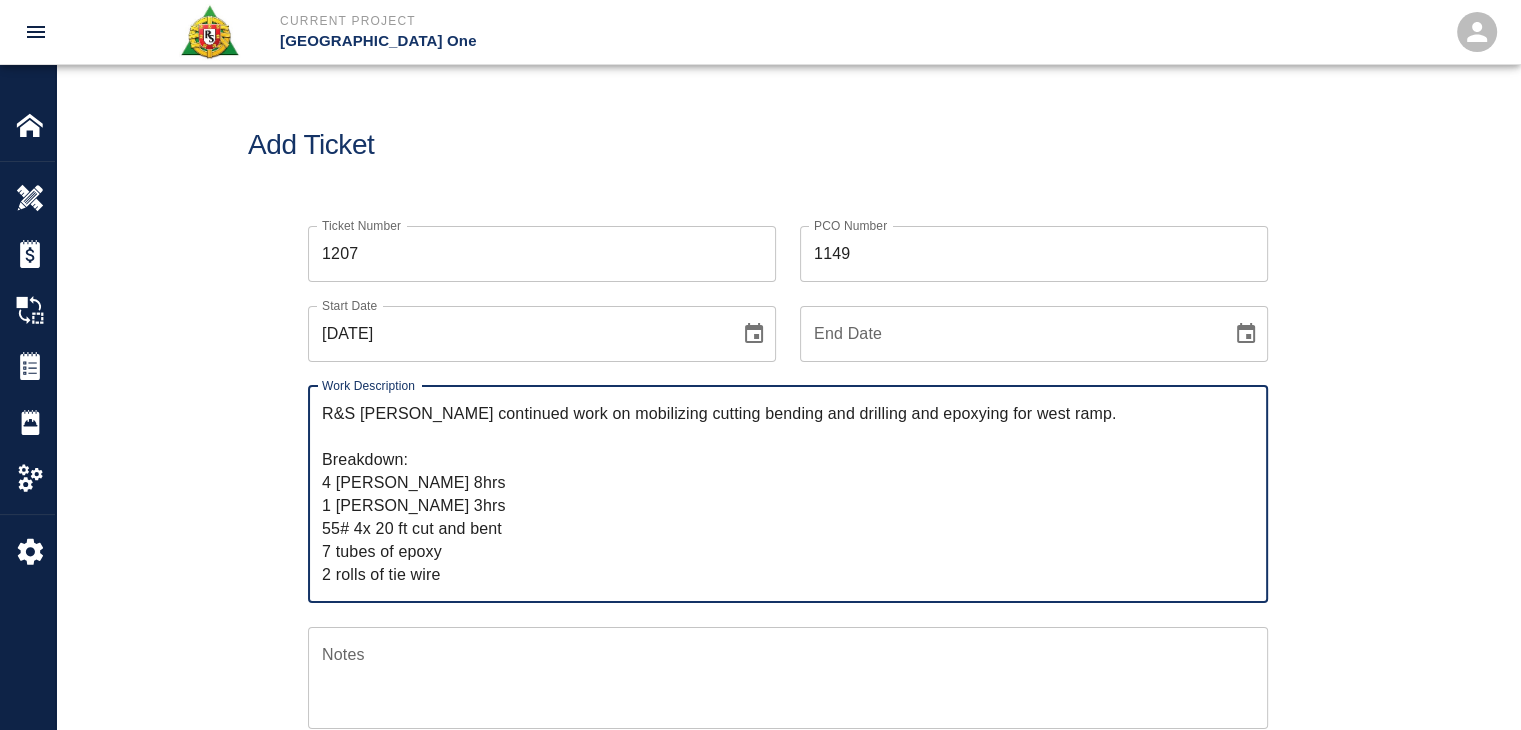 drag, startPoint x: 450, startPoint y: 573, endPoint x: 313, endPoint y: 423, distance: 203.14774 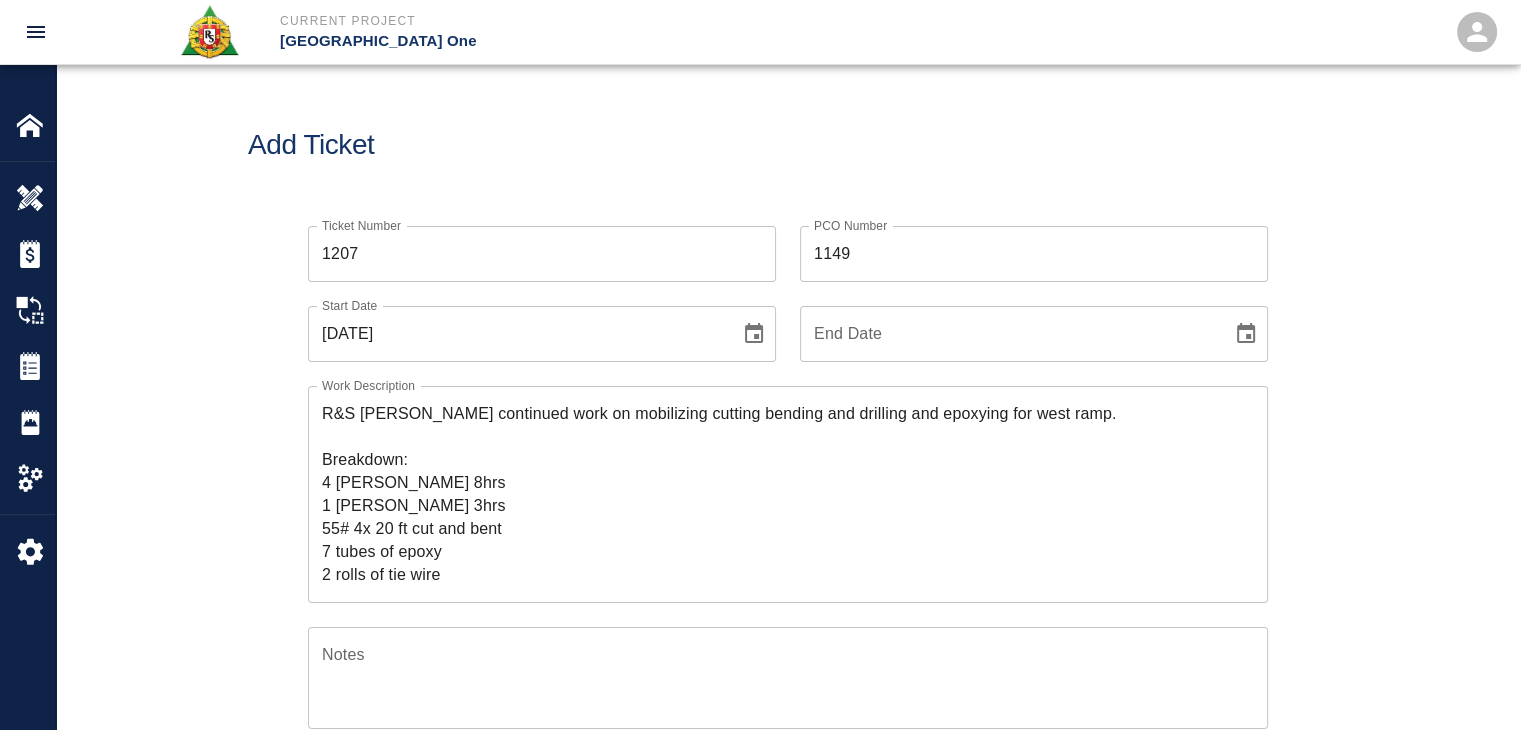 click on "Add Ticket" at bounding box center (788, 145) 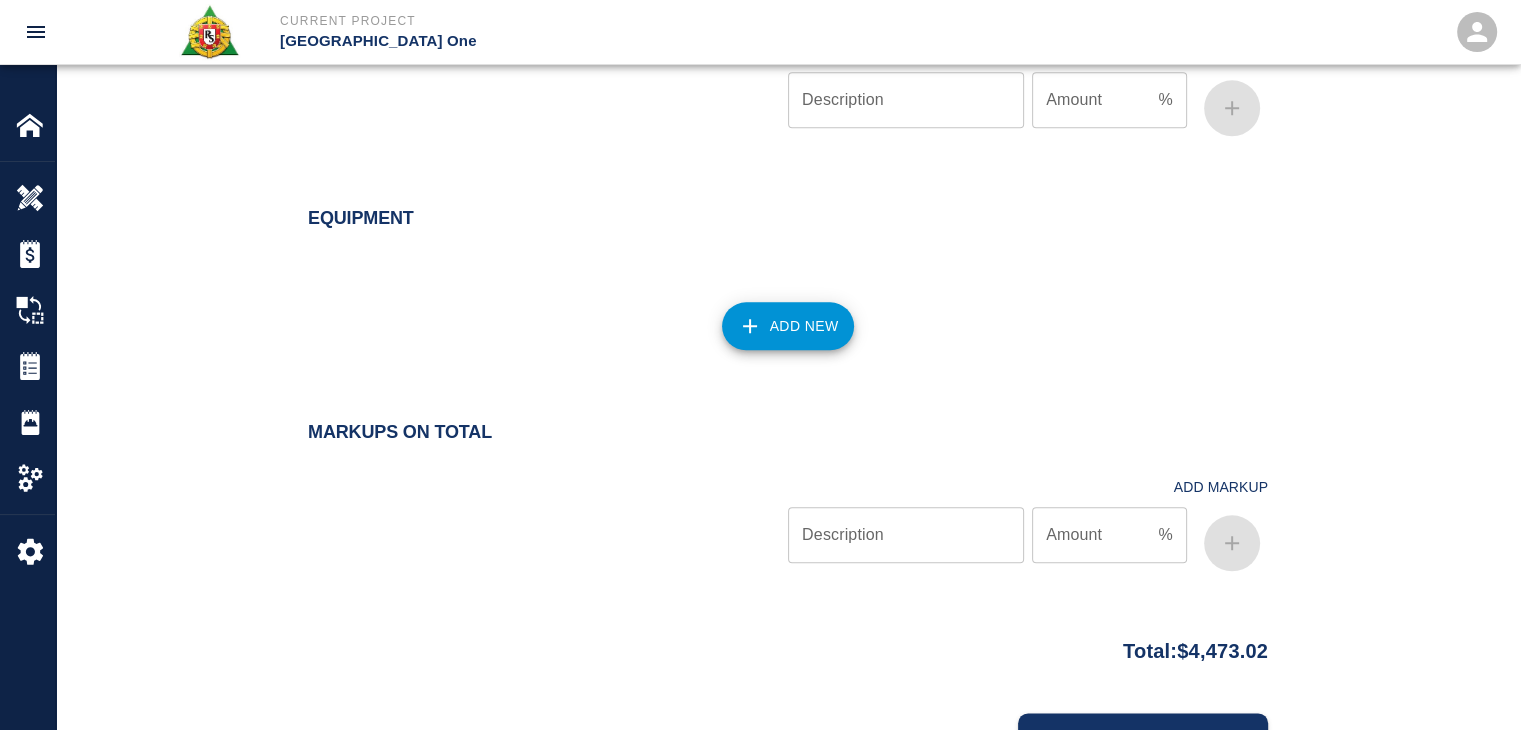 scroll, scrollTop: 2246, scrollLeft: 0, axis: vertical 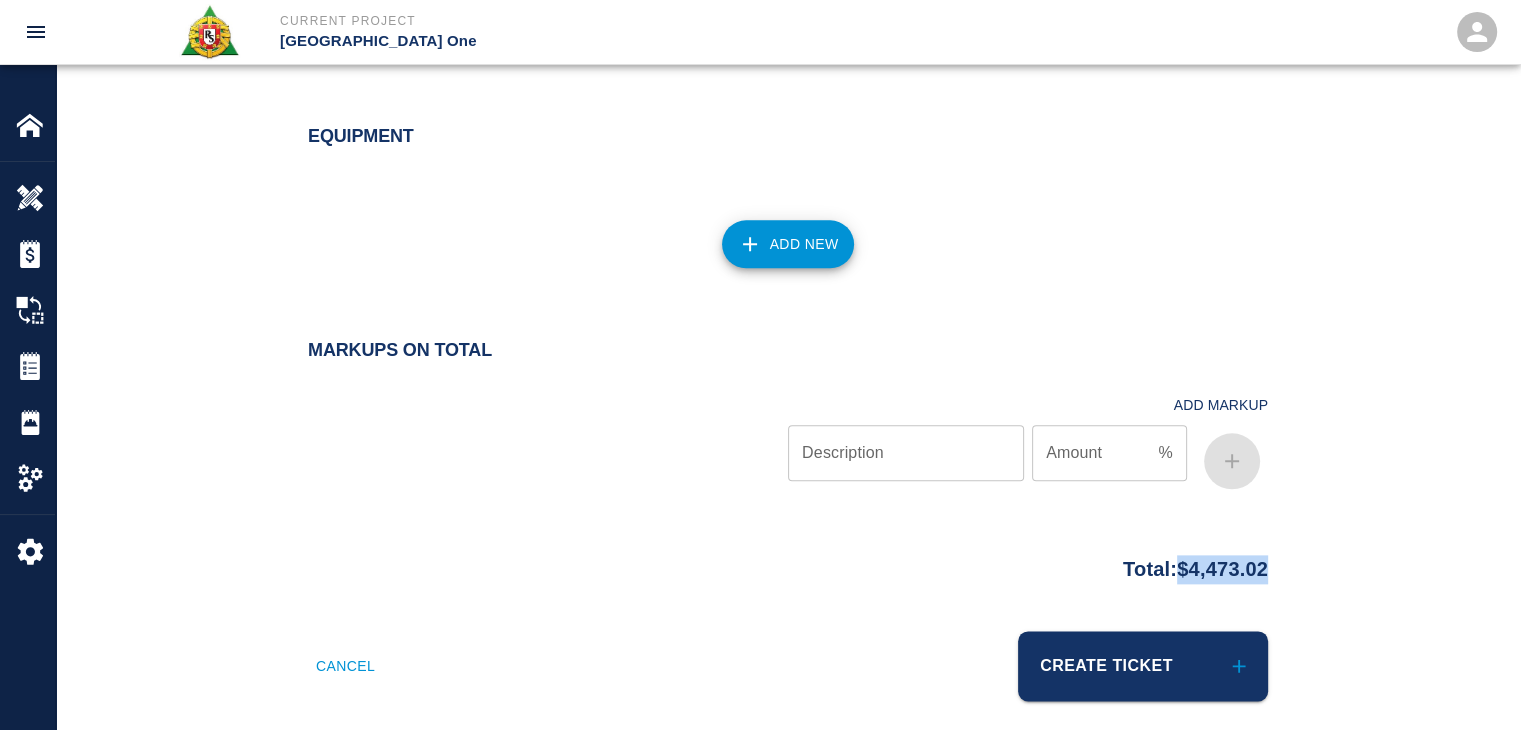 drag, startPoint x: 1288, startPoint y: 552, endPoint x: 1164, endPoint y: 556, distance: 124.0645 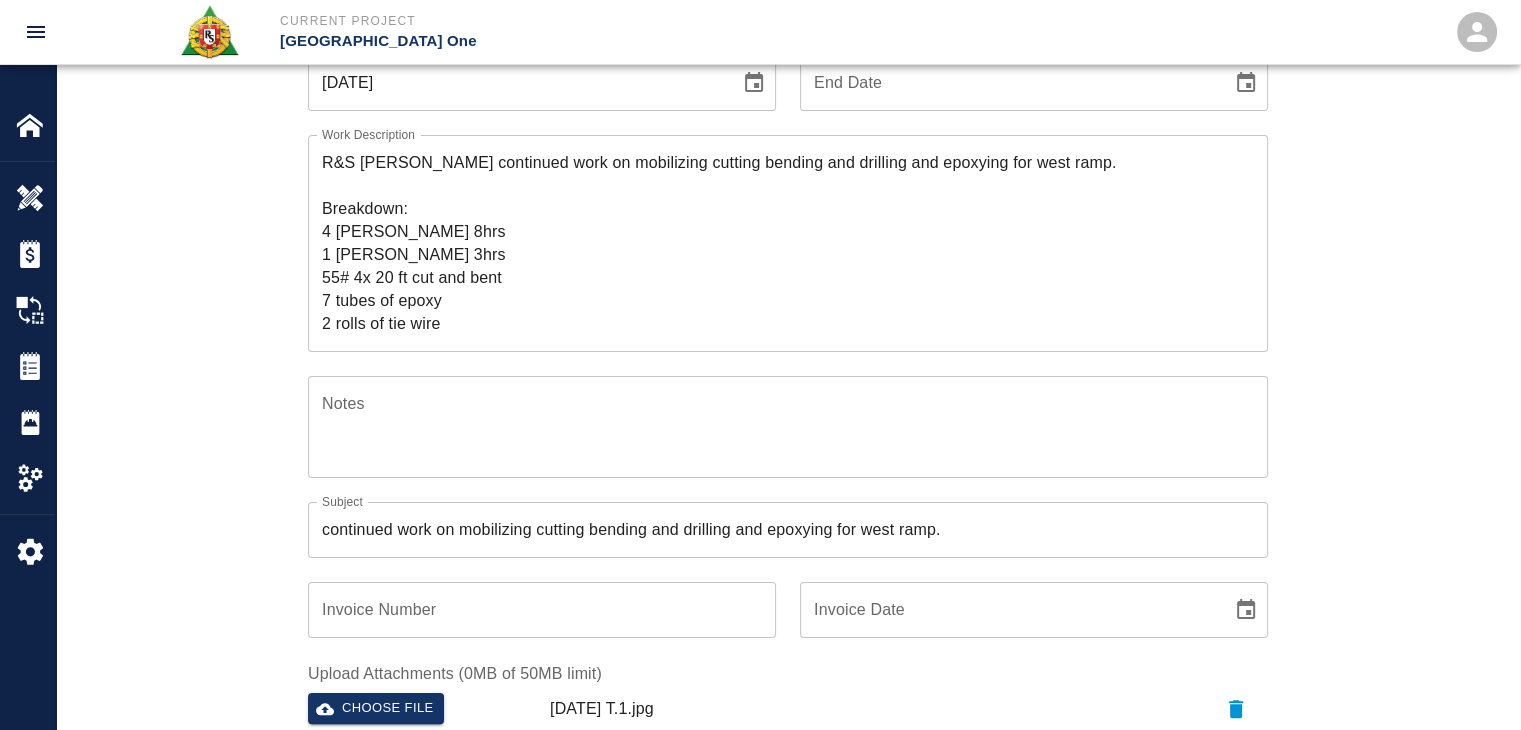 scroll, scrollTop: 0, scrollLeft: 0, axis: both 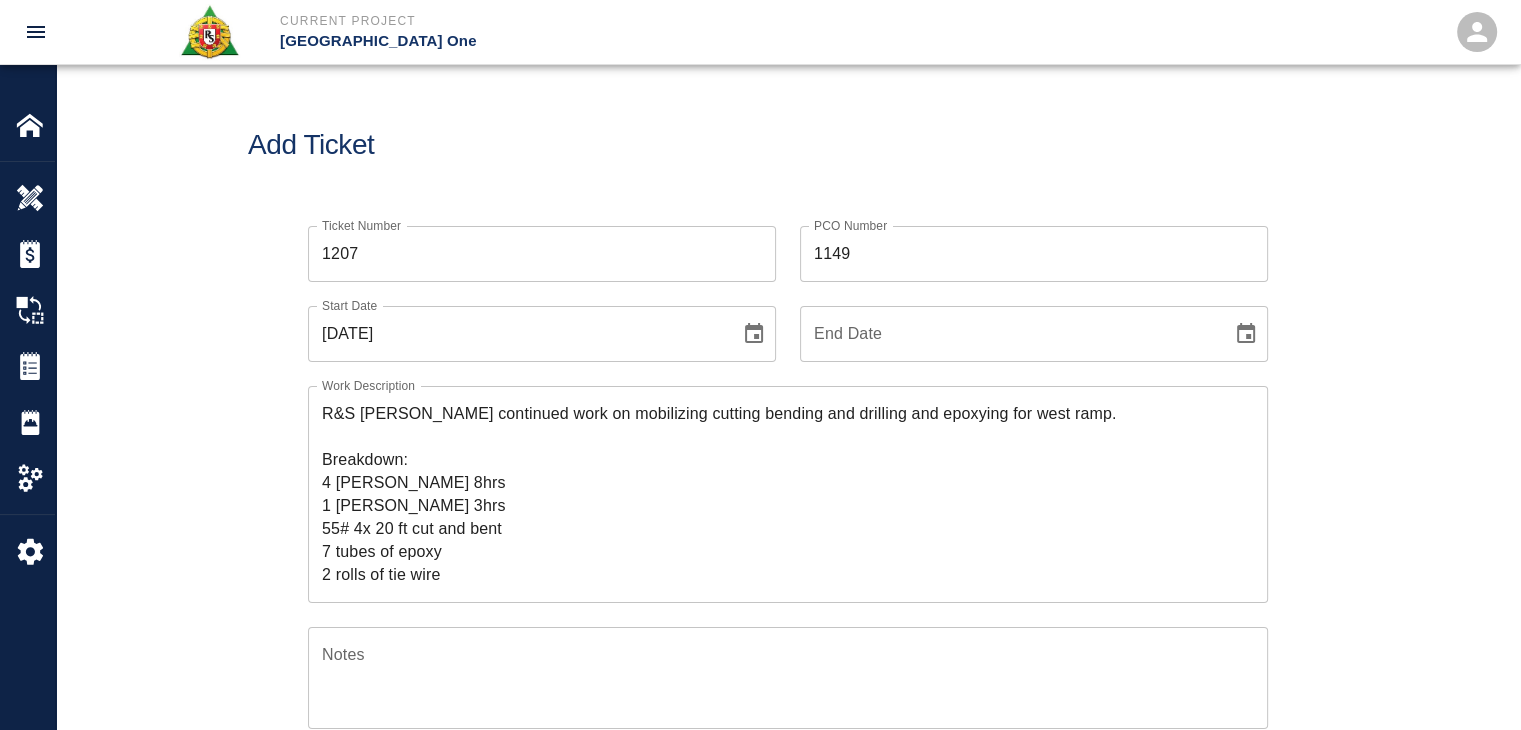 click on "Add Ticket" at bounding box center [788, 145] 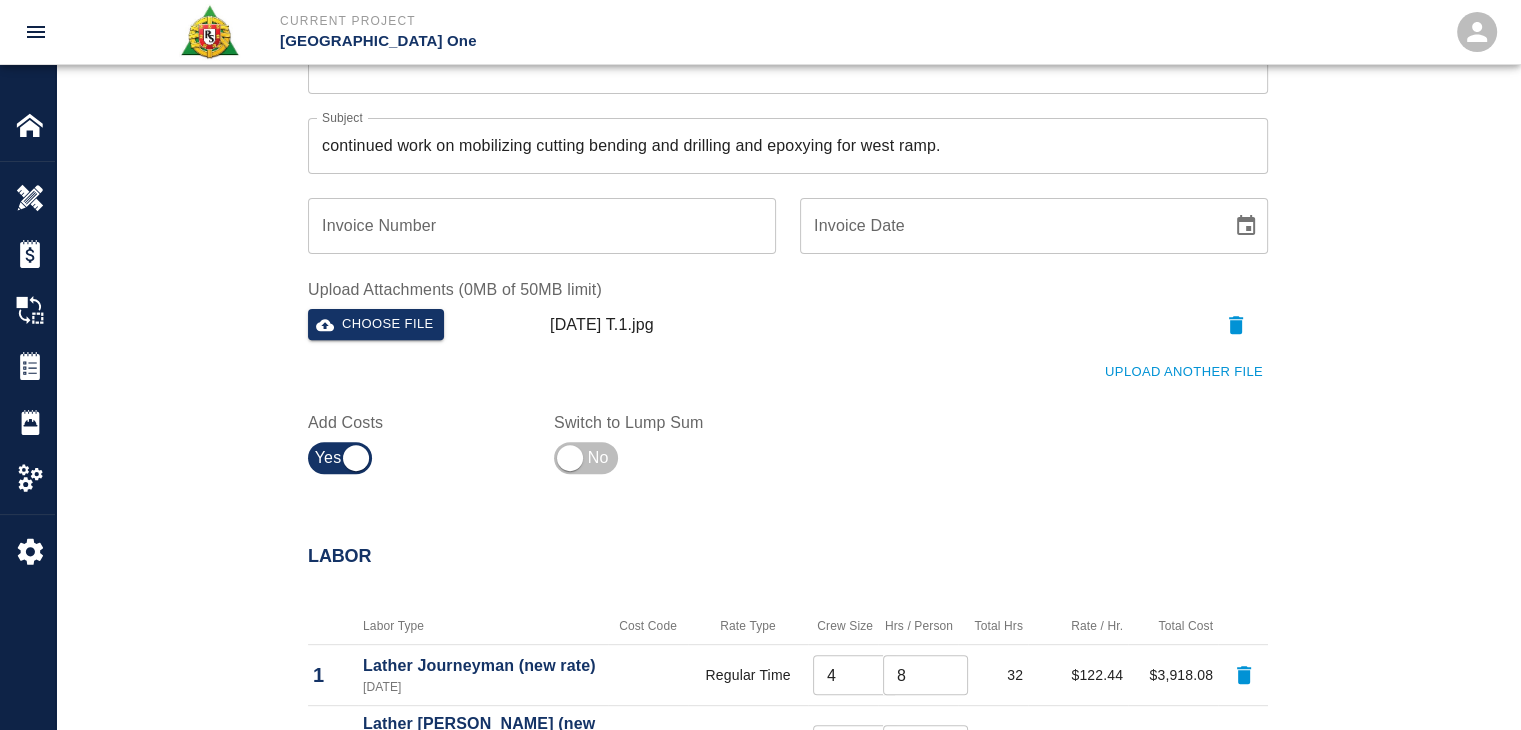 scroll, scrollTop: 0, scrollLeft: 0, axis: both 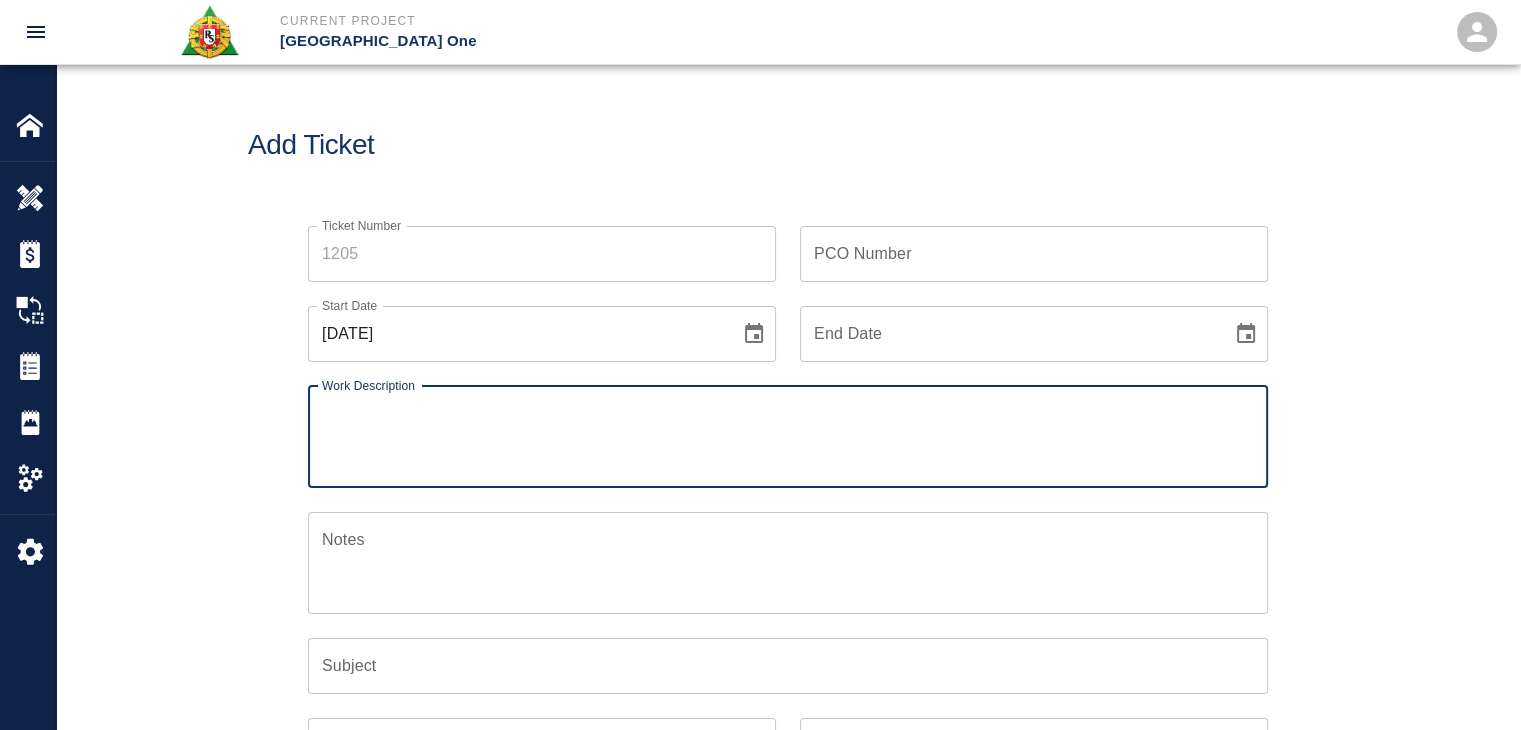 click on "Ticket Number" at bounding box center (542, 254) 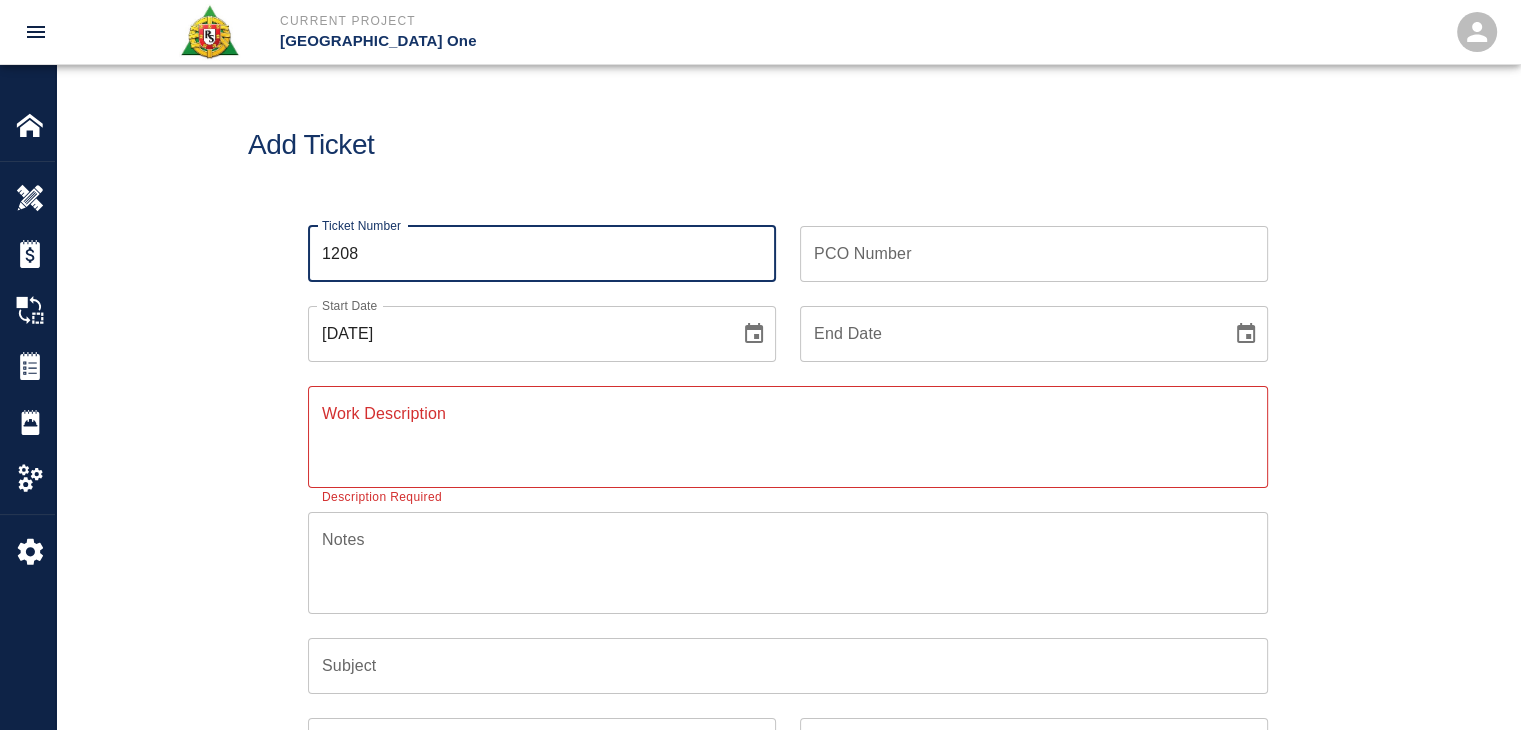 type on "1208" 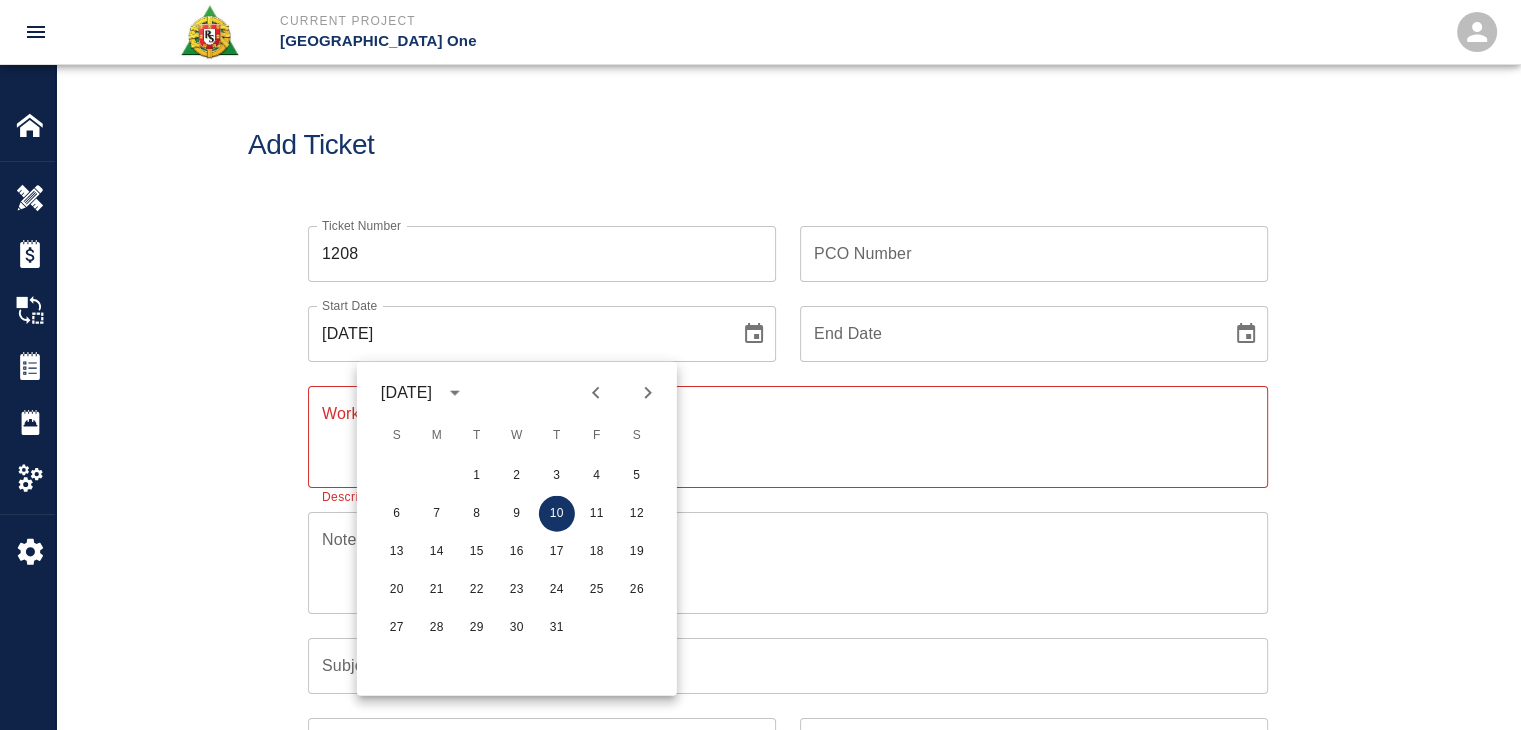 click on "Work Description" at bounding box center [788, 436] 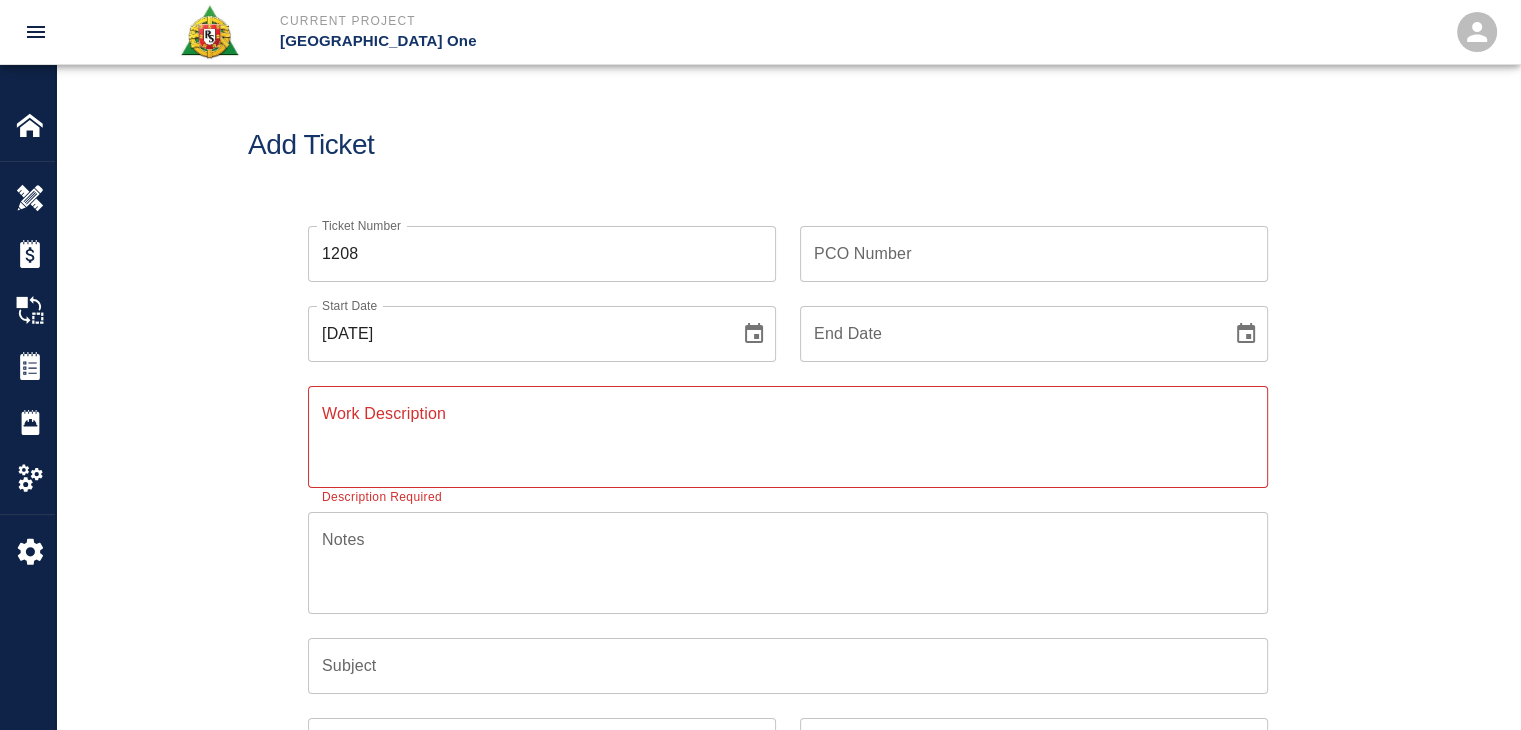 click on "Work Description" at bounding box center [788, 436] 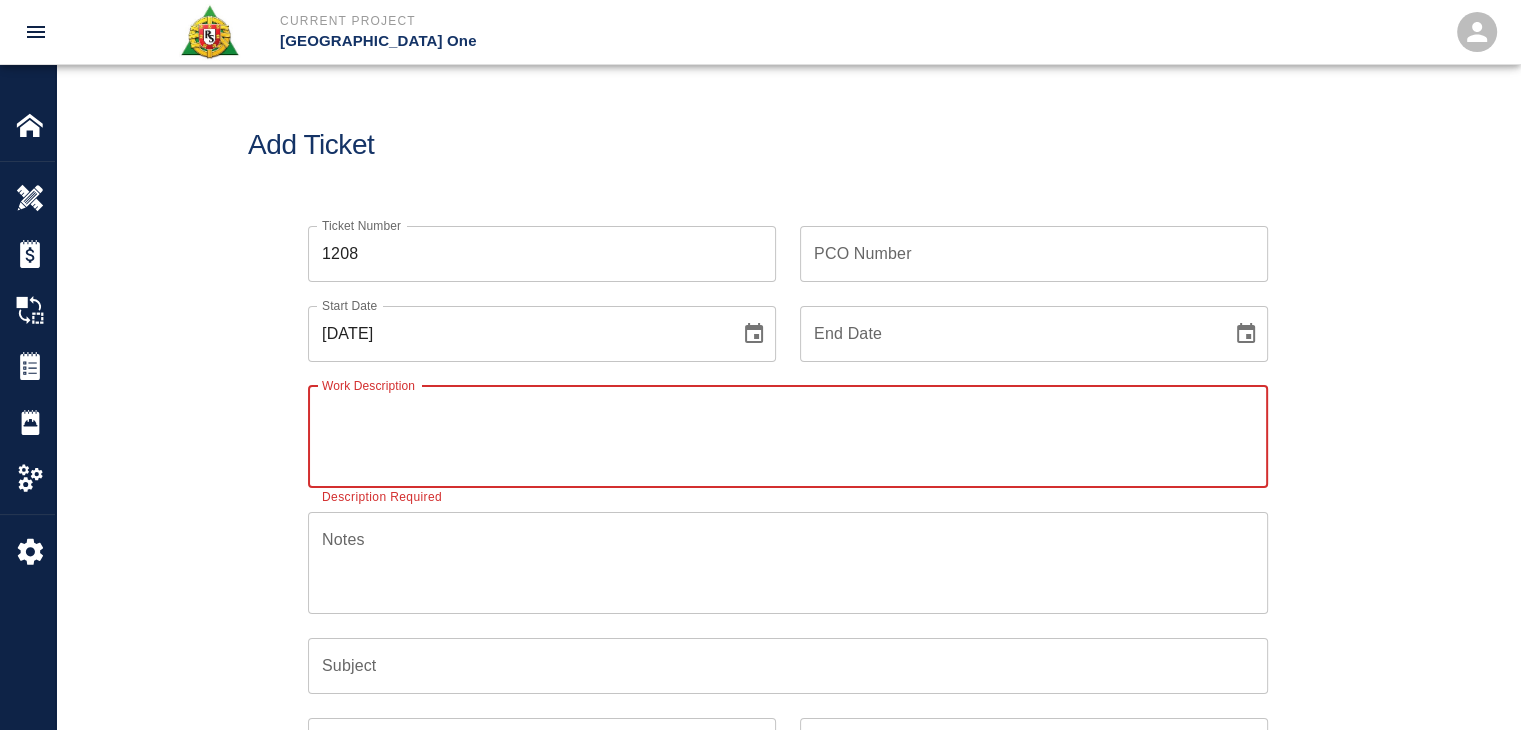 paste on "PI#1823
L1 east pier SN2 FW: JFK-1 - Spot Network
Framing the 2 columns
Three carpenters seven hours" 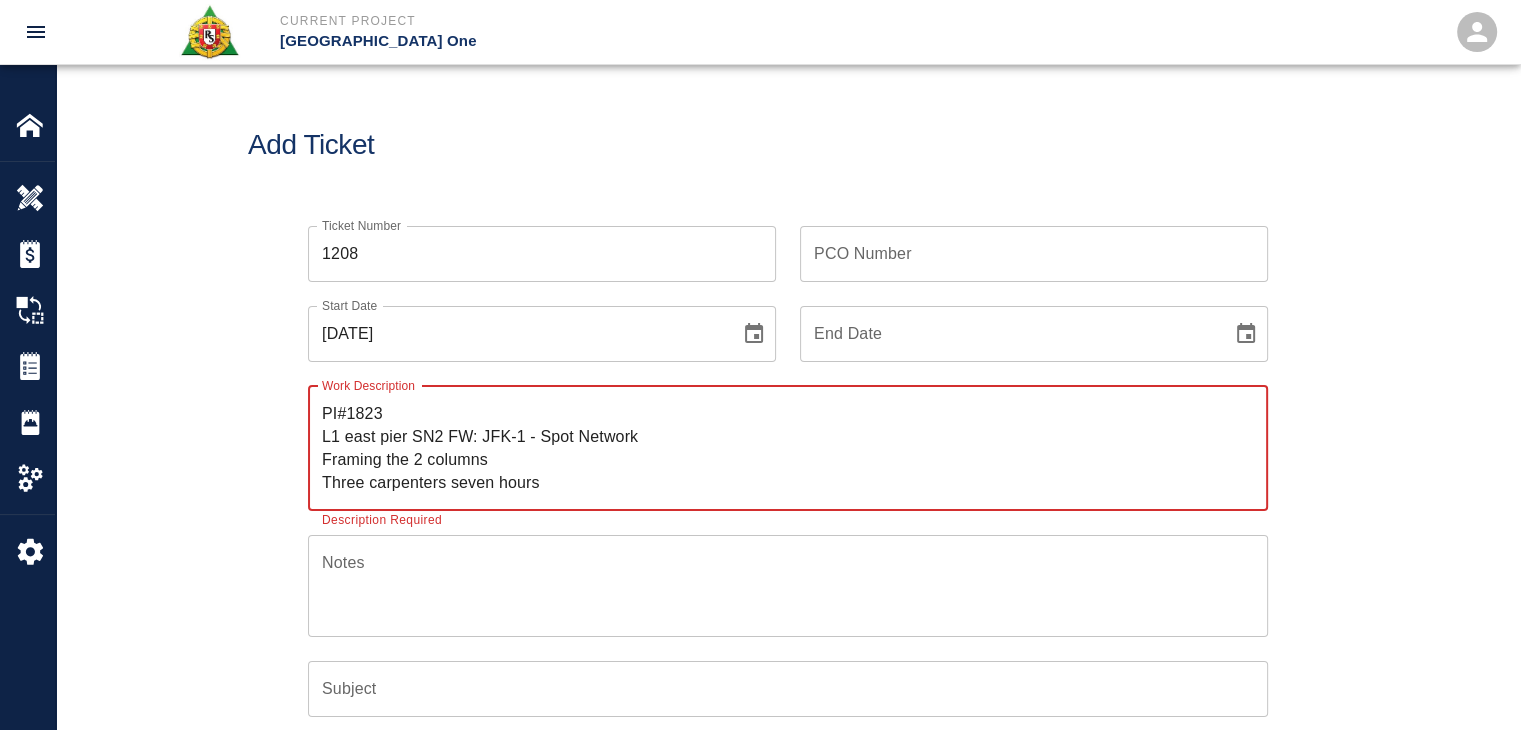 drag, startPoint x: 410, startPoint y: 414, endPoint x: 347, endPoint y: 409, distance: 63.1981 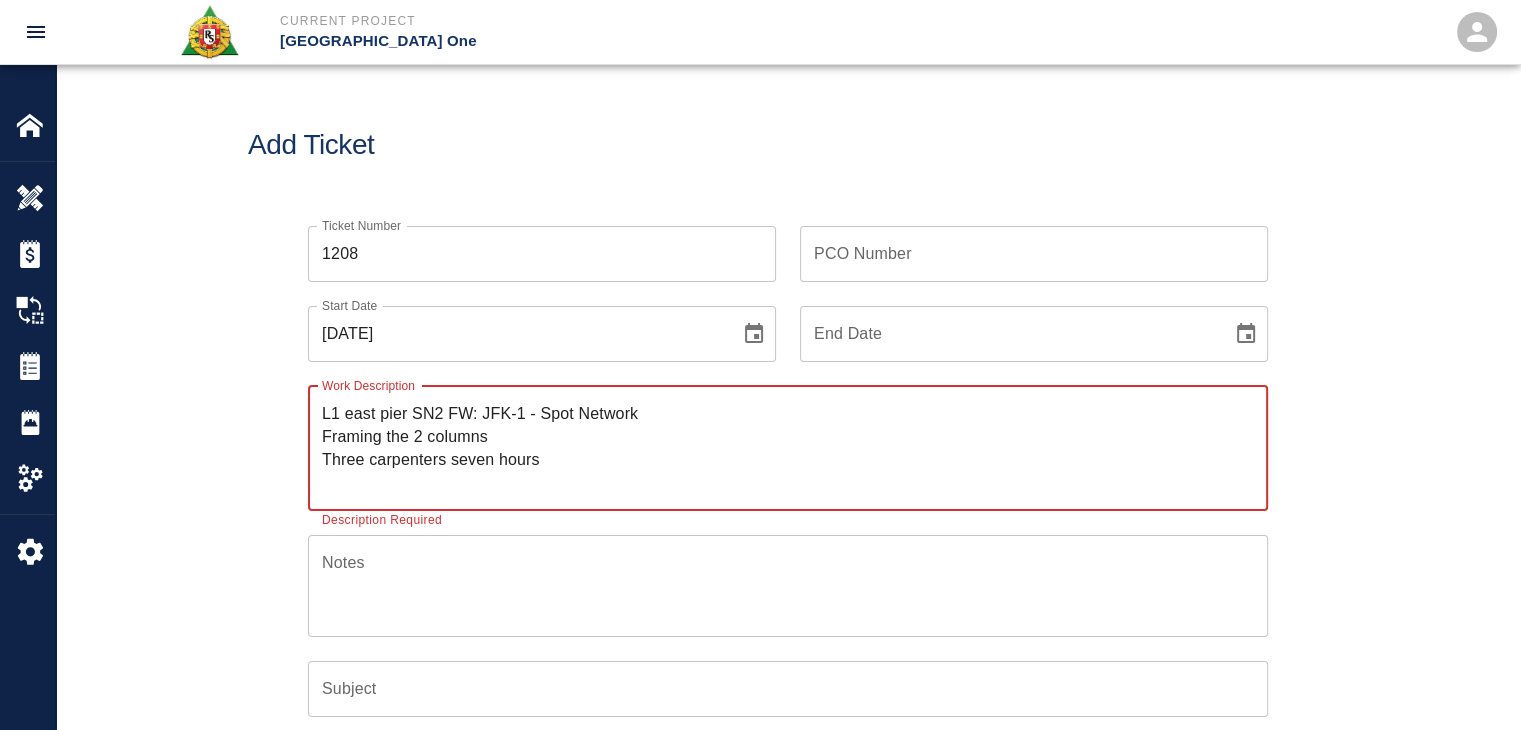 type on "L1 east pier SN2 FW: JFK-1 - Spot Network
Framing the 2 columns
Three carpenters seven hours" 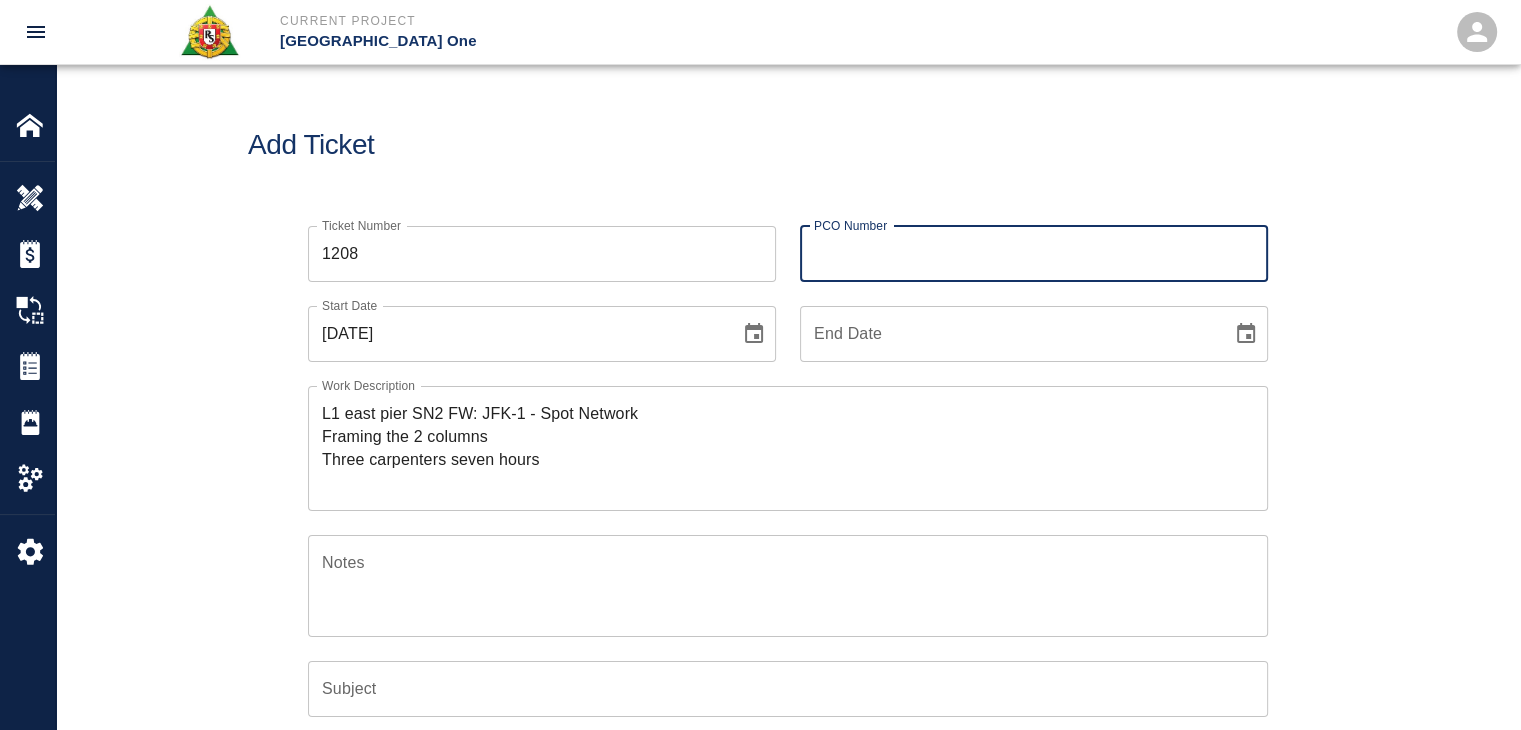 paste on "1823" 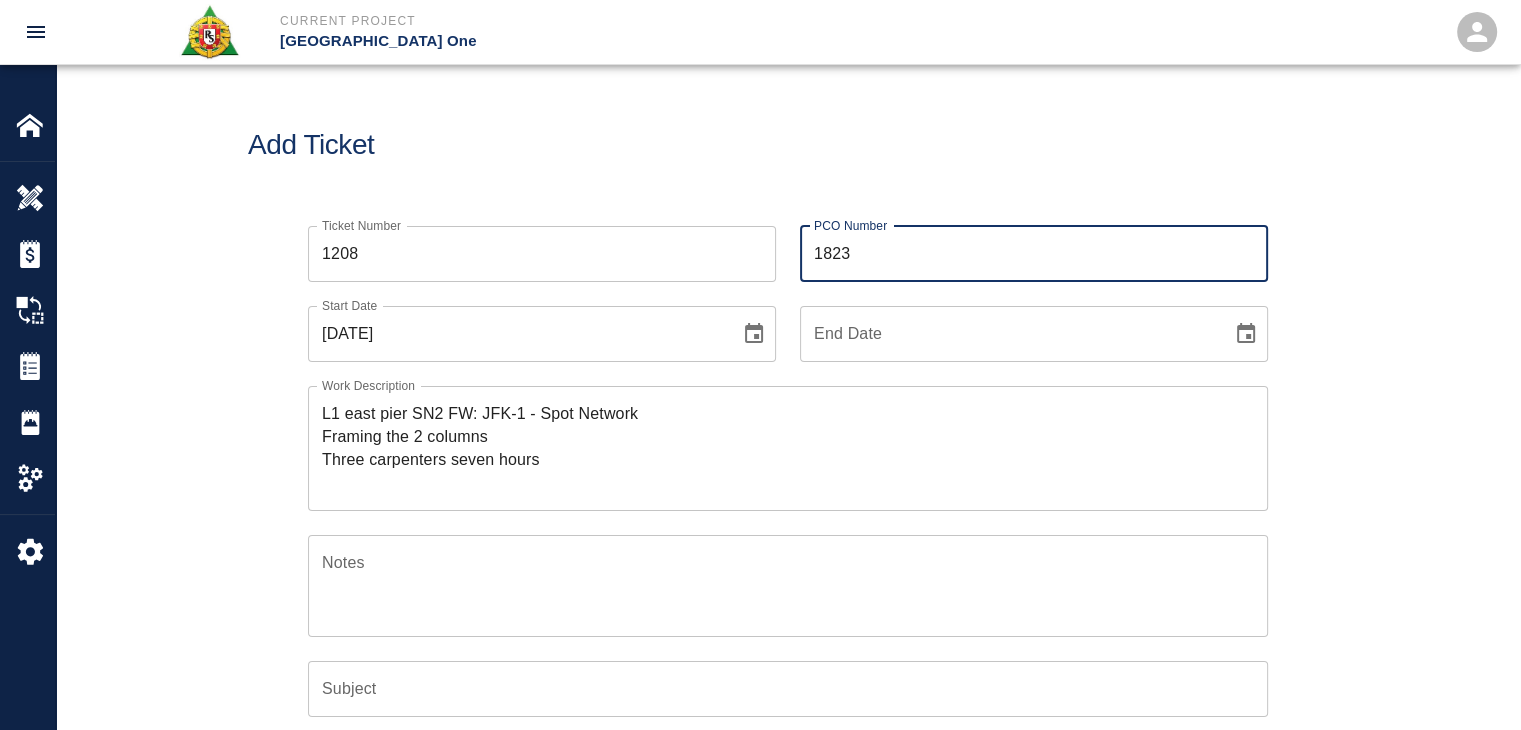 type on "1823" 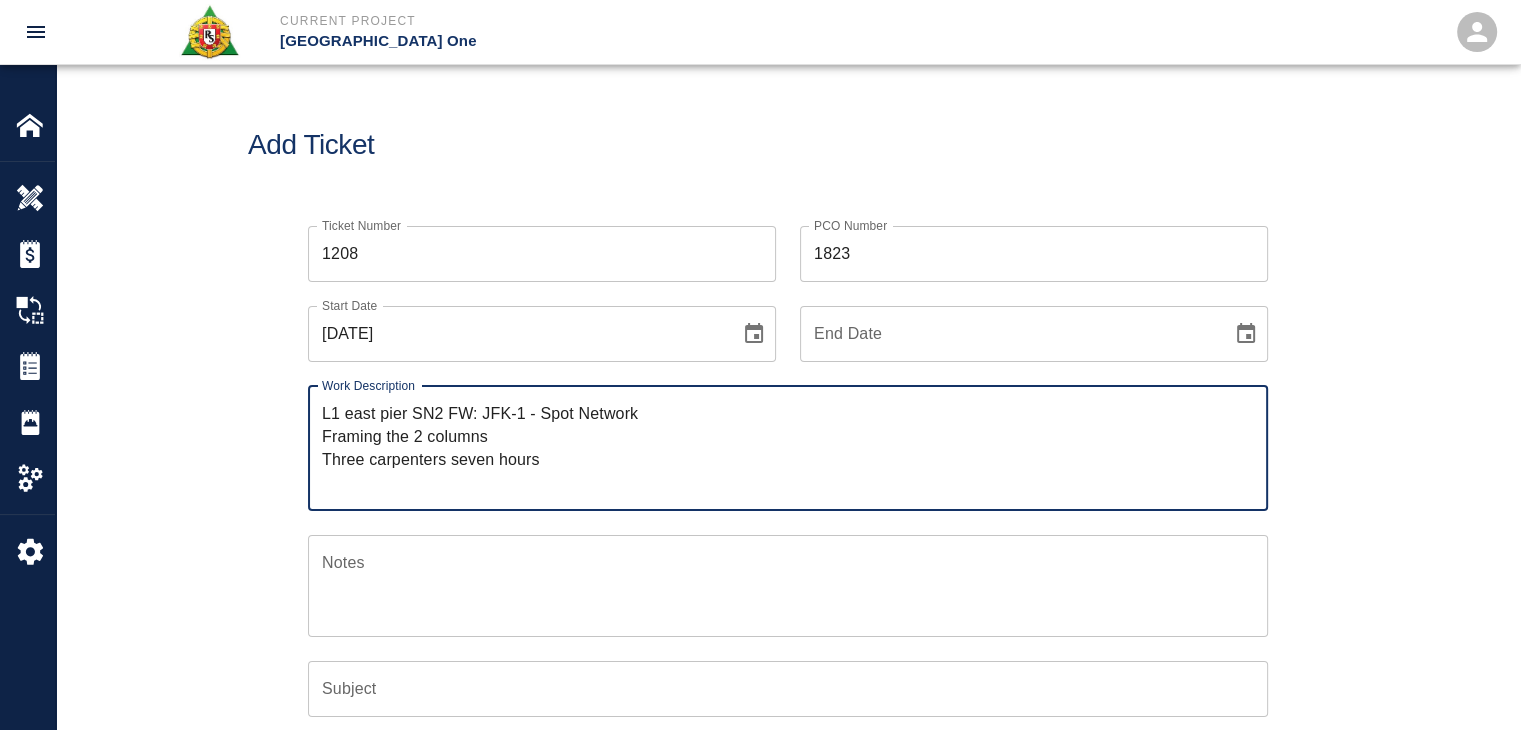 click on "L1 east pier SN2 FW: JFK-1 - Spot Network
Framing the 2 columns
Three carpenters seven hours" at bounding box center (788, 448) 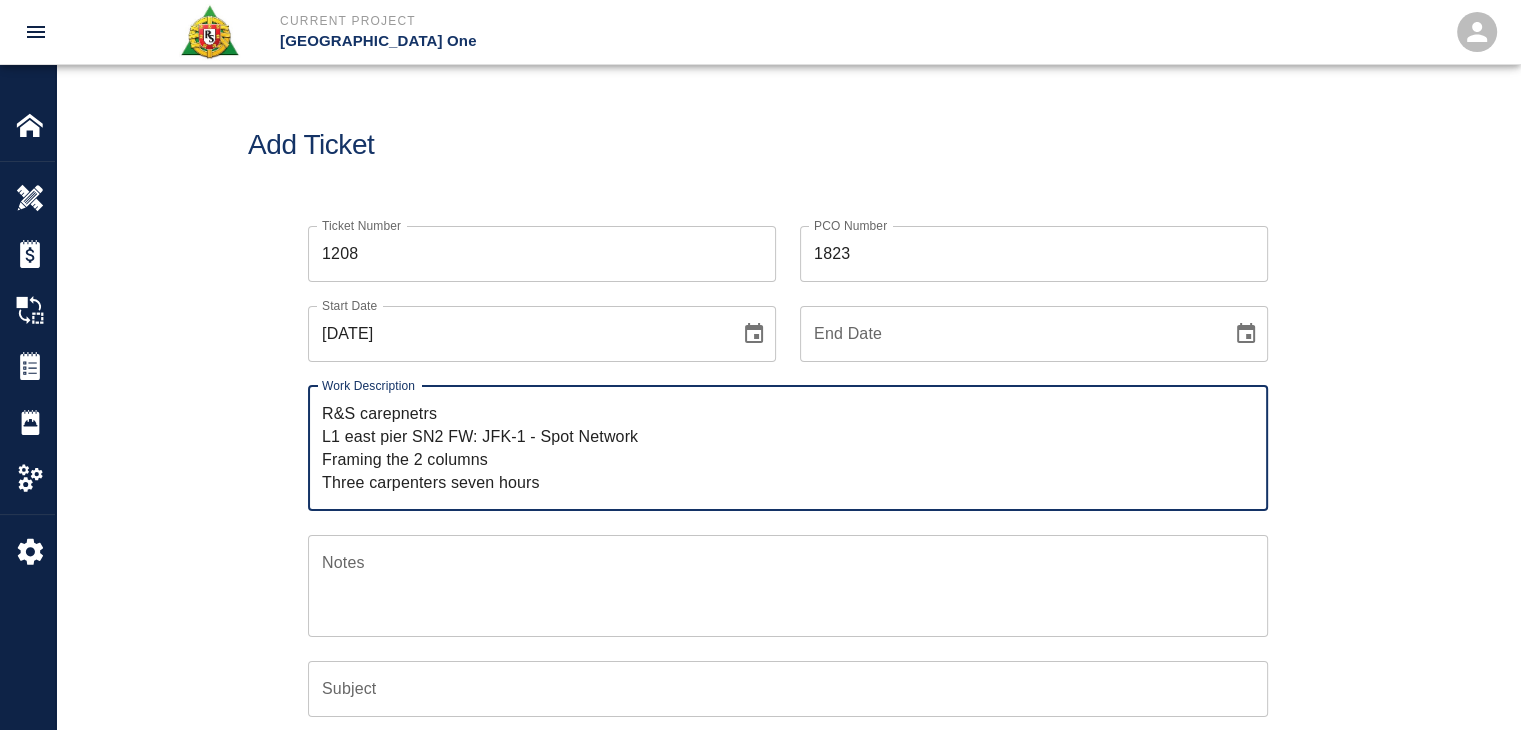 click on "R&S carepnetrs
L1 east pier SN2 FW: JFK-1 - Spot Network
Framing the 2 columns
Three carpenters seven hours" at bounding box center (788, 448) 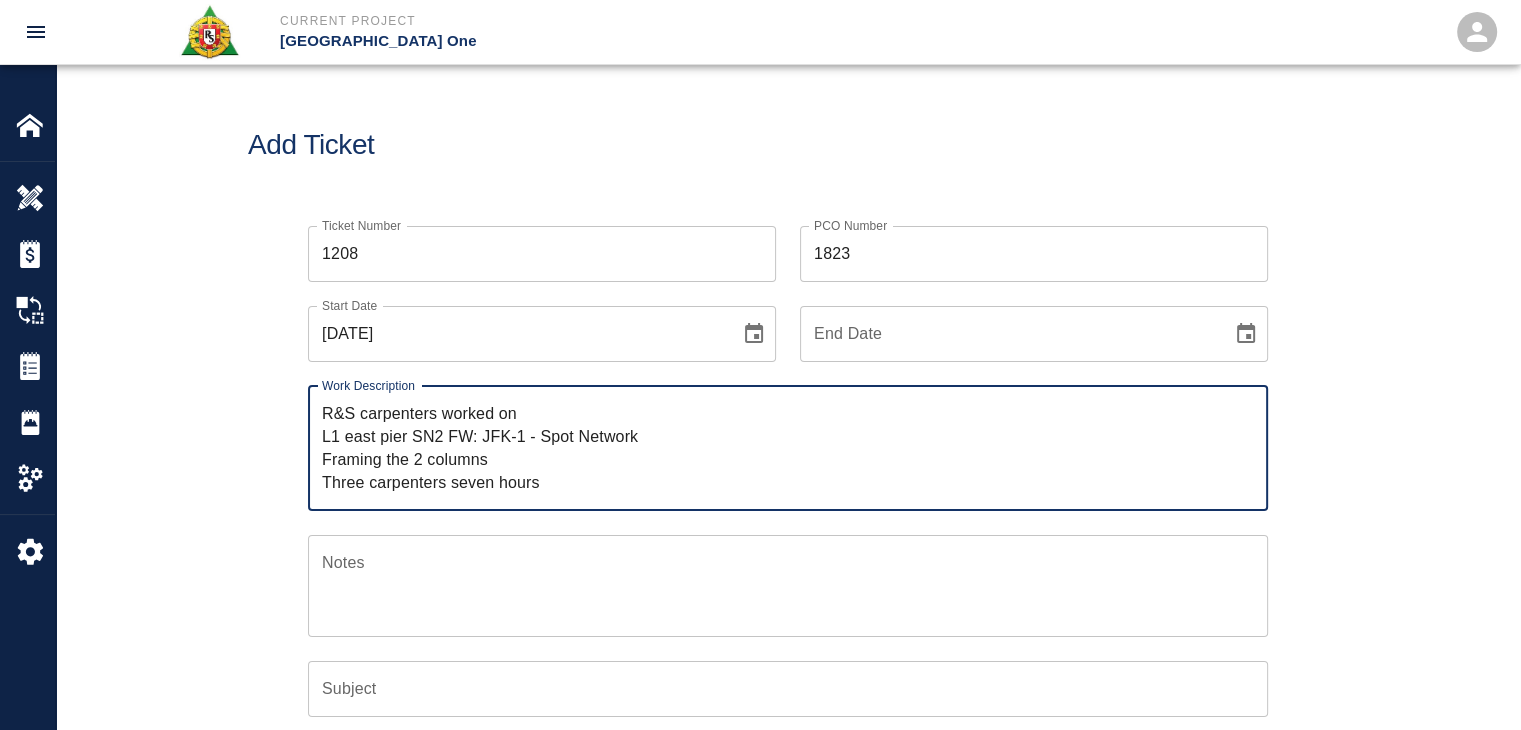 click on "R&S carpenters worked on
L1 east pier SN2 FW: JFK-1 - Spot Network
Framing the 2 columns
Three carpenters seven hours" at bounding box center (788, 448) 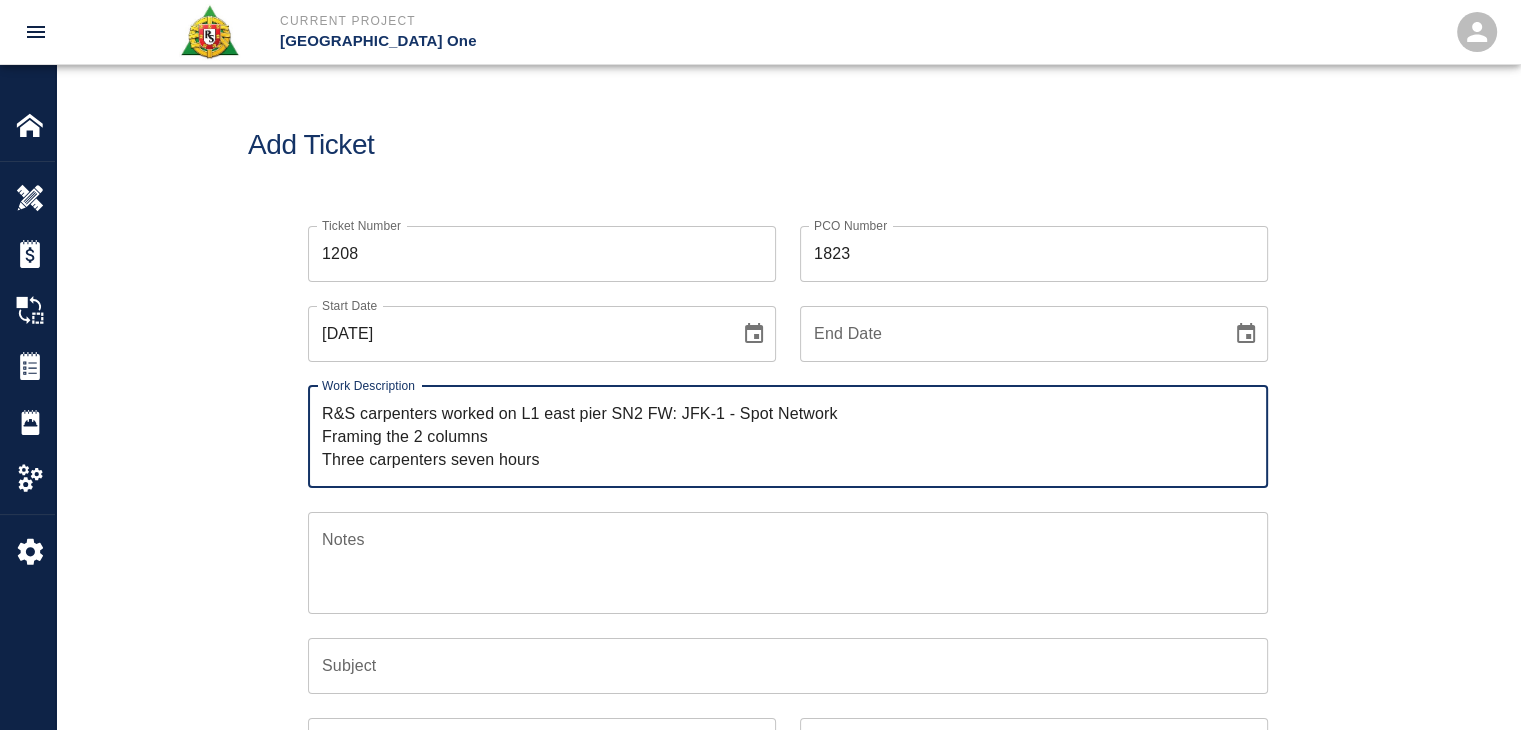click on "R&S carpenters worked on L1 east pier SN2 FW: JFK-1 - Spot Network
Framing the 2 columns
Three carpenters seven hours" at bounding box center (788, 436) 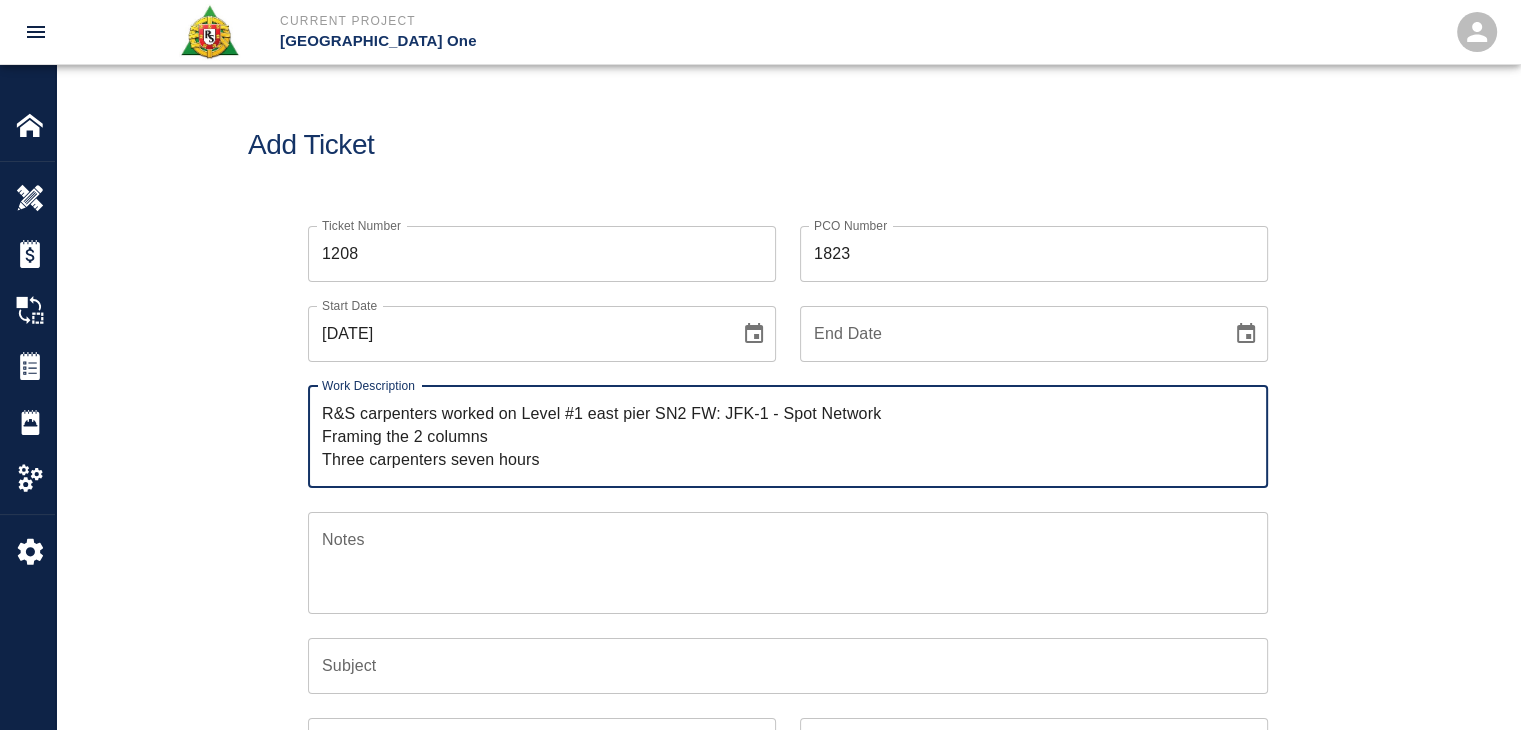 click on "R&S carpenters worked on Level #1 east pier SN2 FW: JFK-1 - Spot Network
Framing the 2 columns
Three carpenters seven hours" at bounding box center [788, 436] 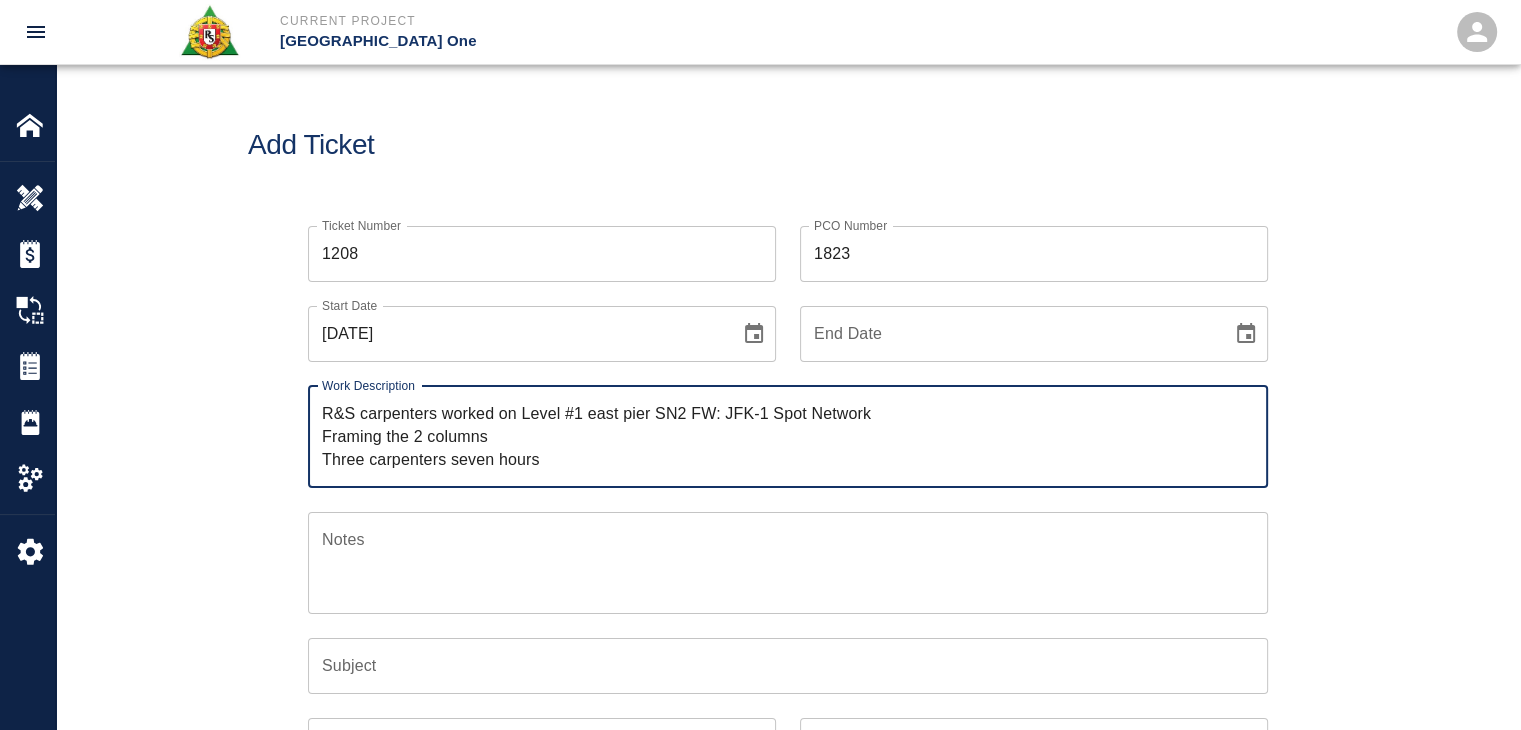 click on "R&S carpenters worked on Level #1 east pier SN2 FW: JFK-1 Spot Network
Framing the 2 columns
Three carpenters seven hours" at bounding box center (788, 436) 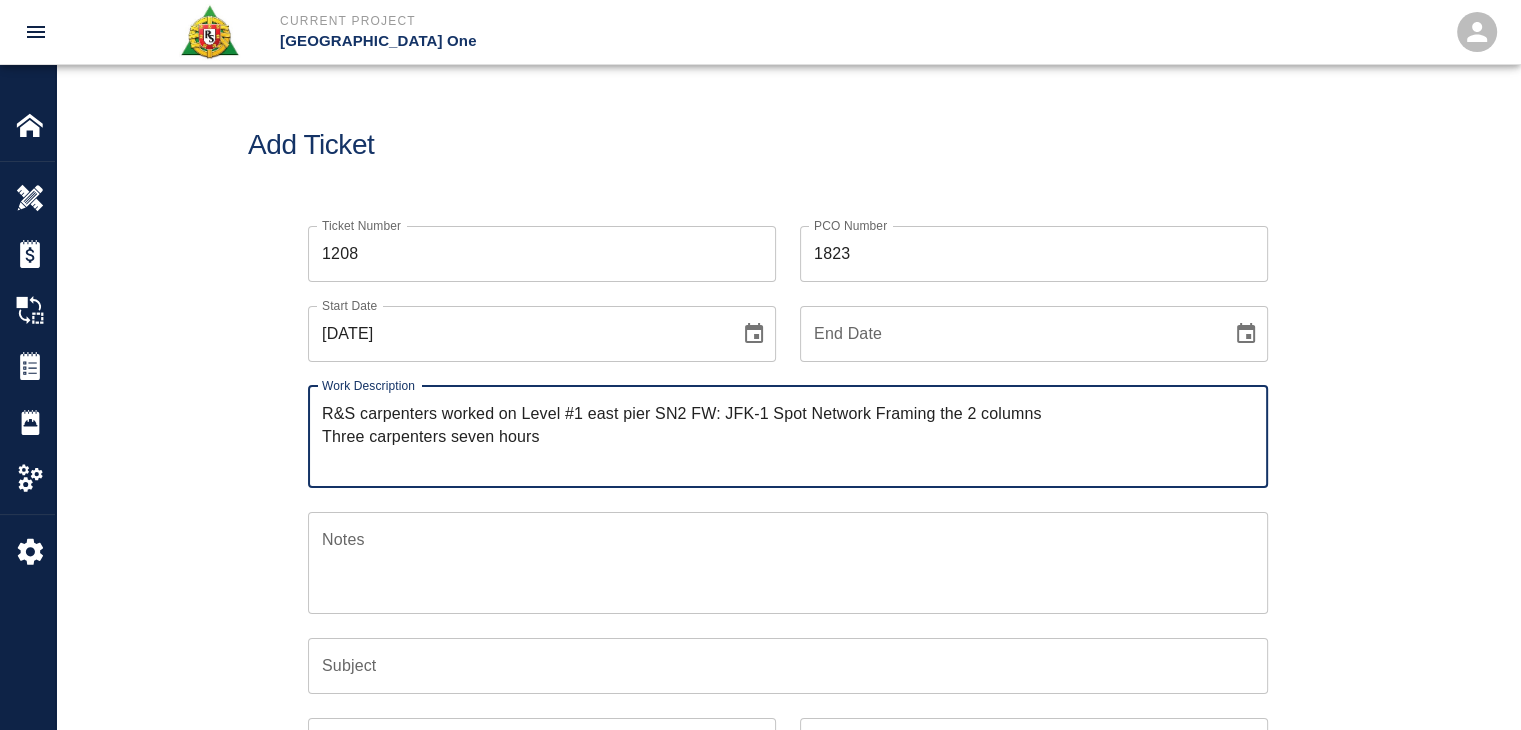 drag, startPoint x: 1056, startPoint y: 409, endPoint x: 875, endPoint y: 420, distance: 181.33394 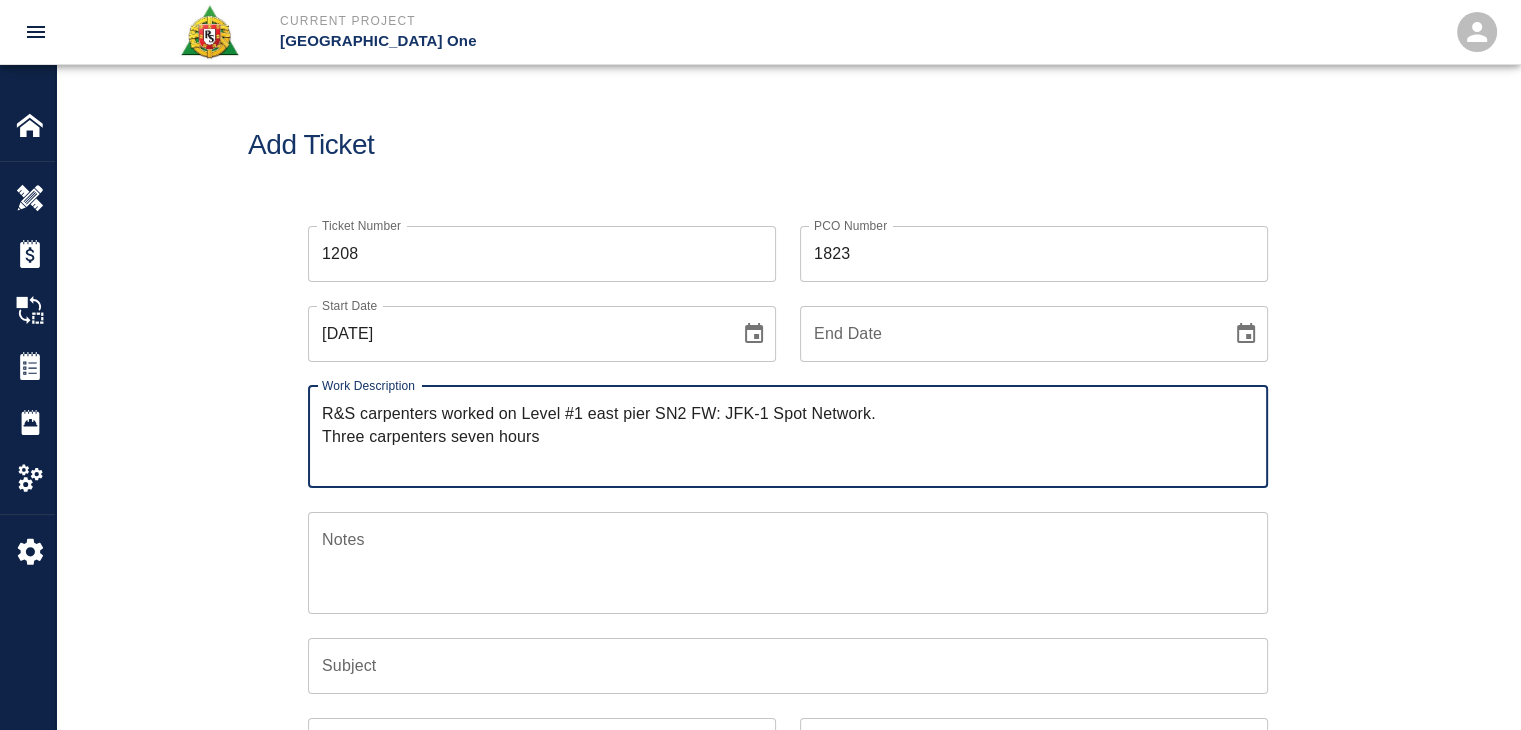 click on "R&S carpenters worked on Level #1 east pier SN2 FW: JFK-1 Spot Network.
Three carpenters seven hours" at bounding box center [788, 436] 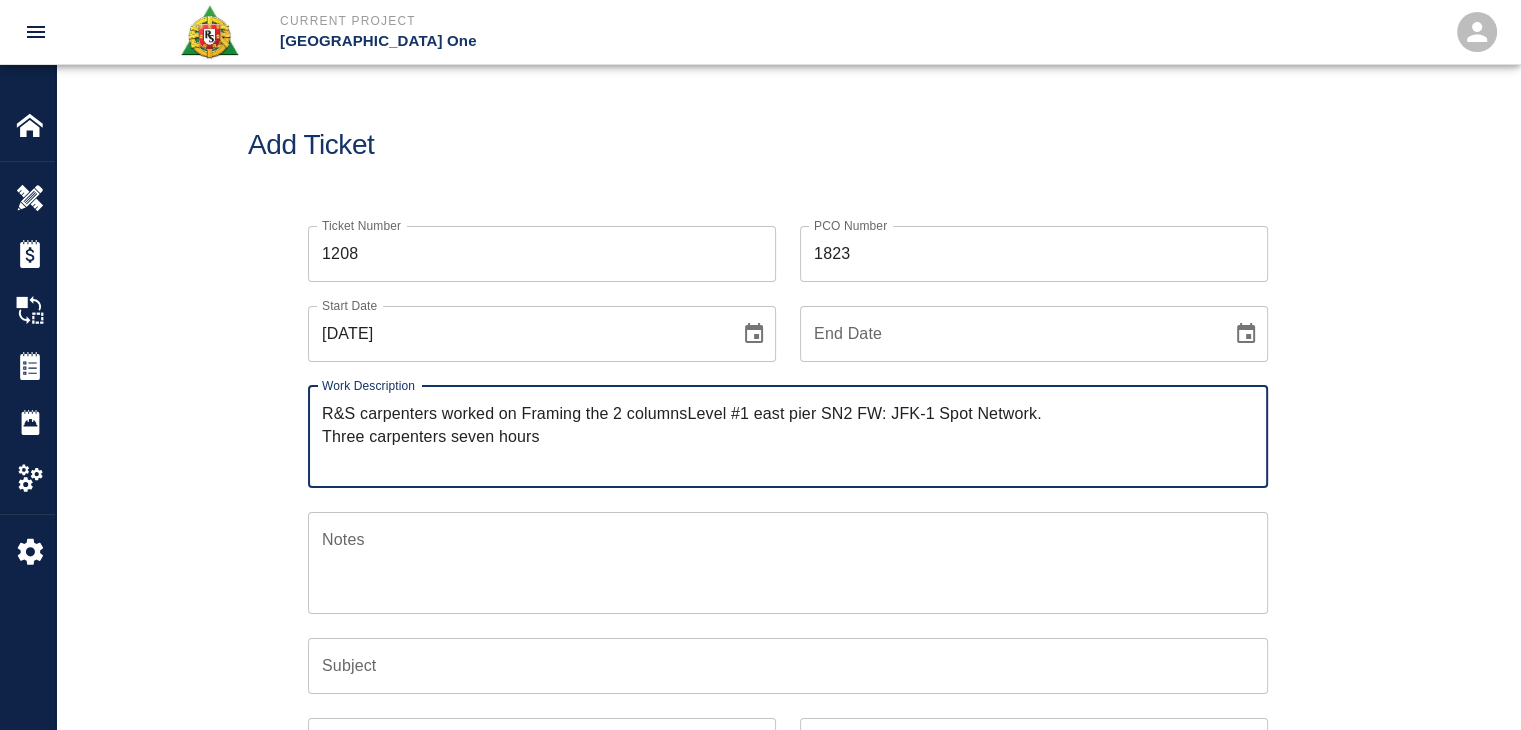 click on "R&S carpenters worked on Framing the 2 columnsLevel #1 east pier SN2 FW: JFK-1 Spot Network.
Three carpenters seven hours" at bounding box center (788, 436) 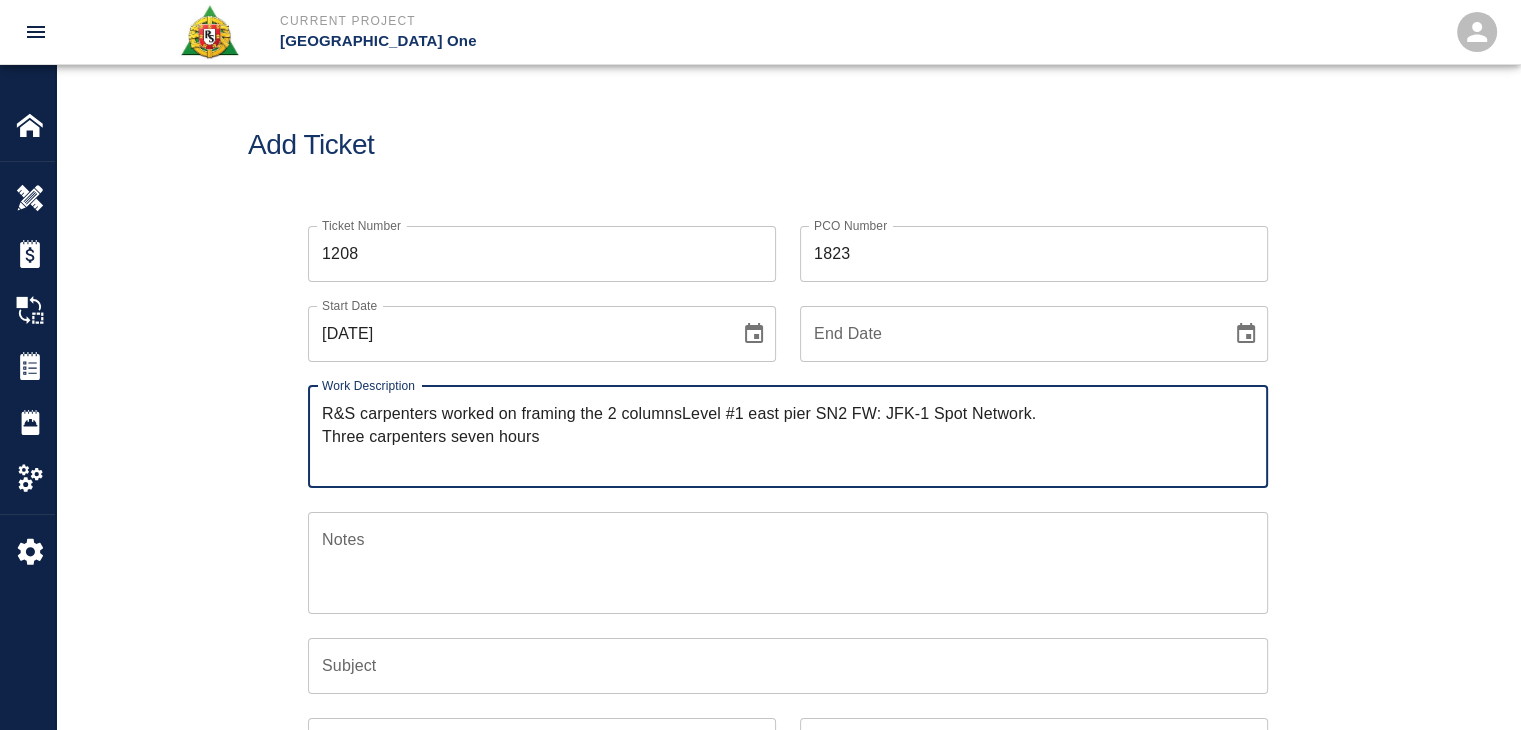 click on "R&S carpenters worked on framing the 2 columnsLevel #1 east pier SN2 FW: JFK-1 Spot Network.
Three carpenters seven hours" at bounding box center (788, 436) 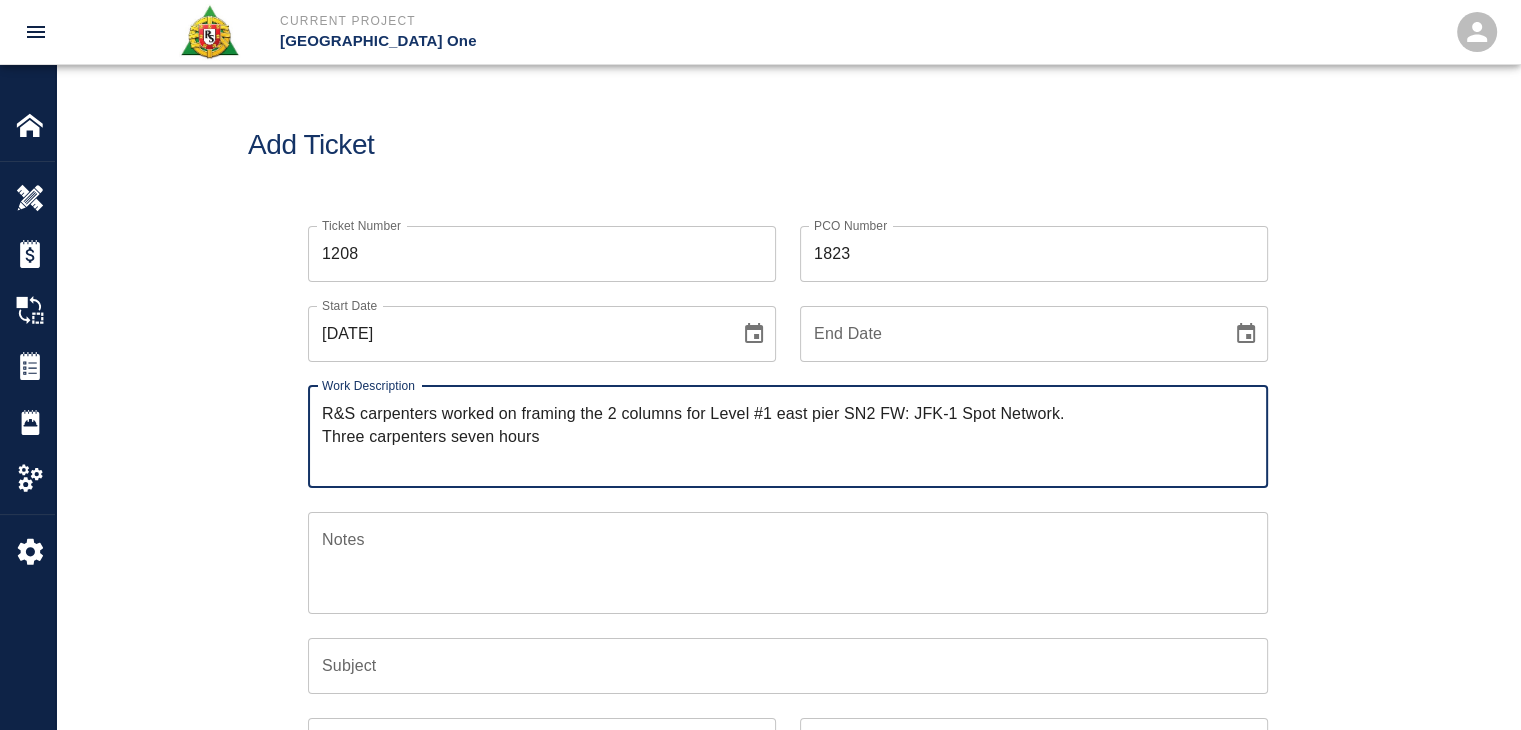 click on "R&S carpenters worked on framing the 2 columns for Level #1 east pier SN2 FW: JFK-1 Spot Network.
Three carpenters seven hours" at bounding box center [788, 436] 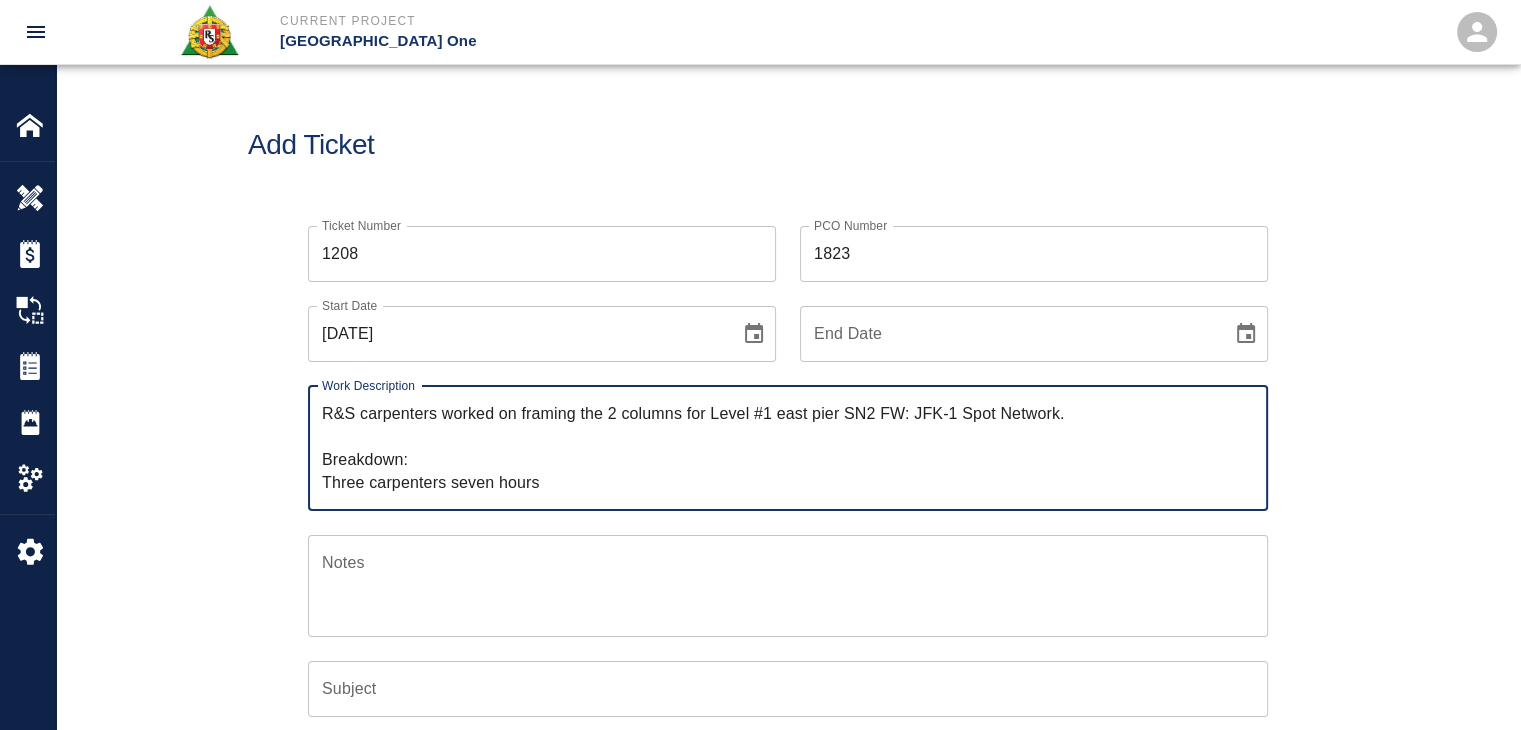 click on "R&S carpenters worked on framing the 2 columns for Level #1 east pier SN2 FW: JFK-1 Spot Network.
Breakdown:
Three carpenters seven hours" at bounding box center [788, 448] 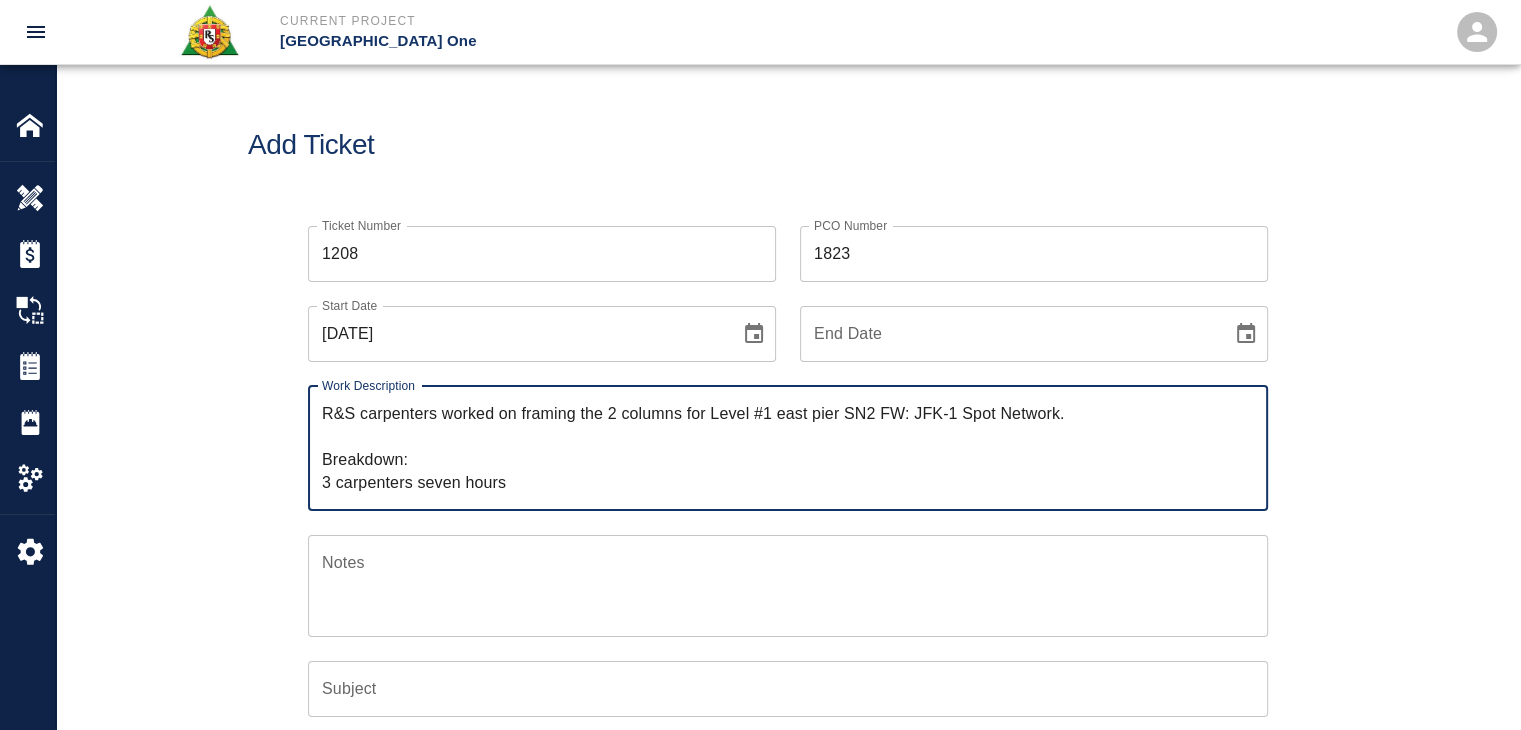 click on "R&S carpenters worked on framing the 2 columns for Level #1 east pier SN2 FW: JFK-1 Spot Network.
Breakdown:
3 carpenters seven hours" at bounding box center [788, 448] 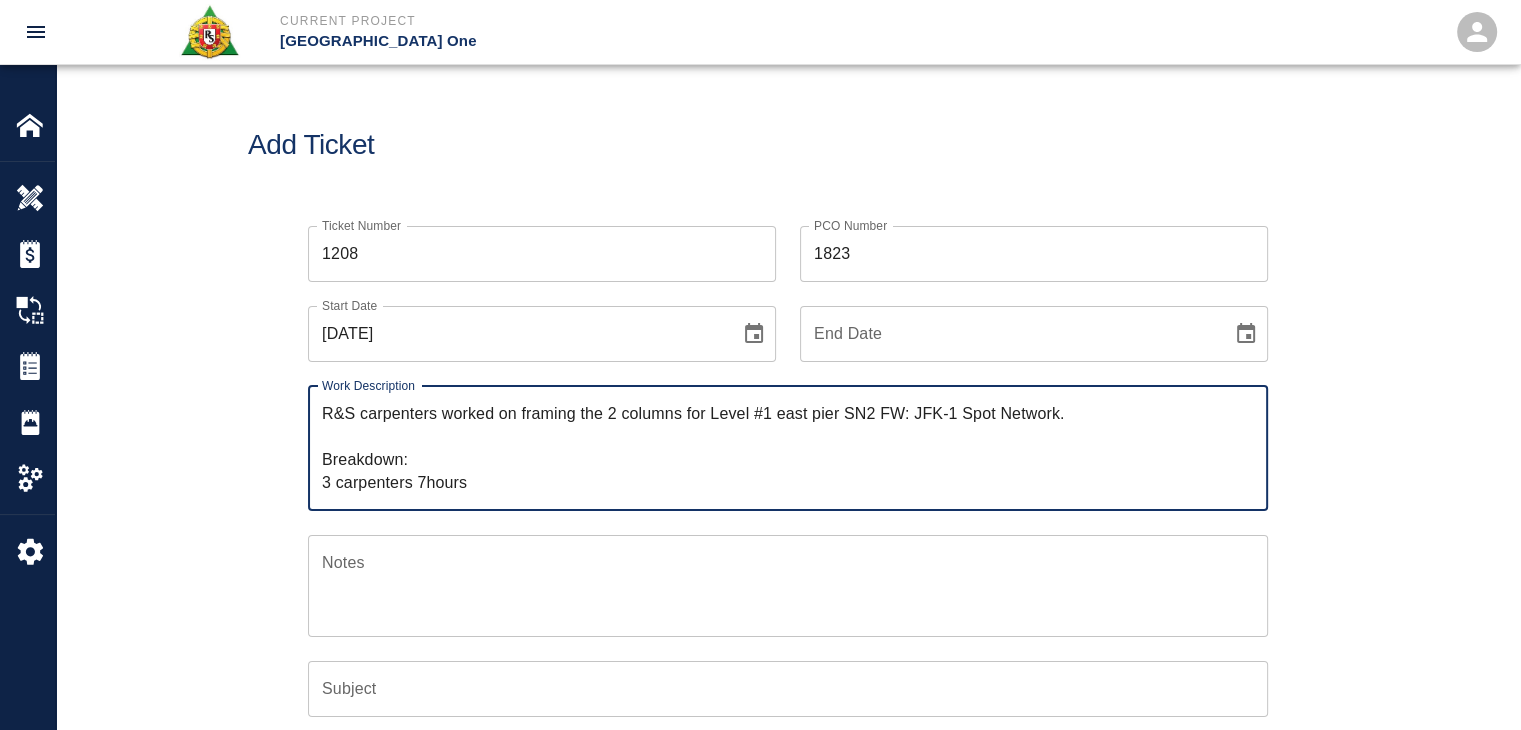 click on "R&S carpenters worked on framing the 2 columns for Level #1 east pier SN2 FW: JFK-1 Spot Network.
Breakdown:
3 carpenters 7hours" at bounding box center [788, 448] 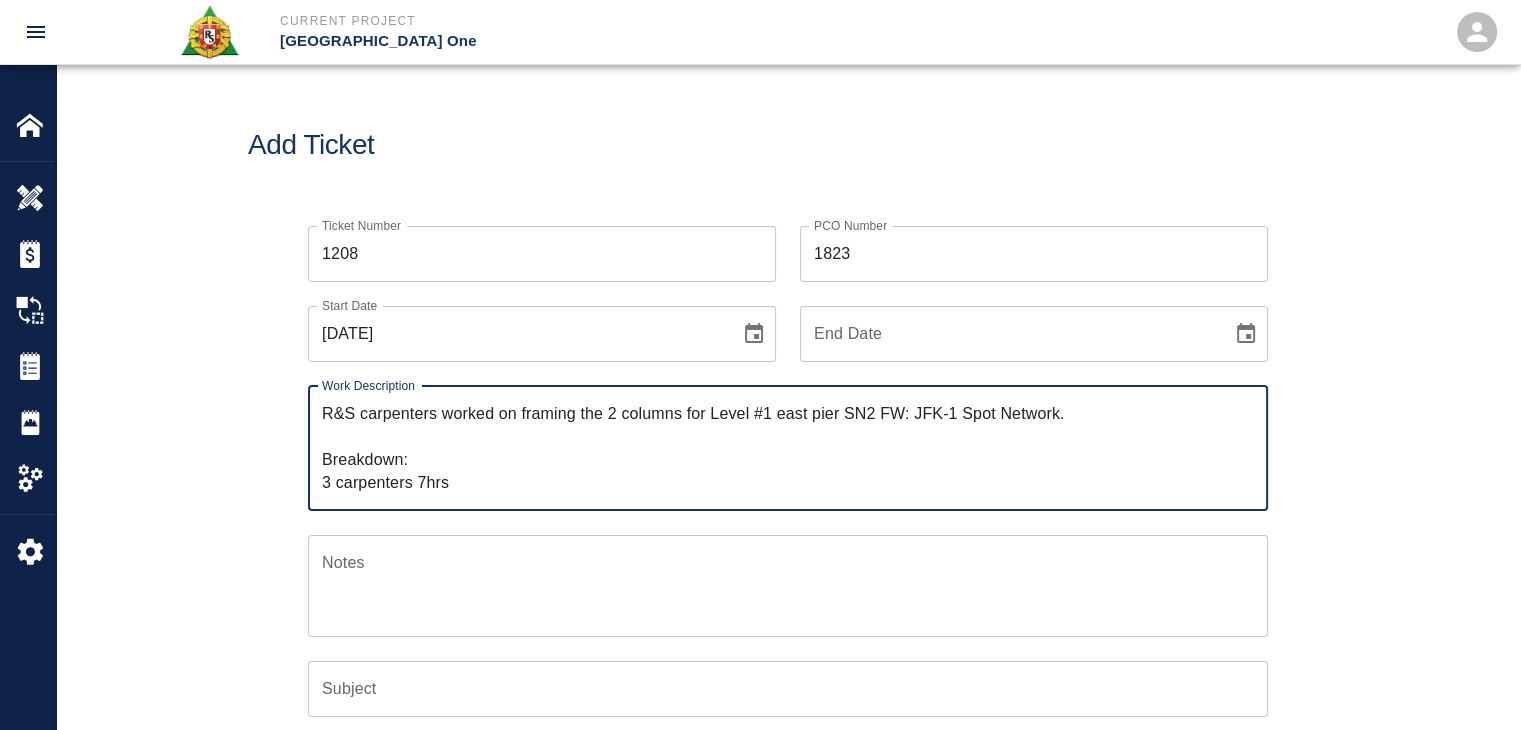 click on "R&S carpenters worked on framing the 2 columns for Level #1 east pier SN2 FW: JFK-1 Spot Network.
Breakdown:
3 carpenters 7hrs" at bounding box center (788, 448) 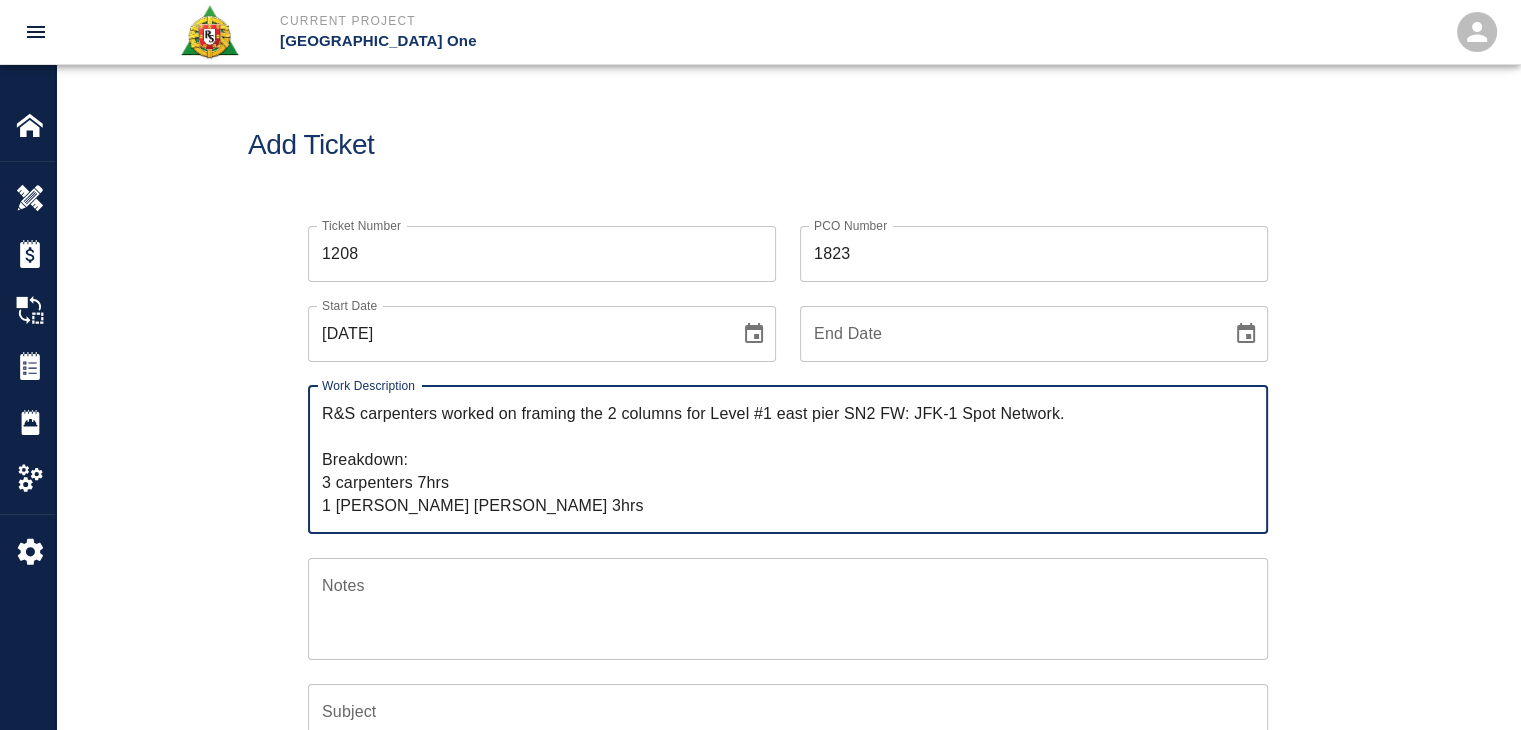 type on "R&S carpenters worked on framing the 2 columns for Level #1 east pier SN2 FW: JFK-1 Spot Network.
Breakdown:
3 carpenters 7hrs
1 Carpenter Foreman 3hrs" 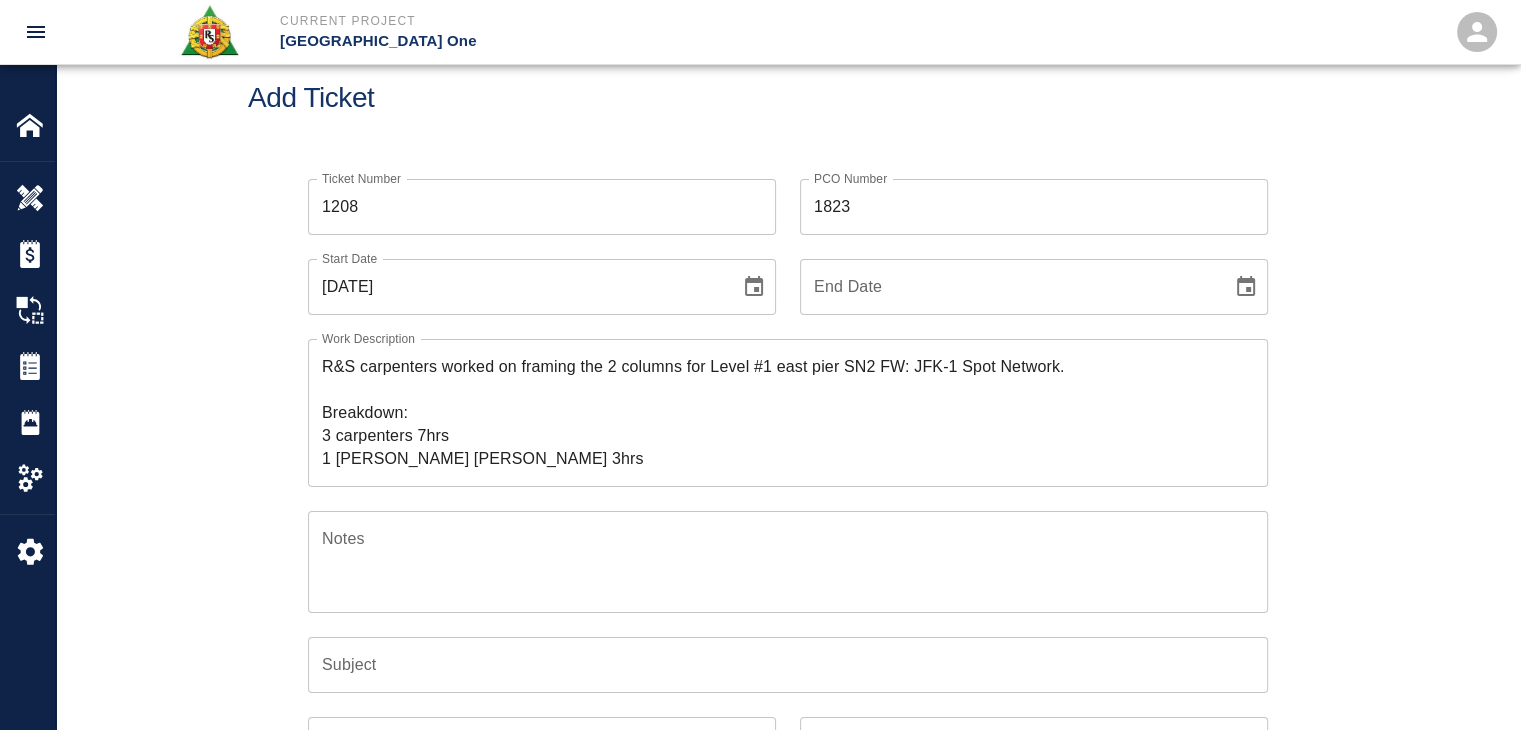 scroll, scrollTop: 146, scrollLeft: 0, axis: vertical 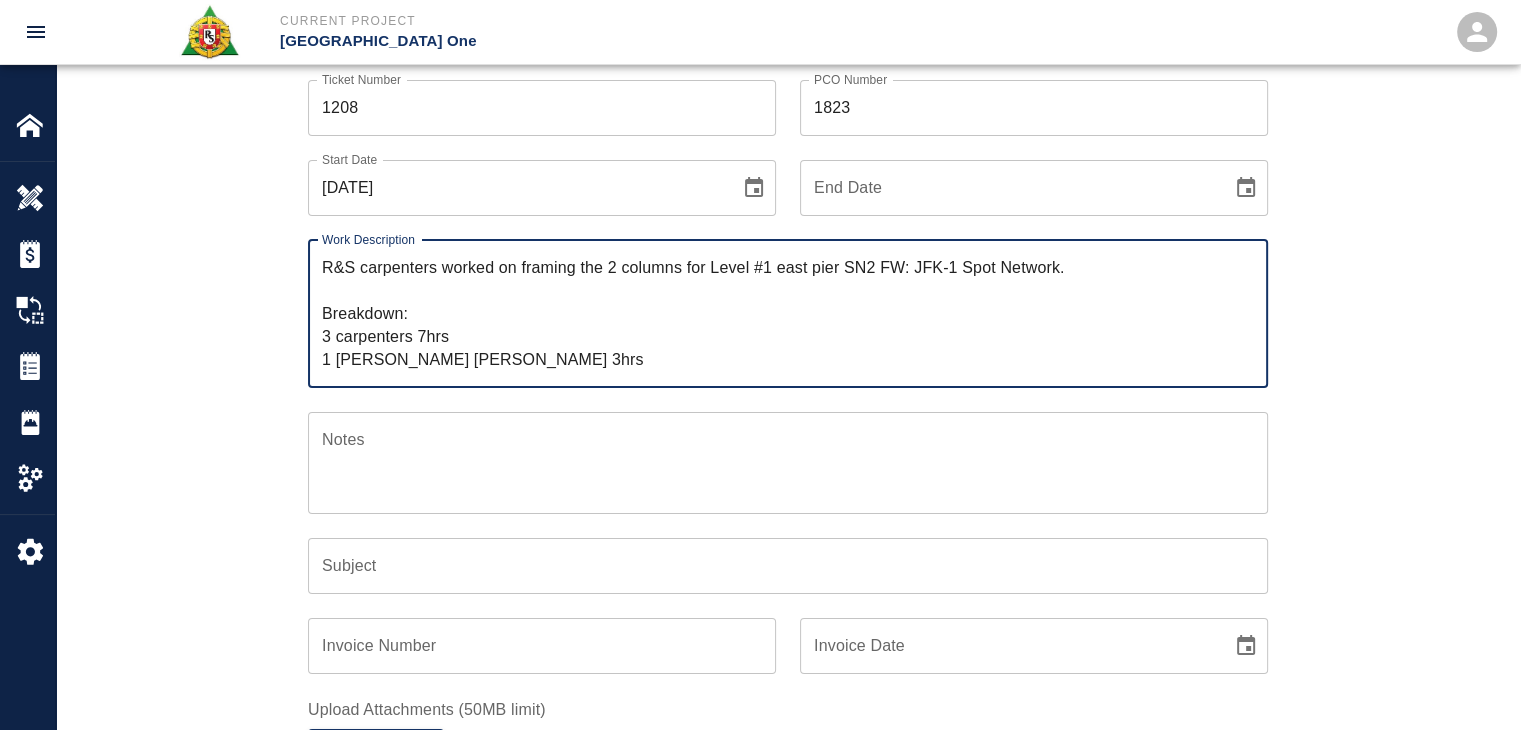 drag, startPoint x: 418, startPoint y: 288, endPoint x: 523, endPoint y: 273, distance: 106.06602 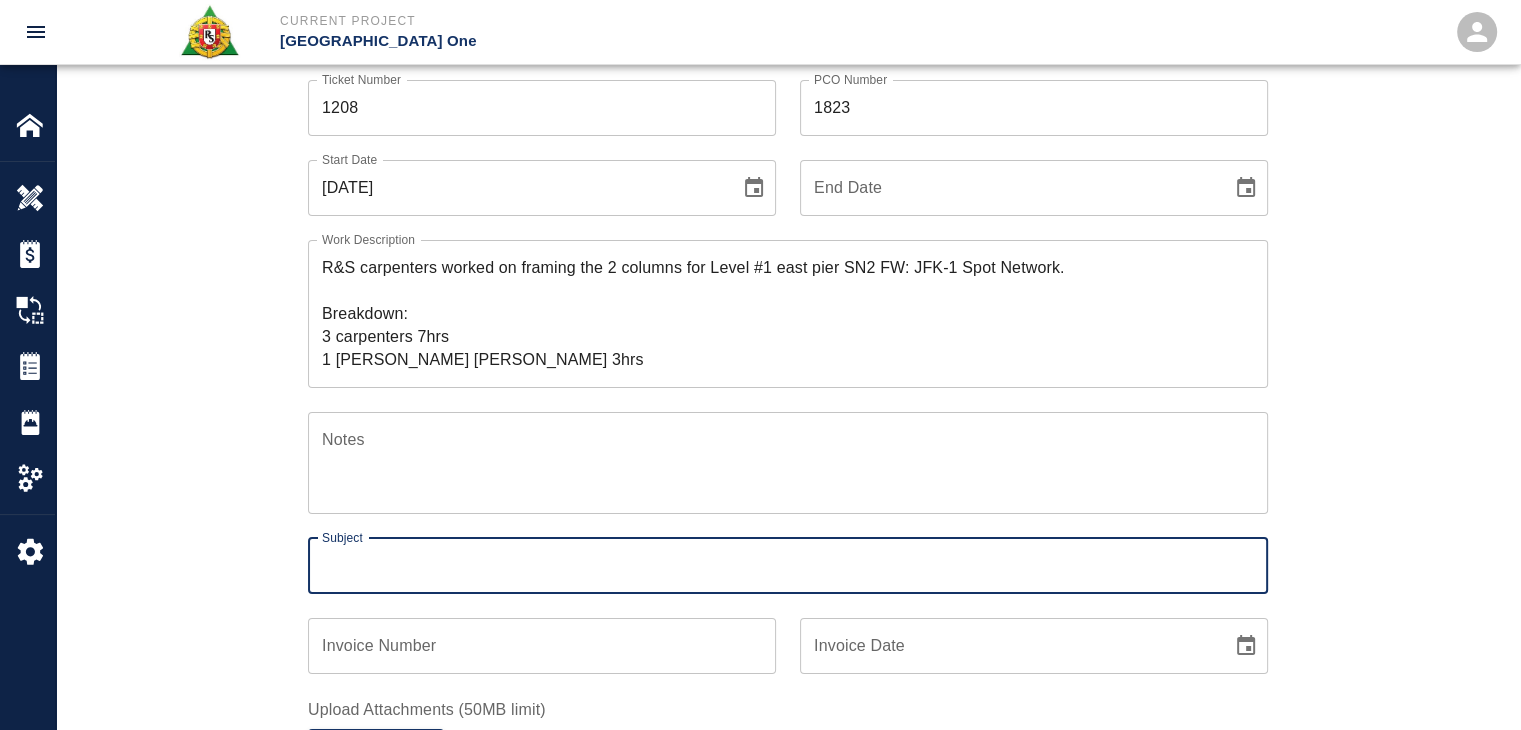 paste on "framing the 2 columns for Level #1 east pier SN2 FW: JFK-1 Spot Network." 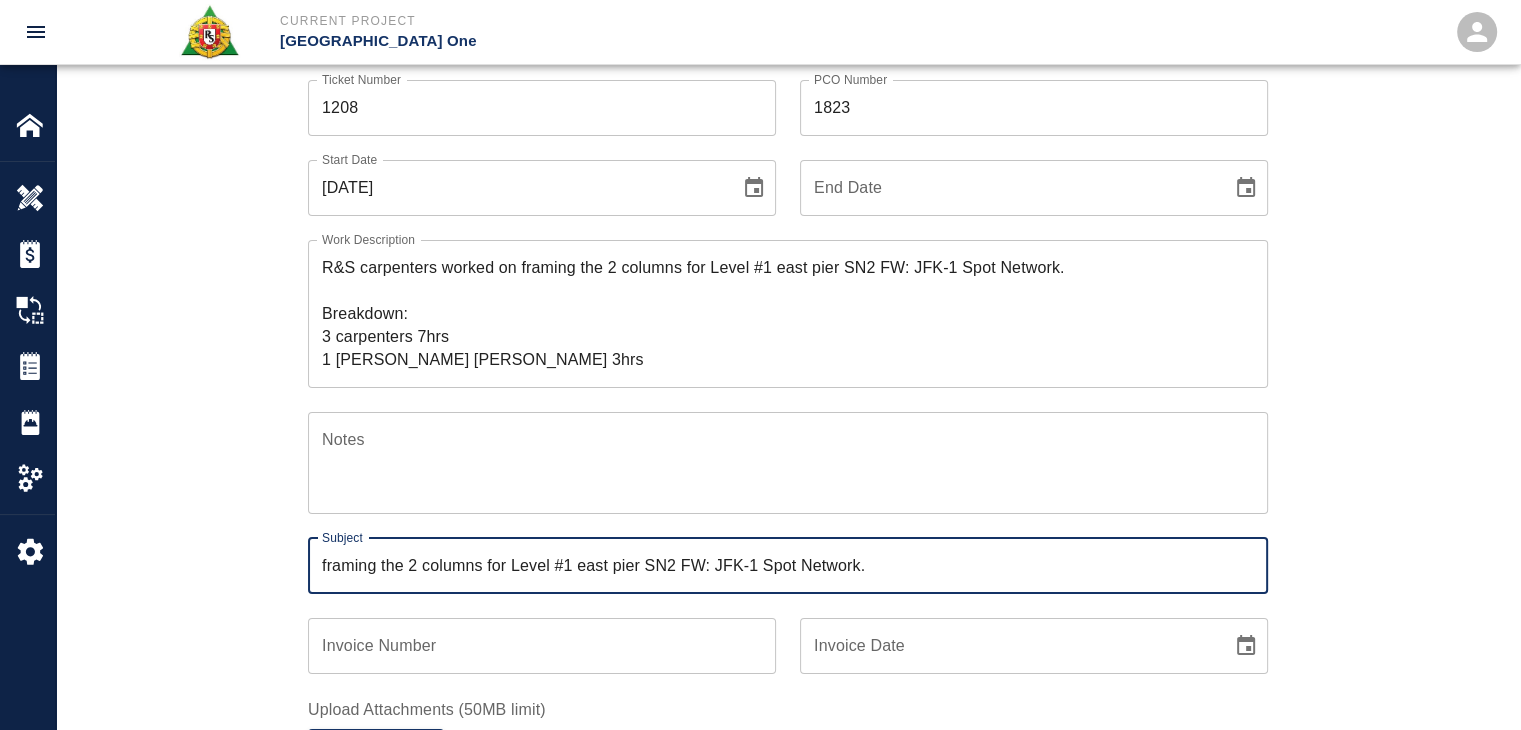 type on "framing the 2 columns for Level #1 east pier SN2 FW: JFK-1 Spot Network." 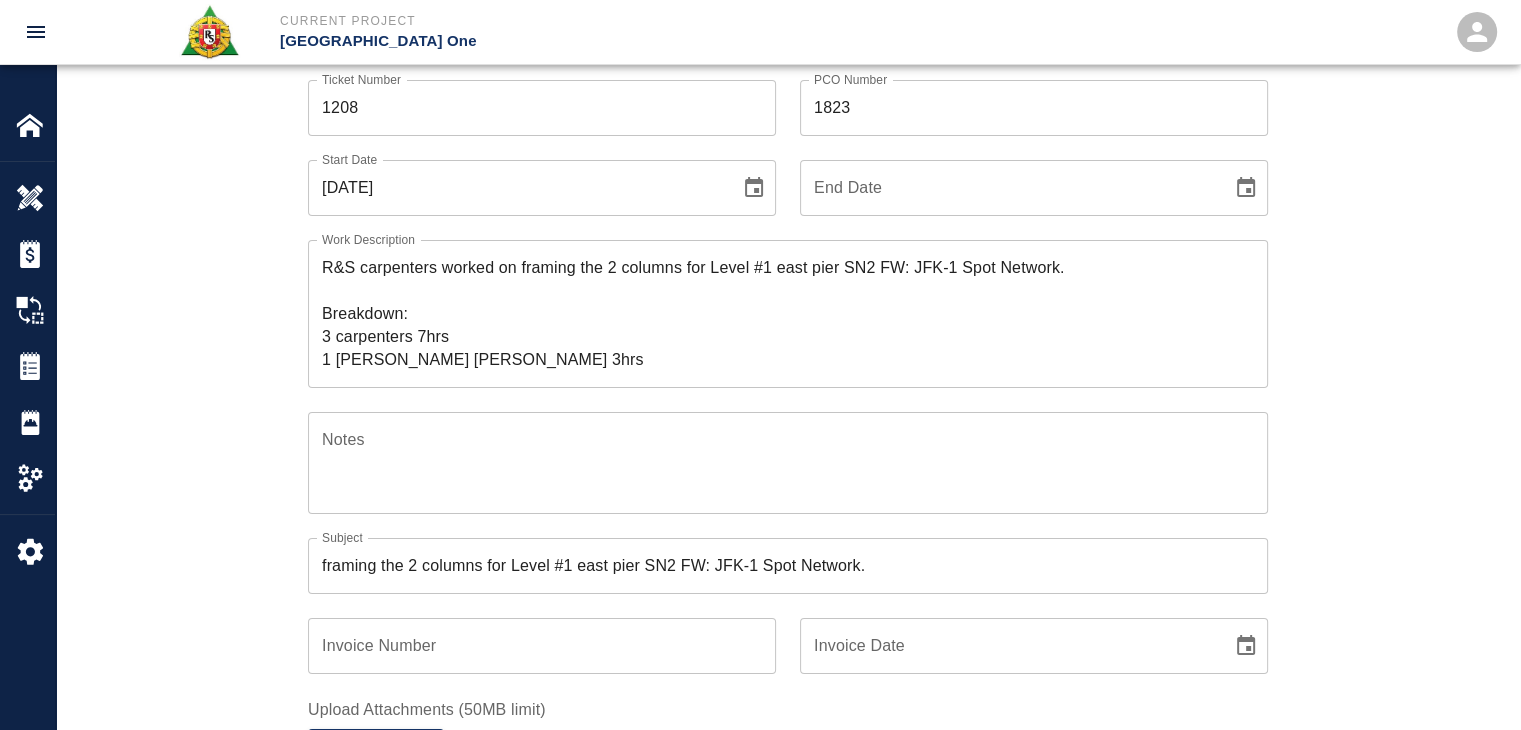 click on "Ticket Number 1208 Ticket Number PCO Number 1823 PCO Number Start Date  07/10/2025 Start Date  End Date End Date Work Description R&S carpenters worked on framing the 2 columns for Level #1 east pier SN2 FW: JFK-1 Spot Network.
Breakdown:
3 carpenters 7hrs
1 Carpenter Foreman 3hrs x Work Description Notes x Notes Subject framing the 2 columns for Level #1 east pier SN2 FW: JFK-1 Spot Network. Subject Invoice Number Invoice Number Invoice Date Invoice Date Upload Attachments (50MB limit) Choose file No file chosen Upload Another File Add Costs" at bounding box center (788, 479) 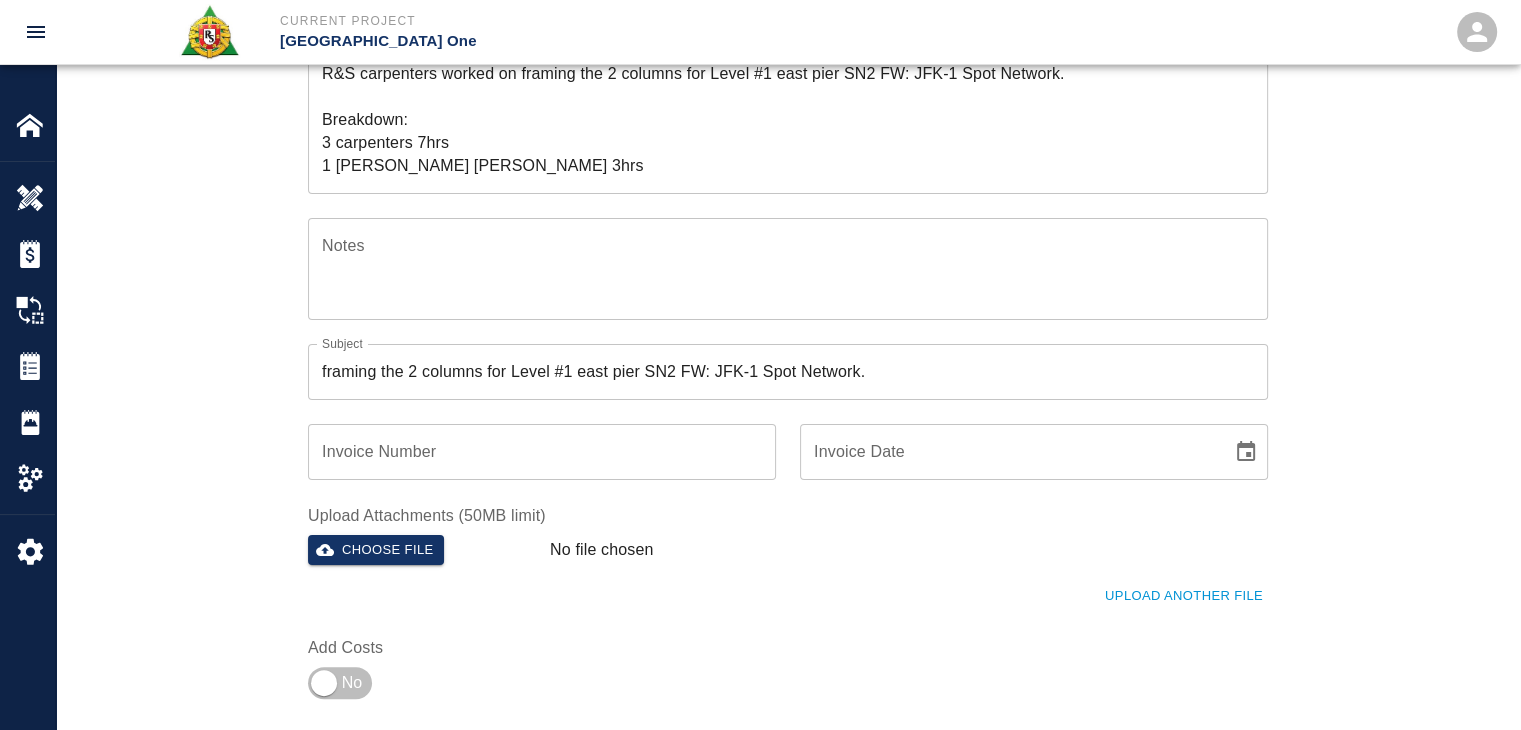 scroll, scrollTop: 427, scrollLeft: 0, axis: vertical 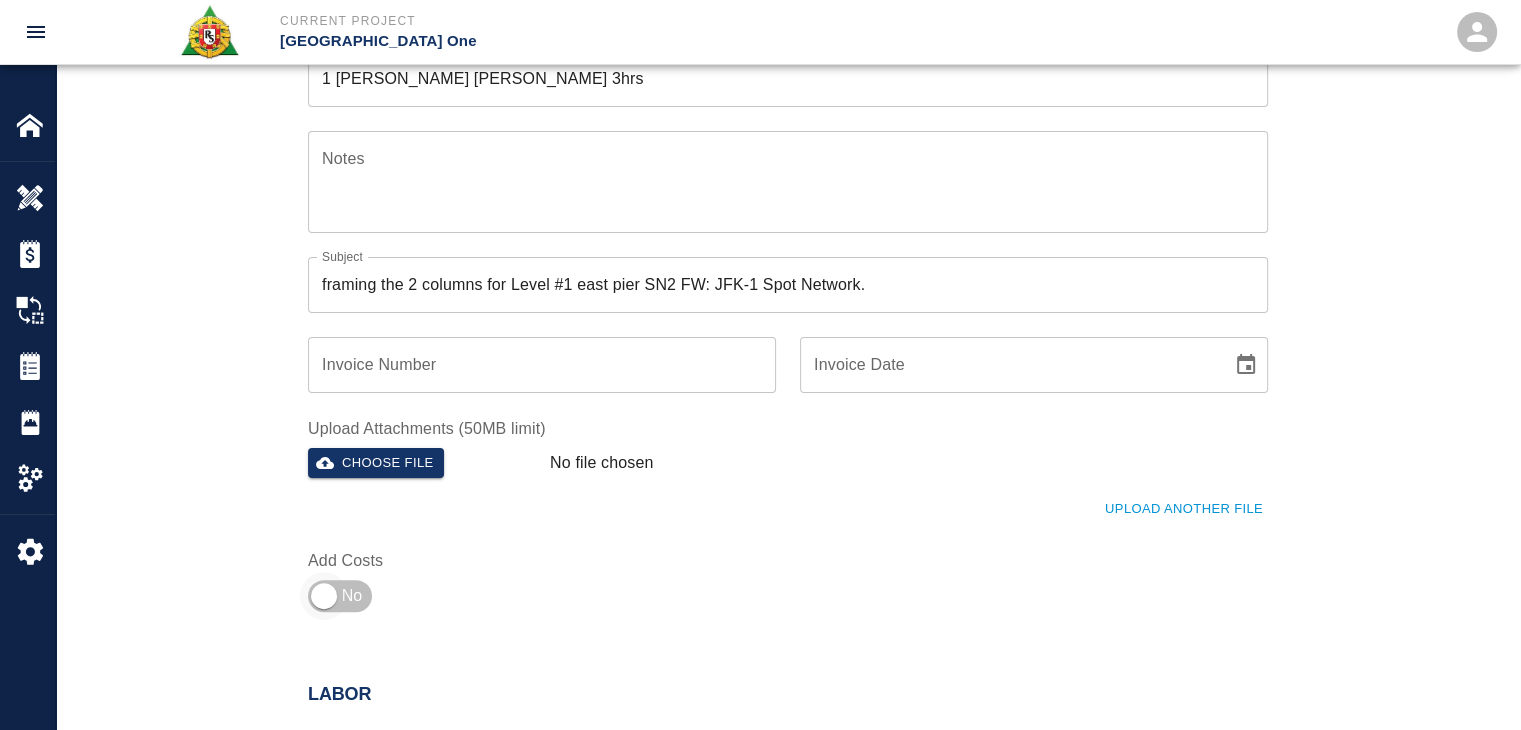 click at bounding box center [324, 596] 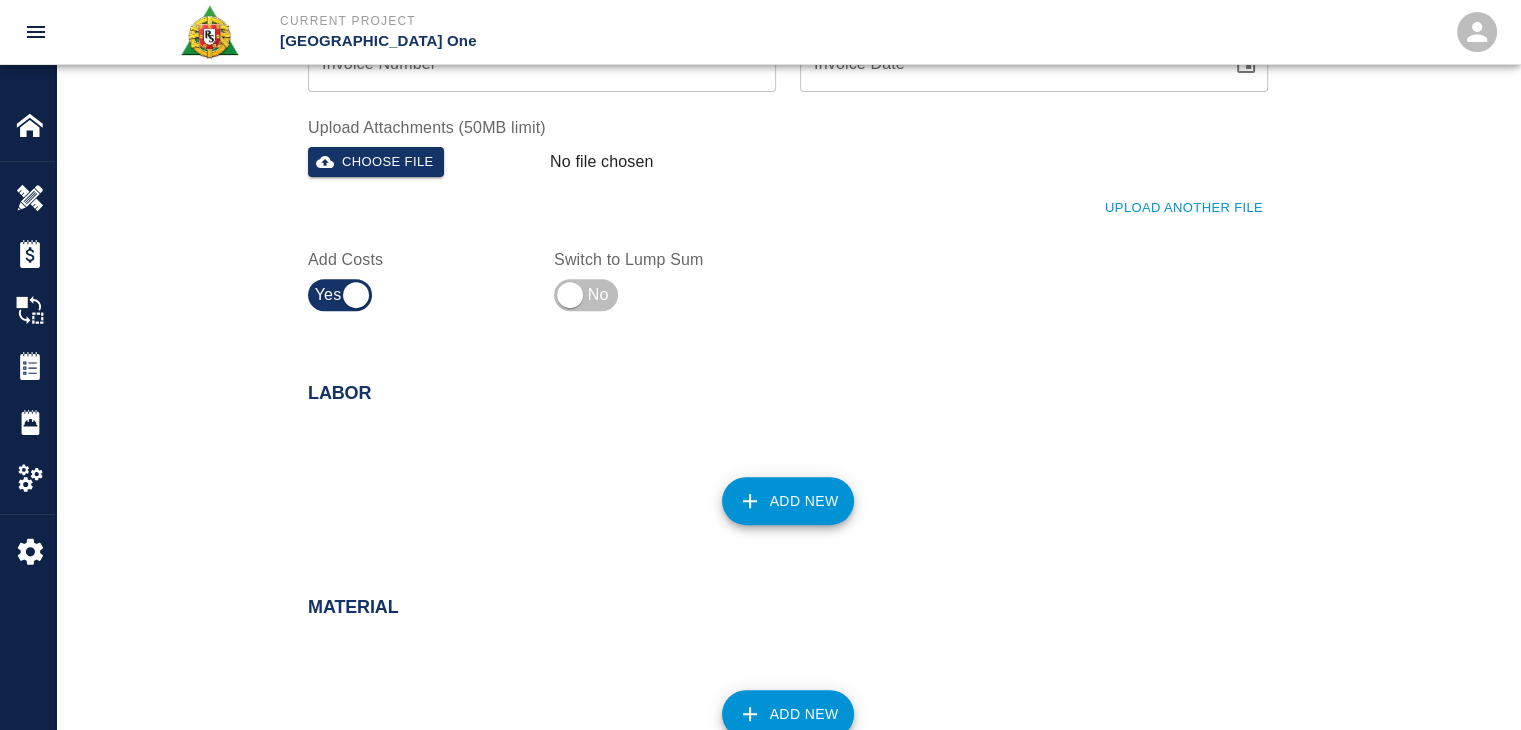 scroll, scrollTop: 736, scrollLeft: 0, axis: vertical 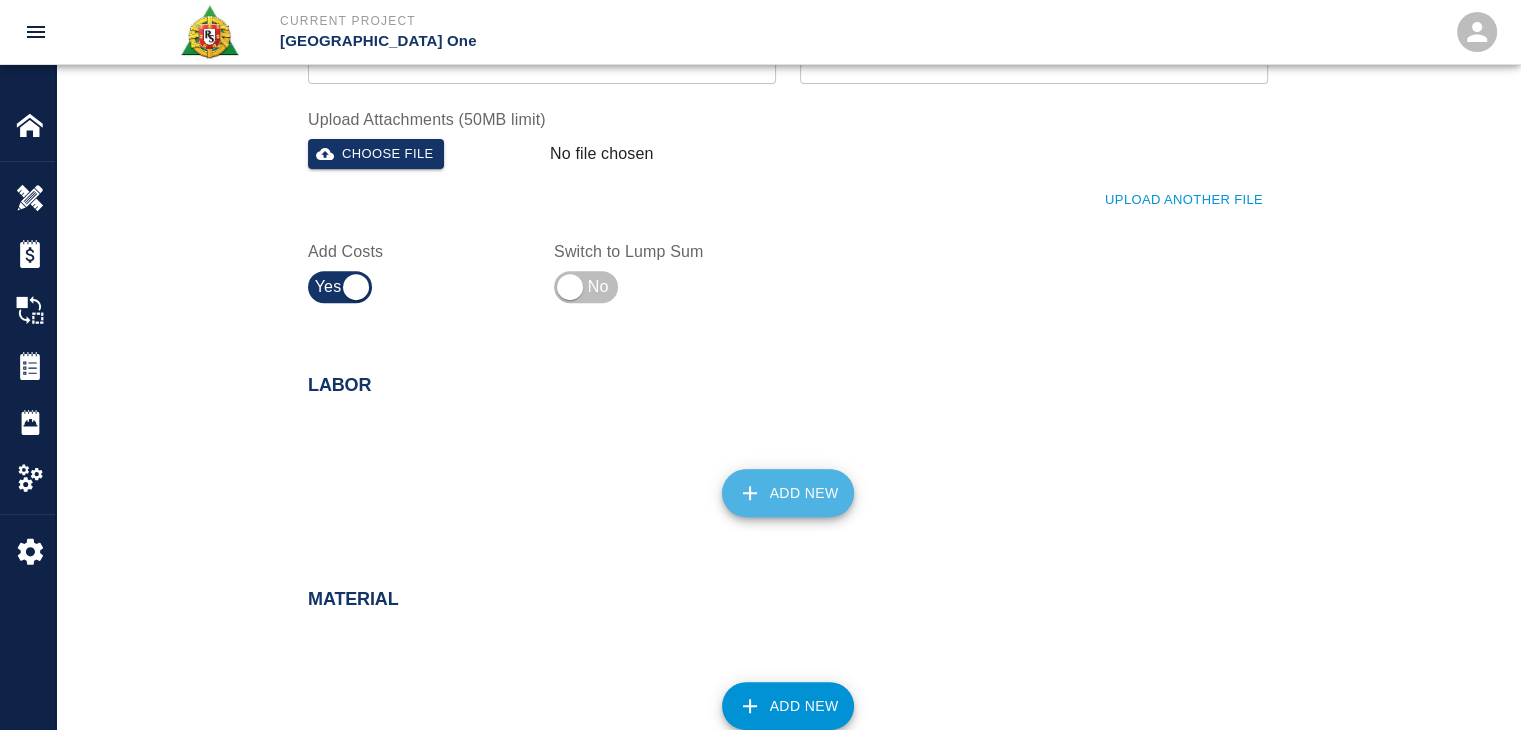 click on "Add New" at bounding box center (788, 493) 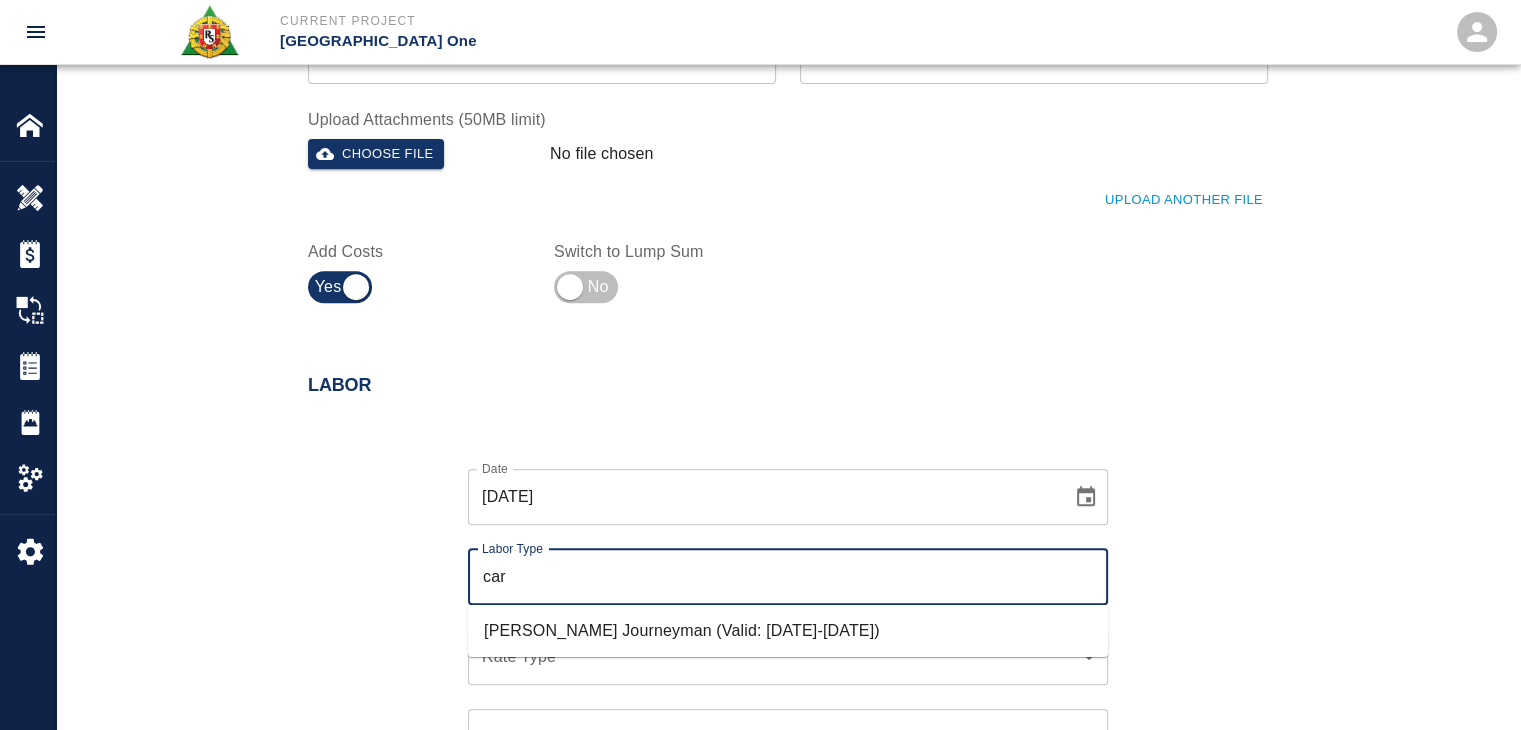 click on "[PERSON_NAME] Journeyman (Valid: [DATE]-[DATE])" at bounding box center [788, 631] 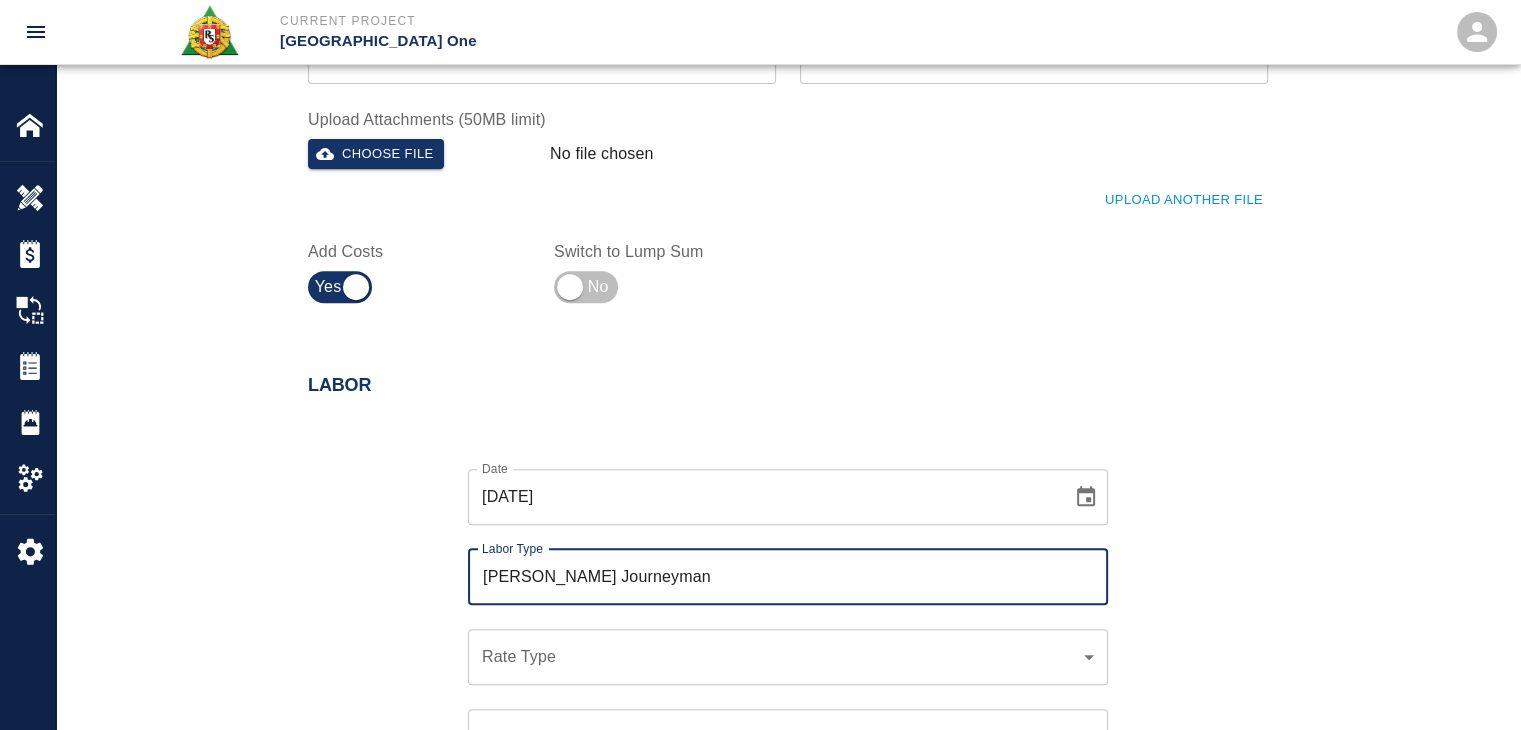 type on "Carpenter Journeyman" 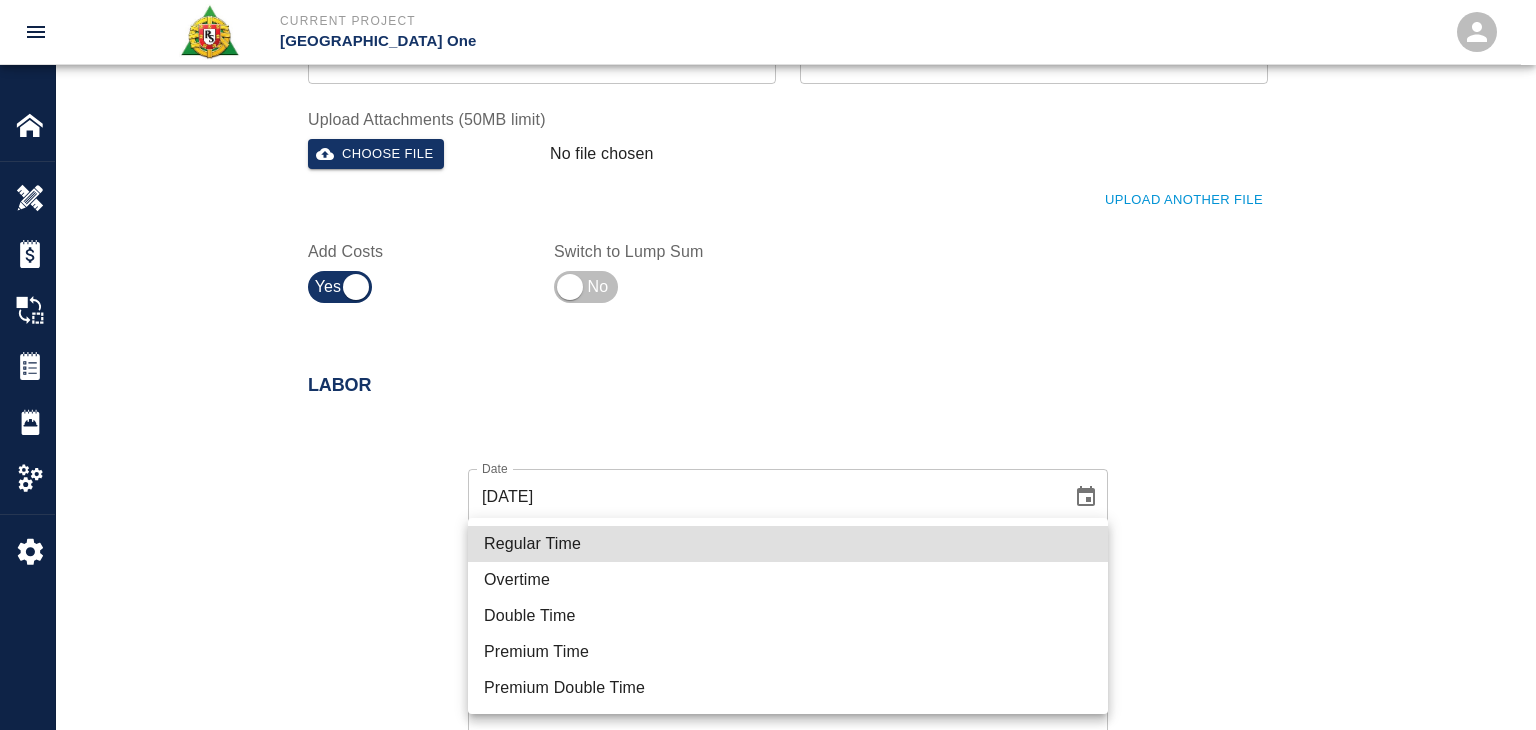 click on "Regular Time" at bounding box center [788, 544] 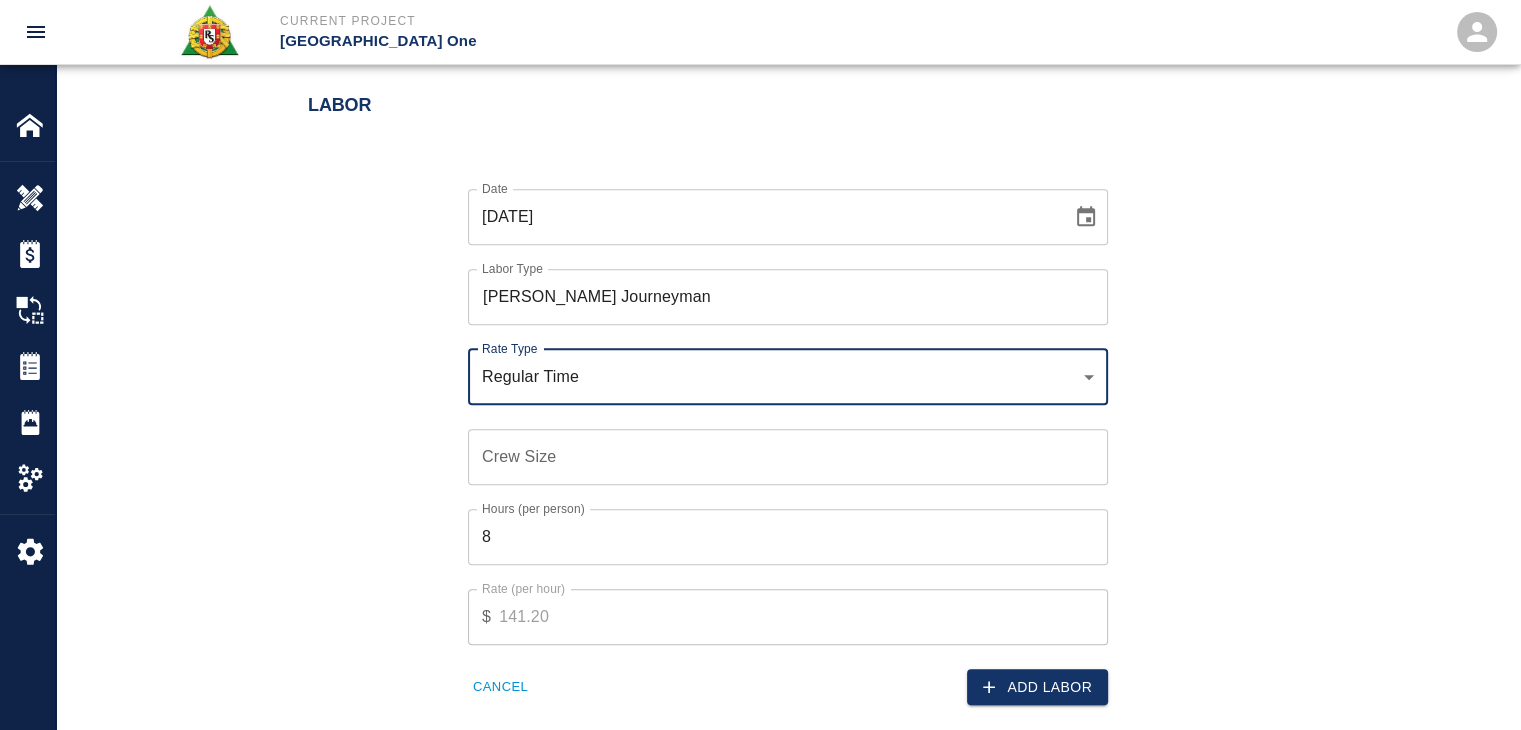 scroll, scrollTop: 1018, scrollLeft: 0, axis: vertical 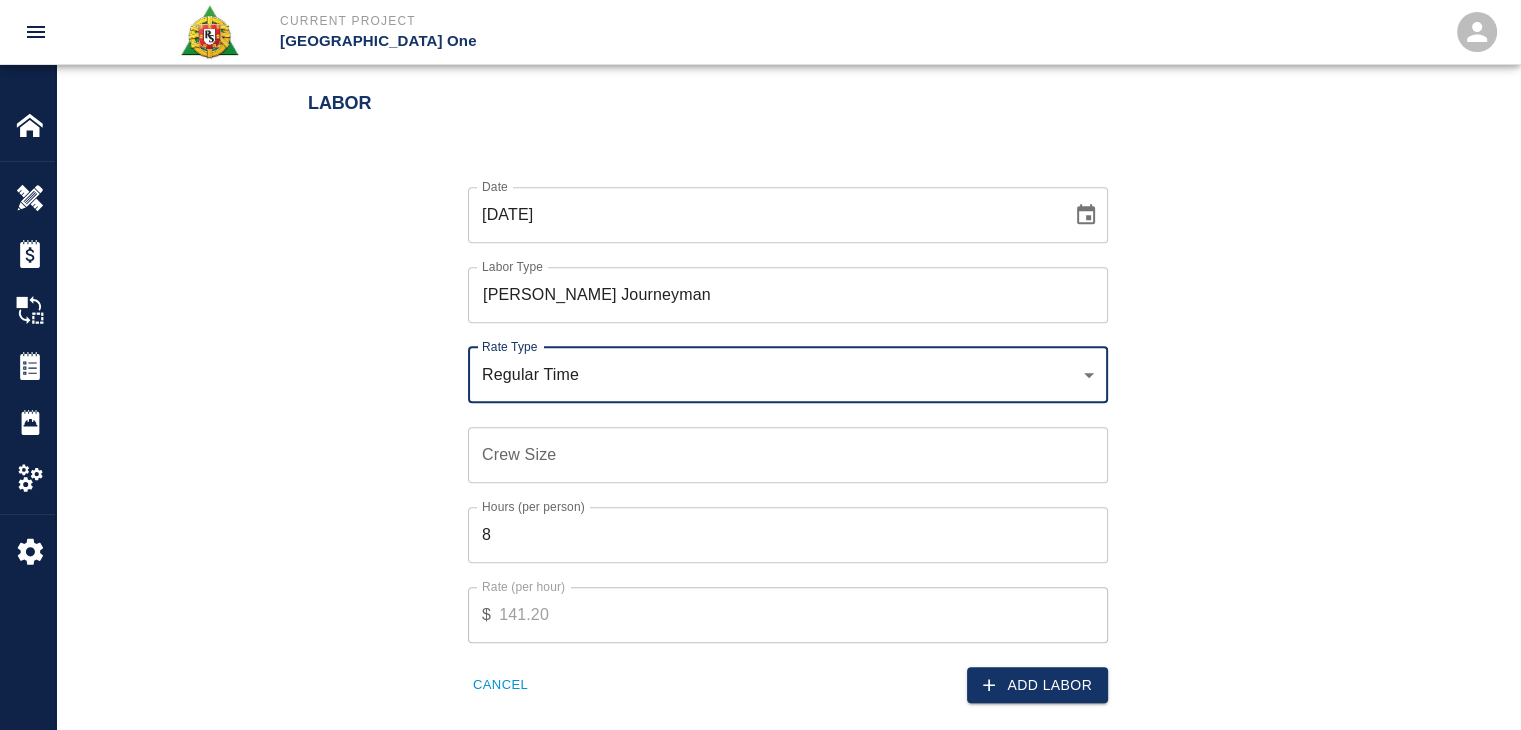 click on "Crew Size" at bounding box center [788, 455] 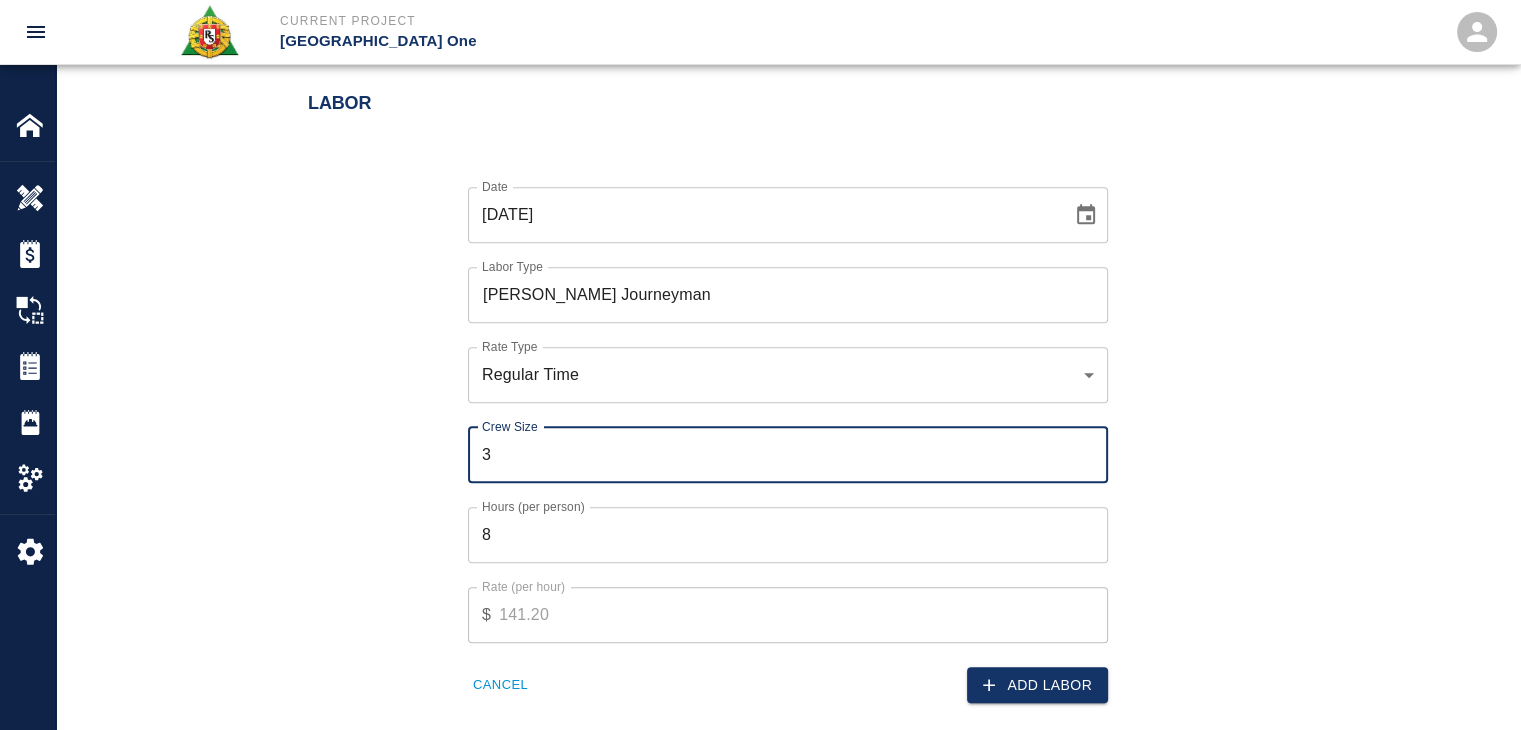 type on "3" 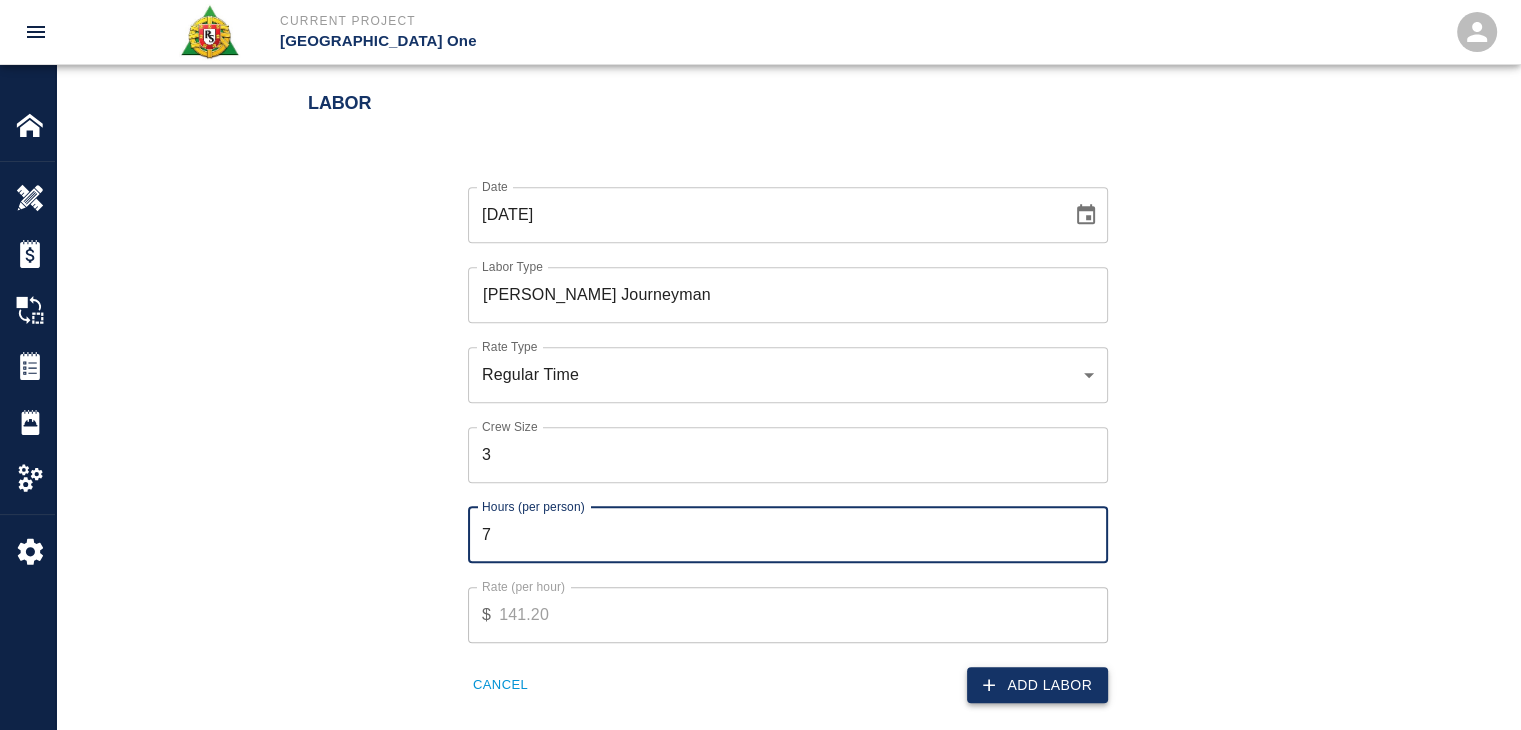 type on "7" 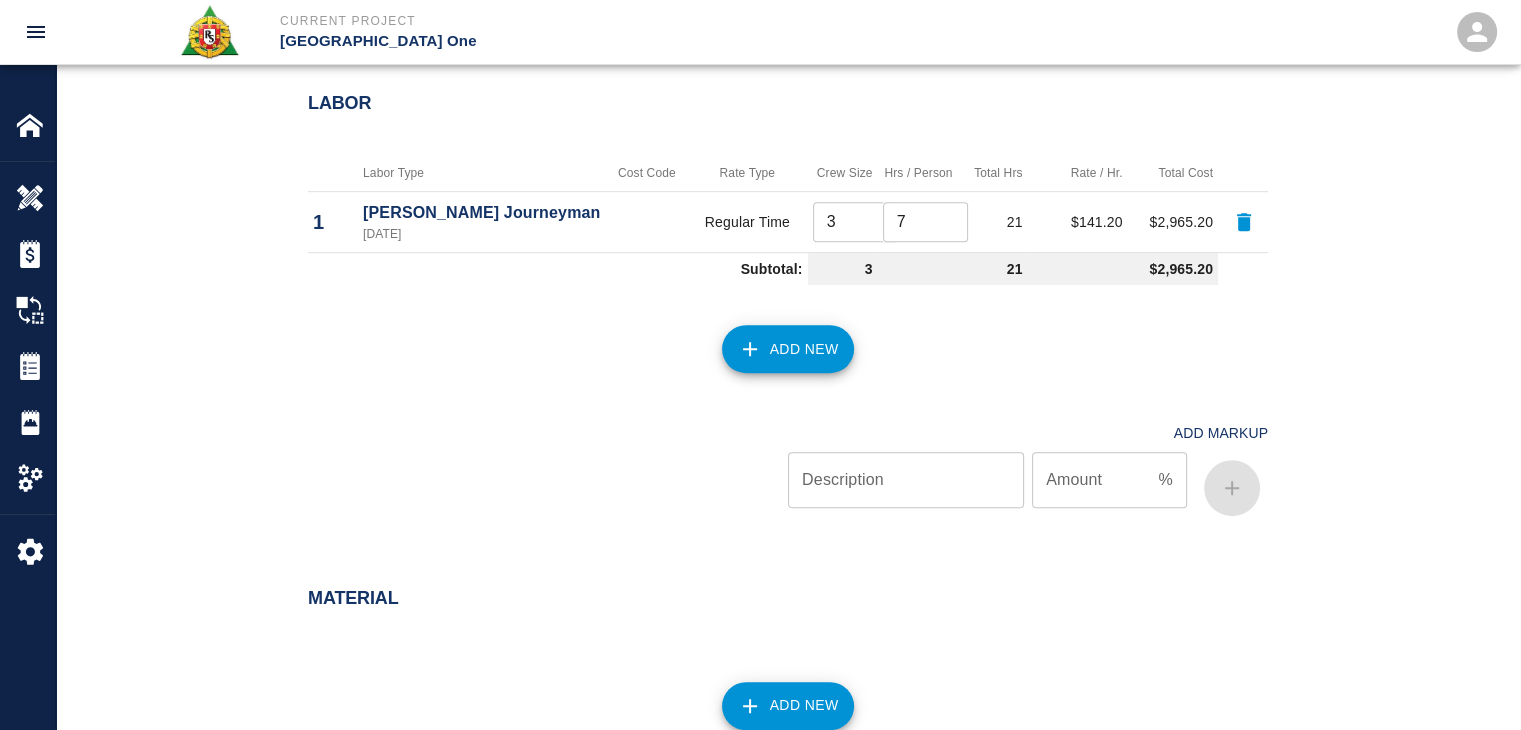 click on "Add New" at bounding box center (788, 349) 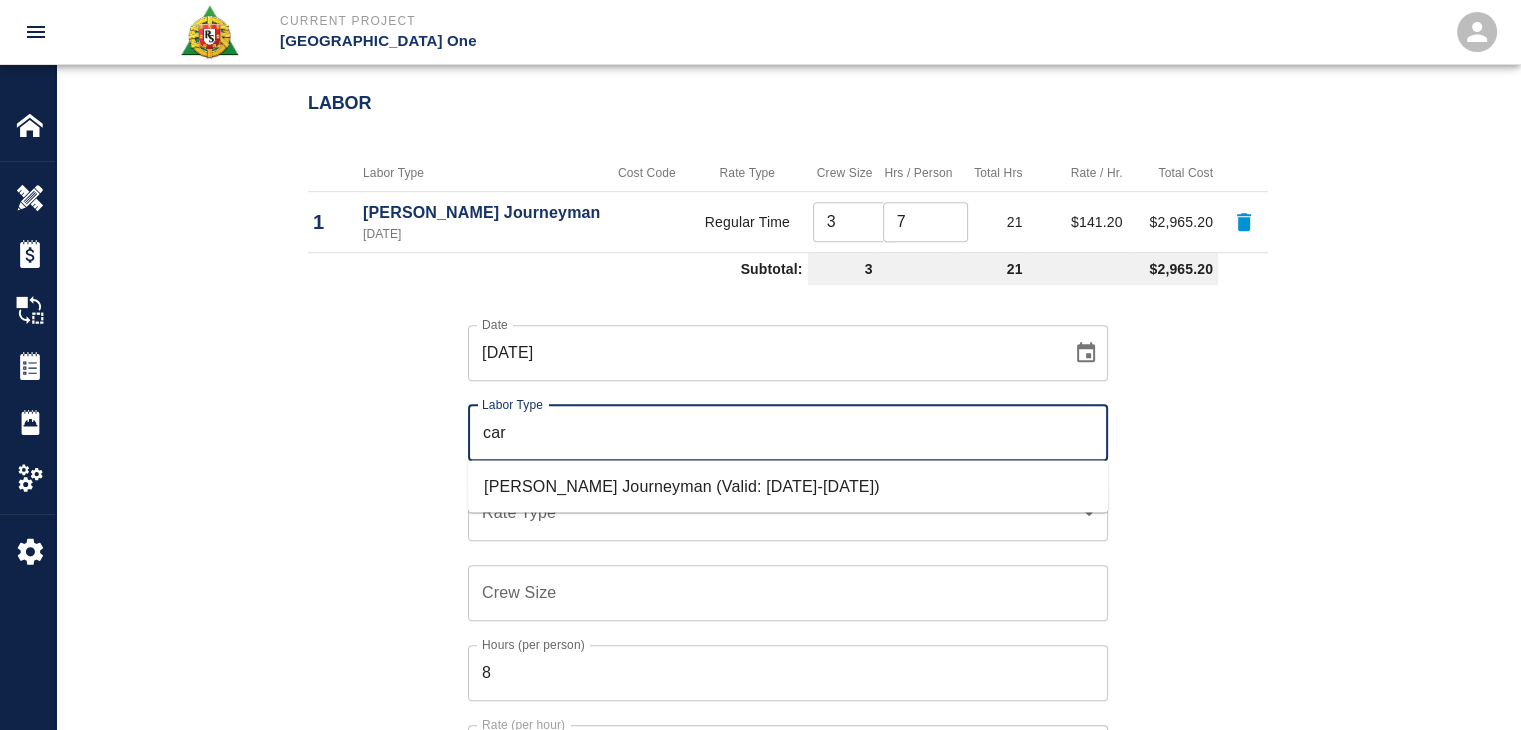 click on "Carpenter Journeyman (Valid: 07/01/2024-08/31/2025)" at bounding box center (788, 486) 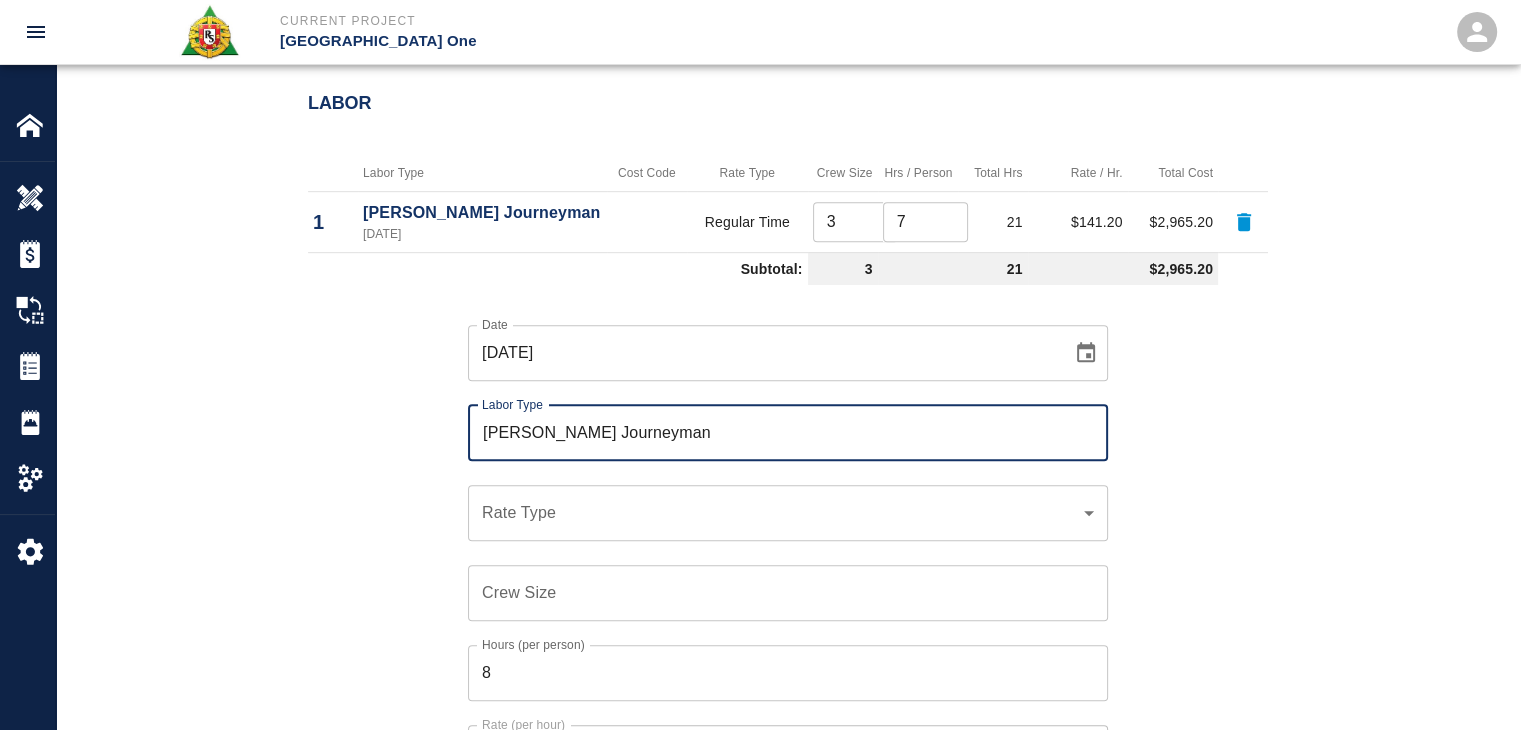 type on "Carpenter Journeyman" 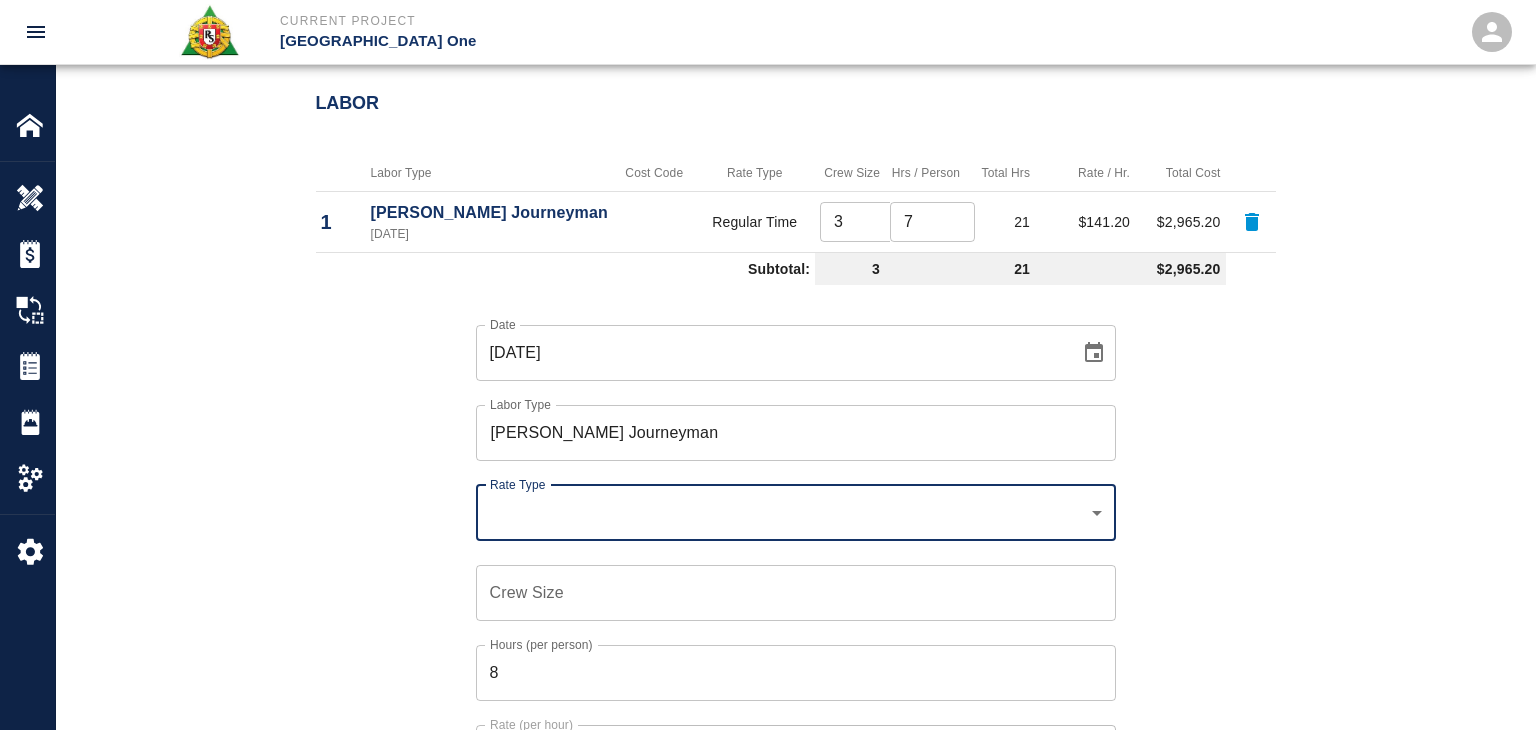 click on "Current Project JFK Terminal One Home JFK Terminal One Overview Estimates Change Orders Tickets Daily Reports Project Settings Settings Powered By Terms of Service  |  Privacy Policy Add Ticket Ticket Number 1208 Ticket Number PCO Number 1823 PCO Number Start Date  07/10/2025 Start Date  End Date End Date Work Description R&S carpenters worked on framing the 2 columns for Level #1 east pier SN2 FW: JFK-1 Spot Network.
Breakdown:
3 carpenters 7hrs
1 Carpenter Foreman 3hrs x Work Description Notes x Notes Subject framing the 2 columns for Level #1 east pier SN2 FW: JFK-1 Spot Network. Subject Invoice Number Invoice Number Invoice Date Invoice Date Upload Attachments (50MB limit) Choose file No file chosen Upload Another File Add Costs Switch to Lump Sum Labor Labor Type Cost Code Rate Type Crew Size Hrs / Person Total Hrs Rate / Hr. Total Cost 1 Carpenter Journeyman 07/10/2025 Regular Time 3 ​ 7 ​ 21 $141.20 $2,965.20 Subtotal: 3 21 $2,965.20 Date 07/10/2025 Date Labor Type Carpenter Journeyman Labor Type" at bounding box center [768, -653] 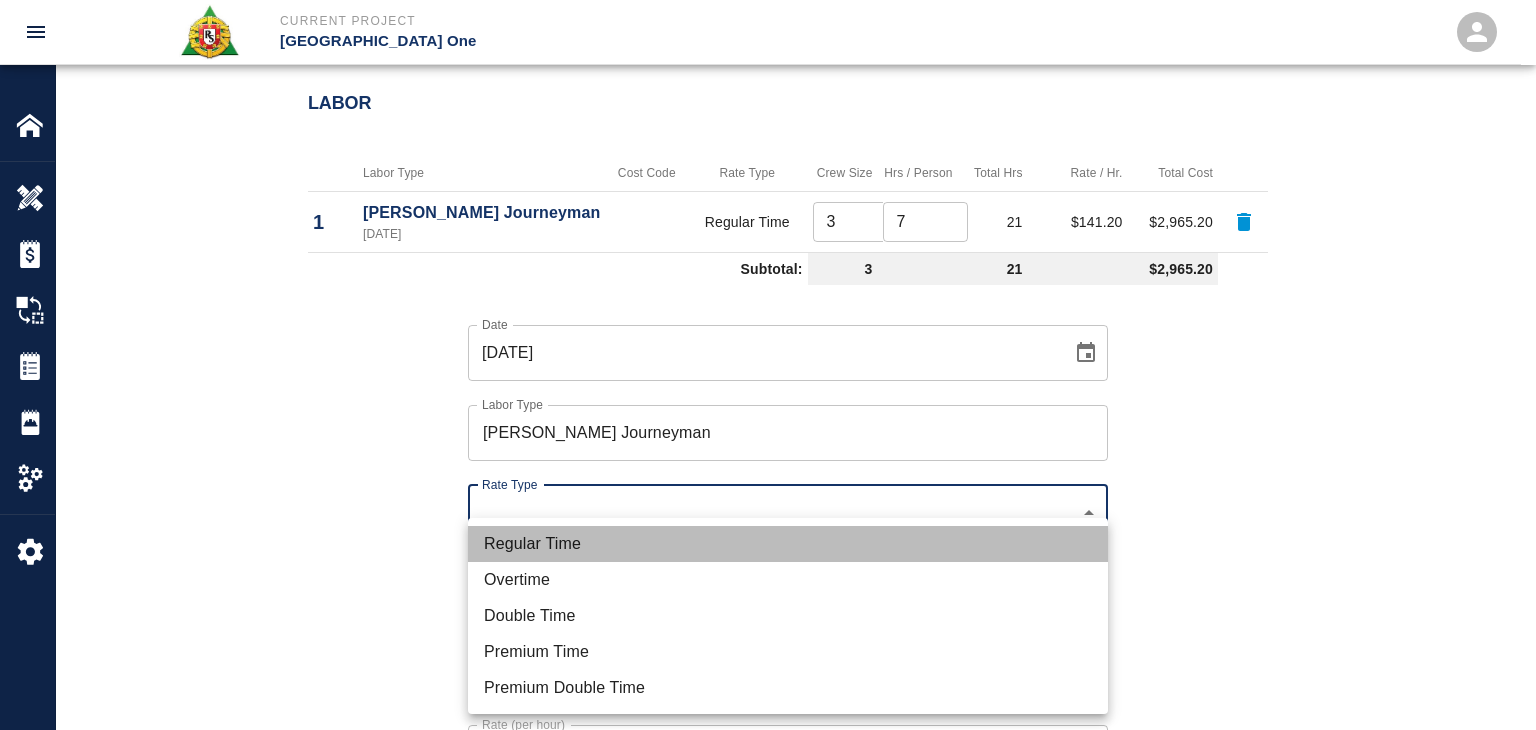click on "Regular Time" at bounding box center (788, 544) 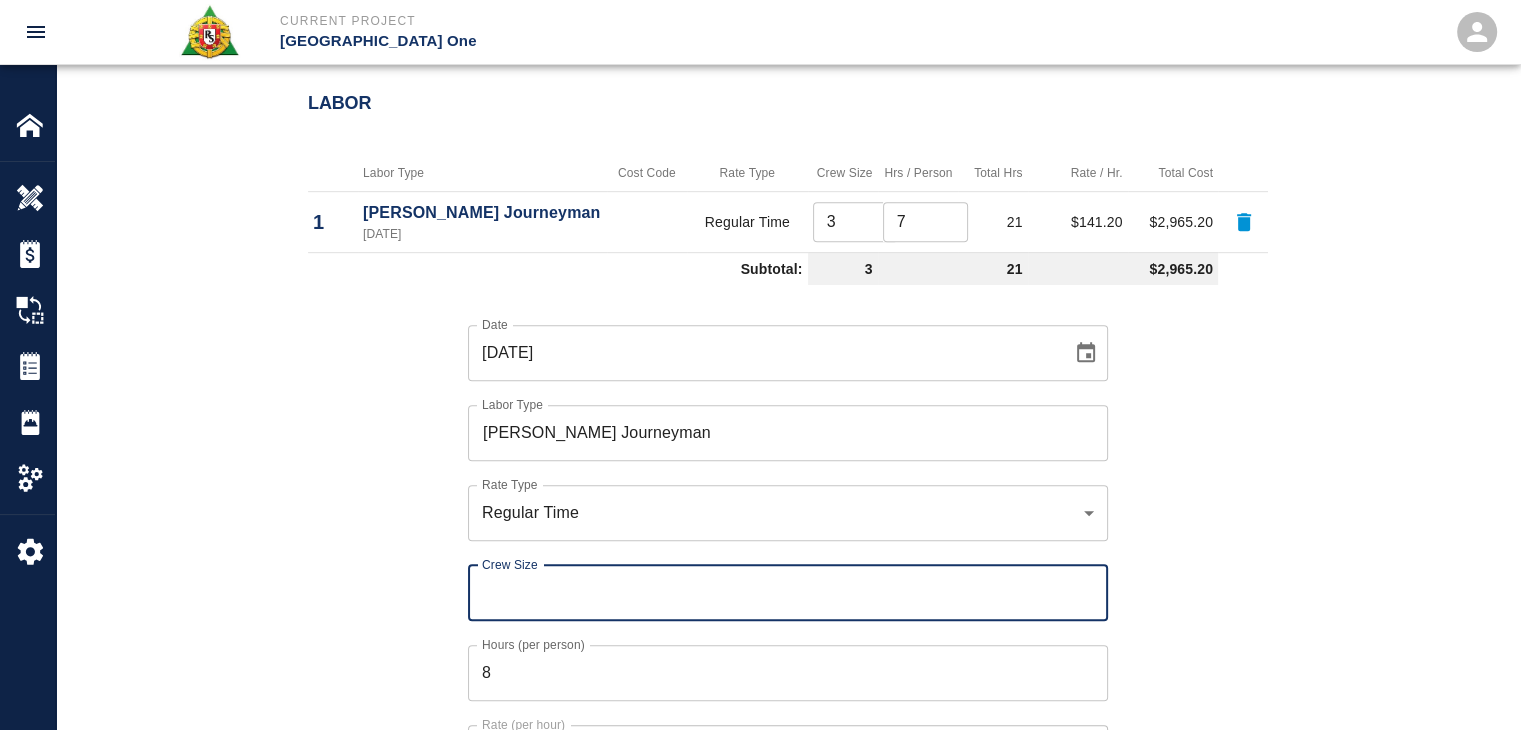 click on "Crew Size Crew Size" at bounding box center (788, 593) 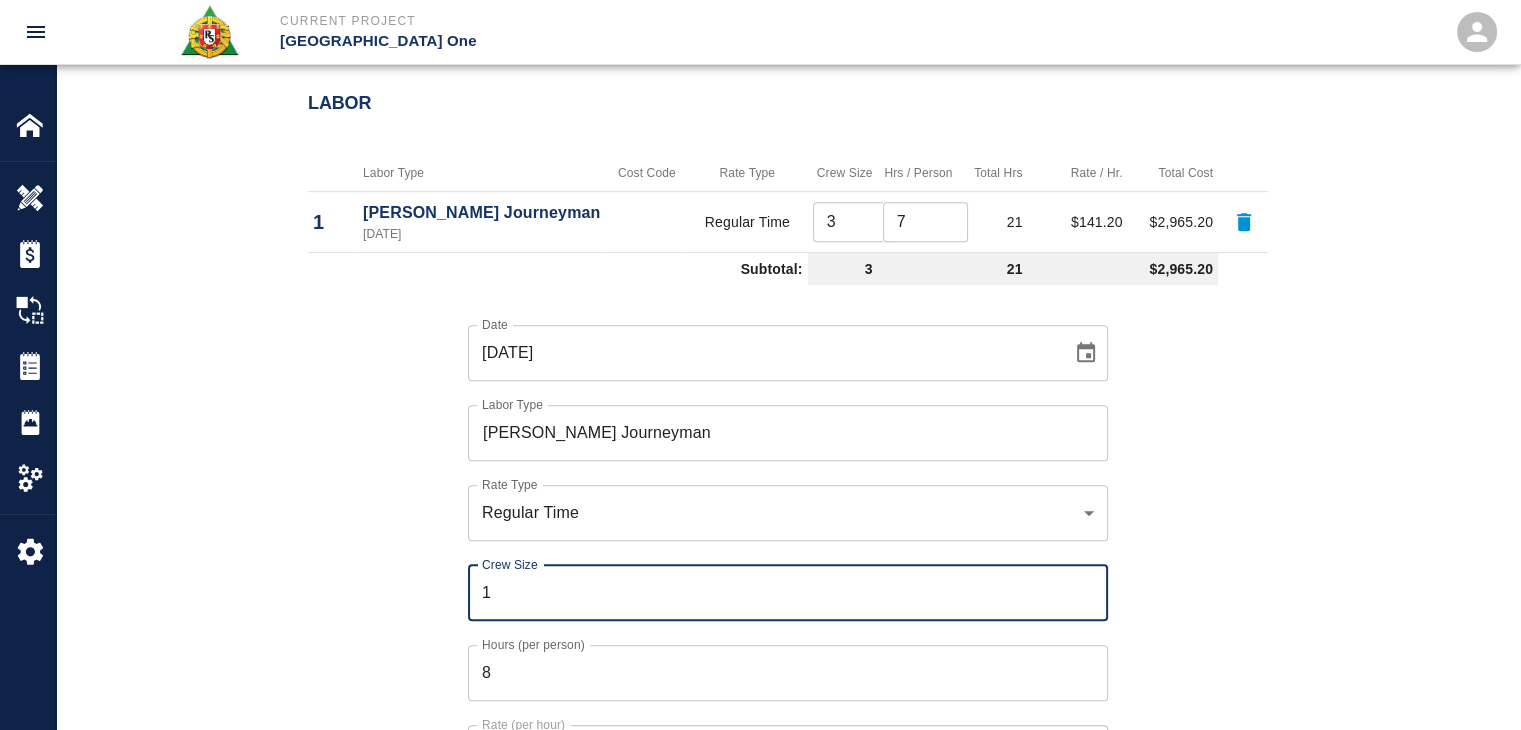 type on "1" 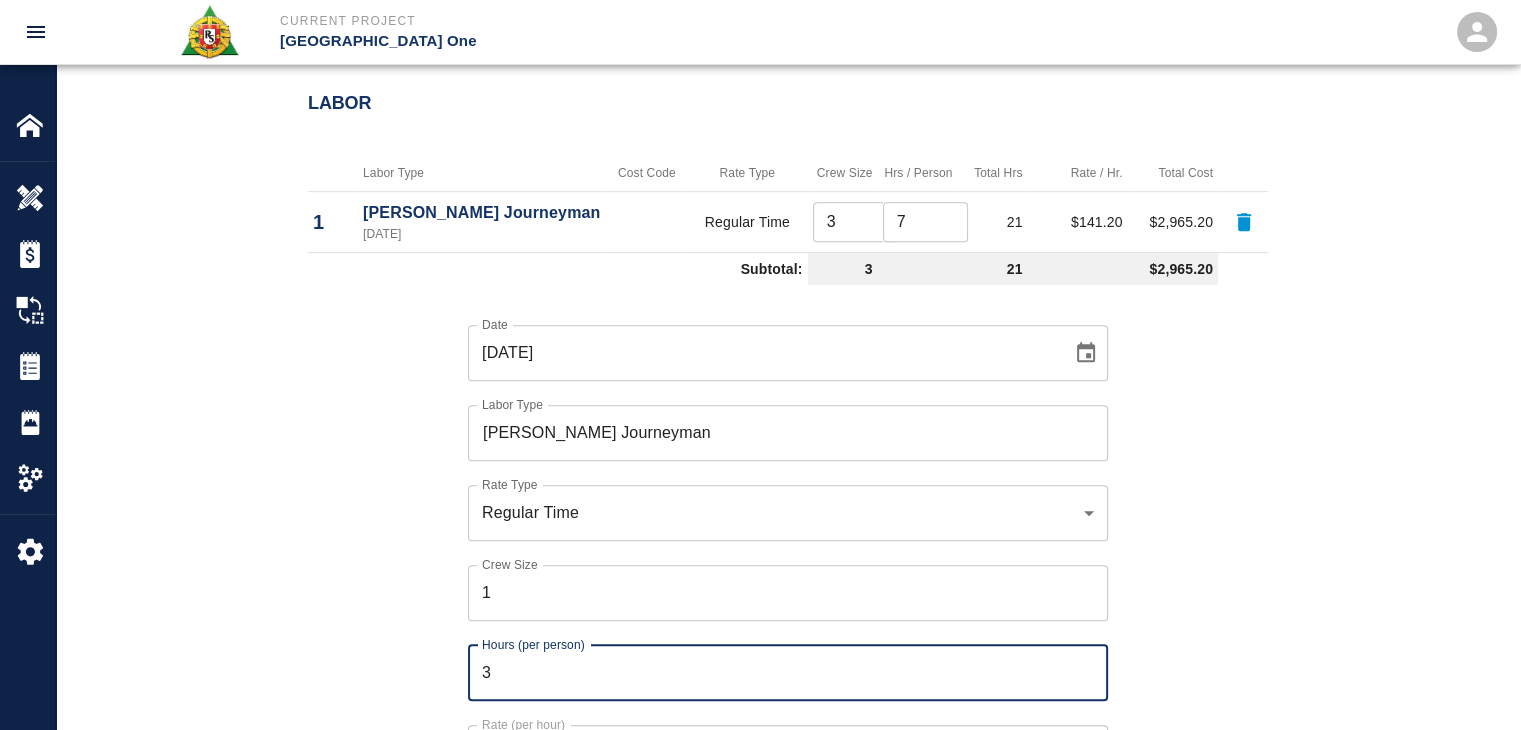 type on "3" 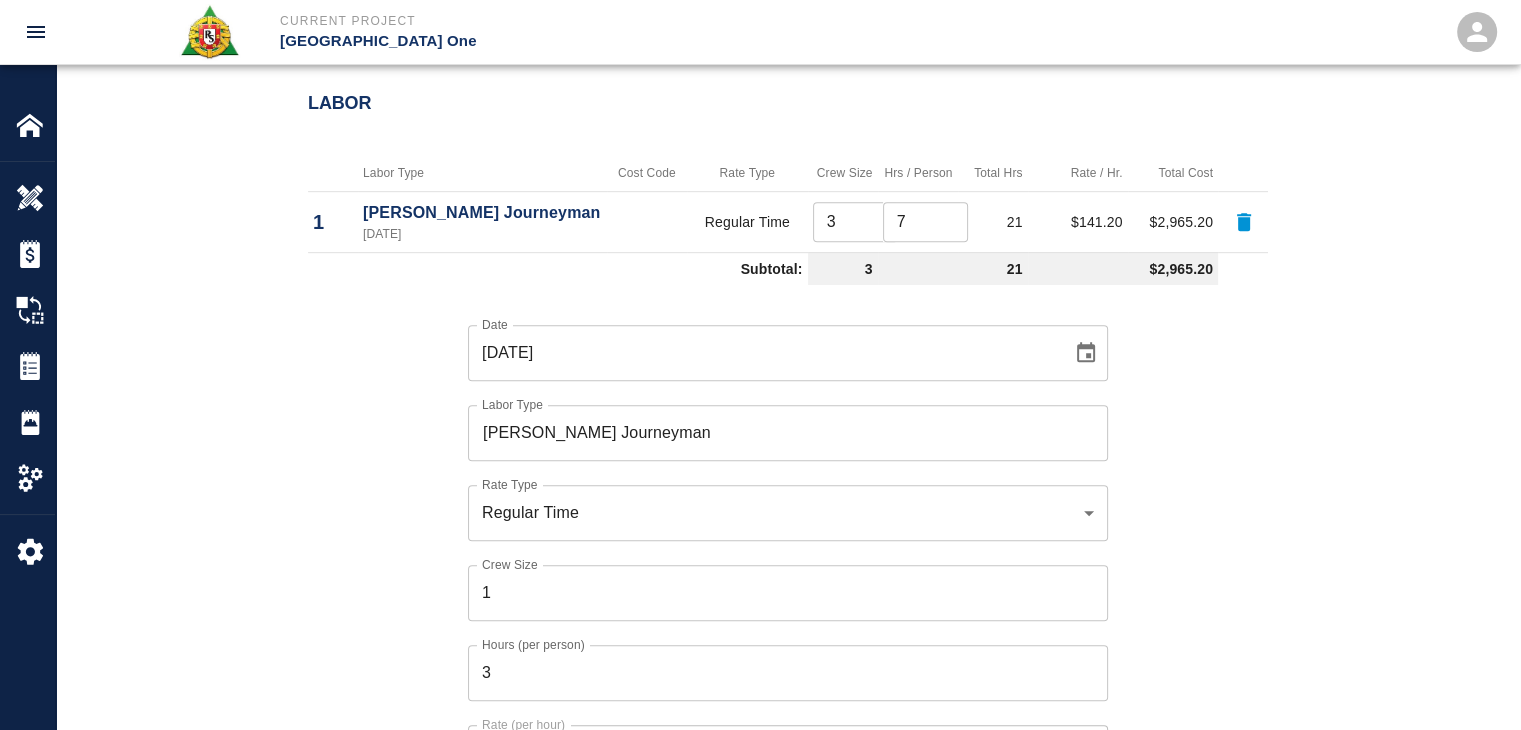 scroll, scrollTop: 1140, scrollLeft: 0, axis: vertical 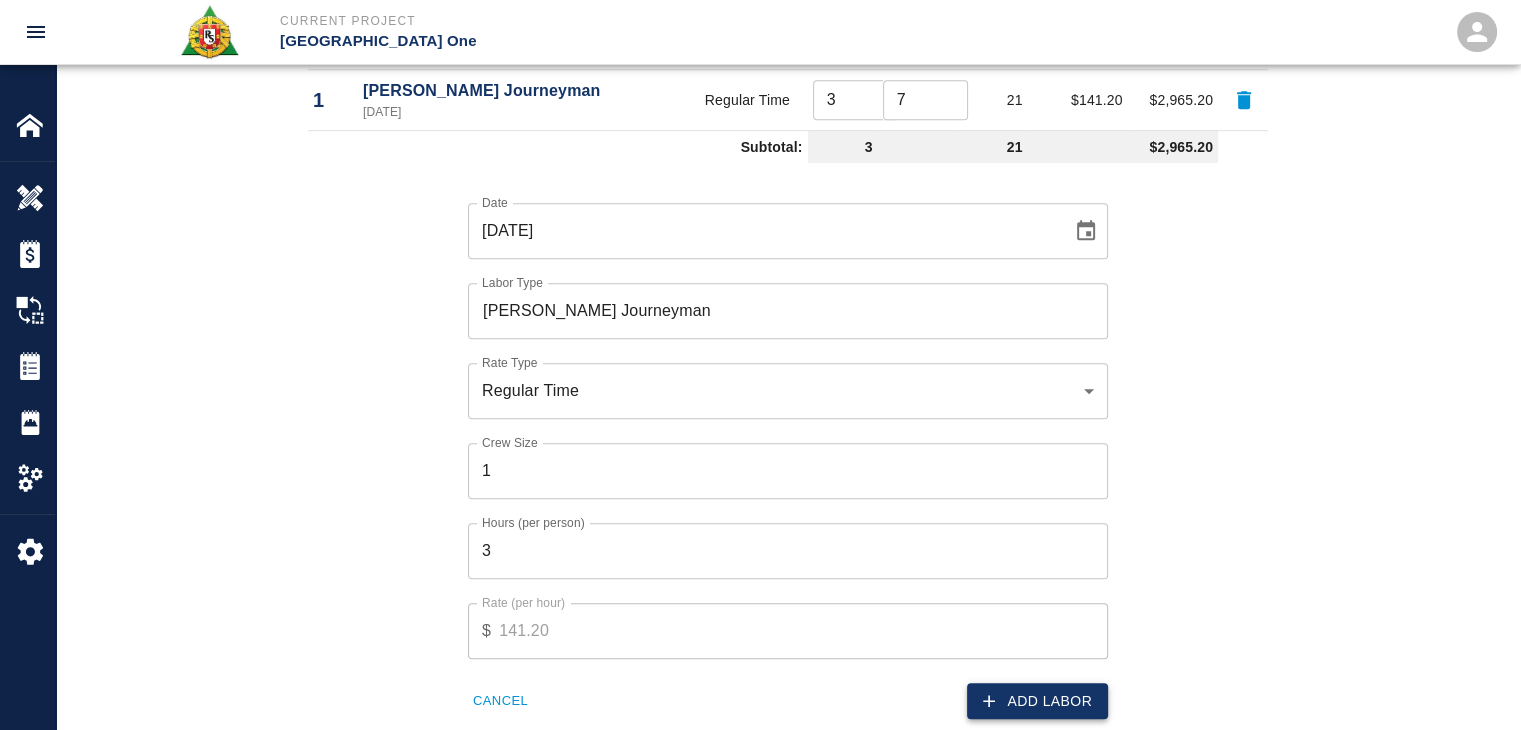 click on "Add Labor" at bounding box center [1037, 701] 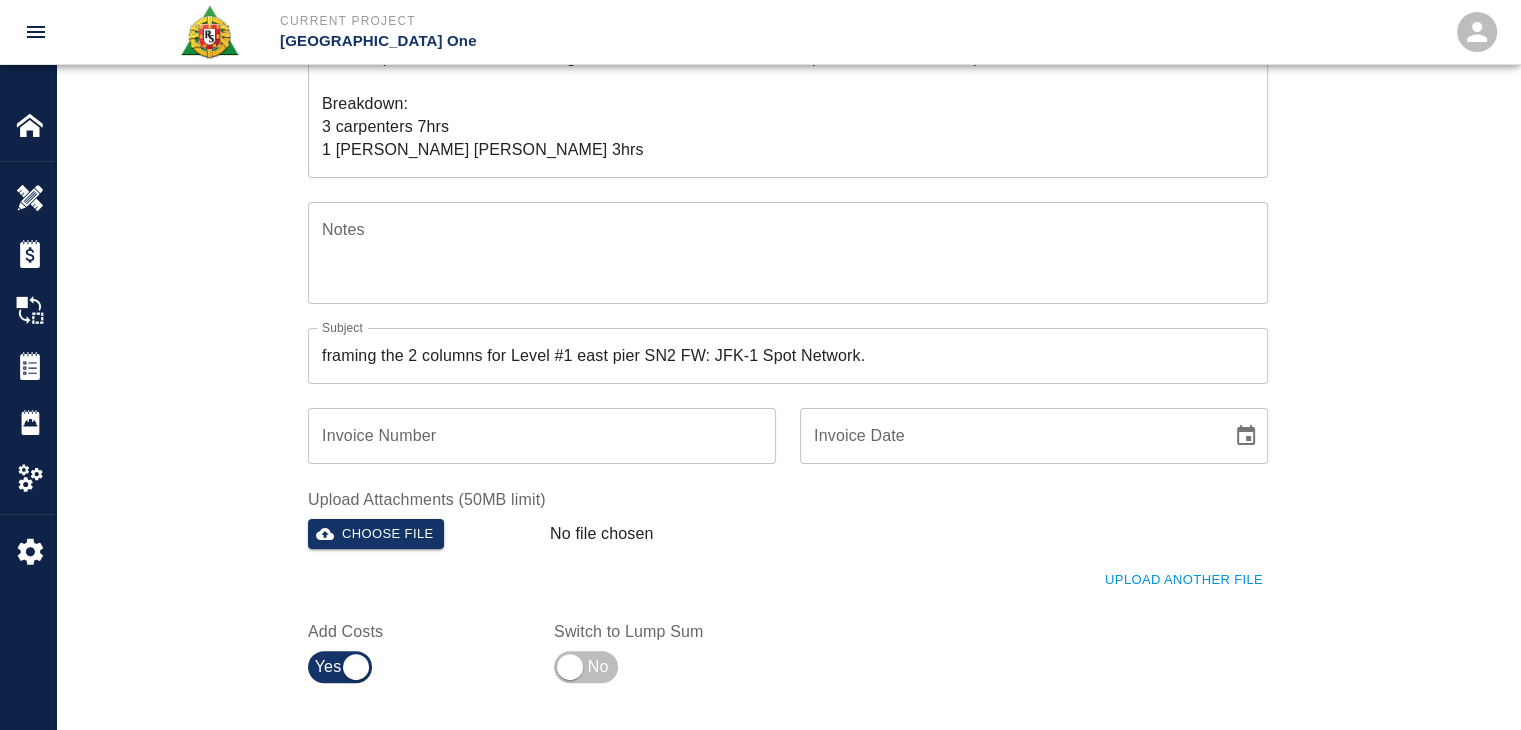 scroll, scrollTop: 0, scrollLeft: 0, axis: both 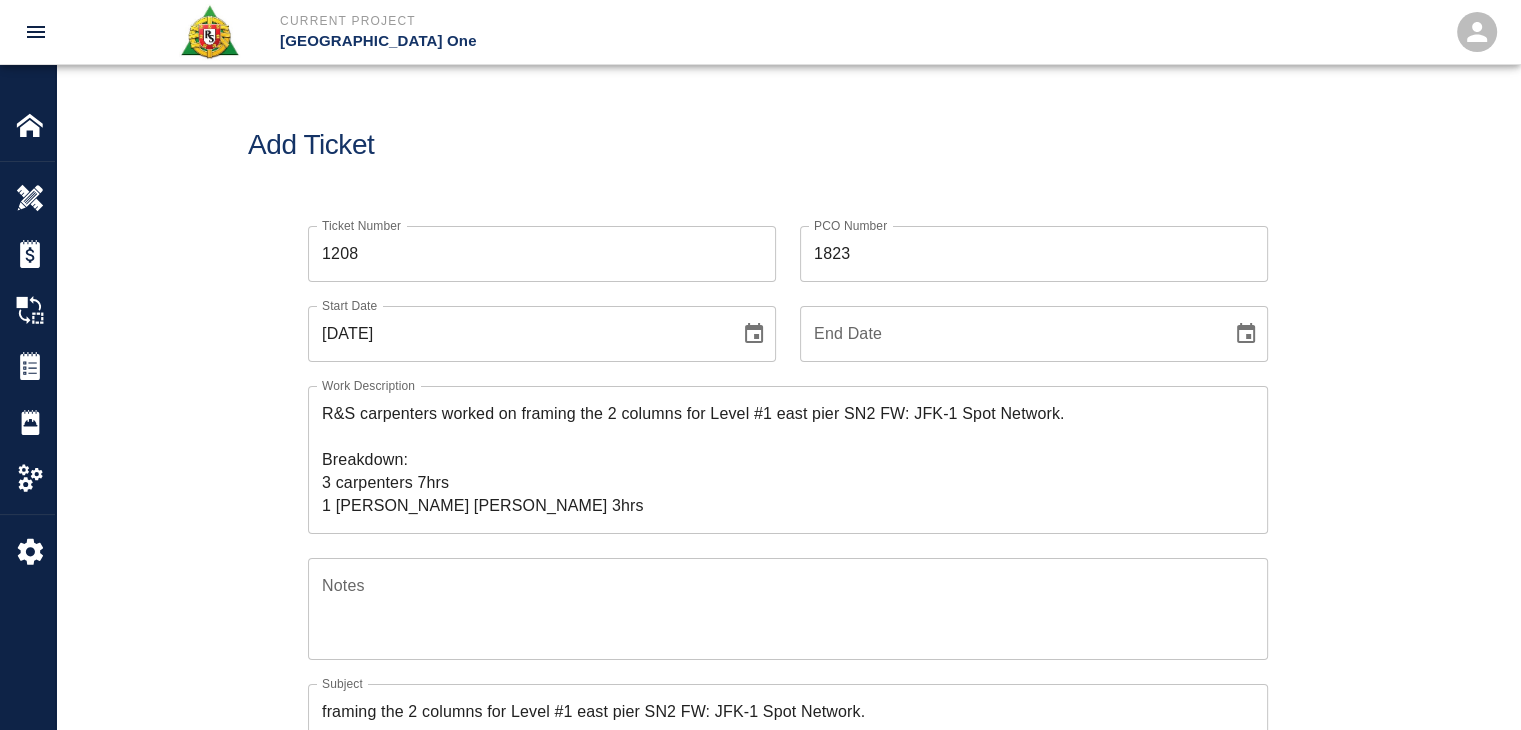 click on "x Notes" at bounding box center [788, 609] 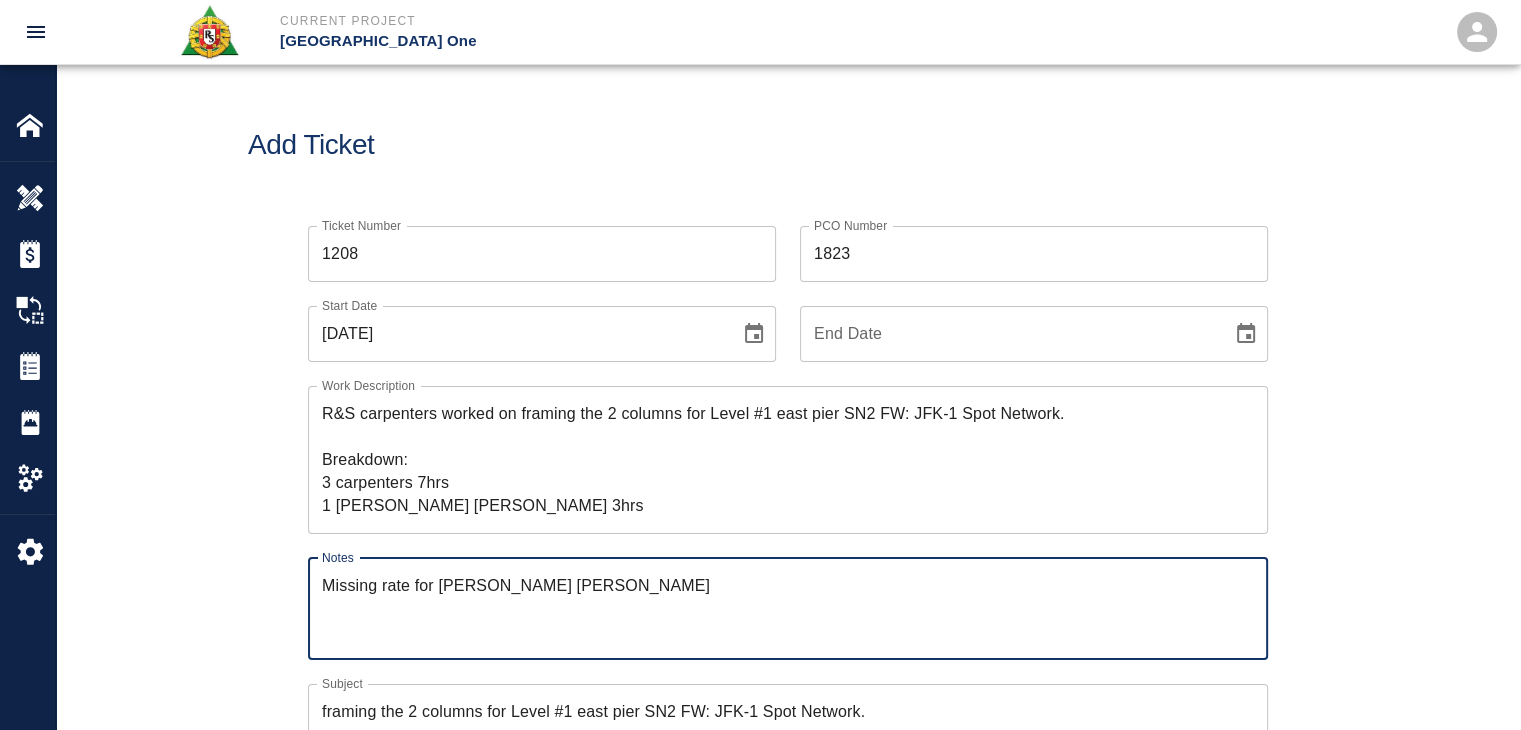 click on "Missing rate for Carpenter Foreman" at bounding box center [788, 608] 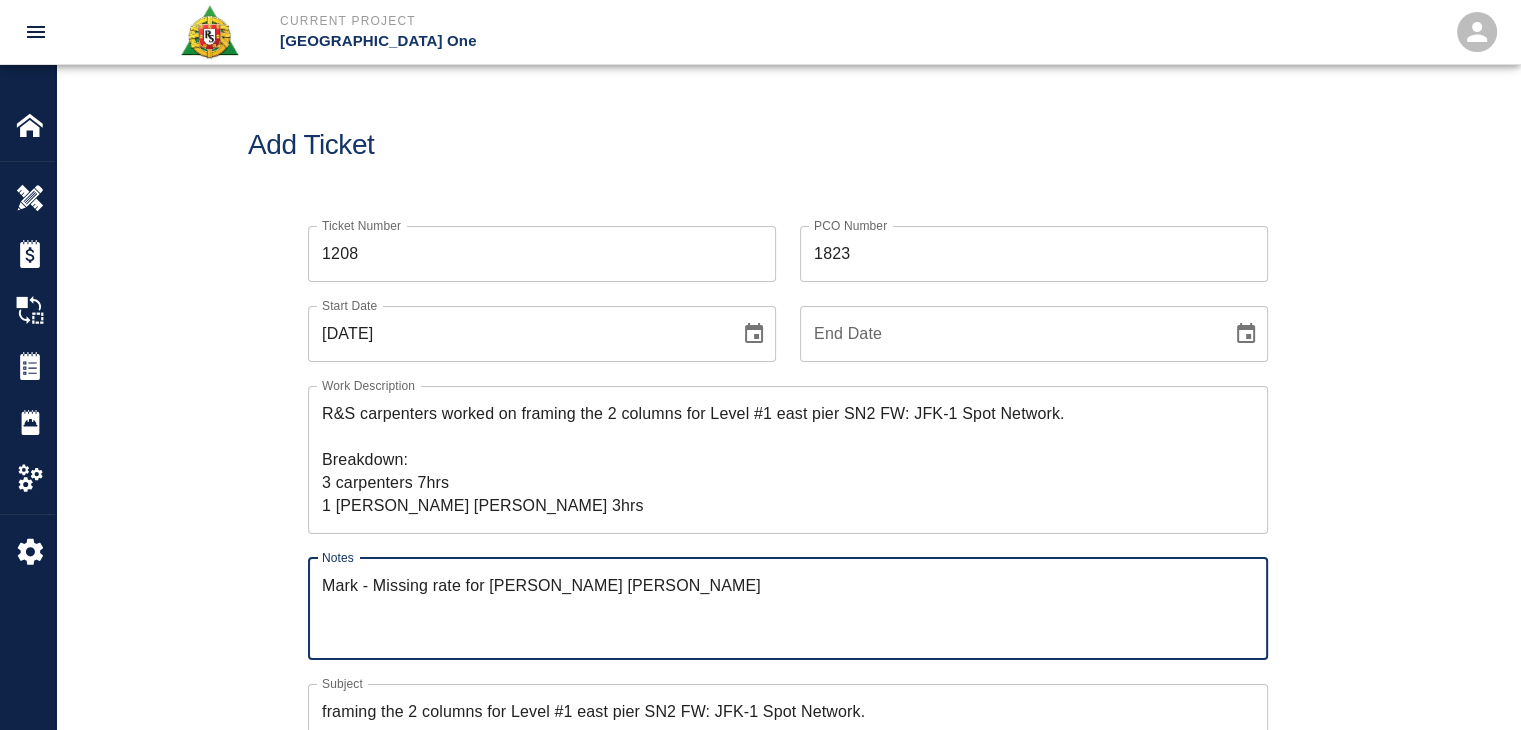 type on "Mark - Missing rate for Carpenter Foreman" 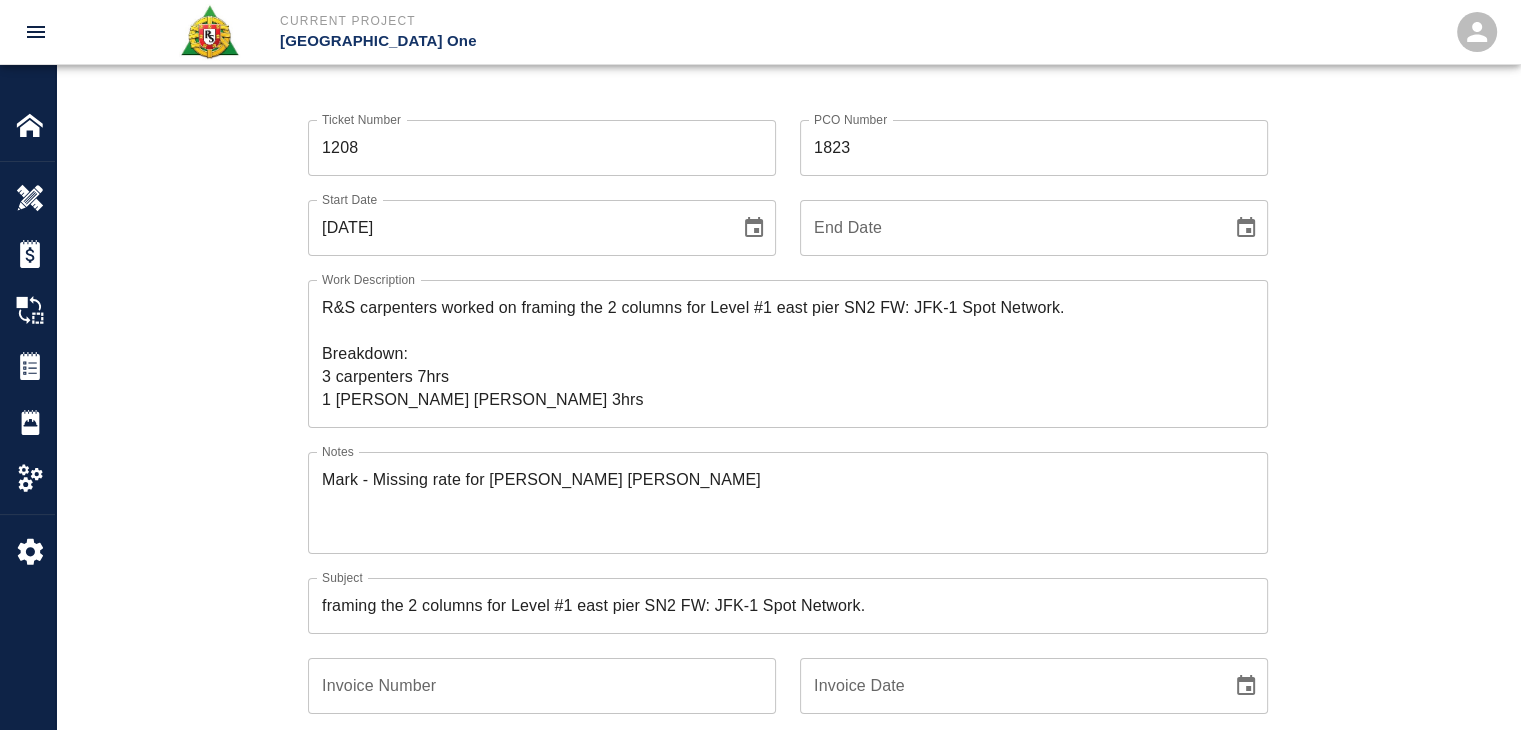 scroll, scrollTop: 108, scrollLeft: 0, axis: vertical 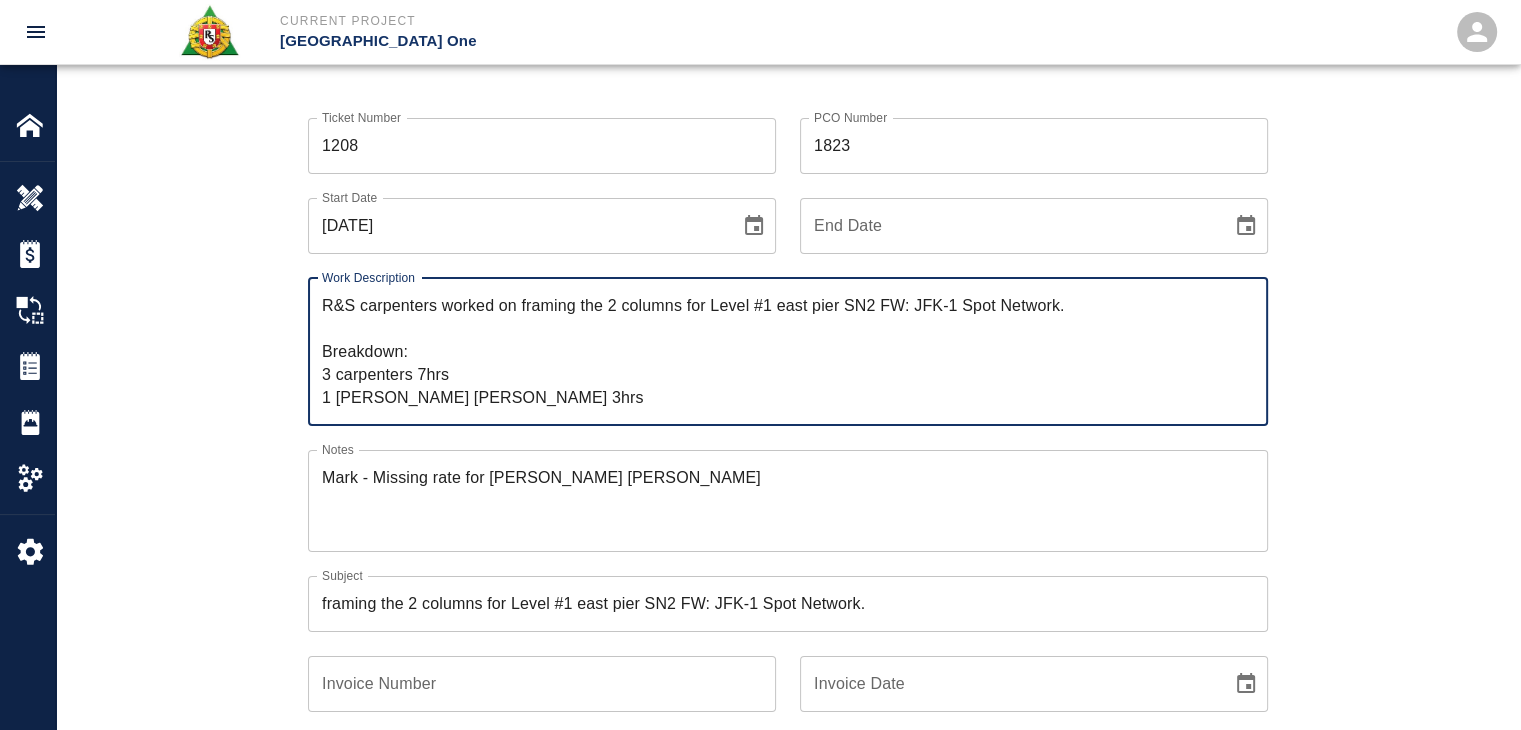 drag, startPoint x: 545, startPoint y: 408, endPoint x: 297, endPoint y: 265, distance: 286.27435 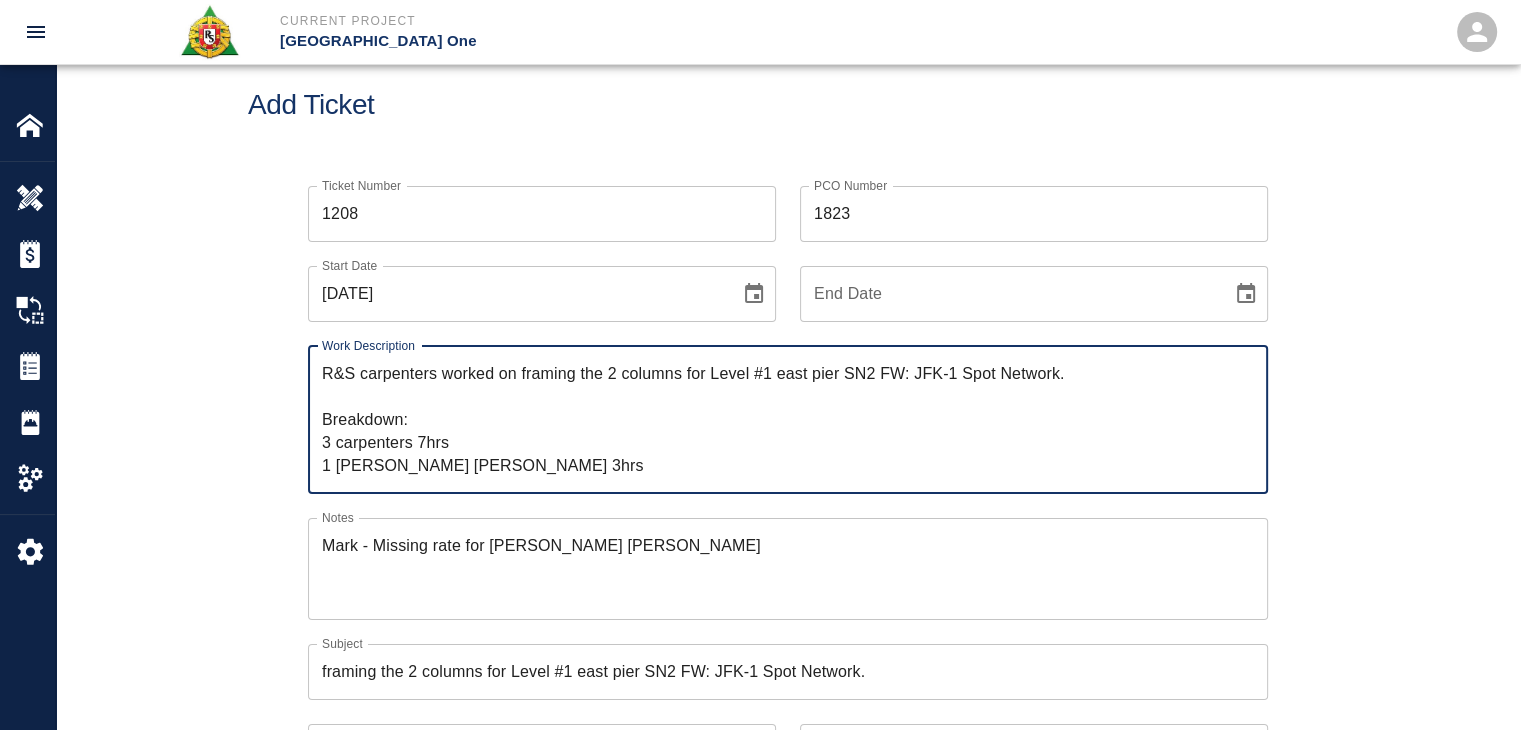 scroll, scrollTop: 94, scrollLeft: 0, axis: vertical 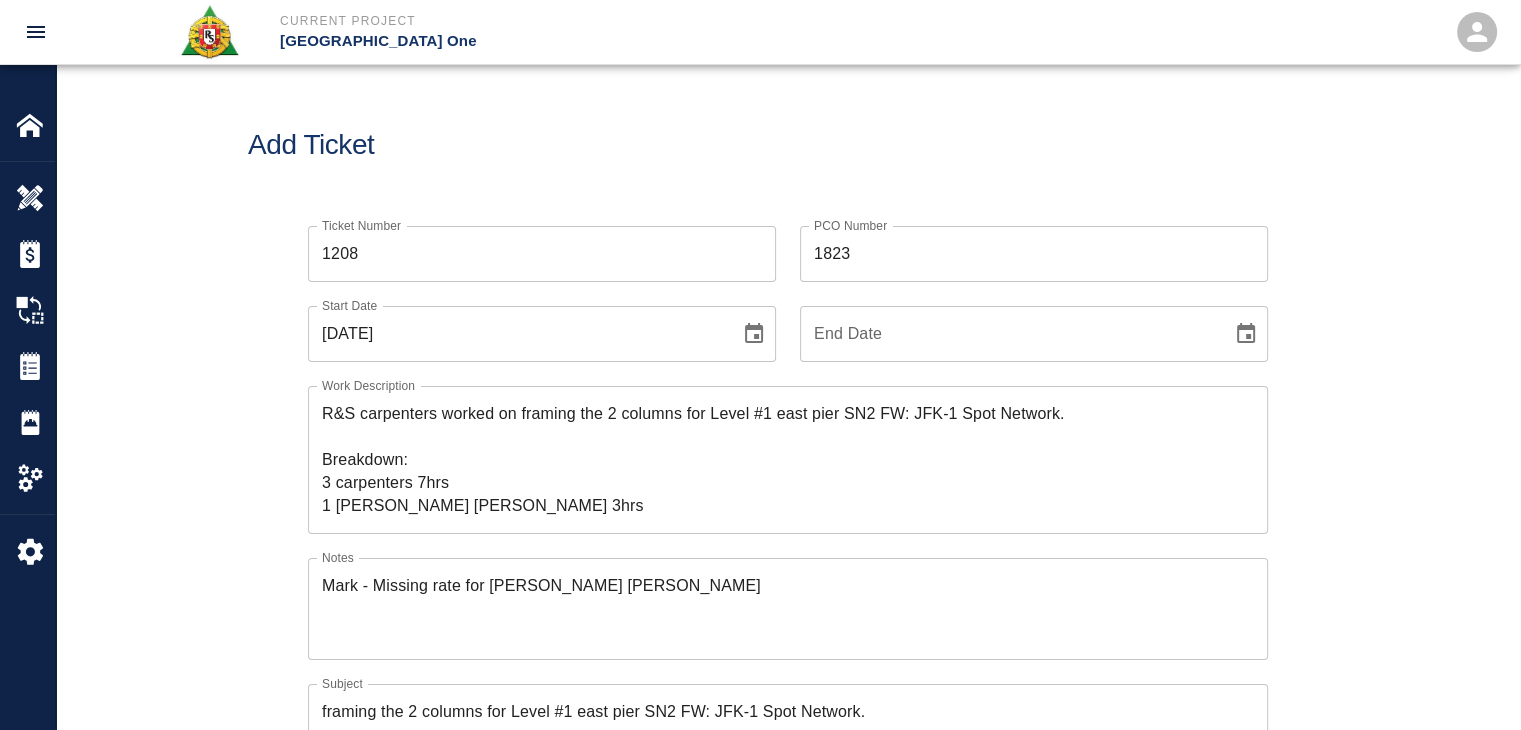 click on "Add Ticket" at bounding box center (788, 145) 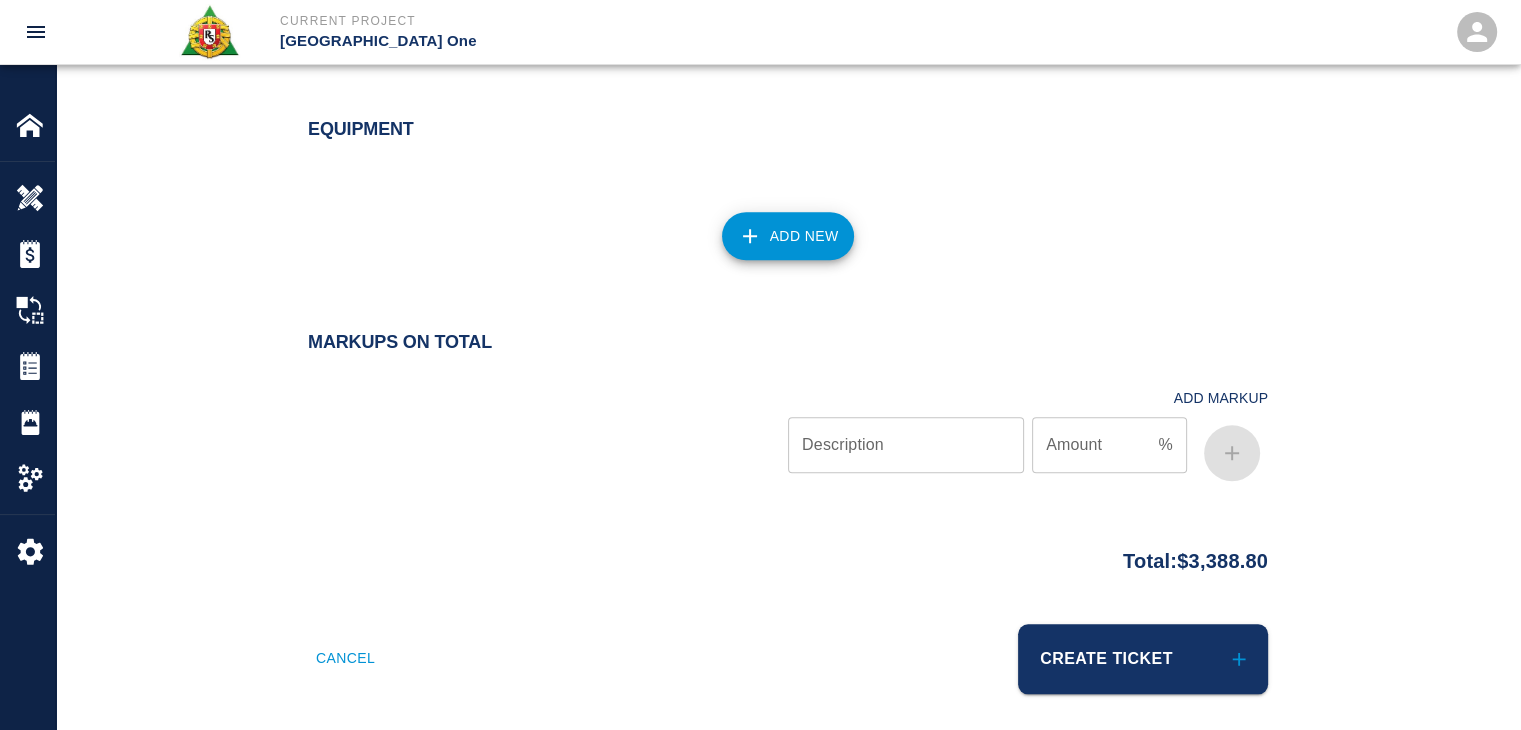 scroll, scrollTop: 1773, scrollLeft: 0, axis: vertical 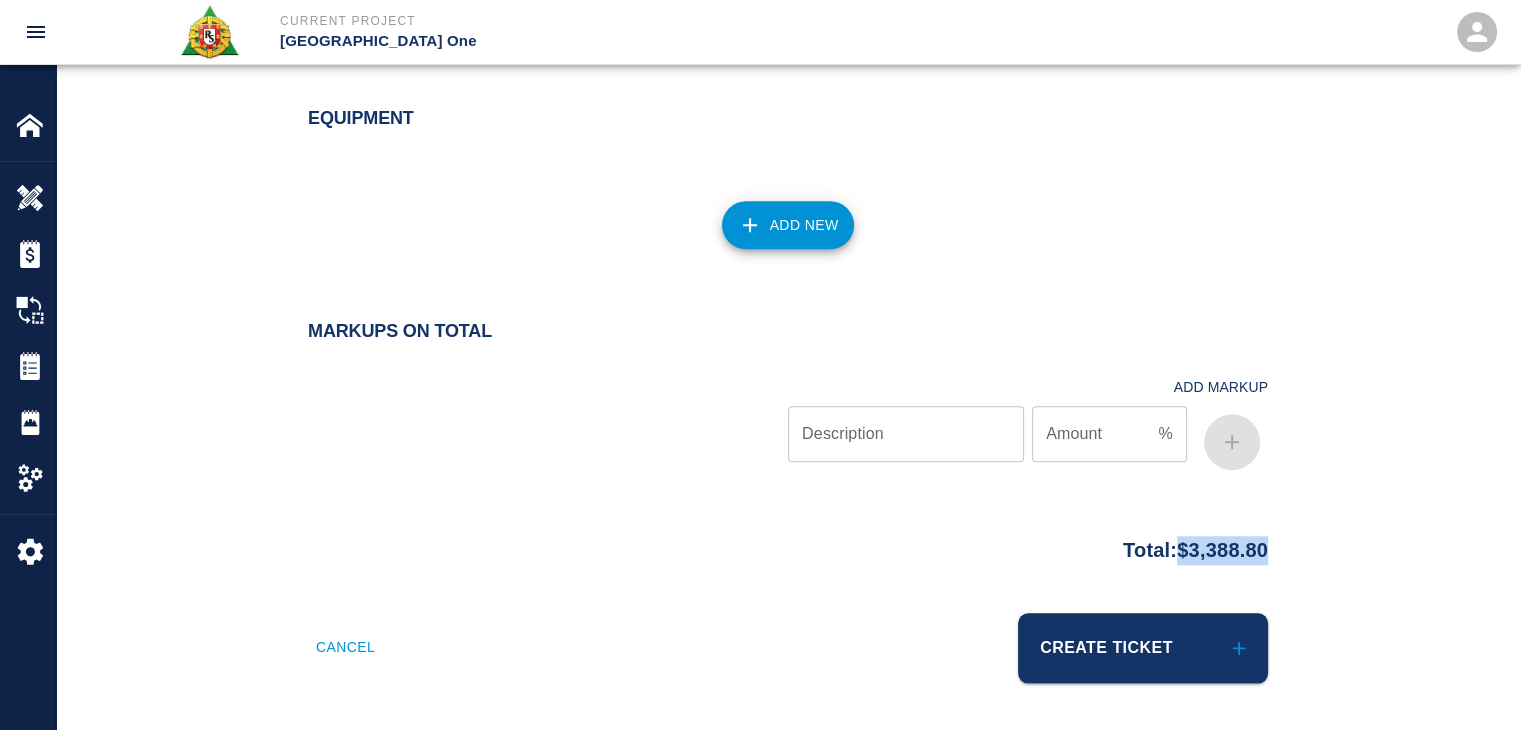 drag, startPoint x: 1304, startPoint y: 556, endPoint x: 1161, endPoint y: 555, distance: 143.0035 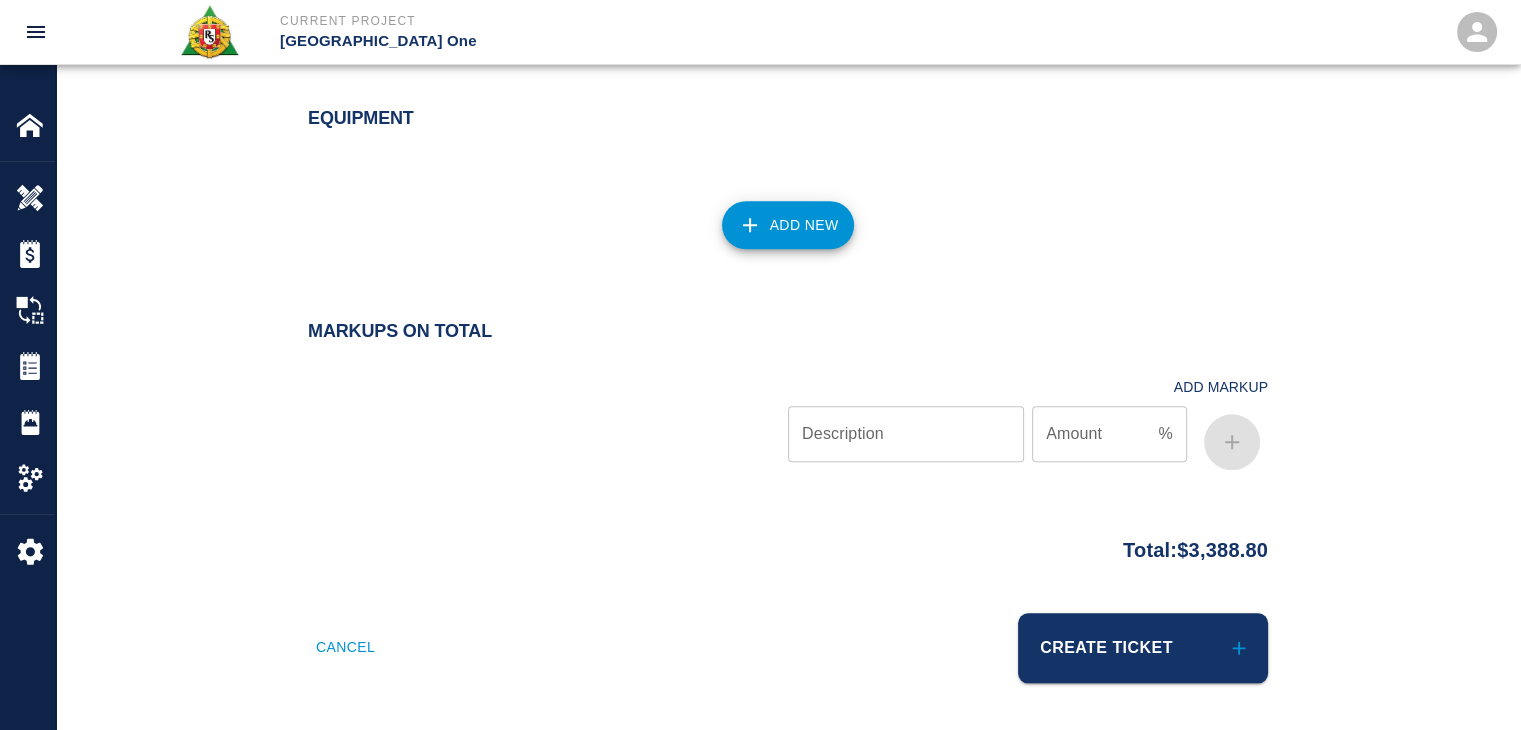 click on "Total:  $3,388.80" at bounding box center (1195, 545) 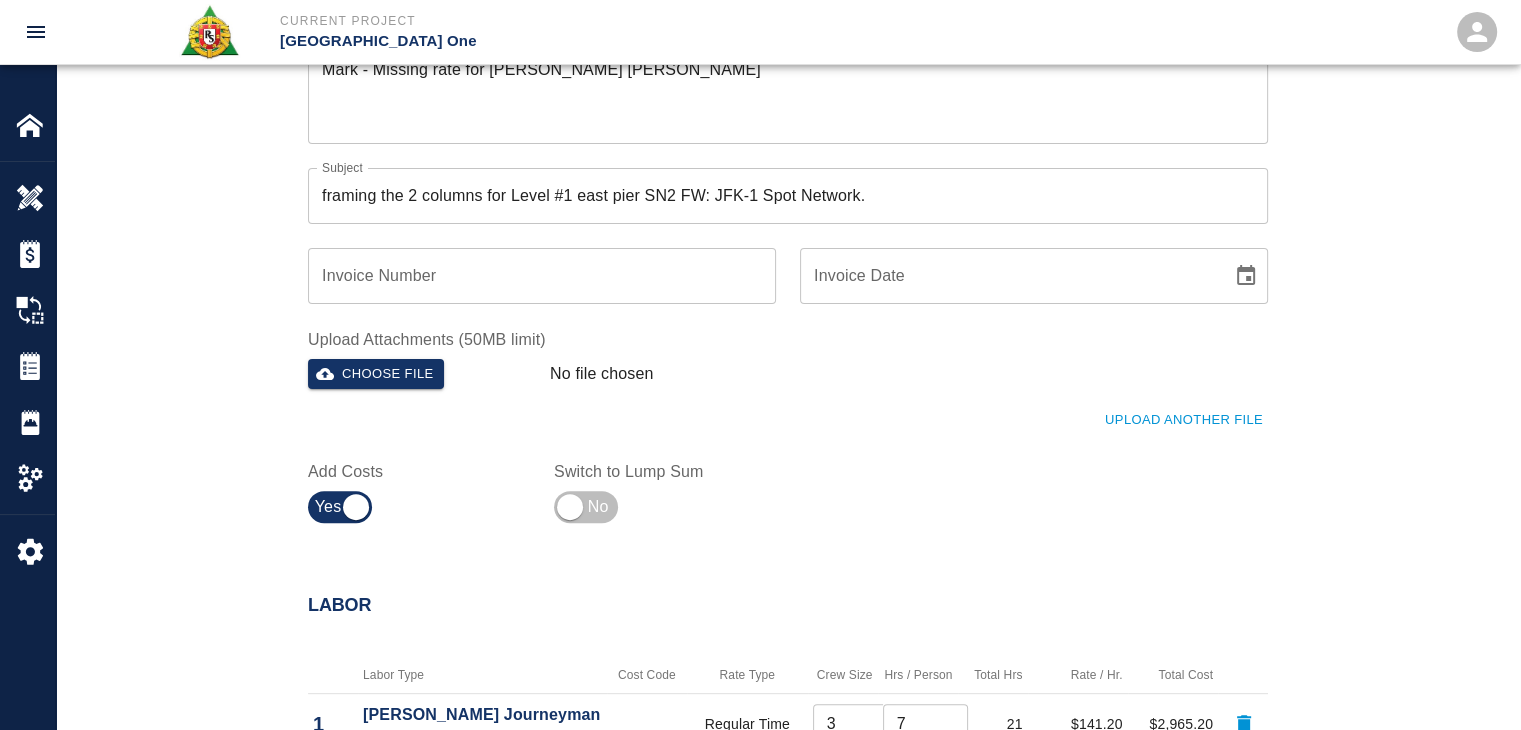 scroll, scrollTop: 520, scrollLeft: 0, axis: vertical 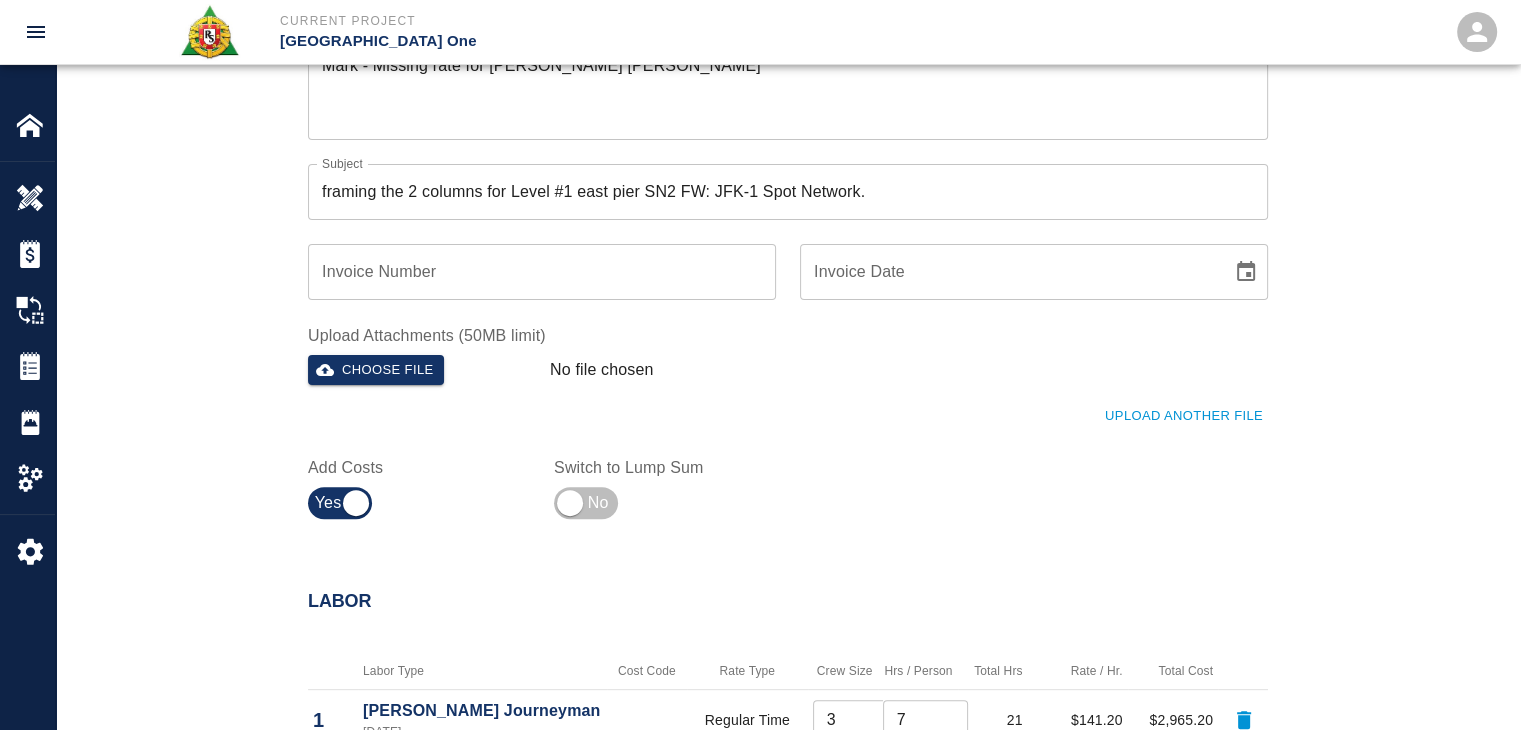 click on "Upload Another File" at bounding box center [1184, 416] 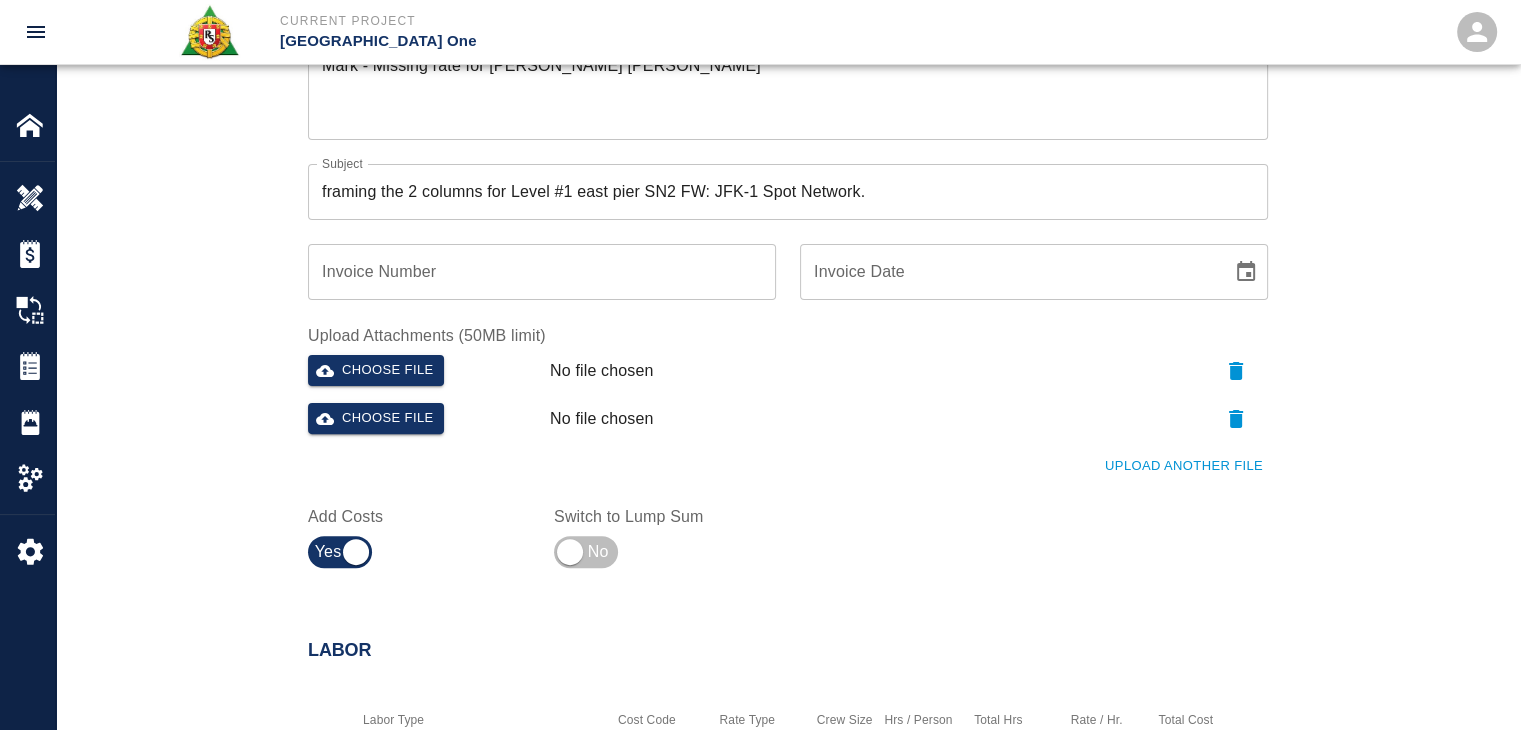 click on "Upload Another File" at bounding box center (1184, 466) 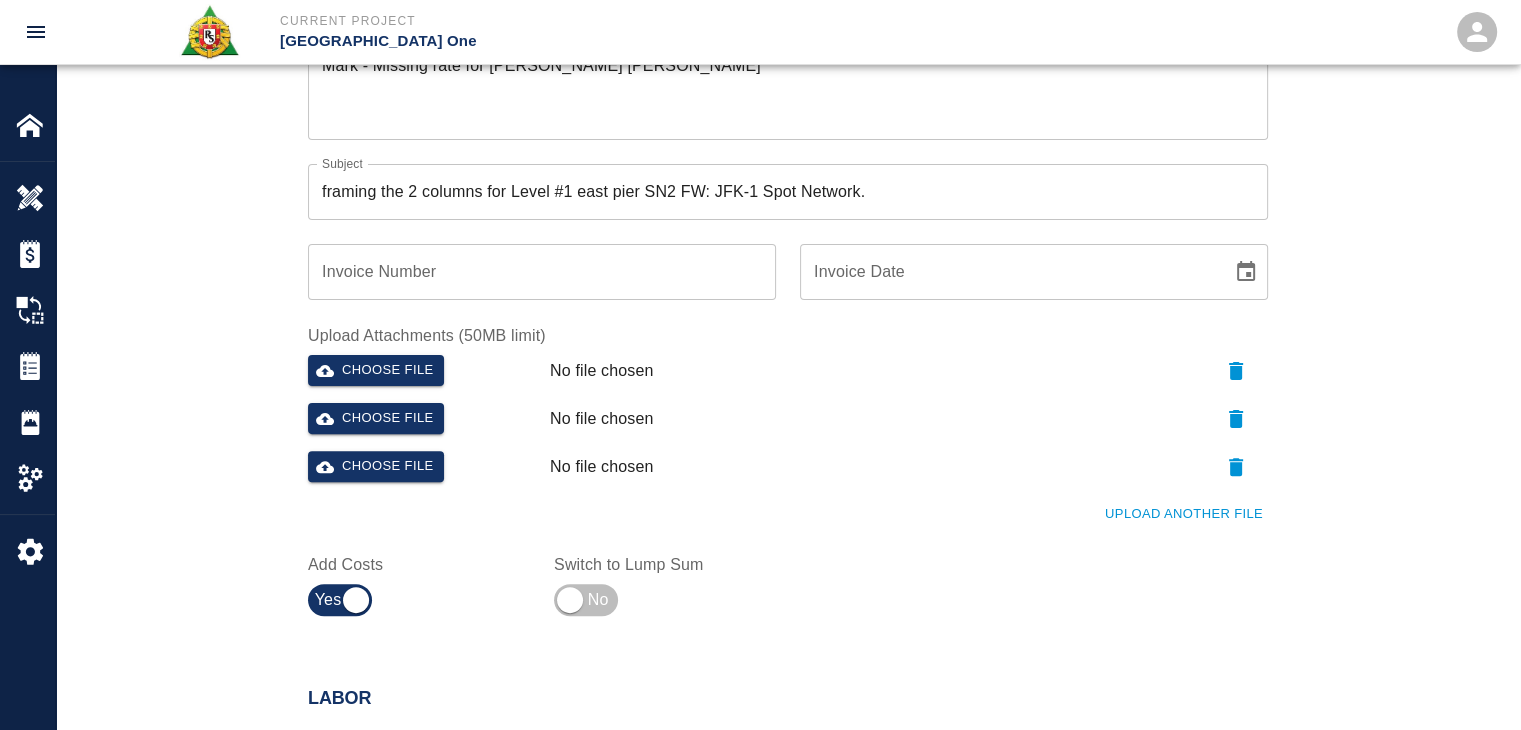 click on "Upload Another File" at bounding box center [776, 502] 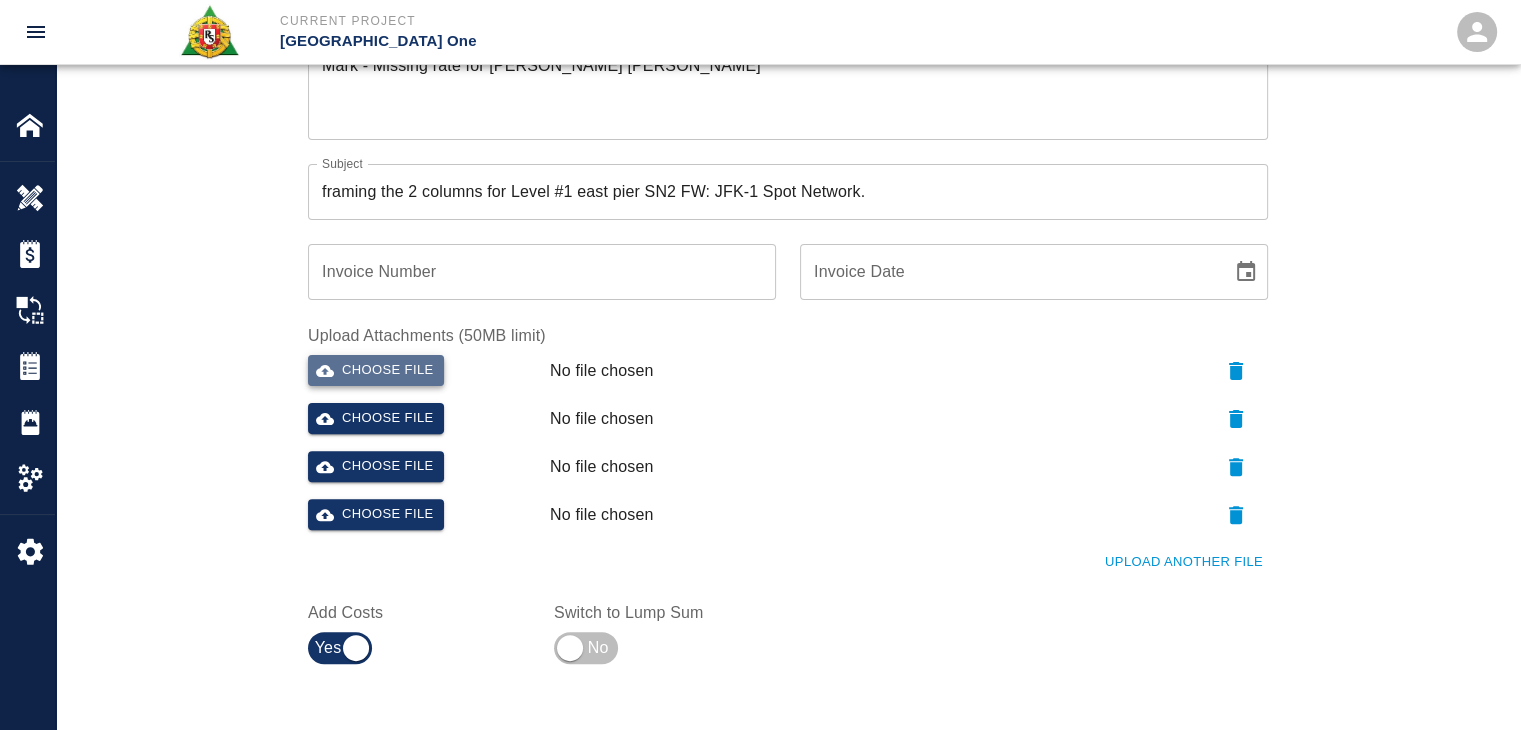 click on "Choose file" at bounding box center [376, 370] 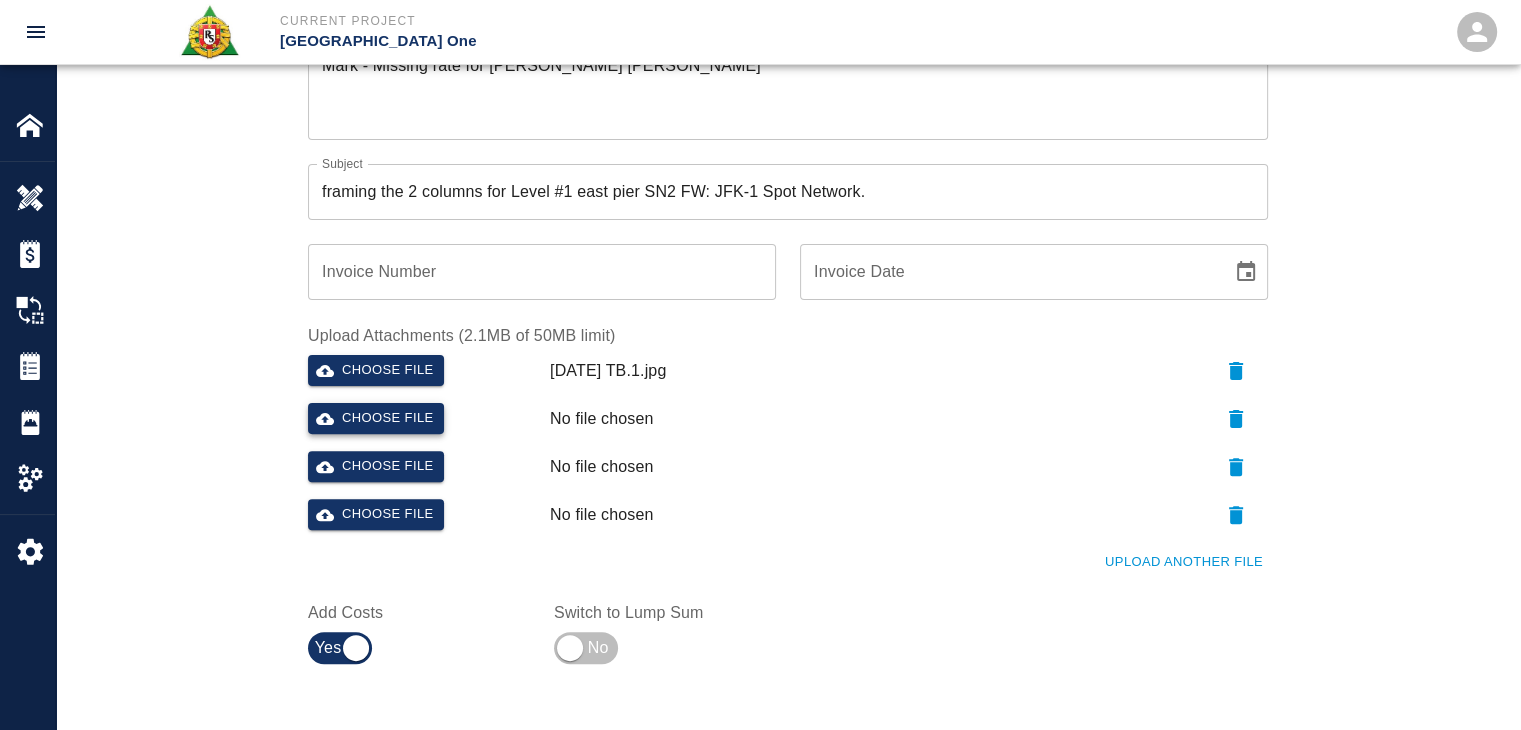 click on "Choose file" at bounding box center [376, 418] 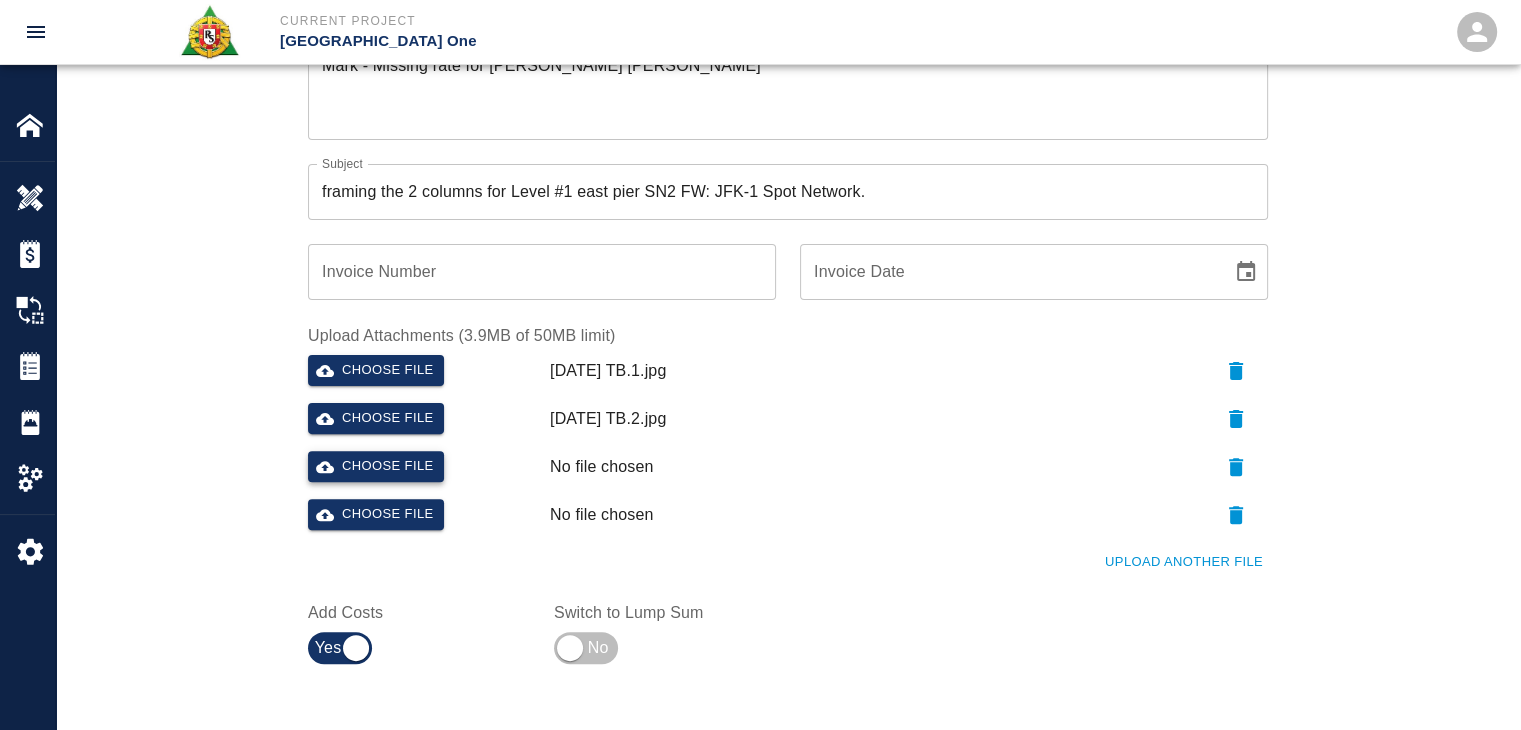 click on "Choose file" at bounding box center [376, 466] 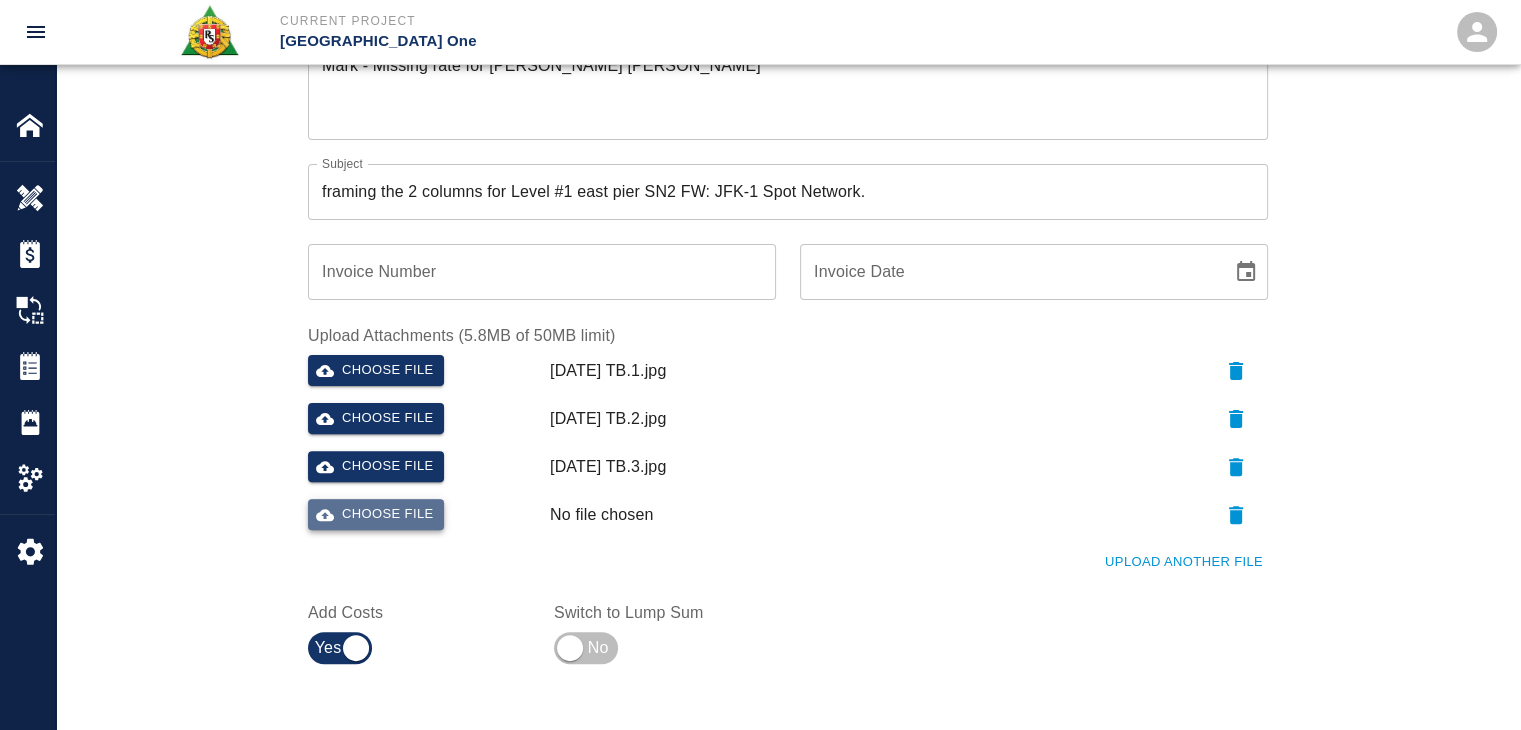 click on "Choose file" at bounding box center (376, 514) 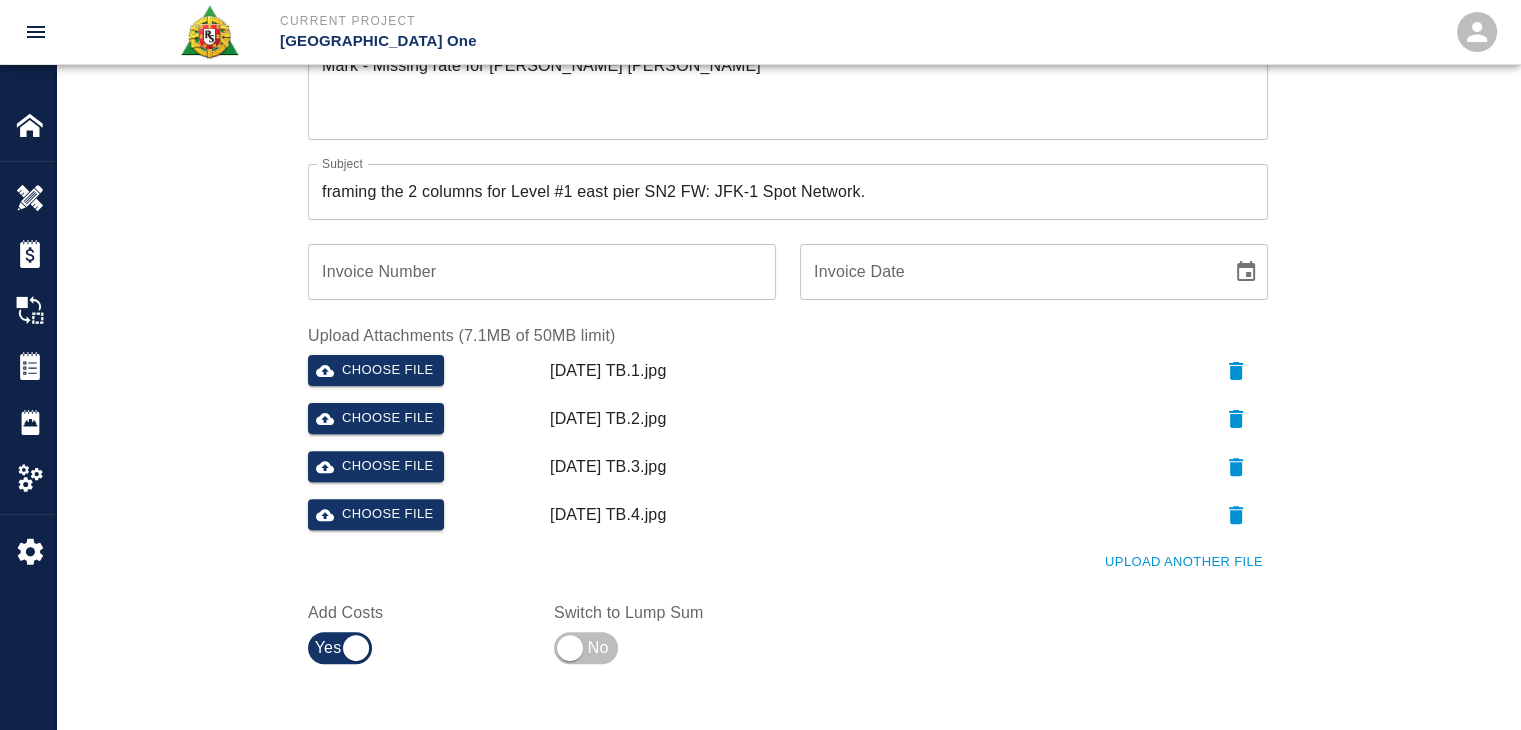 click on "Ticket Number 1208 Ticket Number PCO Number 1823 PCO Number Start Date  07/10/2025 Start Date  End Date End Date Work Description R&S carpenters worked on framing the 2 columns for Level #1 east pier SN2 FW: JFK-1 Spot Network.
Breakdown:
3 carpenters 7hrs
1 Carpenter Foreman 3hrs x Work Description Notes Mark - Missing rate for Carpenter Foreman  x Notes Subject framing the 2 columns for Level #1 east pier SN2 FW: JFK-1 Spot Network. Subject Invoice Number Invoice Number Invoice Date Invoice Date Upload Attachments (7.1MB of 50MB limit) Choose file 07-09-25 TB.1.jpg Choose file 07-09-25 TB.2.jpg Choose file 07-09-25 TB.3.jpg Choose file 07-09-25 TB.4.jpg Upload Another File Add Costs Switch to Lump Sum" at bounding box center [776, 177] 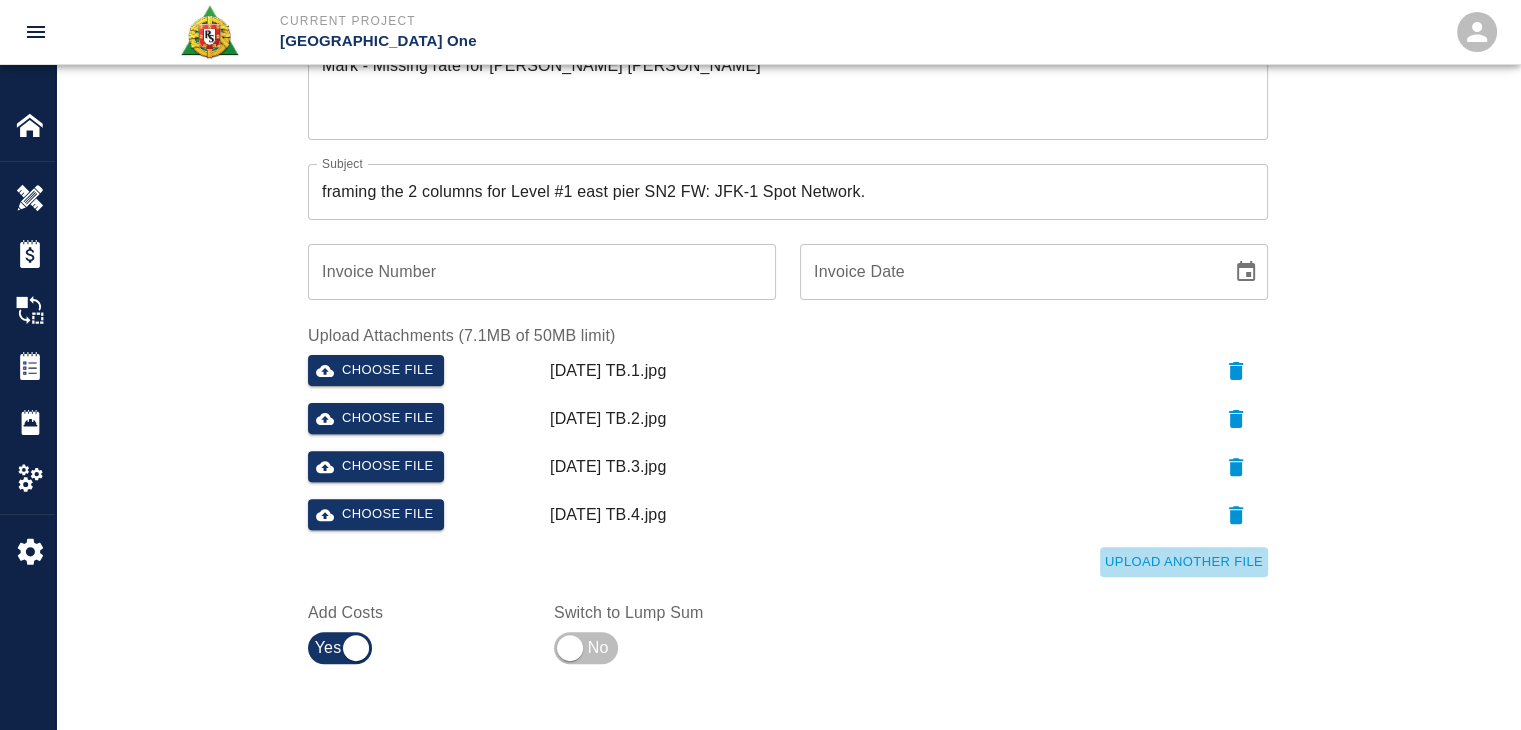 click on "Upload Another File" at bounding box center [1184, 562] 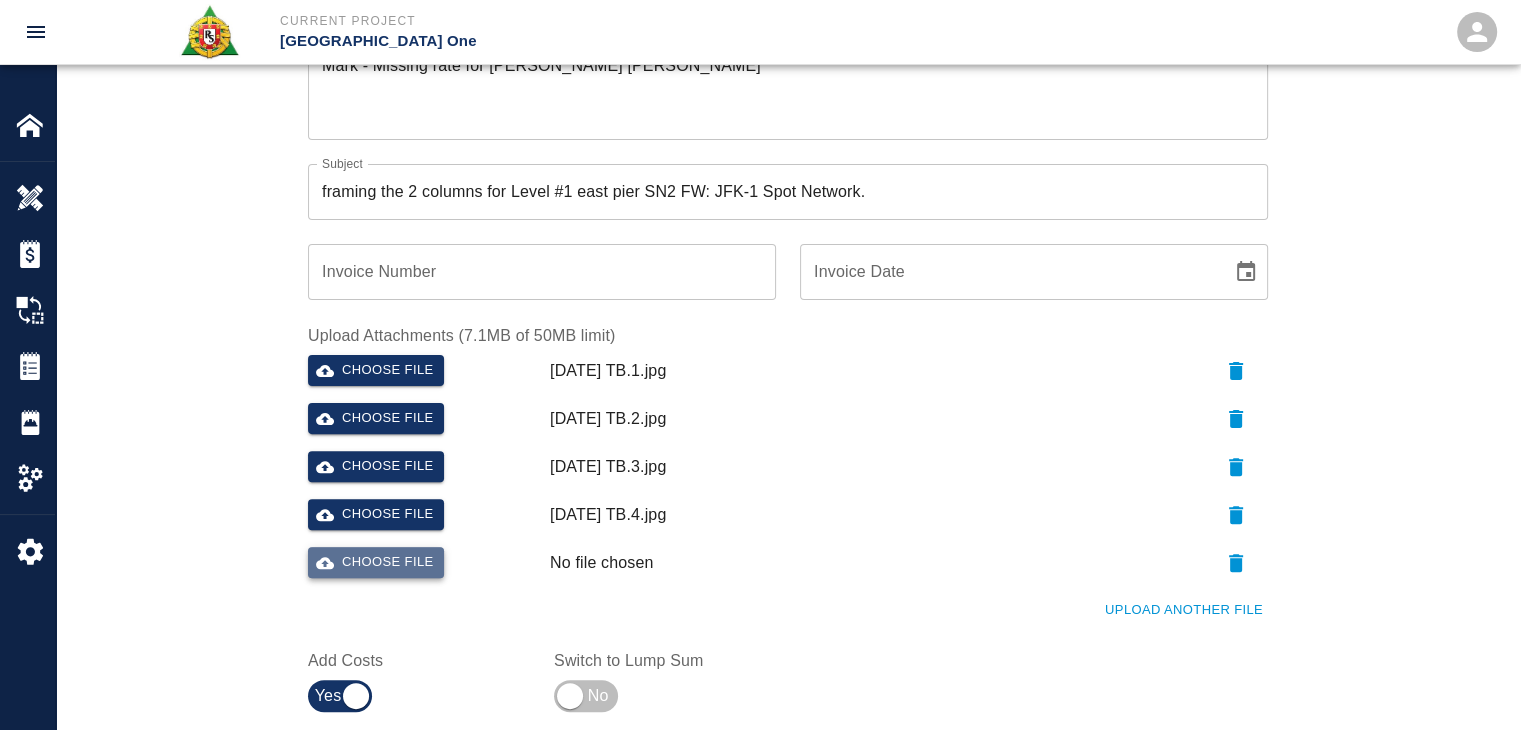 click on "Choose file" at bounding box center [376, 562] 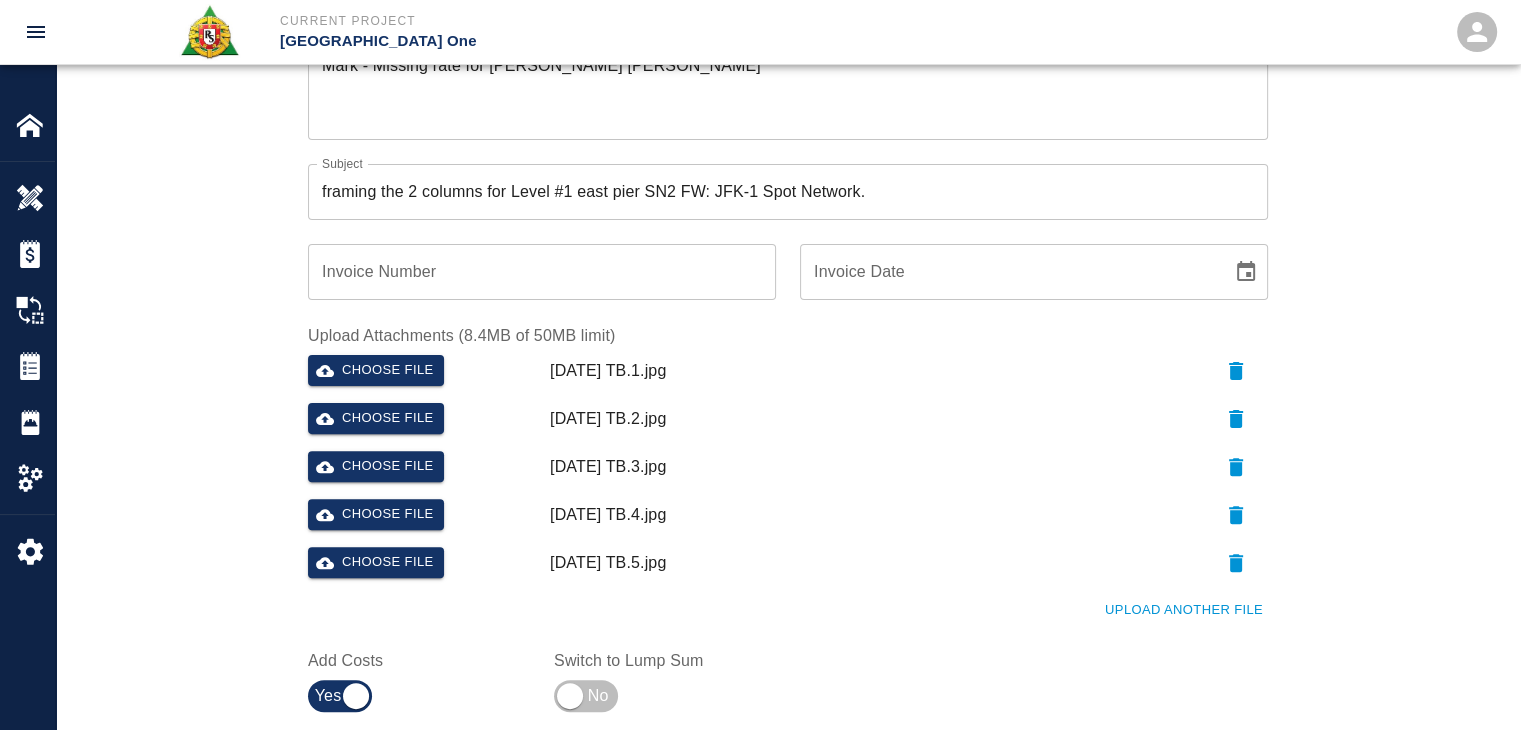click on "Ticket Number 1208 Ticket Number PCO Number 1823 PCO Number Start Date  07/10/2025 Start Date  End Date End Date Work Description R&S carpenters worked on framing the 2 columns for Level #1 east pier SN2 FW: JFK-1 Spot Network.
Breakdown:
3 carpenters 7hrs
1 Carpenter Foreman 3hrs x Work Description Notes Mark - Missing rate for Carpenter Foreman  x Notes Subject framing the 2 columns for Level #1 east pier SN2 FW: JFK-1 Spot Network. Subject Invoice Number Invoice Number Invoice Date Invoice Date Upload Attachments (8.4MB of 50MB limit) Choose file 07-09-25 TB.1.jpg Choose file 07-09-25 TB.2.jpg Choose file 07-09-25 TB.3.jpg Choose file 07-09-25 TB.4.jpg Choose file 07-09-25 TB.5.jpg Upload Another File Add Costs Switch to Lump Sum" at bounding box center (788, 225) 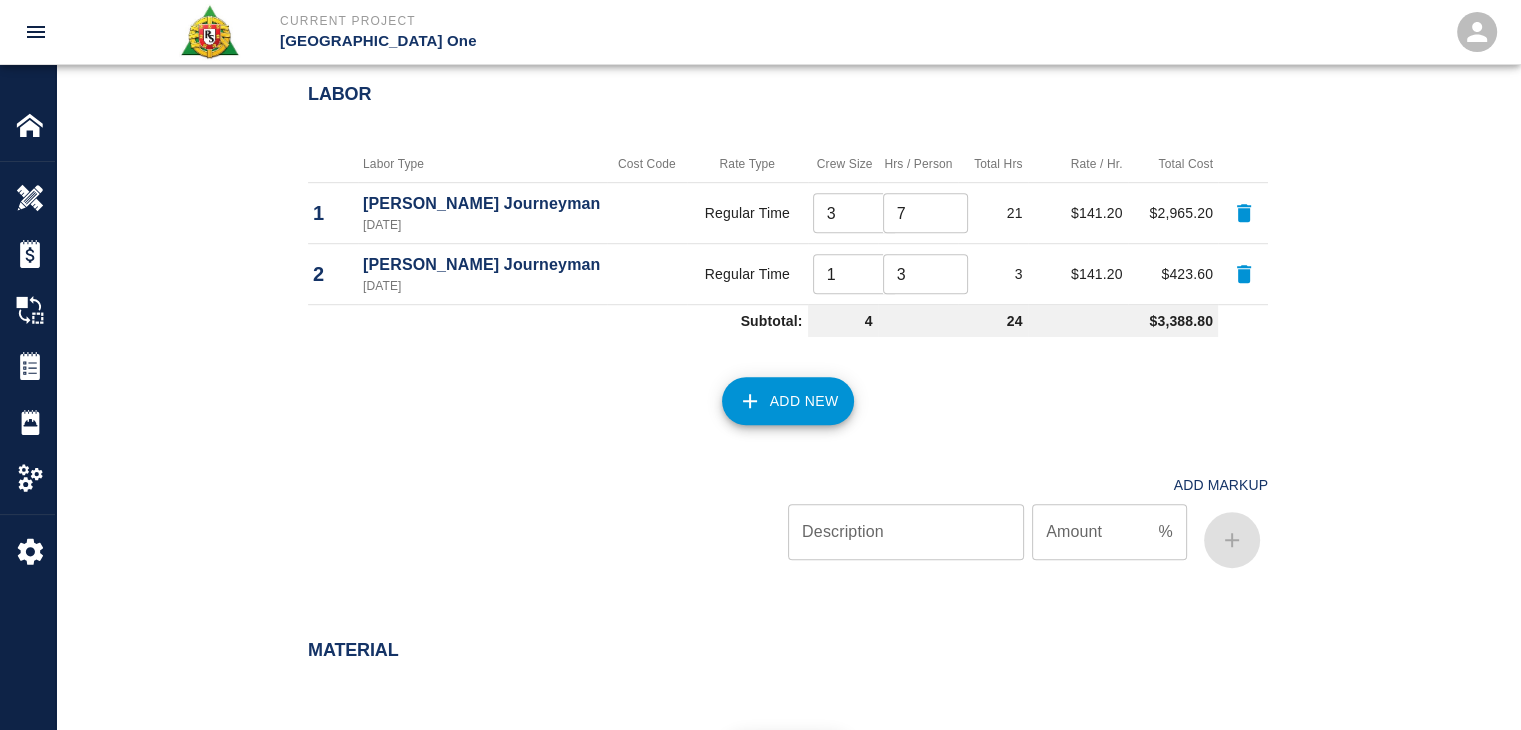 scroll, scrollTop: 1222, scrollLeft: 0, axis: vertical 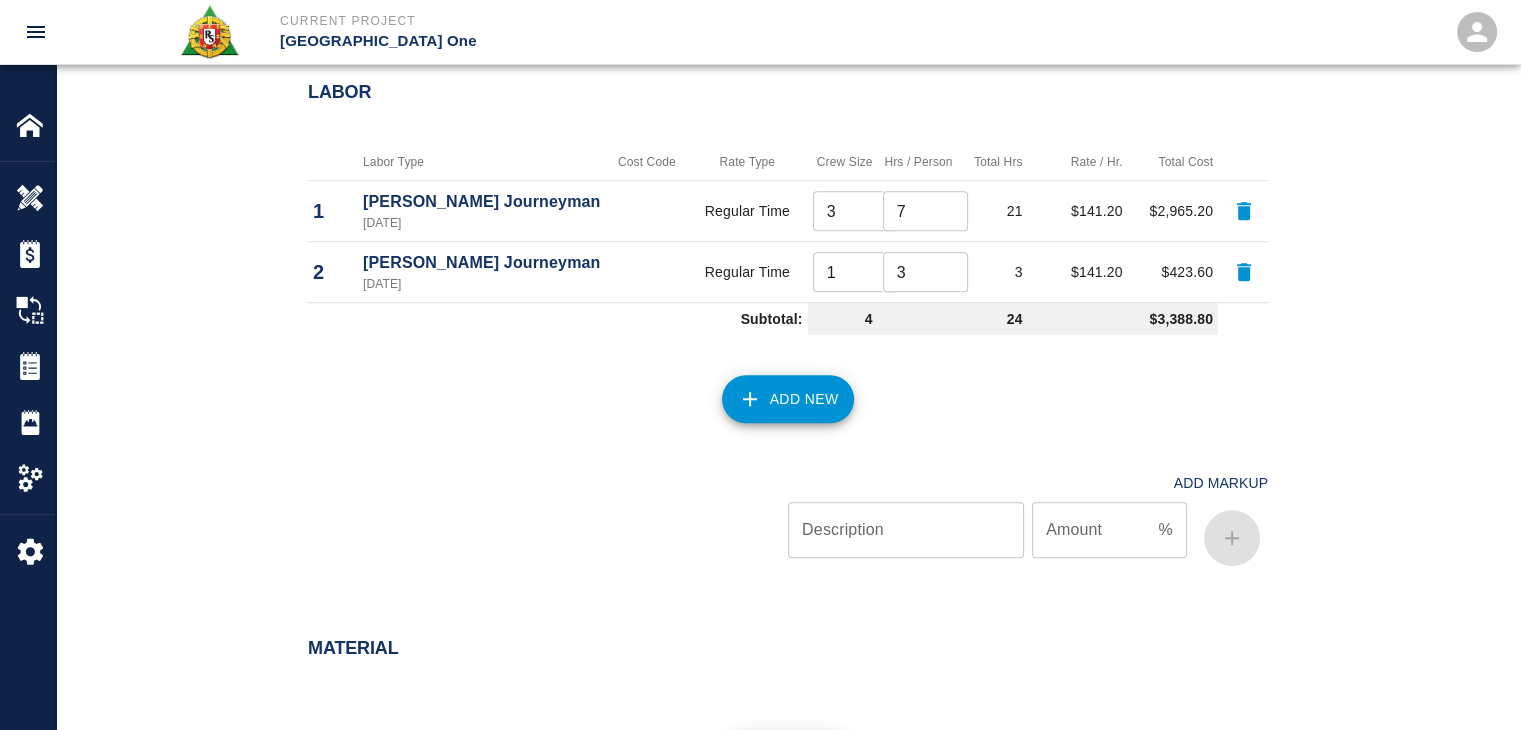 click on "Add New" at bounding box center (788, 399) 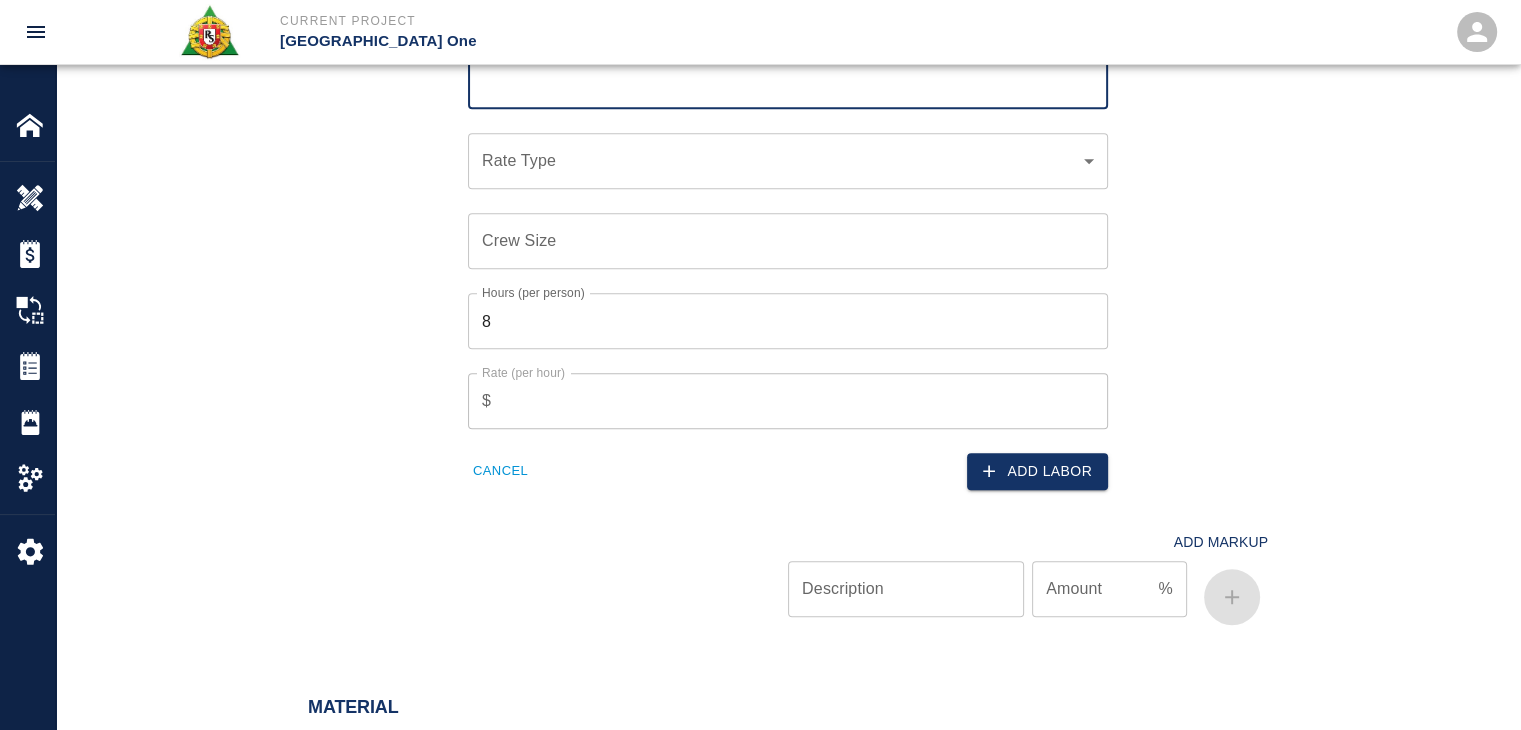 click on "Cancel" at bounding box center [500, 471] 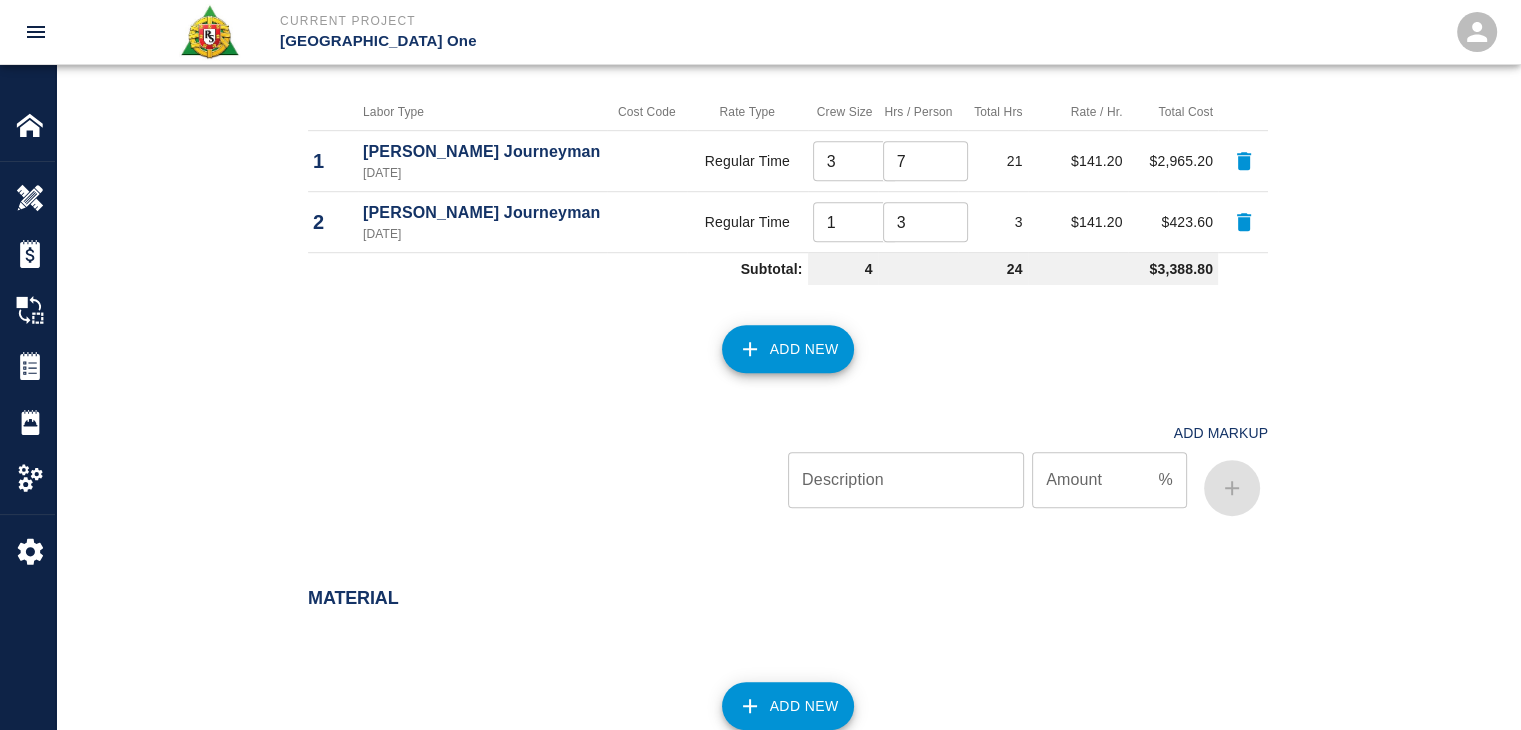 scroll, scrollTop: 1276, scrollLeft: 0, axis: vertical 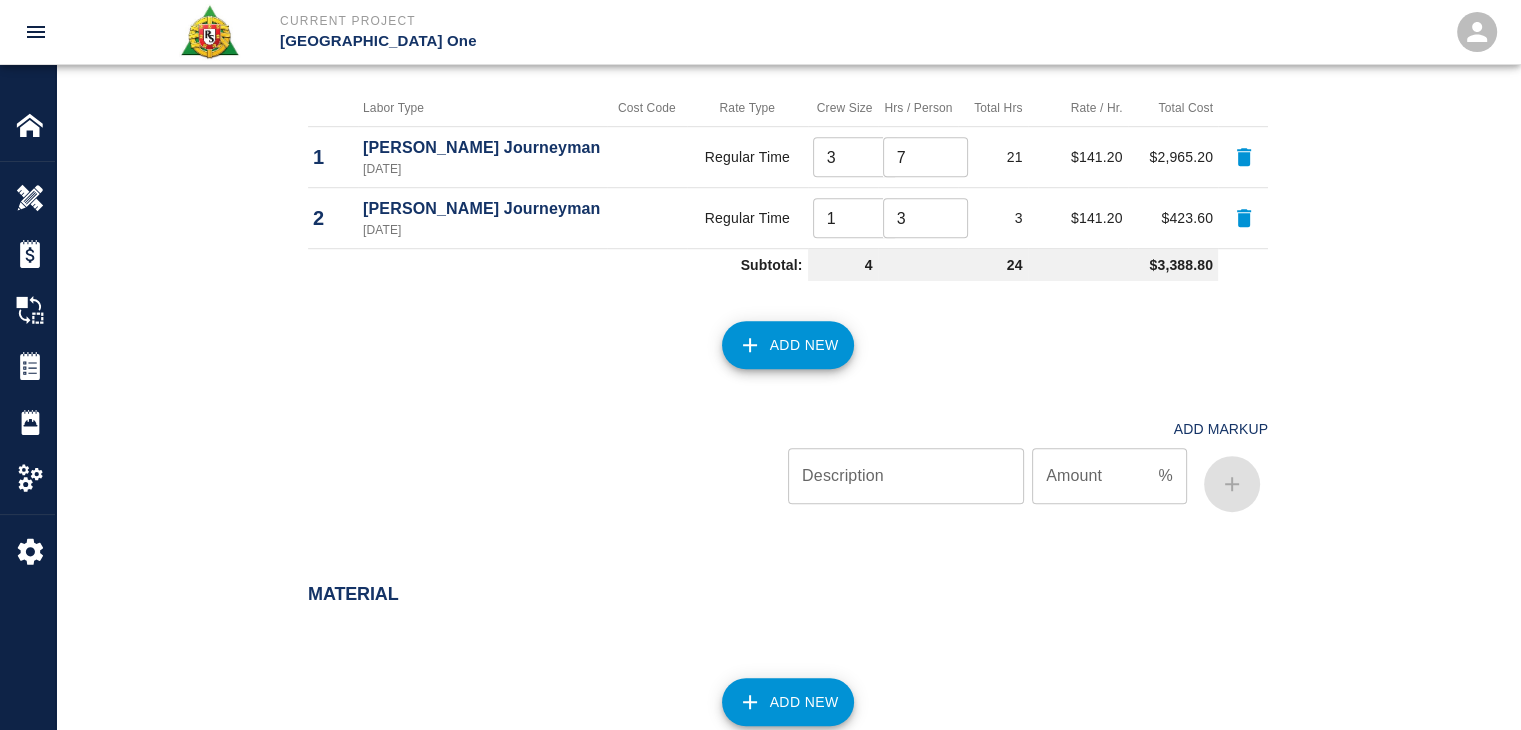 click 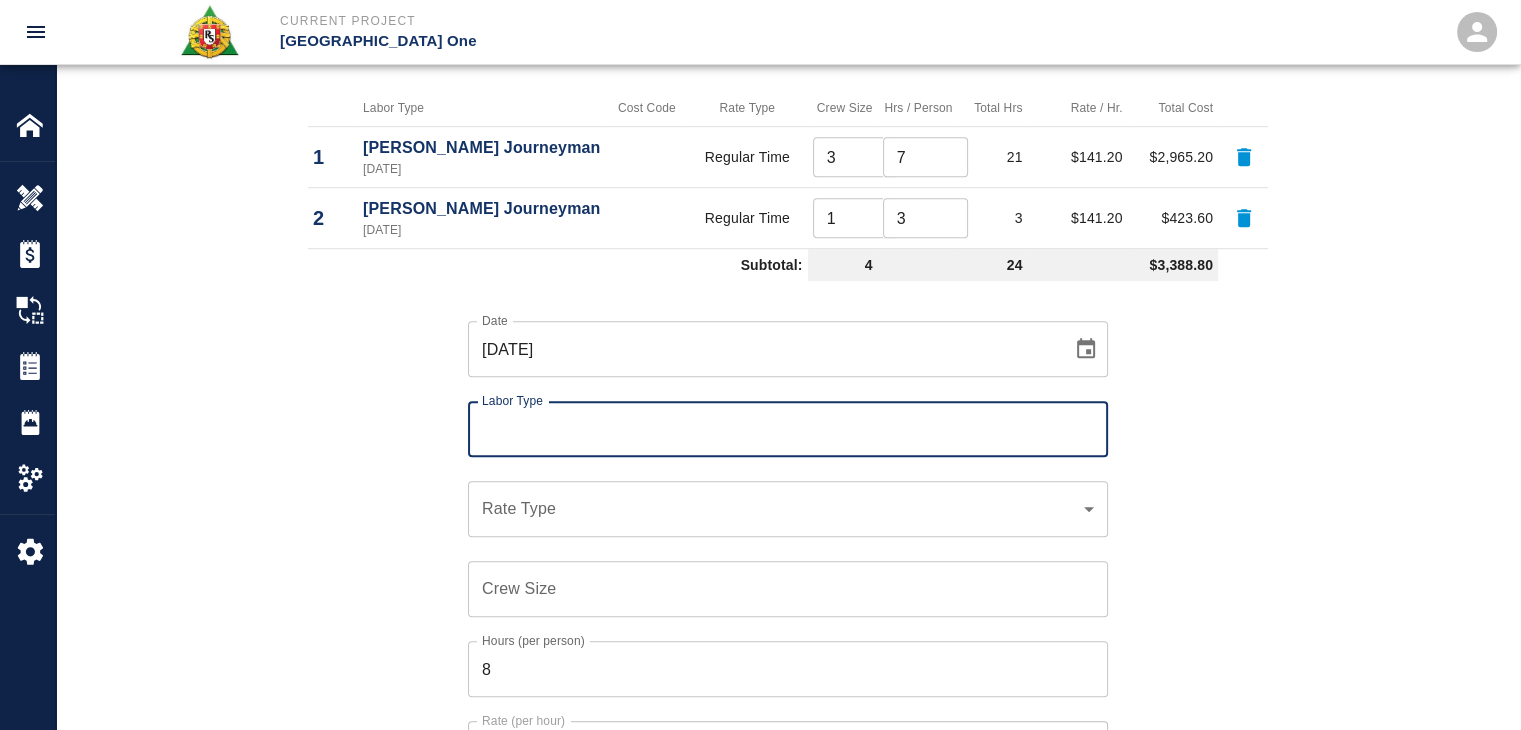 type on "1" 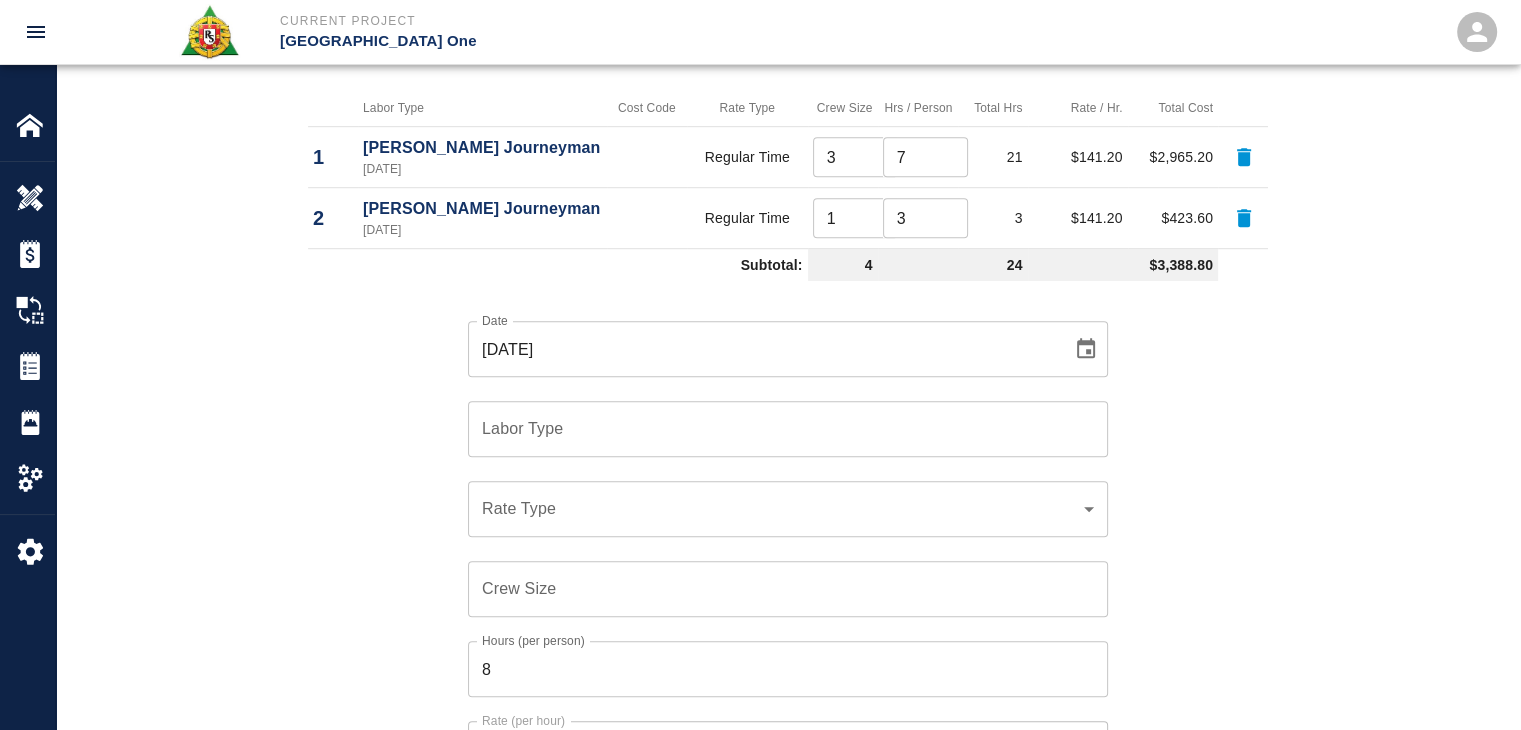 click on "Date 07/10/2025 Date Labor Type Labor Type Rate Type ​ Rate Type Crew Size Crew Size Hours (per person) 8 Hours (per person) Rate (per hour) $ Rate (per hour) Cancel Add Labor" at bounding box center [776, 563] 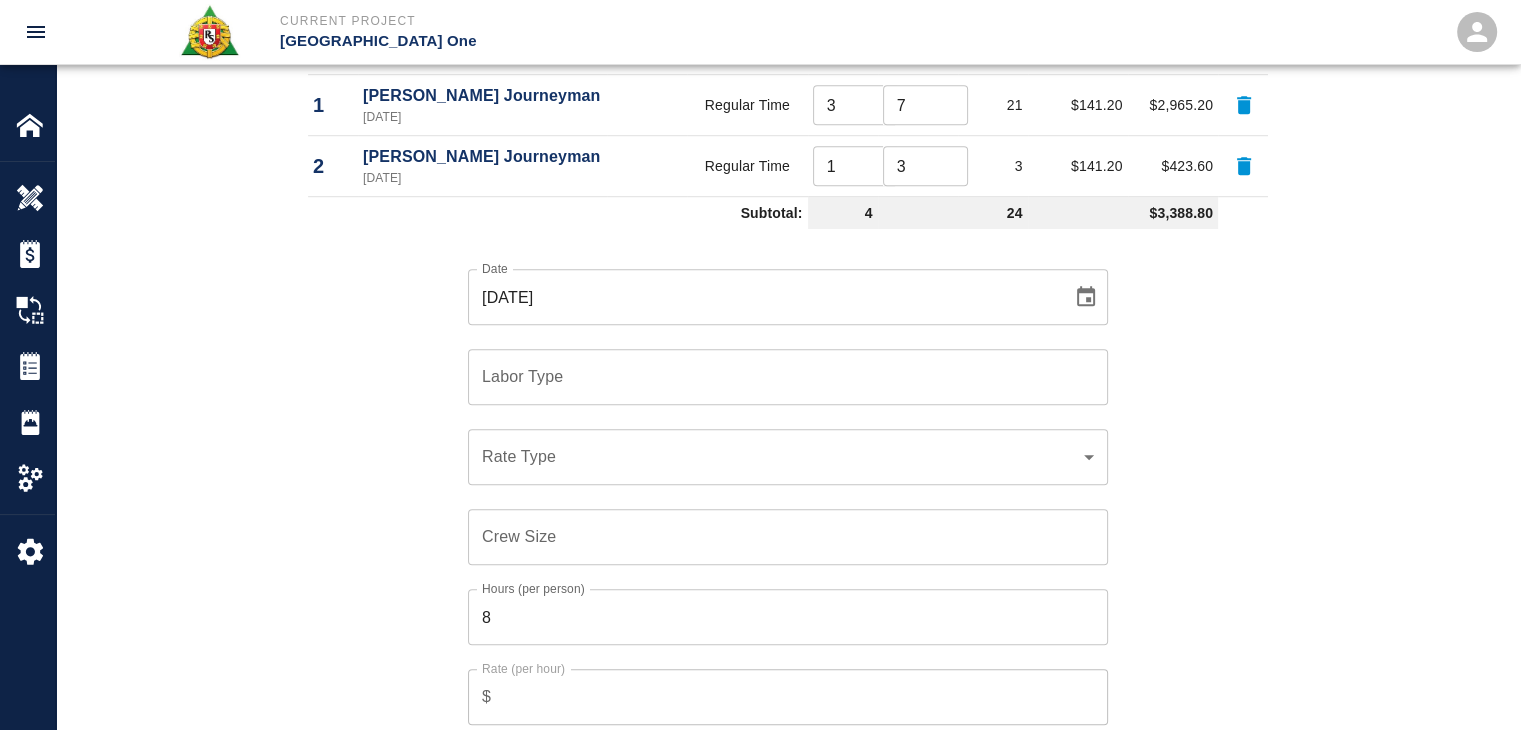 click on "Labor Type Labor Type" at bounding box center [776, 365] 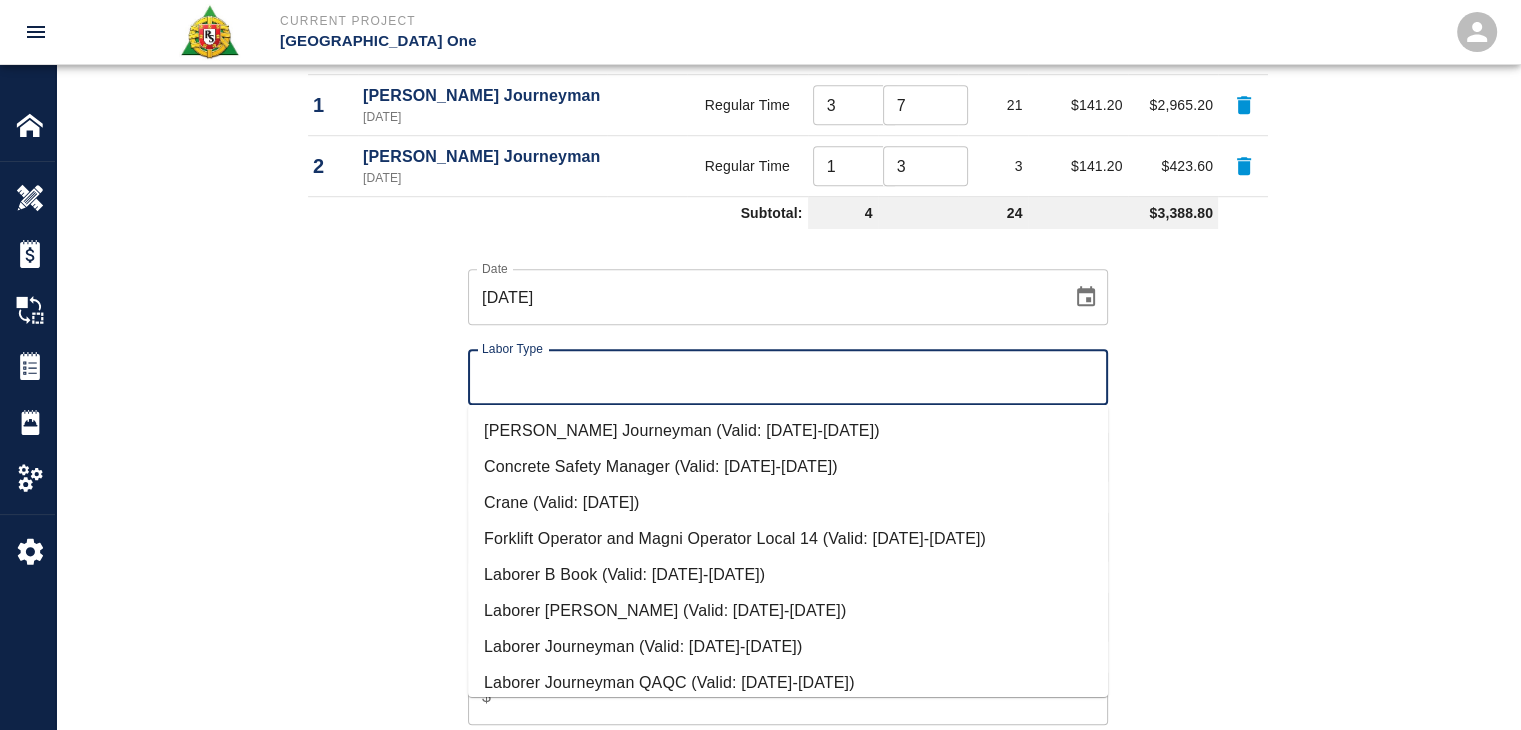 click on "Labor Type" at bounding box center (788, 377) 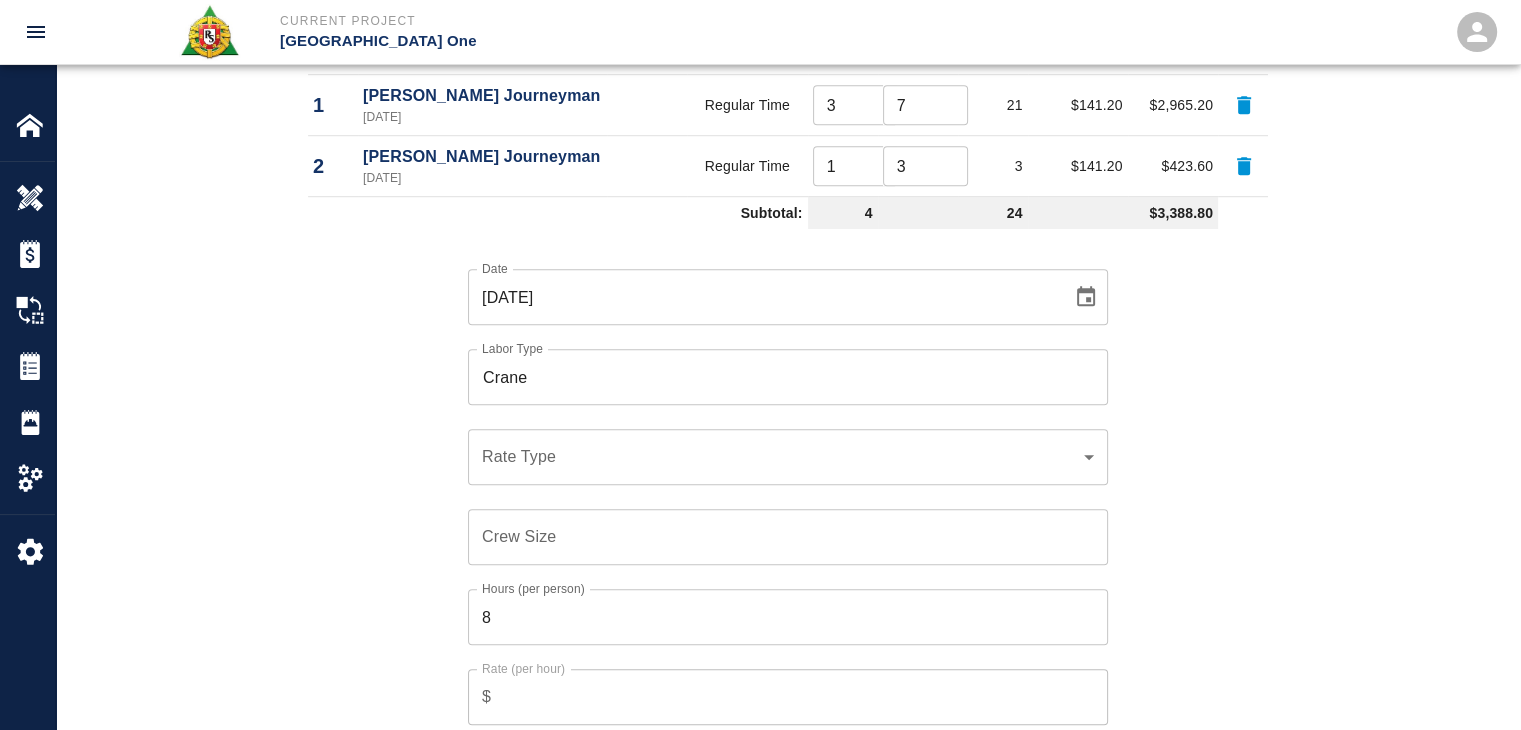 click on "​ Rate Type" at bounding box center (788, 457) 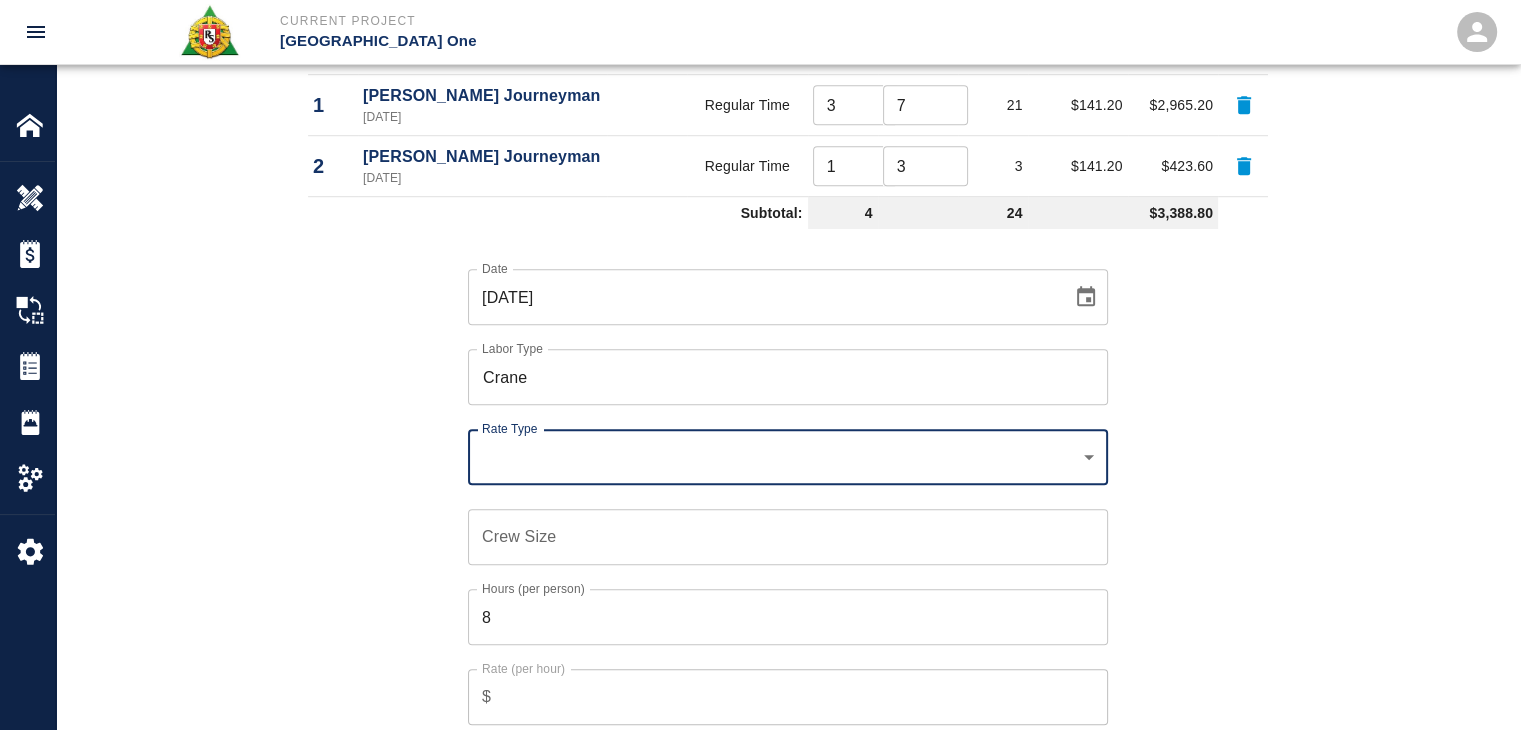 click on "​ Rate Type" at bounding box center [788, 457] 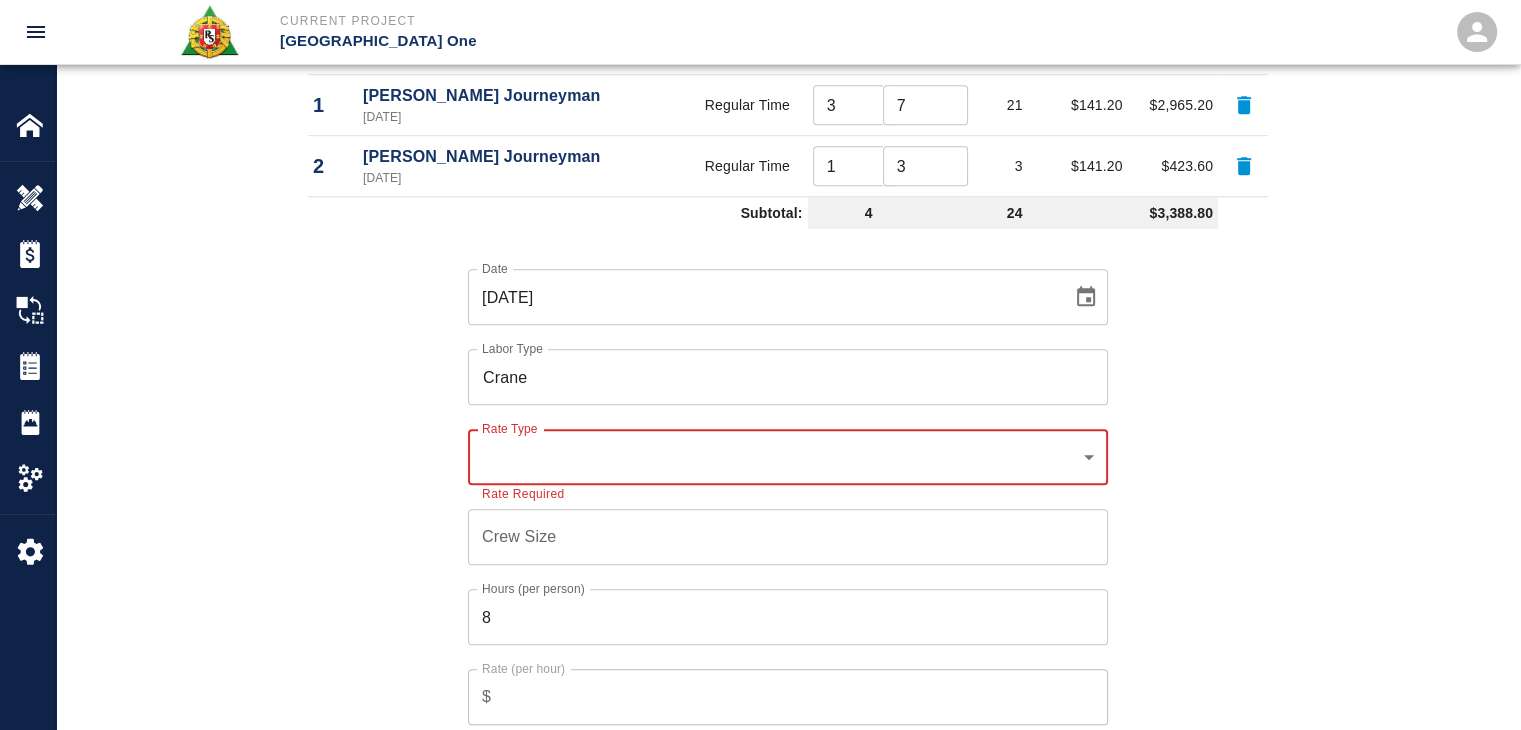 click on "Current Project JFK Terminal One Home JFK Terminal One Overview Estimates Change Orders Tickets Daily Reports Project Settings Settings Powered By Terms of Service  |  Privacy Policy Add Ticket Ticket Number 1208 Ticket Number PCO Number 1823 PCO Number Start Date  07/10/2025 Start Date  End Date End Date Work Description R&S carpenters worked on framing the 2 columns for Level #1 east pier SN2 FW: JFK-1 Spot Network.
Breakdown:
3 carpenters 7hrs
1 Carpenter Foreman 3hrs x Work Description Notes Mark - Missing rate for Carpenter Foreman  x Notes Subject framing the 2 columns for Level #1 east pier SN2 FW: JFK-1 Spot Network. Subject Invoice Number Invoice Number Invoice Date Invoice Date Upload Attachments (8.4MB of 50MB limit) Choose file 07-09-25 TB.1.jpg Choose file 07-09-25 TB.2.jpg Choose file 07-09-25 TB.3.jpg Choose file 07-09-25 TB.4.jpg Choose file 07-09-25 TB.5.jpg Upload Another File Add Costs Switch to Lump Sum Labor Labor Type Cost Code Rate Type Crew Size Hrs / Person Total Hrs Rate / Hr. 1 3 7" at bounding box center (760, -963) 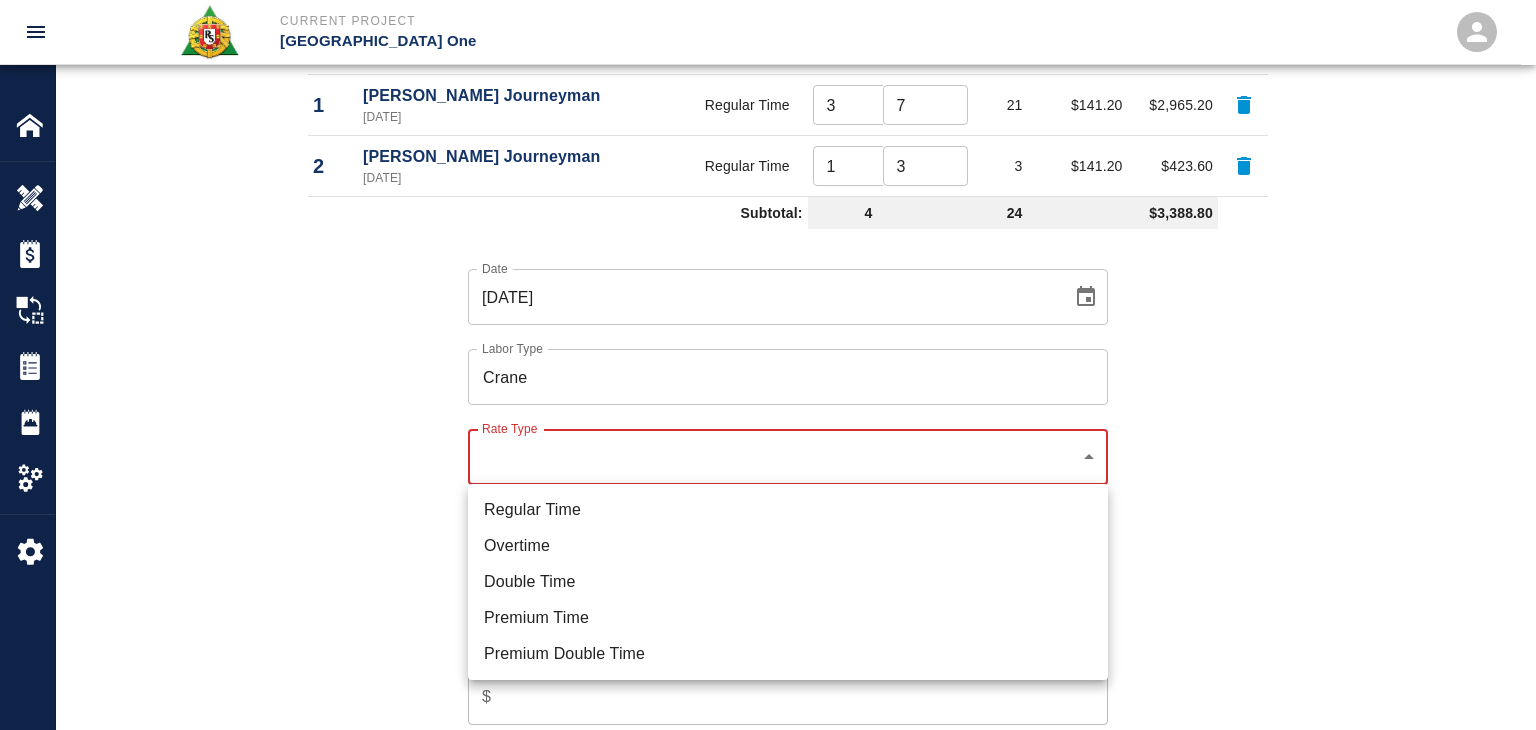 click on "Regular Time" at bounding box center [788, 510] 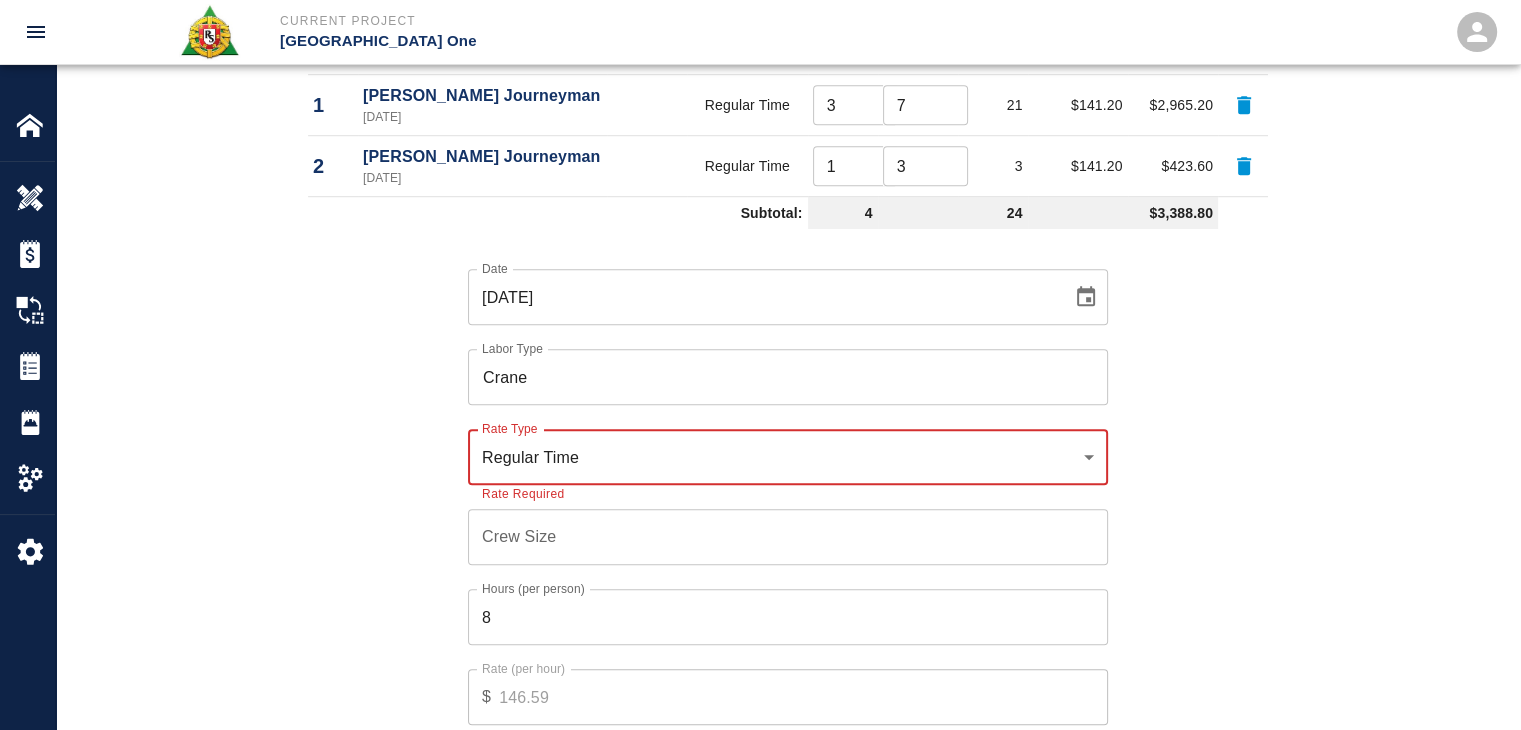 click on "Crew Size" at bounding box center (788, 537) 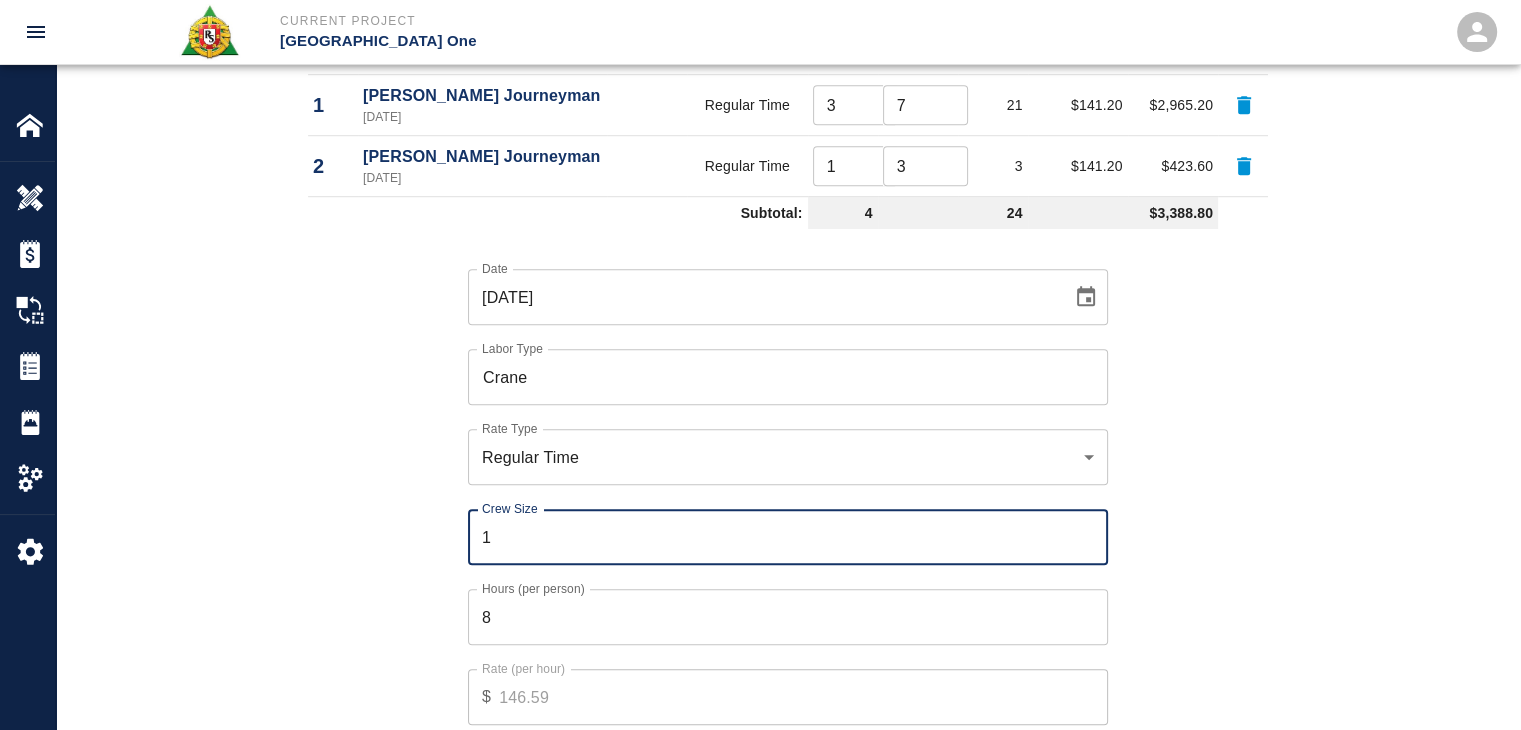 type on "1" 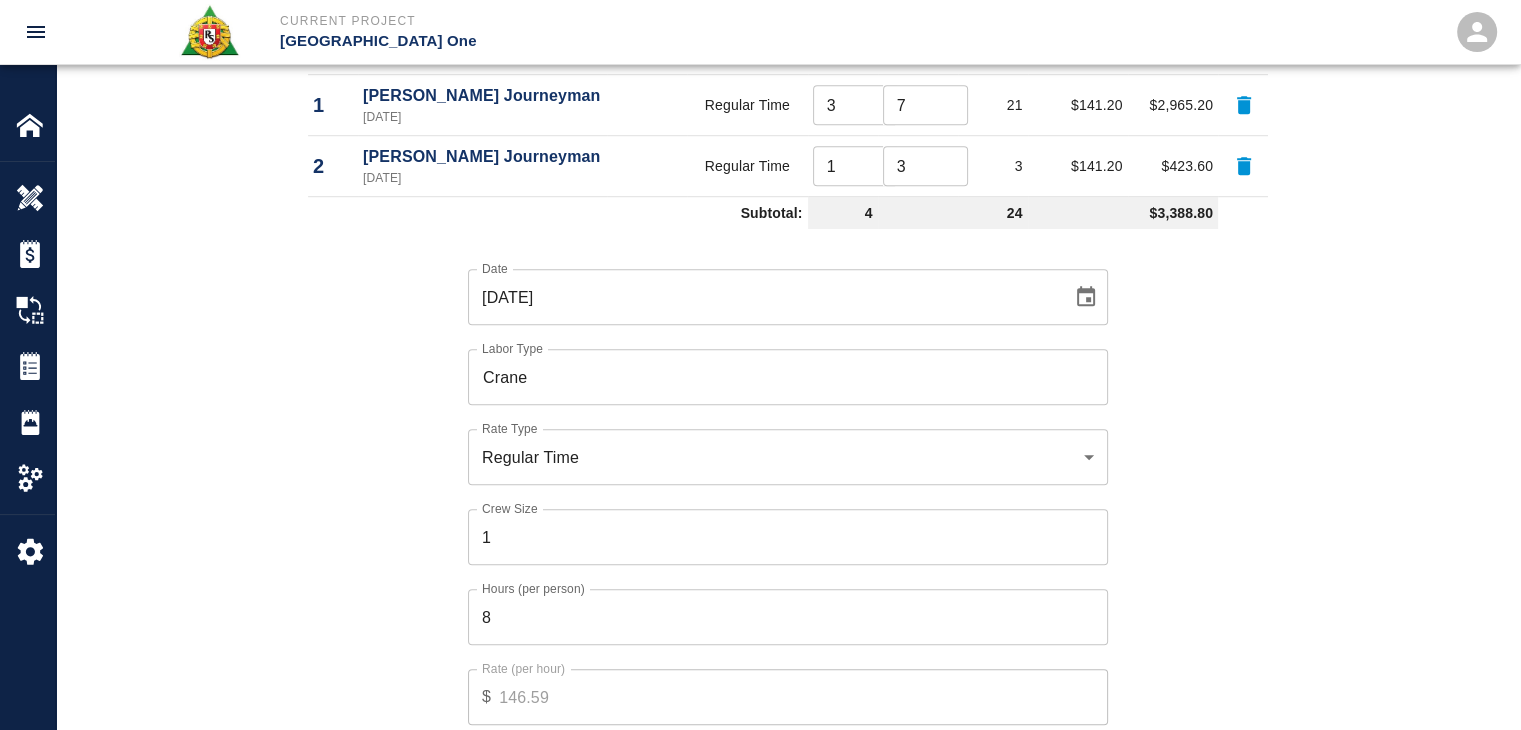 click on "Date 07/10/2025 Date Labor Type Crane Labor Type Rate Type Regular Time rate_rt Rate Type Crew Size 1 Crew Size Hours (per person) 8 Hours (per person) Rate (per hour) $ 146.59 Rate (per hour) Cancel Add Labor" at bounding box center (776, 511) 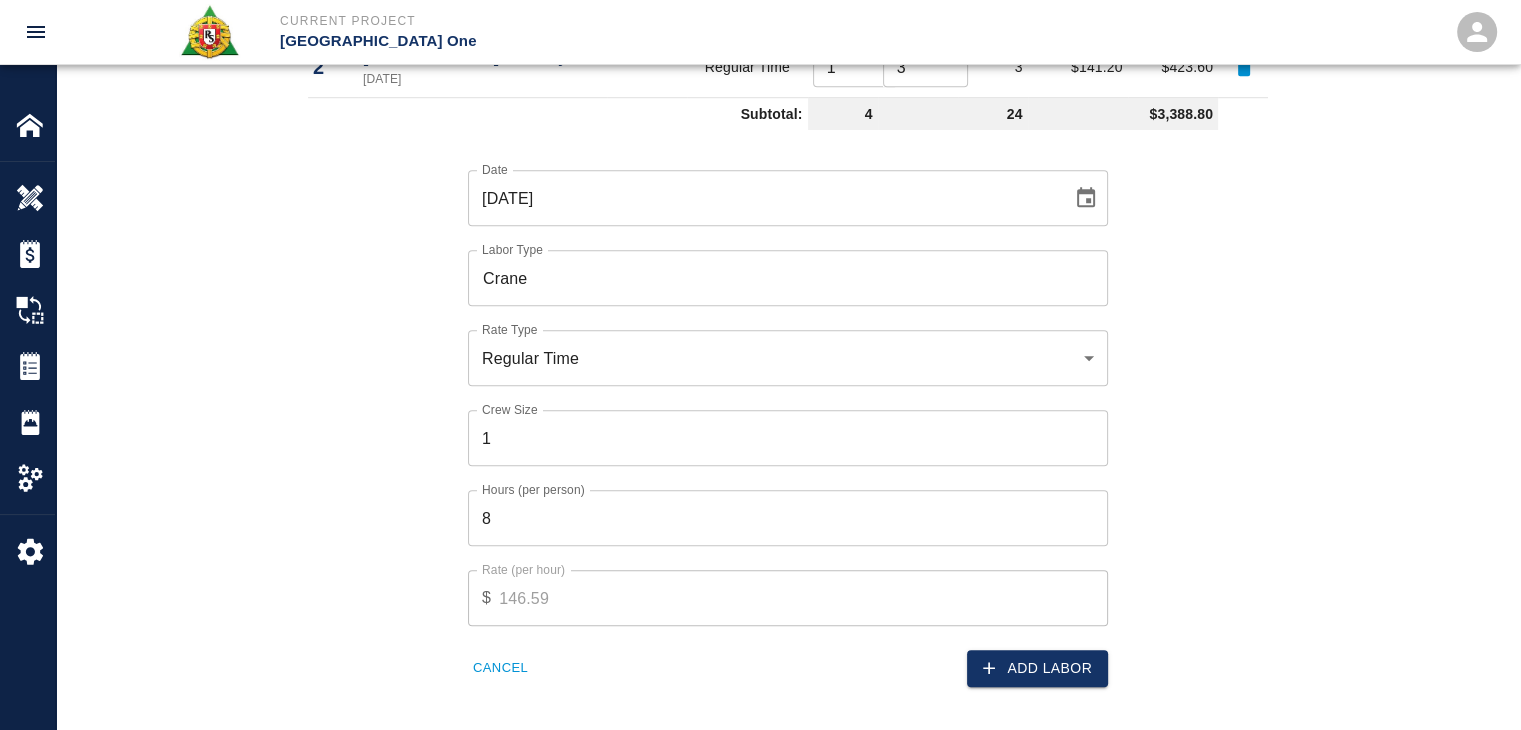 scroll, scrollTop: 1430, scrollLeft: 0, axis: vertical 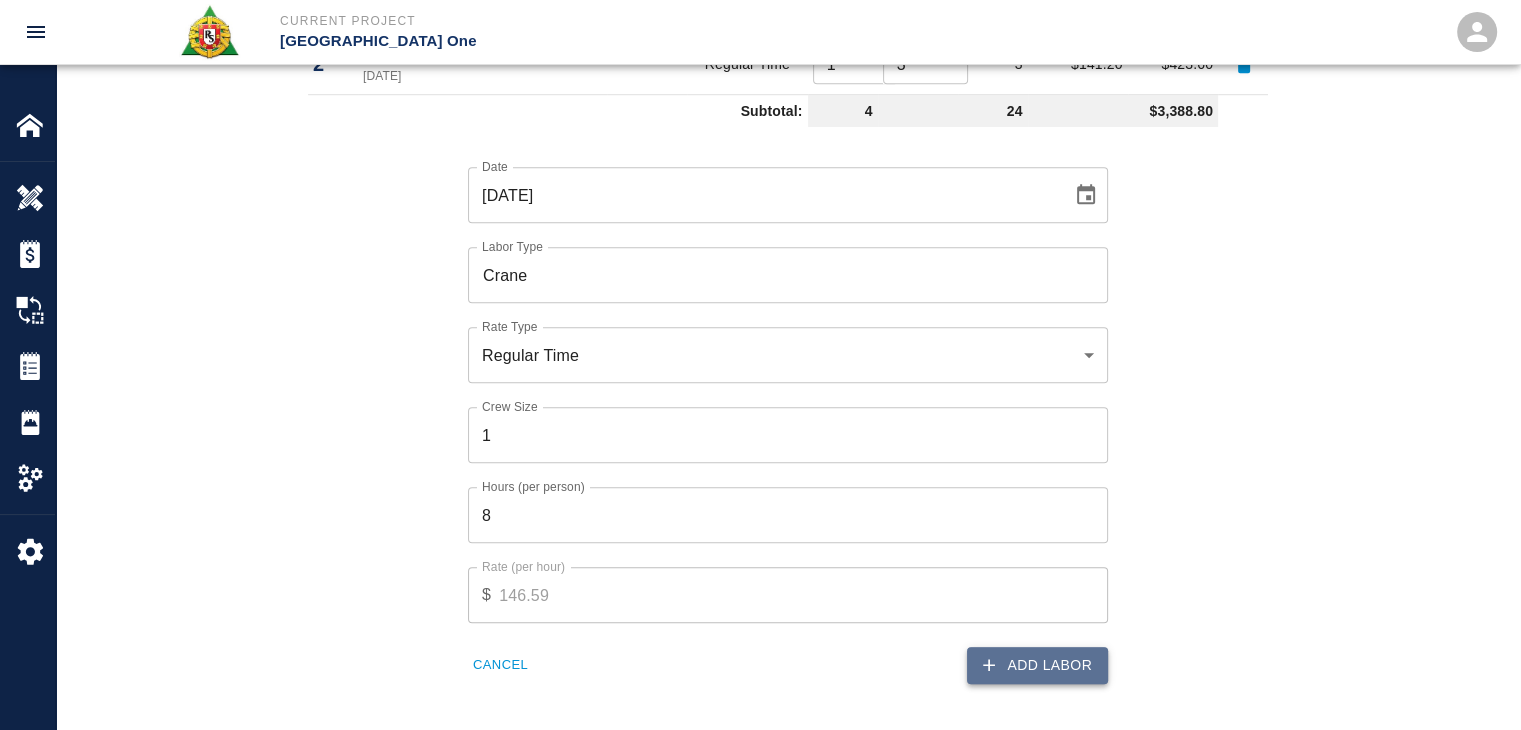 click 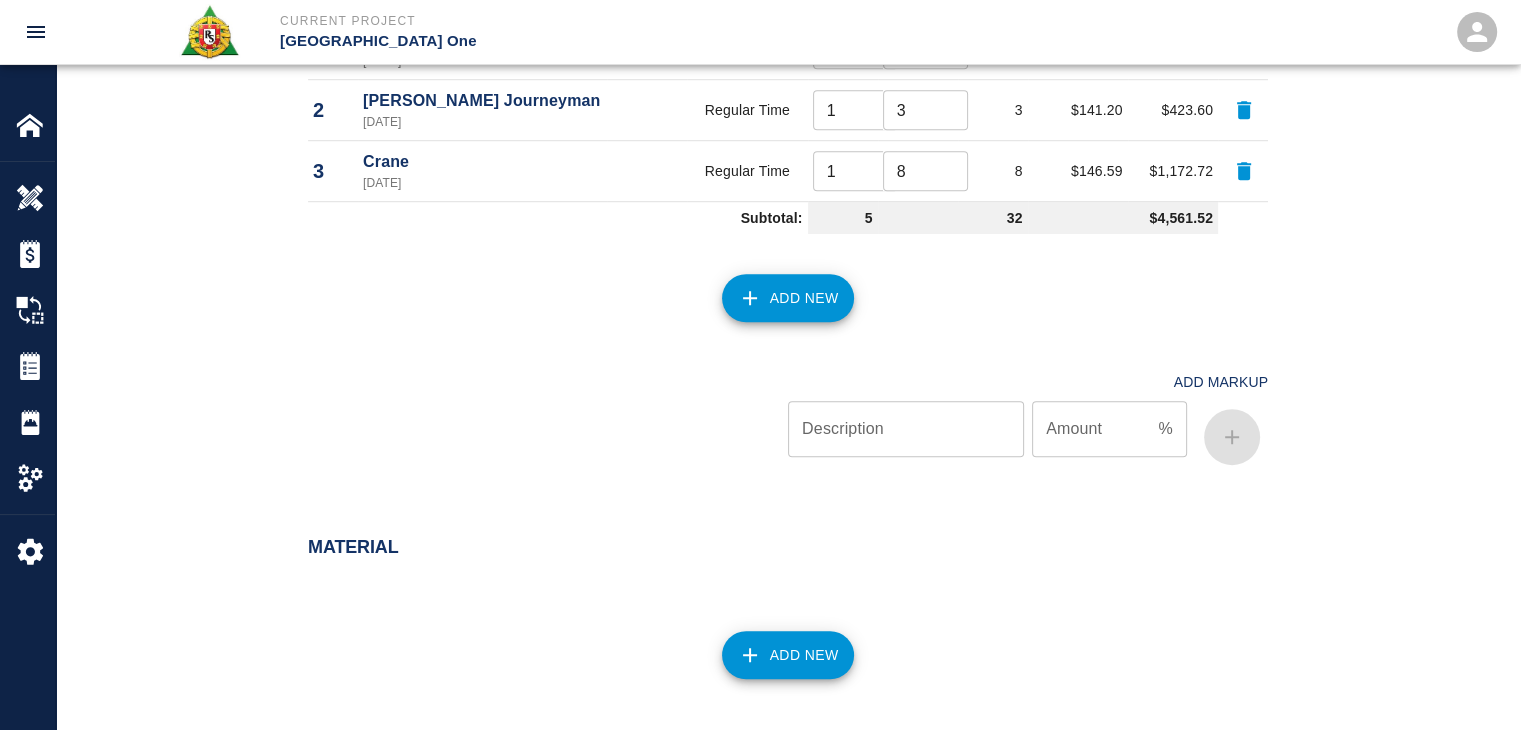 scroll, scrollTop: 1380, scrollLeft: 0, axis: vertical 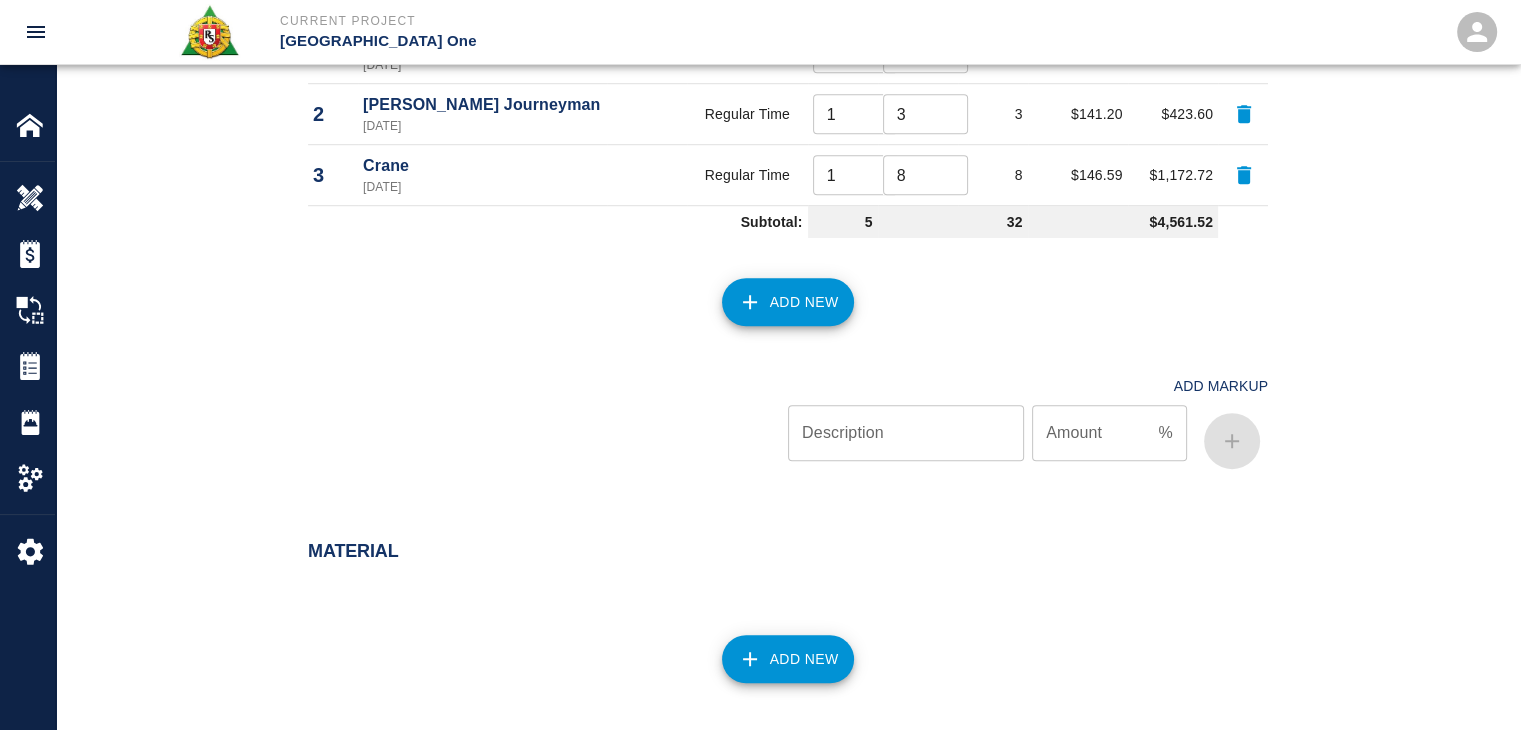 click 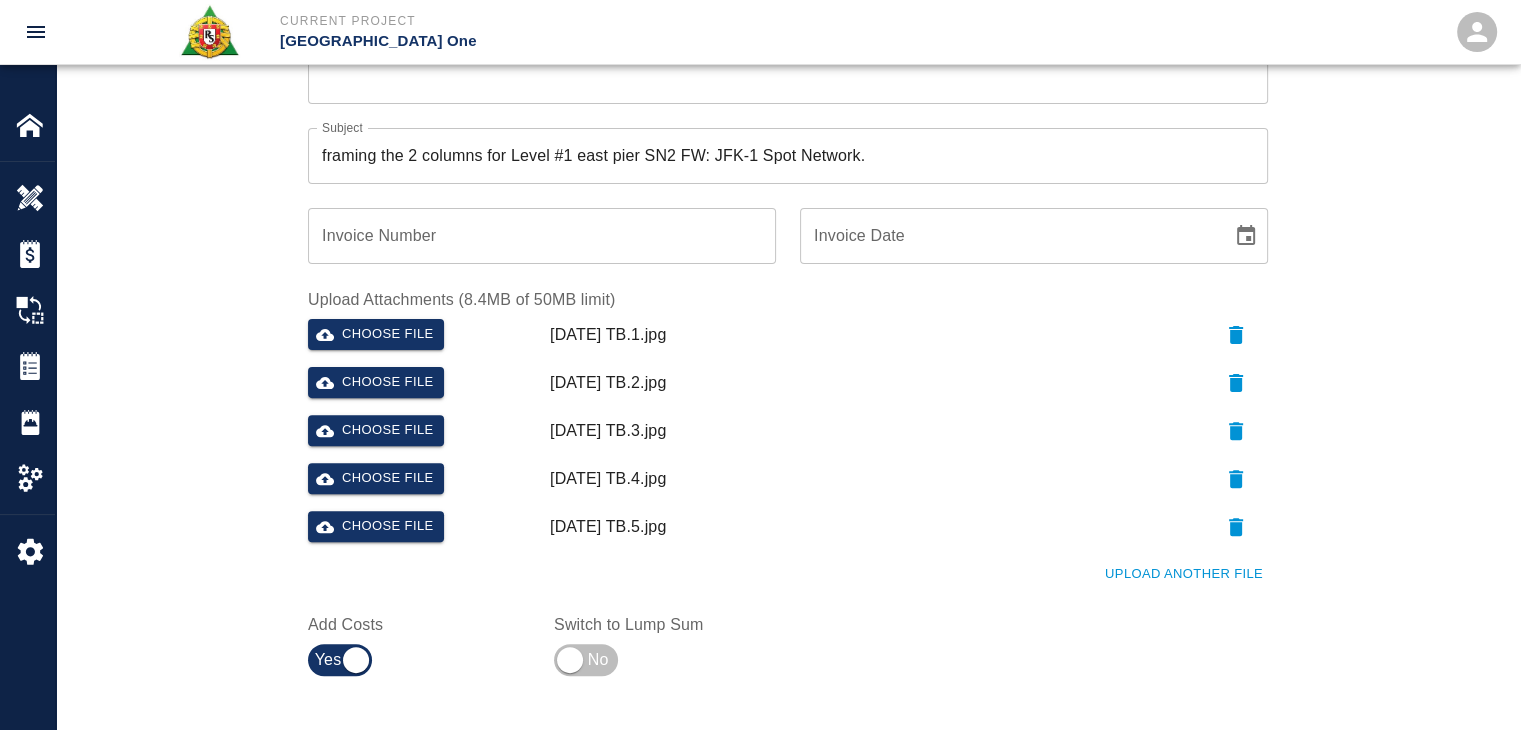 scroll, scrollTop: 0, scrollLeft: 0, axis: both 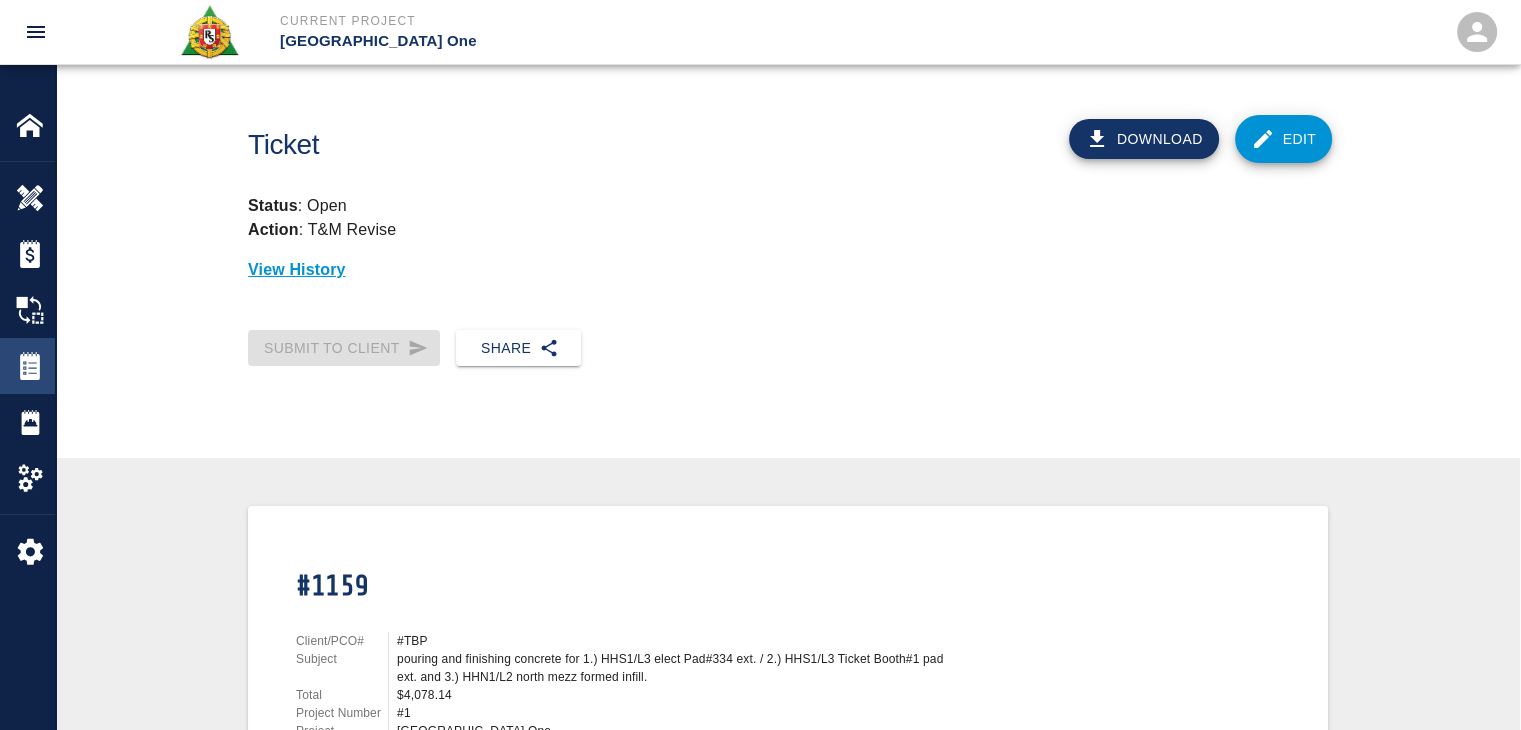 click at bounding box center [30, 366] 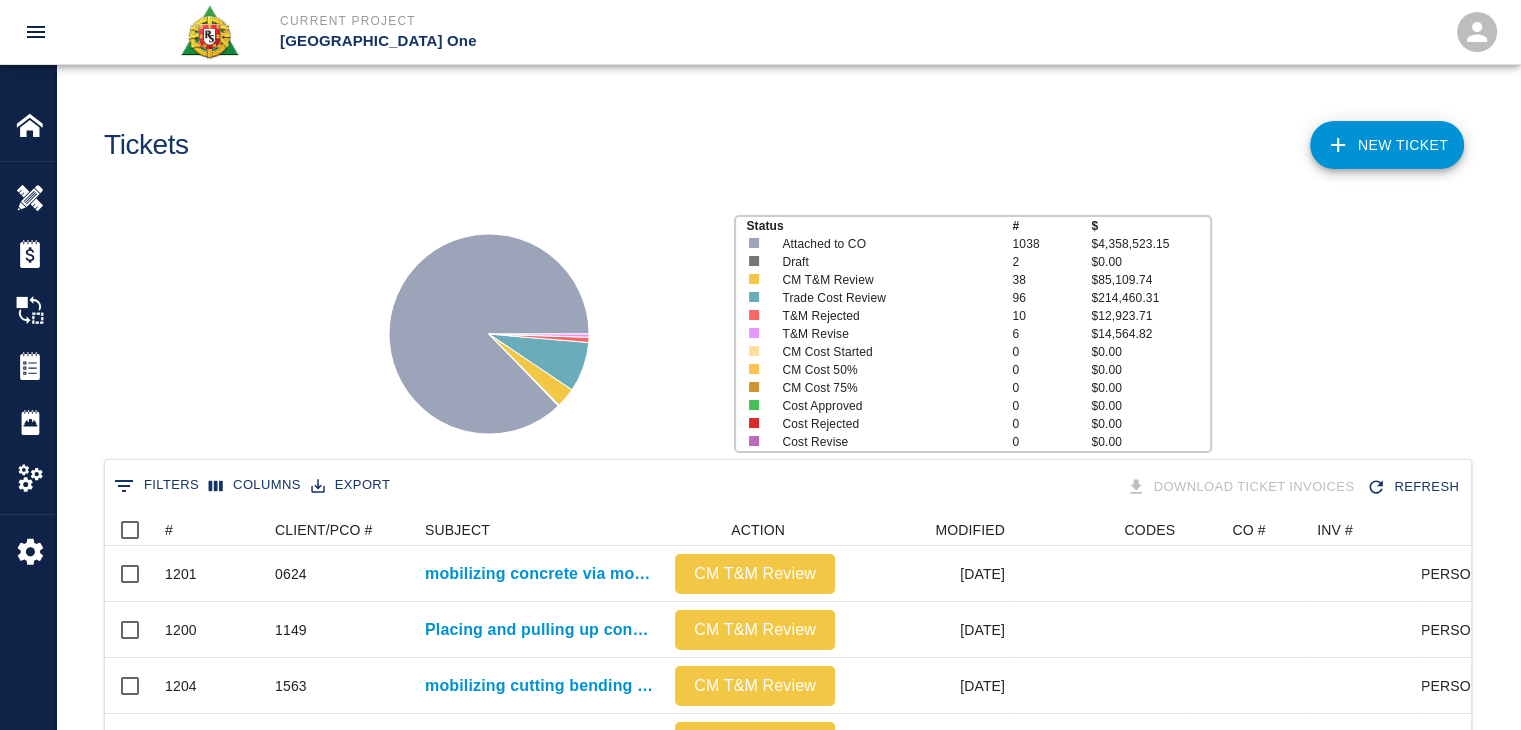 scroll, scrollTop: 16, scrollLeft: 16, axis: both 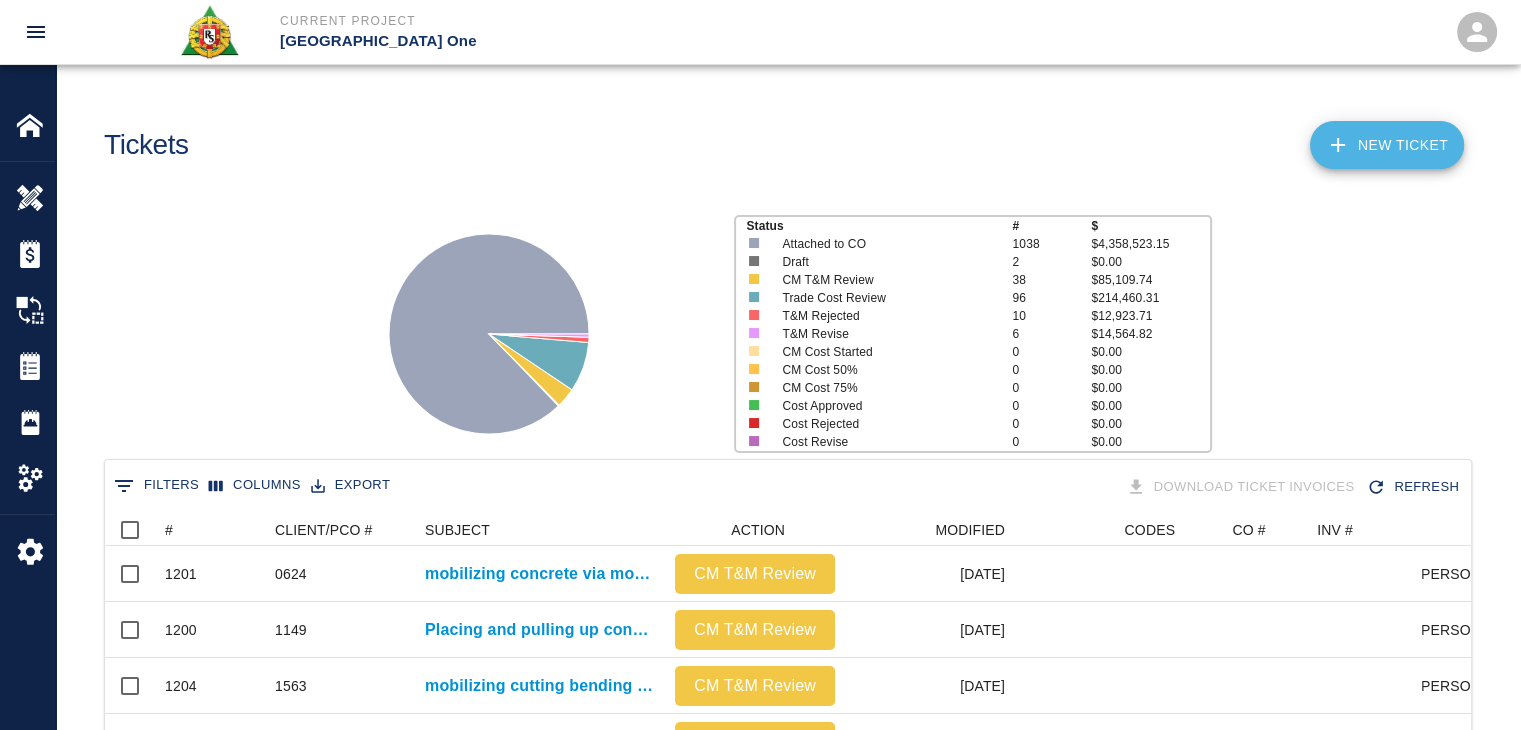 click on "NEW TICKET" at bounding box center (1387, 145) 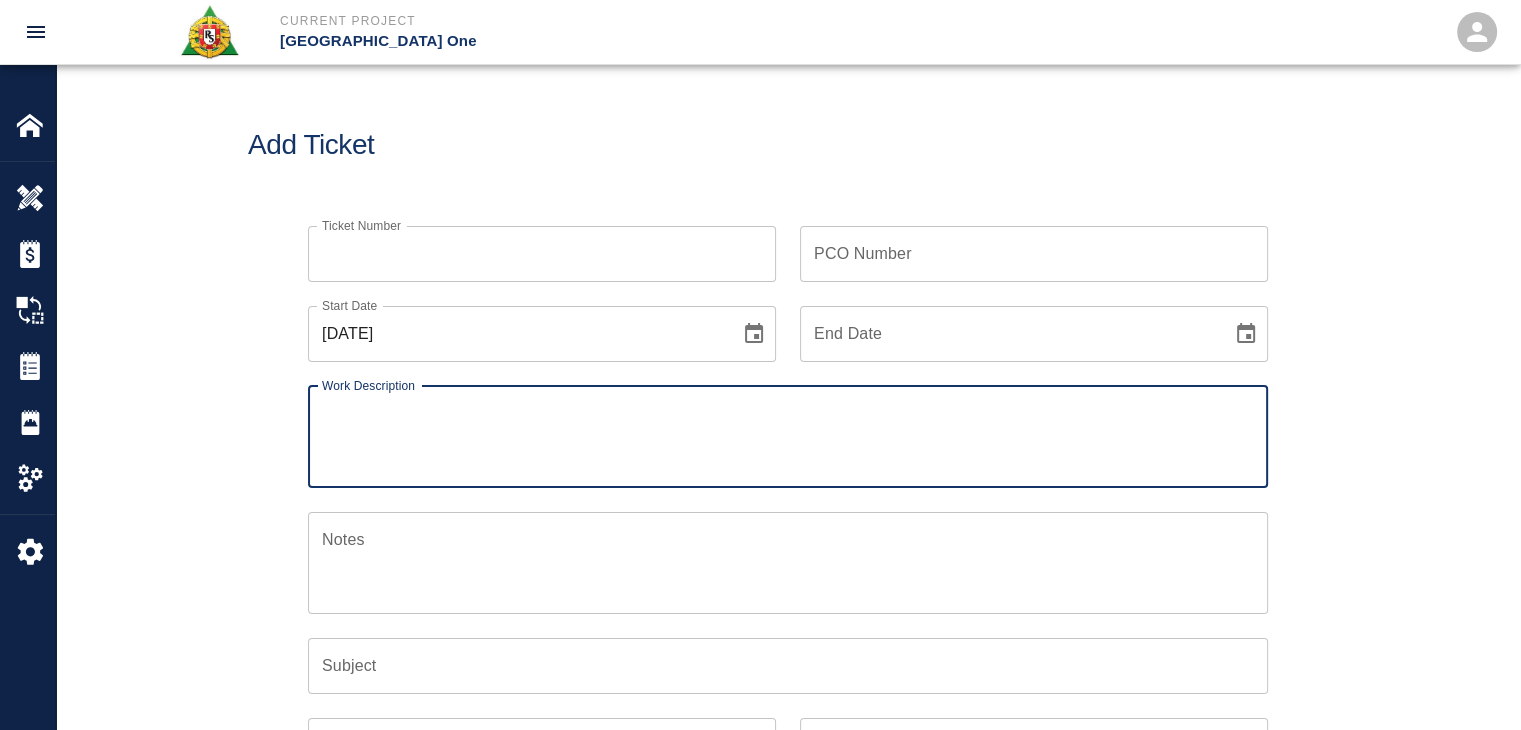 click on "Ticket Number" at bounding box center [542, 254] 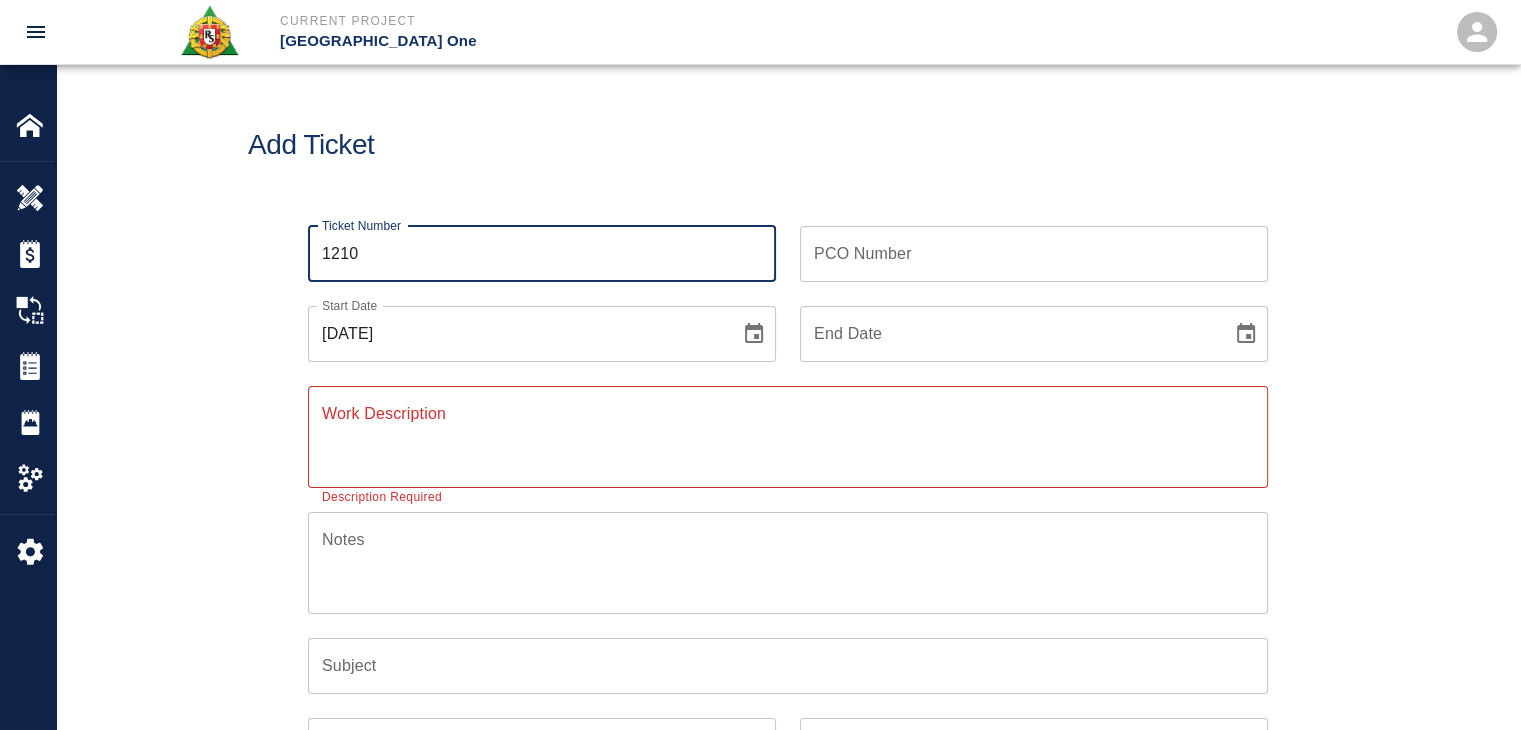 type on "1210" 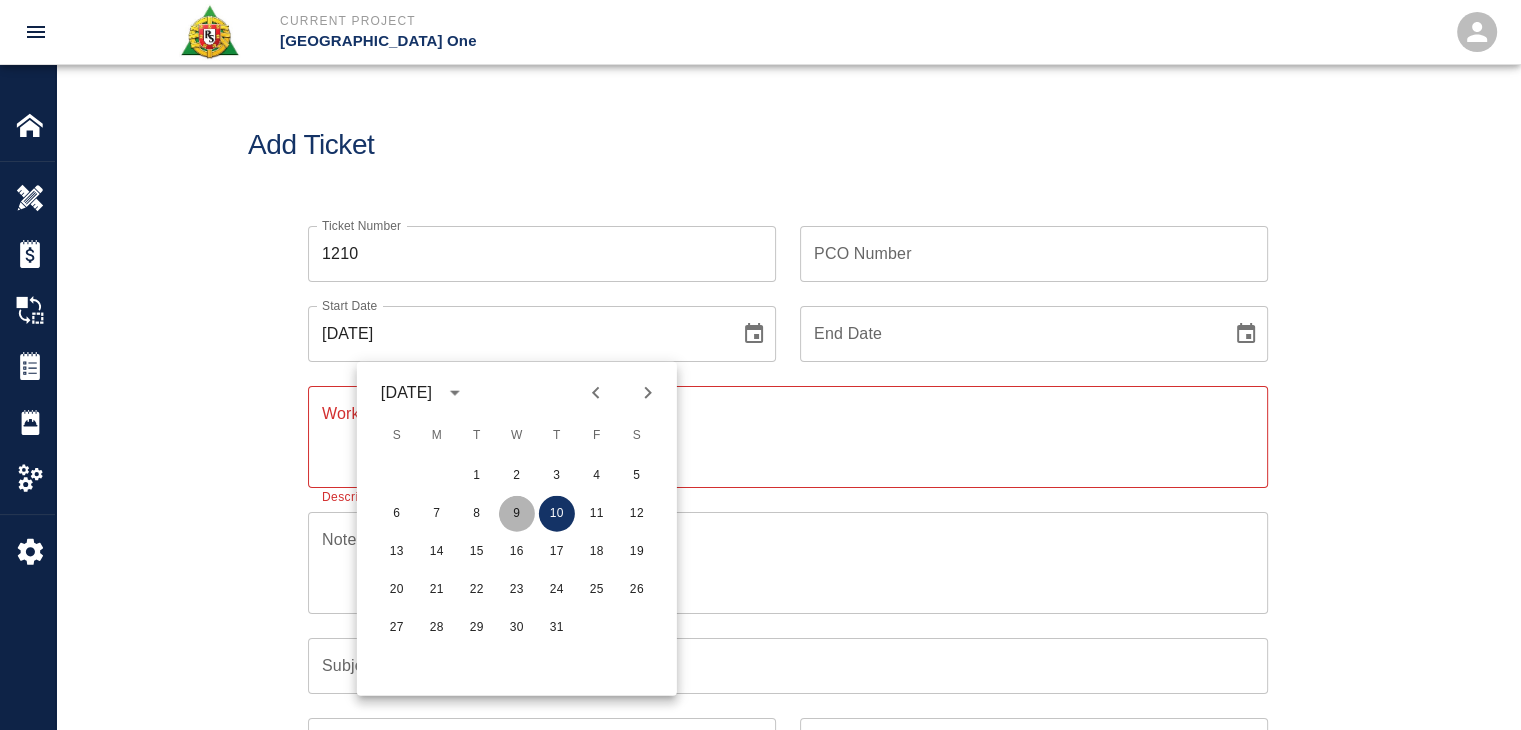 click on "9" at bounding box center (517, 514) 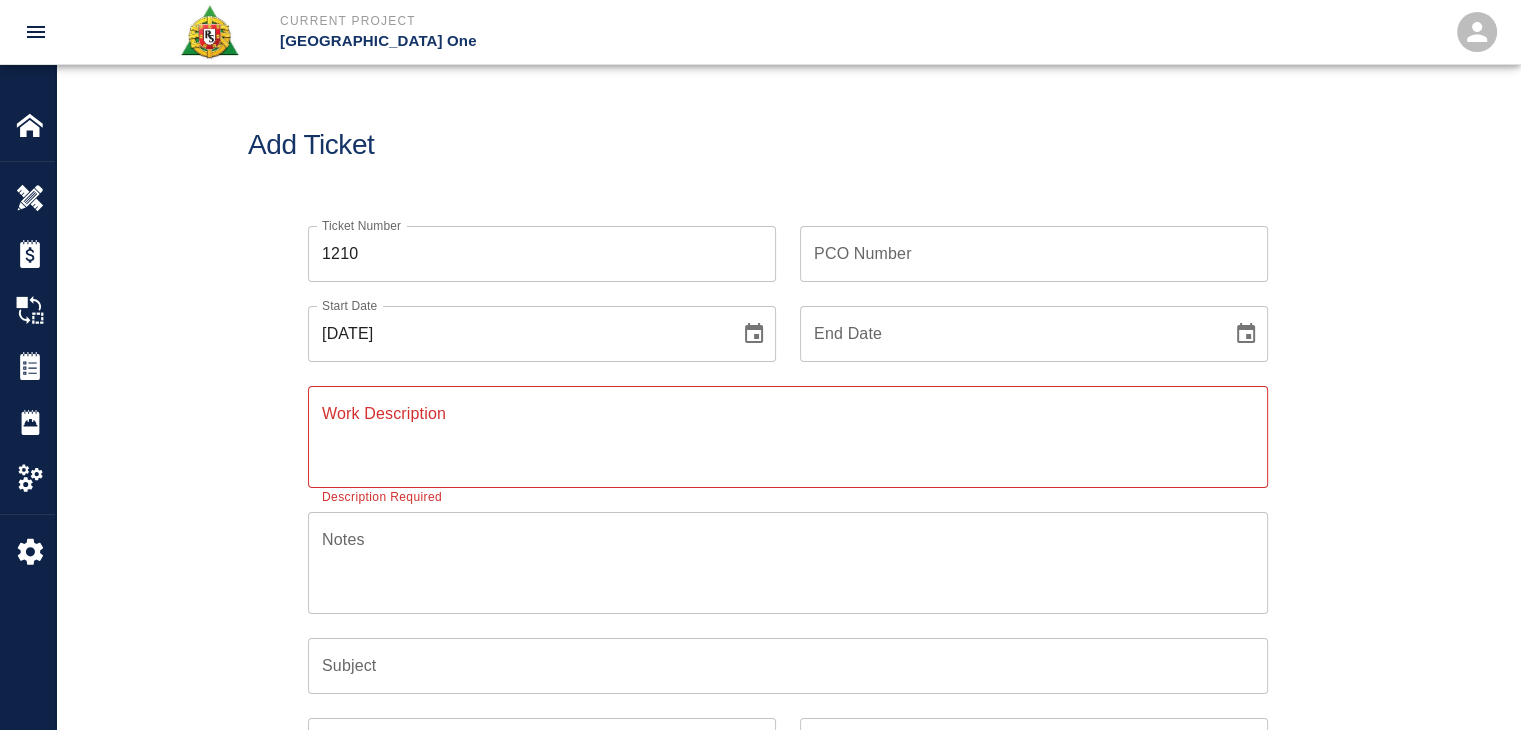 click on "Ticket Number 1210 Ticket Number PCO Number PCO Number Start Date  07/09/2025 Start Date  End Date End Date Work Description x Work Description Description Required Notes x Notes Subject Subject Invoice Number Invoice Number Invoice Date Invoice Date Upload Attachments (50MB limit) Choose file No file chosen Upload Another File Add Costs" at bounding box center [788, 602] 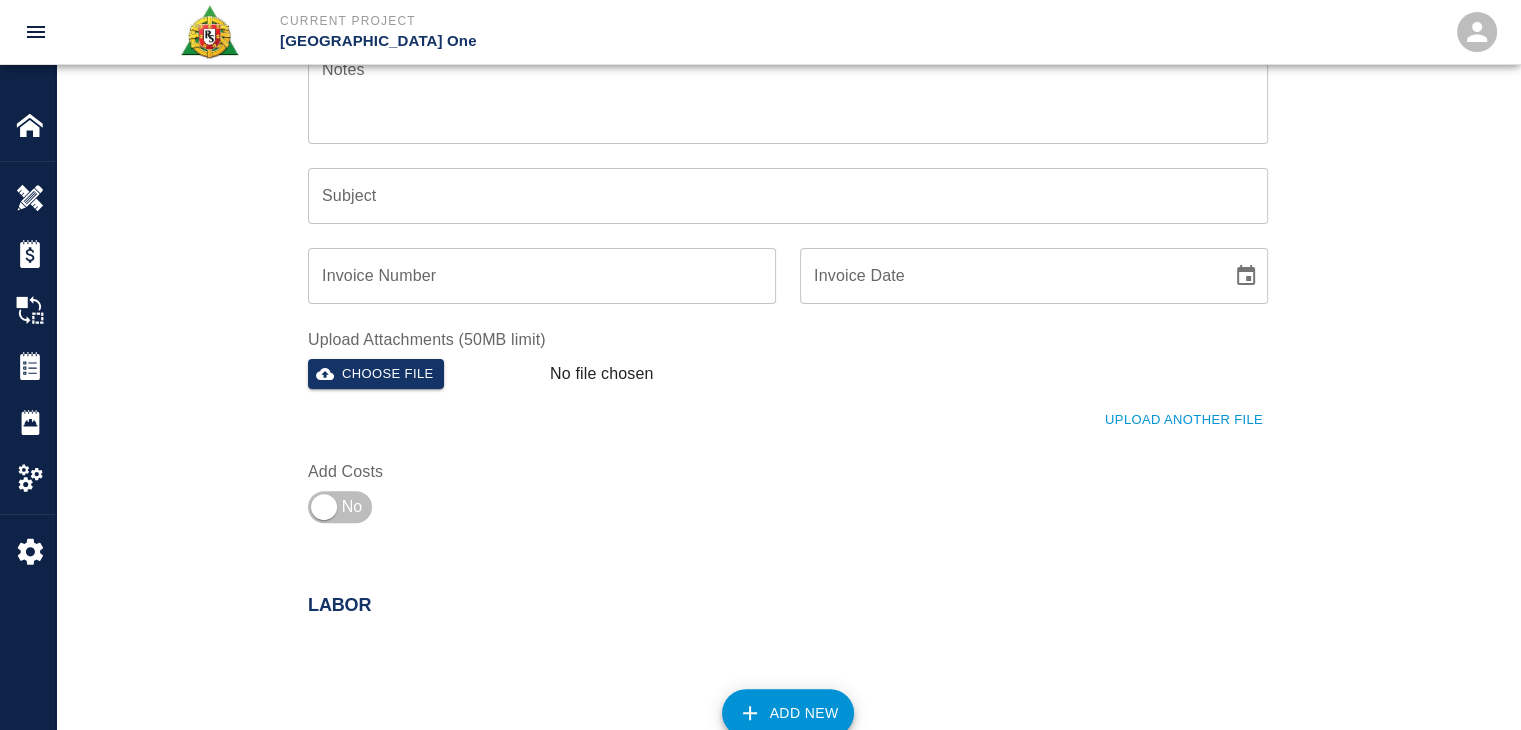 scroll, scrollTop: 712, scrollLeft: 0, axis: vertical 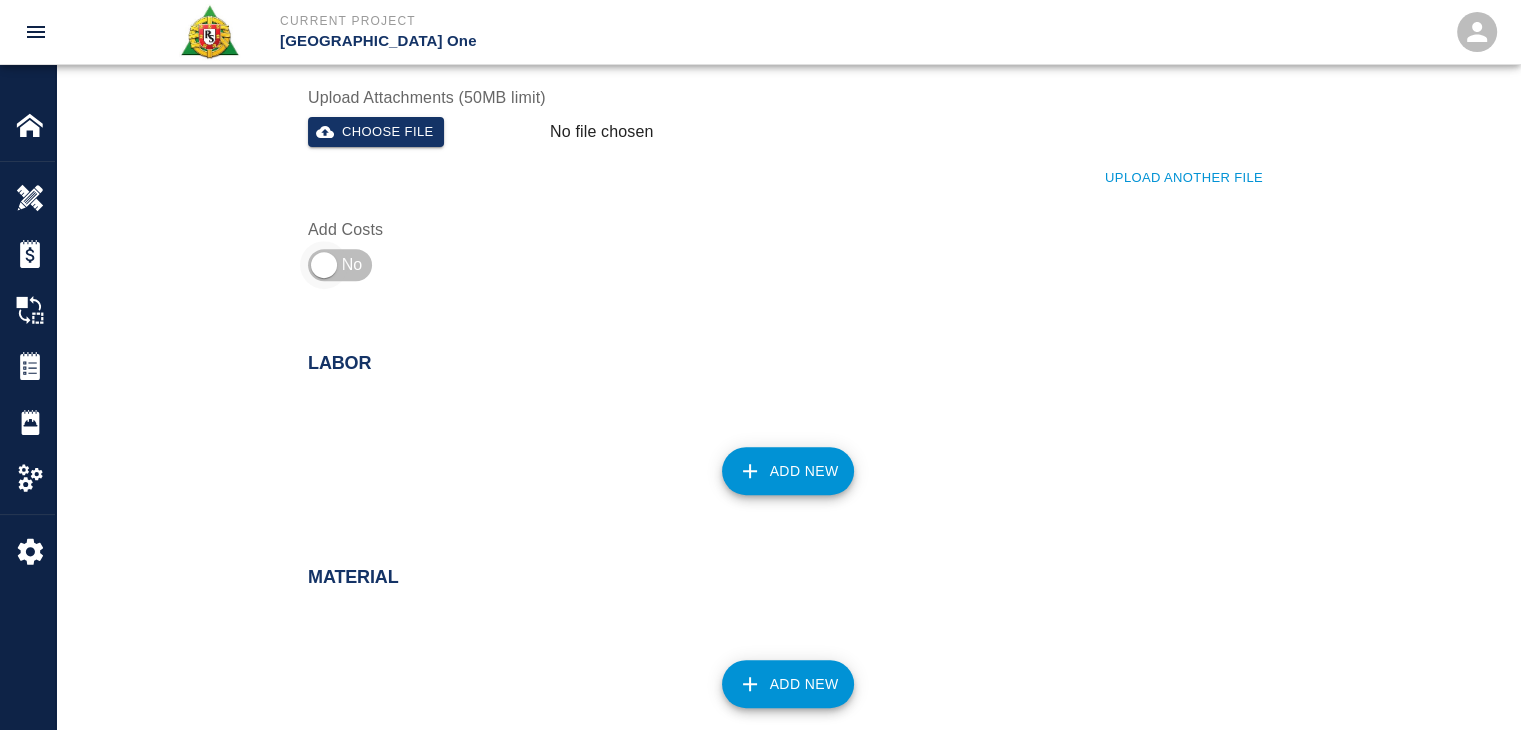 click at bounding box center (324, 265) 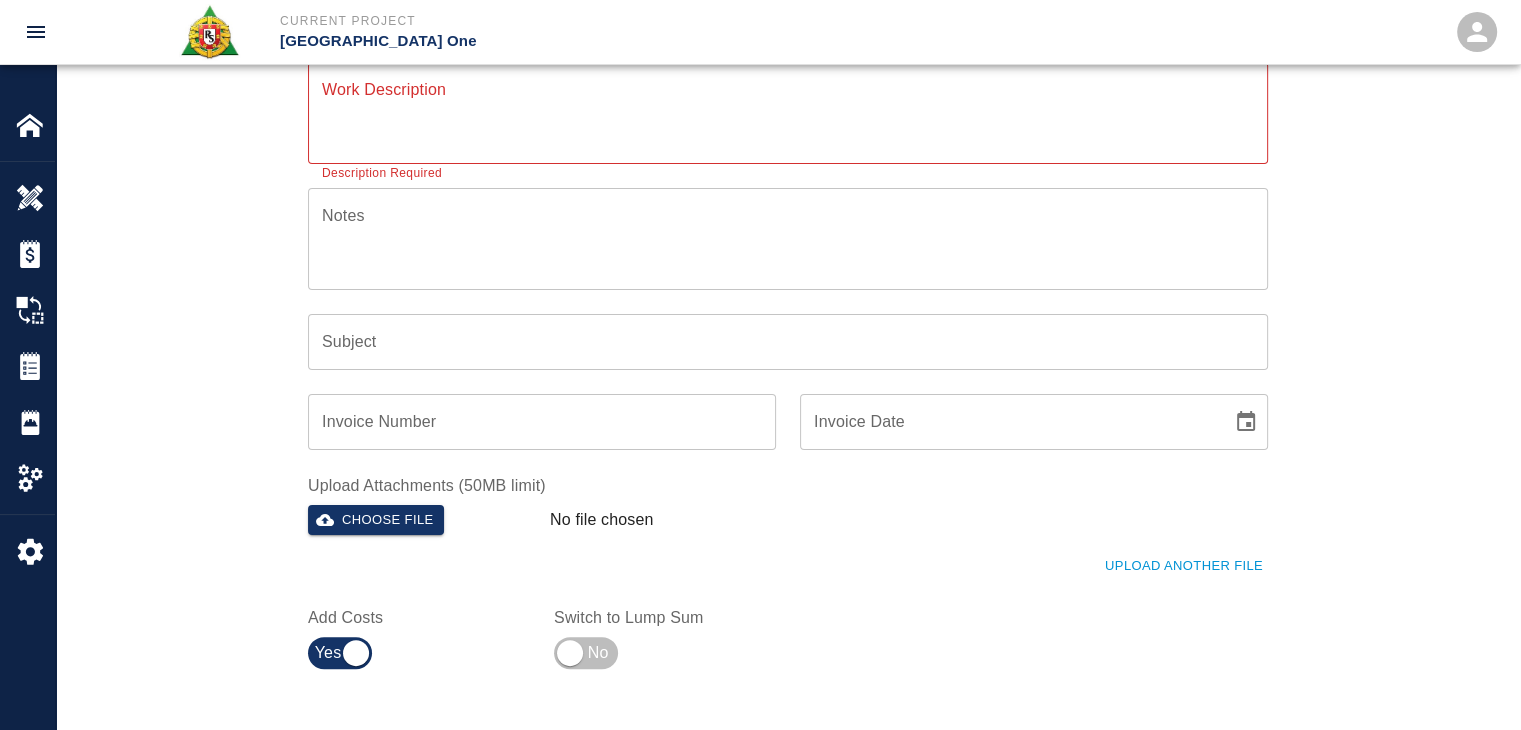 scroll, scrollTop: 0, scrollLeft: 0, axis: both 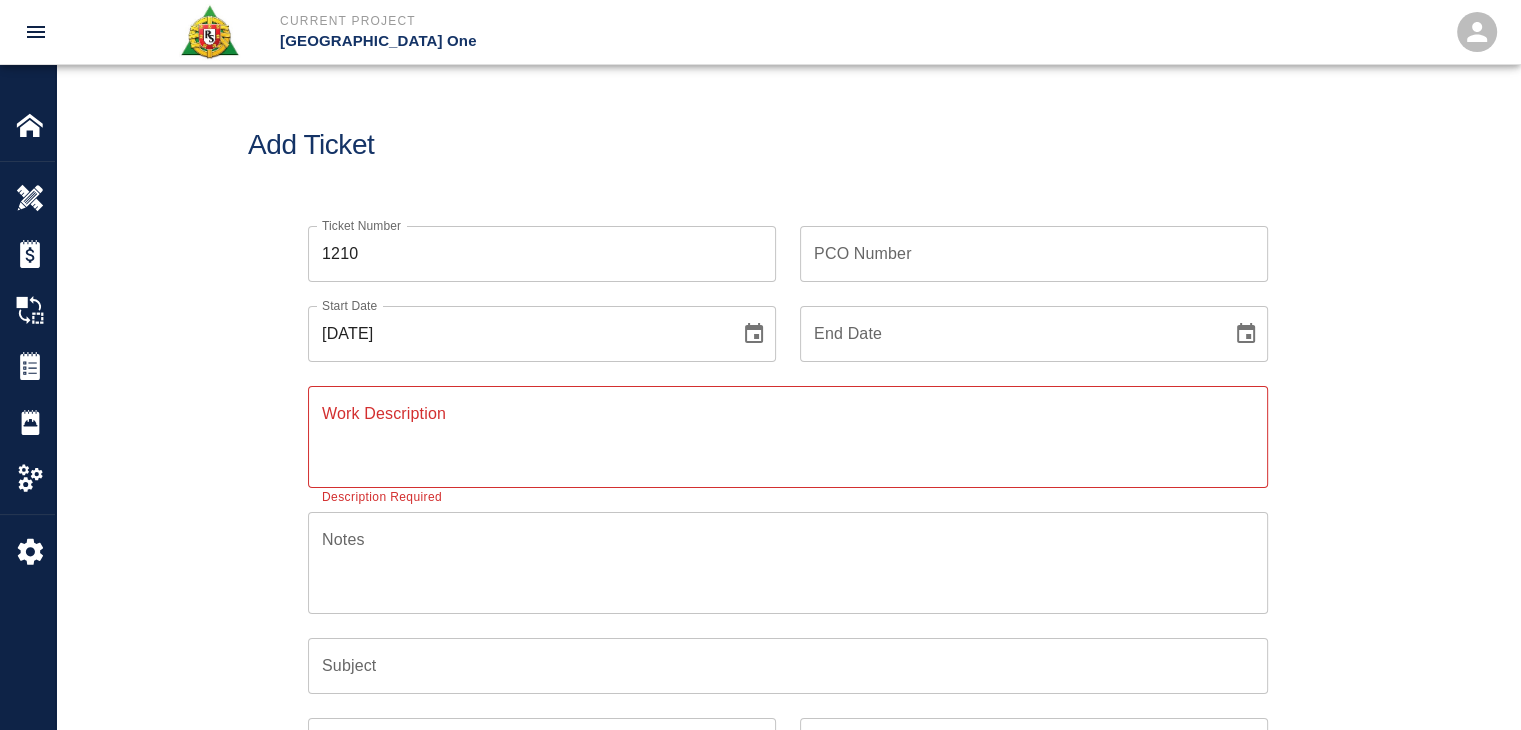 click on "Work Description" at bounding box center [788, 436] 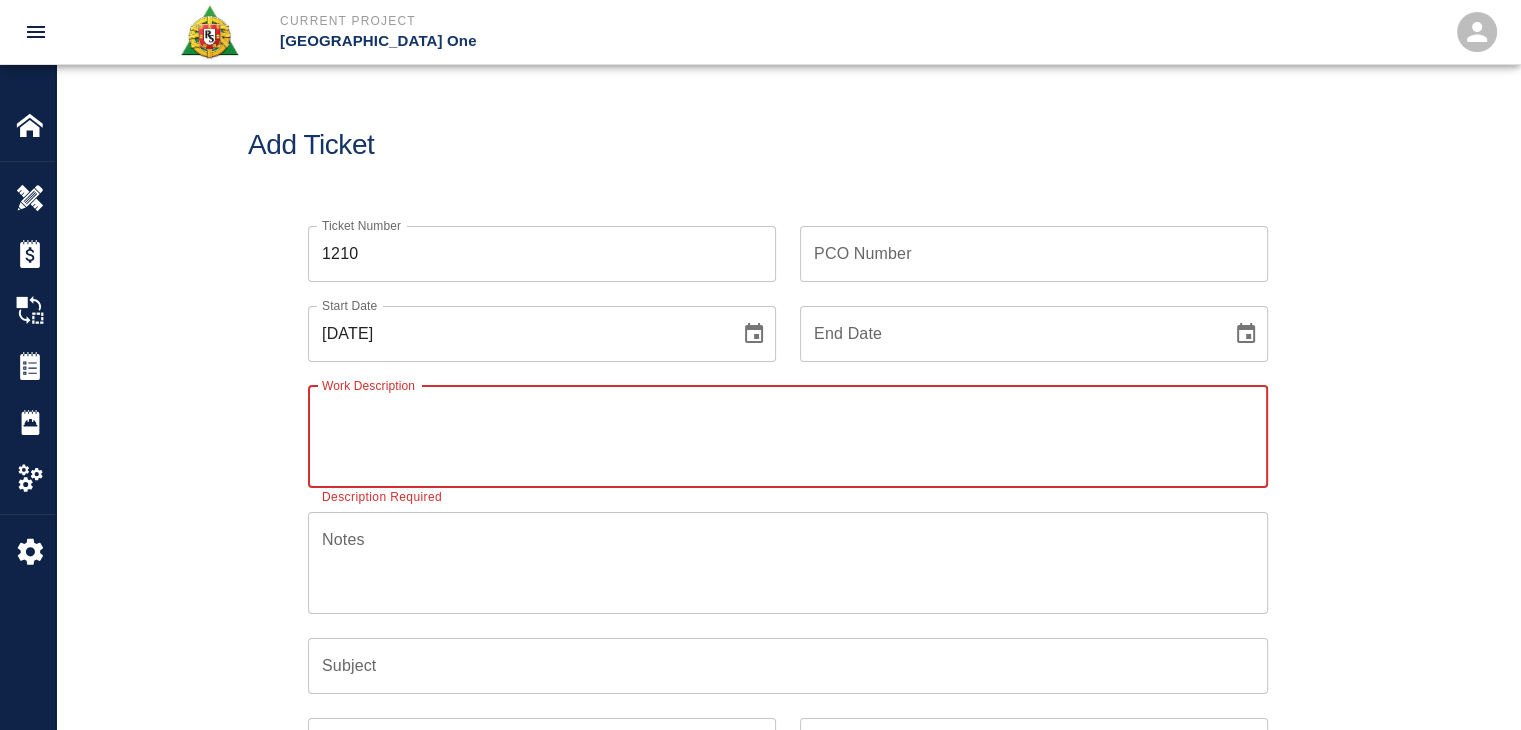 paste on "R&S masons worked on" 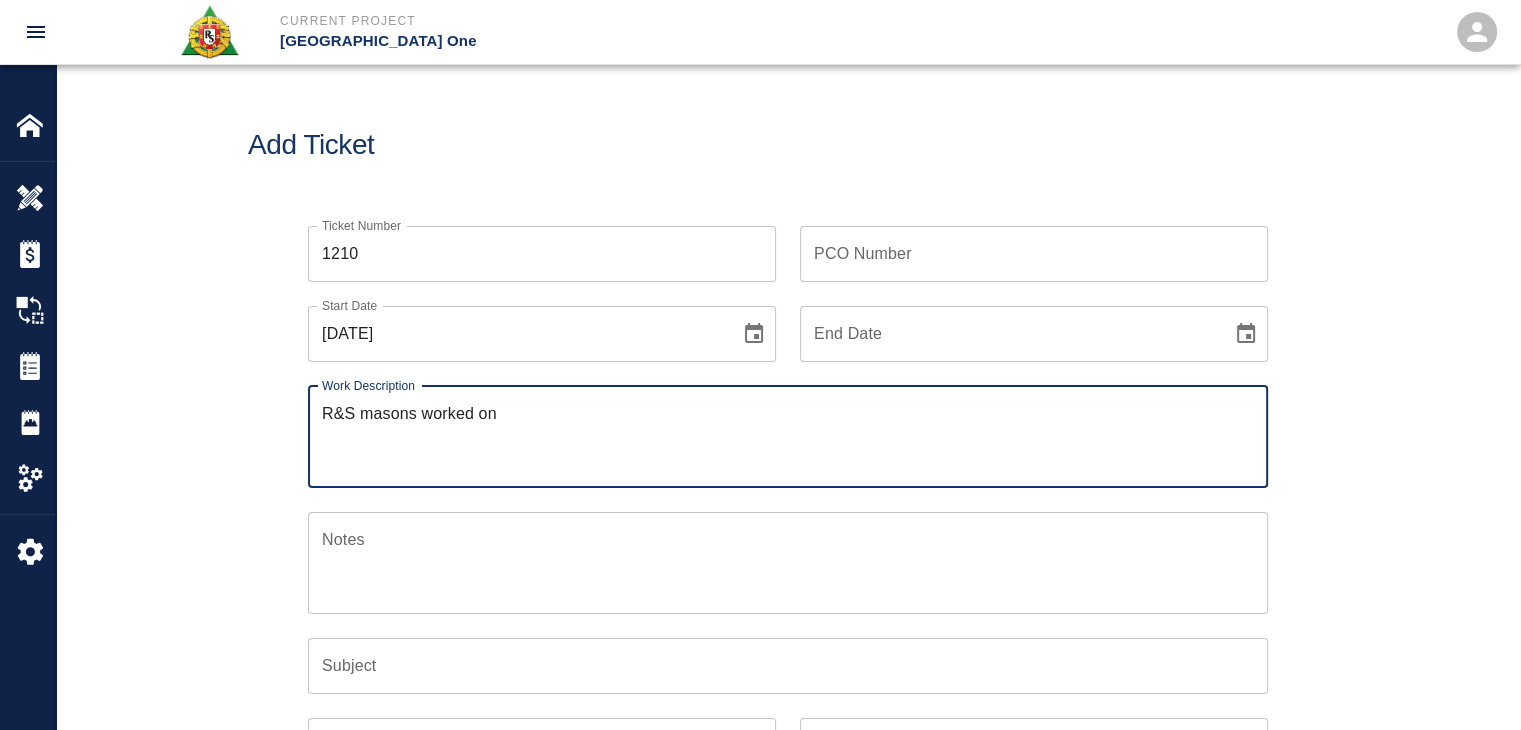 paste on "1 mason grouting and framing drains on west L4 MER
6bags of material
8hrs" 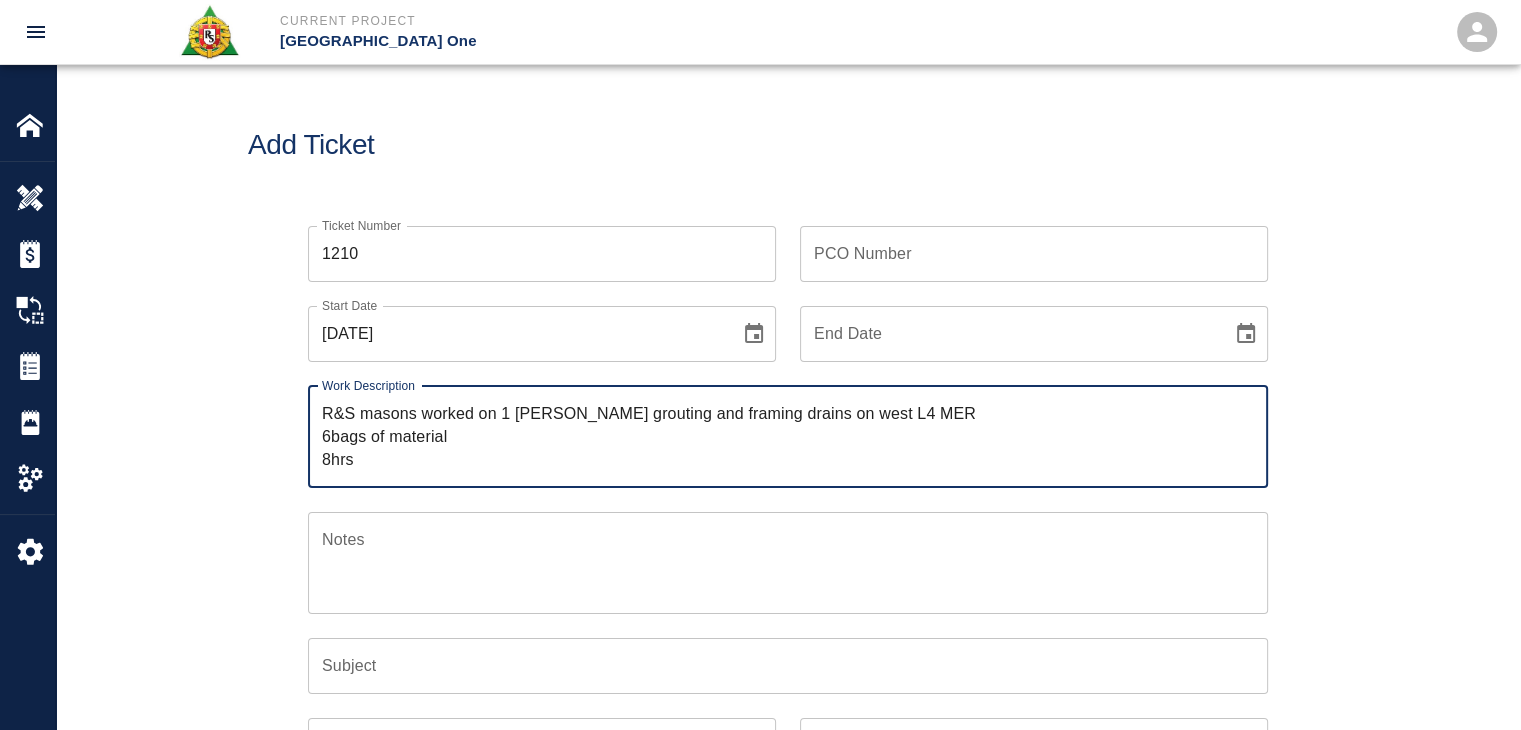 drag, startPoint x: 565, startPoint y: 413, endPoint x: 502, endPoint y: 407, distance: 63.28507 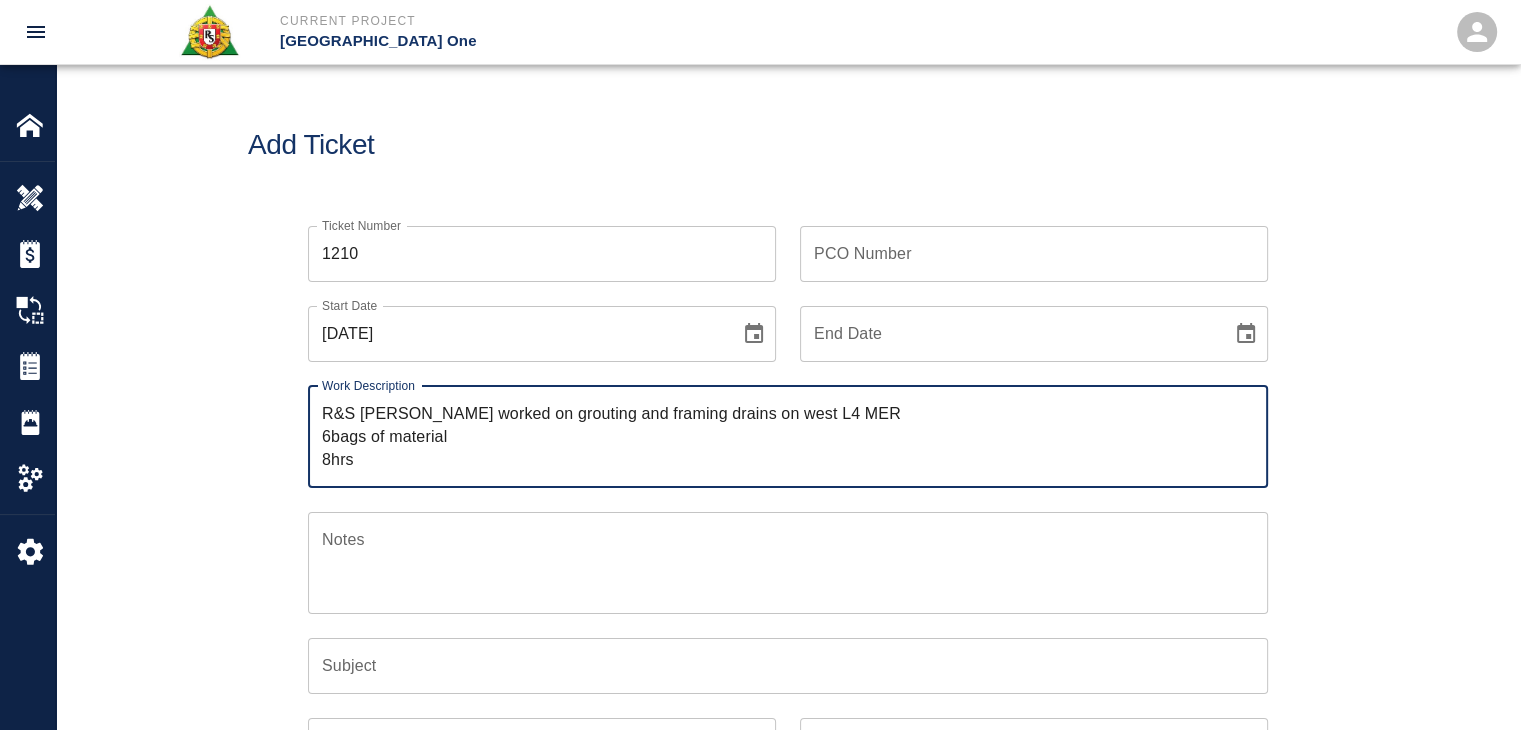 click on "R&S masons worked on grouting and framing drains on west L4 MER
6bags of material
8hrs" at bounding box center [788, 436] 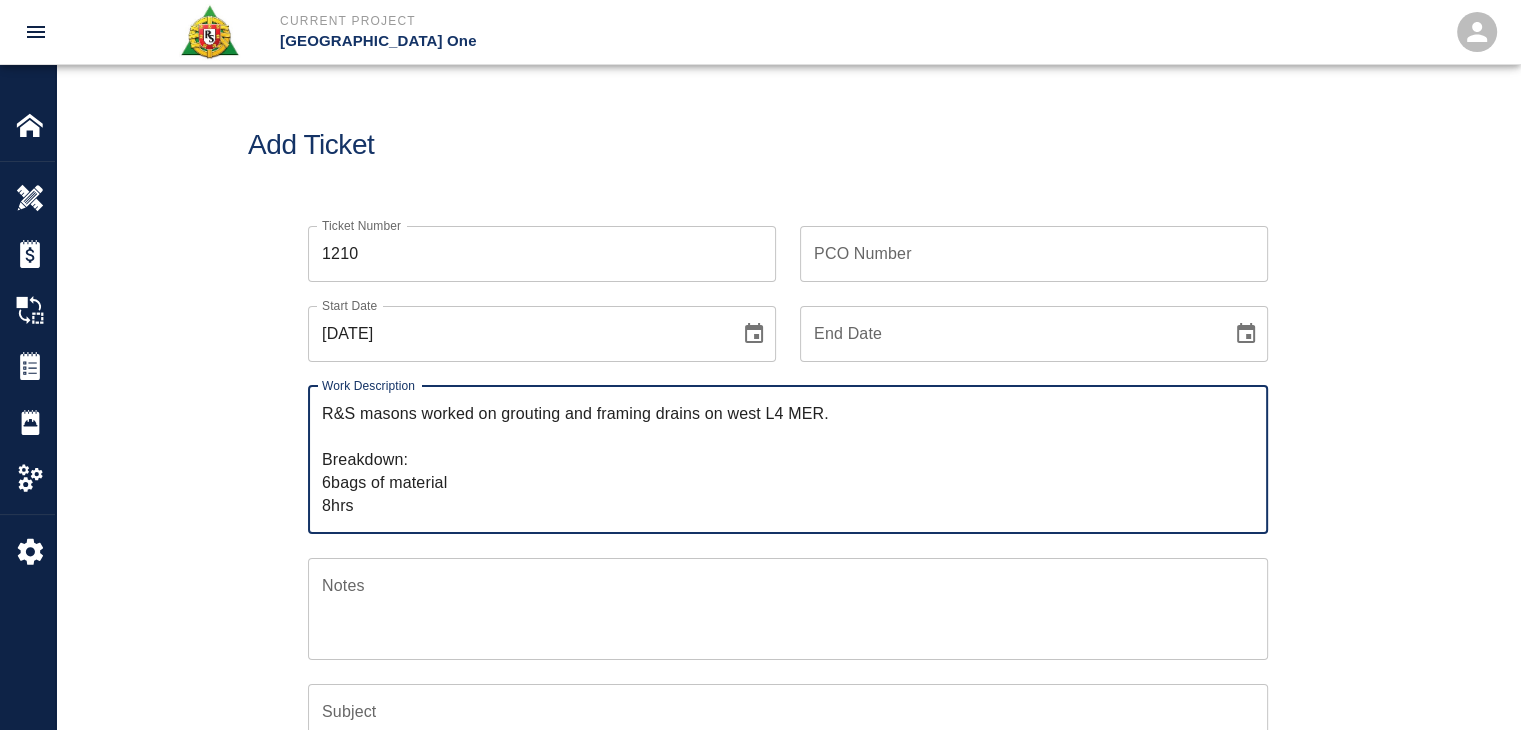 click on "R&S masons worked on grouting and framing drains on west L4 MER.
Breakdown:
6bags of material
8hrs" at bounding box center [788, 459] 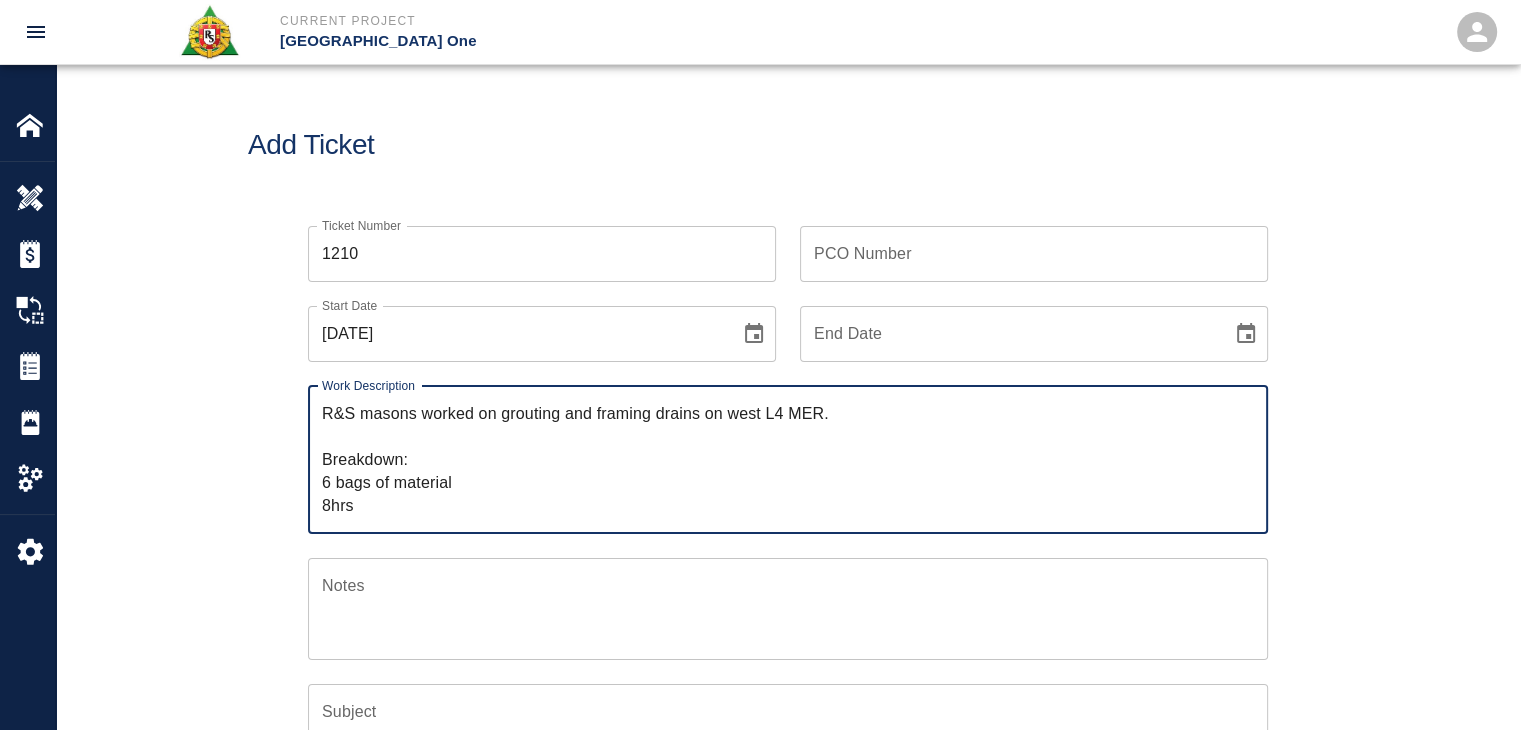 click on "R&S masons worked on grouting and framing drains on west L4 MER.
Breakdown:
6 bags of material
8hrs" at bounding box center [788, 459] 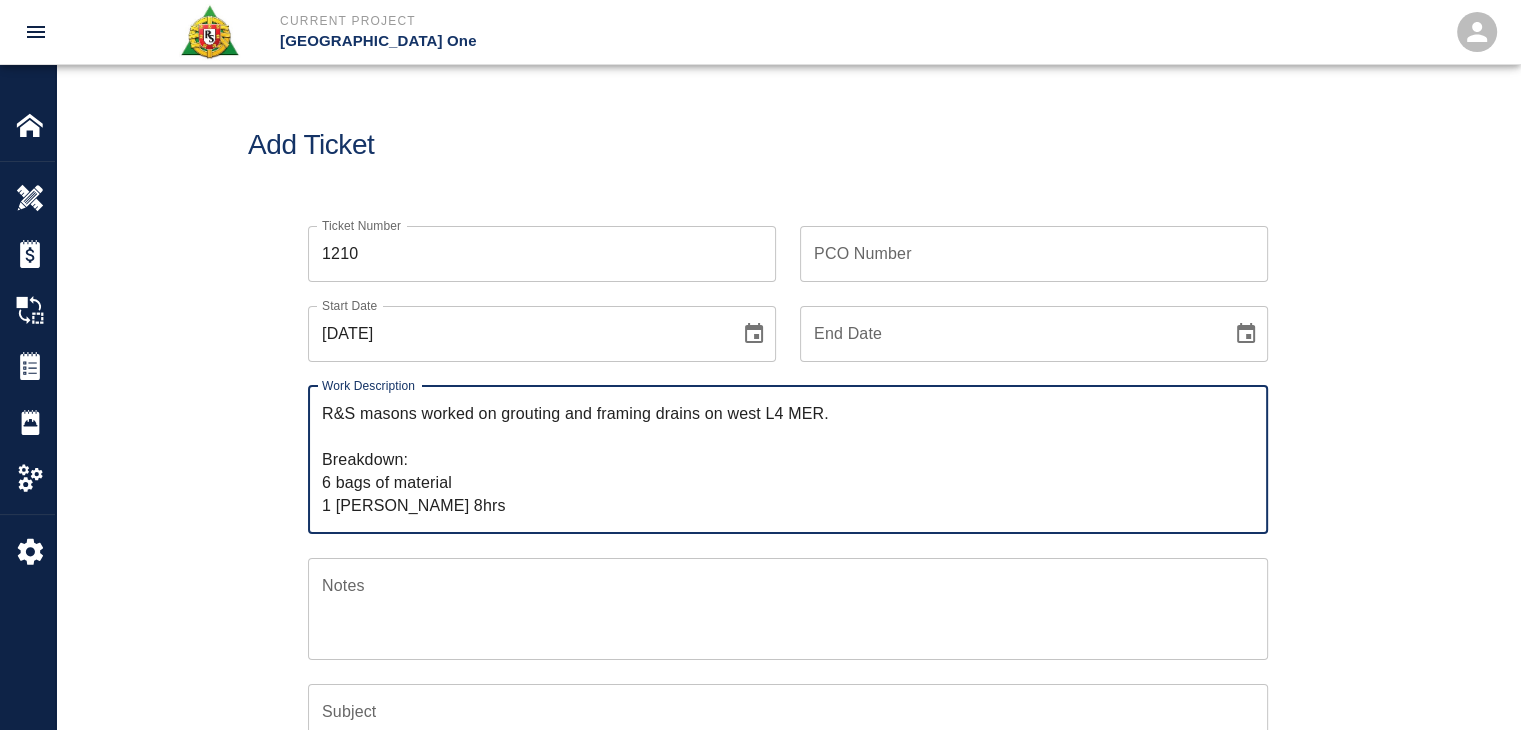 click on "R&S masons worked on grouting and framing drains on west L4 MER.
Breakdown:
6 bags of material
1 mason 8hrs" at bounding box center [788, 459] 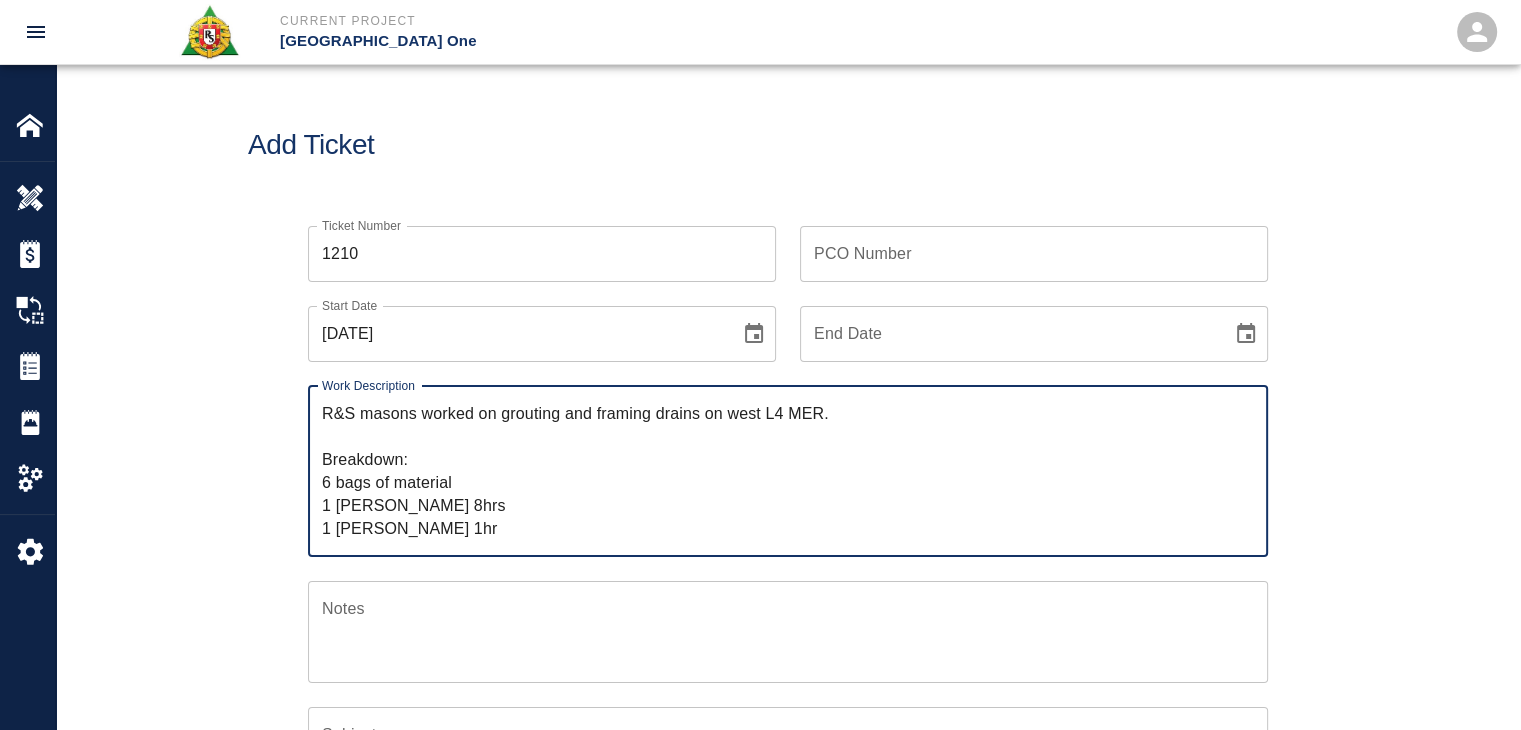 click on "R&S masons worked on grouting and framing drains on west L4 MER.
Breakdown:
6 bags of material
1 mason 8hrs
1 Foreman 1hr" at bounding box center (788, 471) 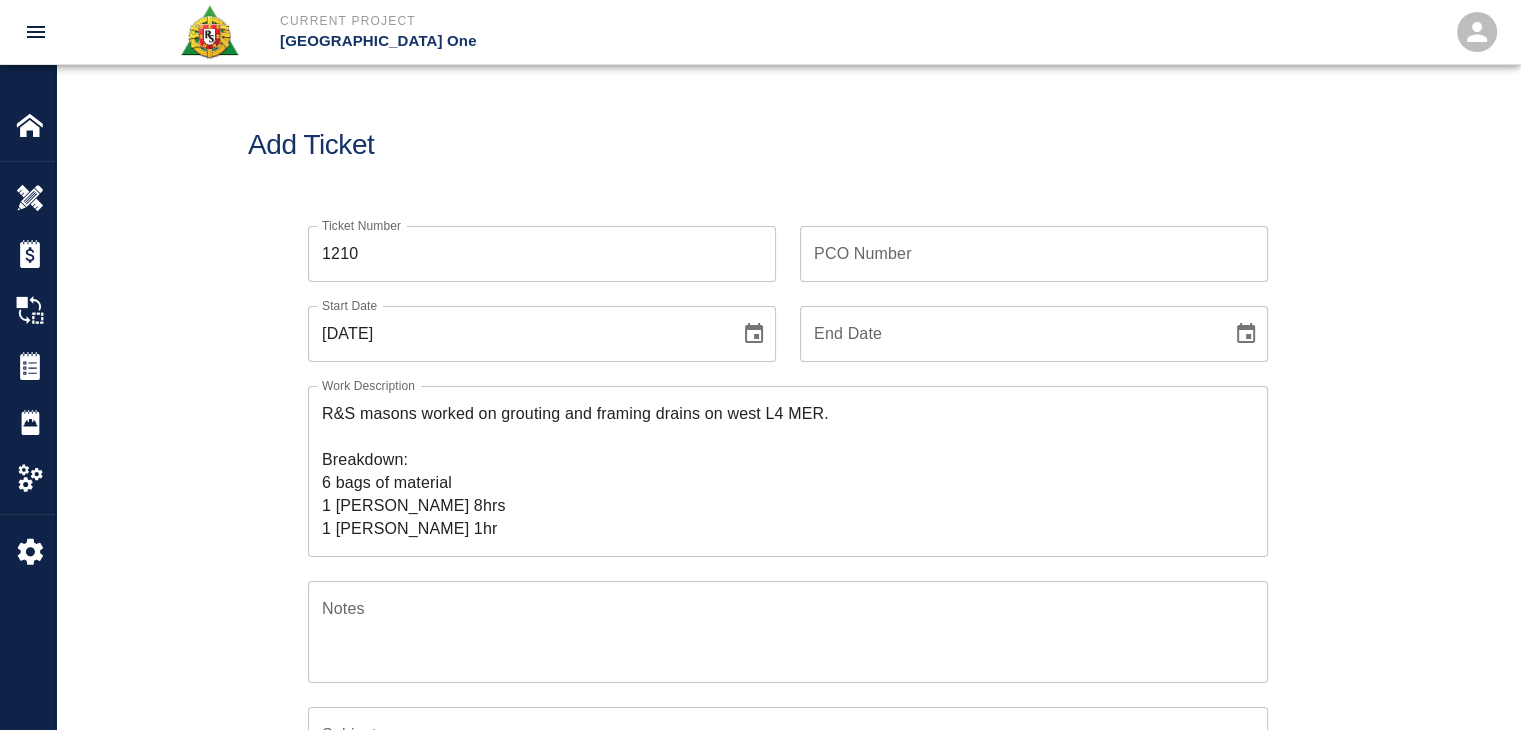 click on "Ticket Number 1210 Ticket Number PCO Number PCO Number Start Date  07/09/2025 Start Date  End Date End Date Work Description R&S masons worked on grouting and framing drains on west L4 MER.
Breakdown:
6 bags of material
1 mason 8hrs
1 Foreman 1hr x Work Description Notes x Notes Subject Subject Invoice Number Invoice Number Invoice Date Invoice Date Upload Attachments (50MB limit) Choose file No file chosen Upload Another File Add Costs Switch to Lump Sum" at bounding box center [788, 636] 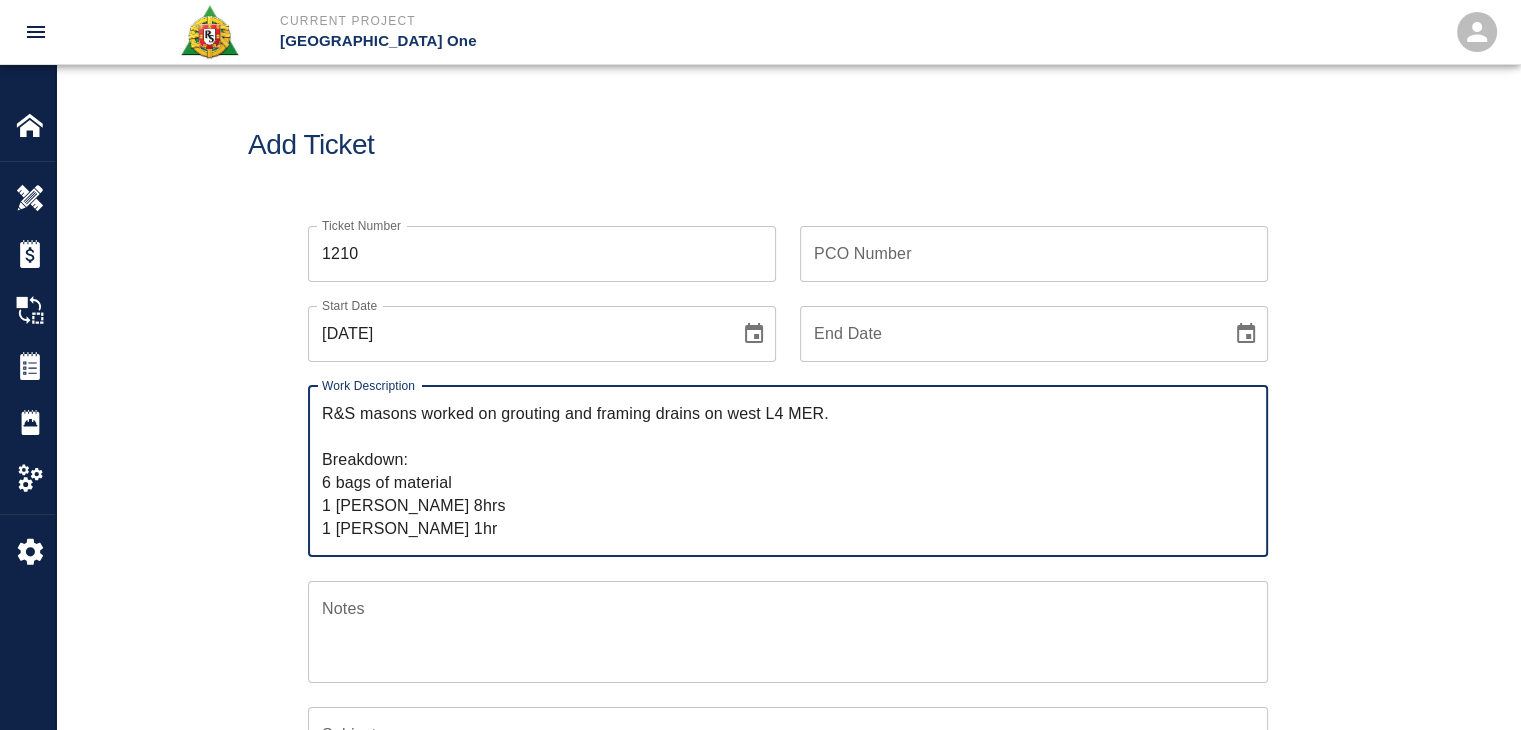 click on "R&S masons worked on grouting and framing drains on west L4 MER.
Breakdown:
6 bags of material
1 mason 8hrs
1 Foreman 1hr" at bounding box center [788, 471] 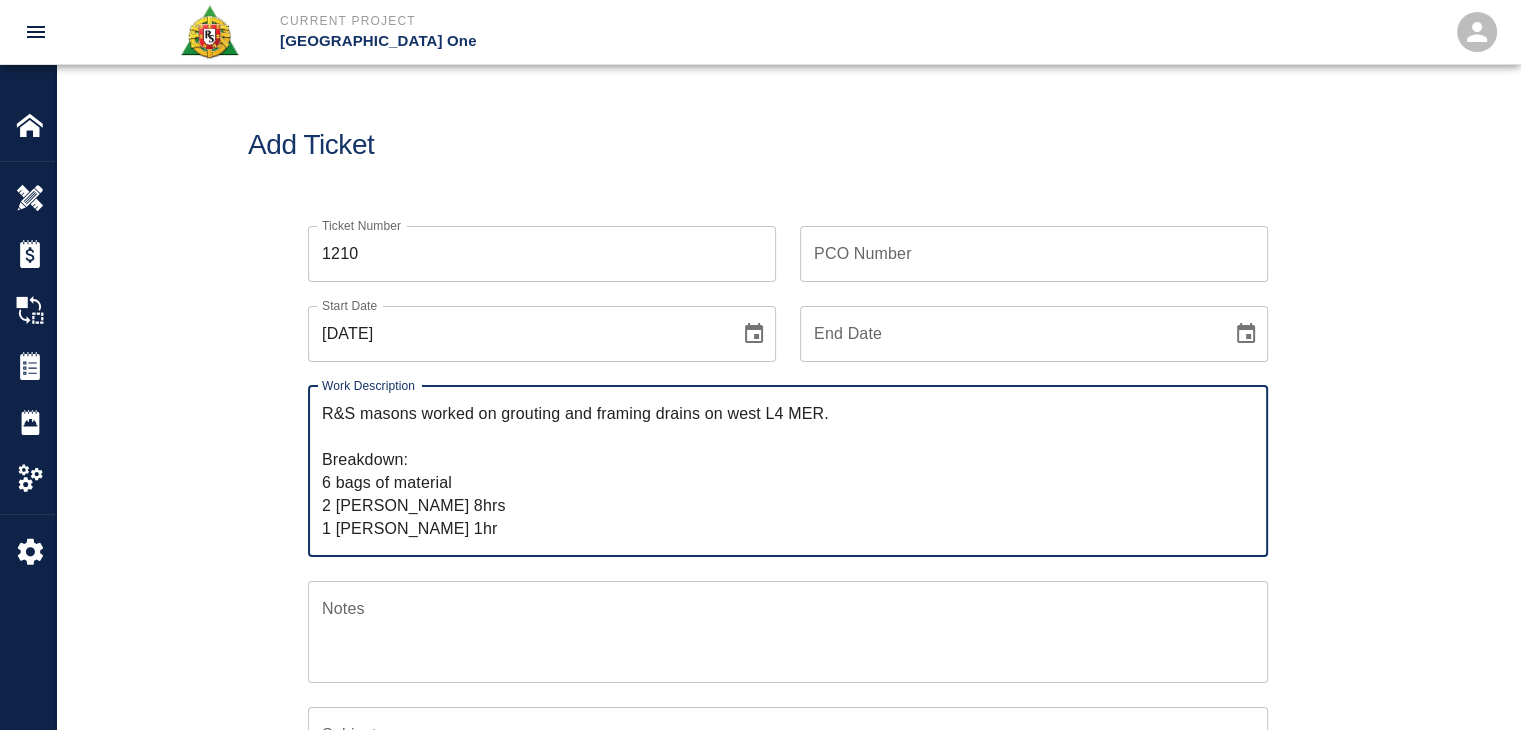 click on "R&S masons worked on grouting and framing drains on west L4 MER.
Breakdown:
6 bags of material
2 mason 8hrs
1 Foreman 1hr" at bounding box center [788, 471] 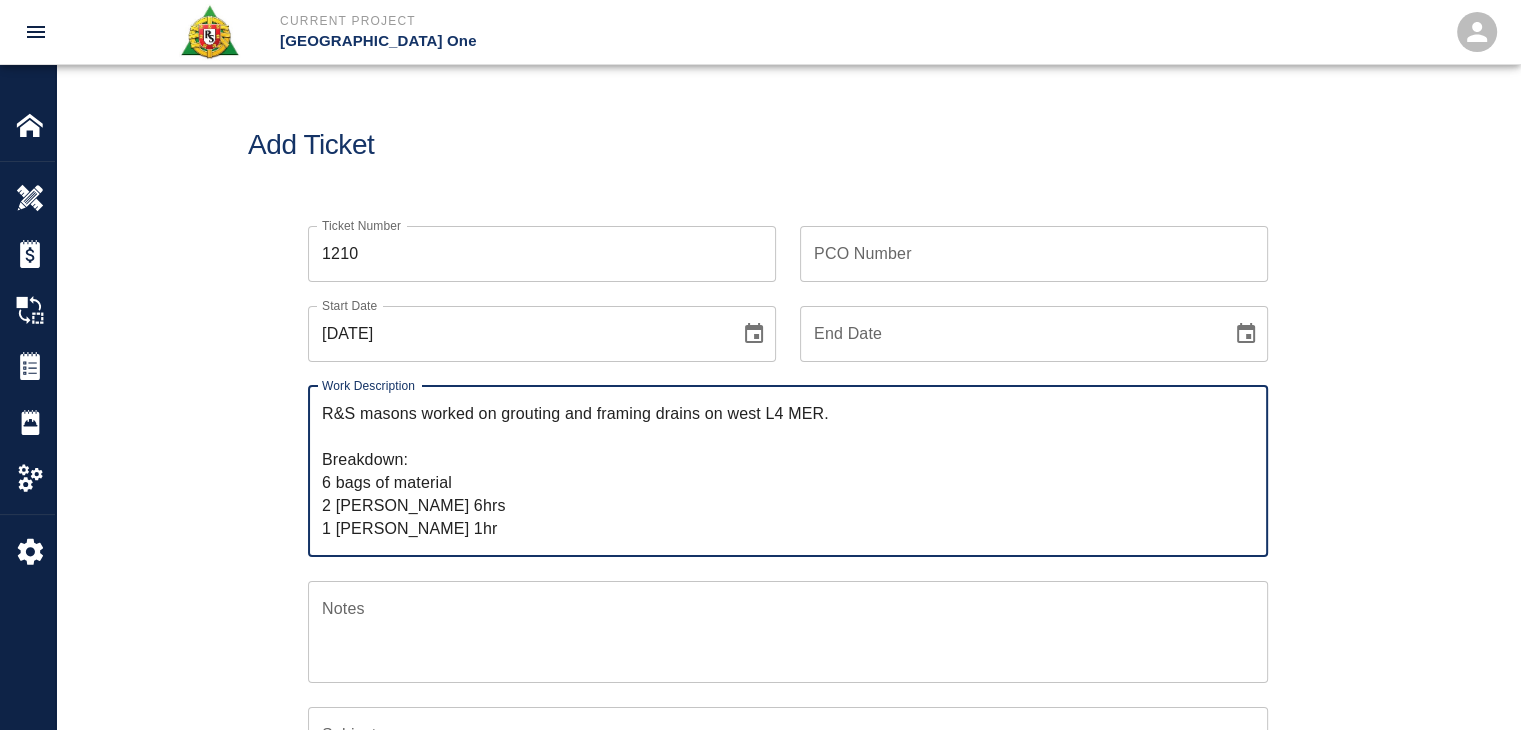 click on "R&S masons worked on grouting and framing drains on west L4 MER.
Breakdown:
6 bags of material
2 mason 6hrs
1 Foreman 1hr" at bounding box center [788, 471] 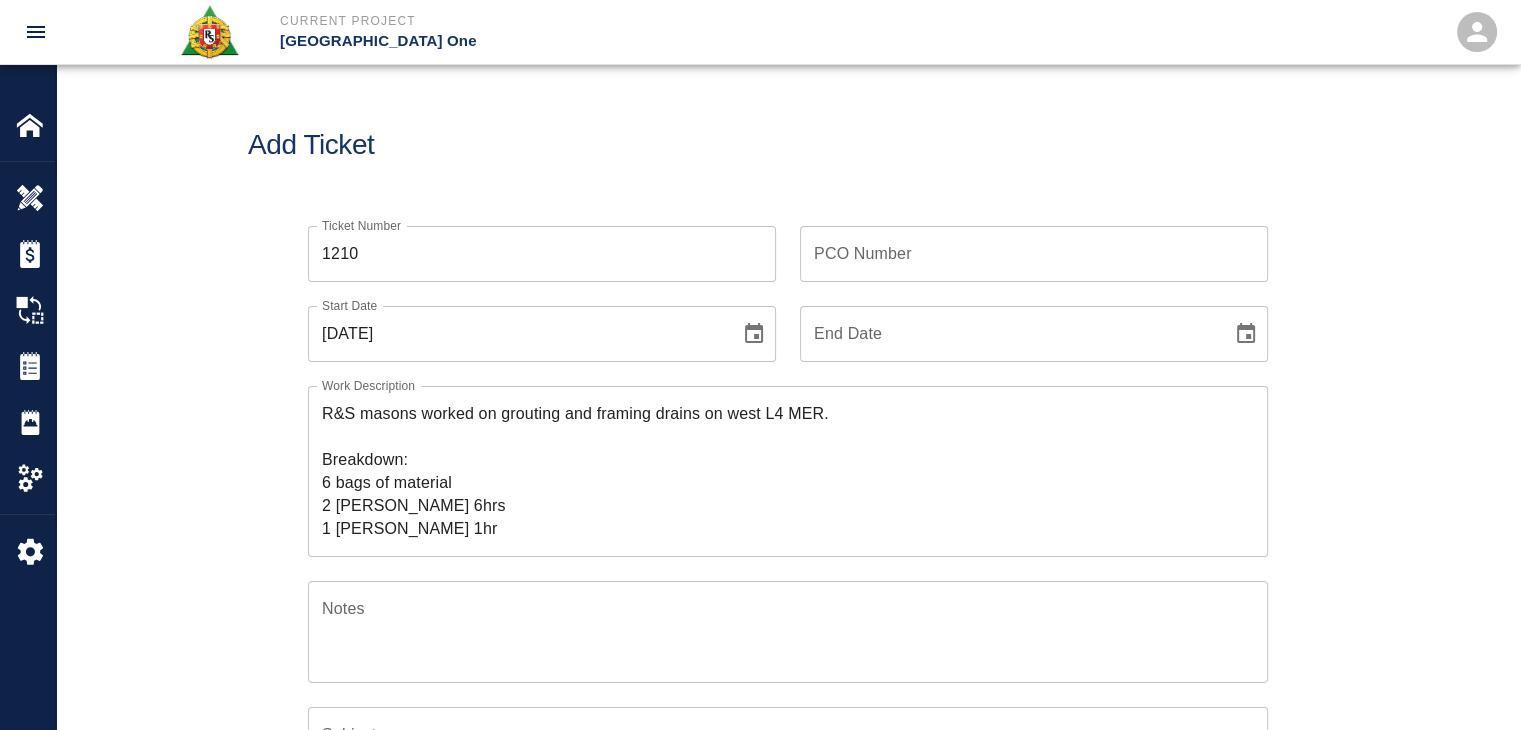 click on "PCO Number" at bounding box center (1034, 254) 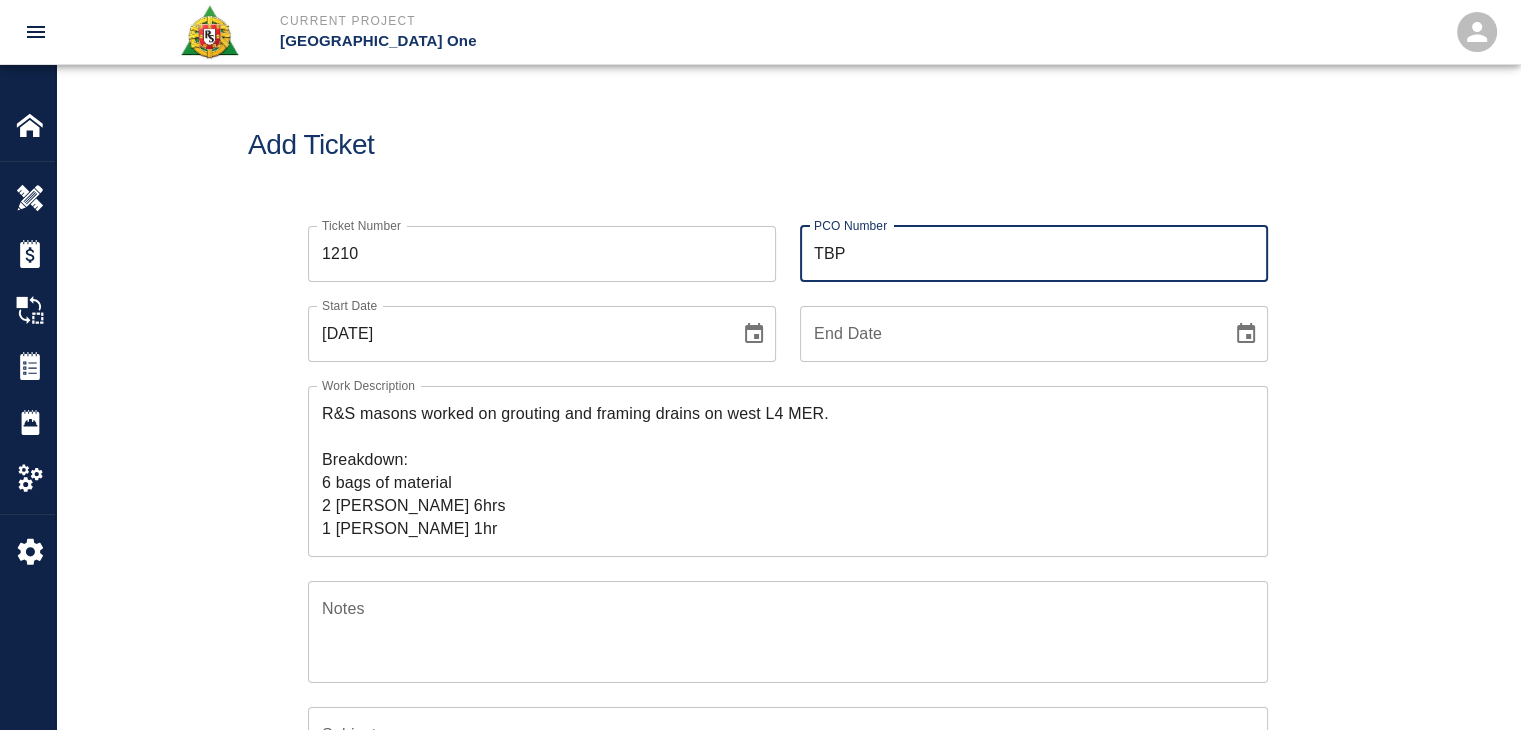 type on "TBP" 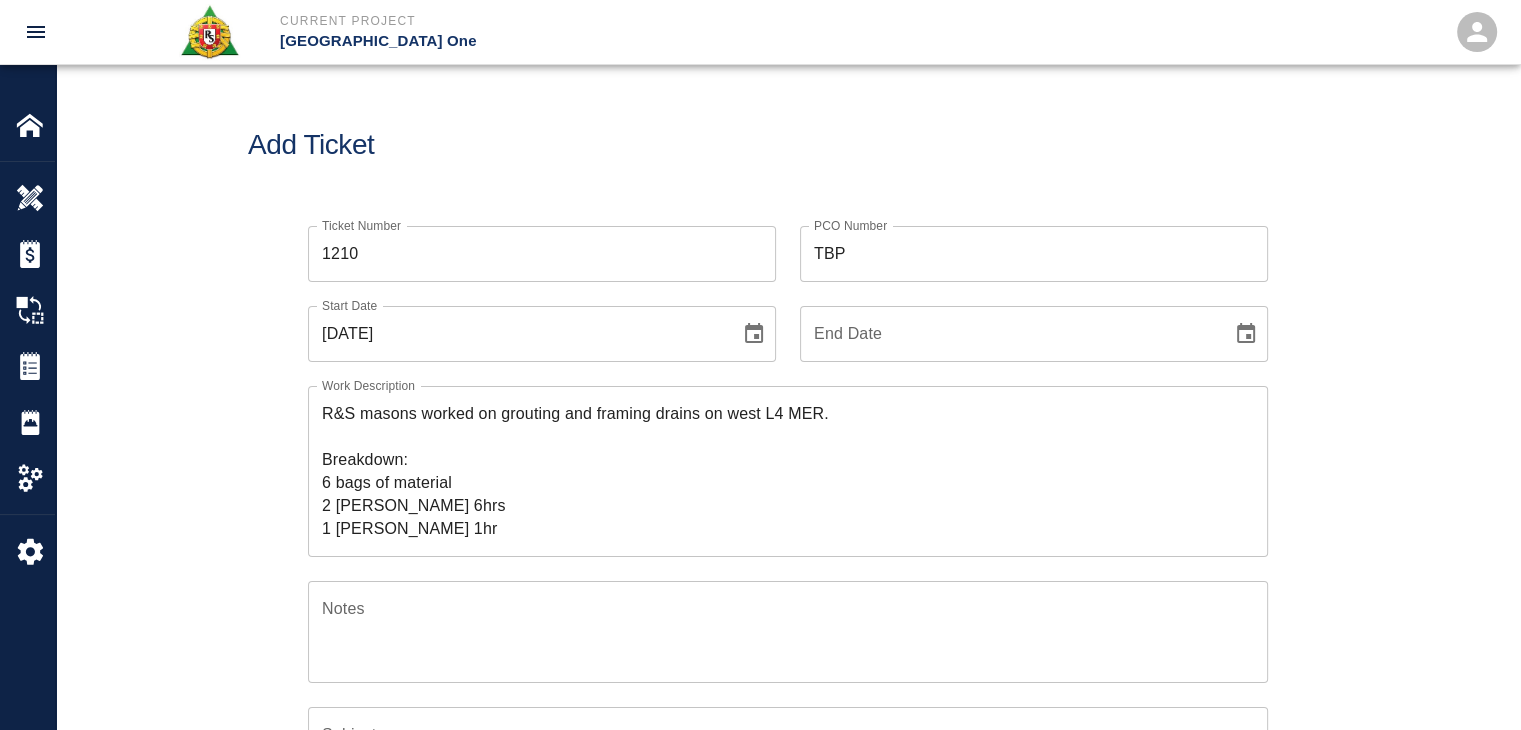 scroll, scrollTop: 252, scrollLeft: 0, axis: vertical 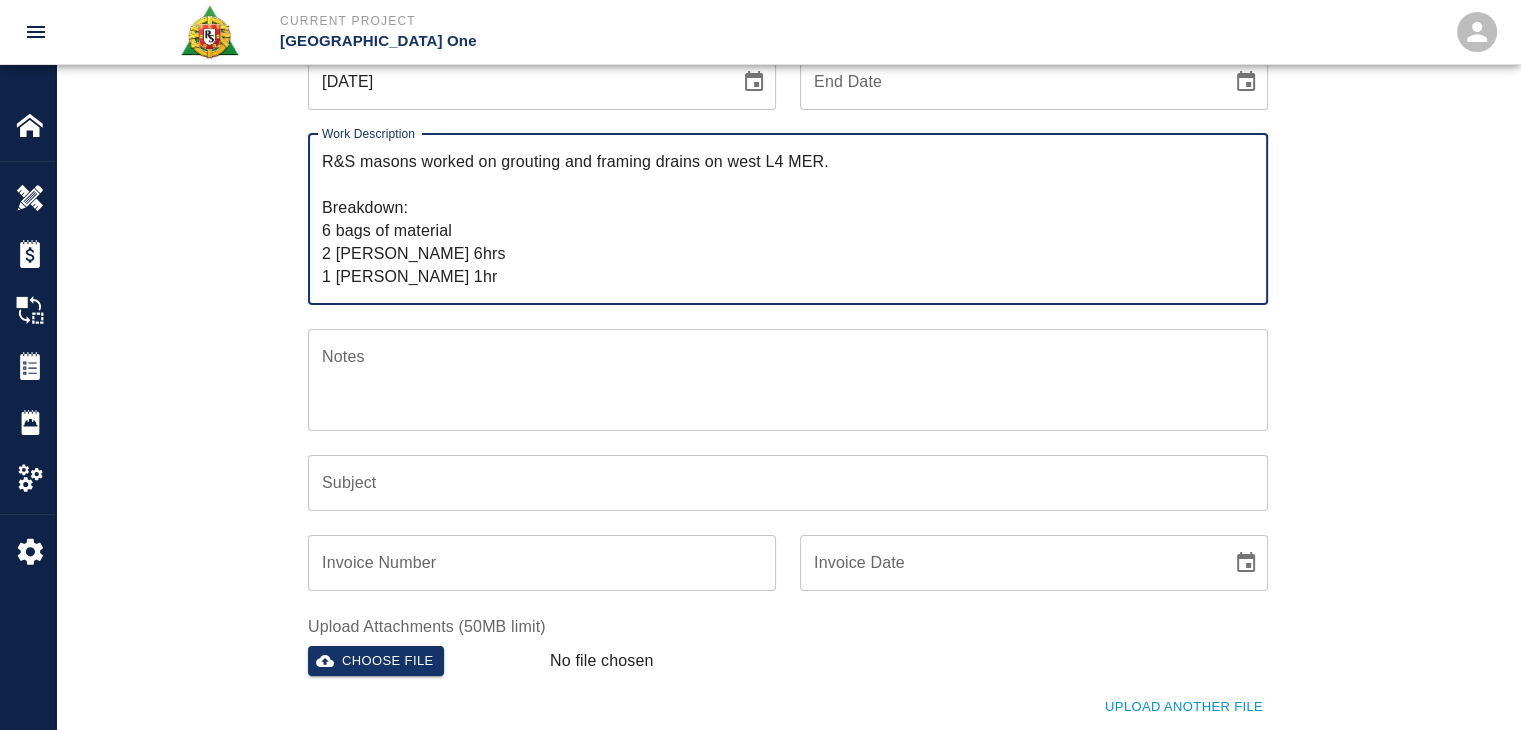 drag, startPoint x: 403, startPoint y: 183, endPoint x: 504, endPoint y: 167, distance: 102.259476 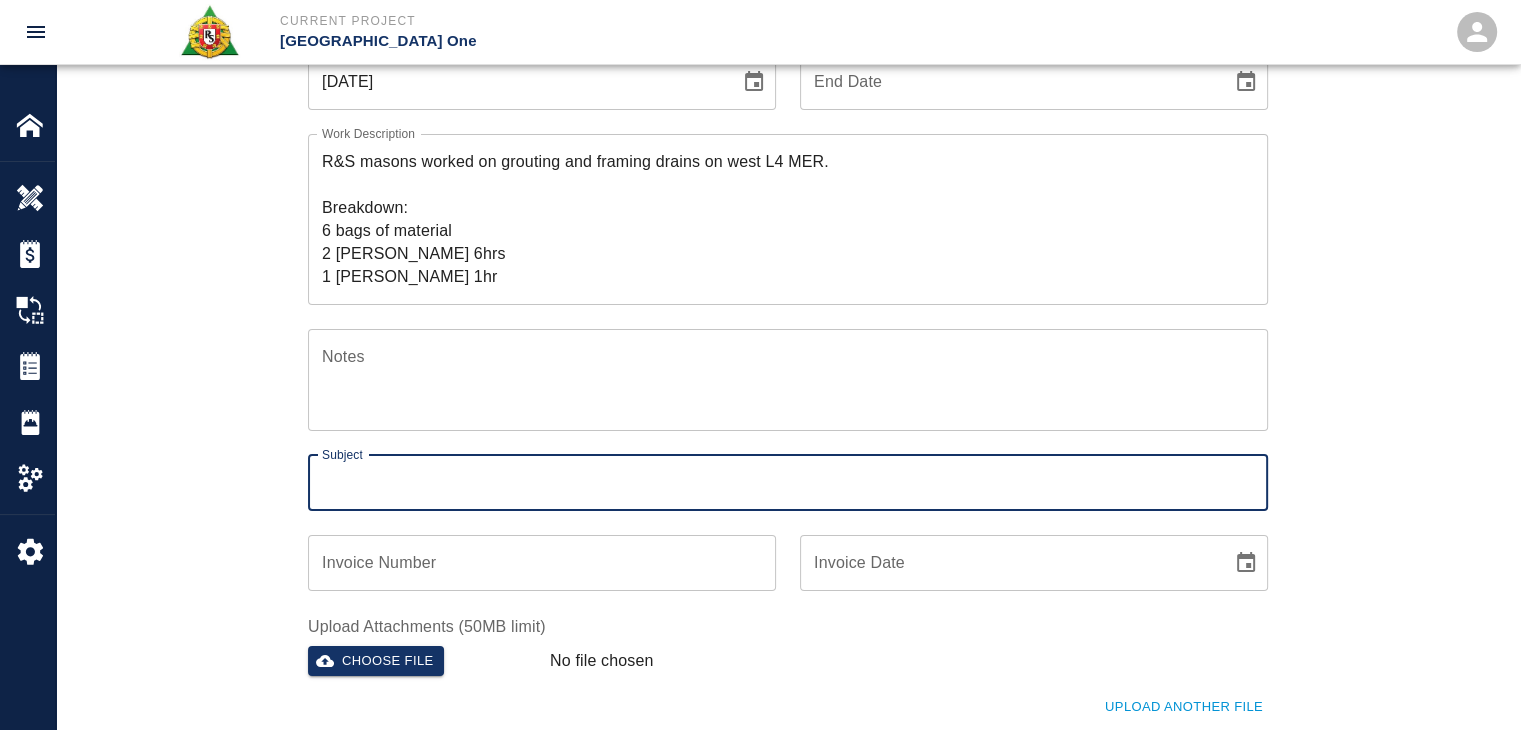 paste on "grouting and framing drains on west L4 MER." 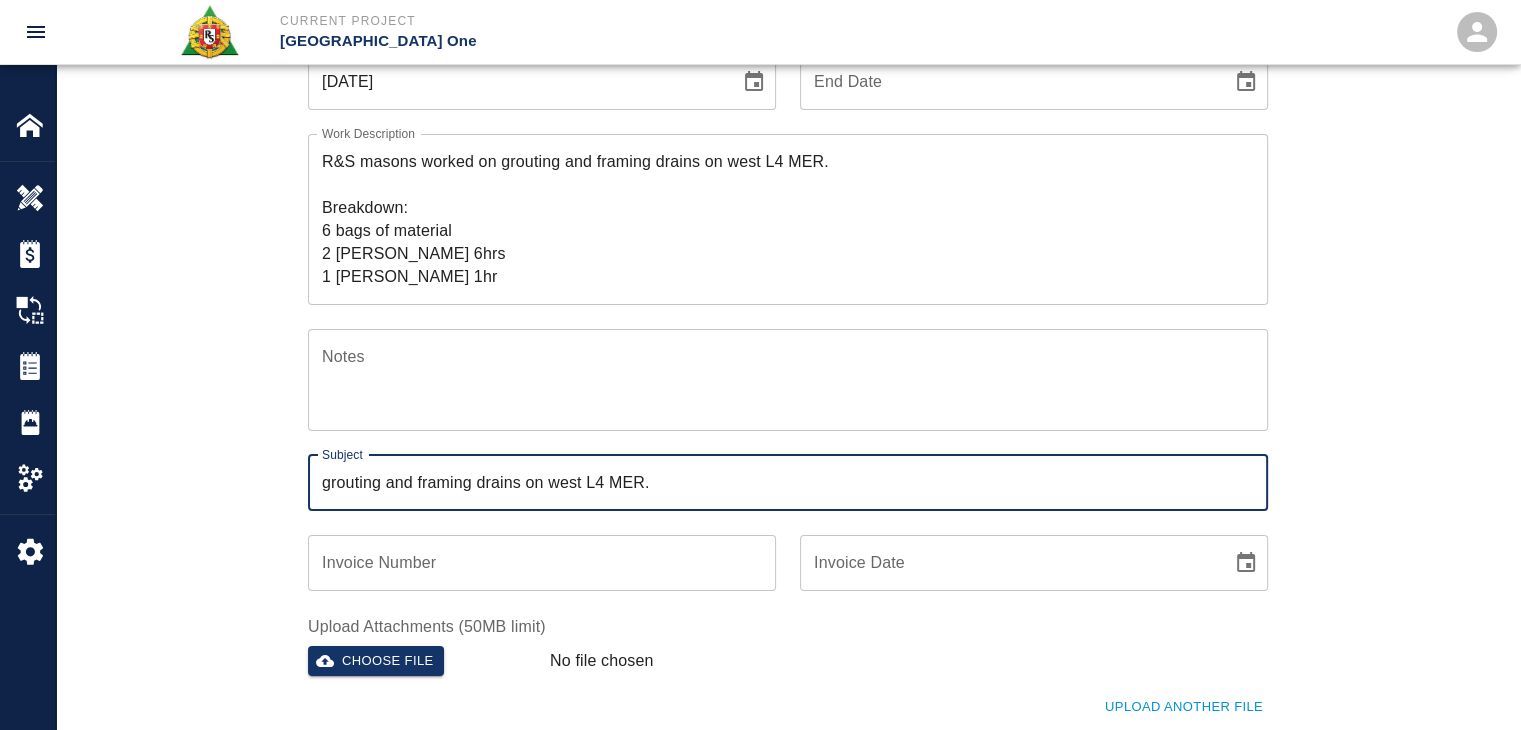 type on "grouting and framing drains on west L4 MER." 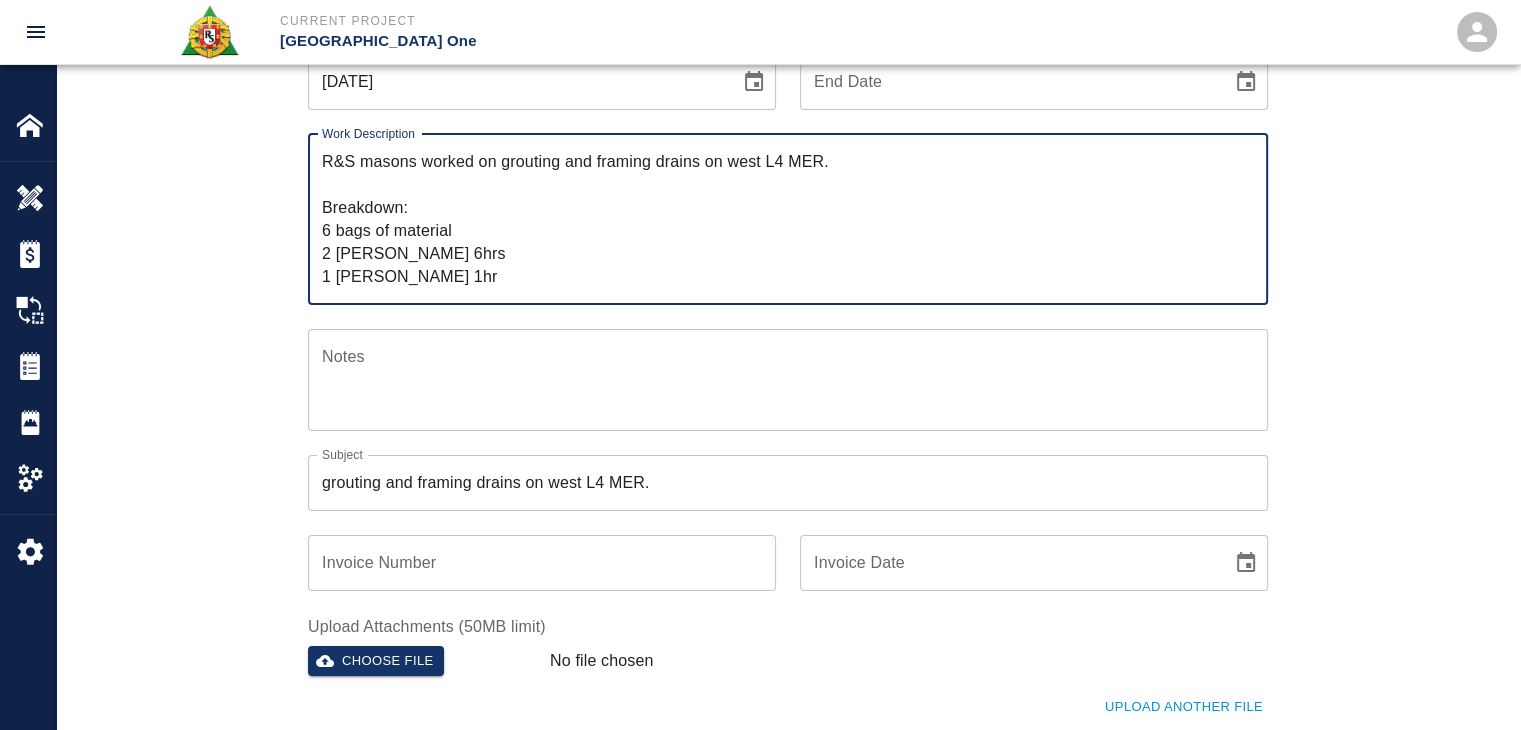 click on "R&S masons worked on grouting and framing drains on west L4 MER.
Breakdown:
6 bags of material
2 mason 6hrs
1 Foreman 1hr" at bounding box center [788, 219] 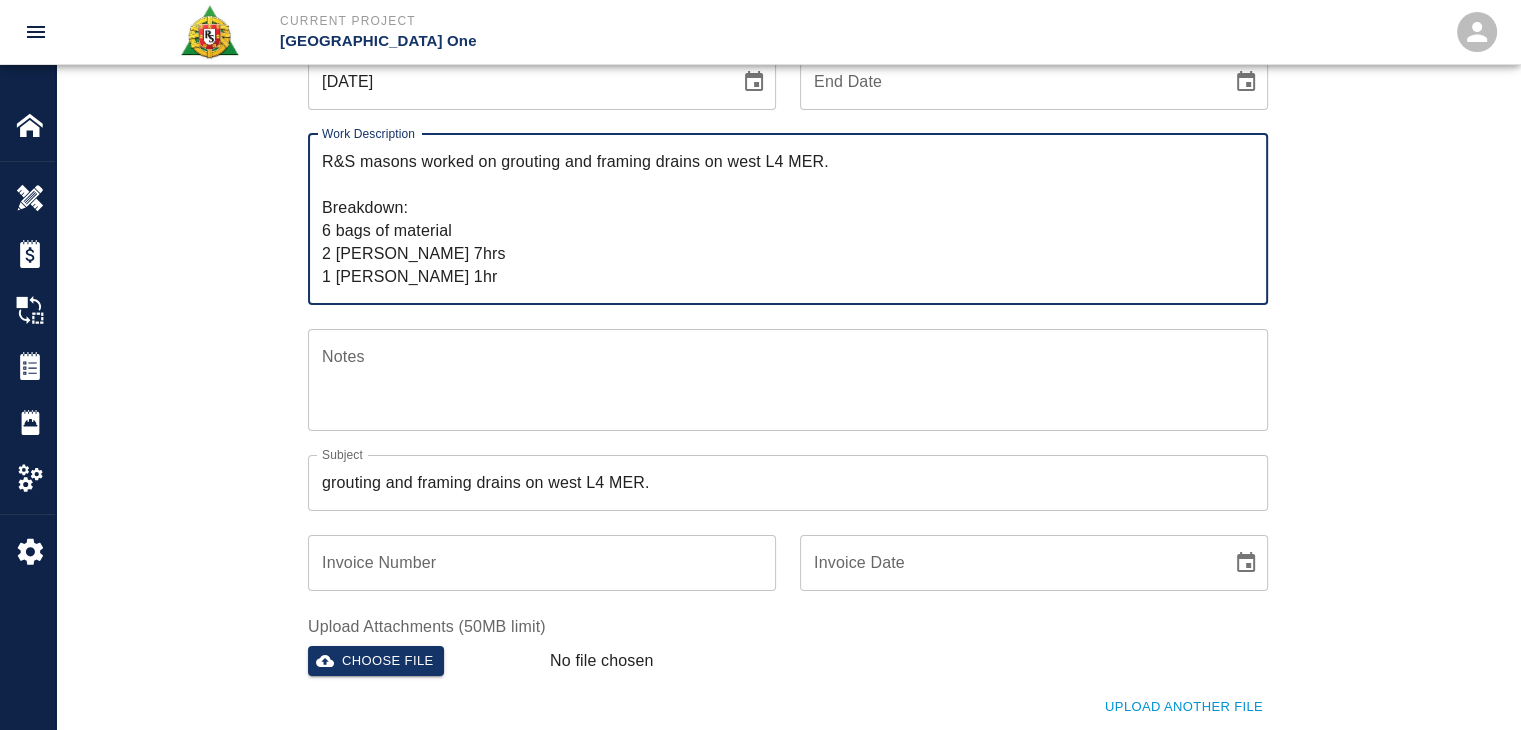 type on "R&S masons worked on grouting and framing drains on west L4 MER.
Breakdown:
6 bags of material
2 mason 7hrs
1 Foreman 1hr" 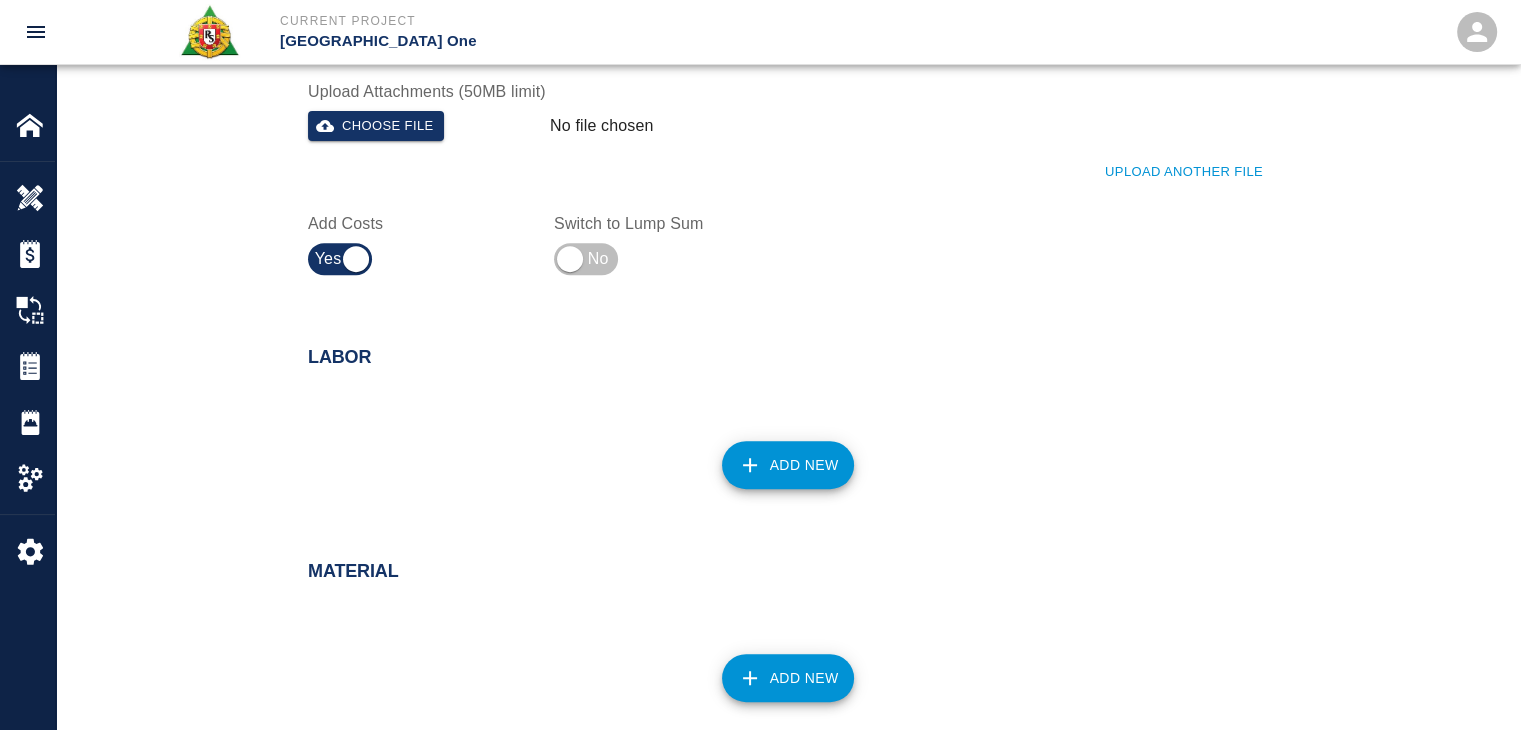 scroll, scrollTop: 888, scrollLeft: 0, axis: vertical 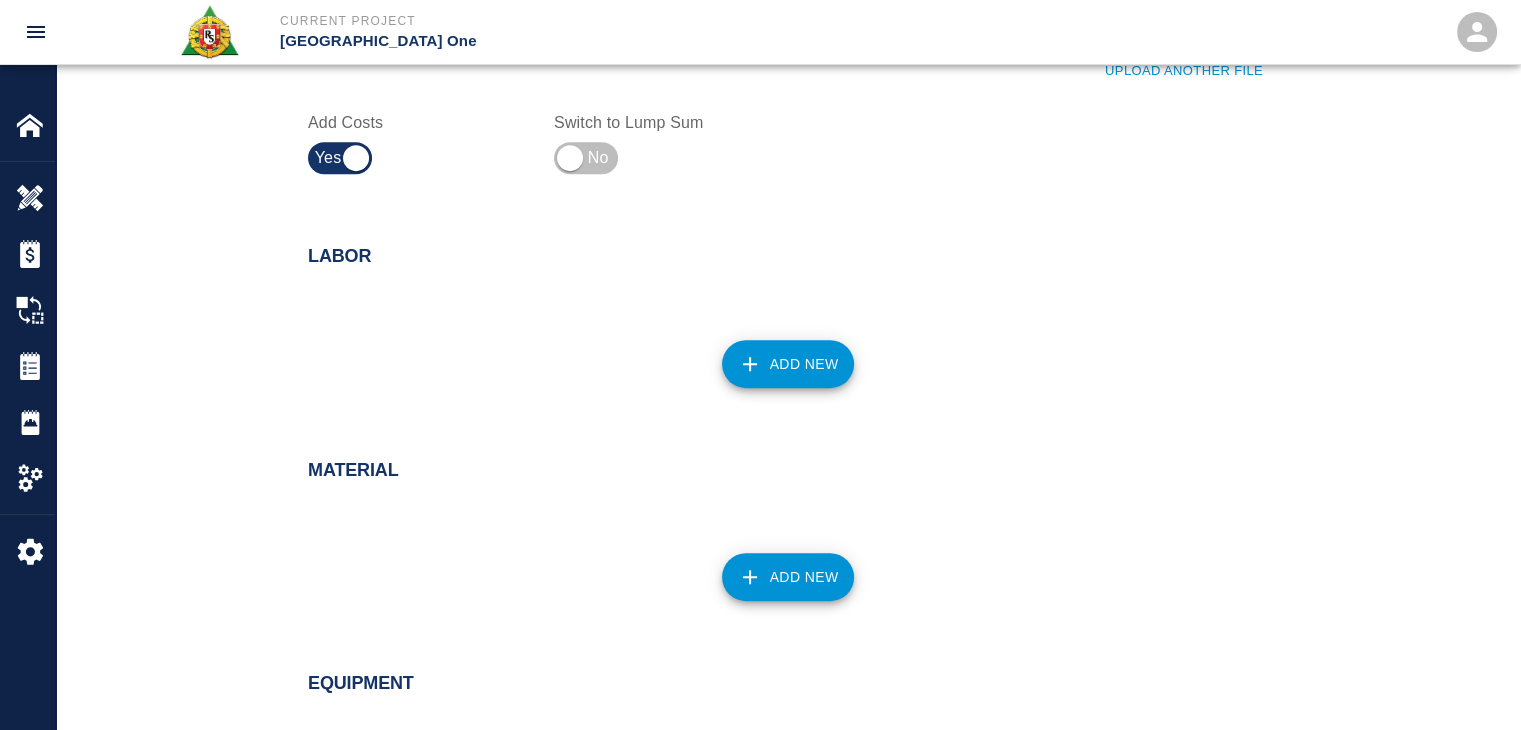 click on "Add New" at bounding box center [788, 364] 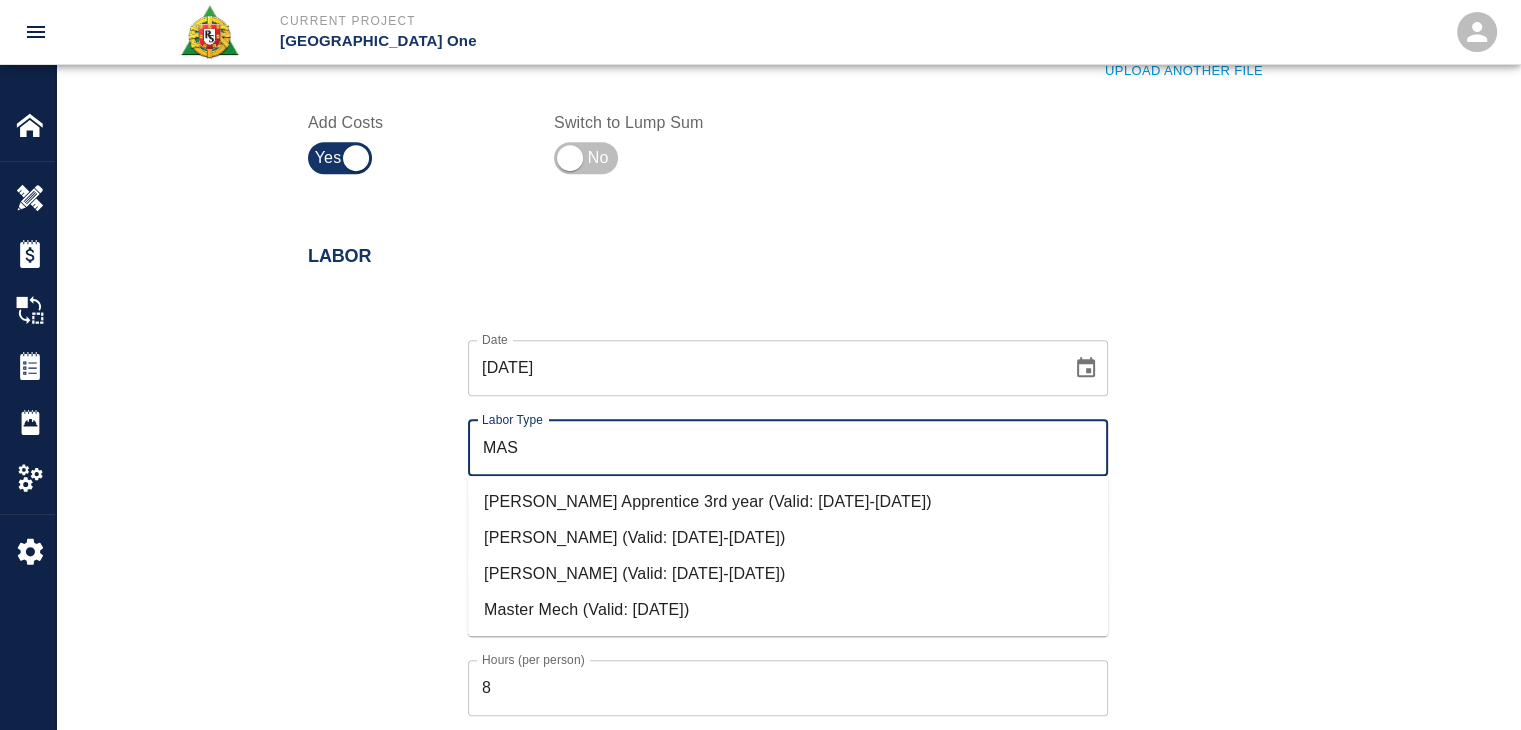 click on "Mason Foreman (Valid: 07/01/2024-08/31/2025)" at bounding box center [788, 538] 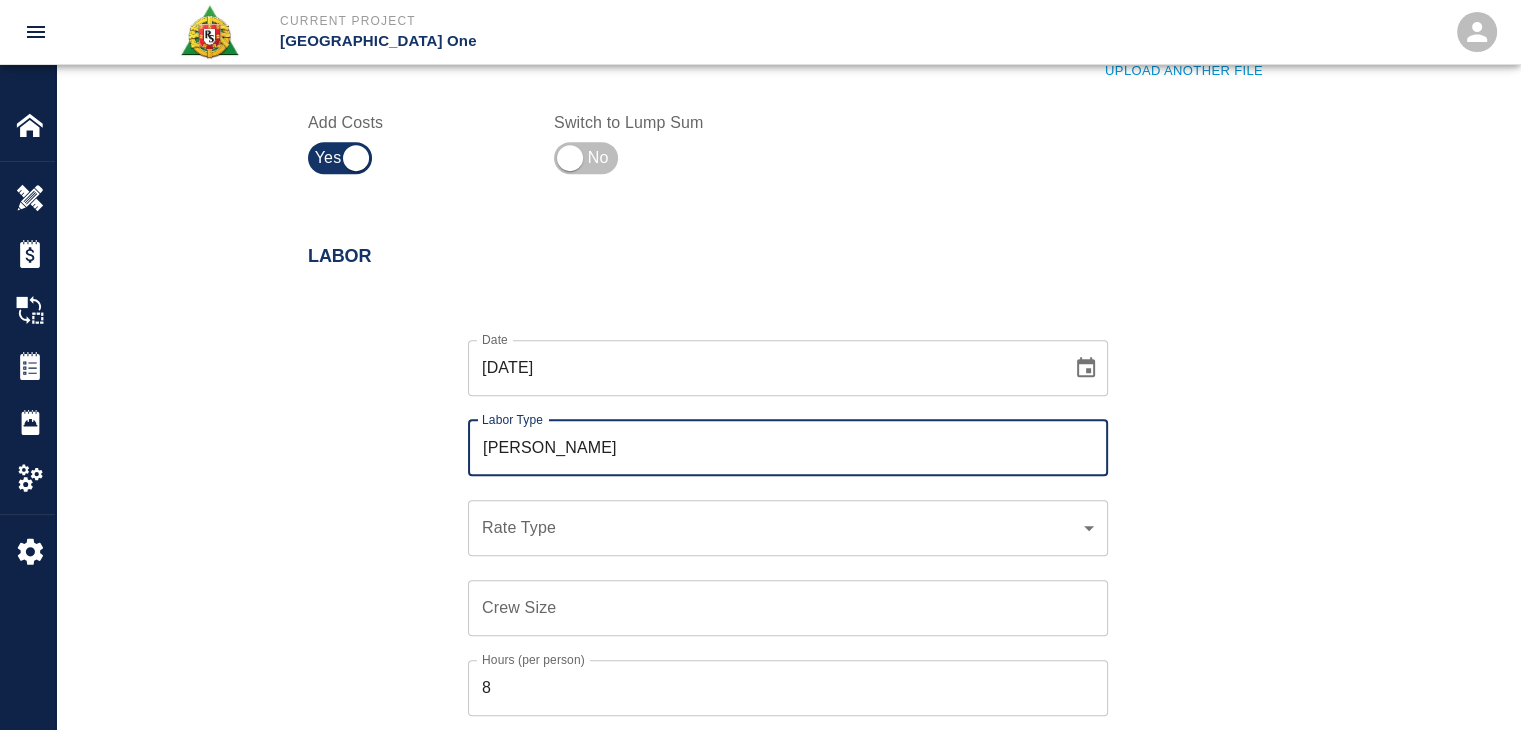 type on "Mason Foreman" 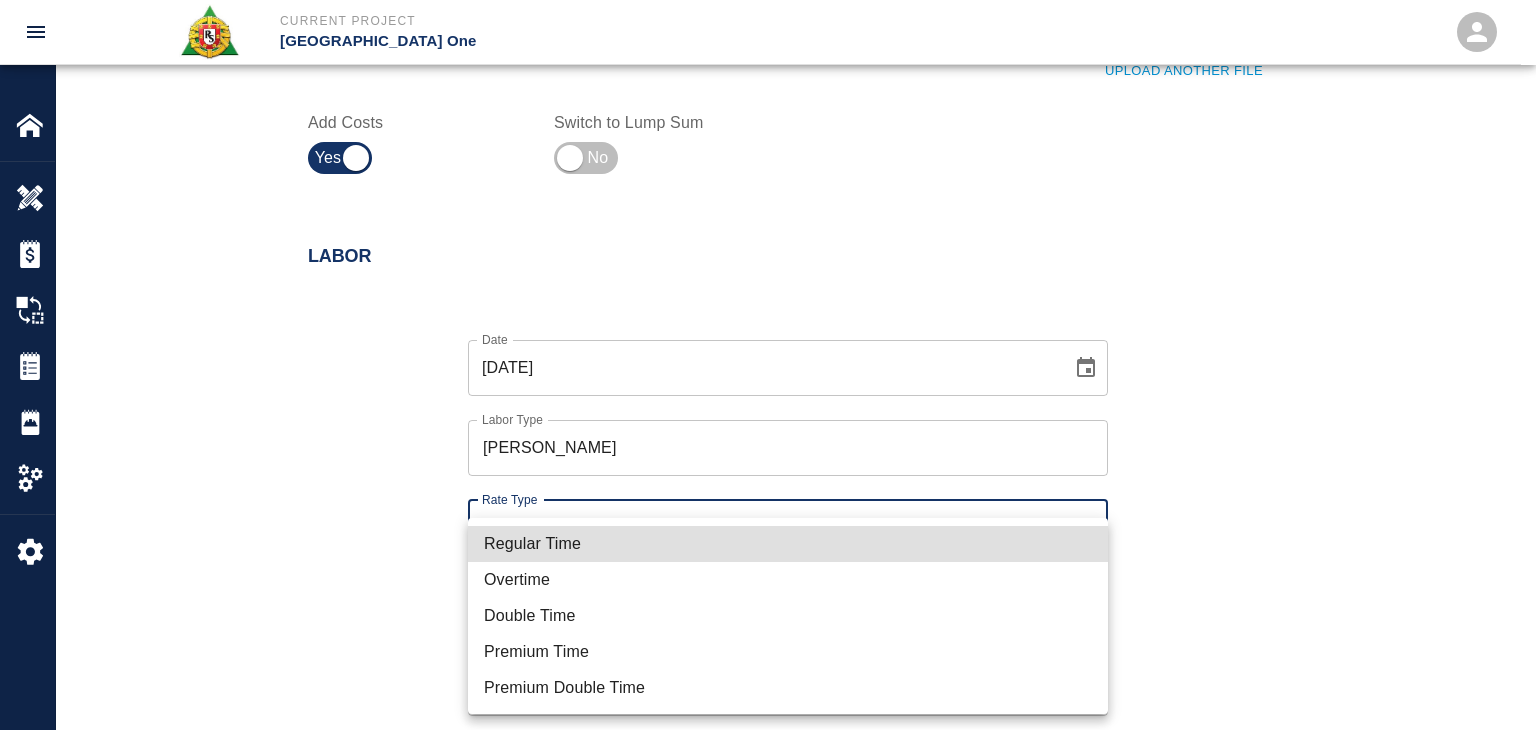 click on "Current Project JFK Terminal One Home JFK Terminal One Overview Estimates Change Orders Tickets Daily Reports Project Settings Settings Powered By Terms of Service  |  Privacy Policy Add Ticket Ticket Number 1210 Ticket Number PCO Number TBP PCO Number Start Date  07/09/2025 Start Date  End Date End Date Work Description R&S masons worked on grouting and framing drains on west L4 MER.
Breakdown:
6 bags of material
2 mason 7hrs
1 Foreman 1hr x Work Description Notes x Notes Subject grouting and framing drains on west L4 MER. Subject Invoice Number Invoice Number Invoice Date Invoice Date Upload Attachments (50MB limit) Choose file No file chosen Upload Another File Add Costs Switch to Lump Sum Labor Date 07/09/2025 Date Labor Type Mason Foreman Labor Type Rate Type ​ Rate Type Crew Size Crew Size Hours (per person) 8 Hours (per person) Rate (per hour) $ Rate (per hour) Cancel Add Labor Material Add New Equipment Add New Markups on Total Add Markup Description Description Amount % Amount Total:  $0.00" at bounding box center [768, -523] 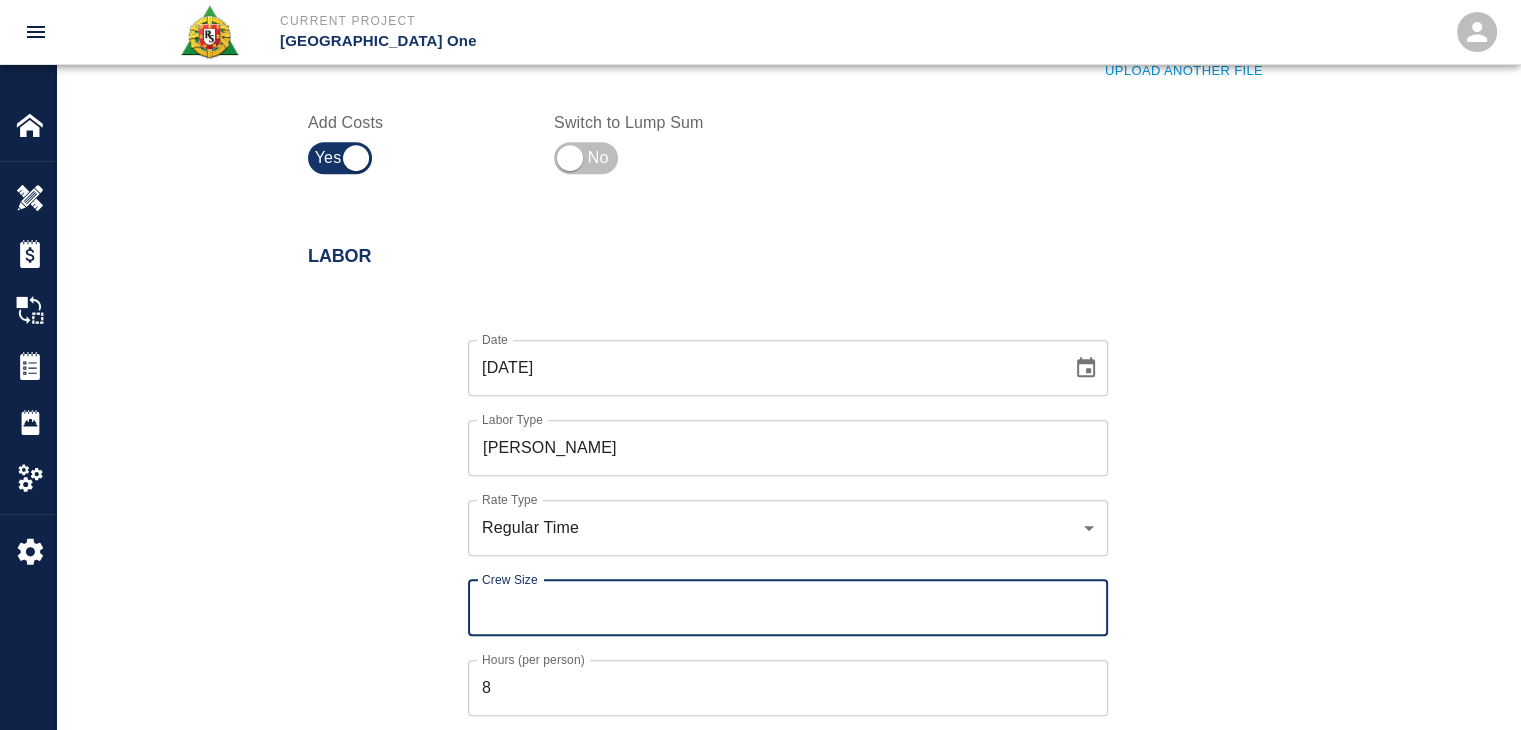 click on "Crew Size Crew Size" at bounding box center (788, 608) 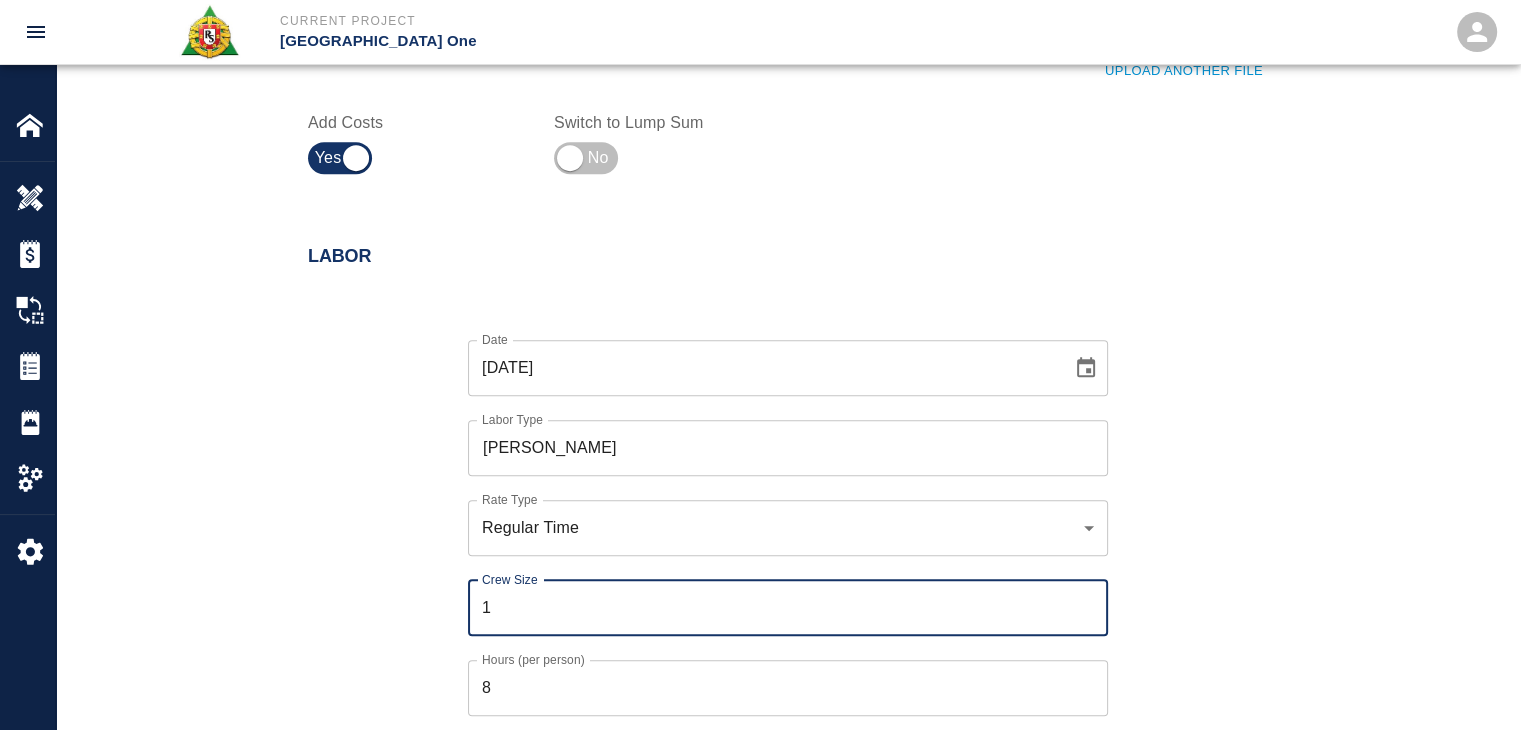 type on "1" 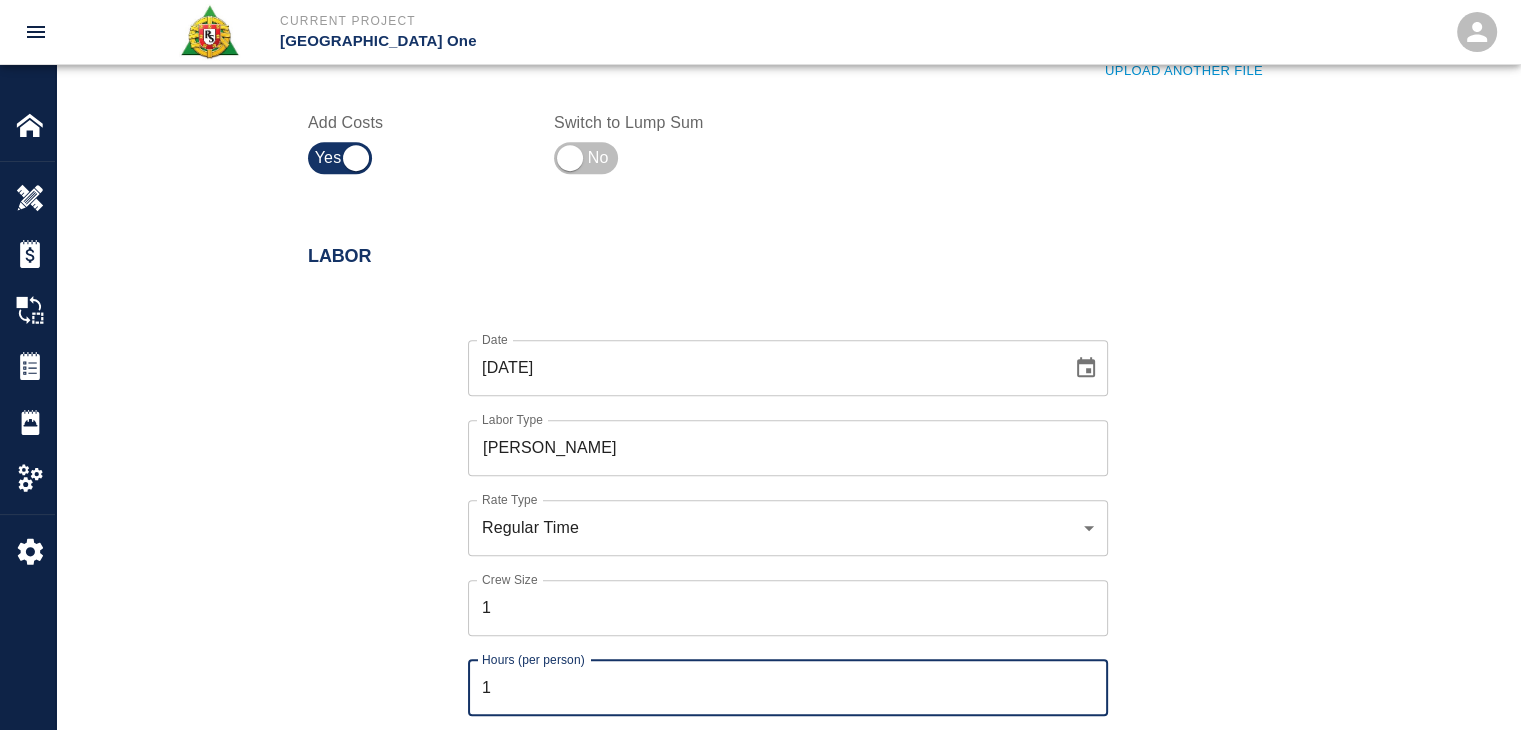 click on "1" at bounding box center (788, 688) 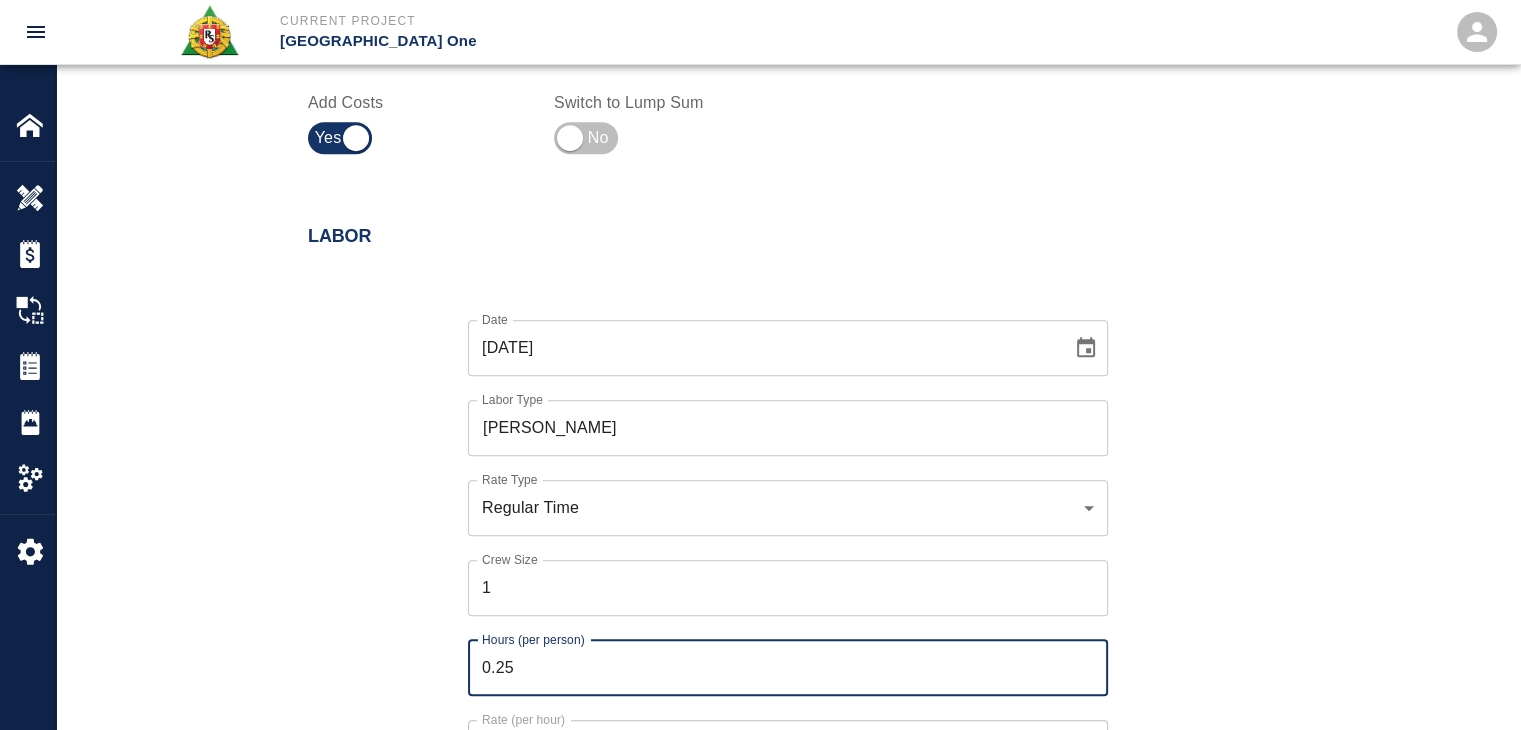 scroll, scrollTop: 908, scrollLeft: 0, axis: vertical 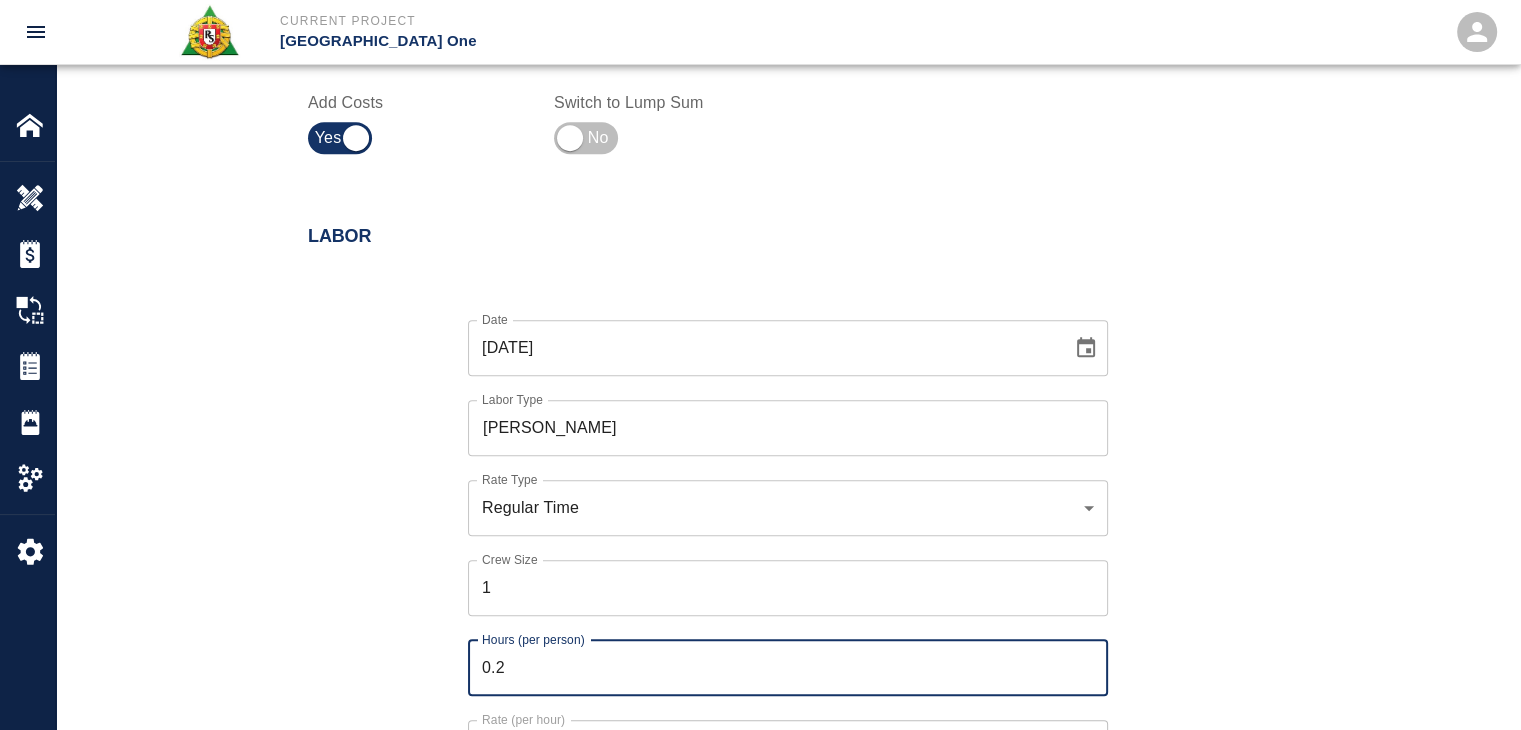 type on "0" 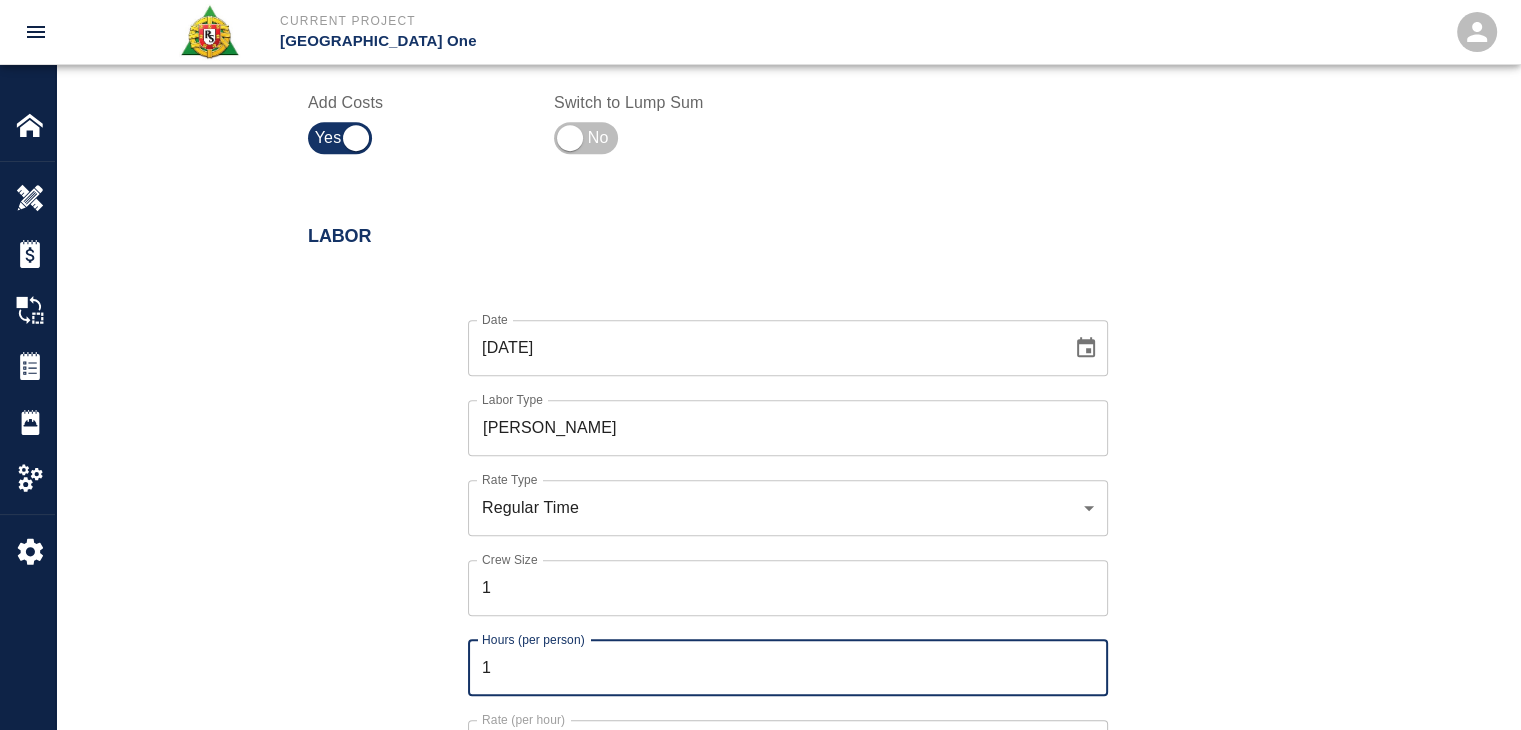type on "1" 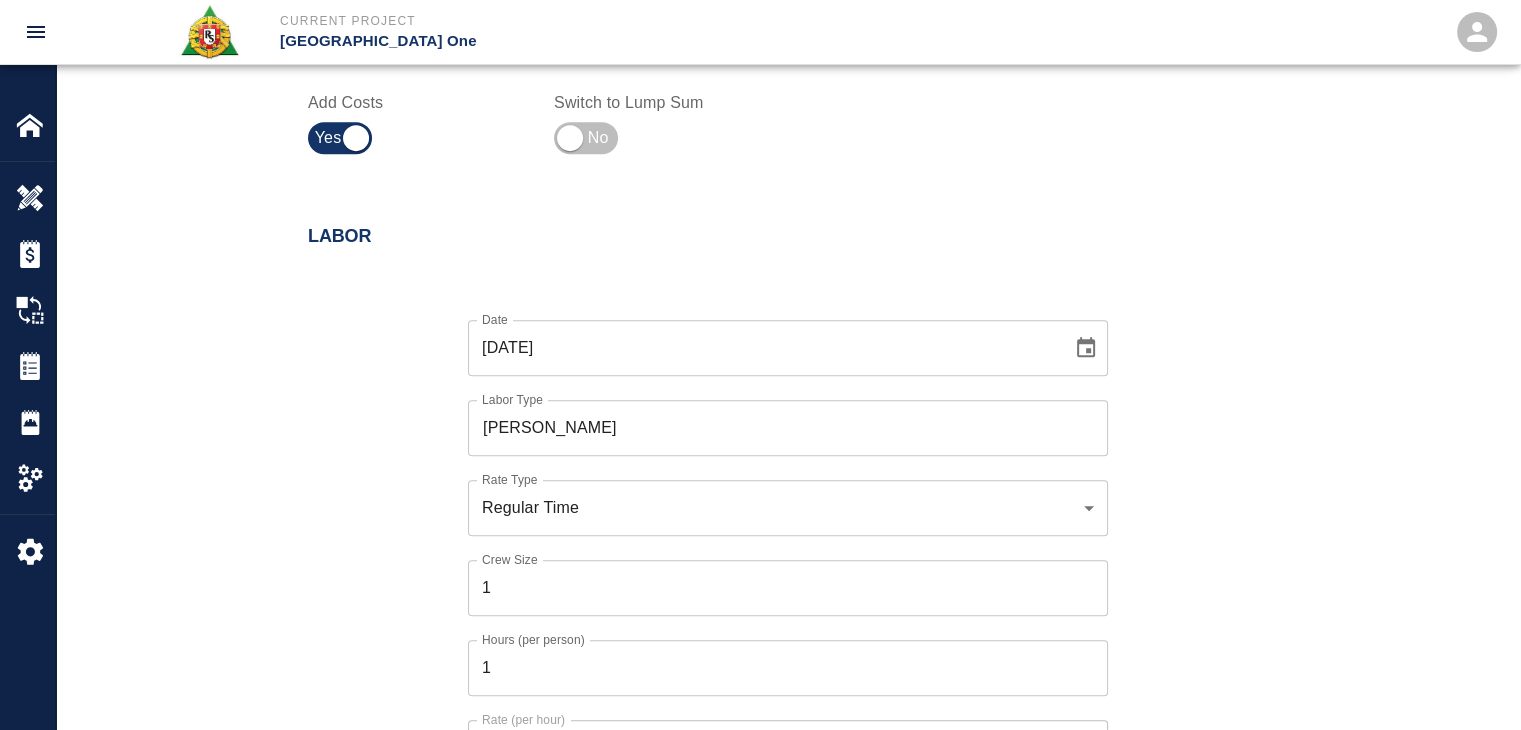 scroll, scrollTop: 1063, scrollLeft: 0, axis: vertical 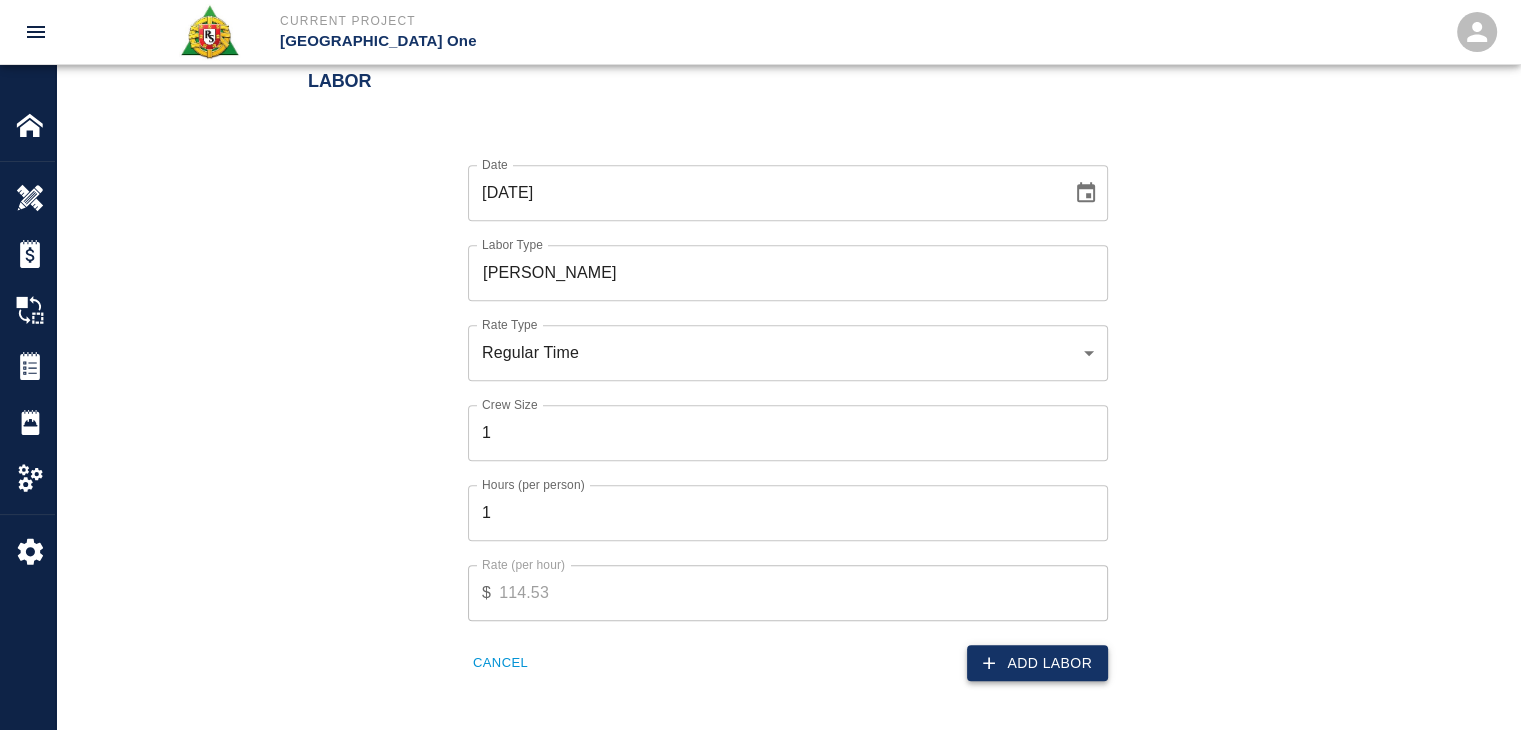 click on "Add Labor" at bounding box center [1037, 663] 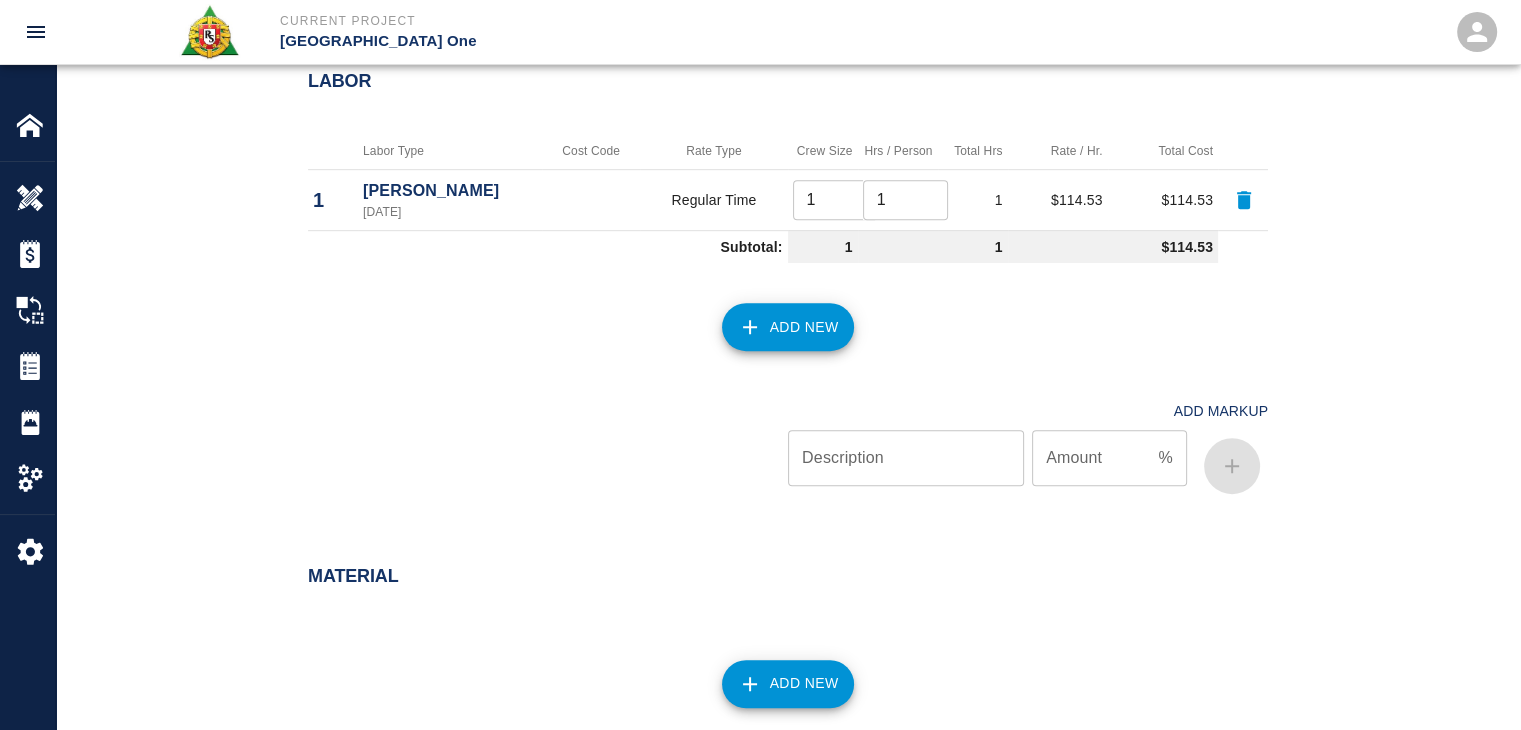 scroll, scrollTop: 1027, scrollLeft: 0, axis: vertical 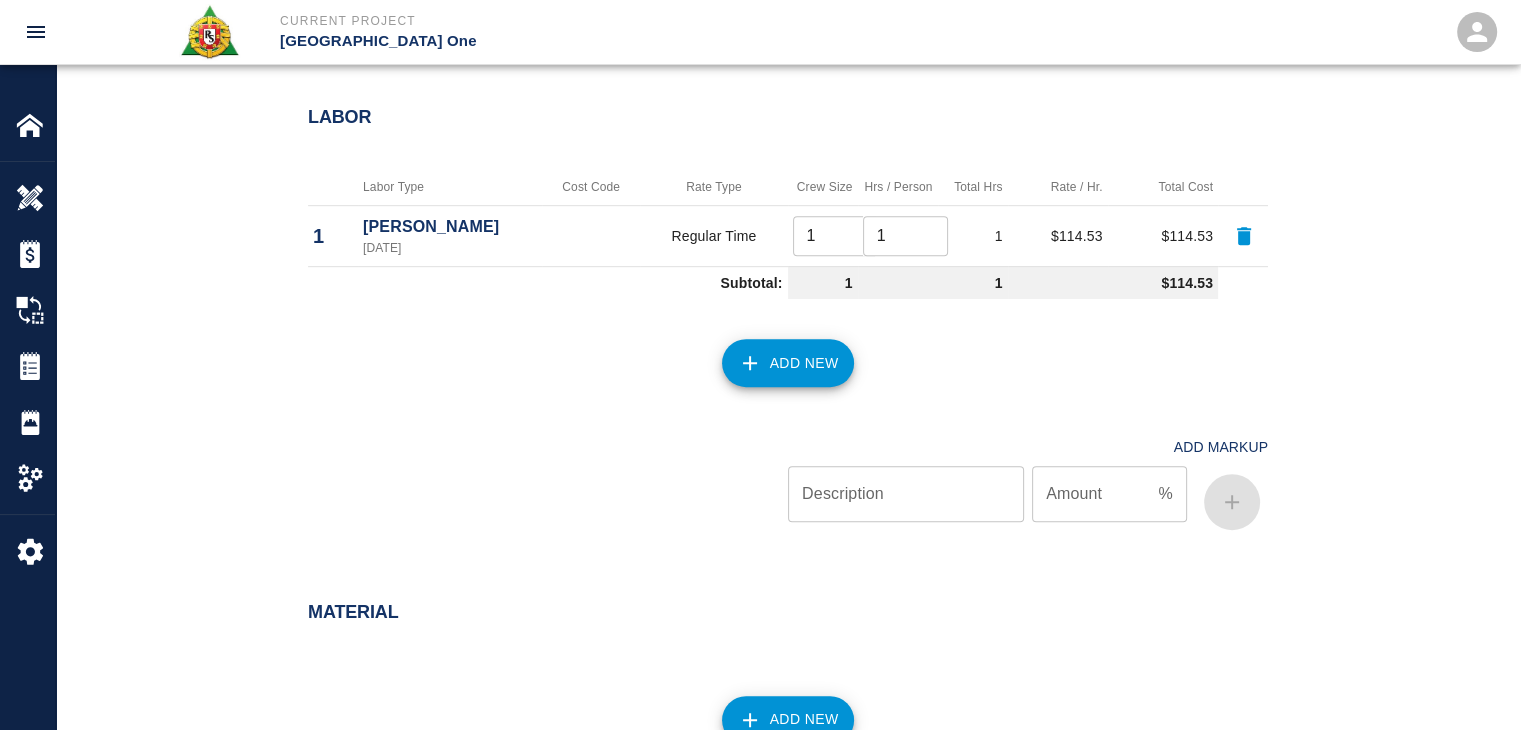click on "Add New" at bounding box center [788, 363] 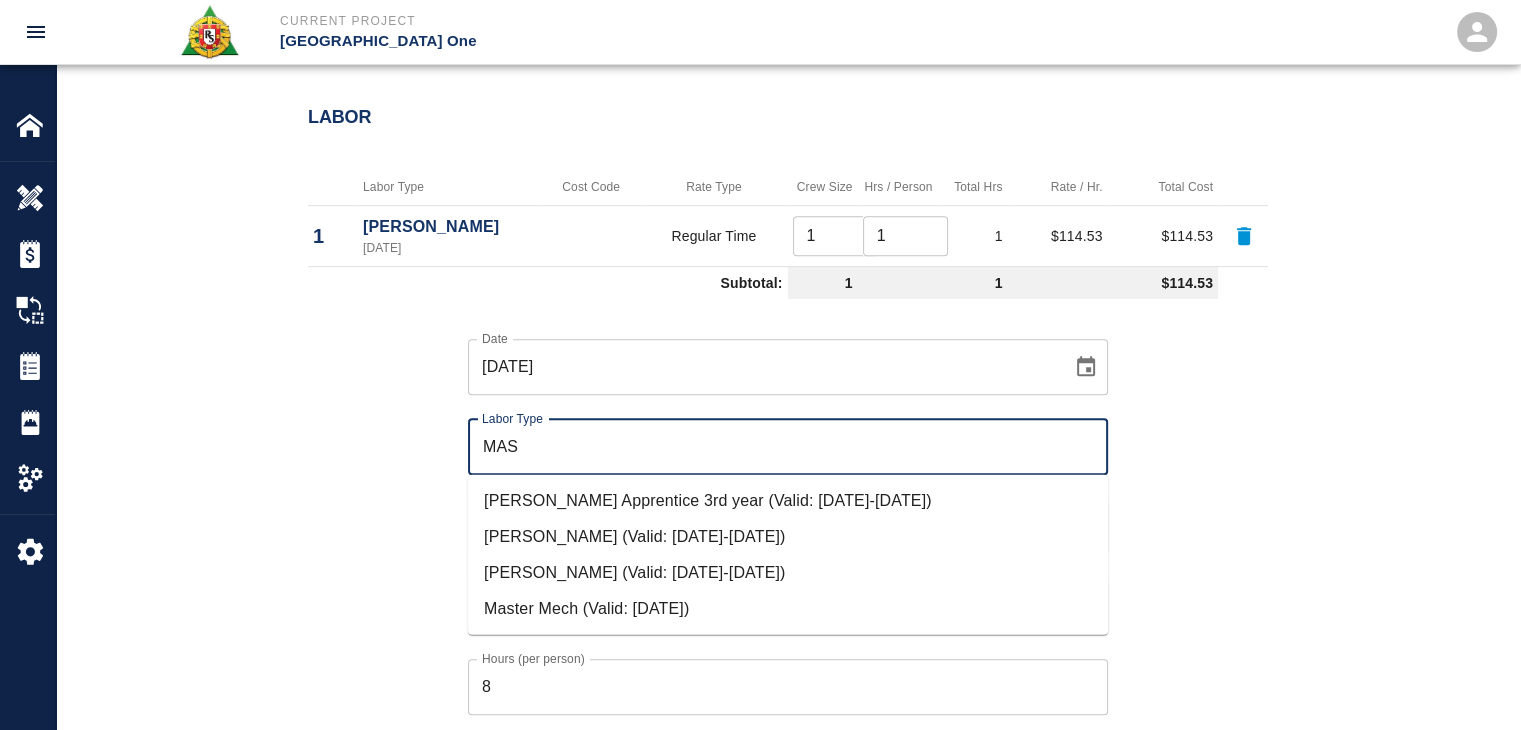 click on "Mason Journeyman  (Valid: 07/01/2024-08/31/2025)" at bounding box center (788, 573) 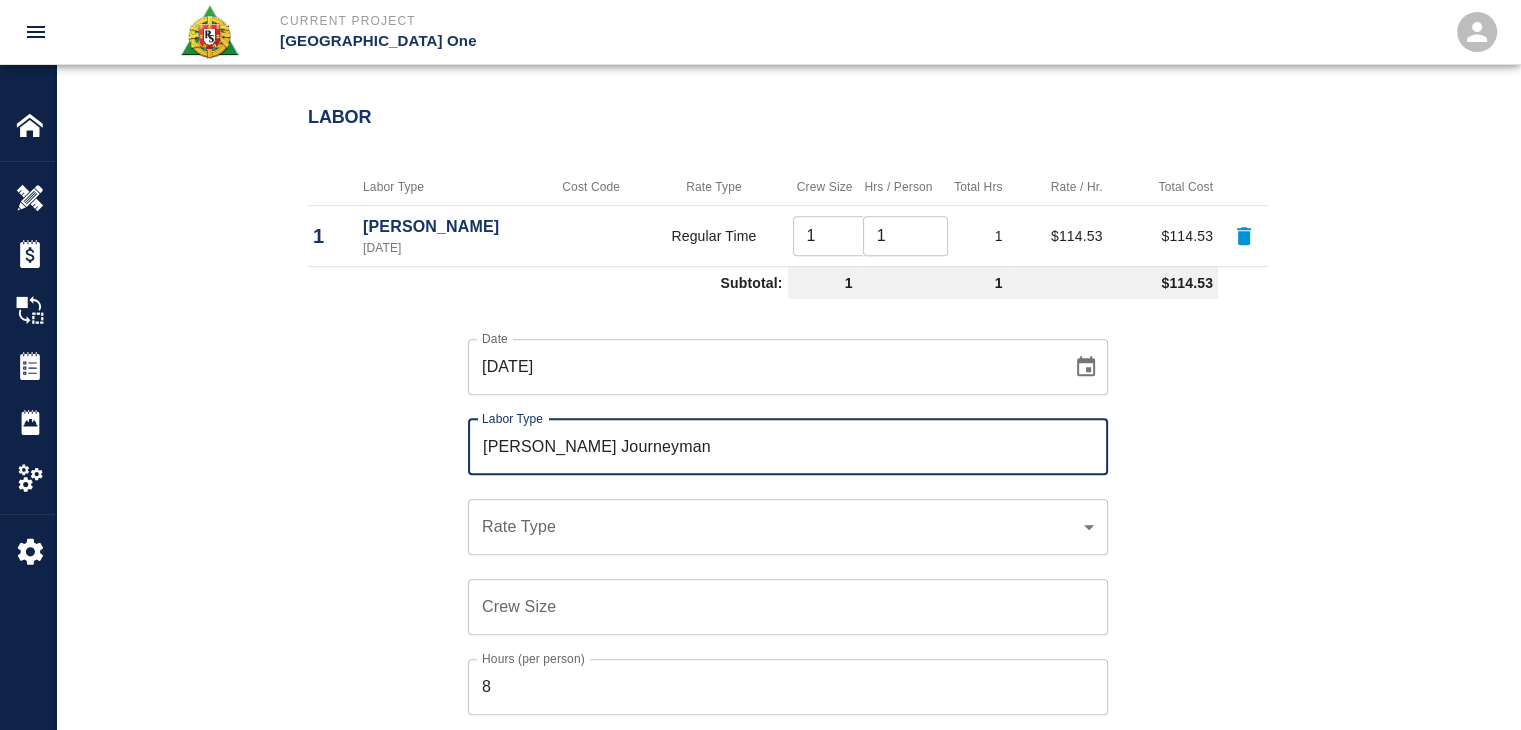 type on "Mason Journeyman" 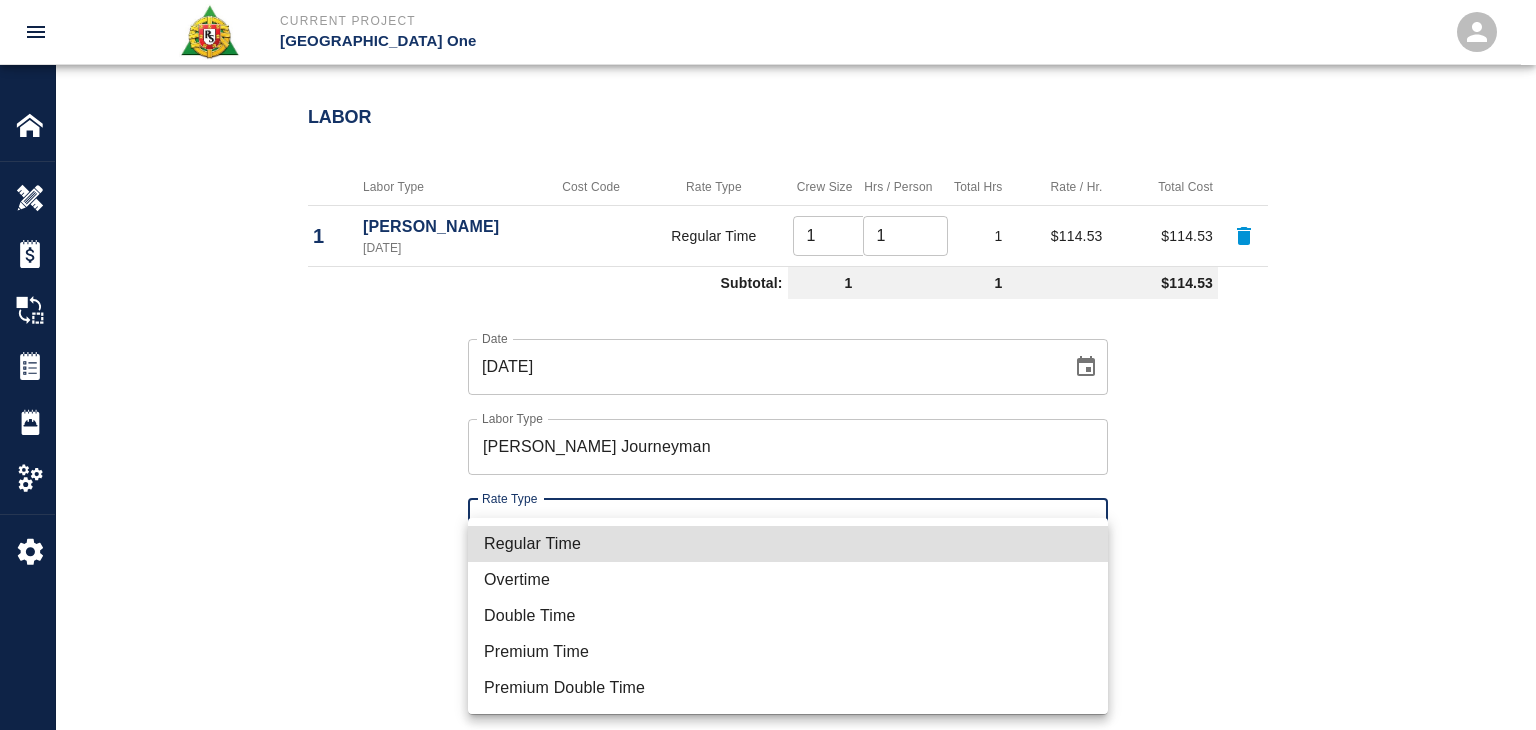 click on "Current Project JFK Terminal One Home JFK Terminal One Overview Estimates Change Orders Tickets Daily Reports Project Settings Settings Powered By Terms of Service  |  Privacy Policy Add Ticket Ticket Number 1210 Ticket Number PCO Number TBP PCO Number Start Date  07/09/2025 Start Date  End Date End Date Work Description R&S masons worked on grouting and framing drains on west L4 MER.
Breakdown:
6 bags of material
2 mason 7hrs
1 Foreman 1hr x Work Description Notes x Notes Subject grouting and framing drains on west L4 MER. Subject Invoice Number Invoice Number Invoice Date Invoice Date Upload Attachments (50MB limit) Choose file No file chosen Upload Another File Add Costs Switch to Lump Sum Labor Labor Type Cost Code Rate Type Crew Size Hrs / Person Total Hrs Rate / Hr. Total Cost 1 Mason Foreman 07/09/2025 Regular Time 1 ​ 1 ​ 1 $114.53 $114.53 Subtotal: 1 1 $114.53 Date 07/09/2025 Date Labor Type Mason Journeyman Labor Type Rate Type ​ Rate Type Crew Size Crew Size Hours (per person) 8 $ Cancel %" at bounding box center (768, -662) 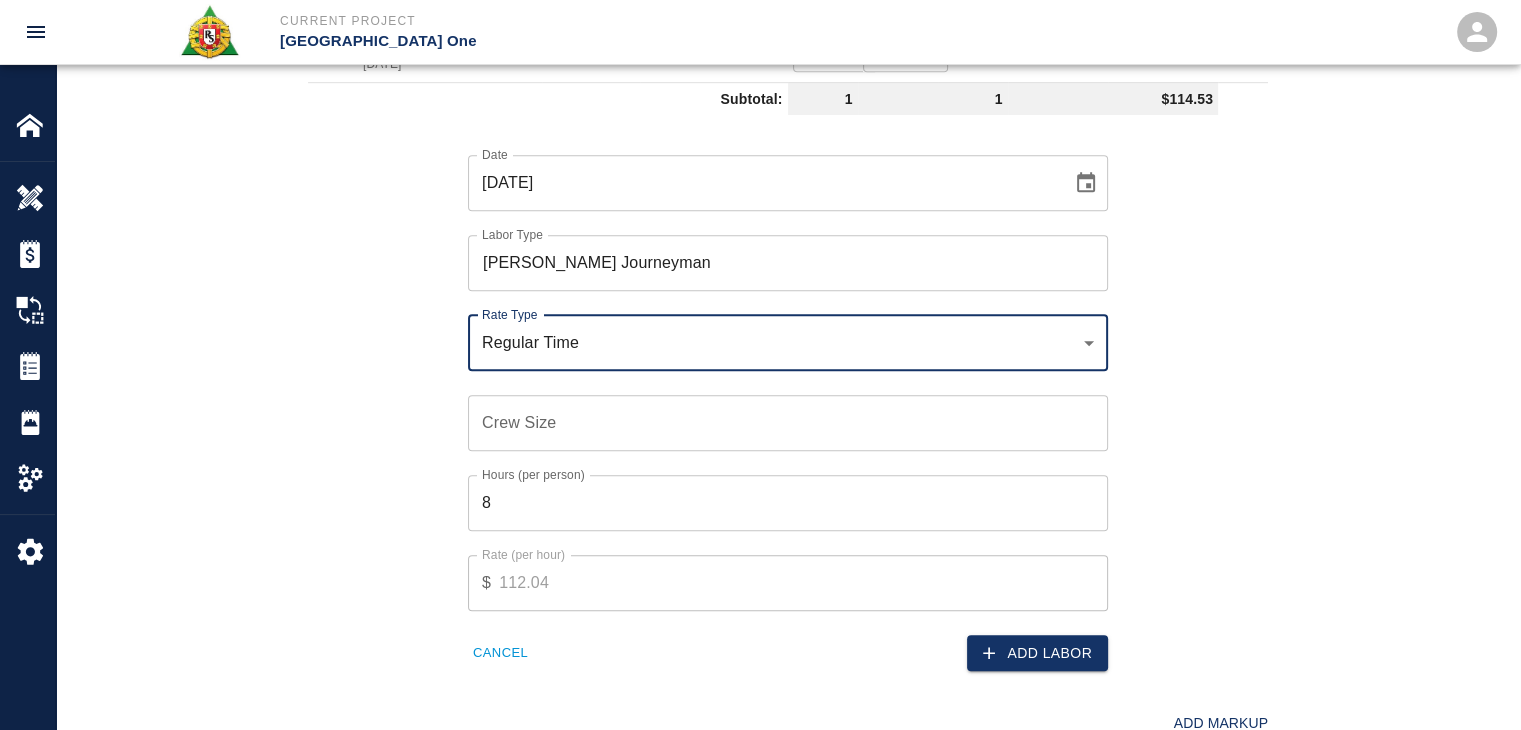 scroll, scrollTop: 1212, scrollLeft: 0, axis: vertical 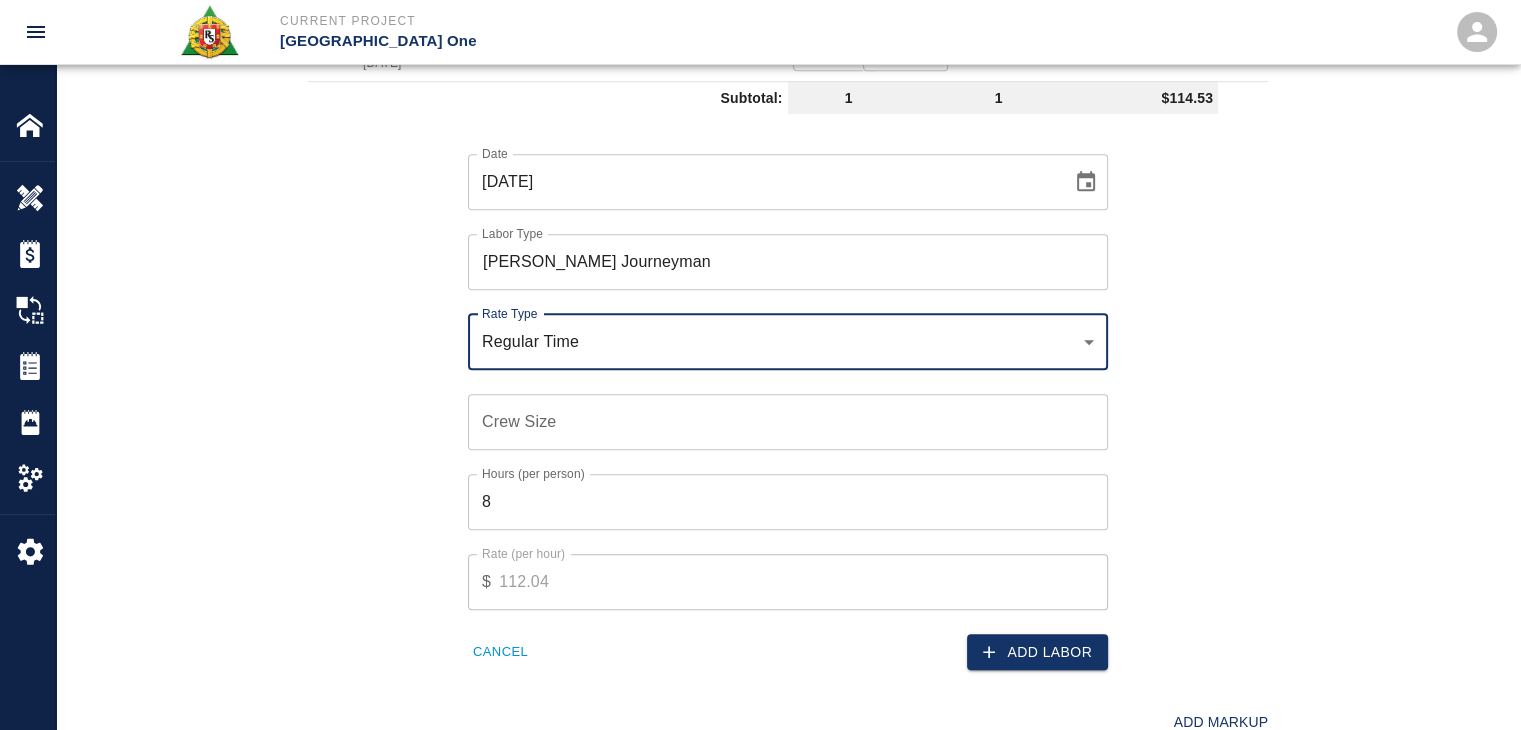 click on "Crew Size" at bounding box center [788, 422] 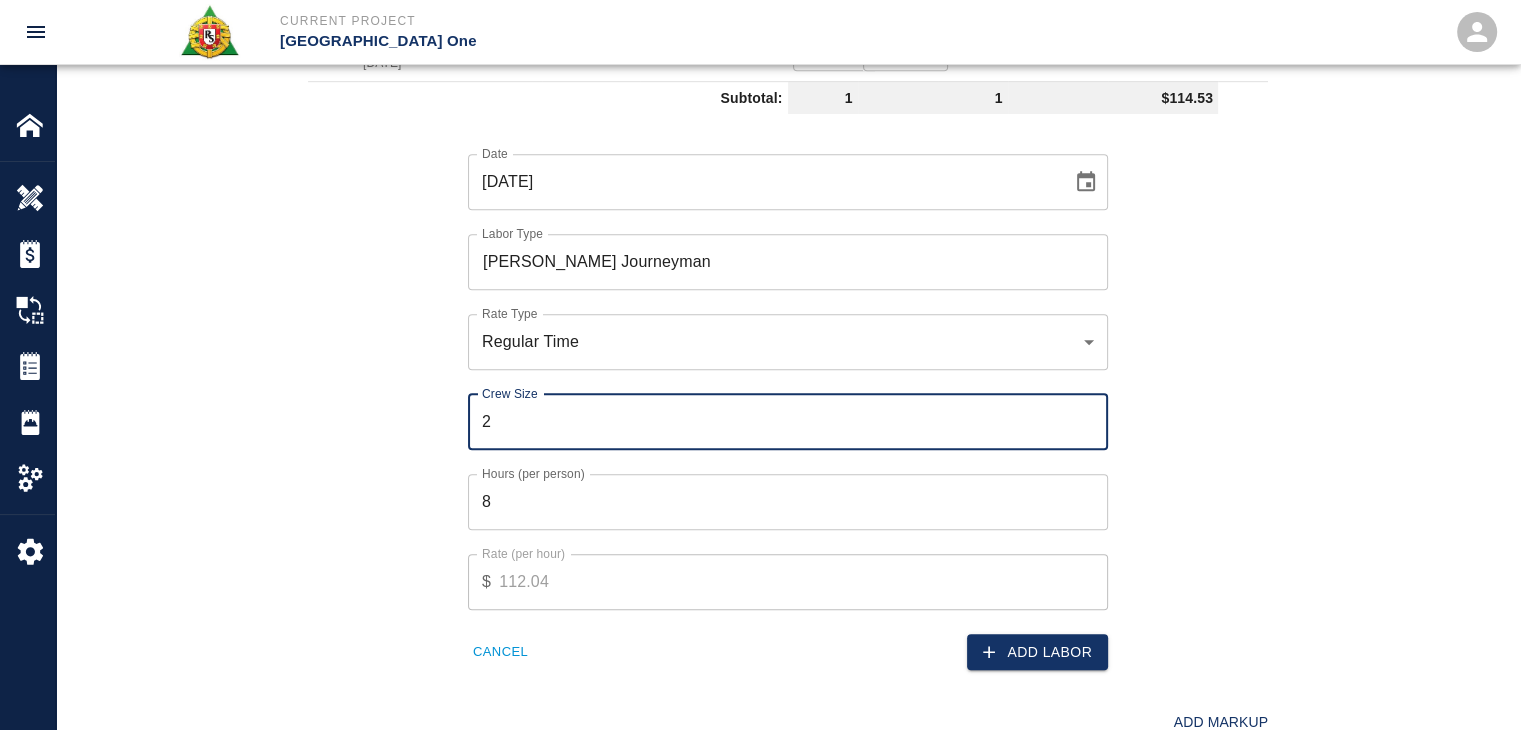 type on "2" 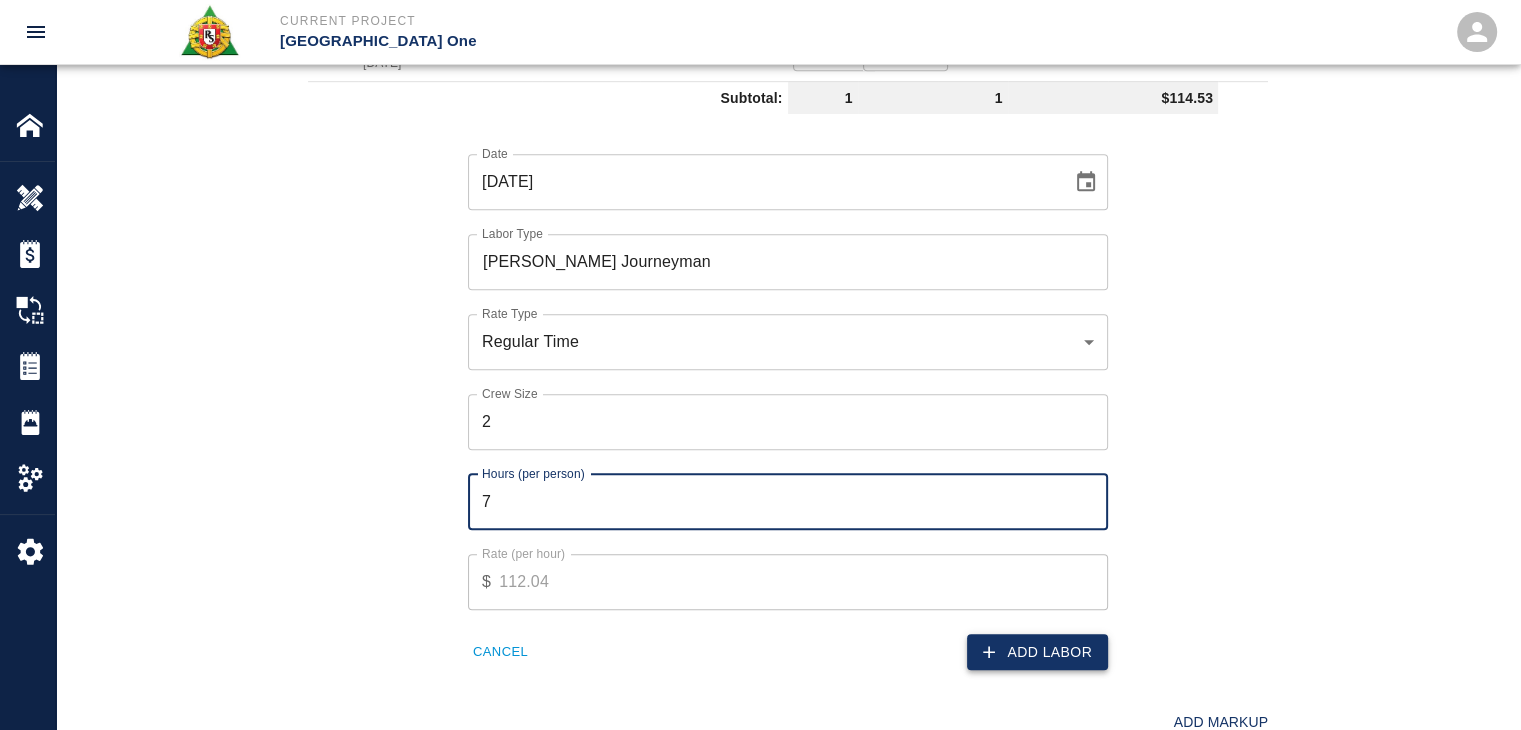 type on "7" 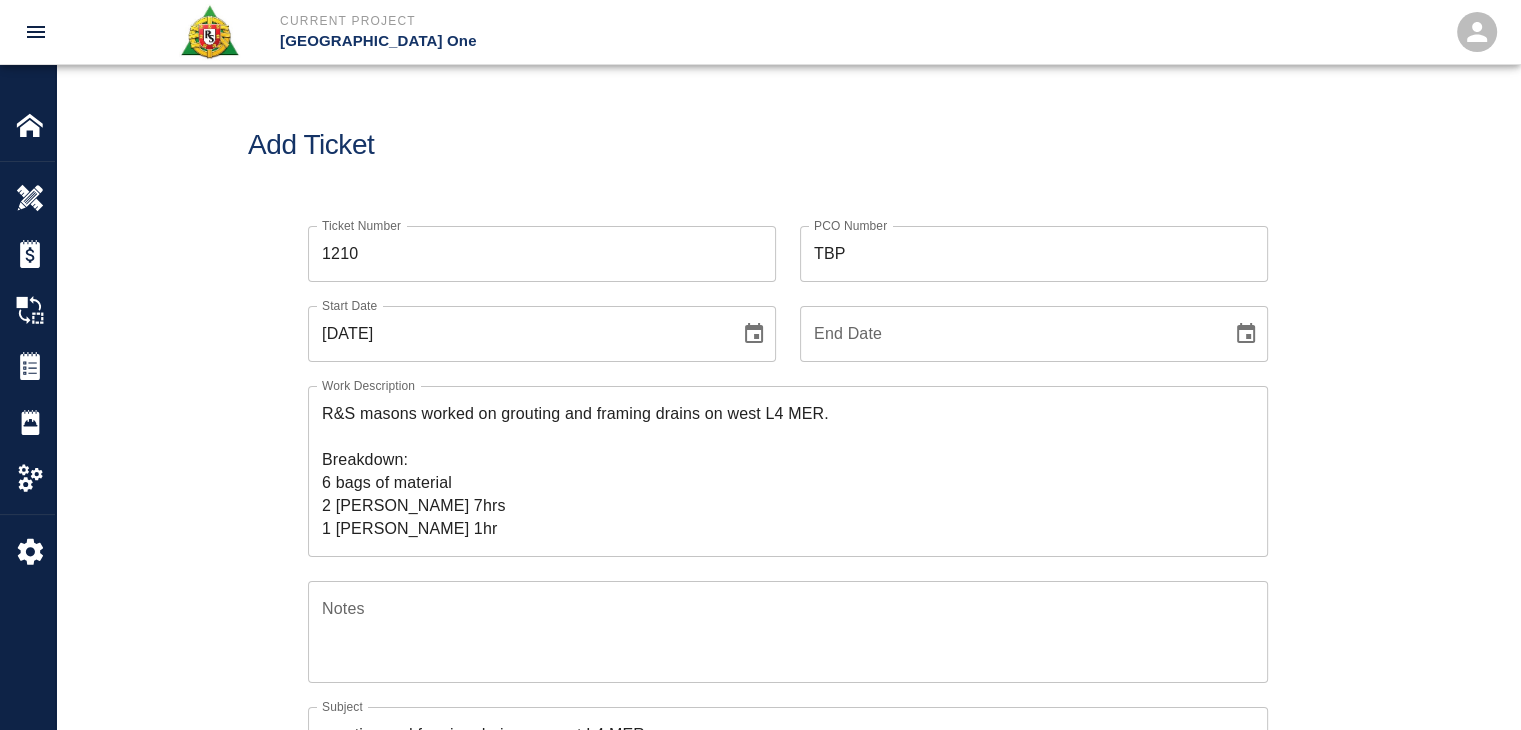 scroll, scrollTop: 35, scrollLeft: 0, axis: vertical 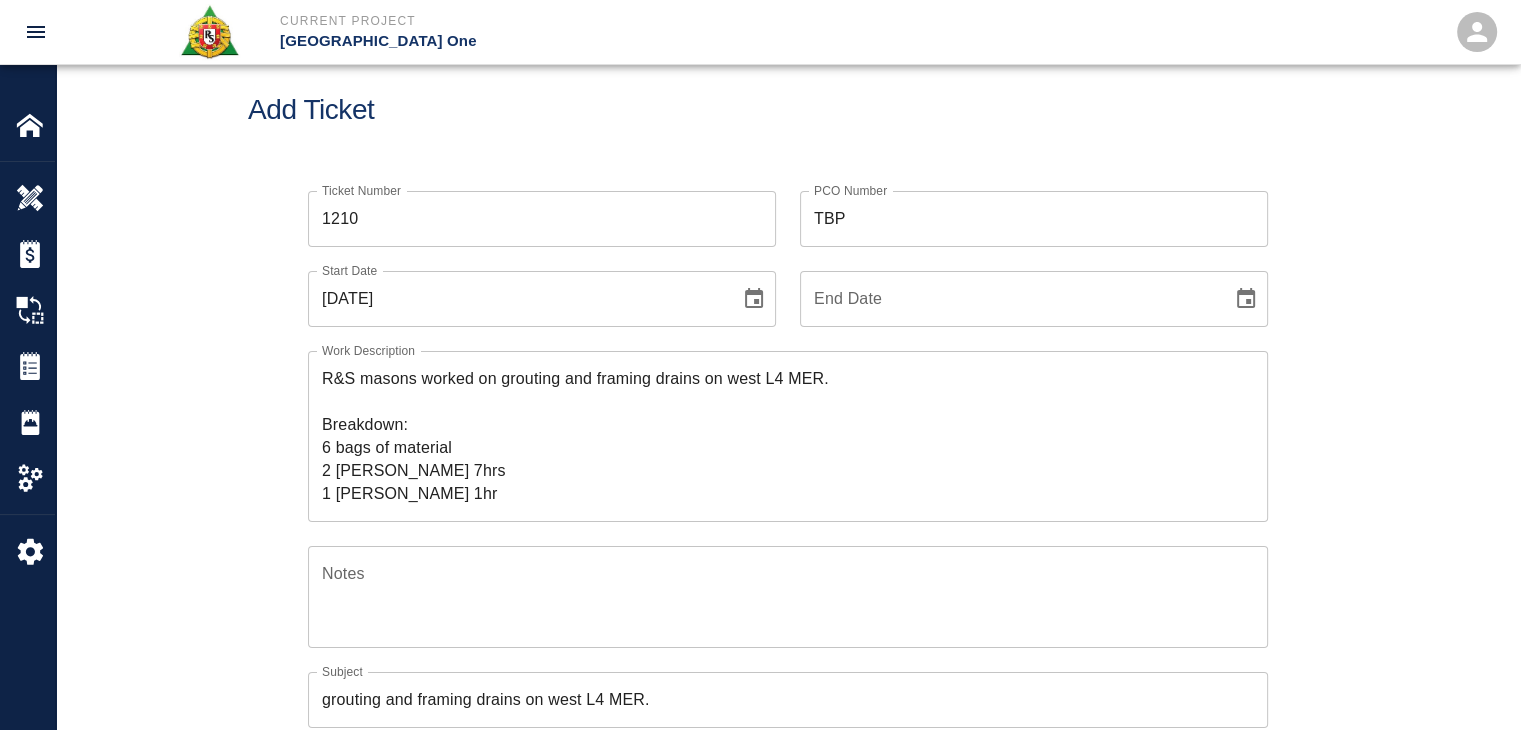click on "R&S masons worked on grouting and framing drains on west L4 MER.
Breakdown:
6 bags of material
2 mason 7hrs
1 Foreman 1hr" at bounding box center [788, 436] 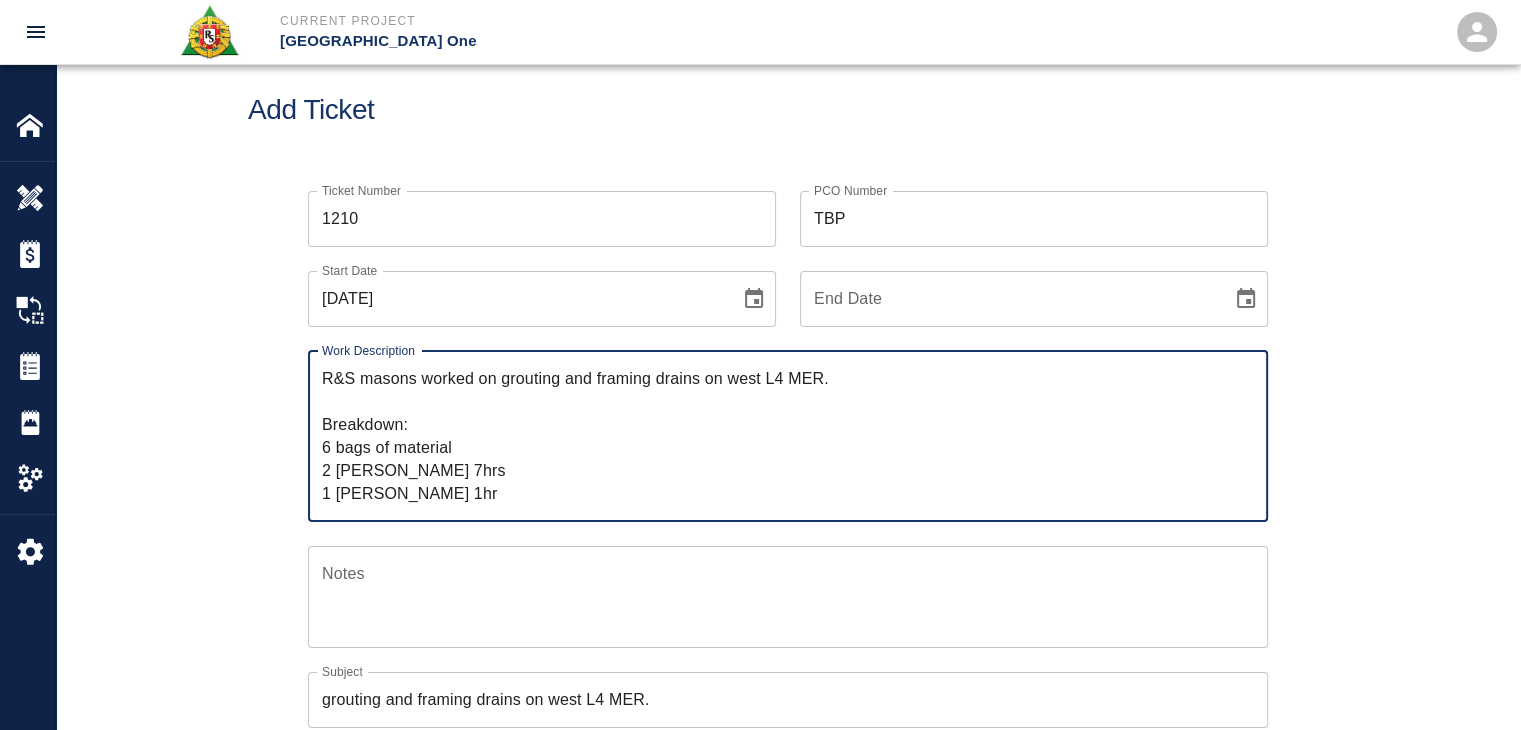 drag, startPoint x: 439, startPoint y: 500, endPoint x: 267, endPoint y: 318, distance: 250.41565 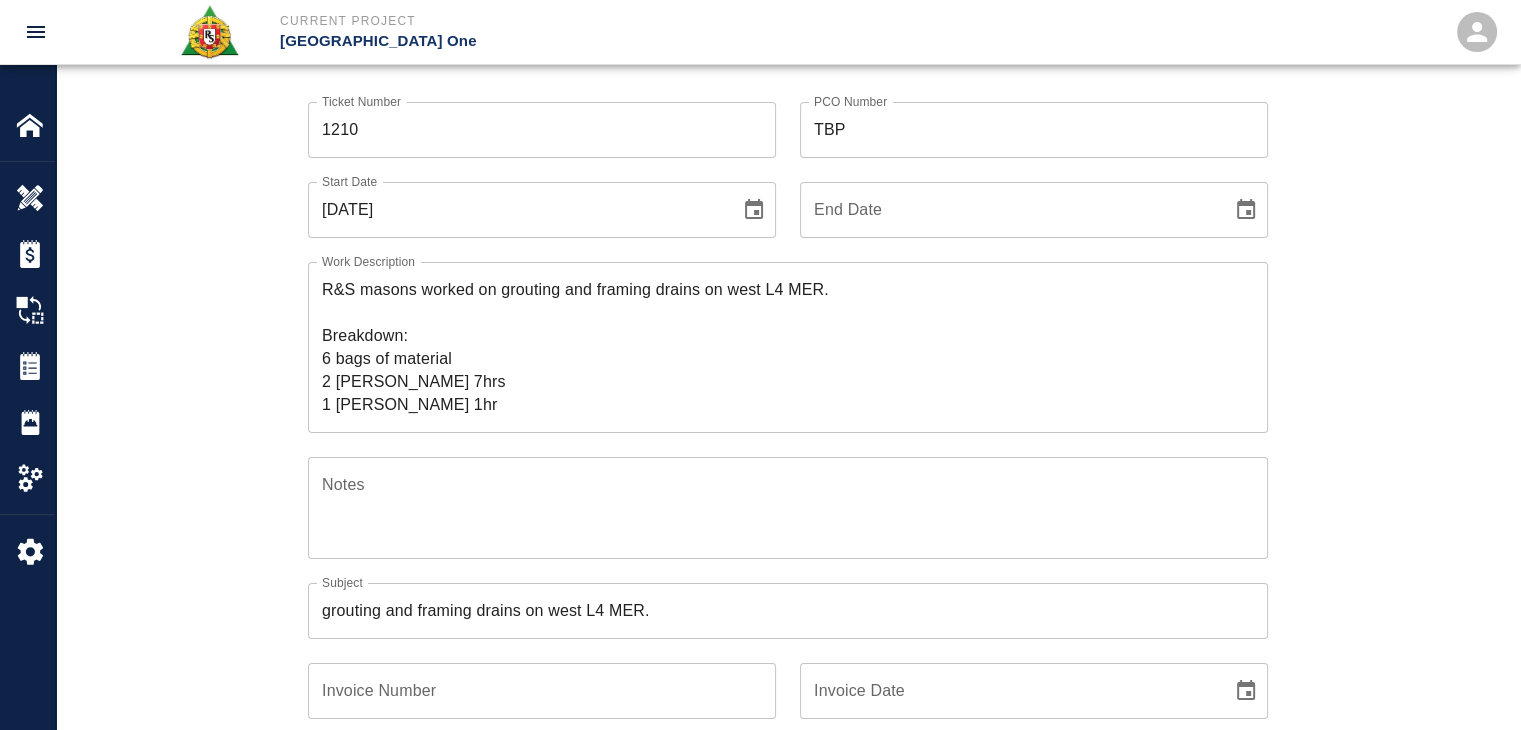 scroll, scrollTop: 126, scrollLeft: 0, axis: vertical 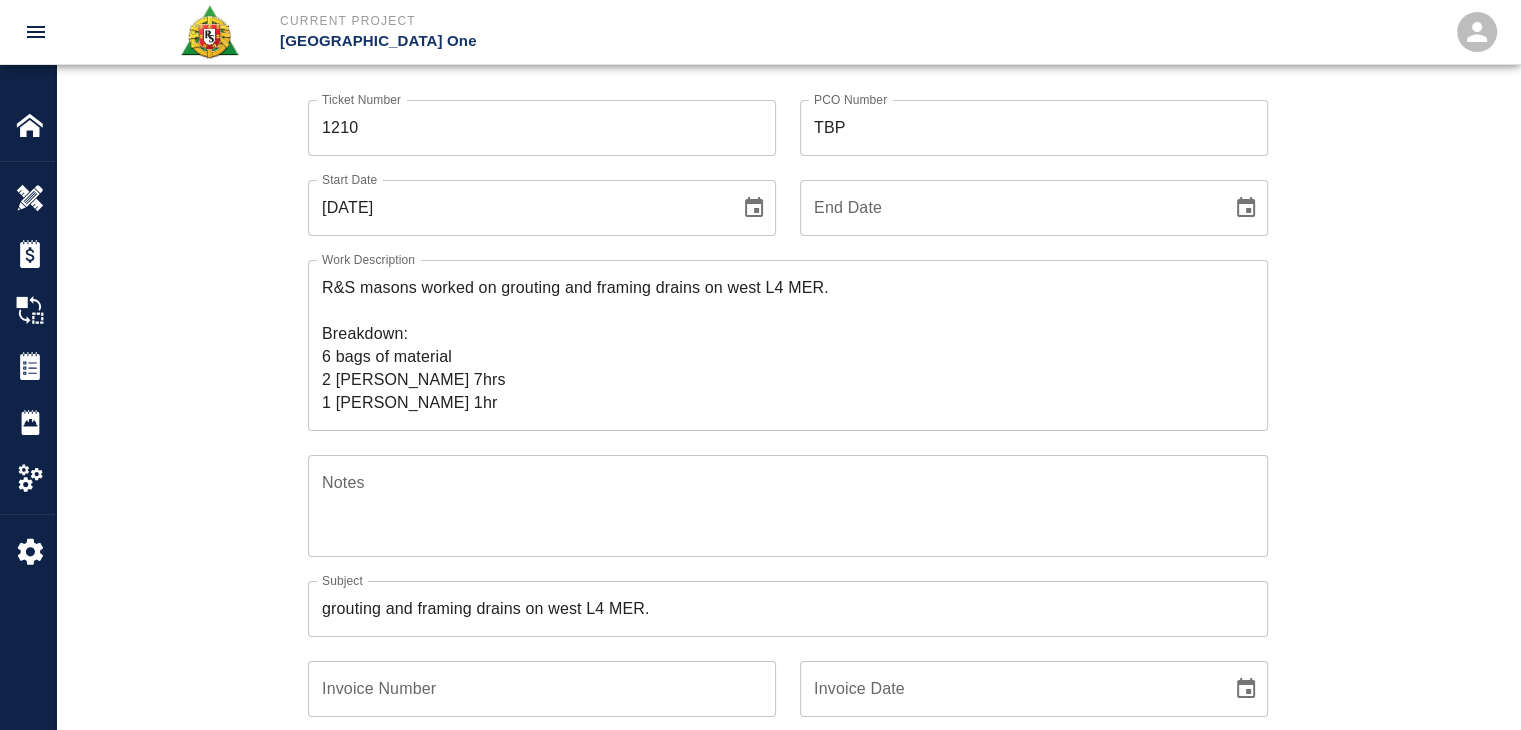 click on "R&S masons worked on grouting and framing drains on west L4 MER.
Breakdown:
6 bags of material
2 mason 7hrs
1 Foreman 1hr" at bounding box center (788, 345) 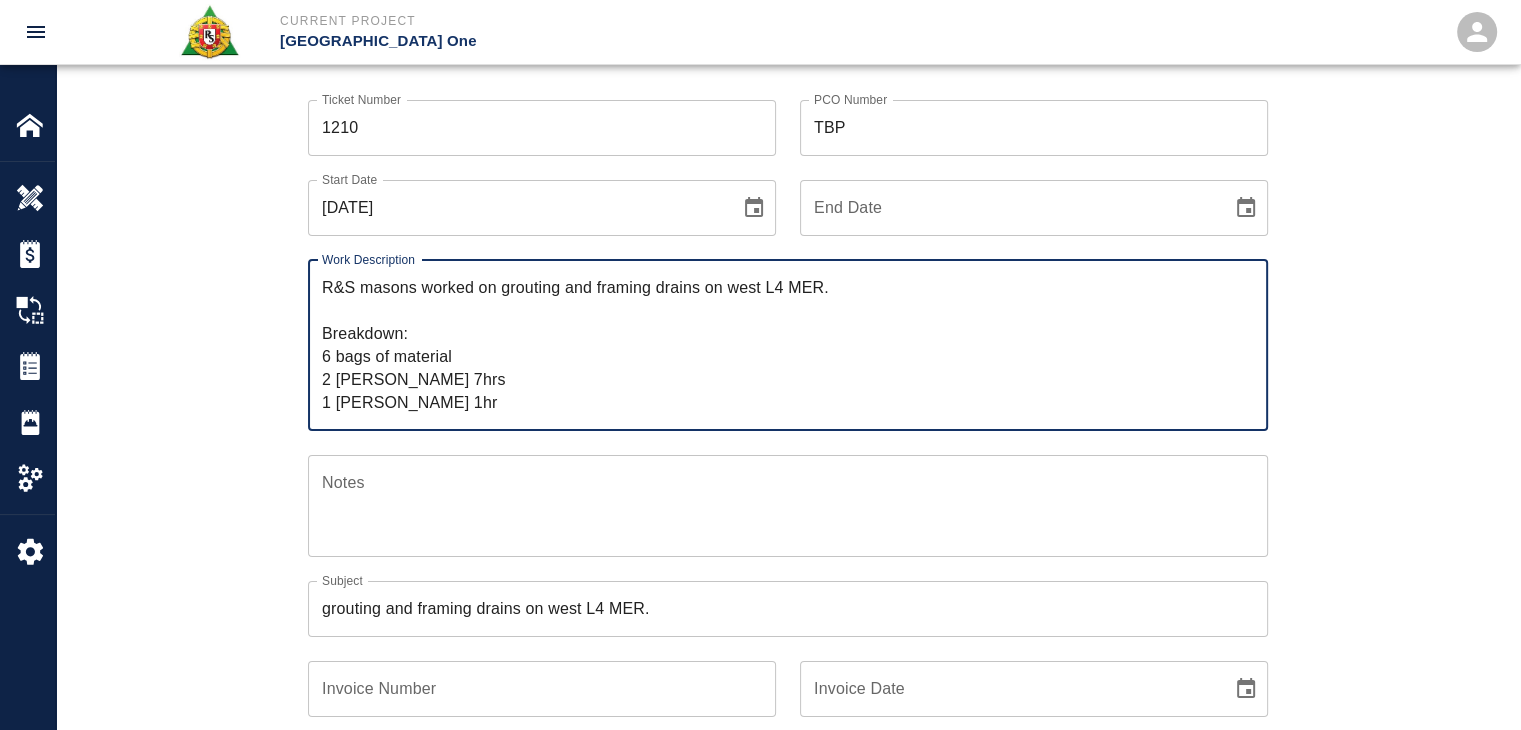 click on "R&S masons worked on grouting and framing drains on west L4 MER.
Breakdown:
6 bags of material
2 mason 7hrs
1 Foreman 1hr" at bounding box center (788, 345) 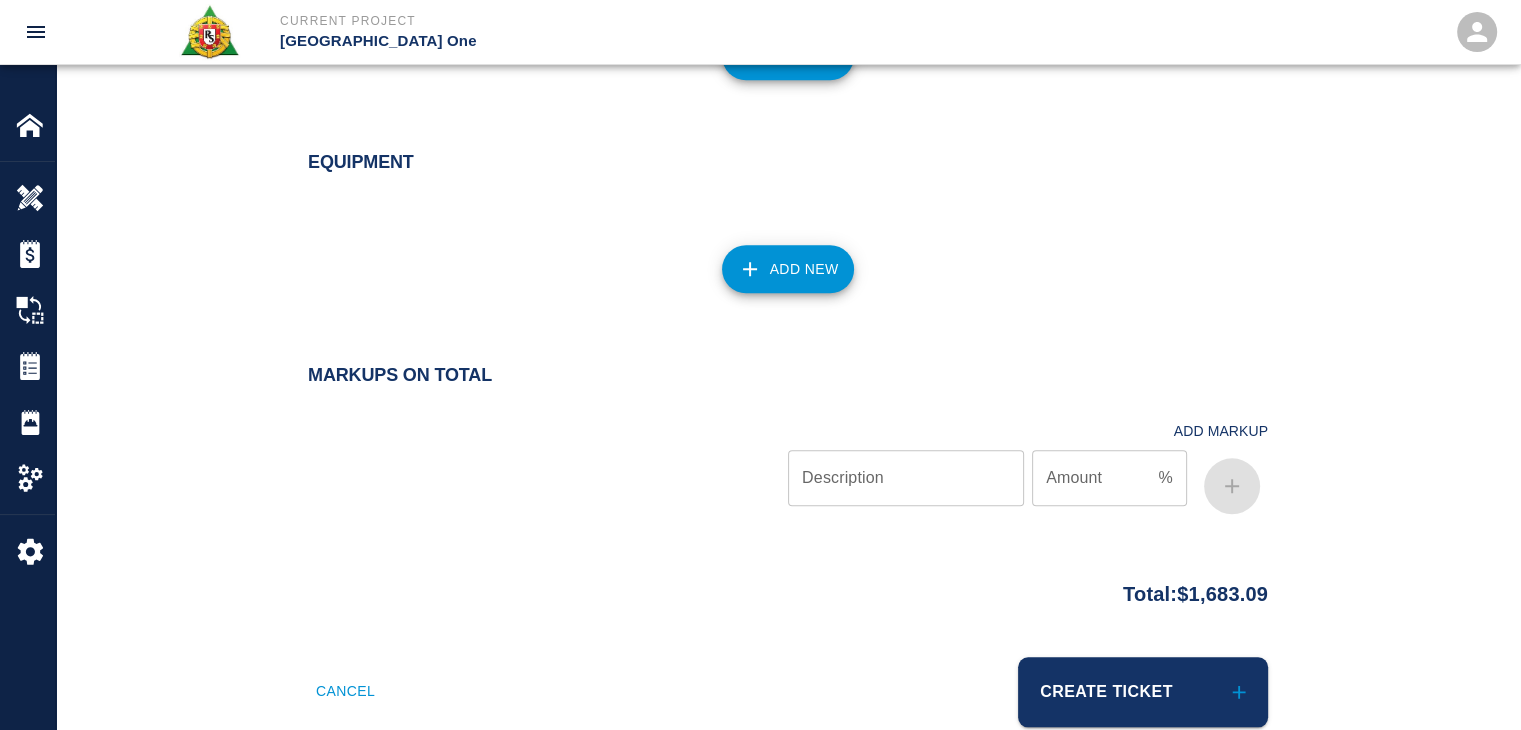 scroll, scrollTop: 1796, scrollLeft: 0, axis: vertical 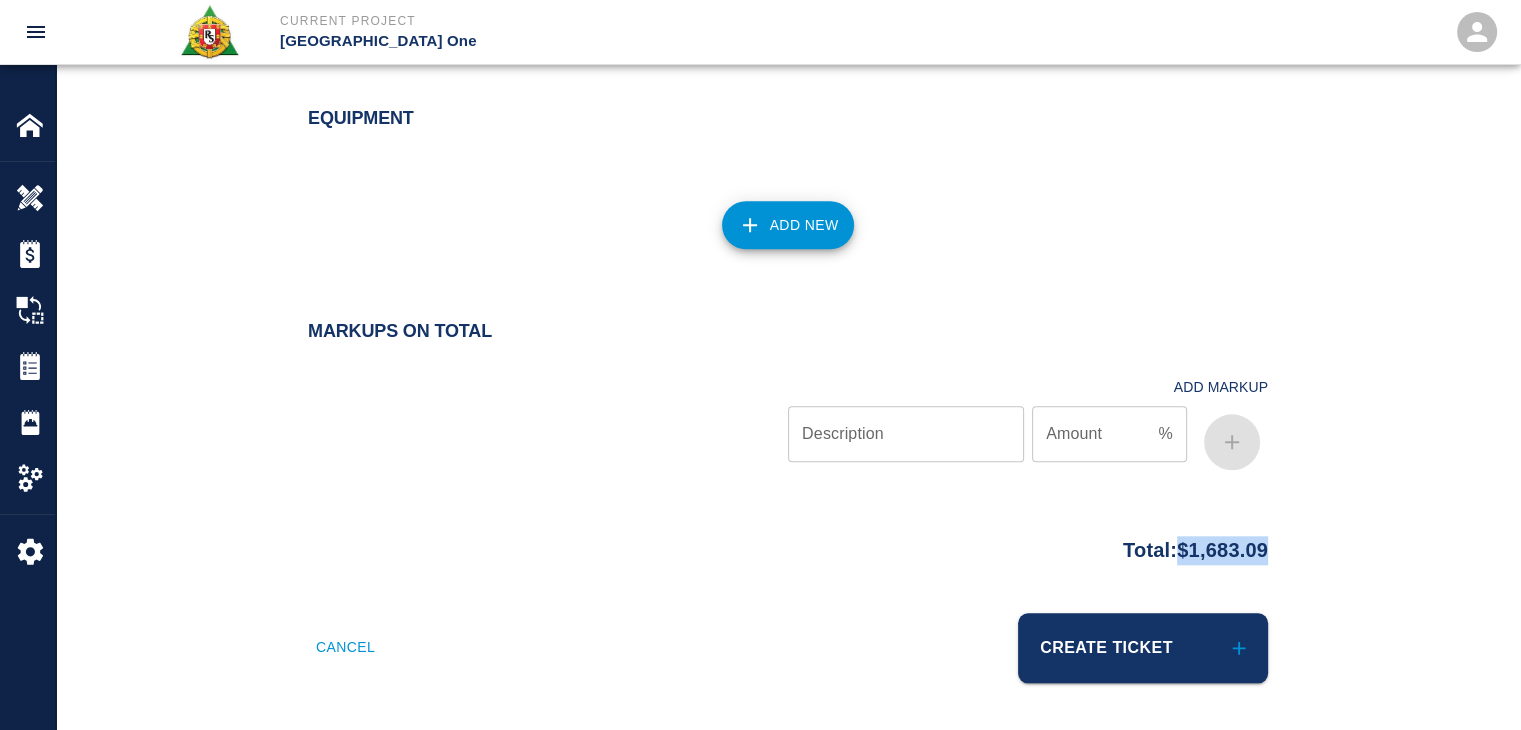 drag, startPoint x: 1272, startPoint y: 542, endPoint x: 1164, endPoint y: 550, distance: 108.29589 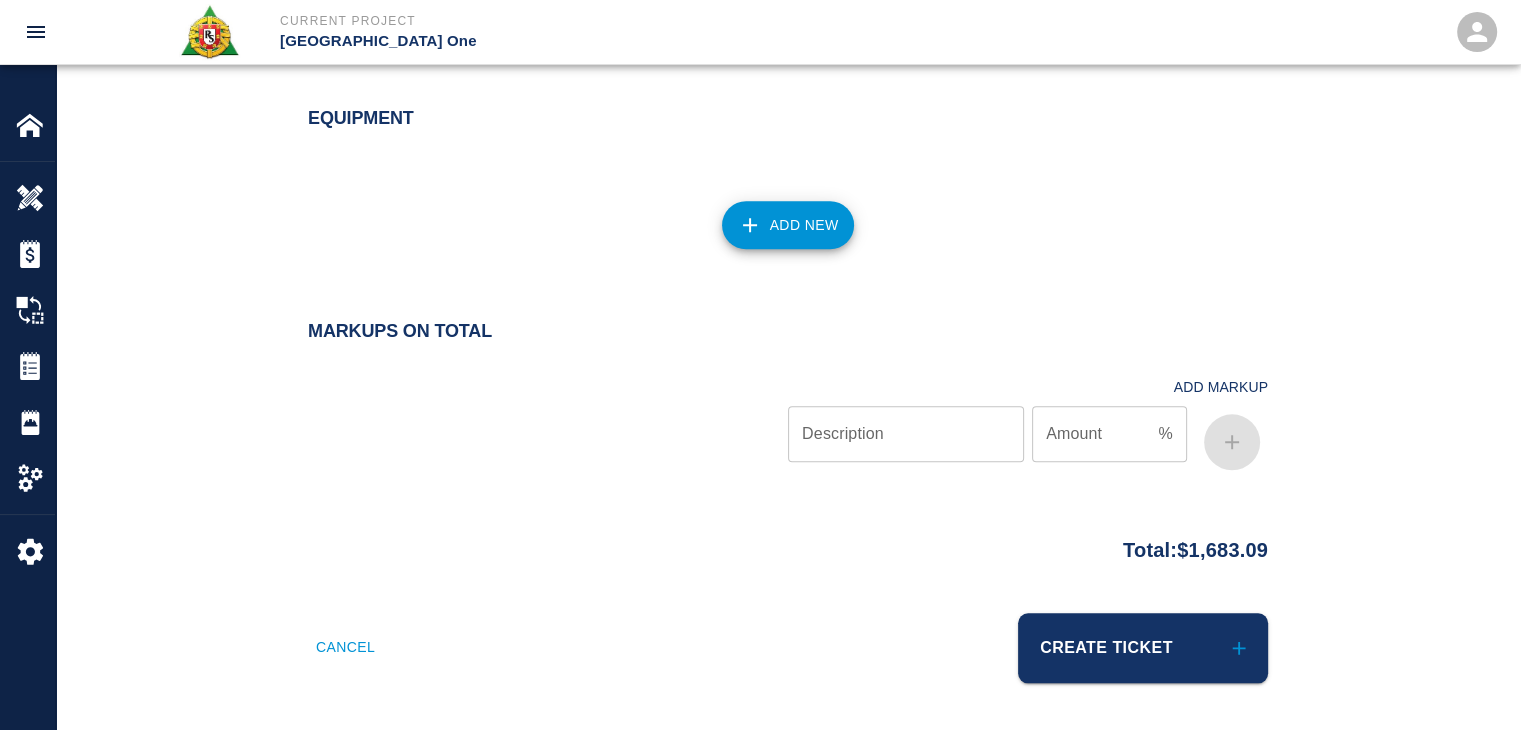click on "Total:  $1,683.09" at bounding box center (788, 545) 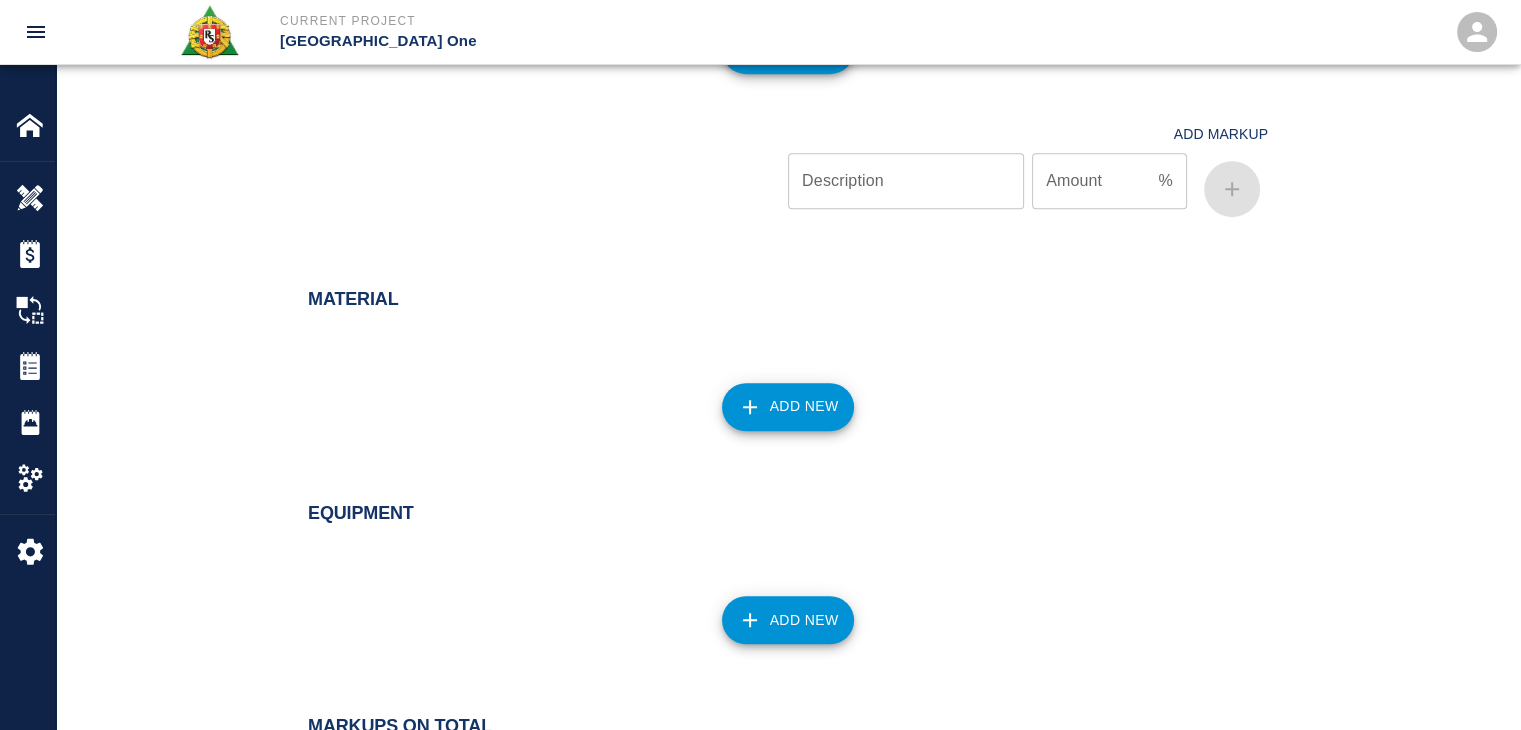 scroll, scrollTop: 1348, scrollLeft: 0, axis: vertical 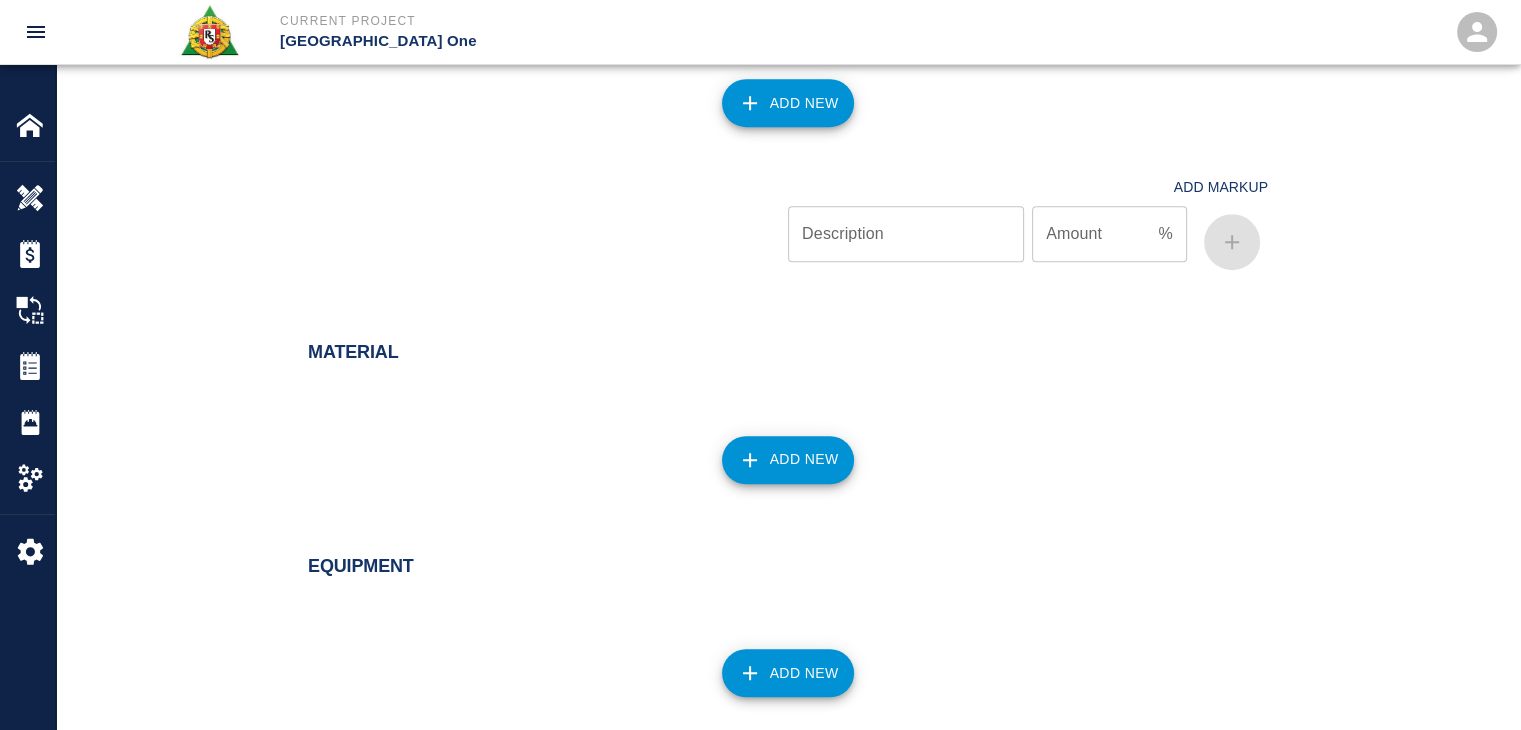 click on "Add New" at bounding box center (776, 448) 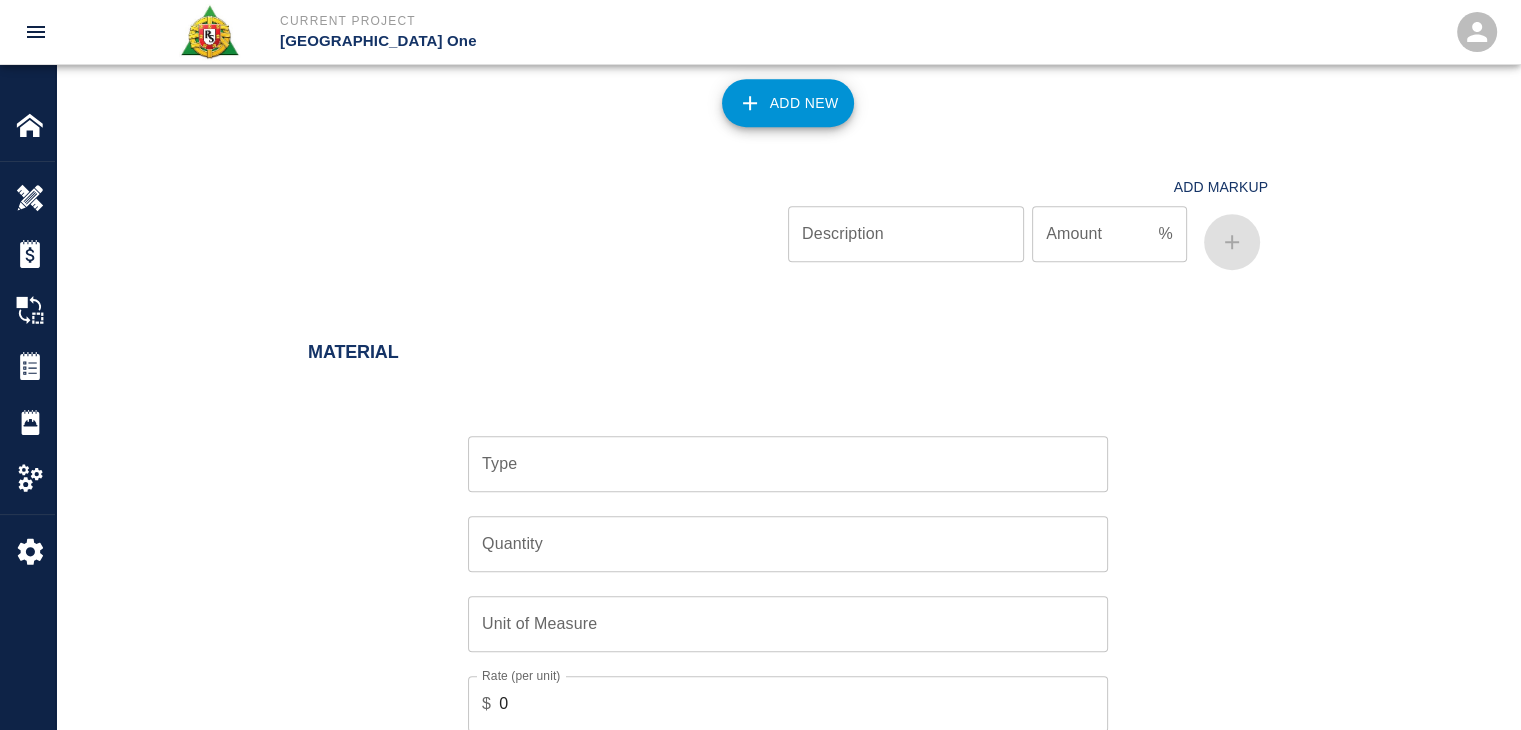 click on "Type" at bounding box center (788, 464) 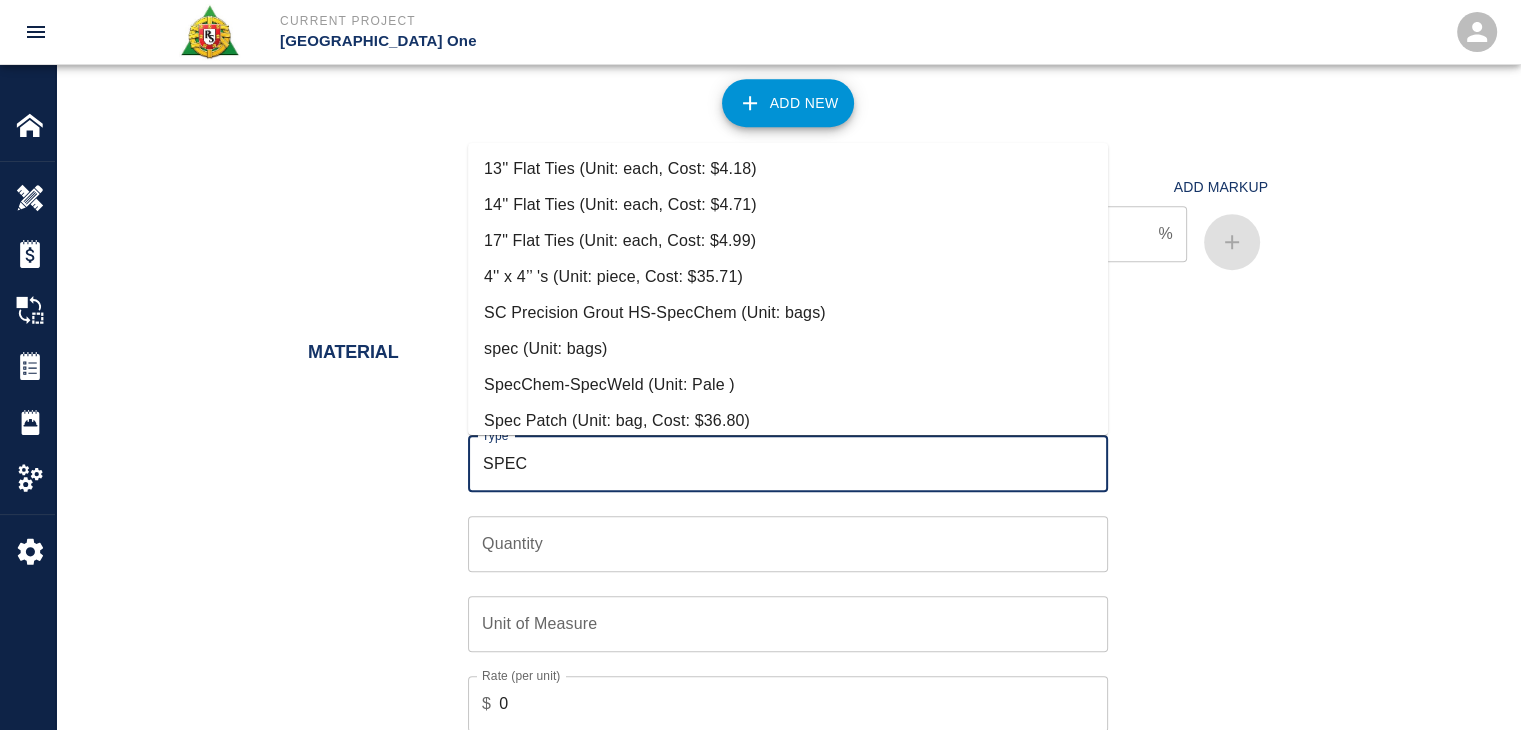 click on "Spec Patch (Unit: bag, Cost: $36.80)" at bounding box center [788, 421] 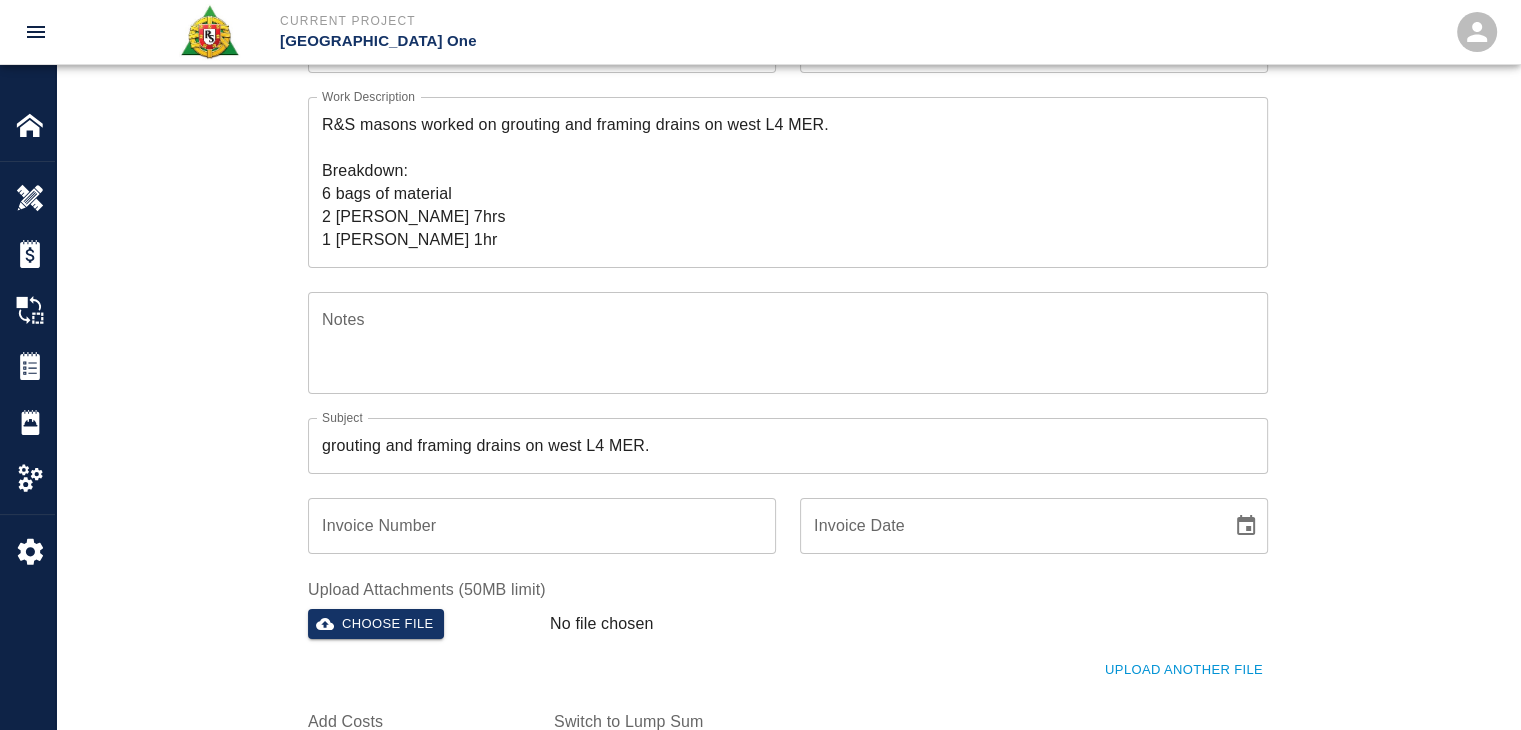 scroll, scrollTop: 288, scrollLeft: 0, axis: vertical 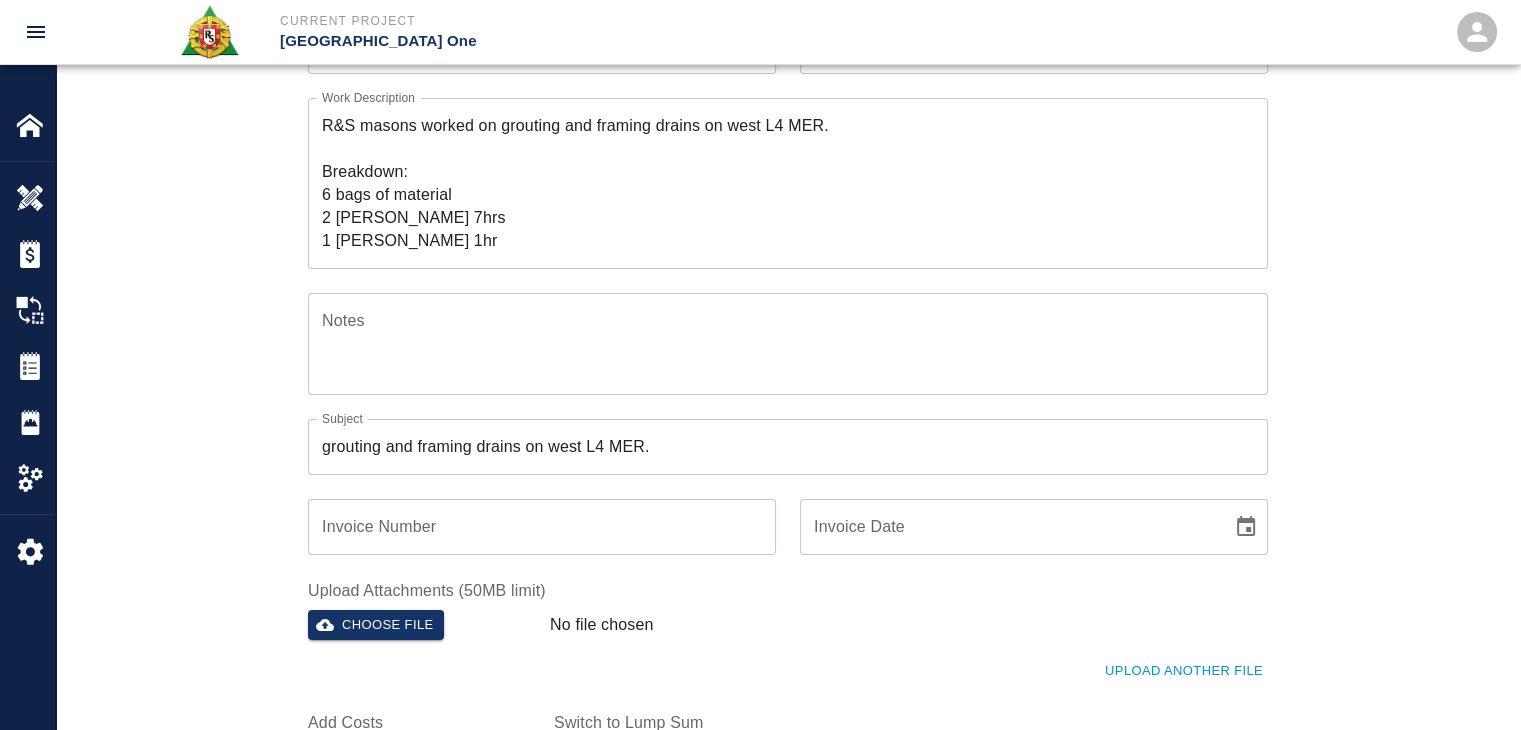 type on "Spec Patch (Unit: bag, Cost: $36.80)" 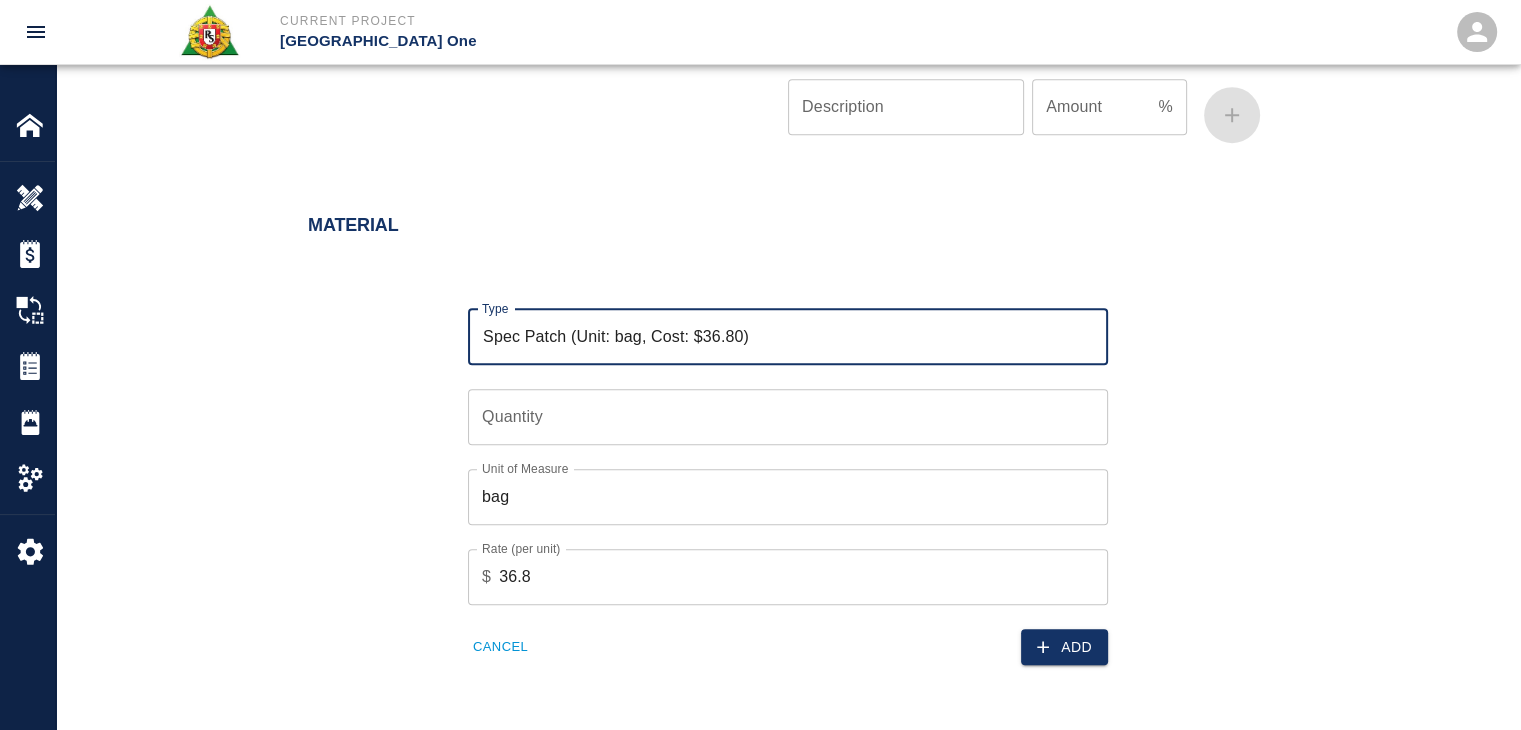 scroll, scrollTop: 1476, scrollLeft: 0, axis: vertical 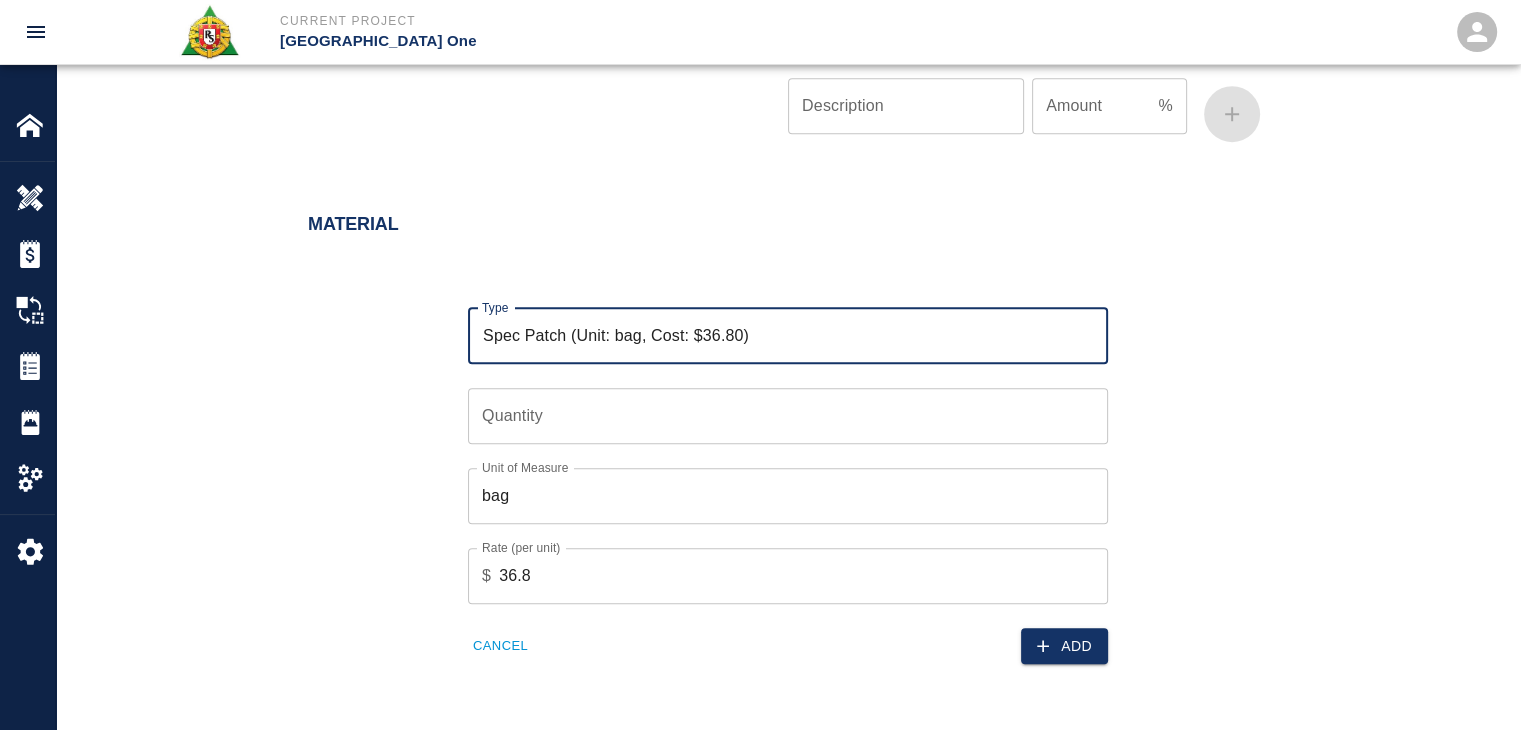 click on "Quantity" at bounding box center (788, 416) 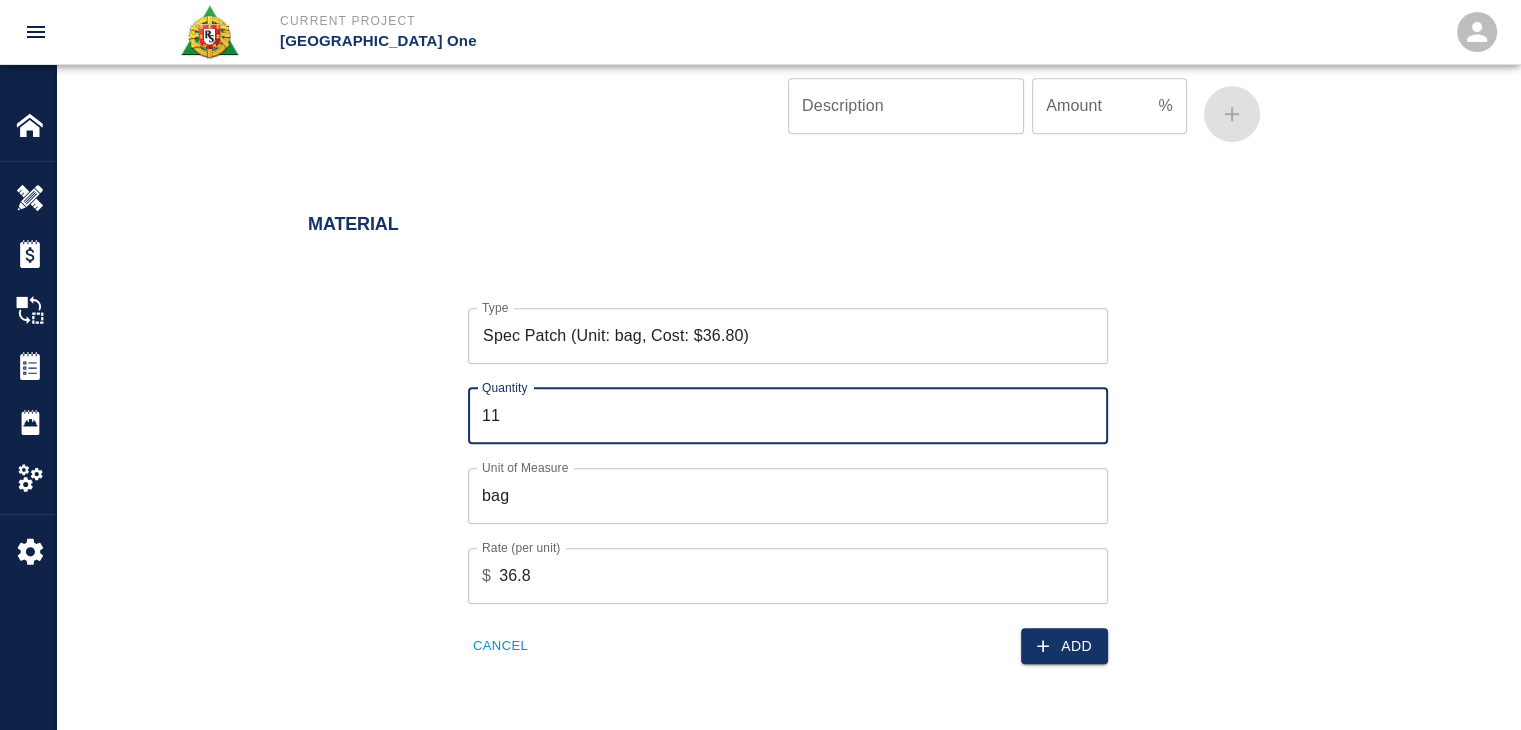 type on "1" 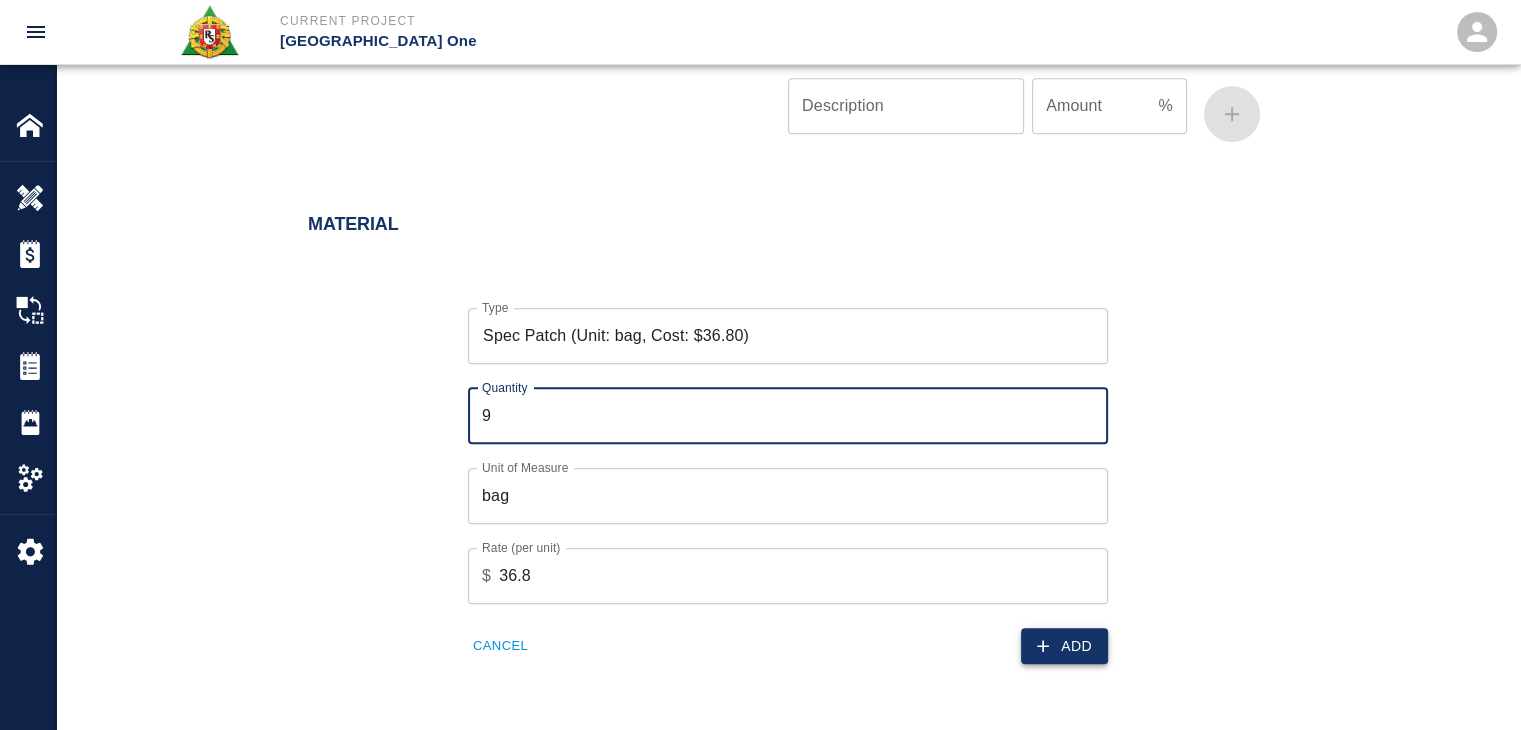 type on "9" 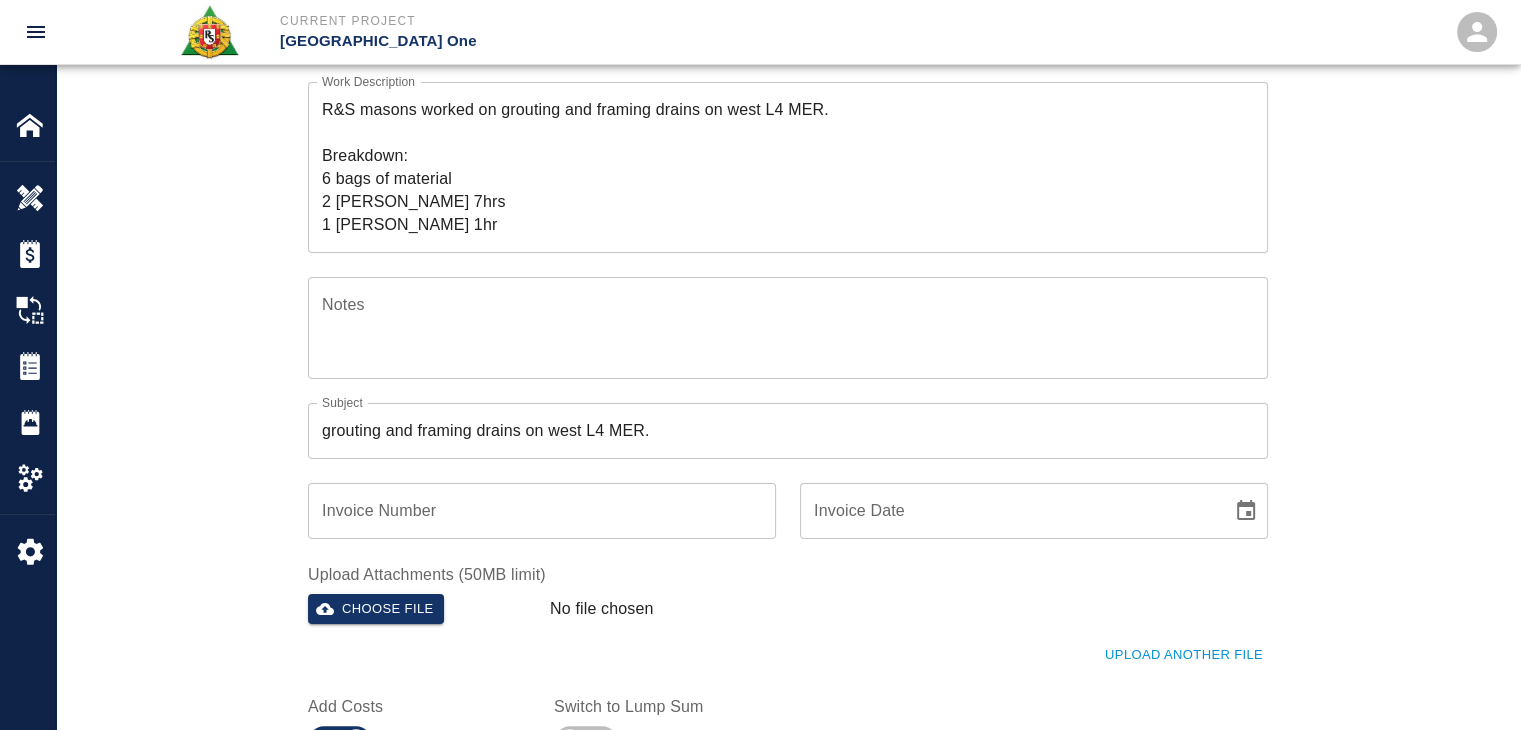 scroll, scrollTop: 272, scrollLeft: 0, axis: vertical 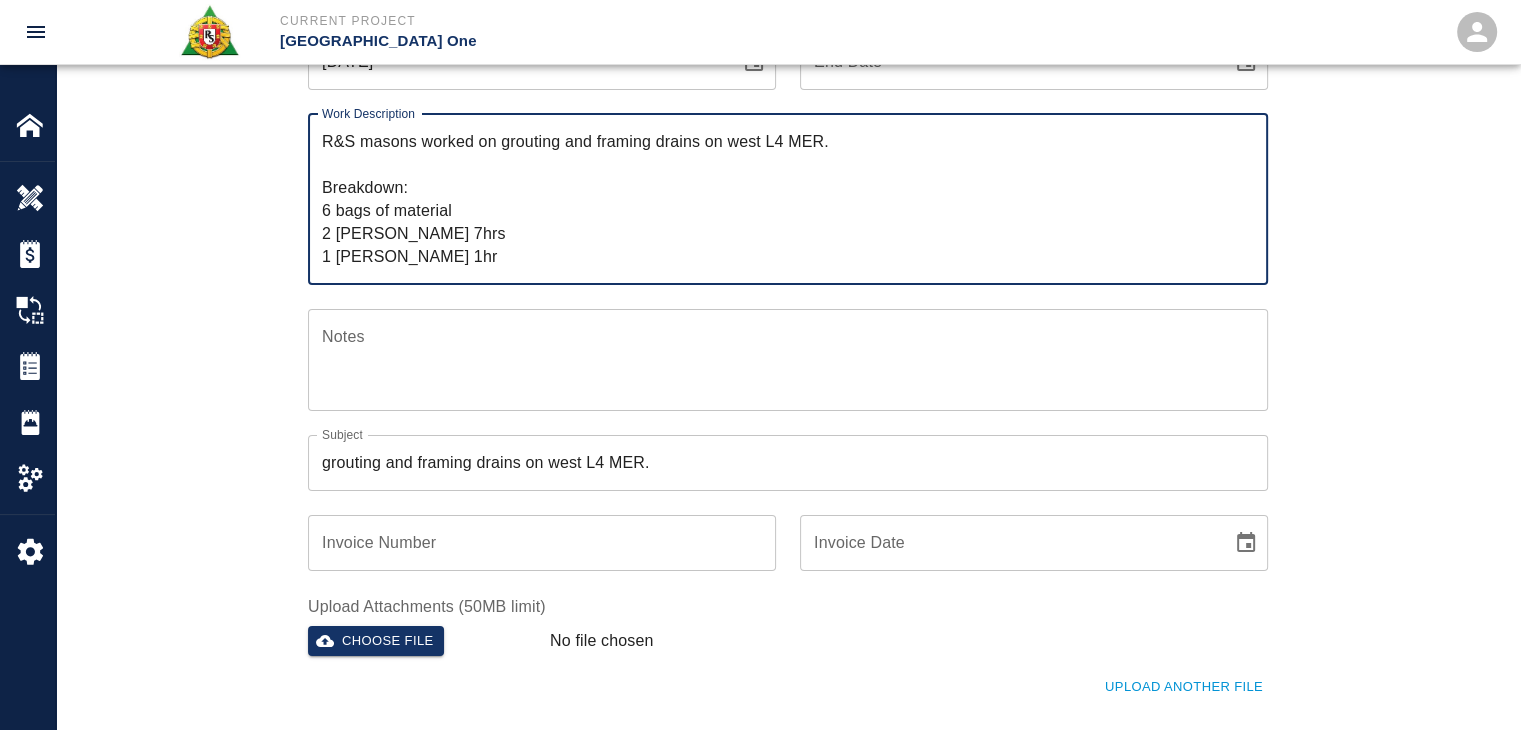 click on "R&S masons worked on grouting and framing drains on west L4 MER.
Breakdown:
6 bags of material
2 mason 7hrs
1 Foreman 1hr" at bounding box center (788, 199) 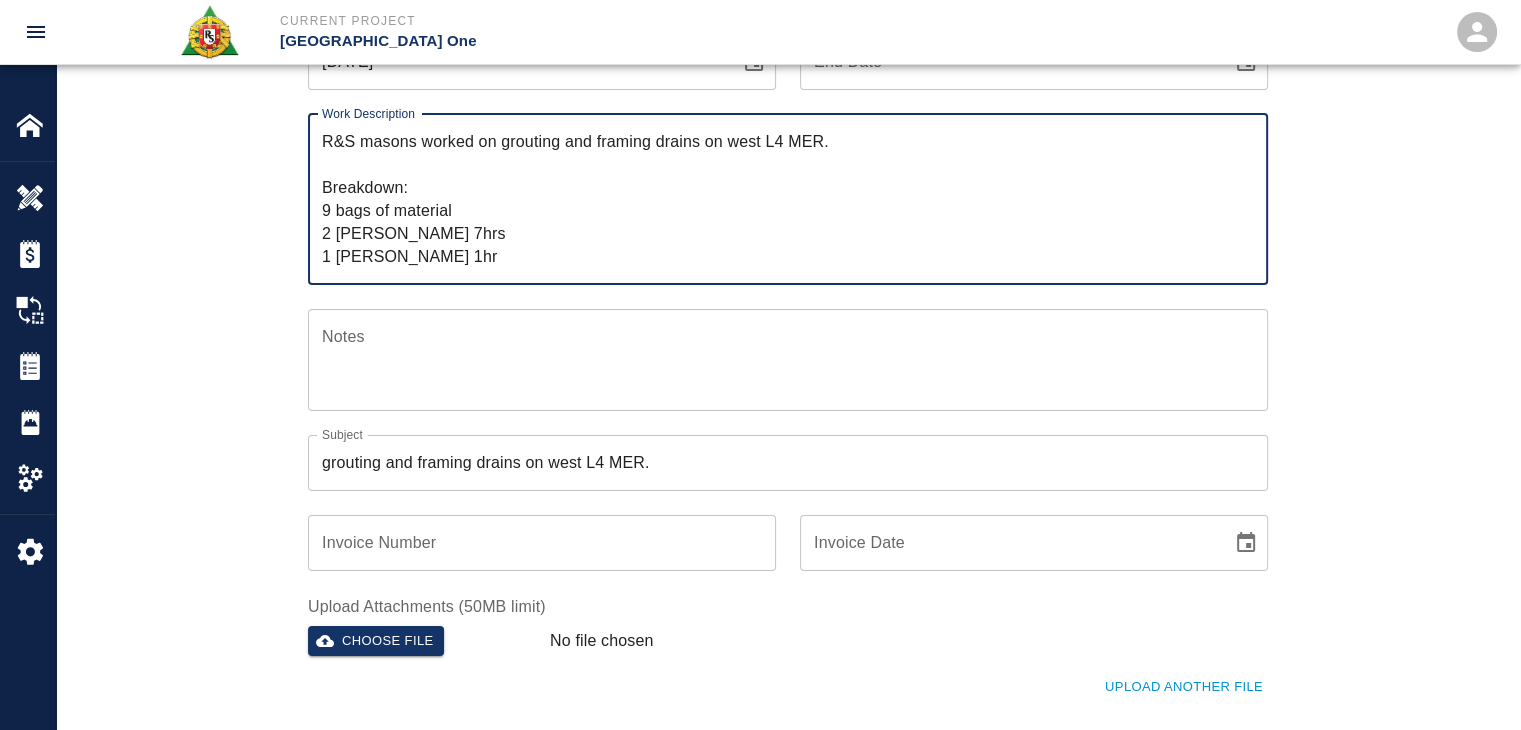 type on "R&S masons worked on grouting and framing drains on west L4 MER.
Breakdown:
9 bags of material
2 mason 7hrs
1 Foreman 1hr" 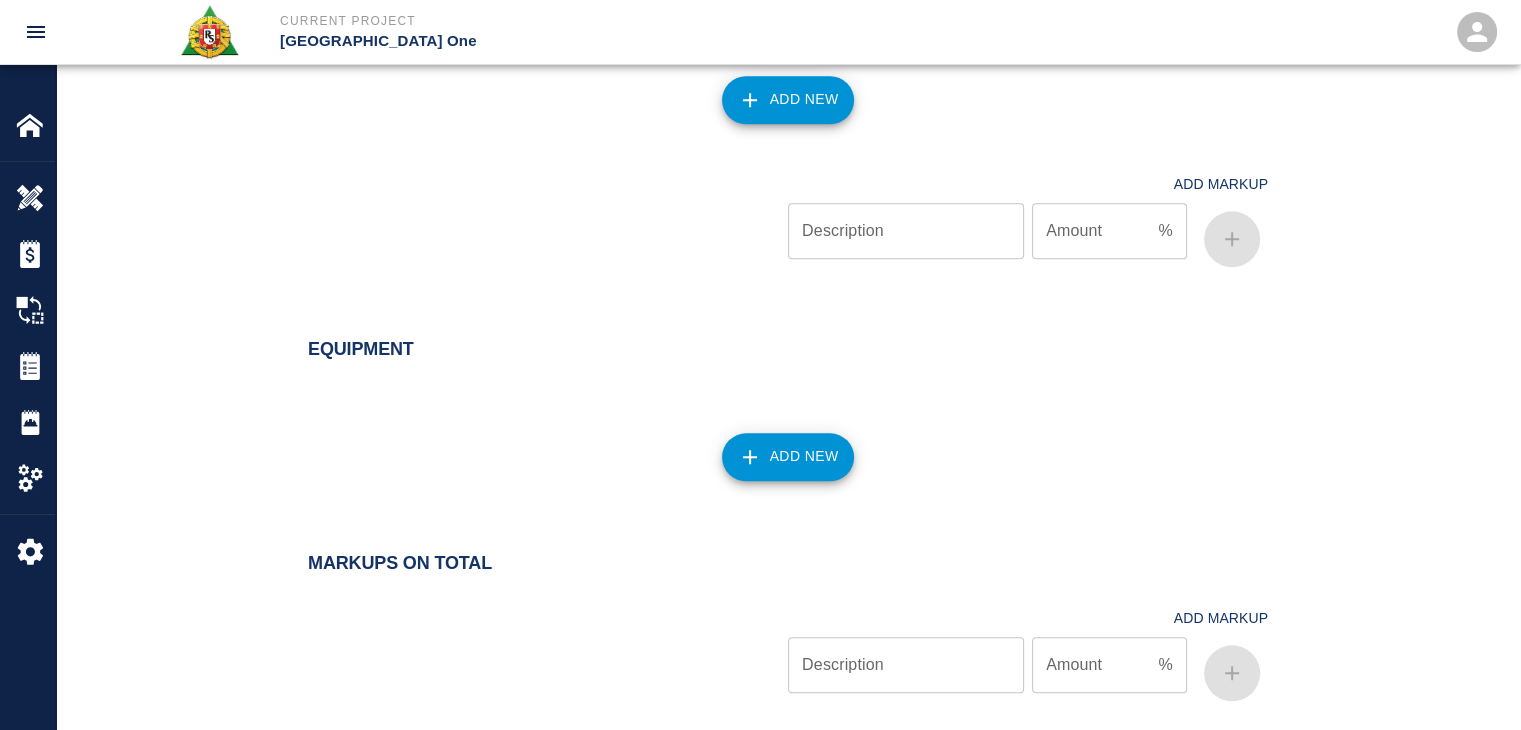 scroll, scrollTop: 2077, scrollLeft: 0, axis: vertical 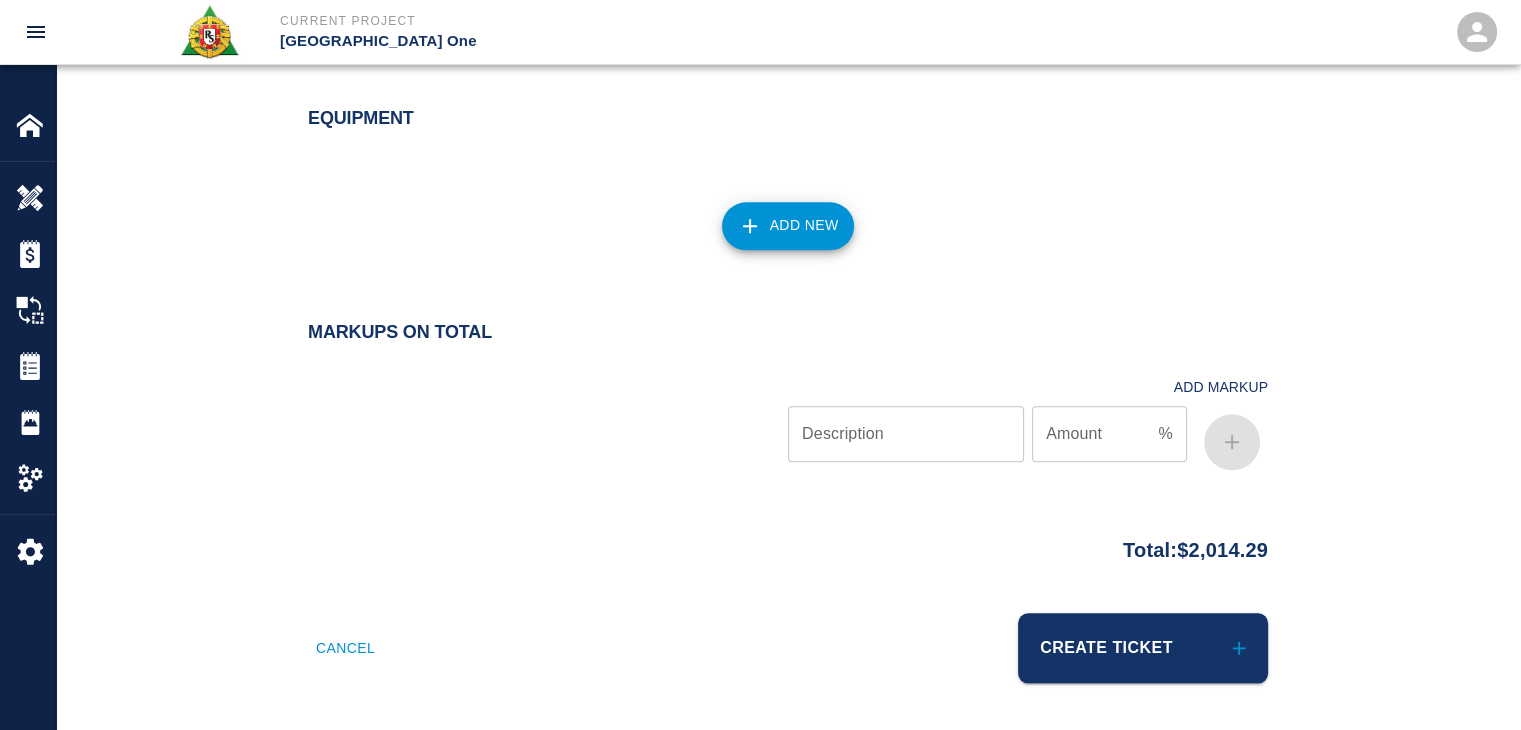 click on "Add New" at bounding box center (776, 214) 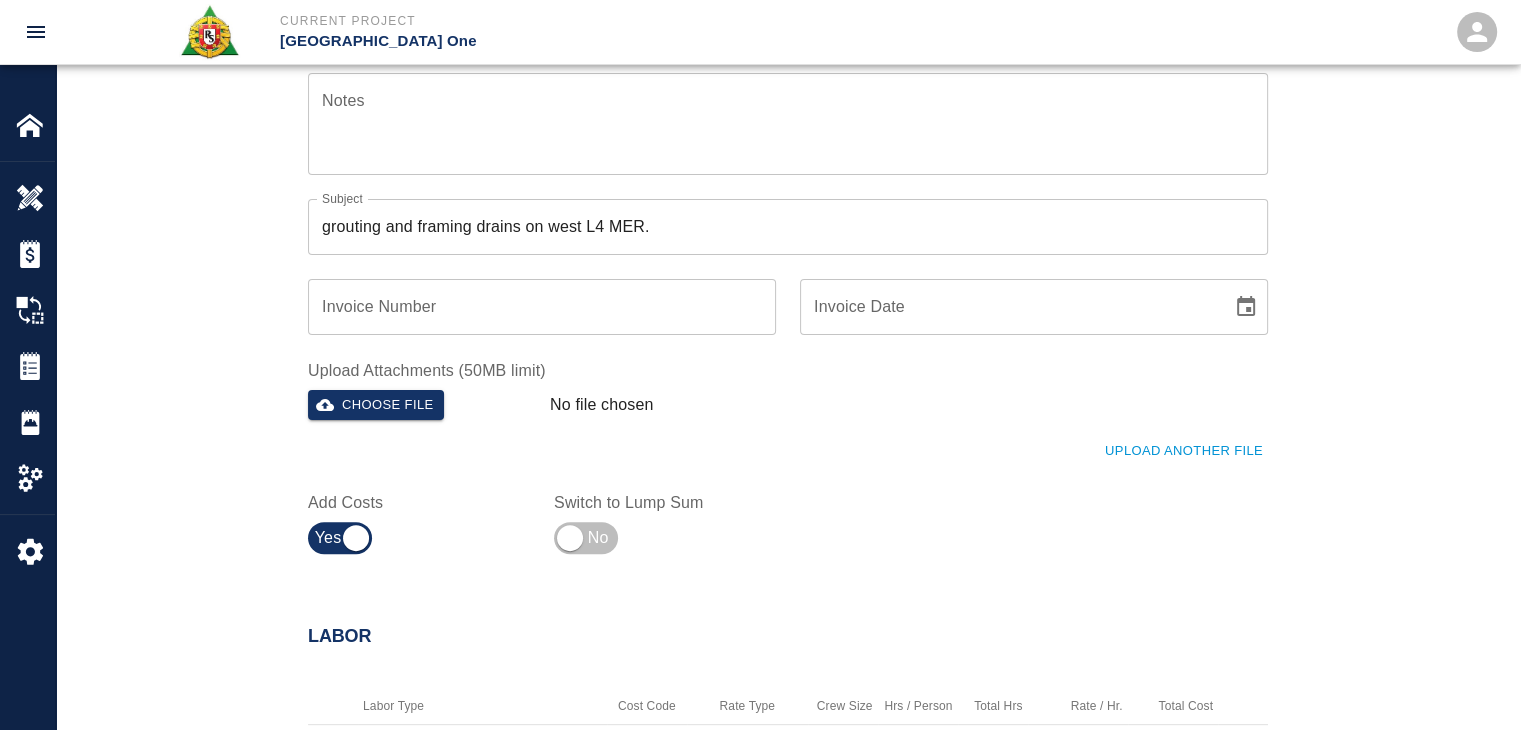 scroll, scrollTop: 605, scrollLeft: 0, axis: vertical 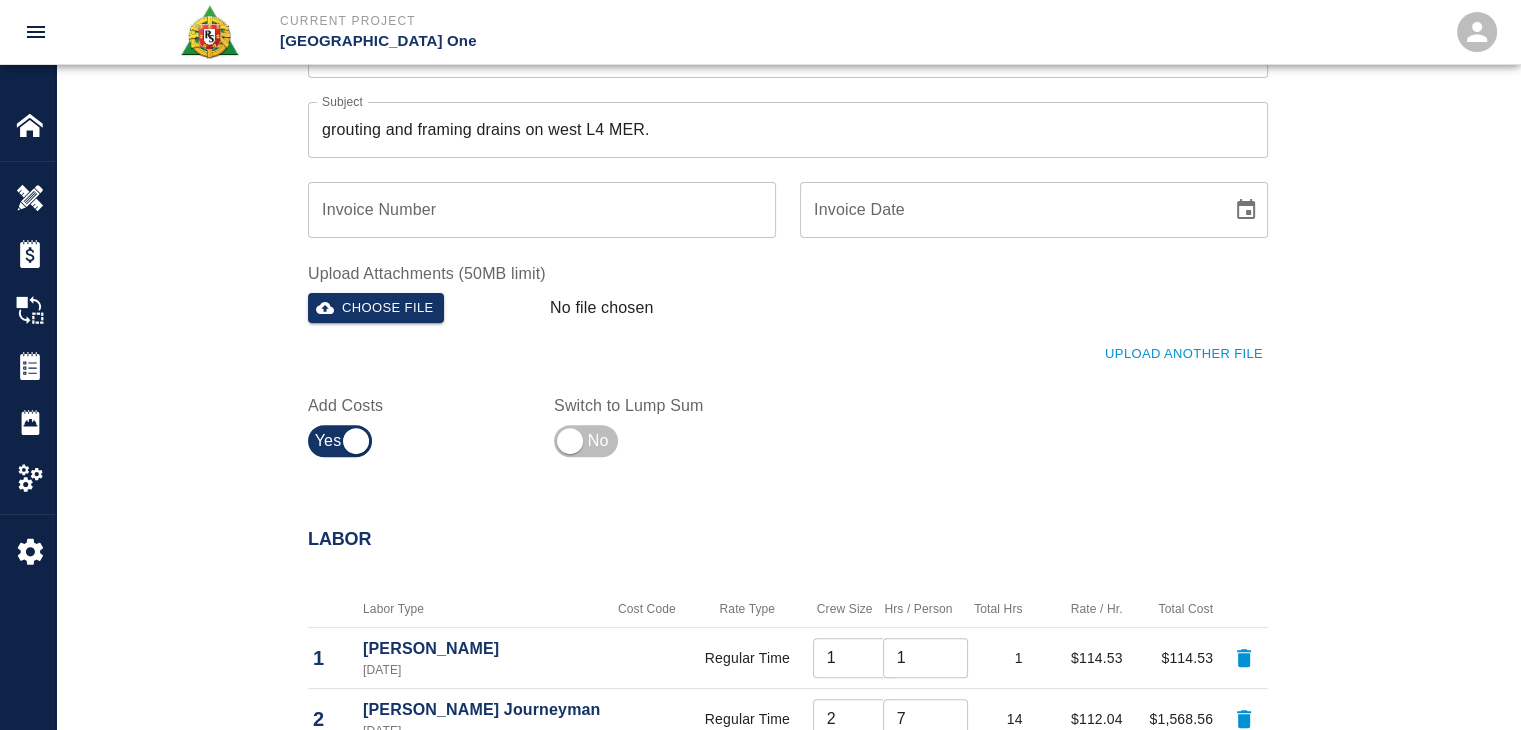 click on "Upload Another File" at bounding box center [1184, 354] 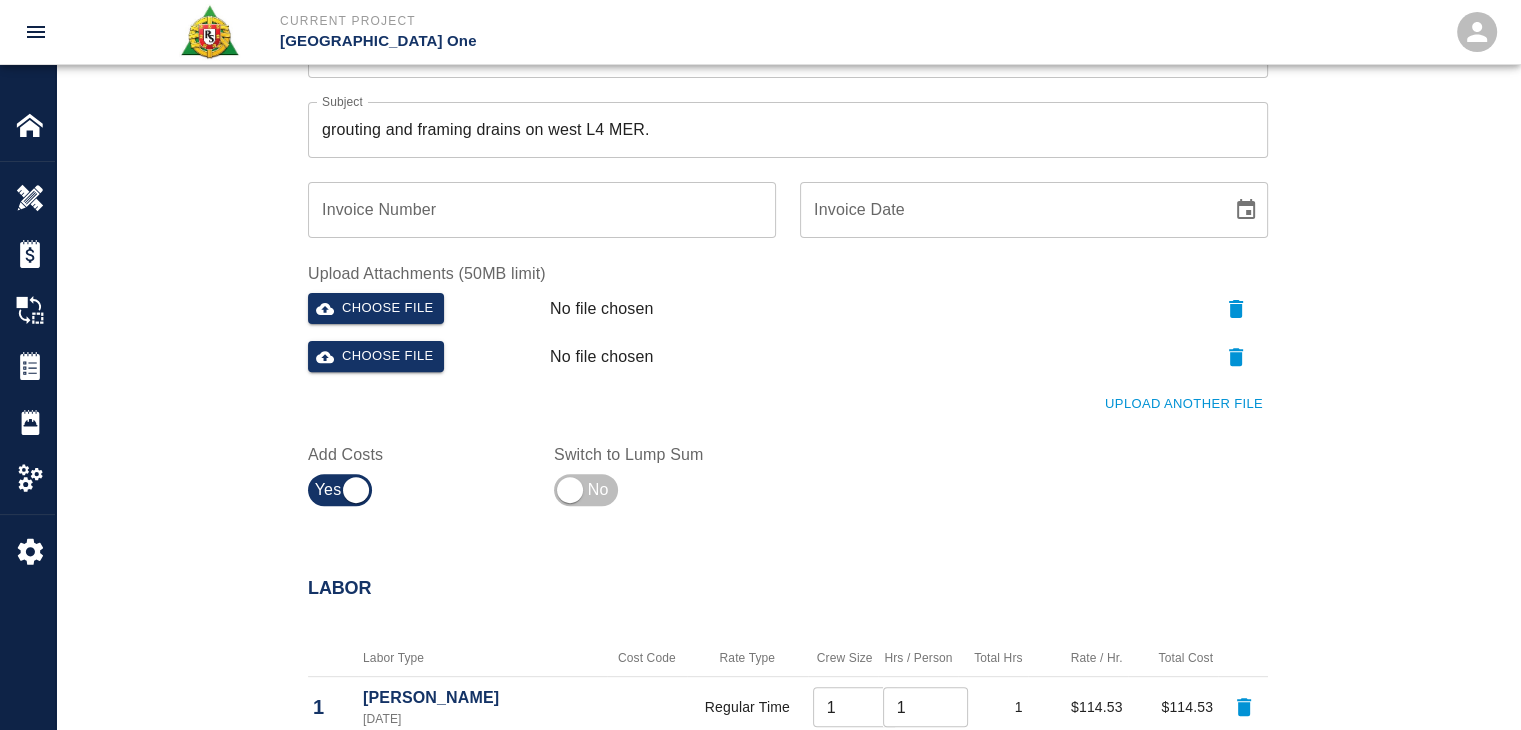 click on "Upload Another File" at bounding box center [1184, 404] 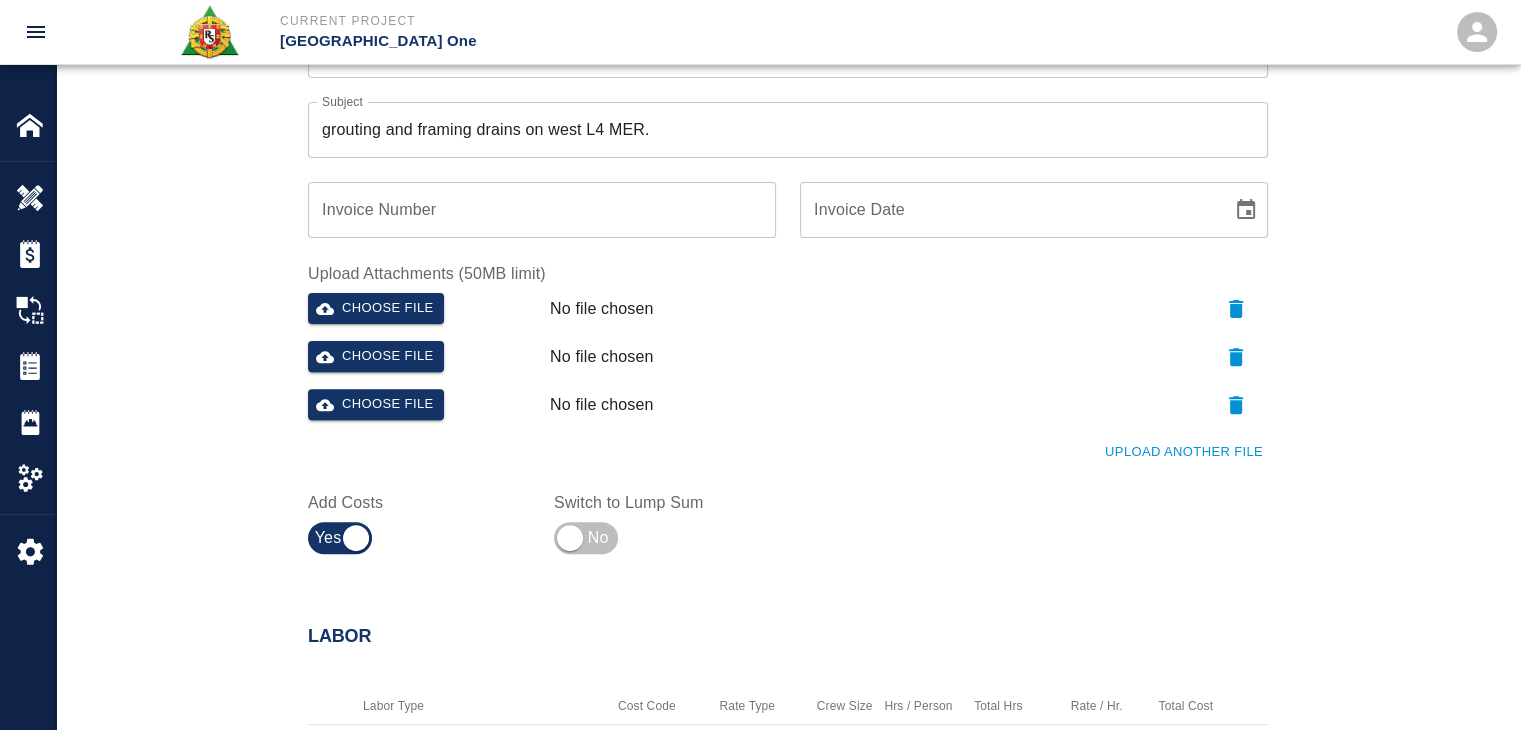 click on "Upload Another File" at bounding box center (1184, 452) 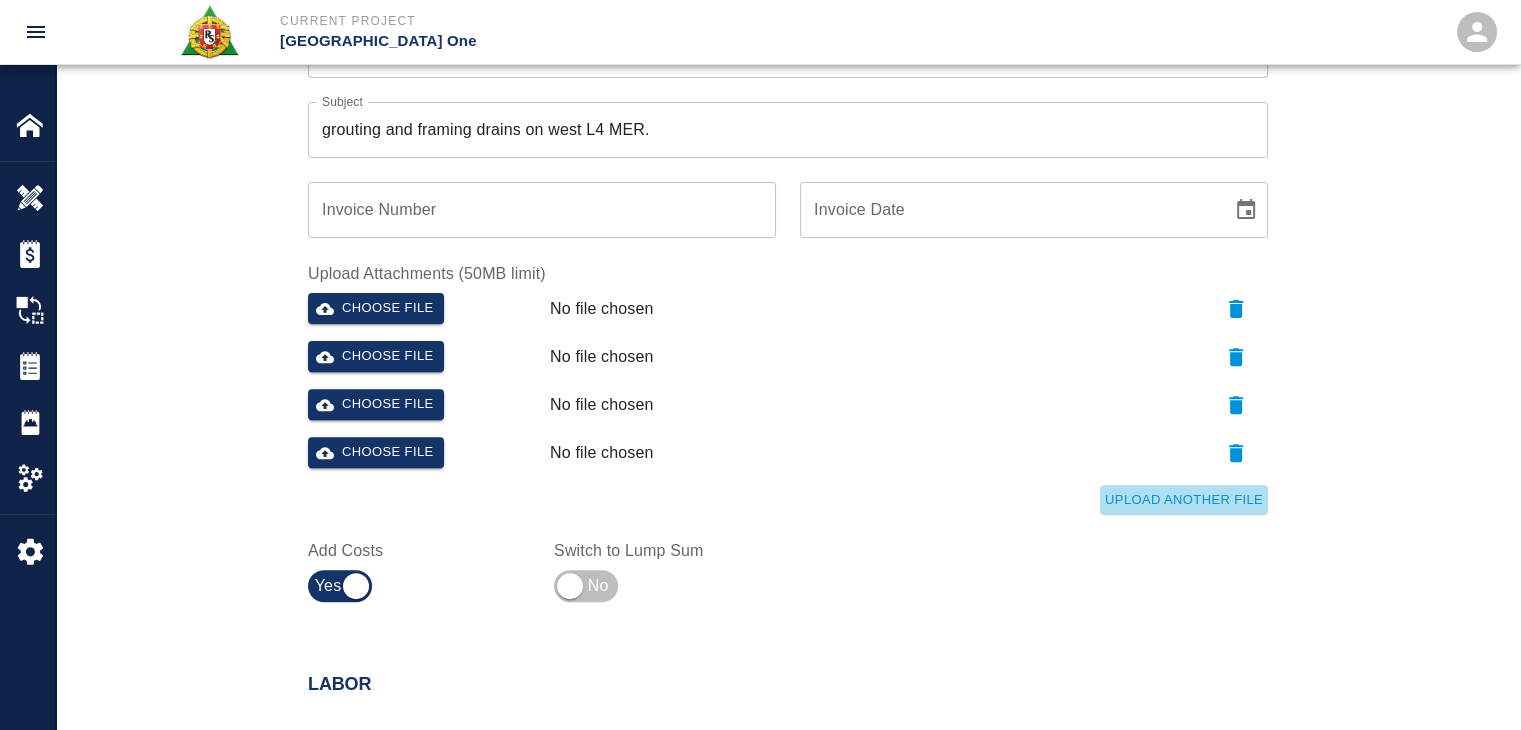 click on "Upload Another File" at bounding box center (1184, 500) 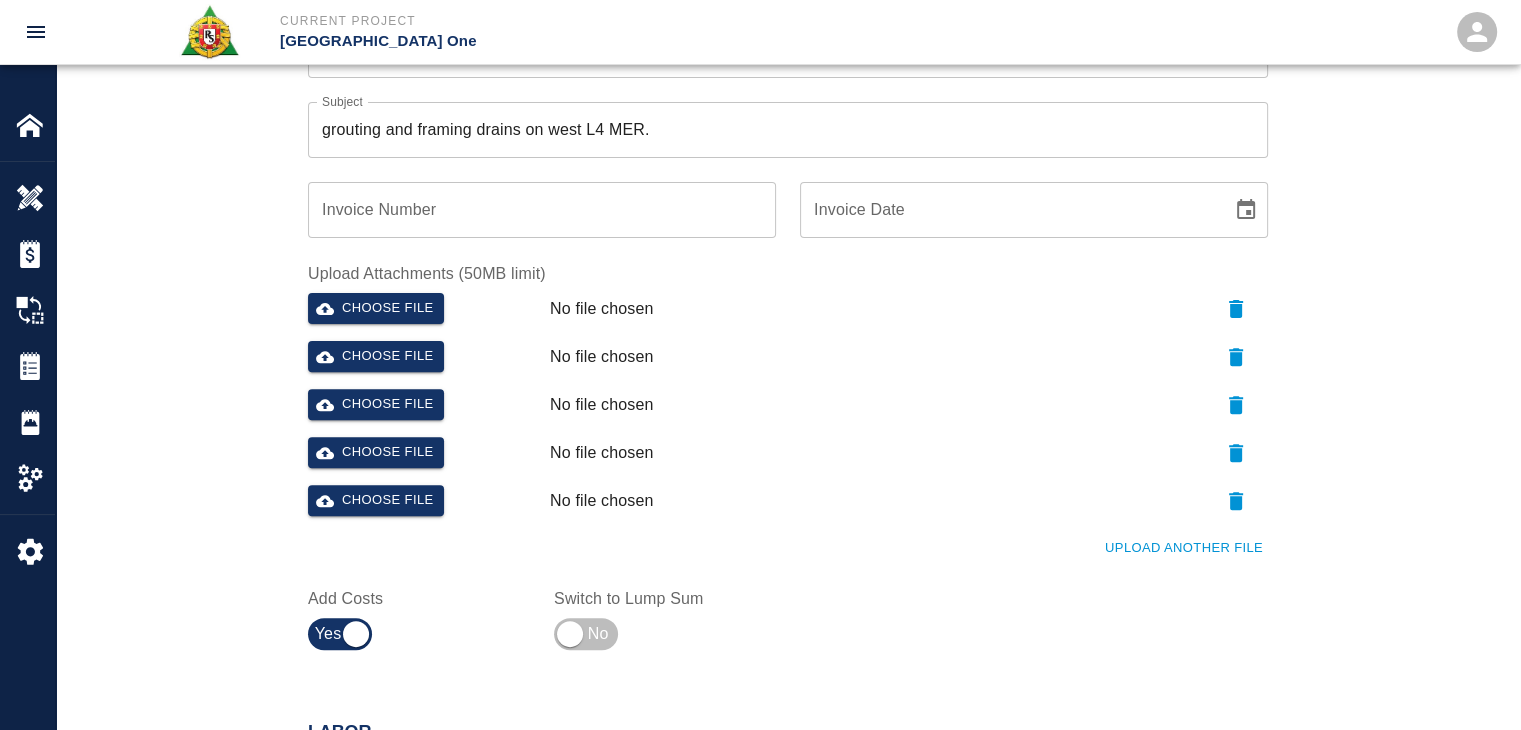 click on "Upload Another File" at bounding box center [776, 536] 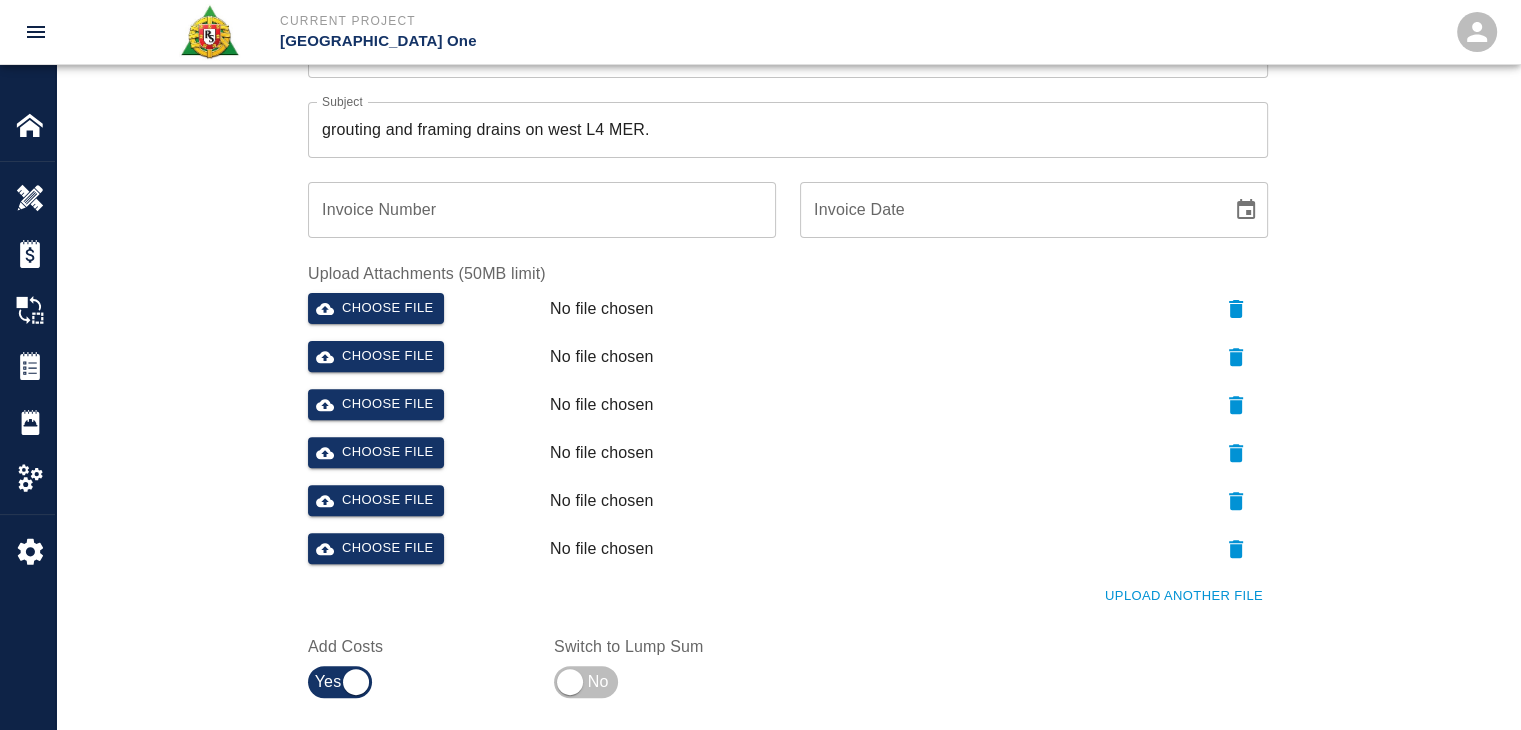 click on "Upload Another File" at bounding box center (1184, 596) 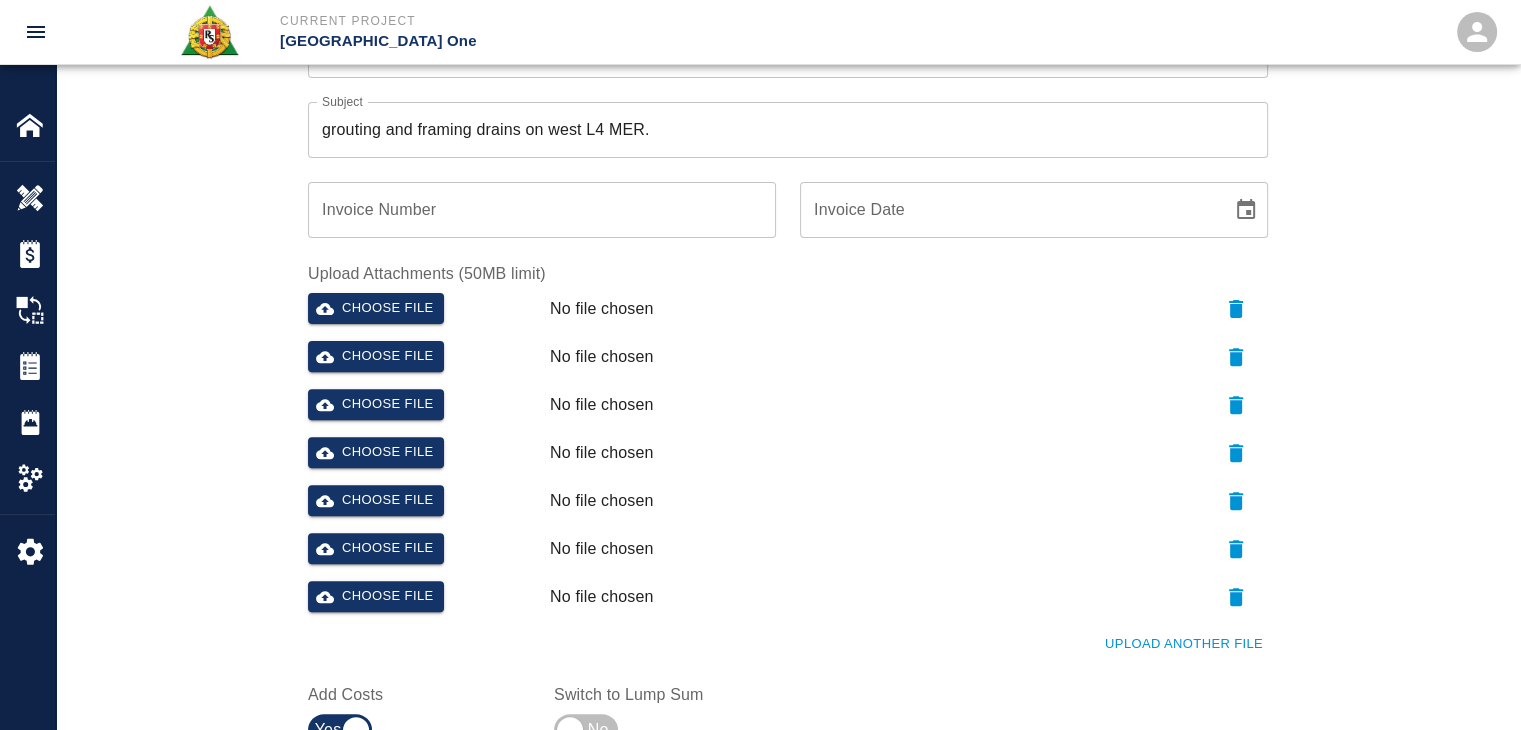 click on "Upload Another File" at bounding box center (1184, 644) 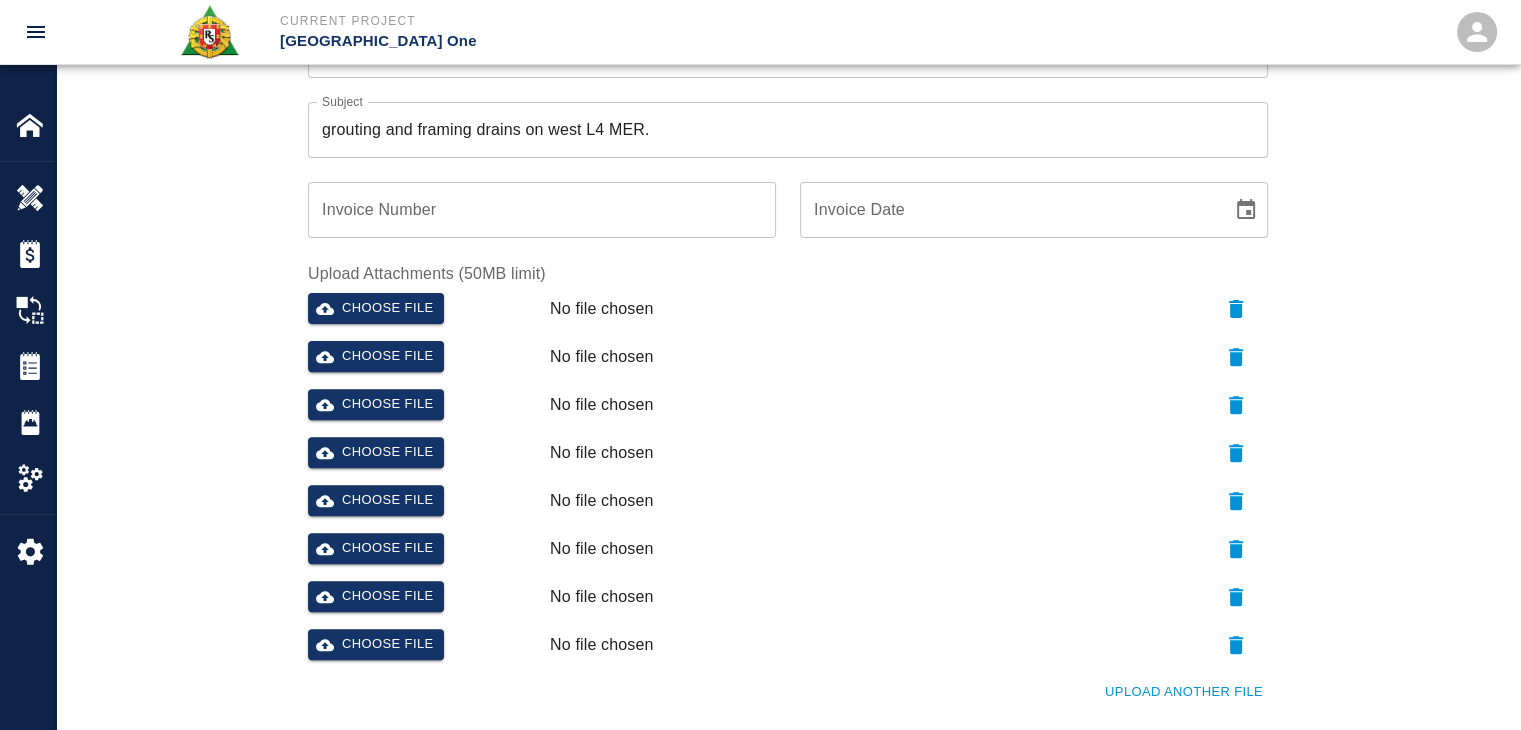 click on "Upload Another File" at bounding box center [776, 680] 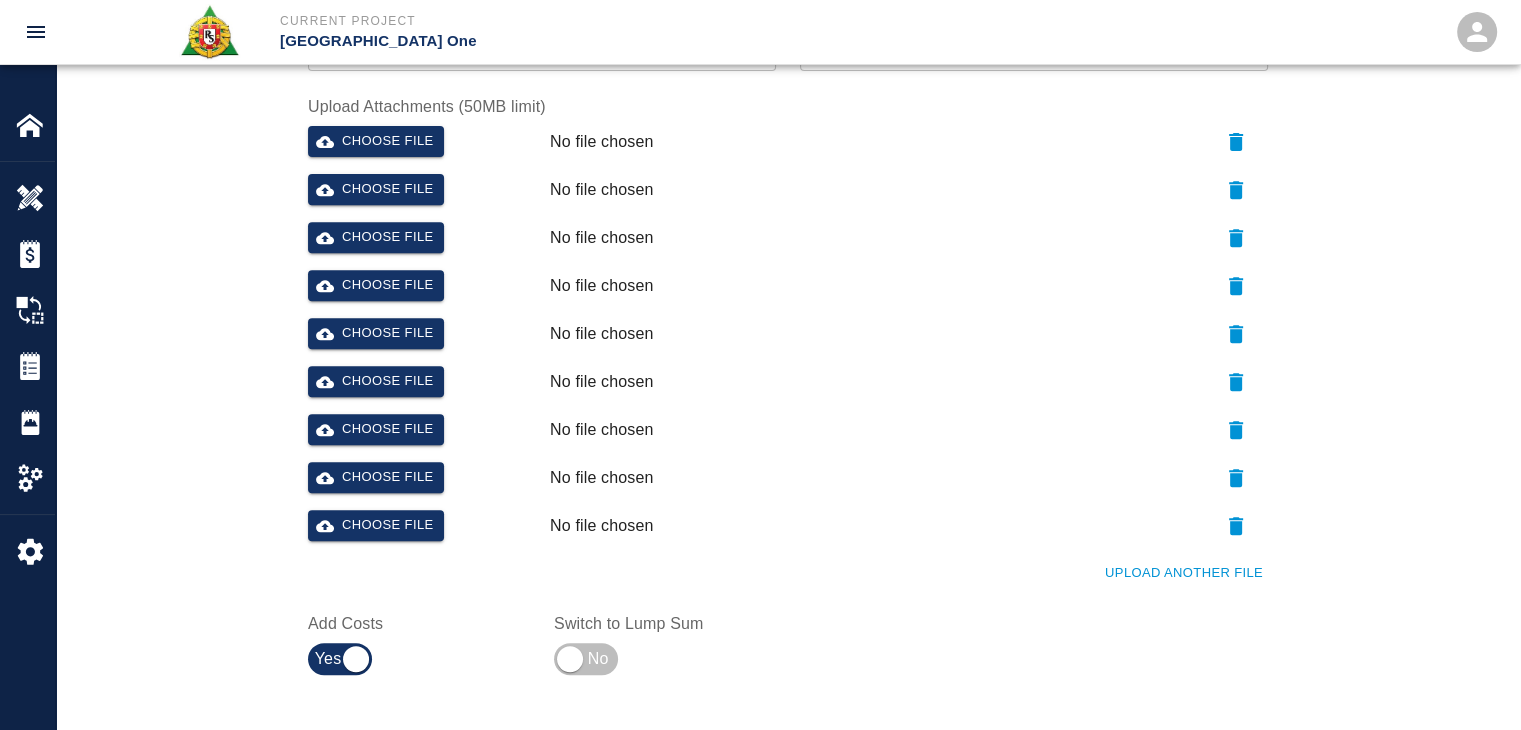 scroll, scrollTop: 773, scrollLeft: 0, axis: vertical 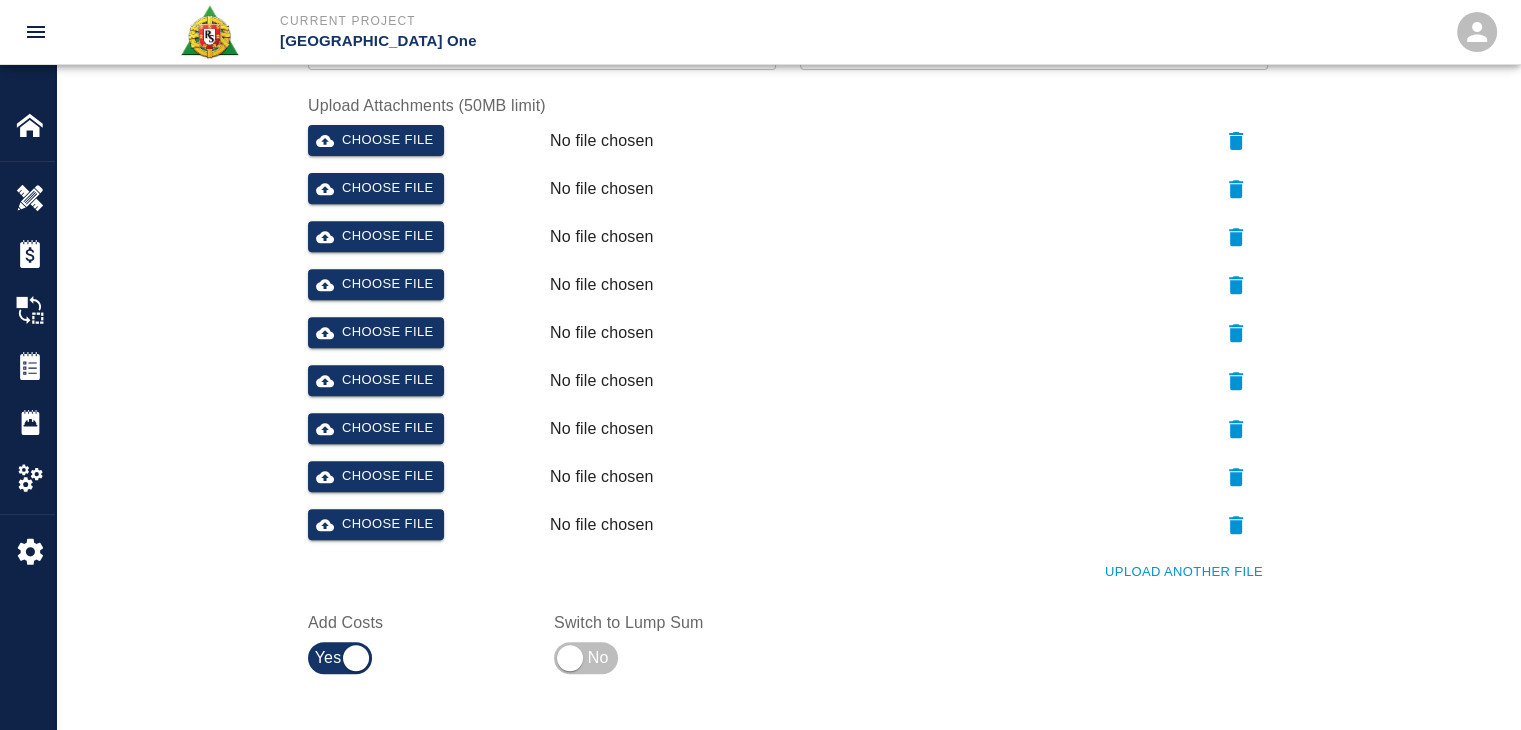 click at bounding box center (1187, 521) 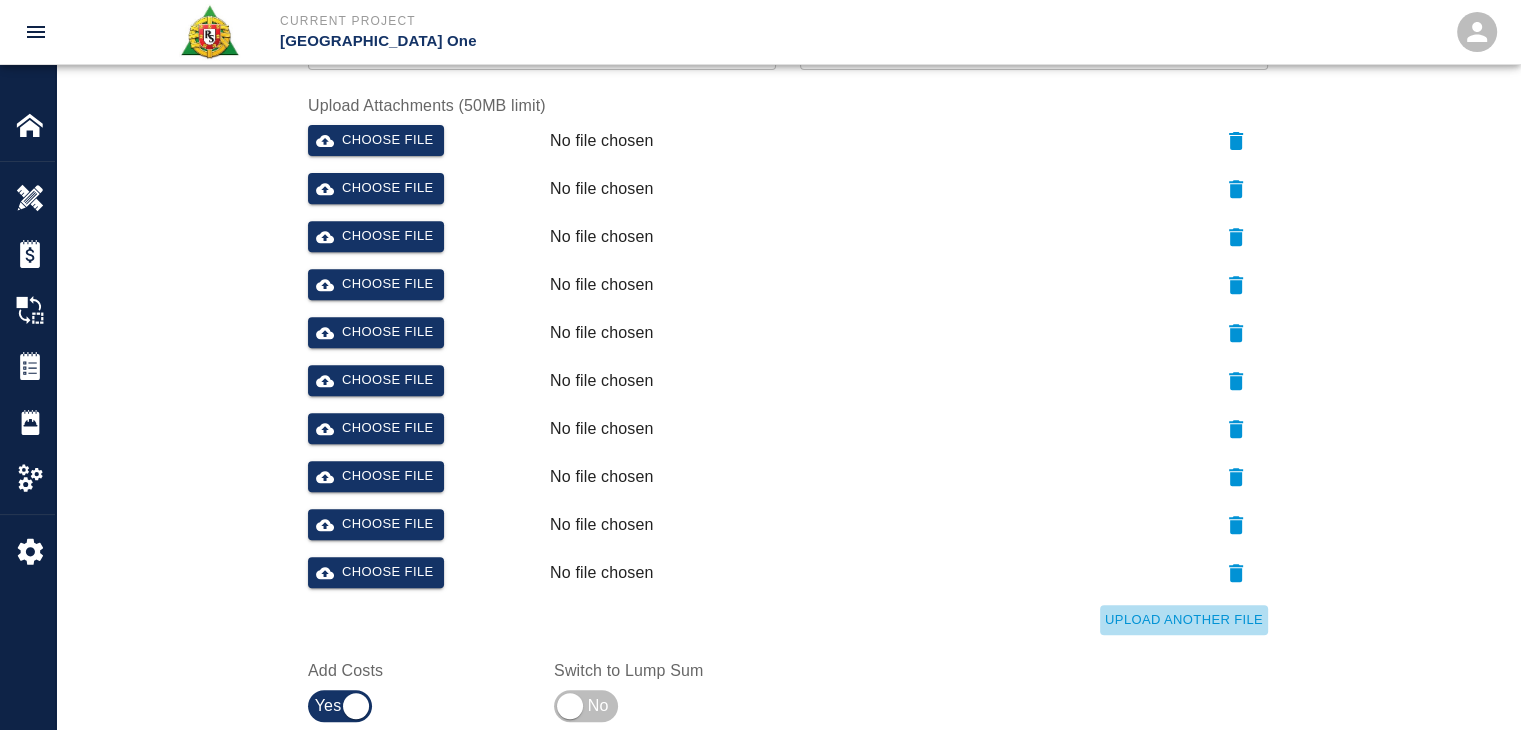 click on "Upload Another File" at bounding box center (1184, 620) 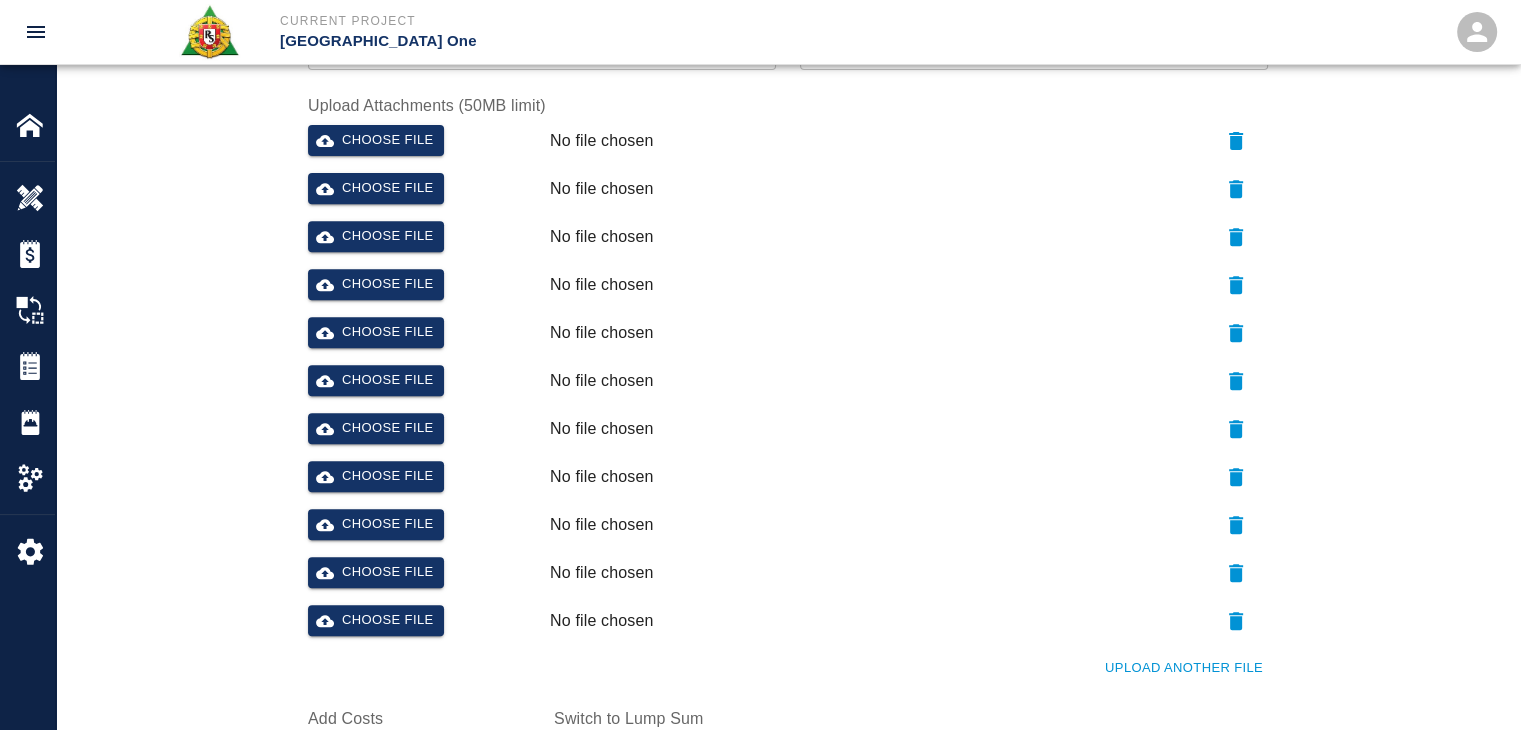 scroll, scrollTop: 712, scrollLeft: 0, axis: vertical 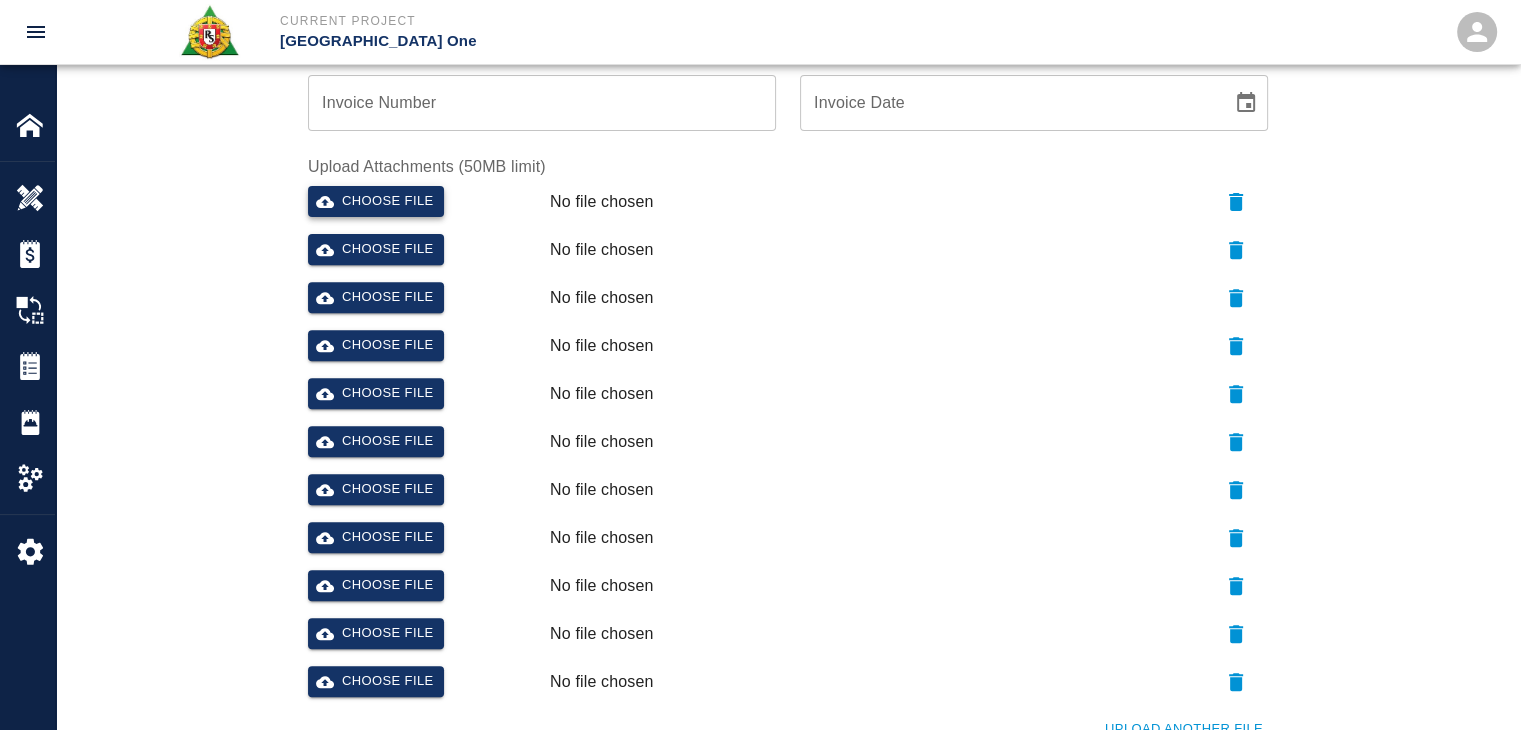 click on "Choose file" at bounding box center [376, 201] 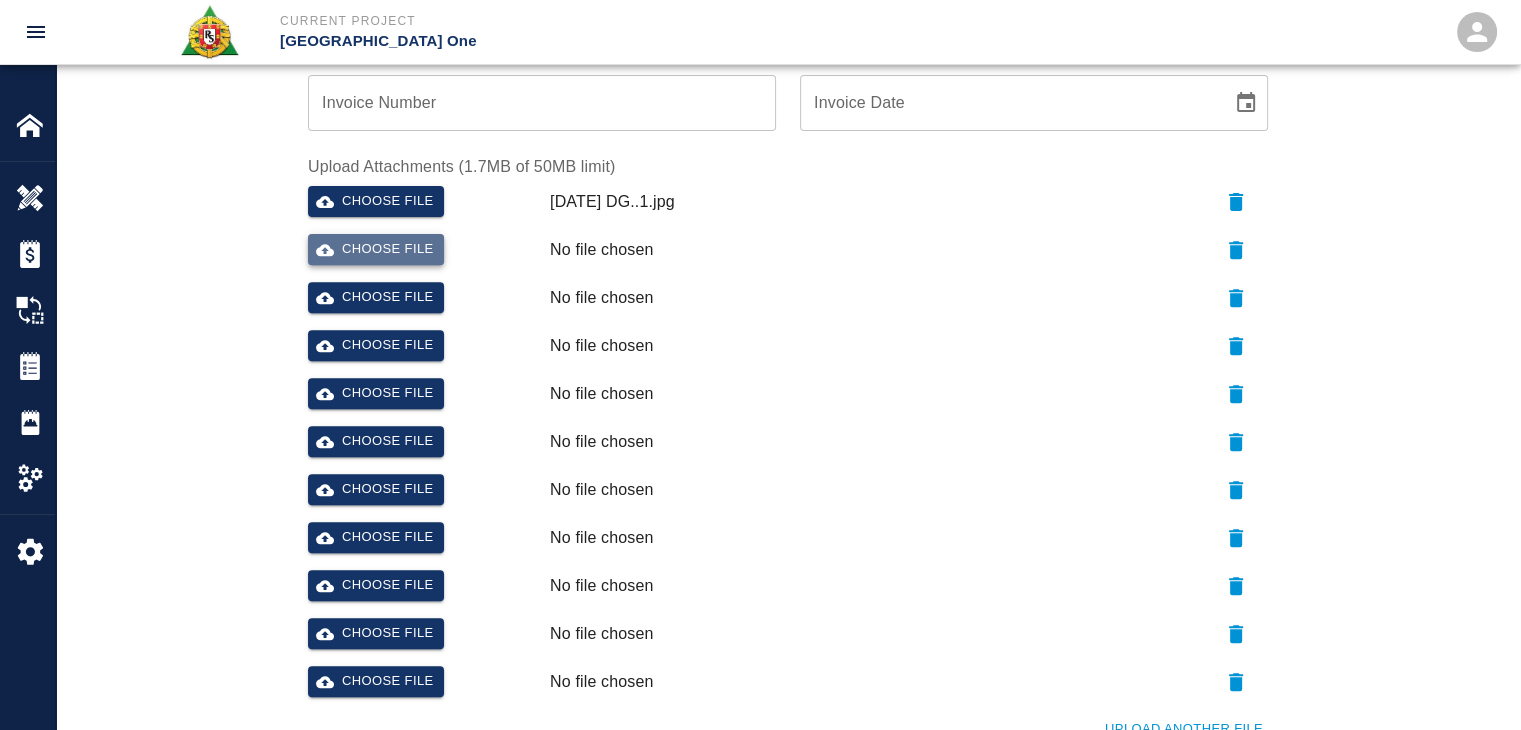 click on "Choose file" at bounding box center [376, 249] 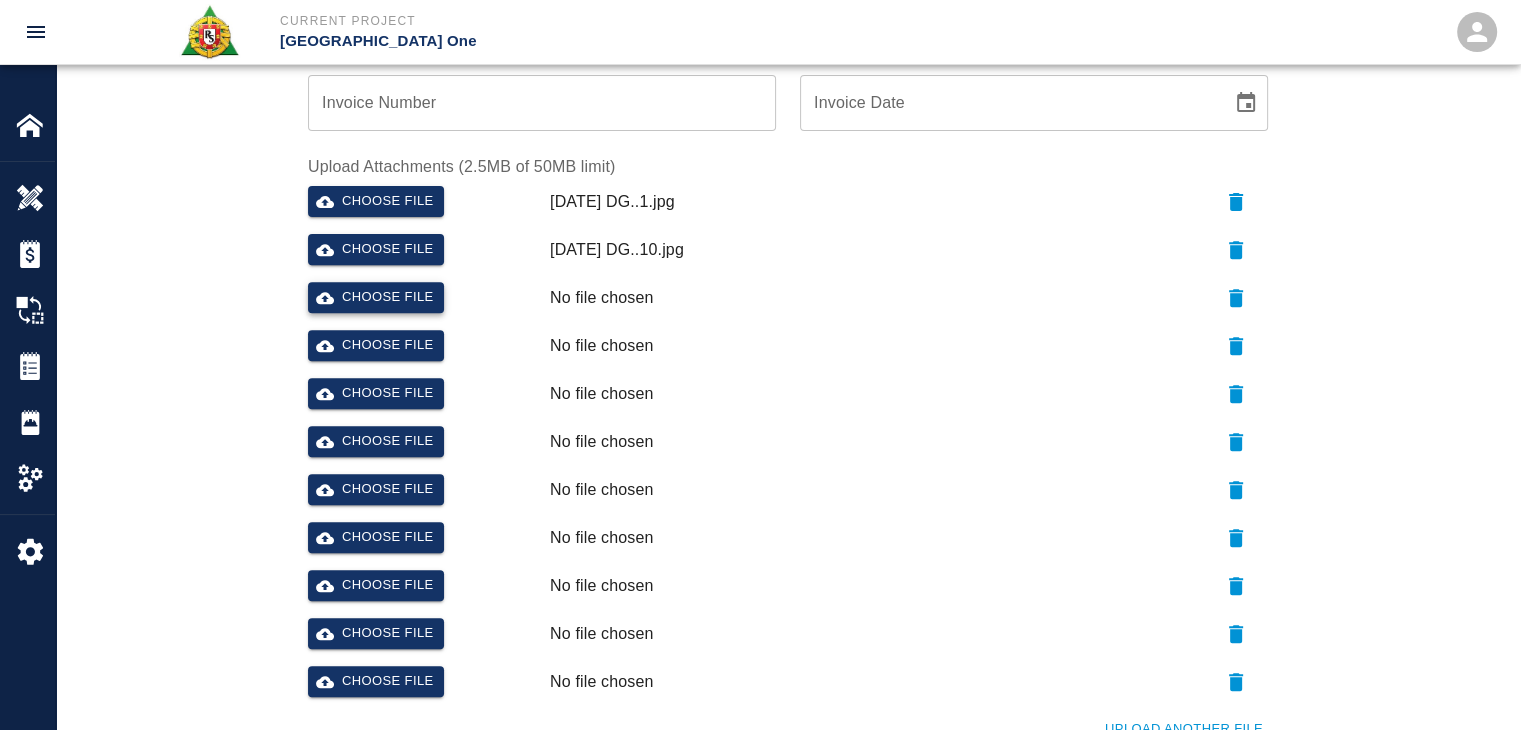 click on "Choose file" at bounding box center [376, 297] 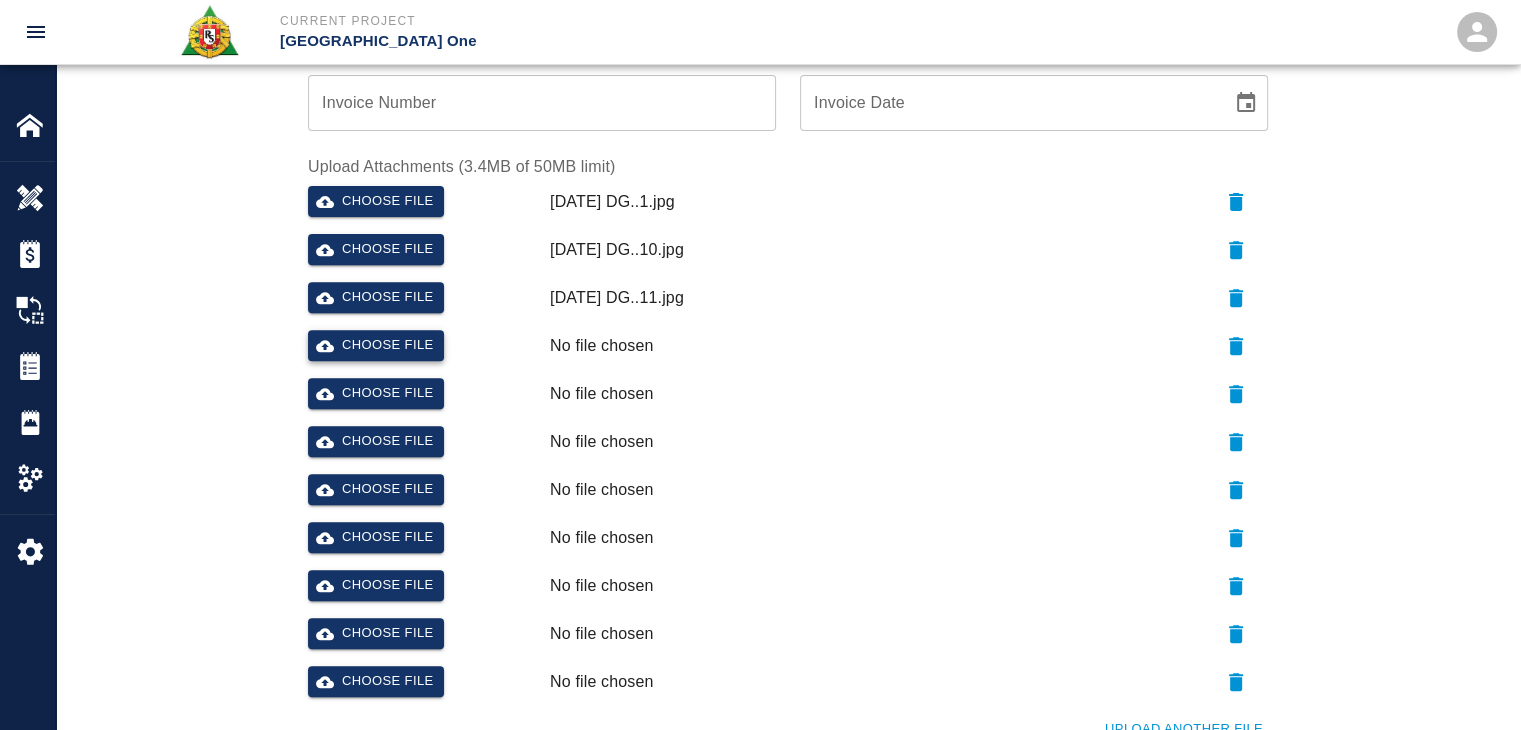 click on "Choose file" at bounding box center [376, 345] 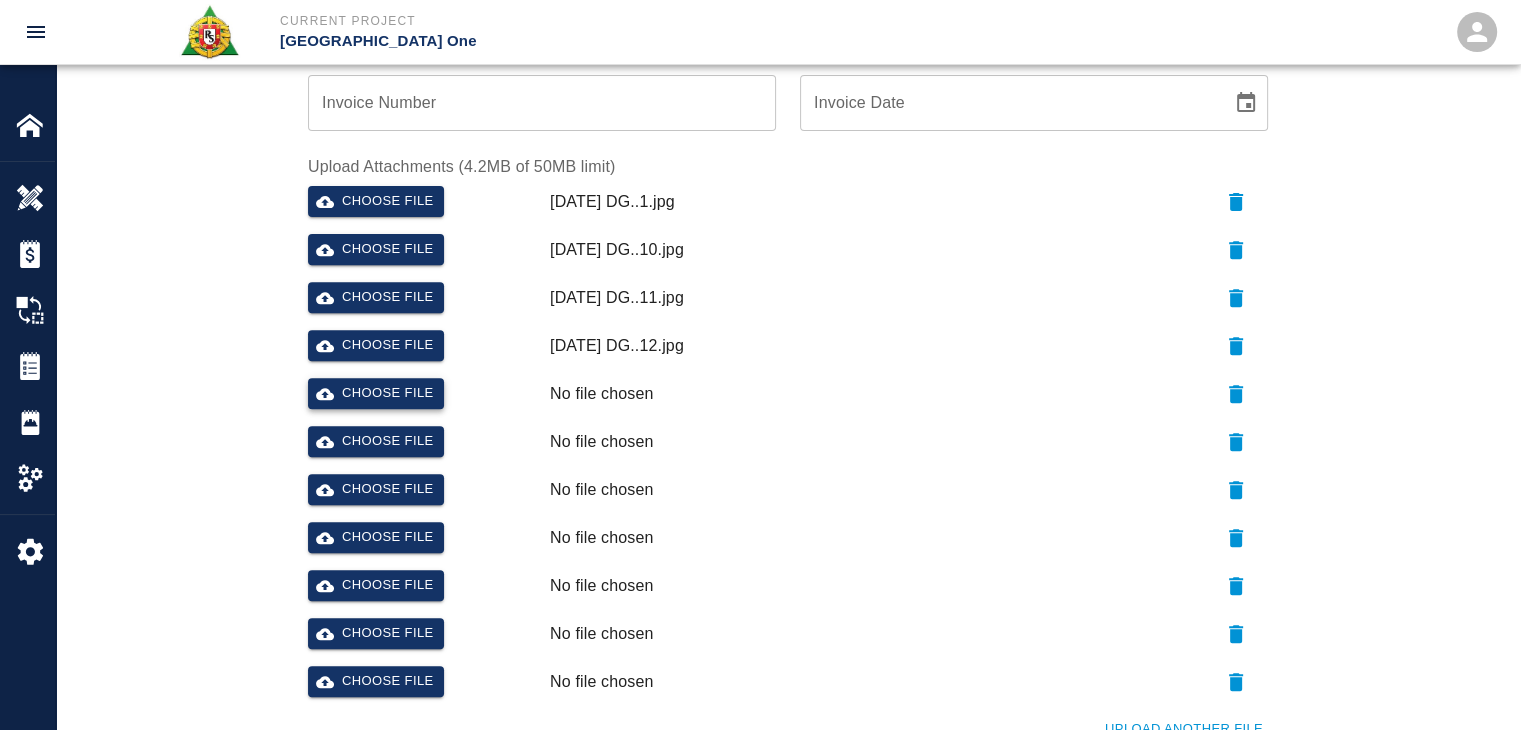 click on "Choose file" at bounding box center (376, 393) 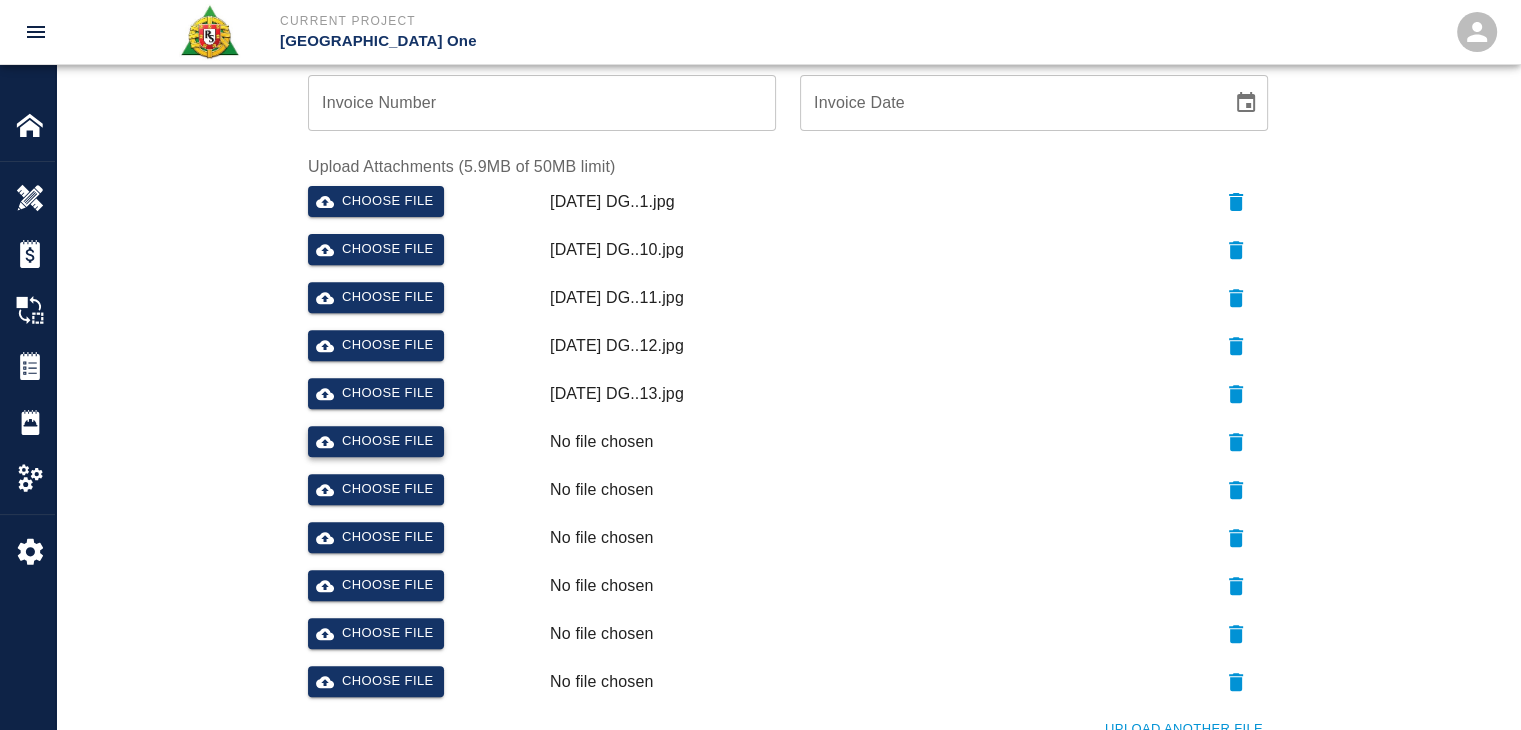 click on "Choose file" at bounding box center (376, 441) 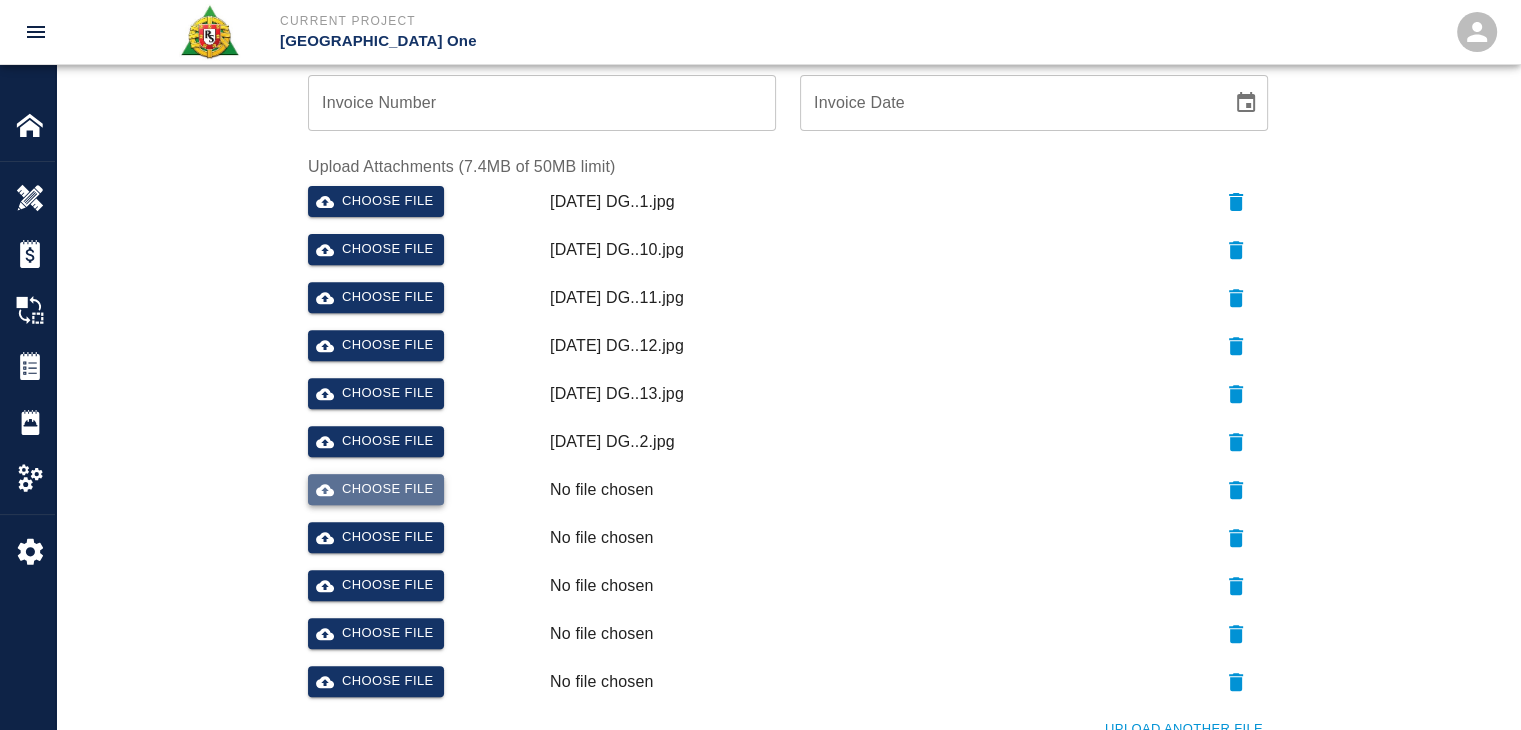 click on "Choose file" at bounding box center [376, 489] 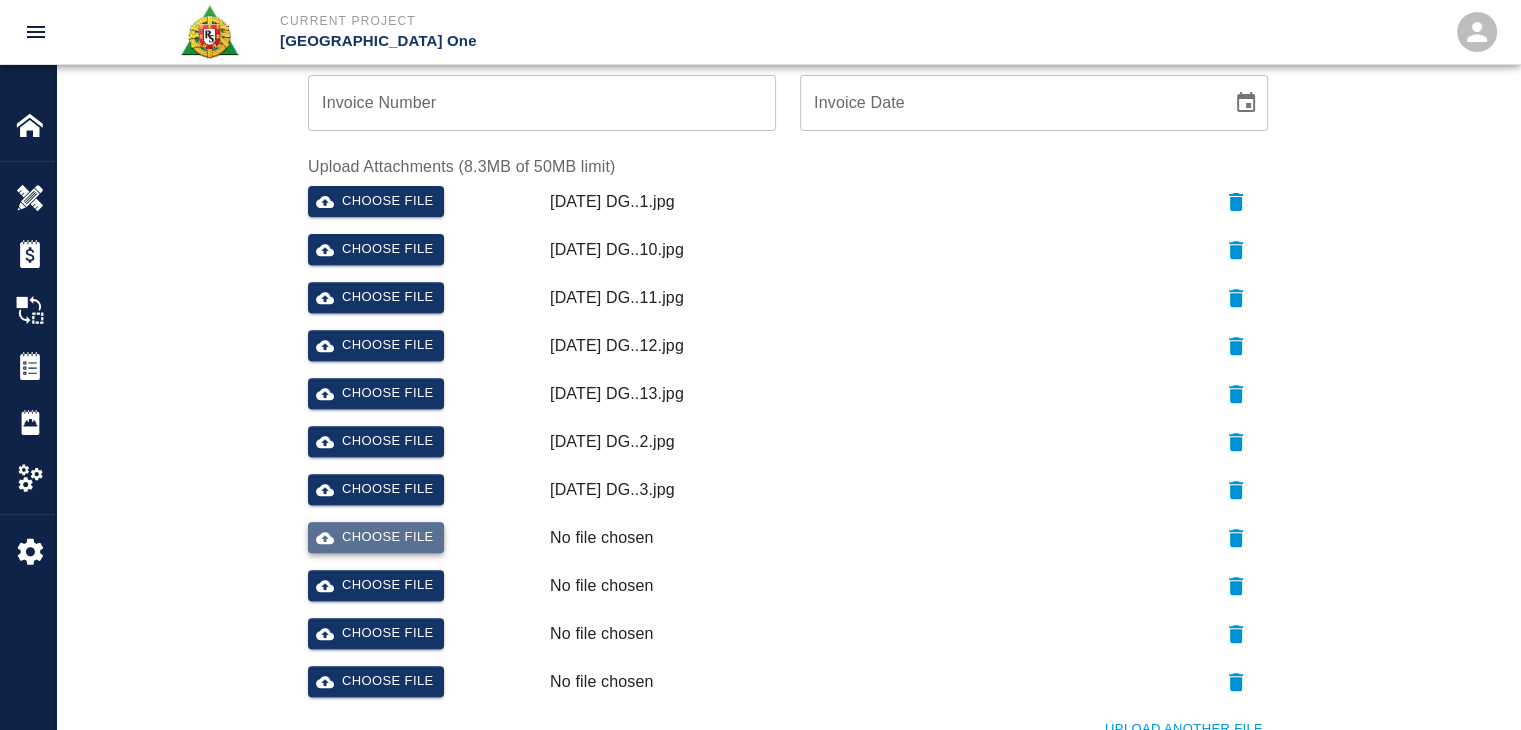 click on "Choose file" at bounding box center [376, 537] 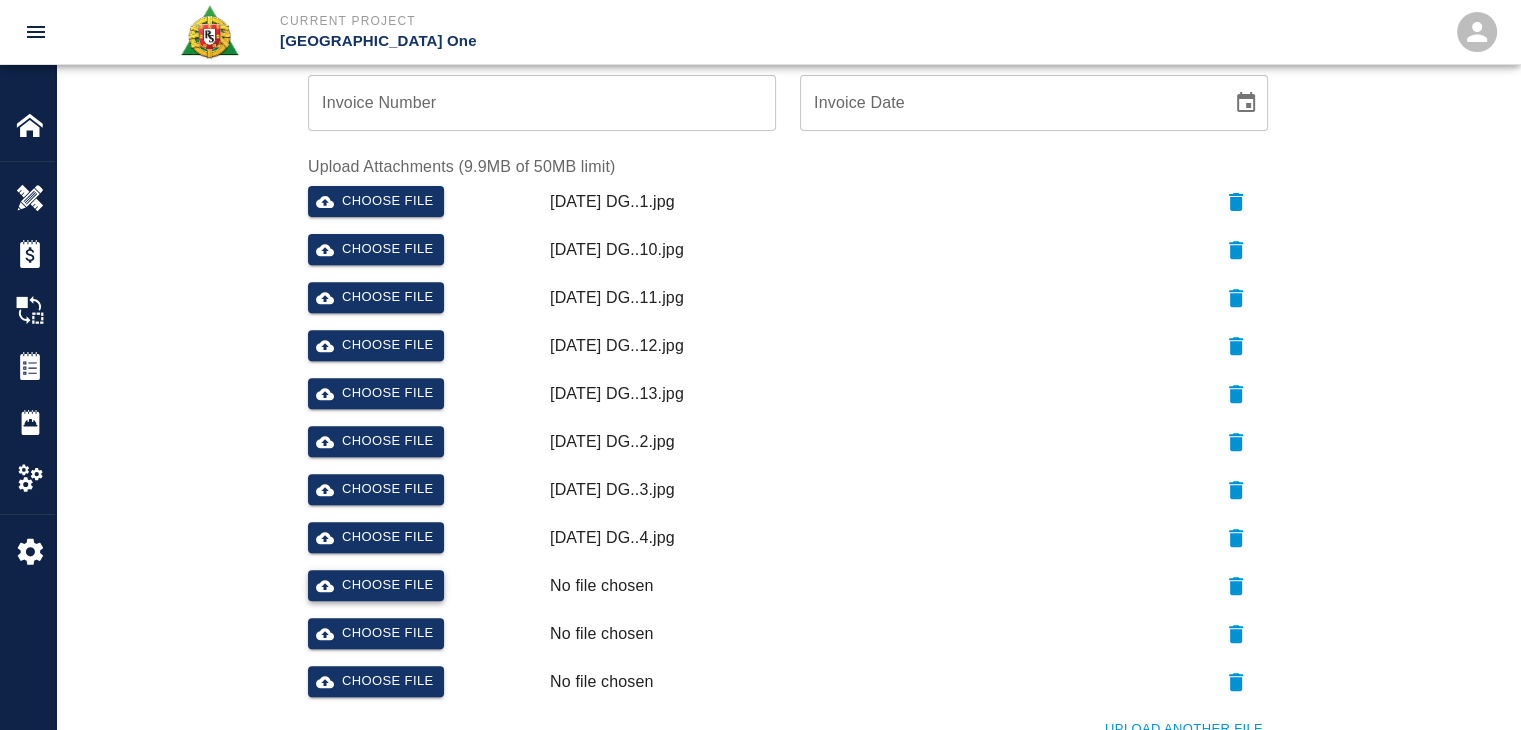 click on "Choose file" at bounding box center (376, 585) 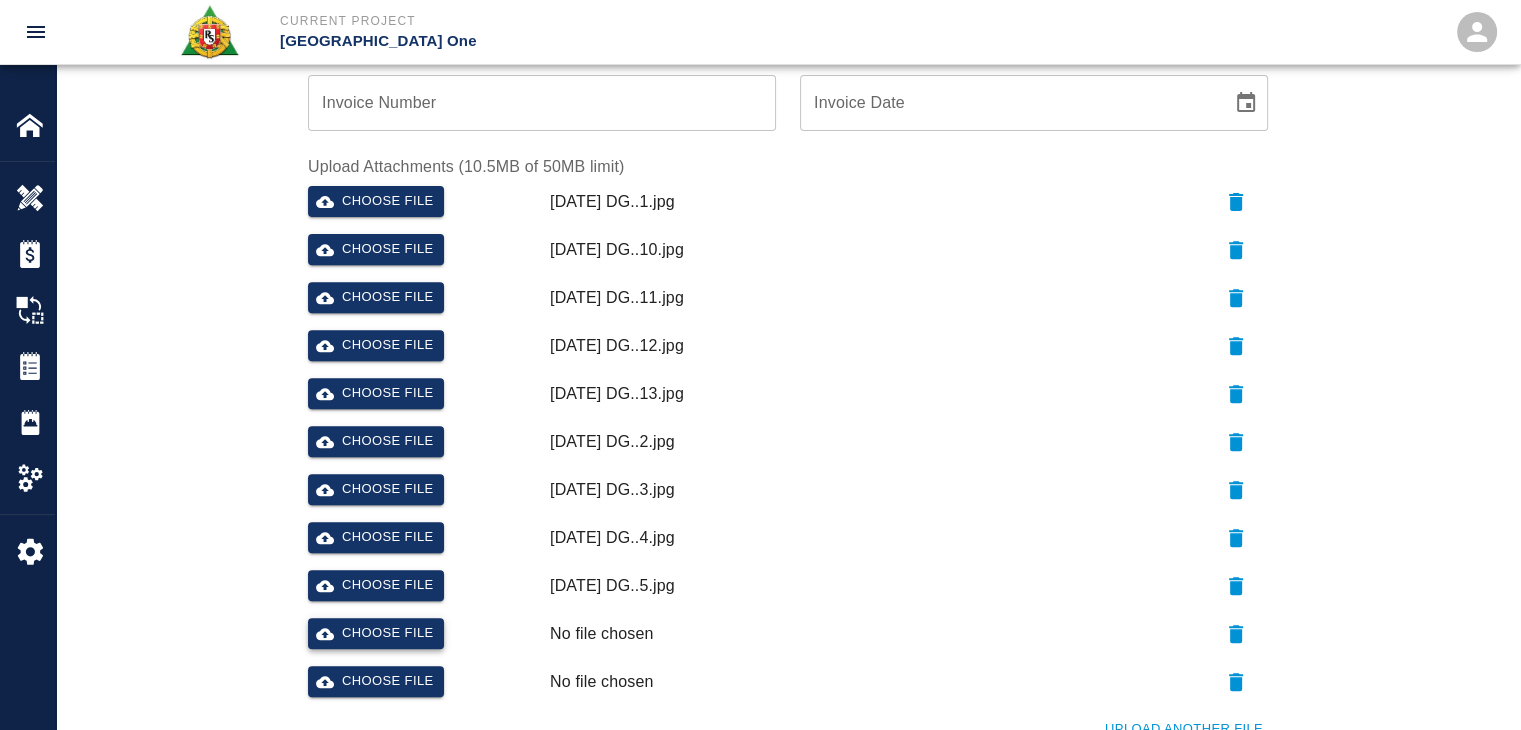 click on "Choose file" at bounding box center [376, 633] 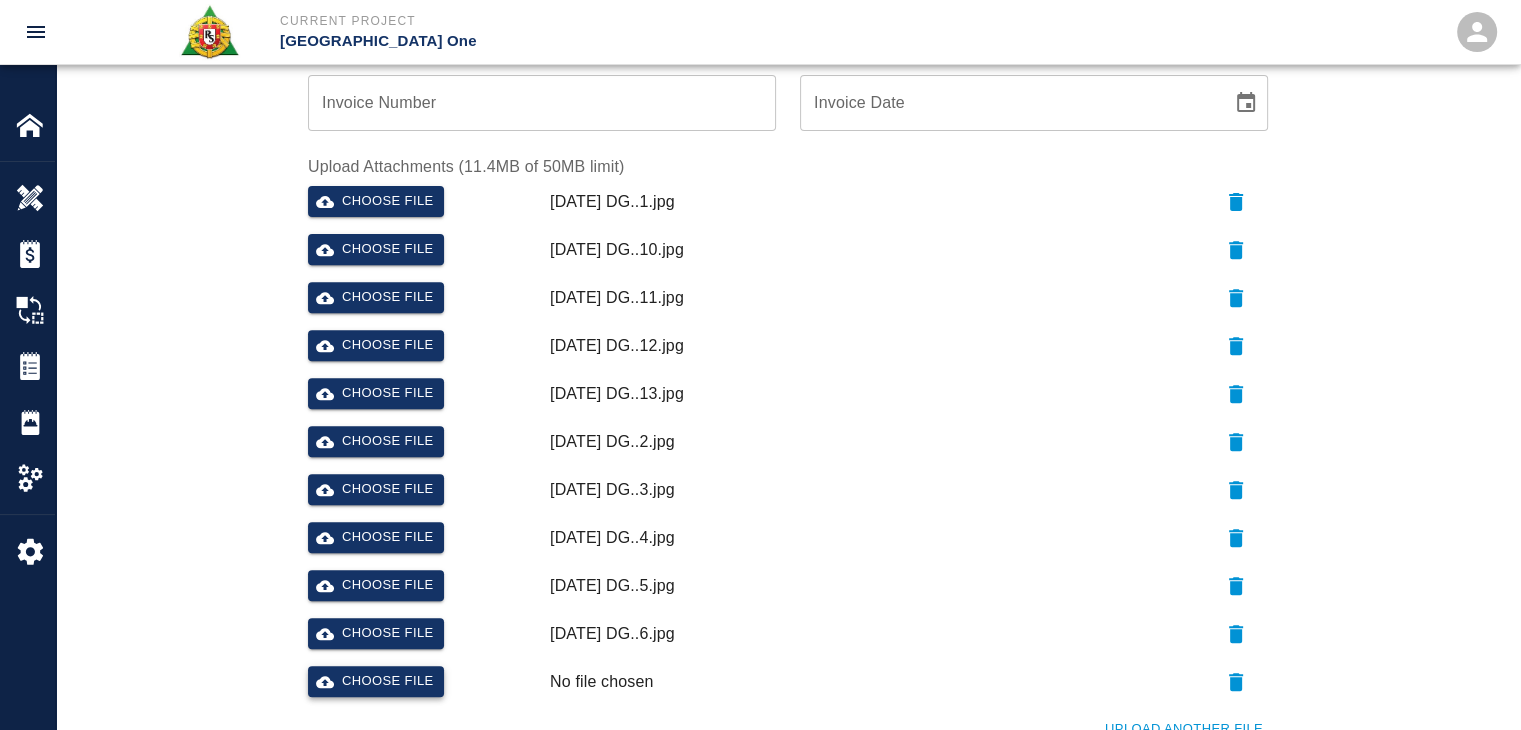click on "Choose file" at bounding box center [376, 681] 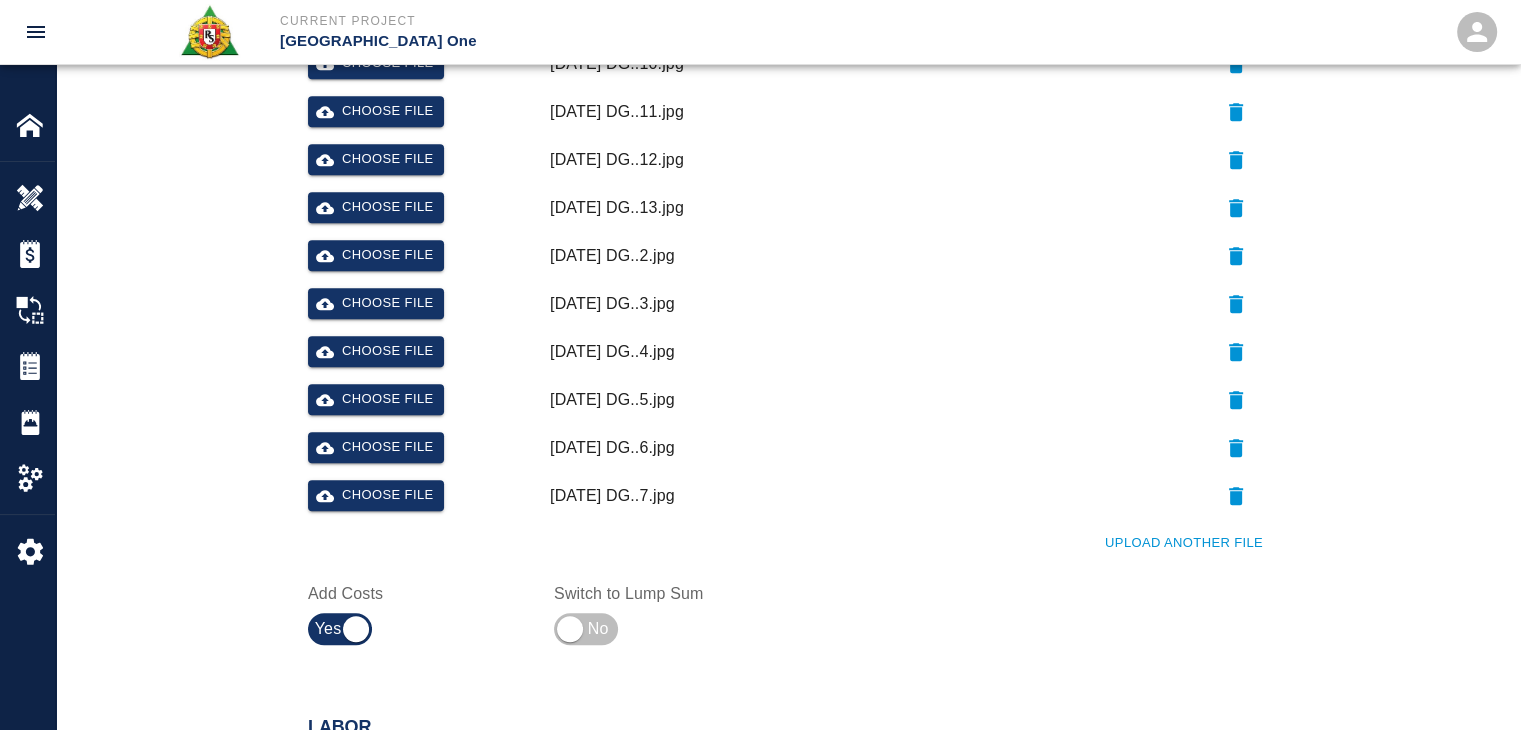 scroll, scrollTop: 900, scrollLeft: 0, axis: vertical 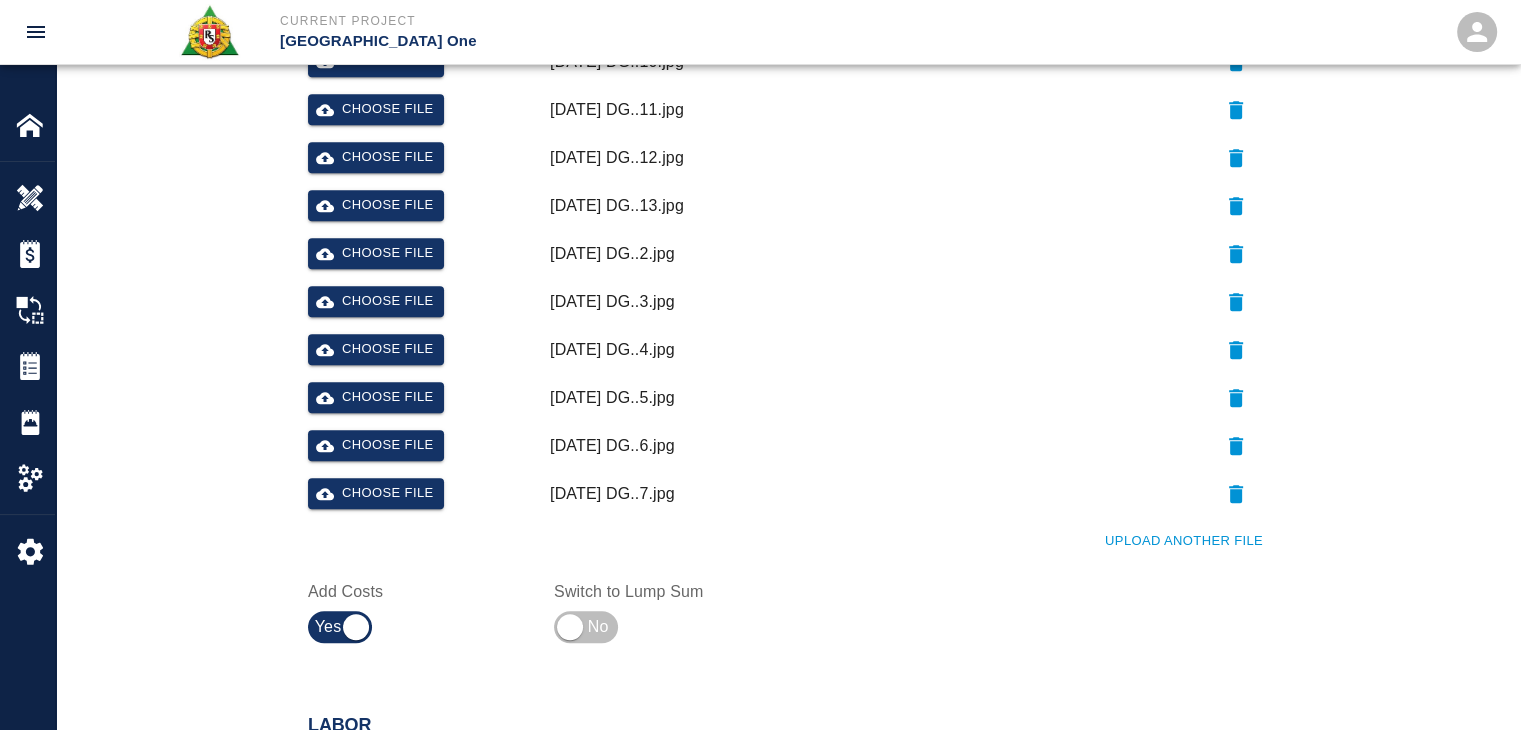 click on "Upload Another File" at bounding box center (1184, 541) 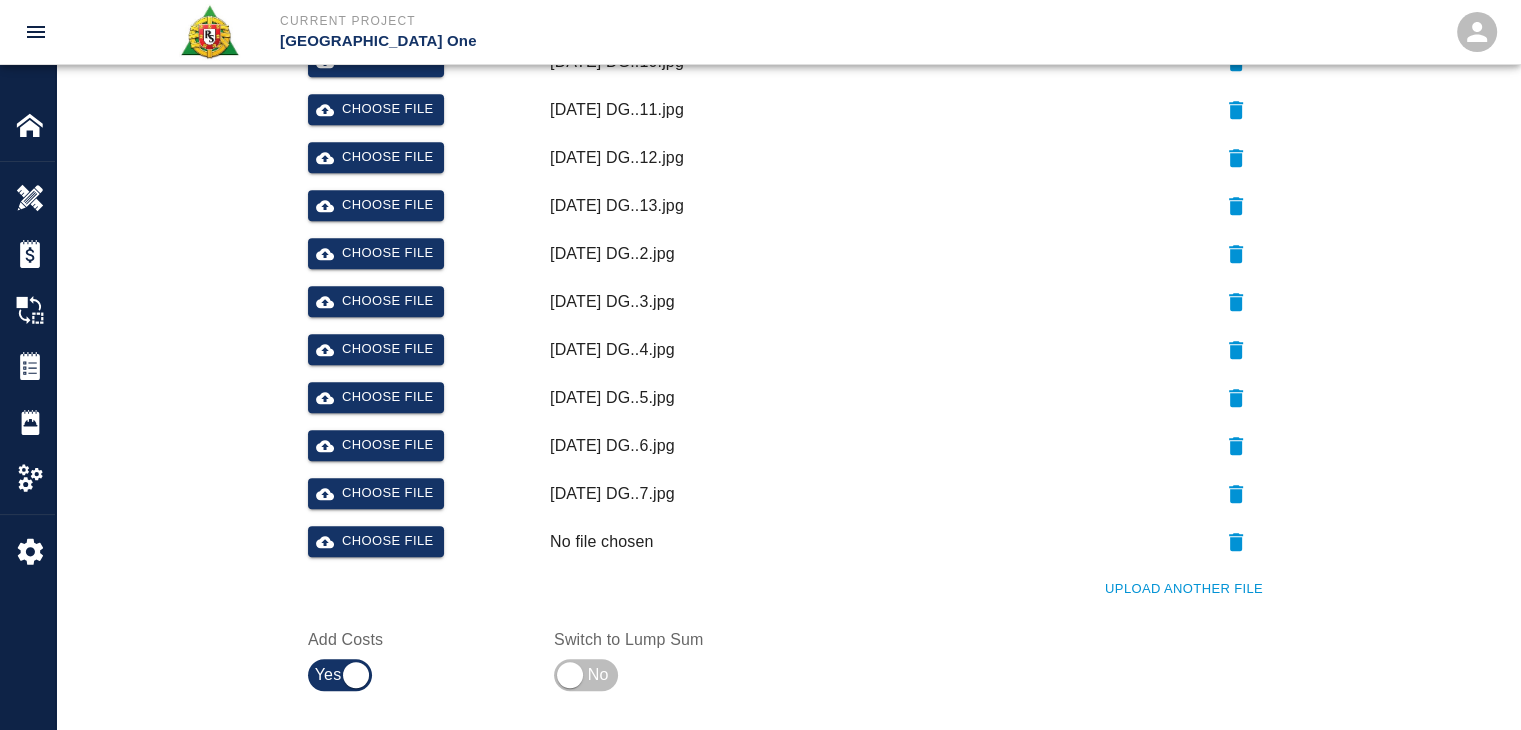 click on "Upload Another File" at bounding box center (1184, 589) 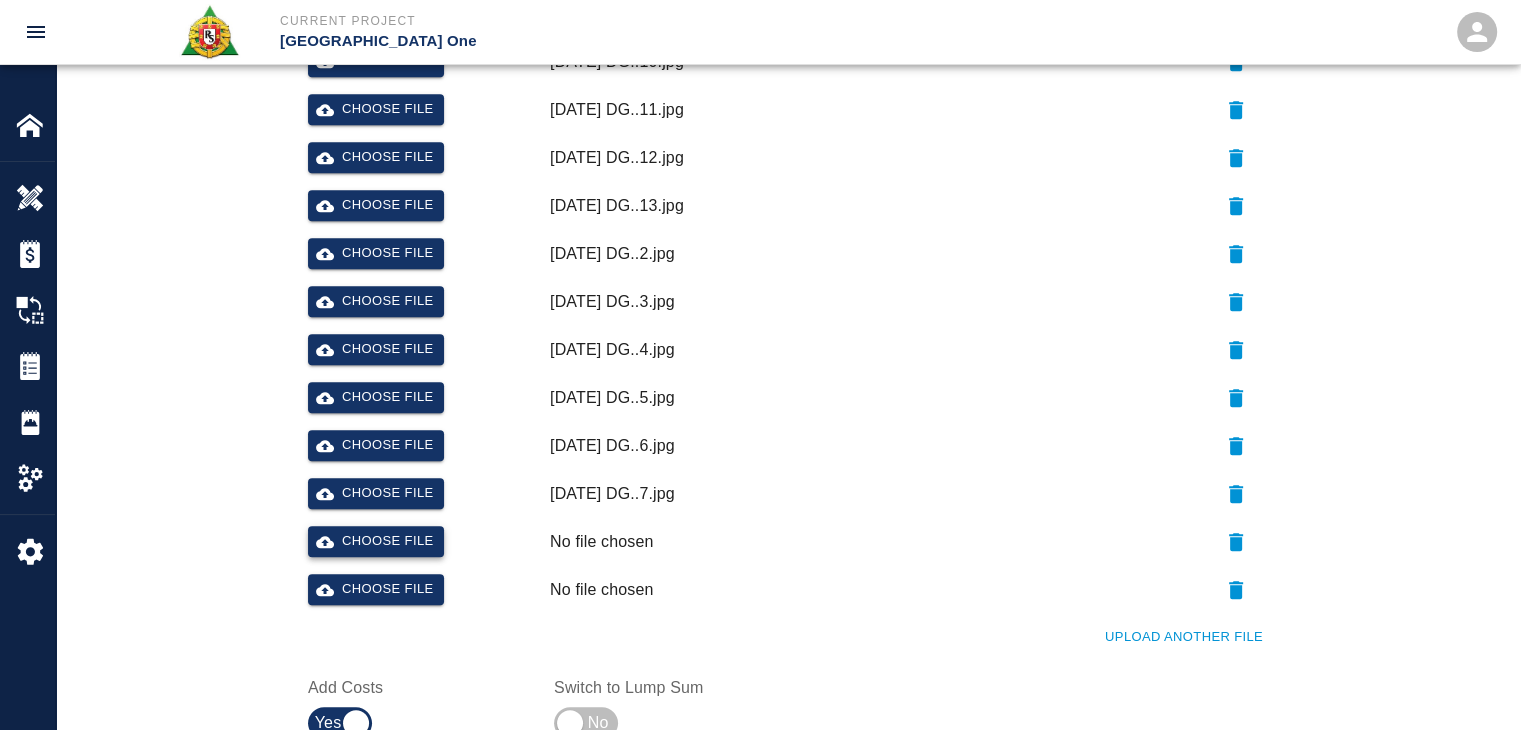 click on "Choose file" at bounding box center (376, 541) 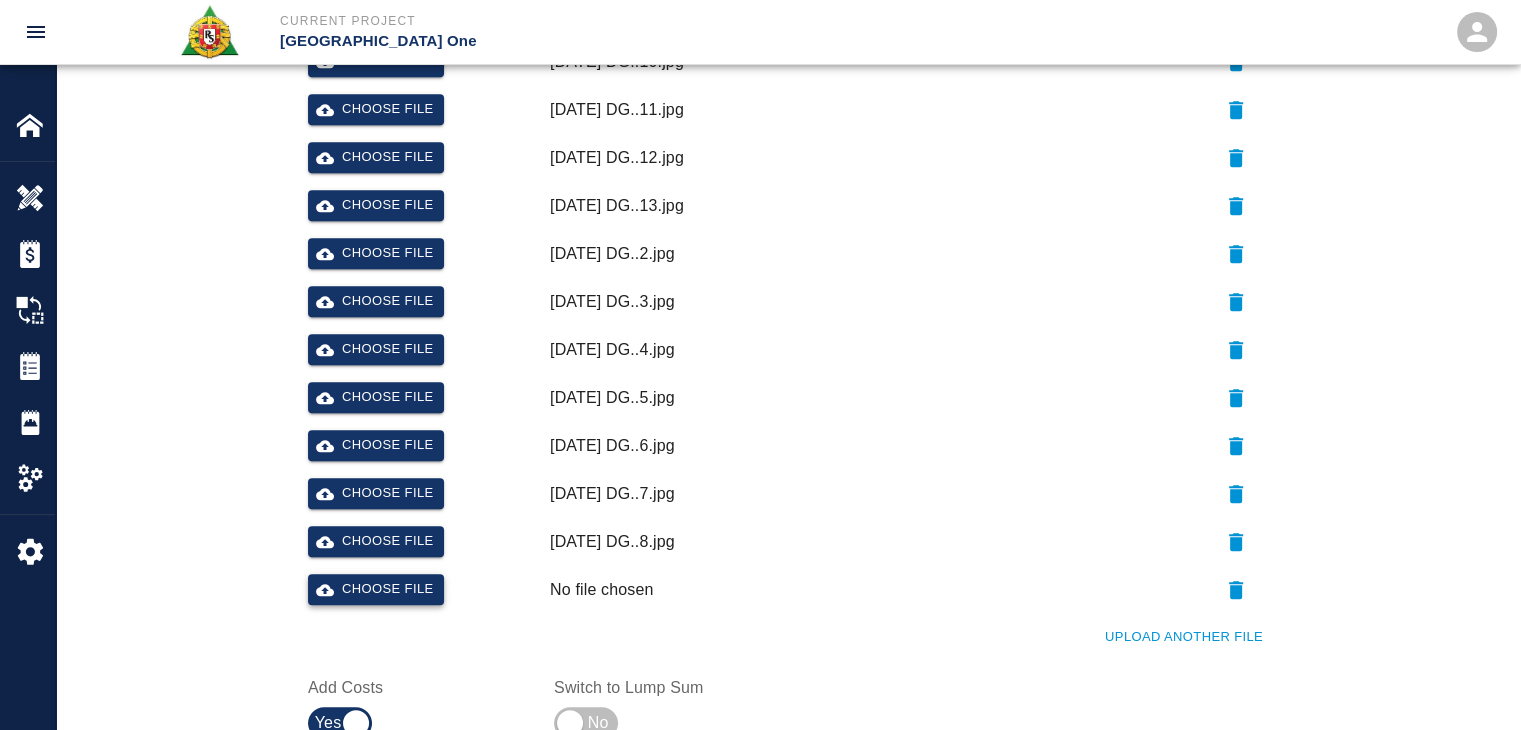 click on "Choose file" at bounding box center (376, 589) 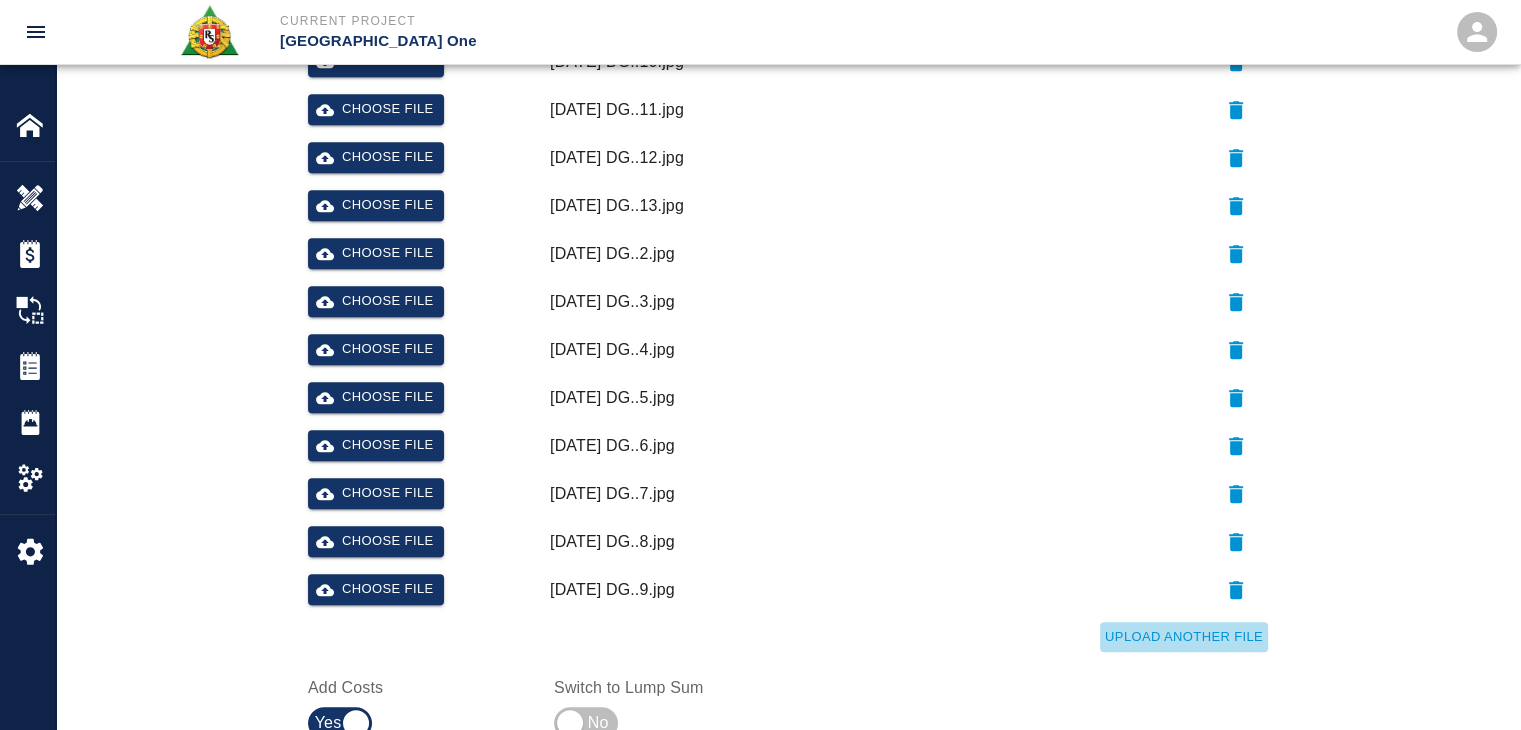 click on "Upload Another File" at bounding box center (1184, 637) 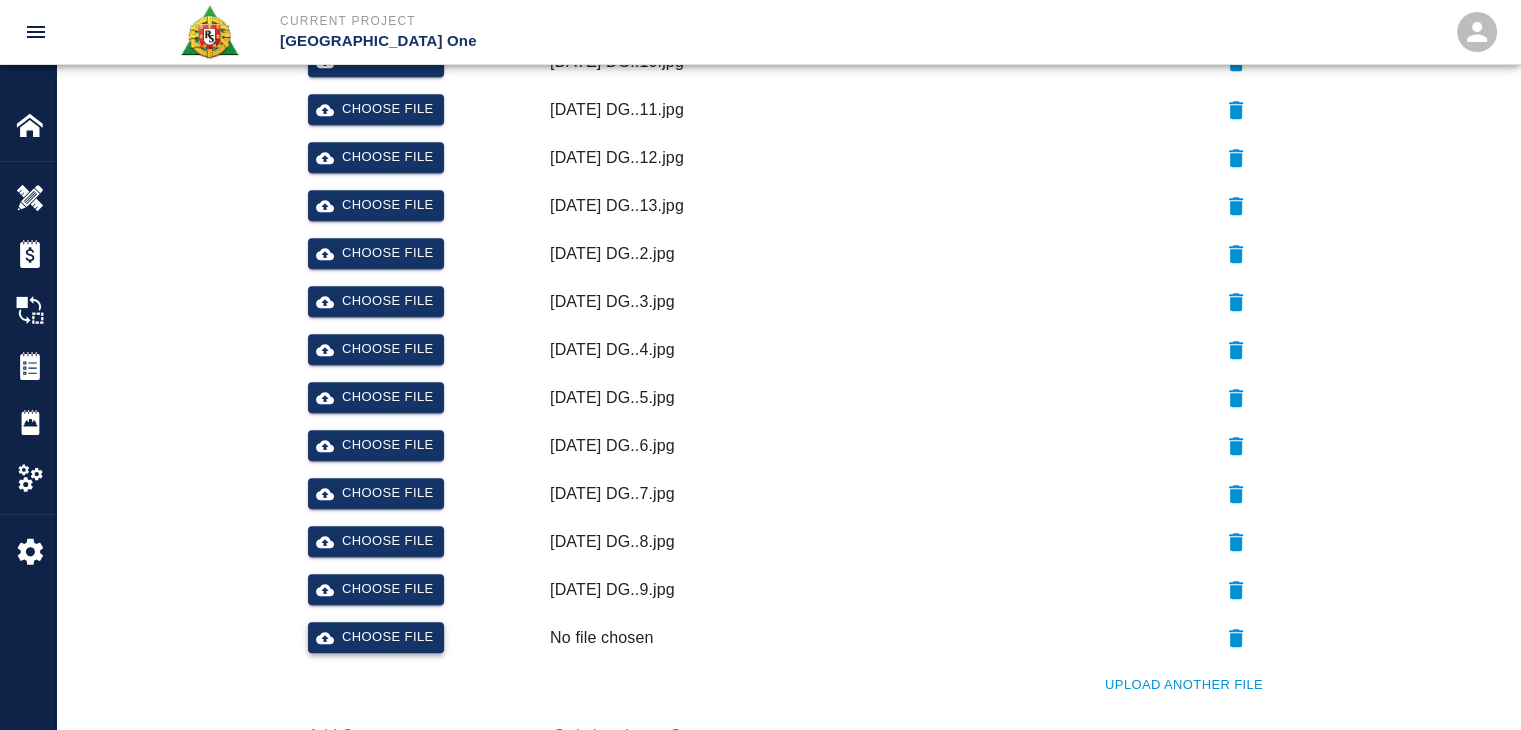 click on "Choose file" at bounding box center (376, 637) 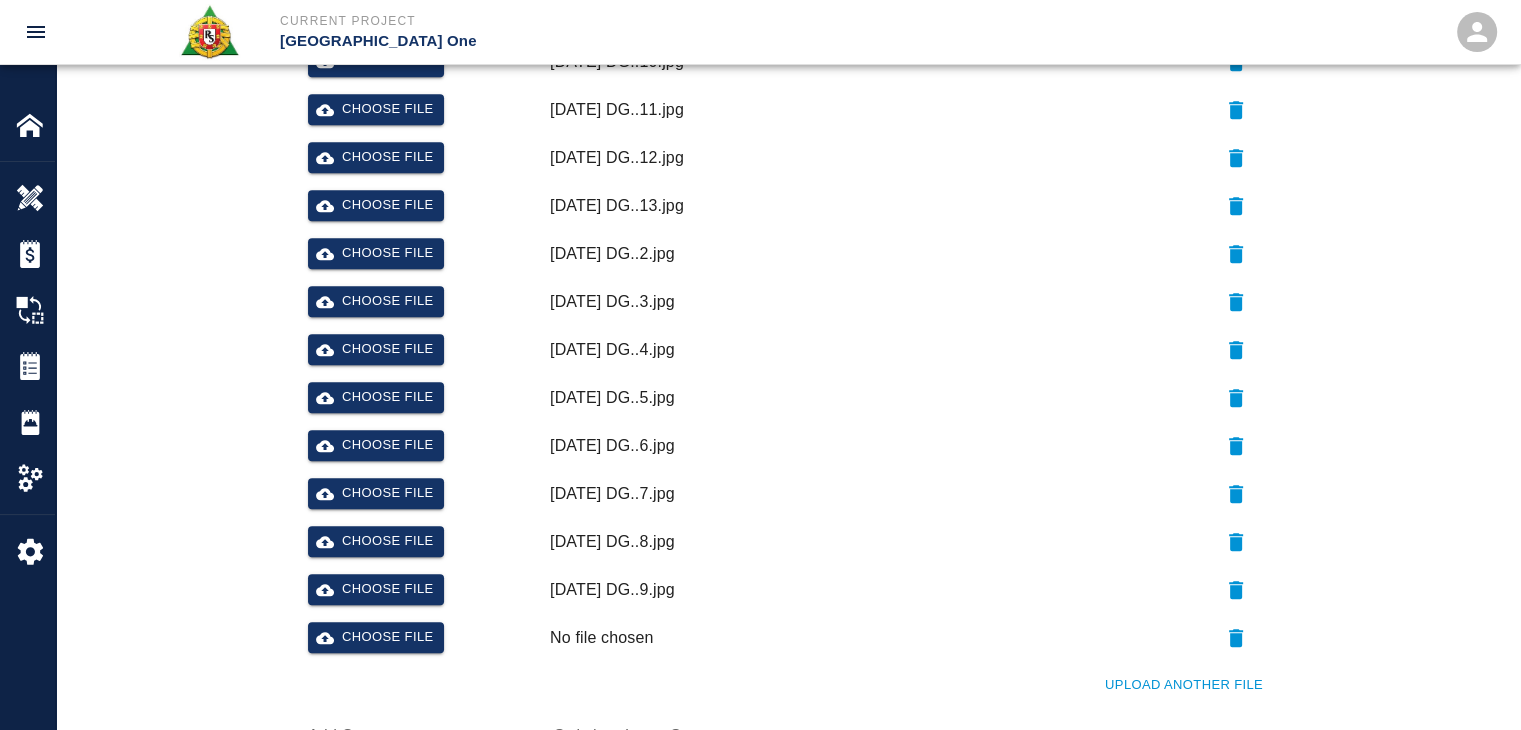 click 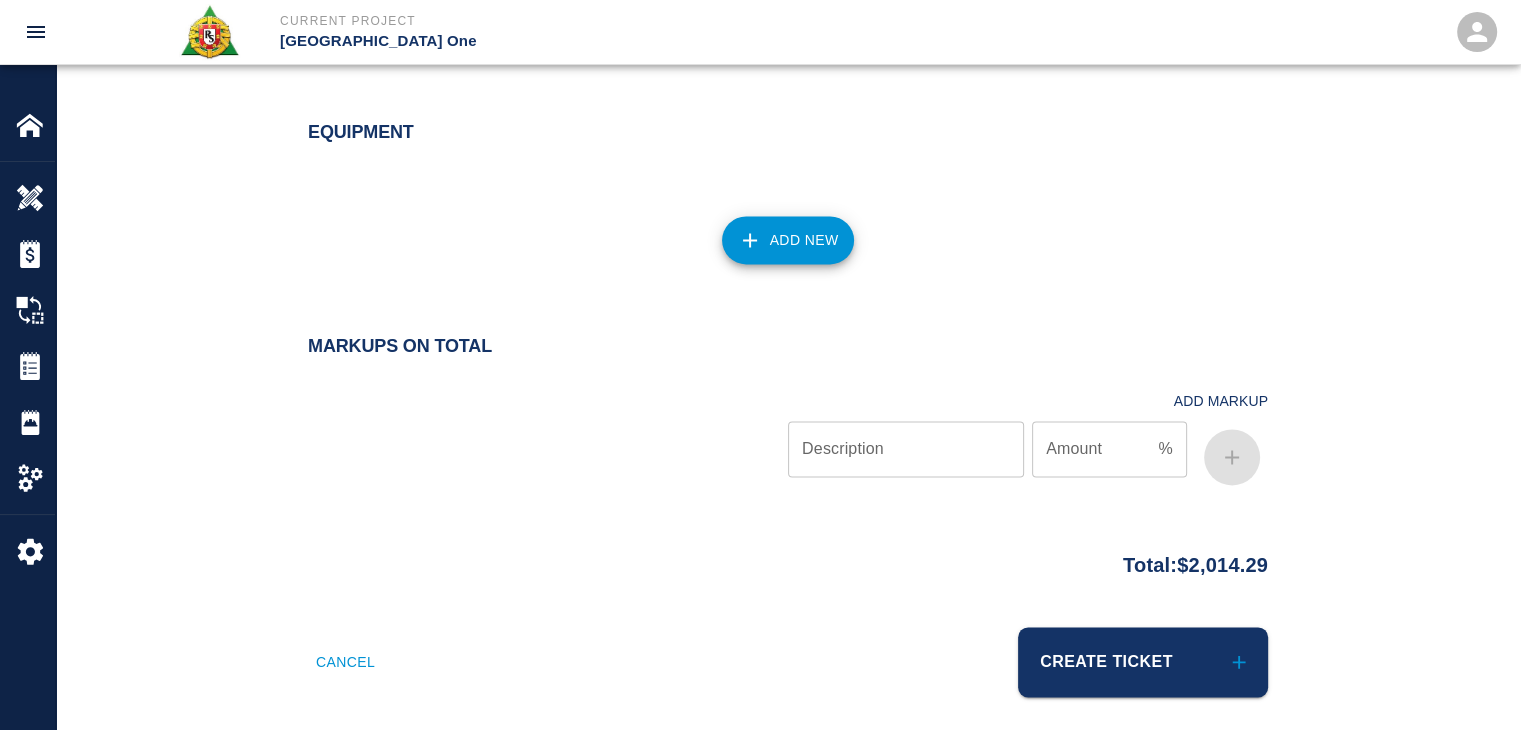 scroll, scrollTop: 2654, scrollLeft: 0, axis: vertical 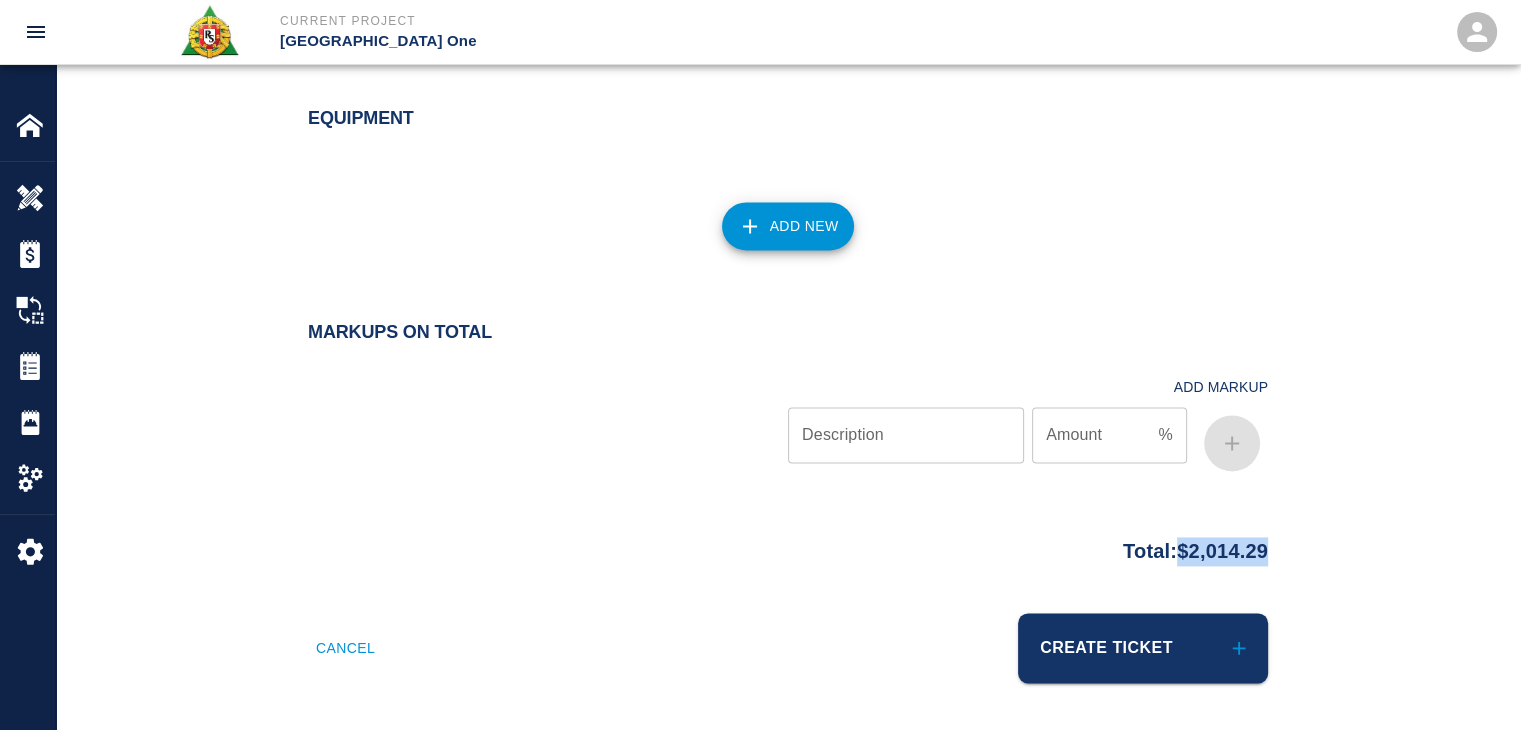 drag, startPoint x: 1280, startPoint y: 549, endPoint x: 1163, endPoint y: 553, distance: 117.06836 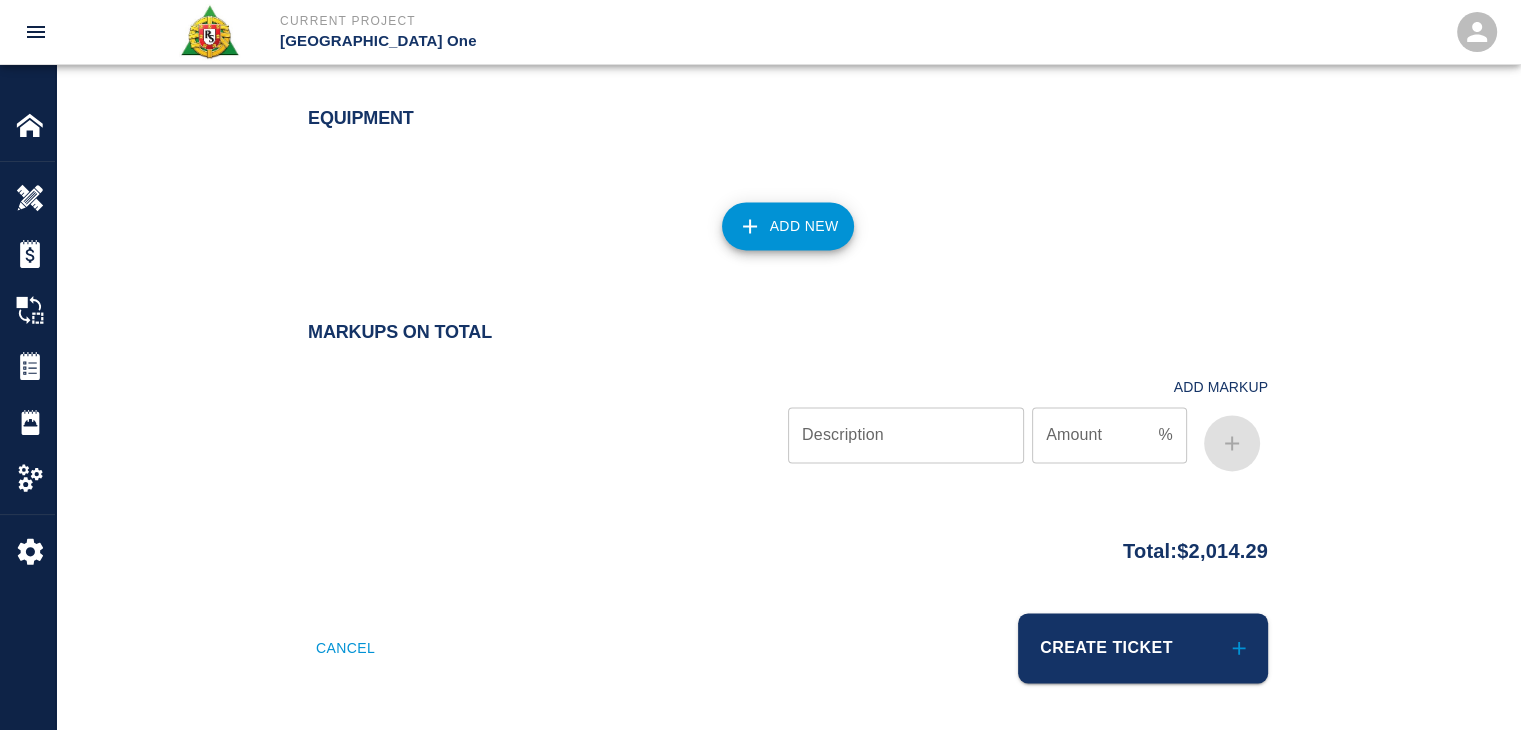 click on "Total:  $2,014.29" at bounding box center (788, 546) 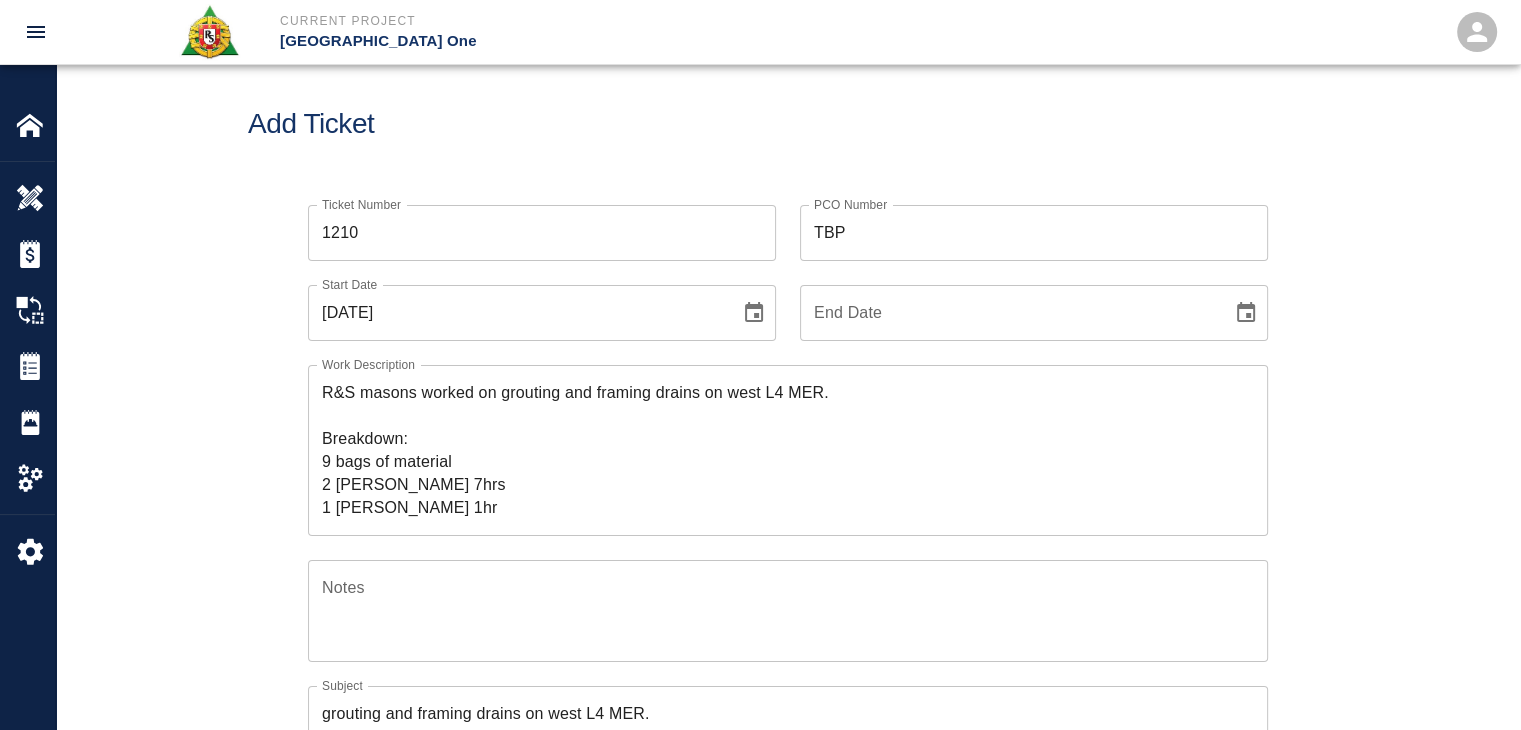 scroll, scrollTop: 0, scrollLeft: 0, axis: both 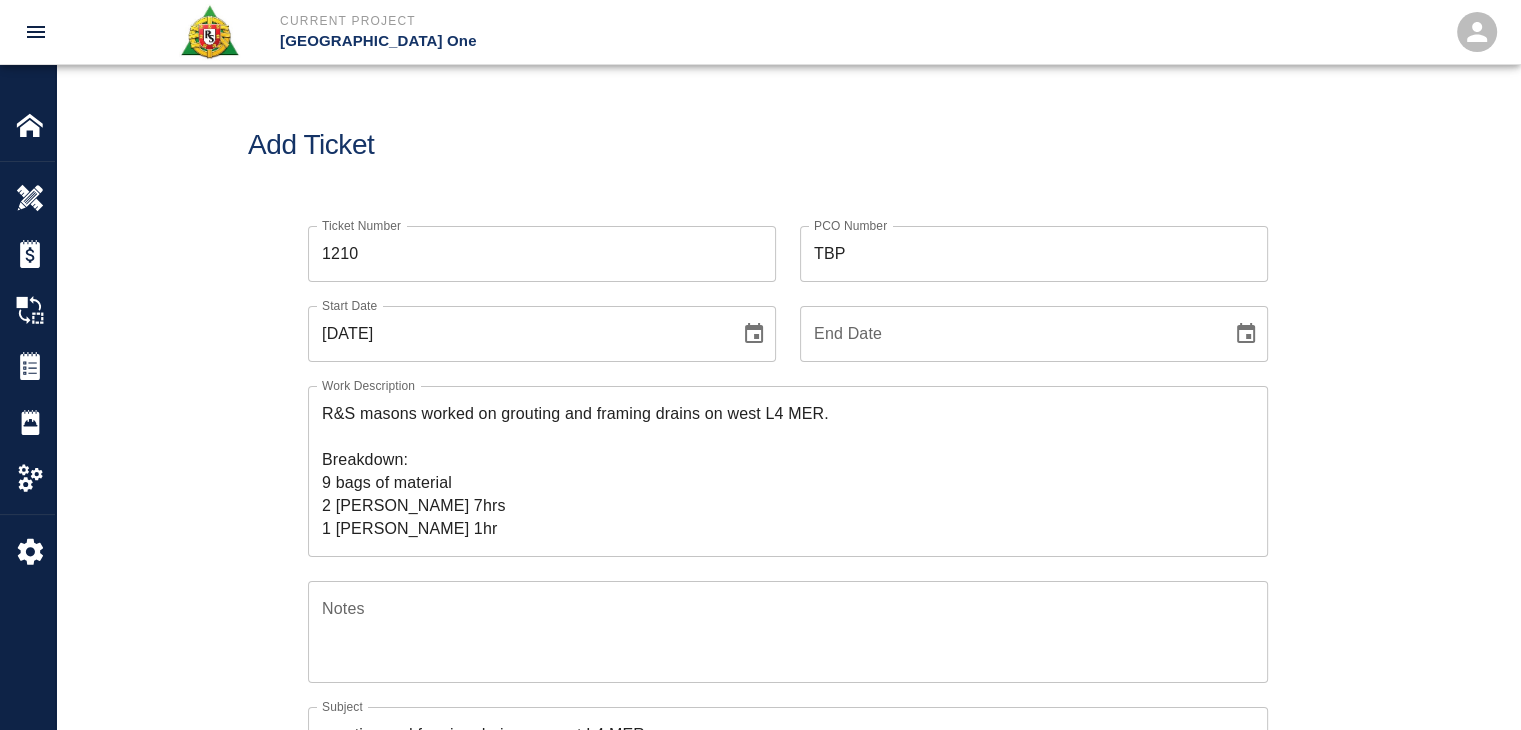 click on "Add Ticket" at bounding box center (788, 145) 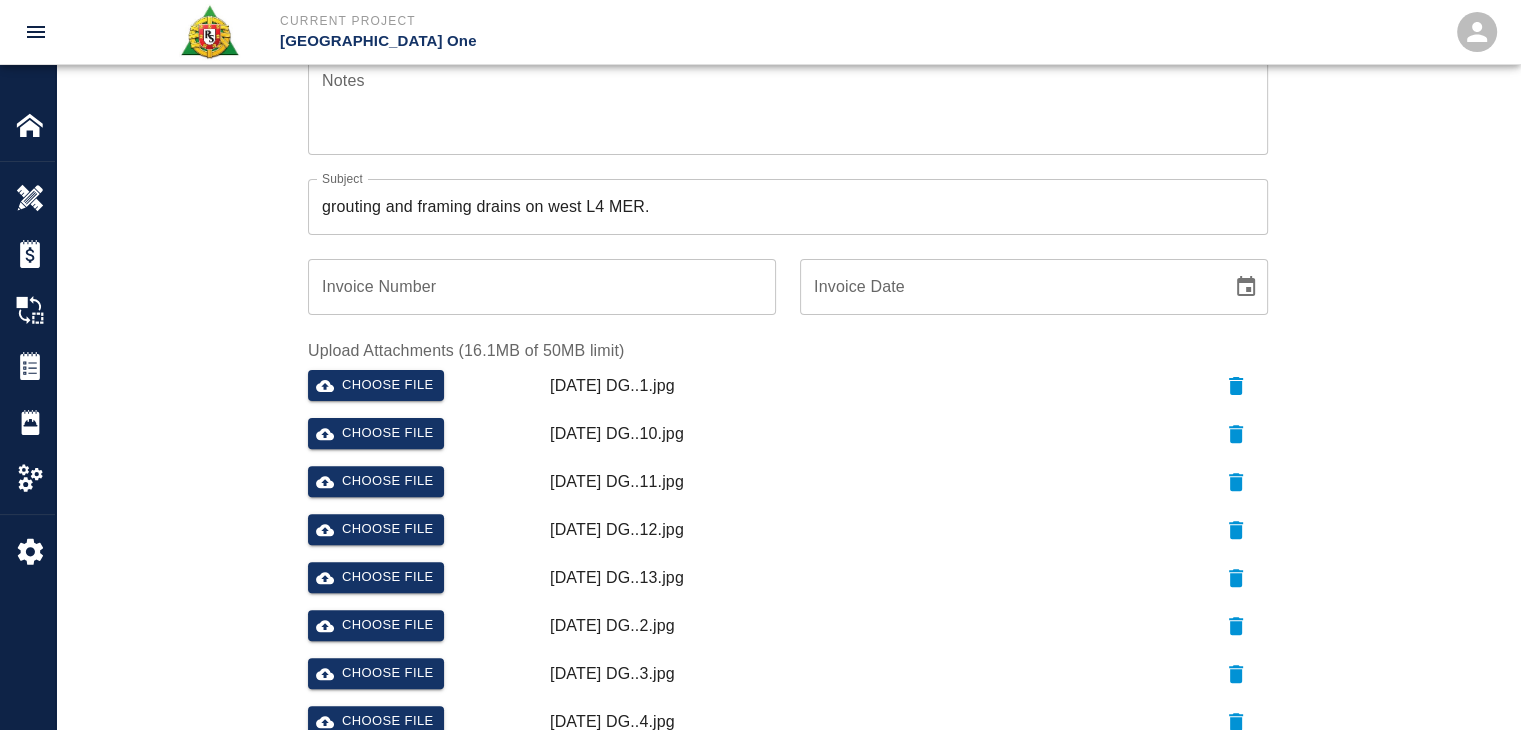 scroll, scrollTop: 0, scrollLeft: 0, axis: both 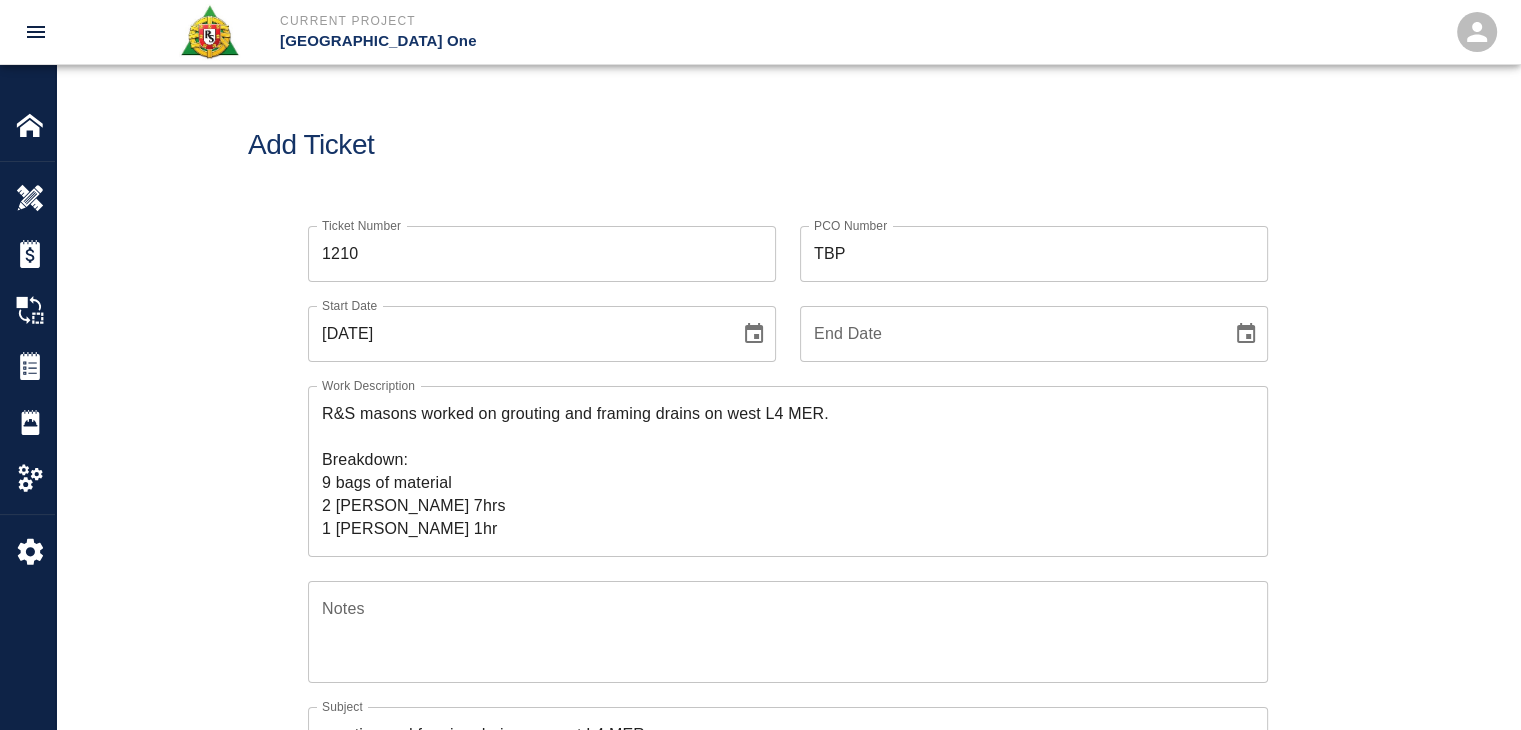 click on "Add Ticket" at bounding box center [788, 145] 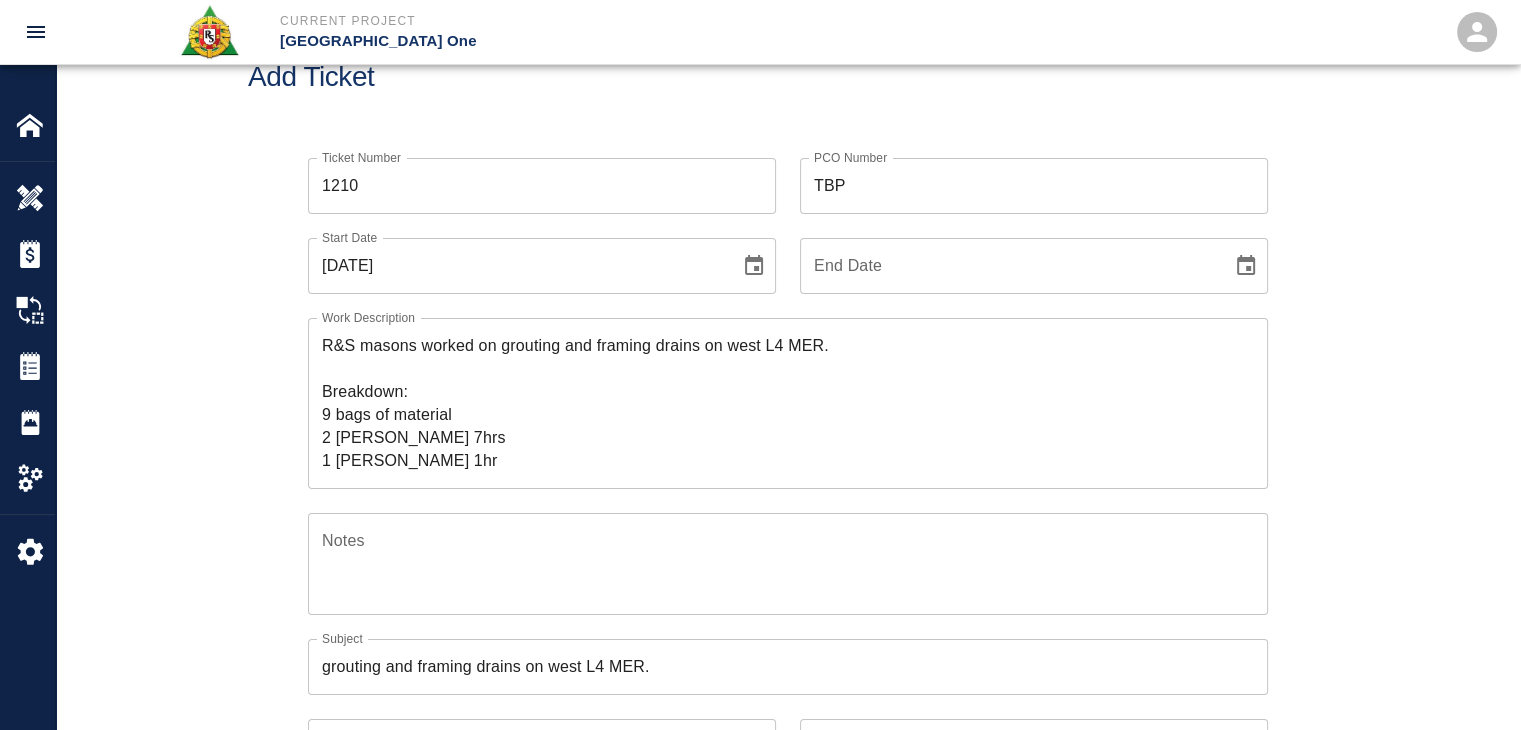 scroll, scrollTop: 0, scrollLeft: 0, axis: both 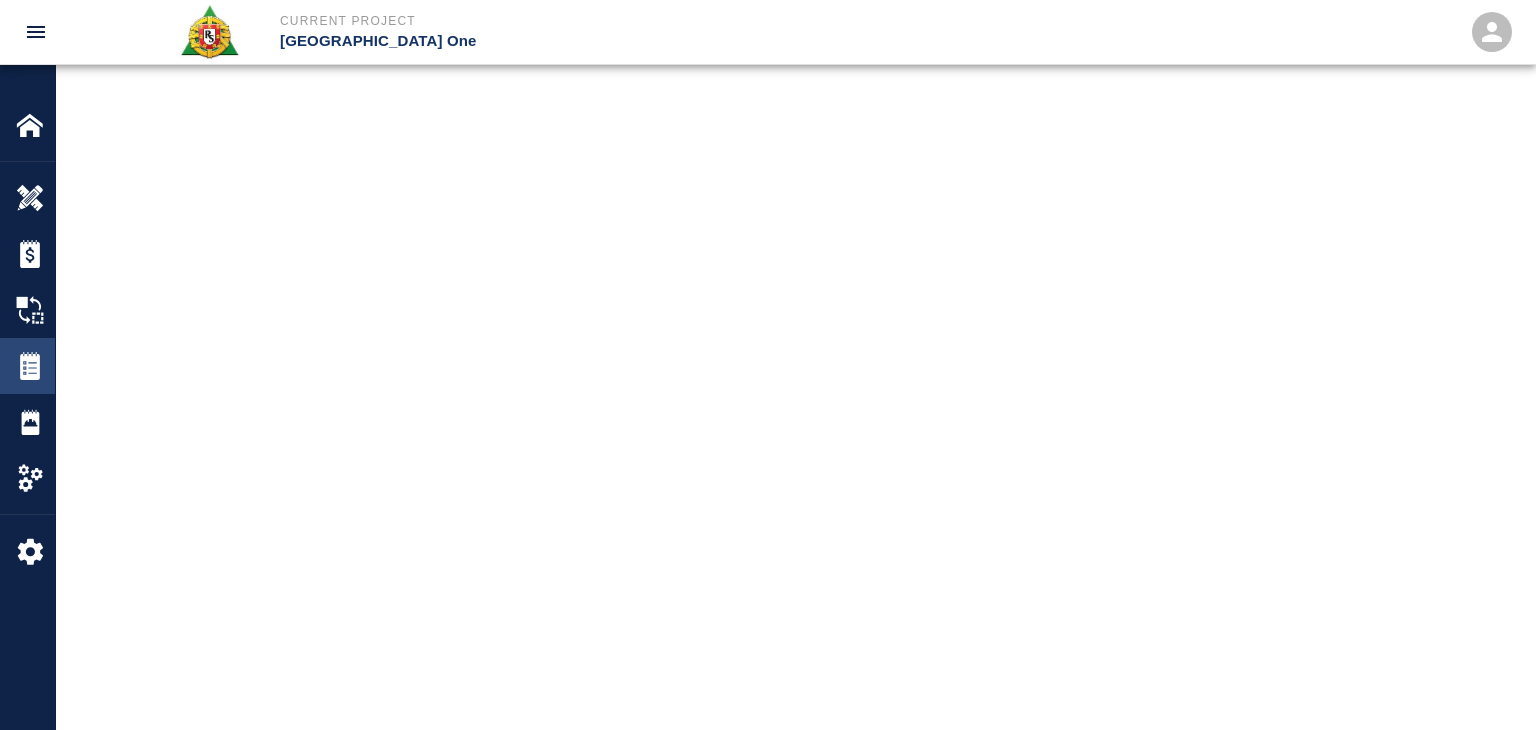 click at bounding box center [30, 366] 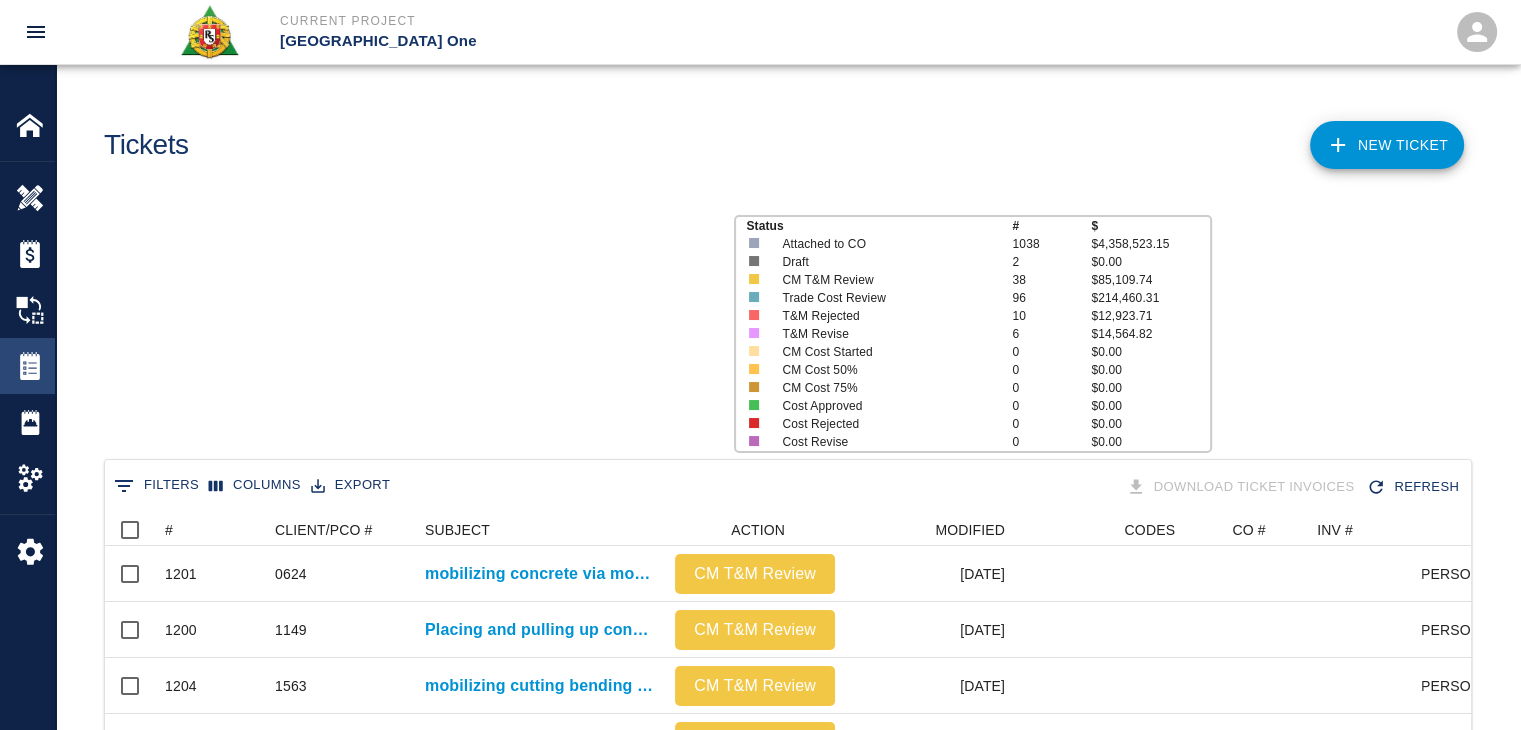 scroll, scrollTop: 16, scrollLeft: 16, axis: both 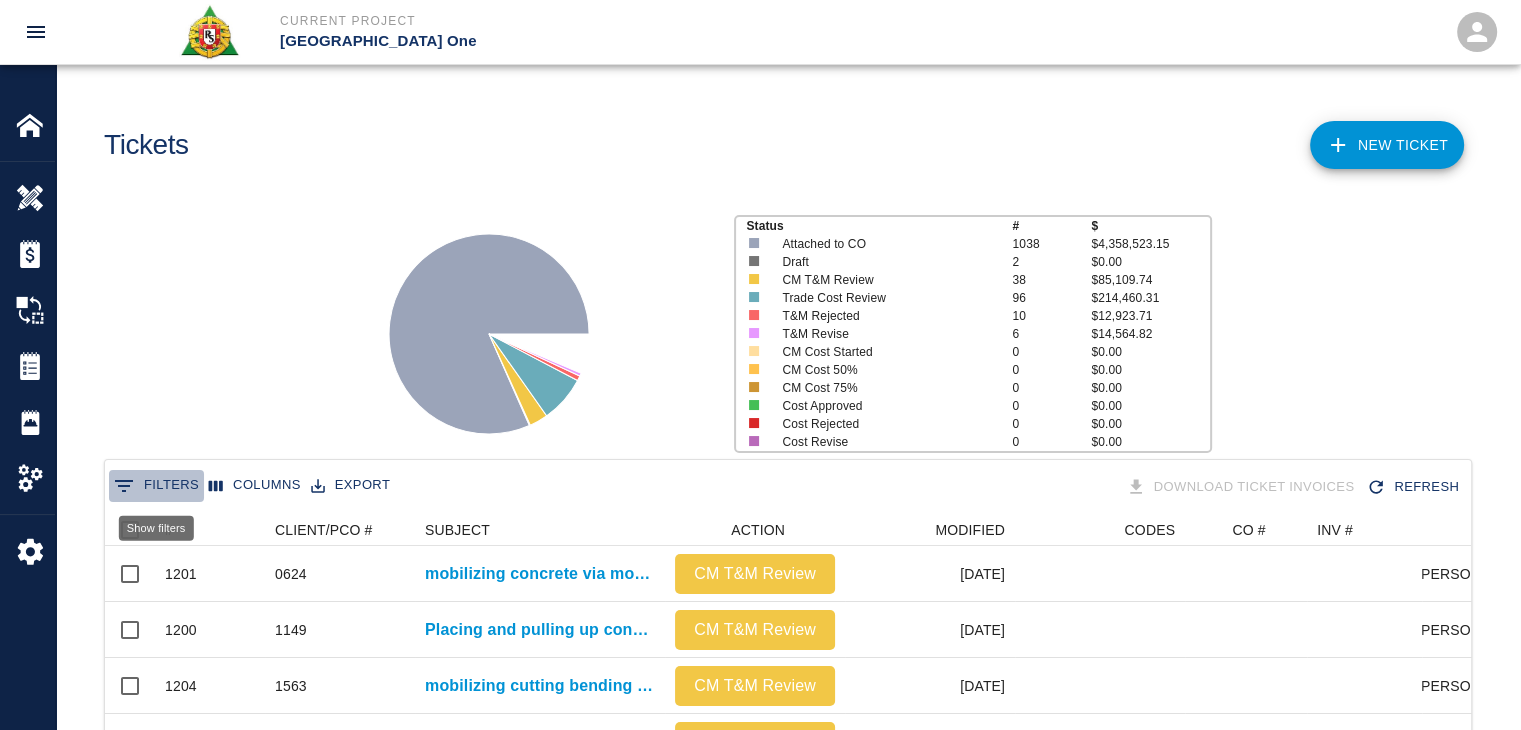 click on "0 Filters" at bounding box center [156, 486] 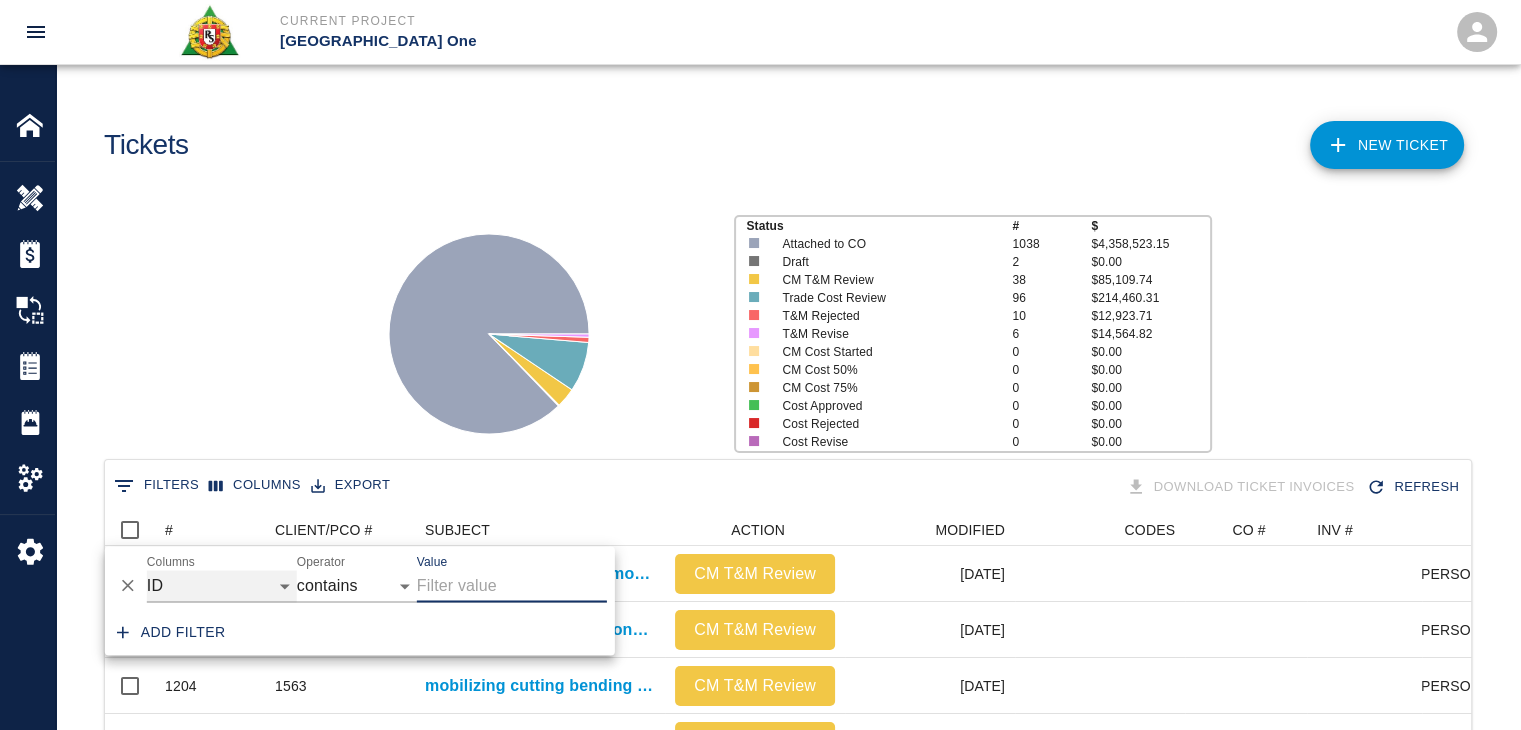 click on "ID # CLIENT/PCO # SUBJECT DESCRIPTION ACTION WORK MODIFIED CREATED CODES CO # INV # INBOX TOTAL CLOSED SUBMITTED APPROVED DATE CM COST APPROVED" at bounding box center (222, 586) 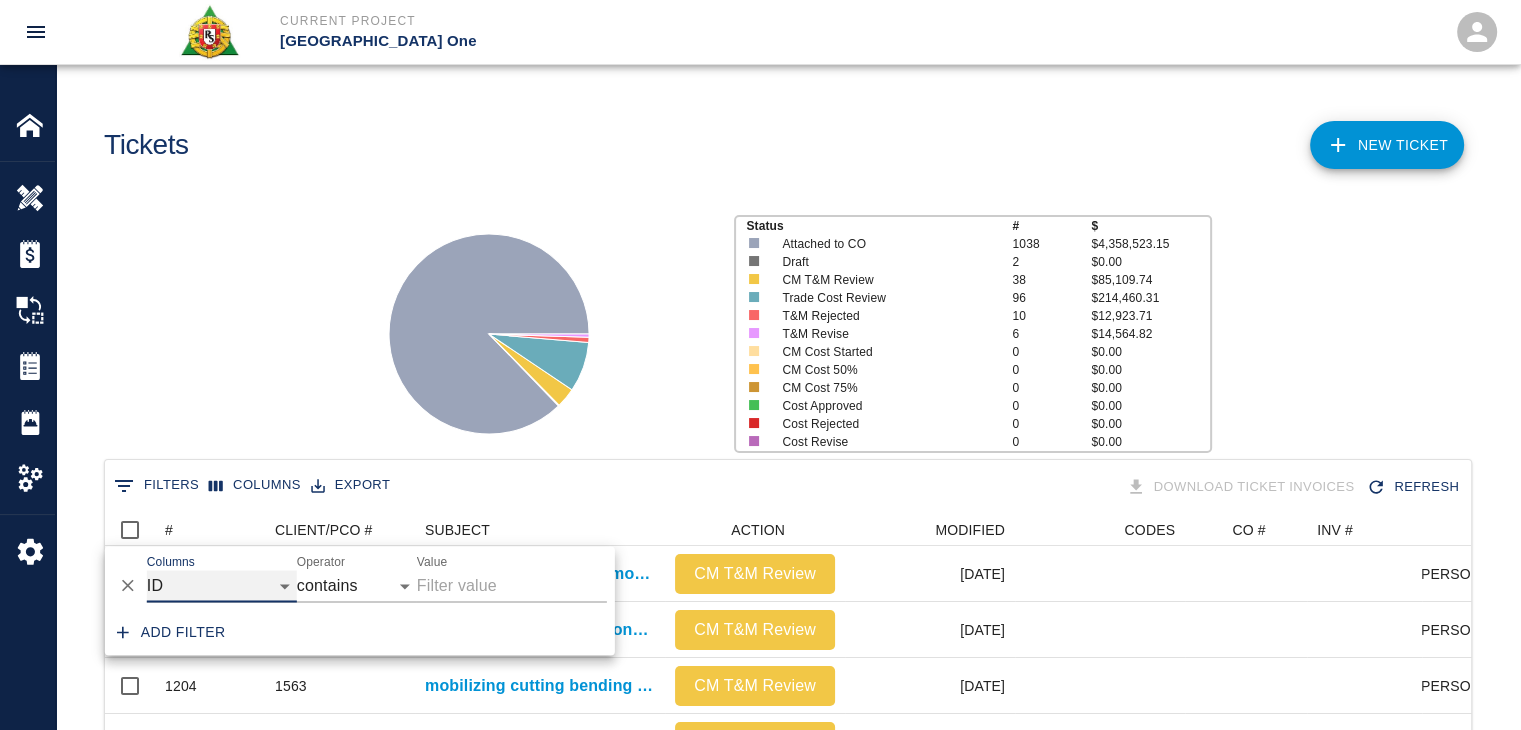 click on "ID # CLIENT/PCO # SUBJECT DESCRIPTION ACTION WORK MODIFIED CREATED CODES CO # INV # INBOX TOTAL CLOSED SUBMITTED APPROVED DATE CM COST APPROVED" at bounding box center (222, 586) 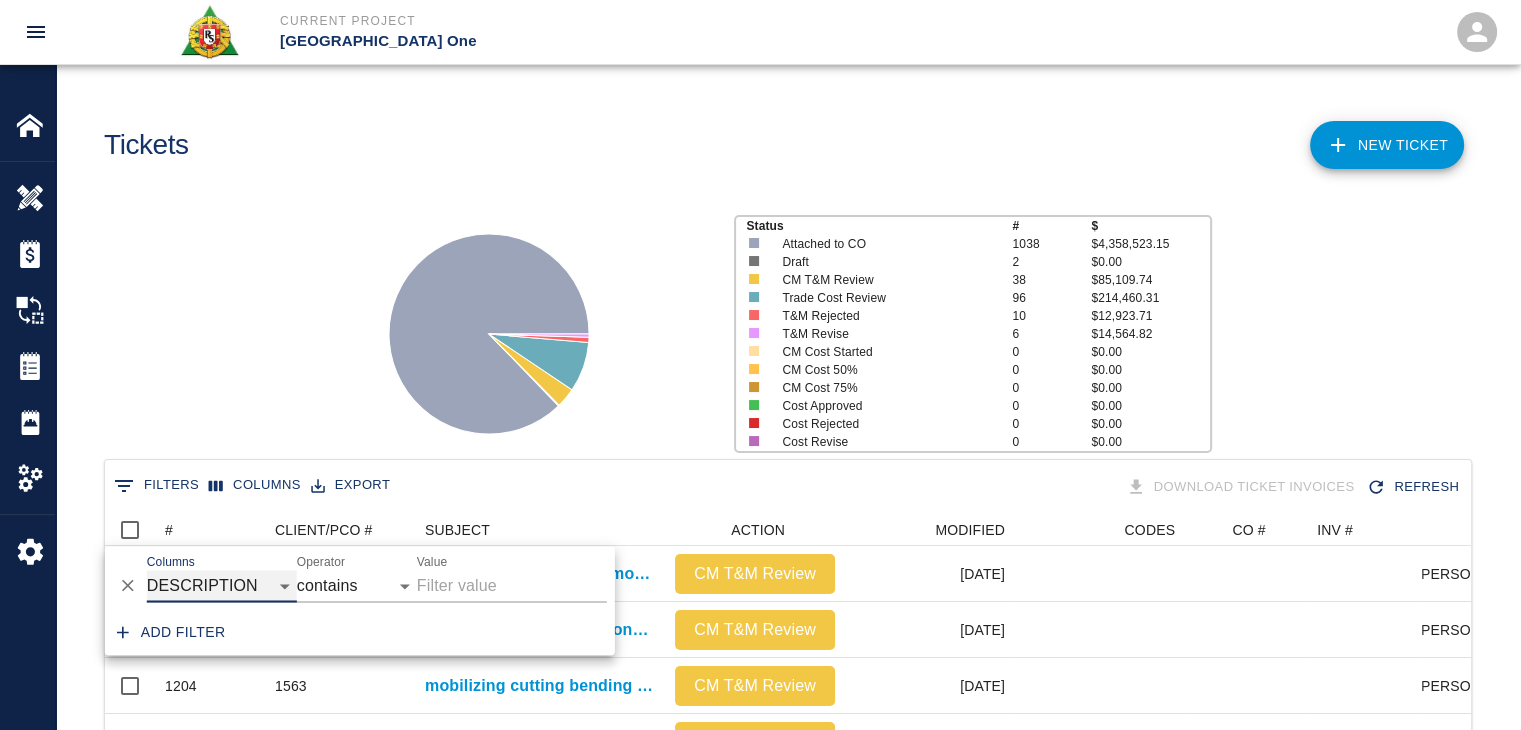 click on "ID # CLIENT/PCO # SUBJECT DESCRIPTION ACTION WORK MODIFIED CREATED CODES CO # INV # INBOX TOTAL CLOSED SUBMITTED APPROVED DATE CM COST APPROVED" at bounding box center [222, 586] 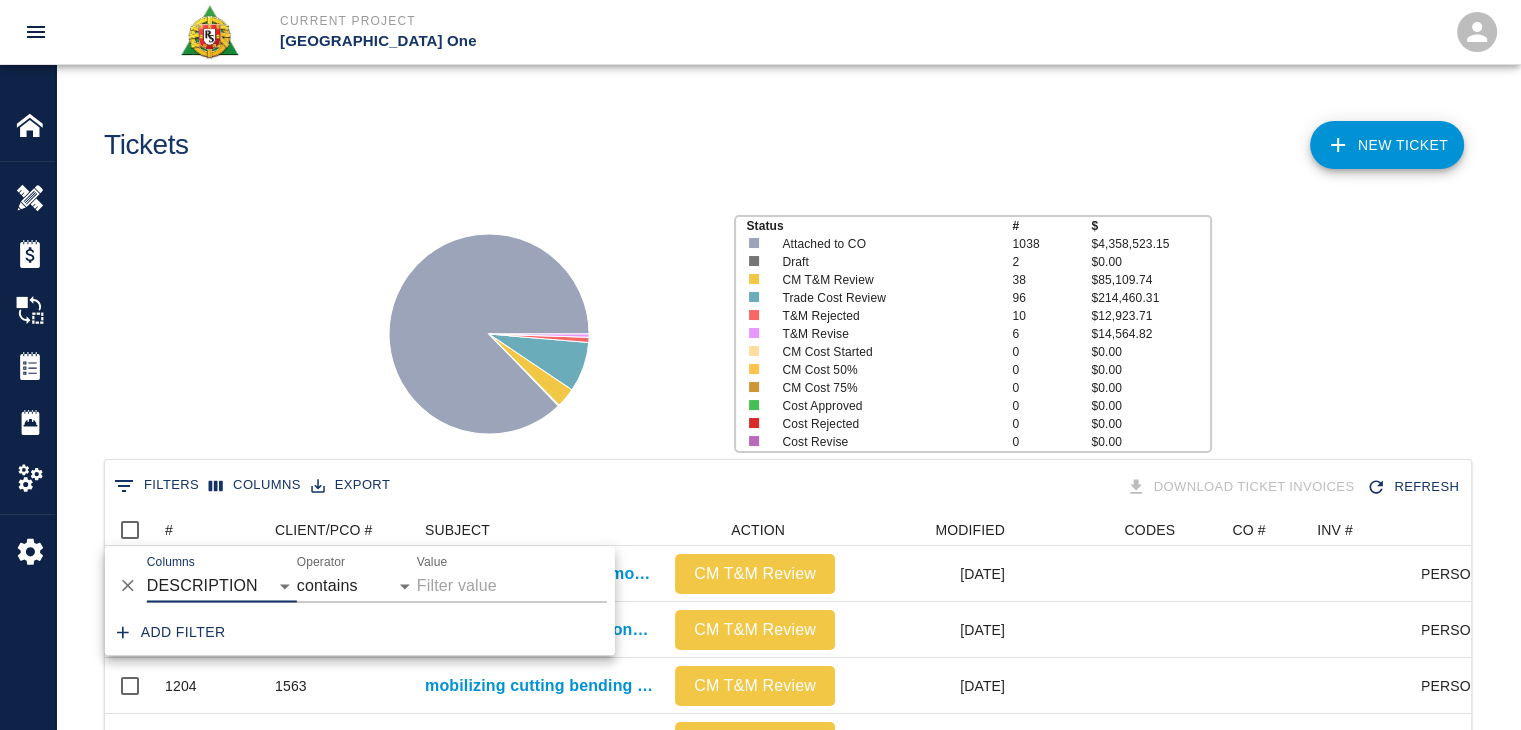 click on "Value" at bounding box center (512, 586) 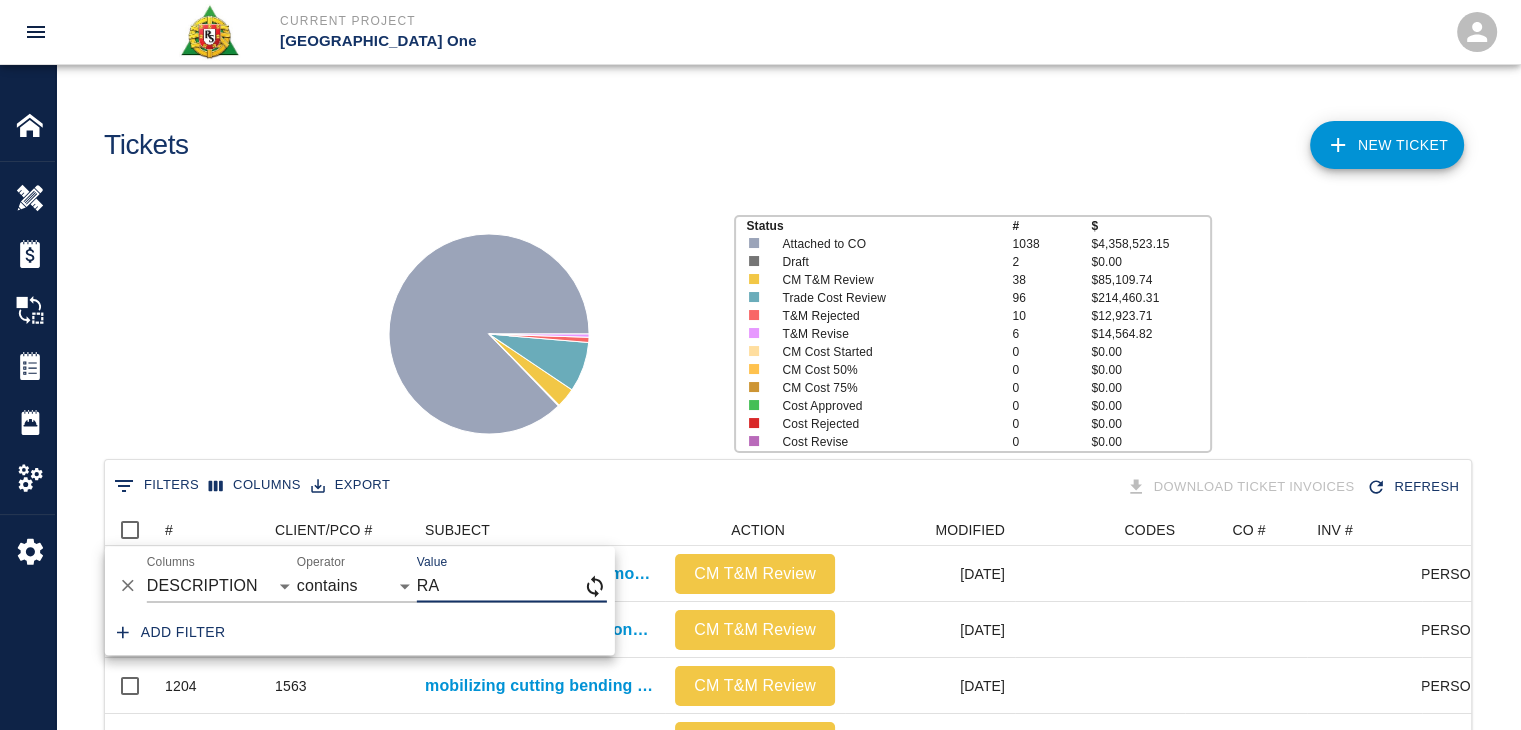 type on "R" 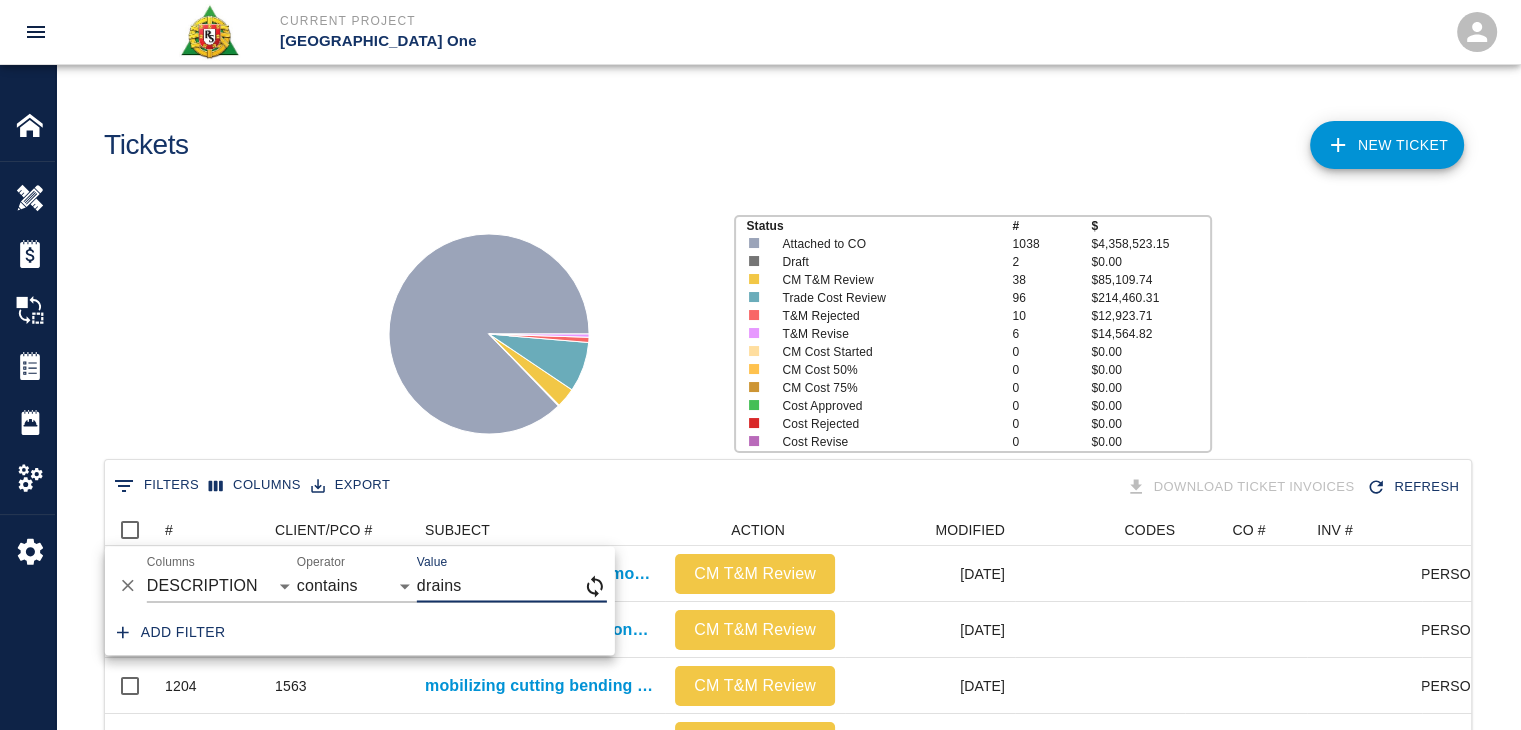 type on "drains" 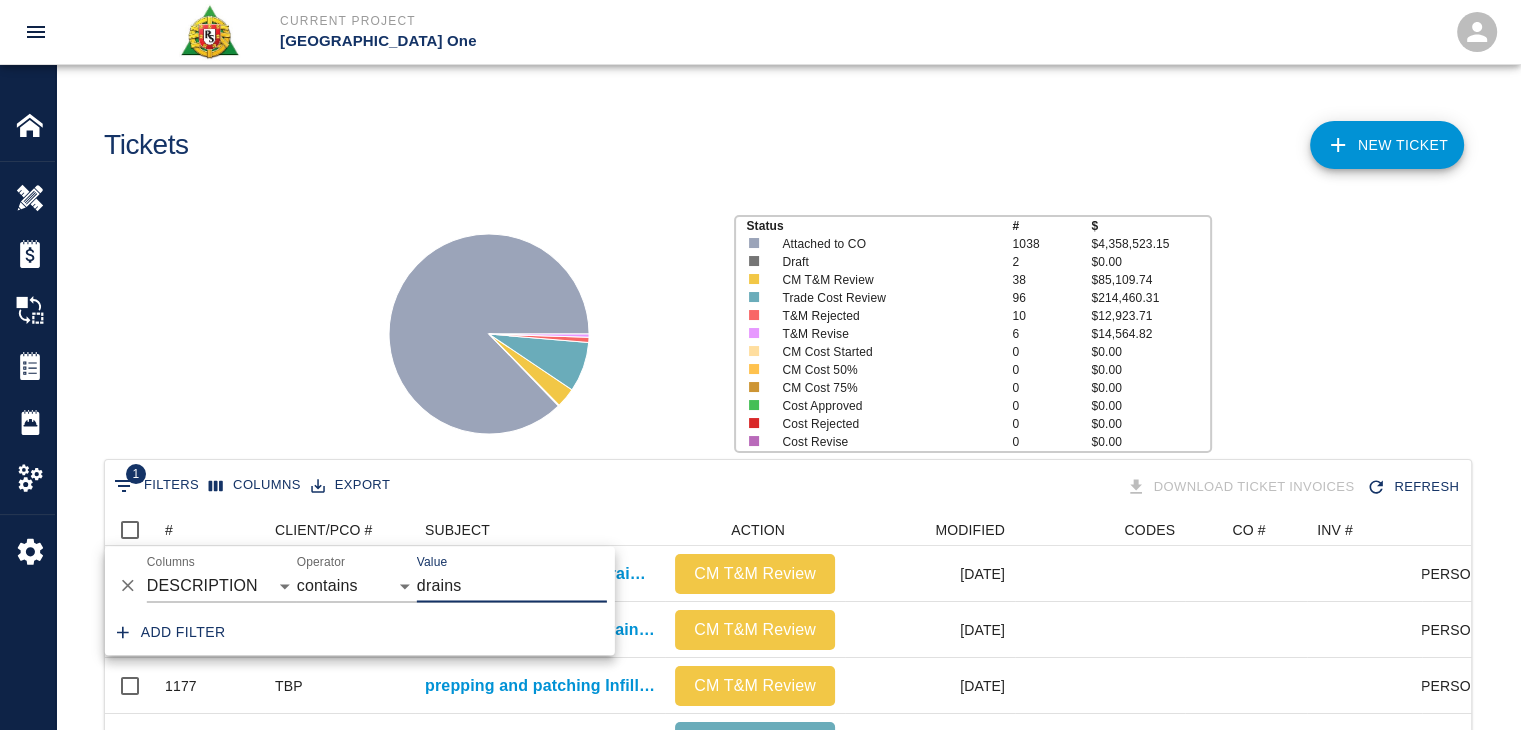 scroll, scrollTop: 1040, scrollLeft: 1351, axis: both 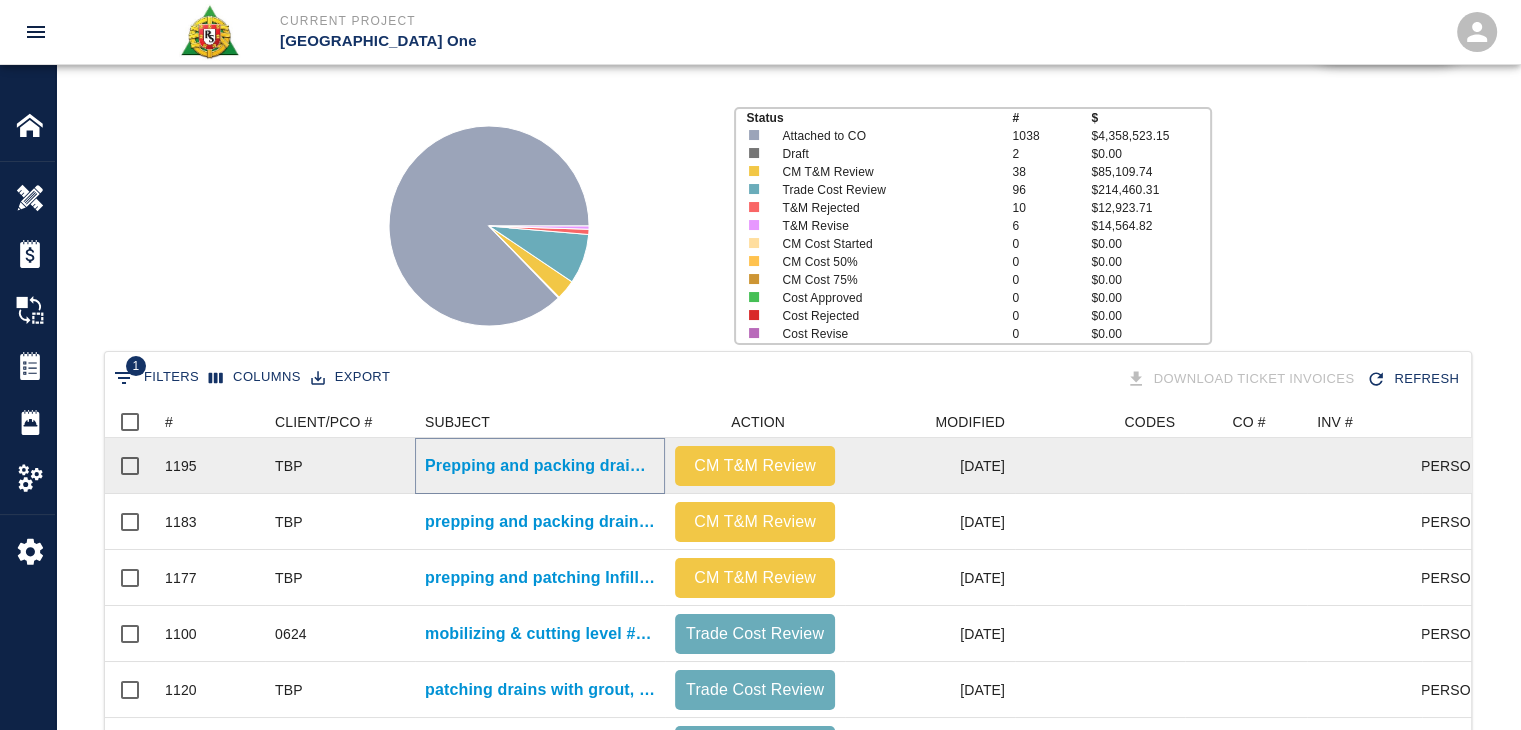 click on "Prepping and packing drains for the 2nd floor bathroom knuckle." at bounding box center (540, 466) 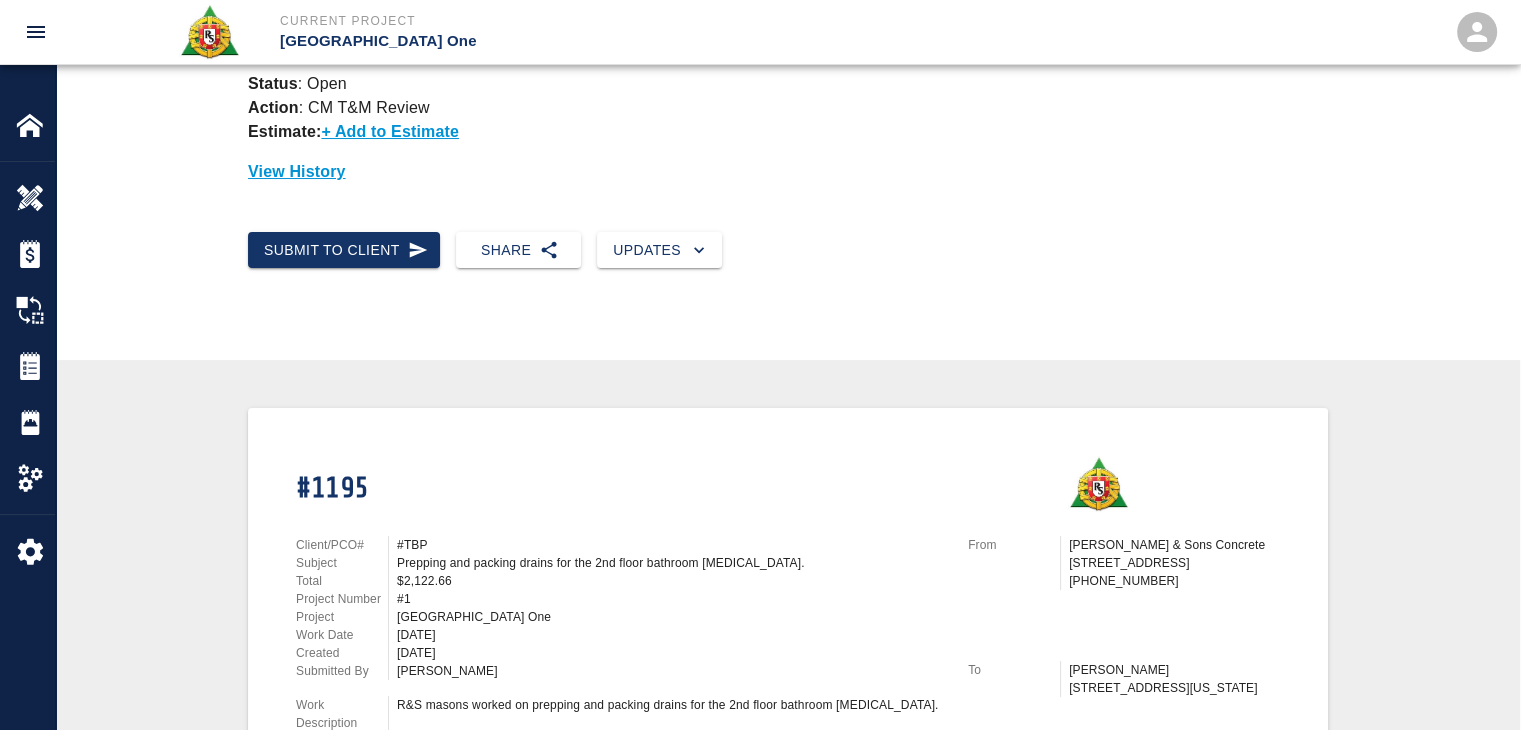 scroll, scrollTop: 123, scrollLeft: 0, axis: vertical 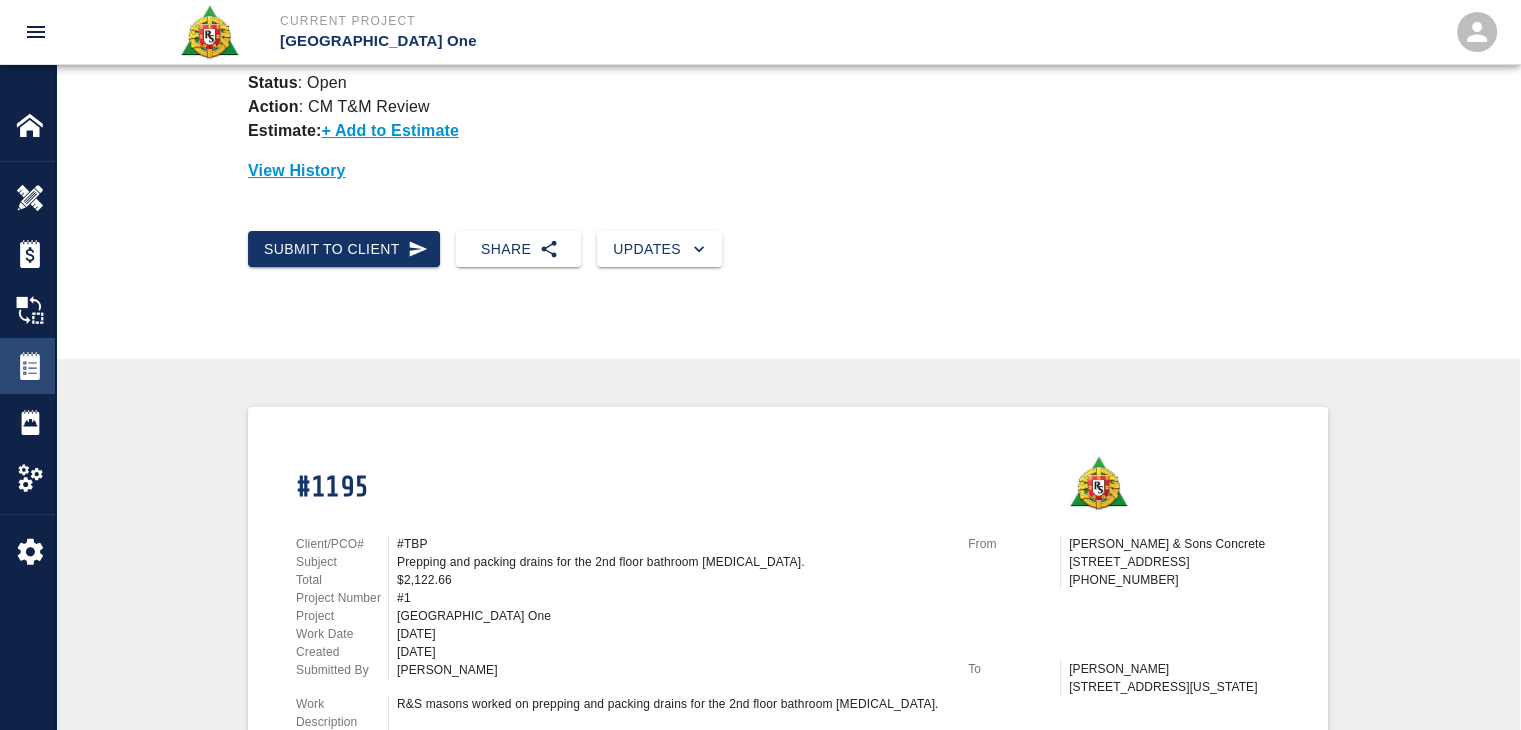 click at bounding box center [30, 366] 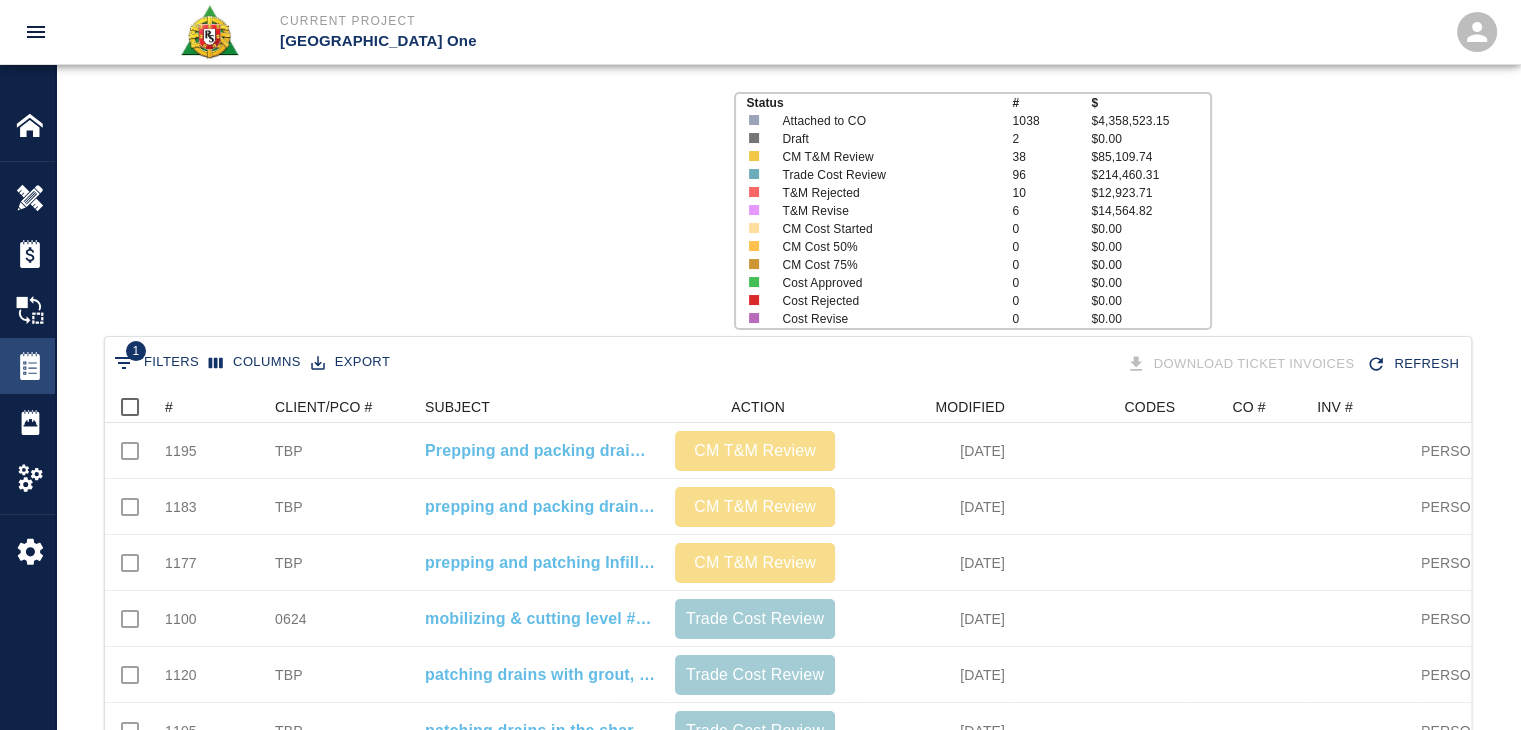 scroll, scrollTop: 0, scrollLeft: 0, axis: both 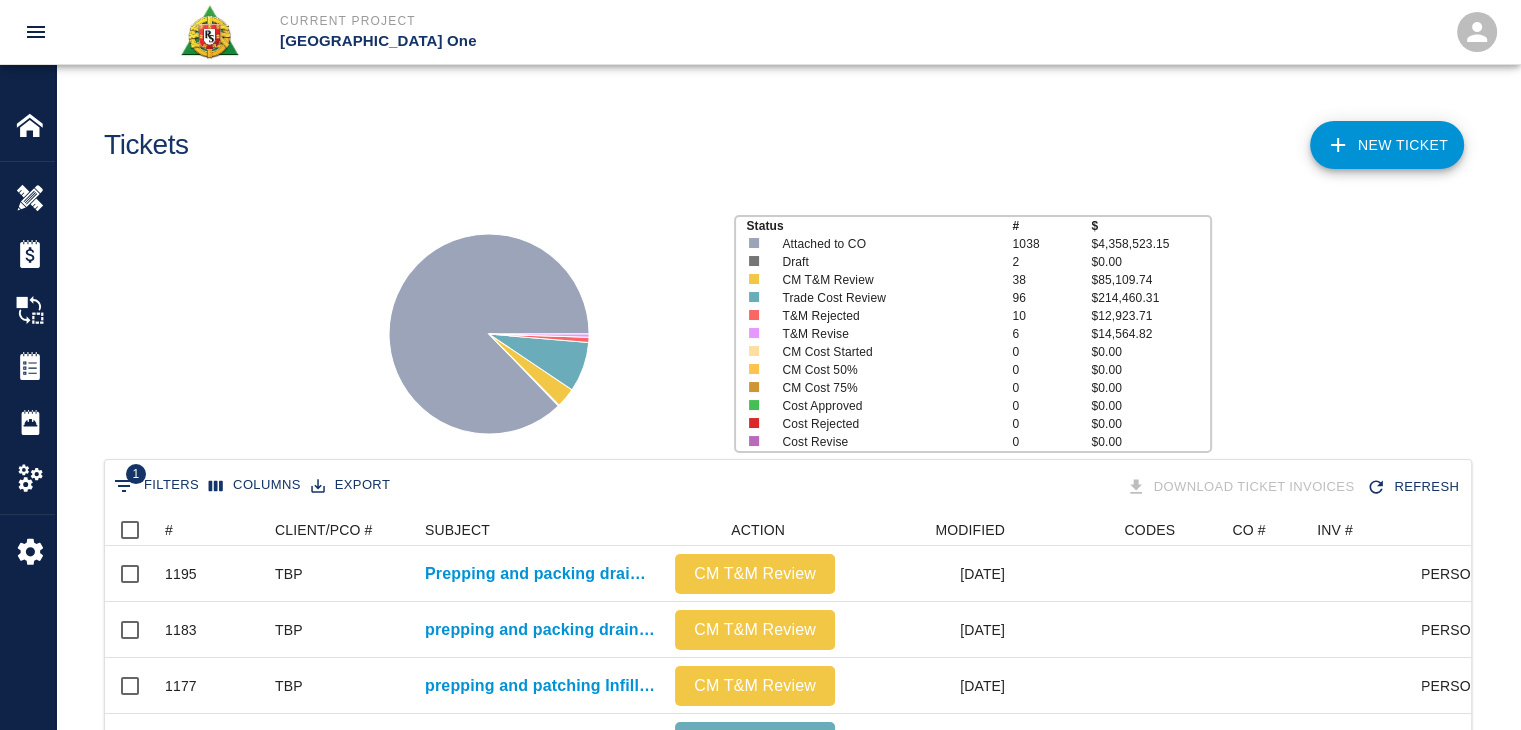click 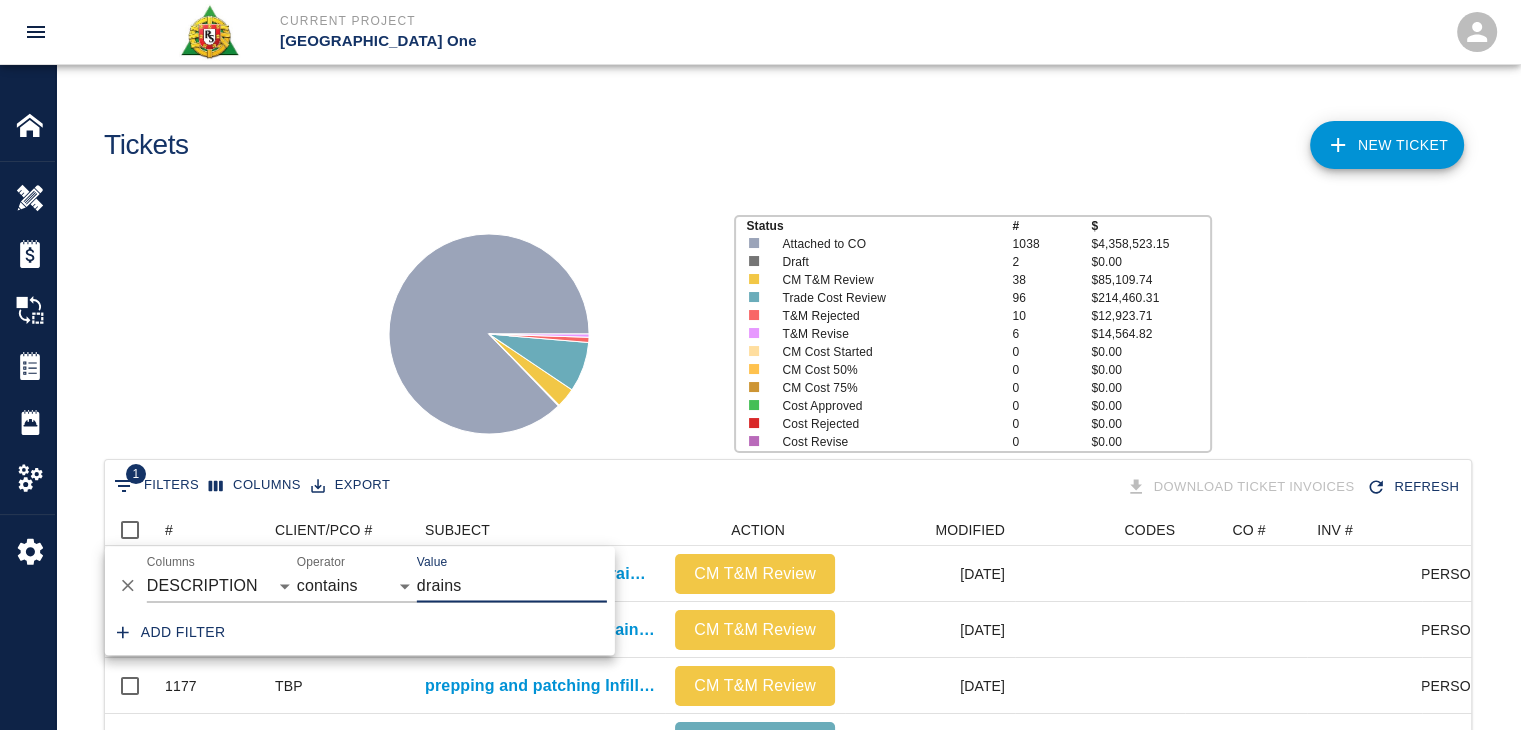 click 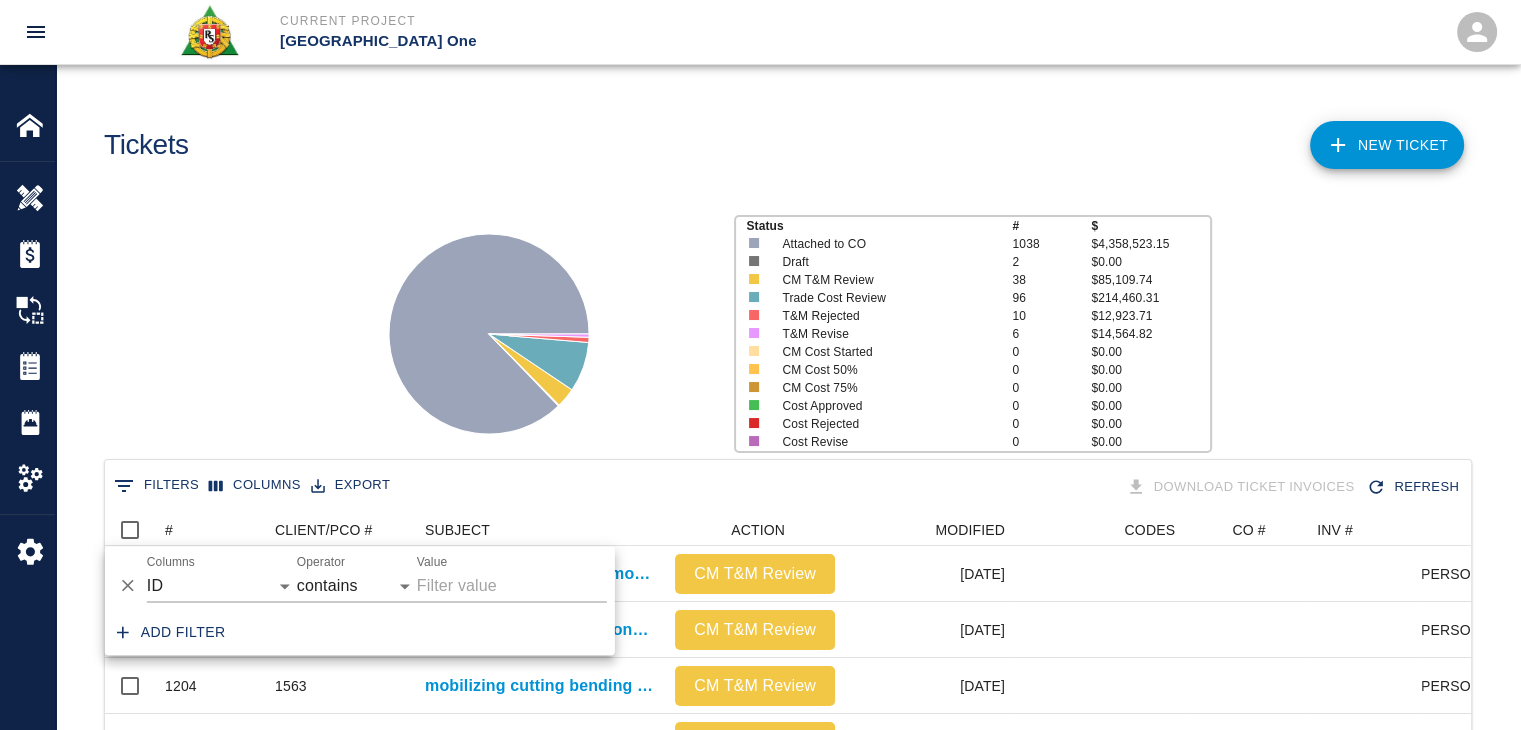 scroll, scrollTop: 16, scrollLeft: 16, axis: both 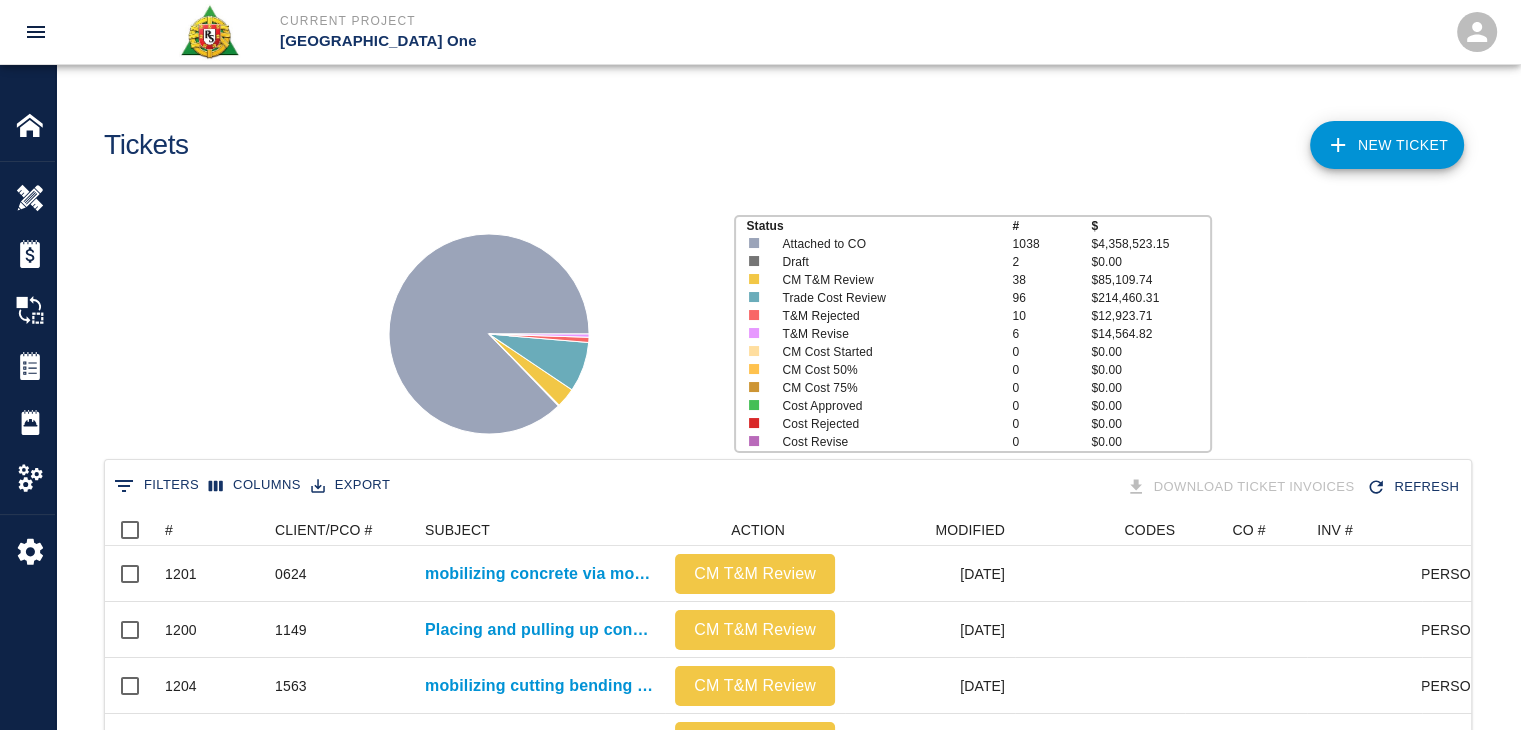 click on "Status # $ Attached to CO 1038 $4,358,523.15 Draft 2 $0.00 CM T&M Review 38 $85,109.74 Trade Cost Review 96 $214,460.31 T&M Rejected 10 $12,923.71 T&M Revise 6 $14,564.82 CM Cost Started 0 $0.00 CM Cost 50% 0 $0.00 CM Cost 75% 0 $0.00 Cost Approved 0 $0.00 Cost Rejected 0 $0.00 Cost Revise 0 $0.00" at bounding box center (780, 326) 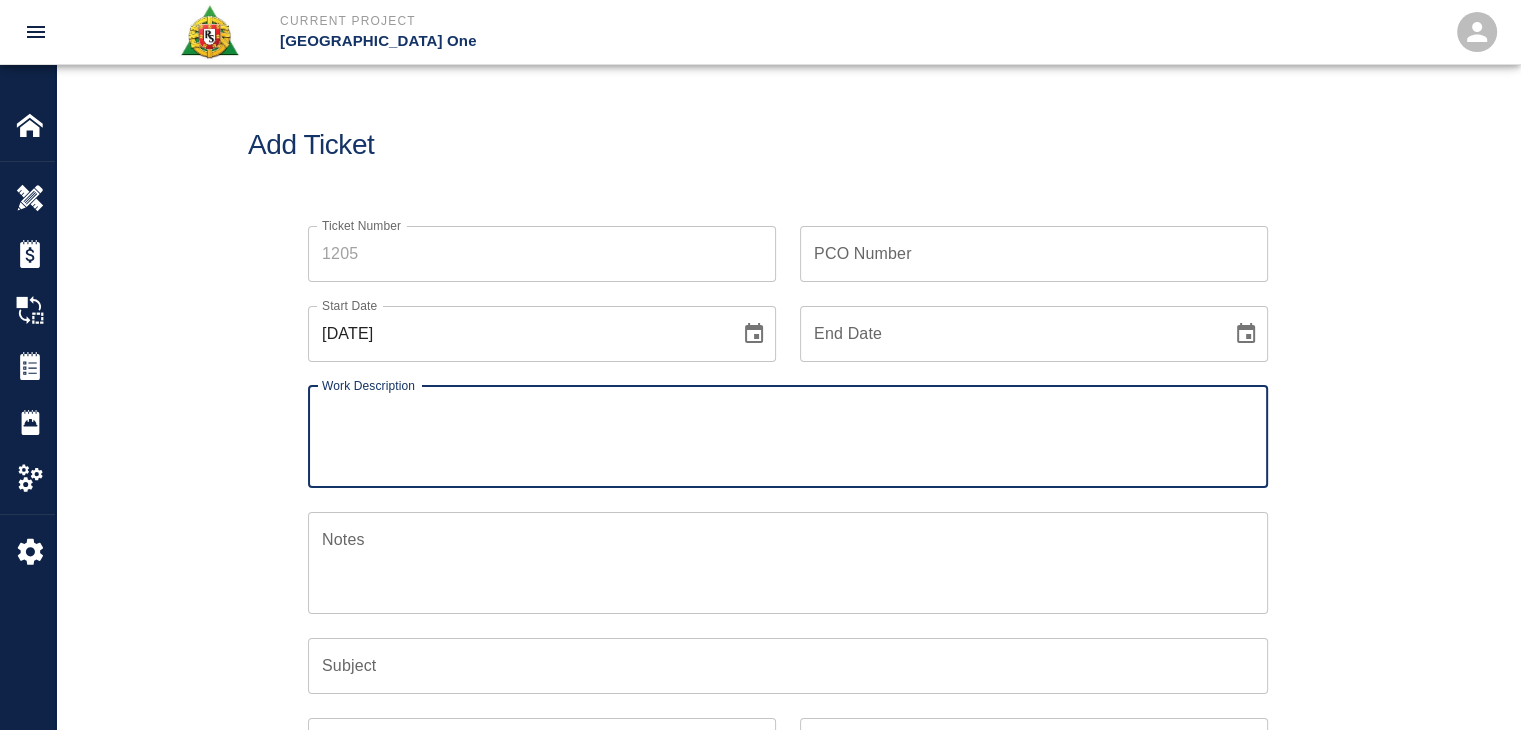 click on "Ticket Number" at bounding box center (542, 254) 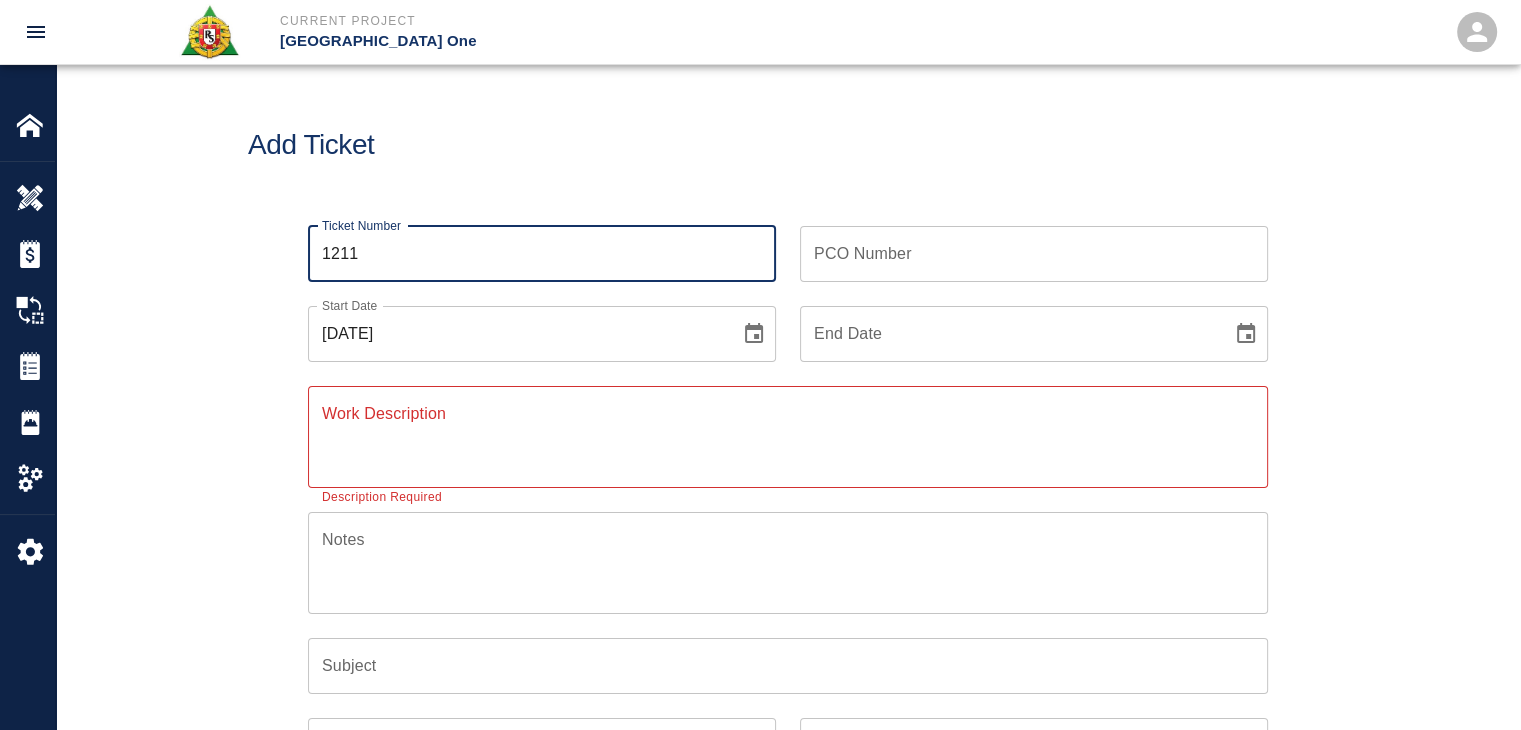 type on "1211" 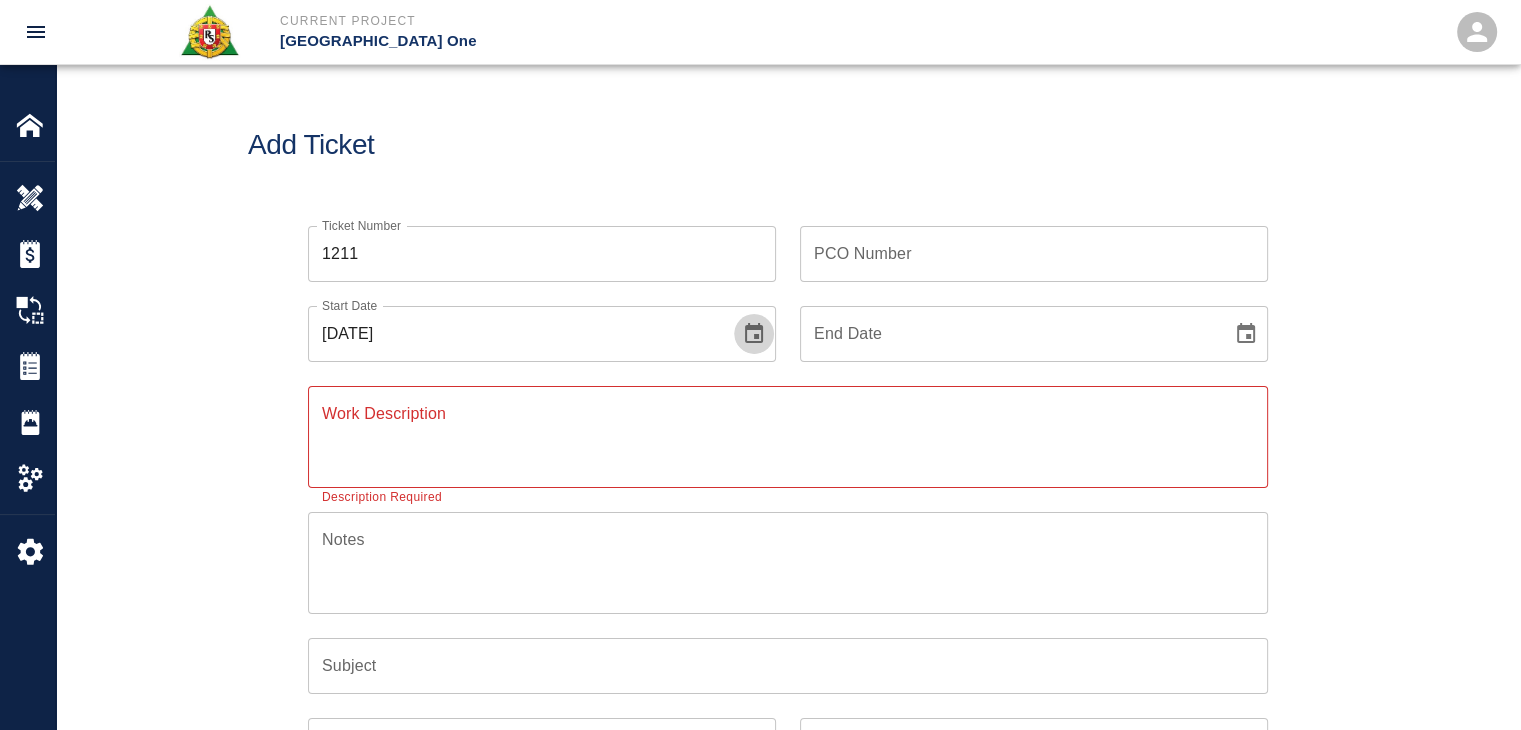 click 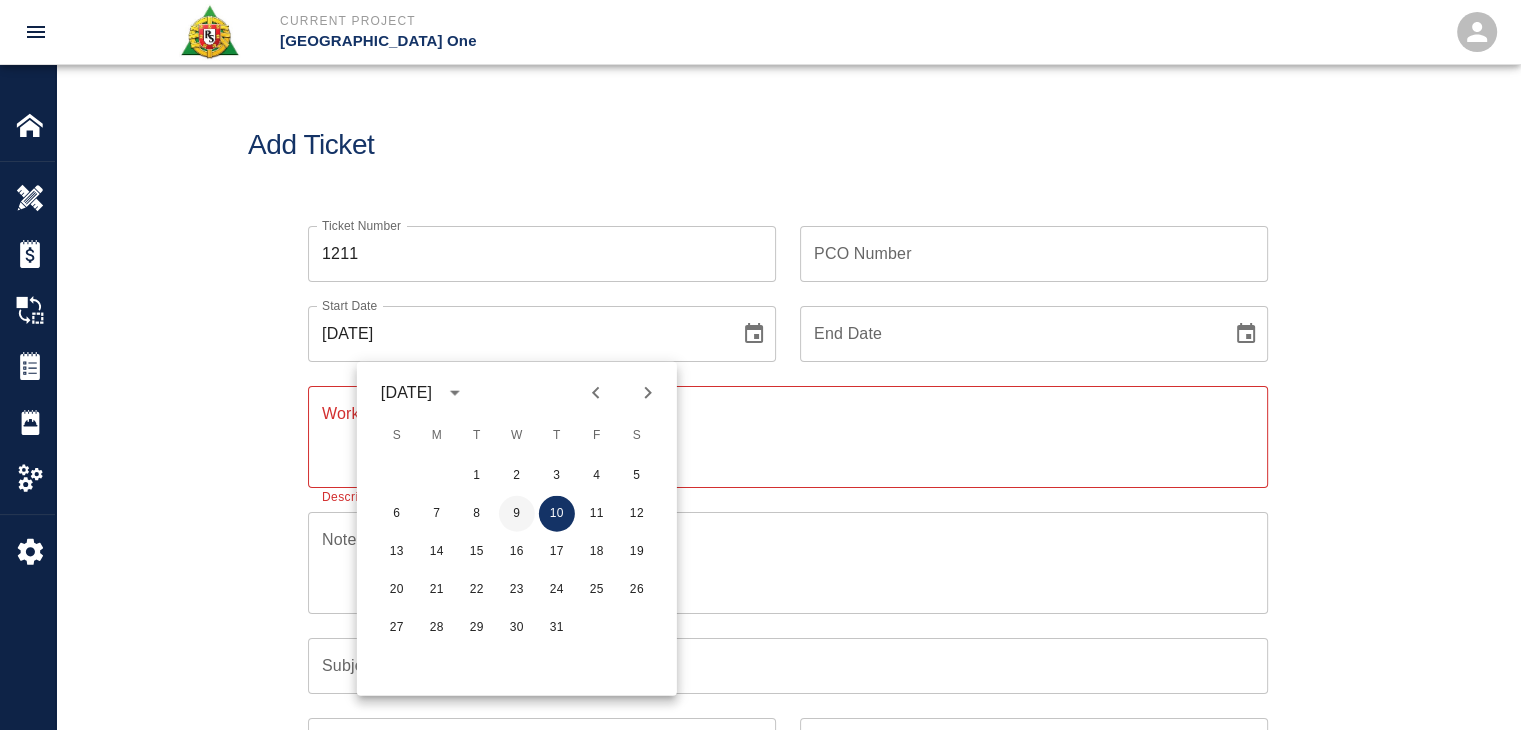click on "9" at bounding box center [517, 514] 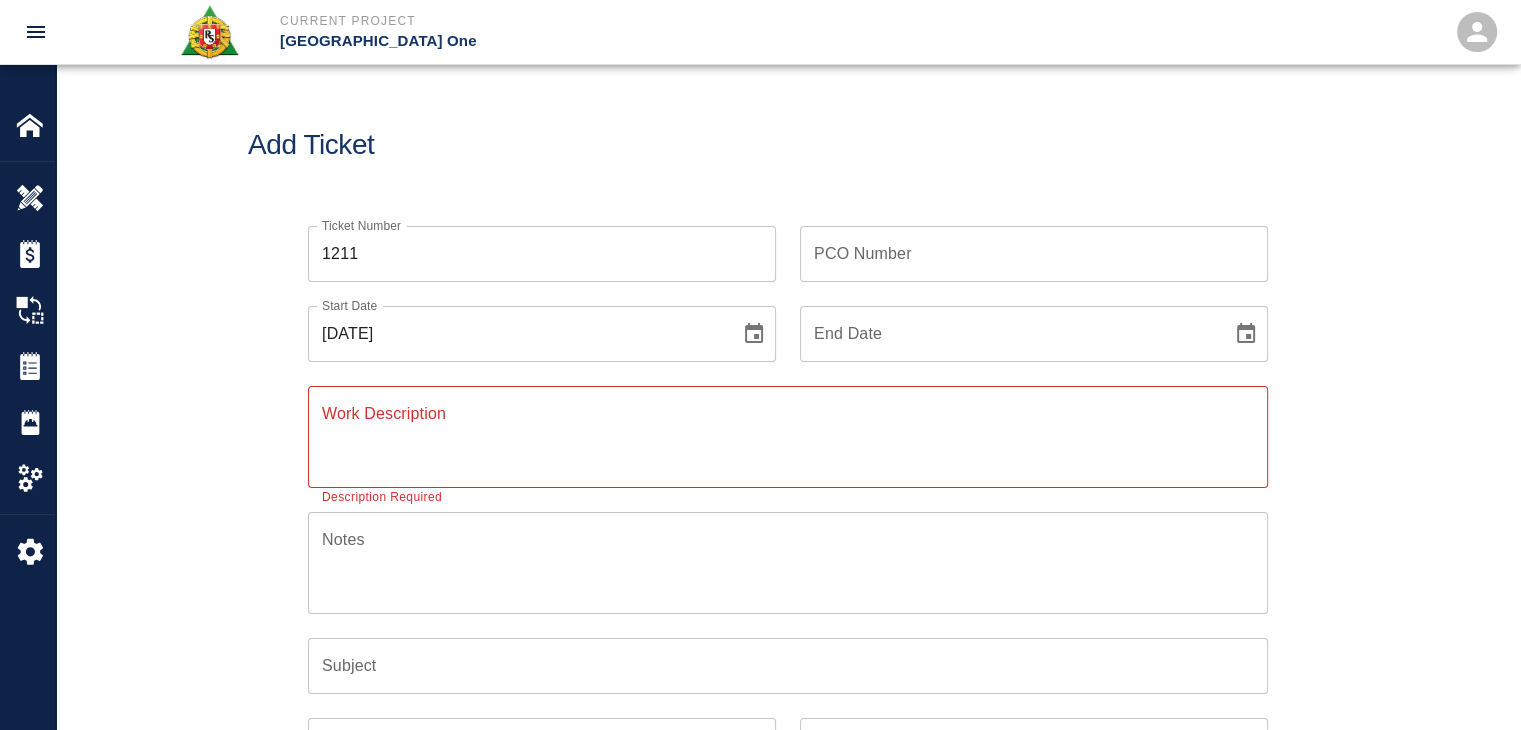 click on "Work Description" at bounding box center [788, 436] 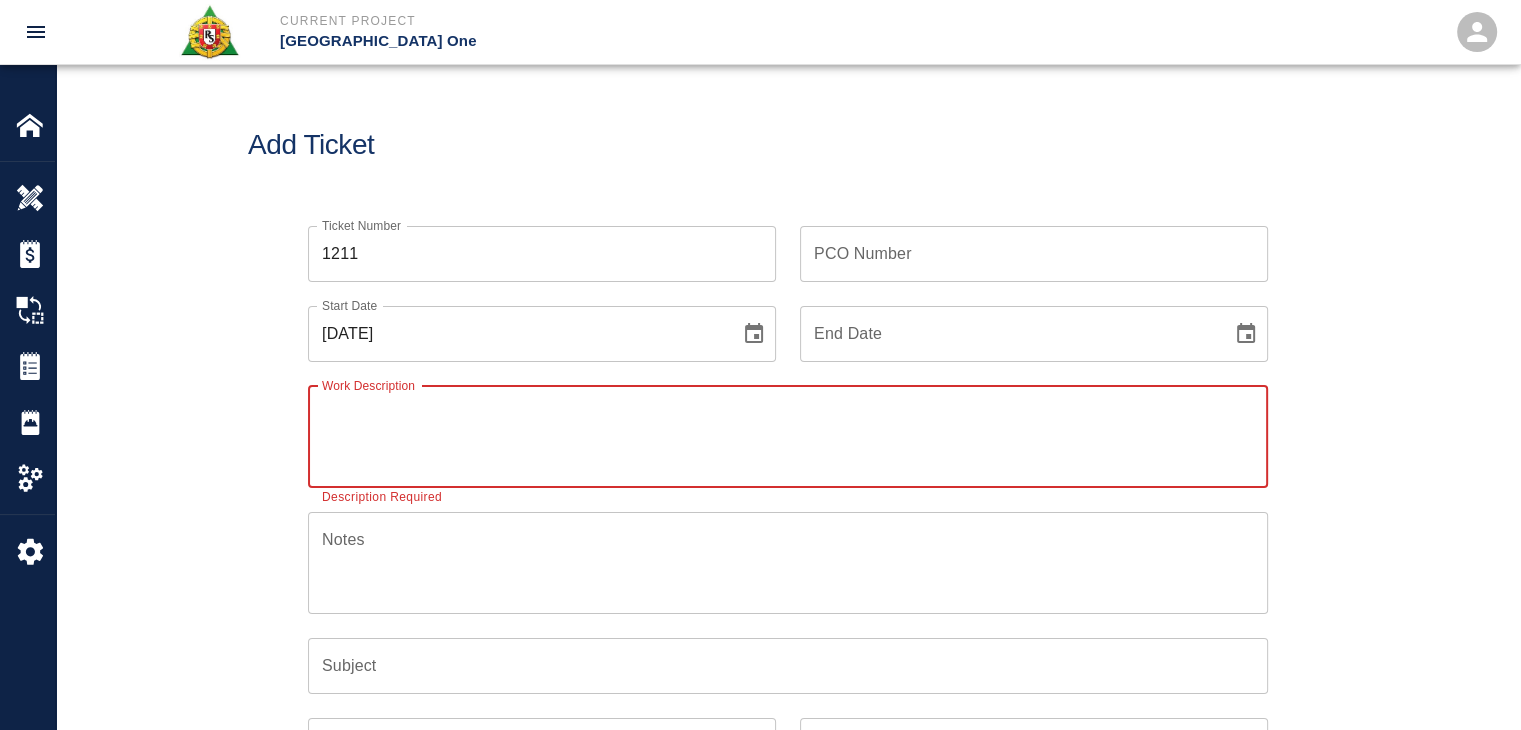 paste on "Patching grout on top of beams
Column line EJ/E23
3 masons 8hrs each
8 bags of material" 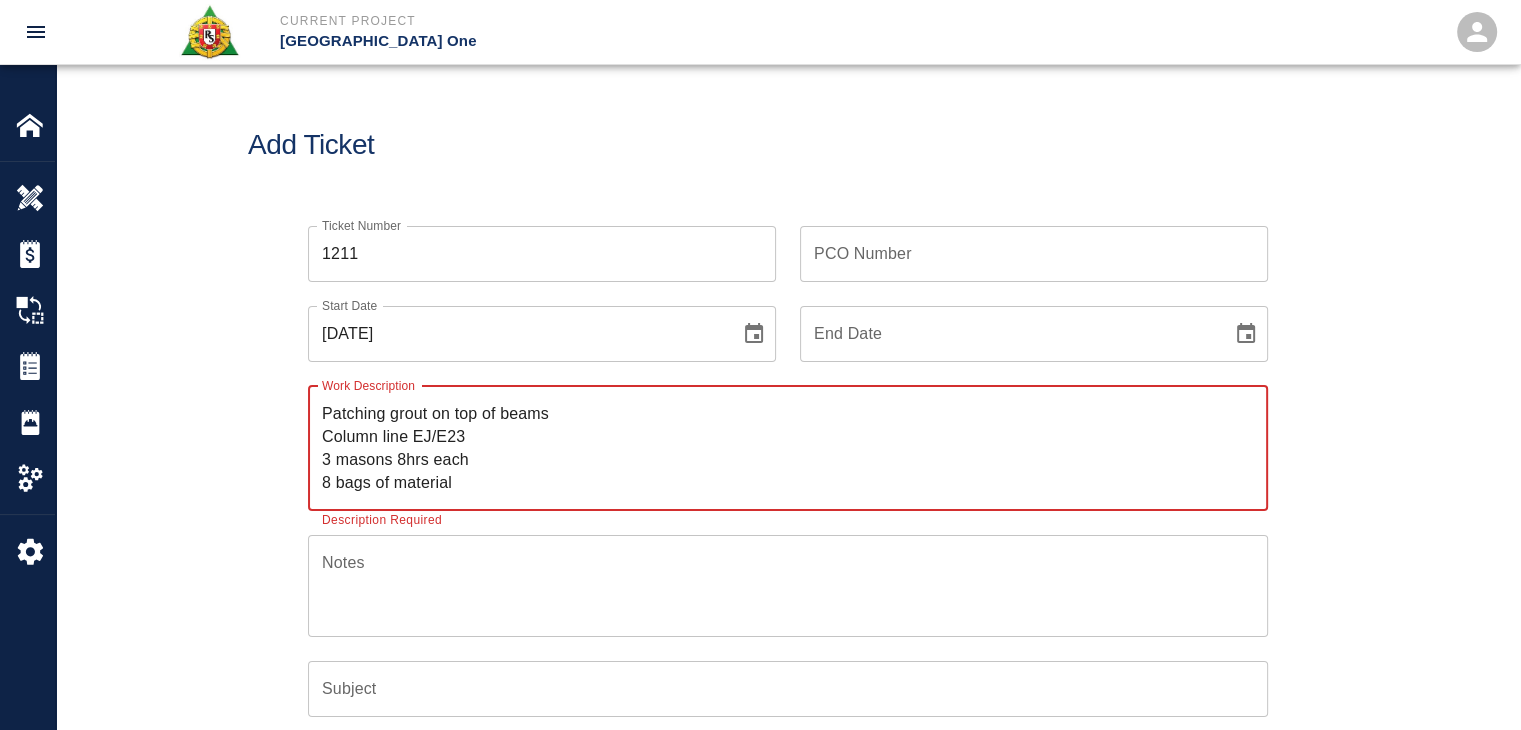 click on "Patching grout on top of beams
Column line EJ/E23
3 masons 8hrs each
8 bags of material x Work Description" at bounding box center [788, 448] 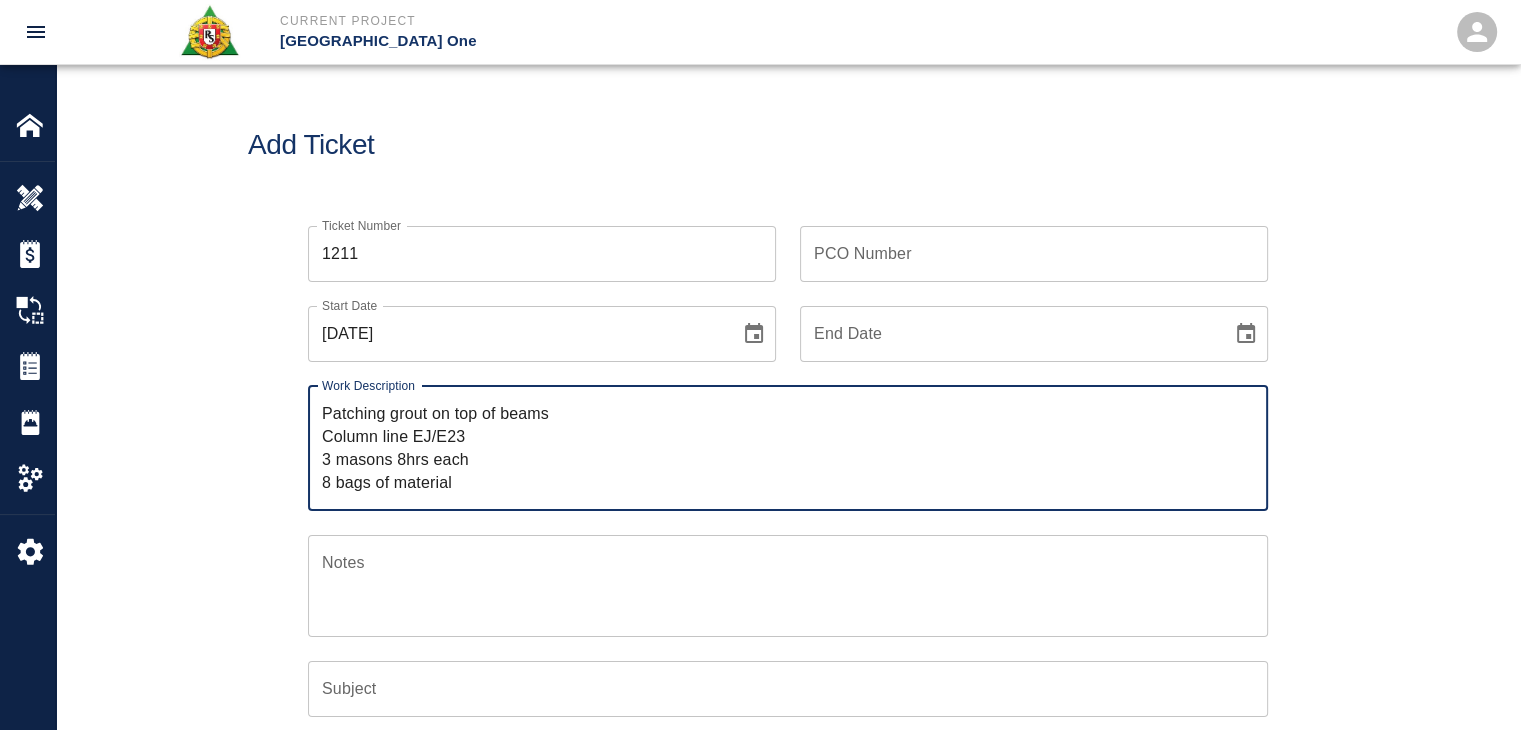 click on "Patching grout on top of beams
Column line EJ/E23
3 masons 8hrs each
8 bags of material" at bounding box center (788, 448) 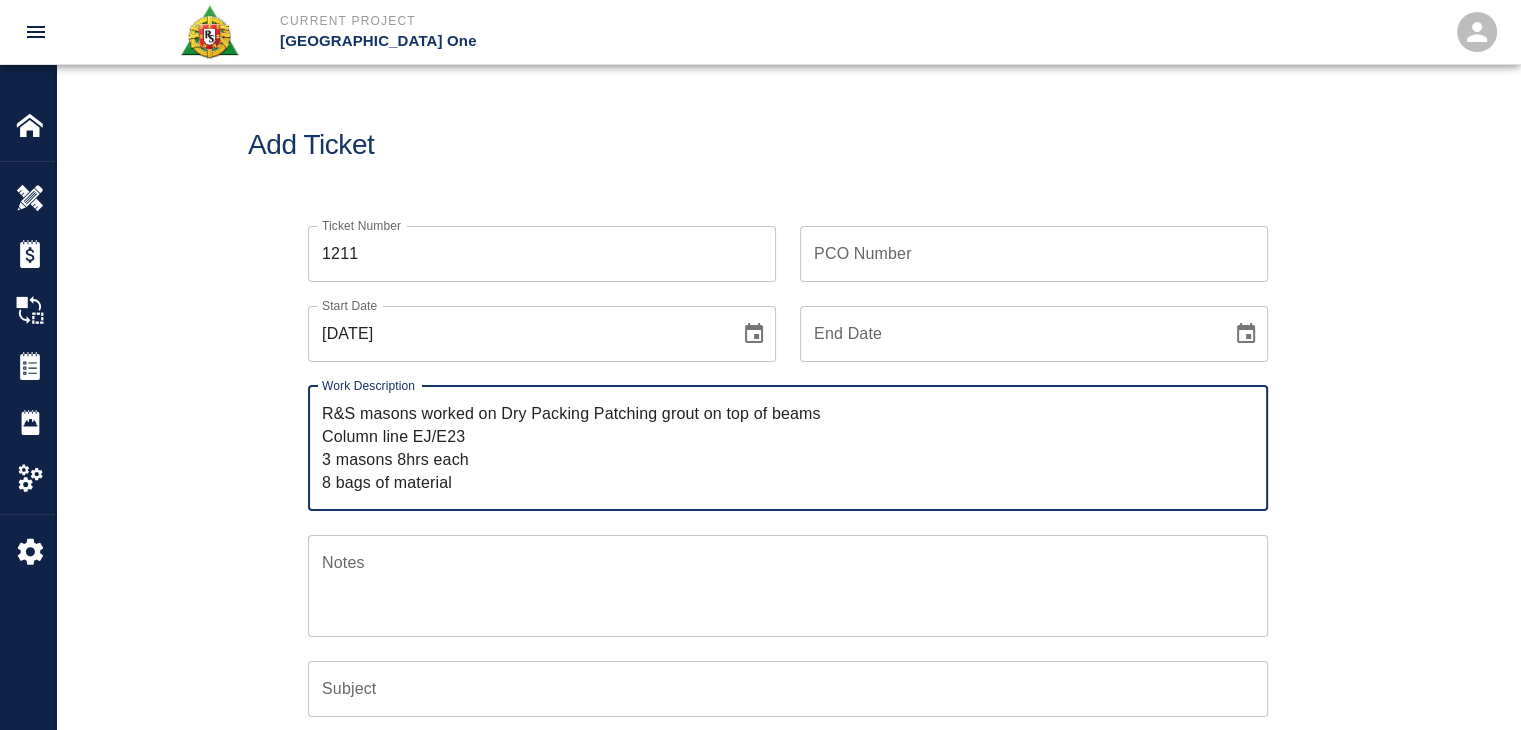 drag, startPoint x: 663, startPoint y: 406, endPoint x: 614, endPoint y: 412, distance: 49.365982 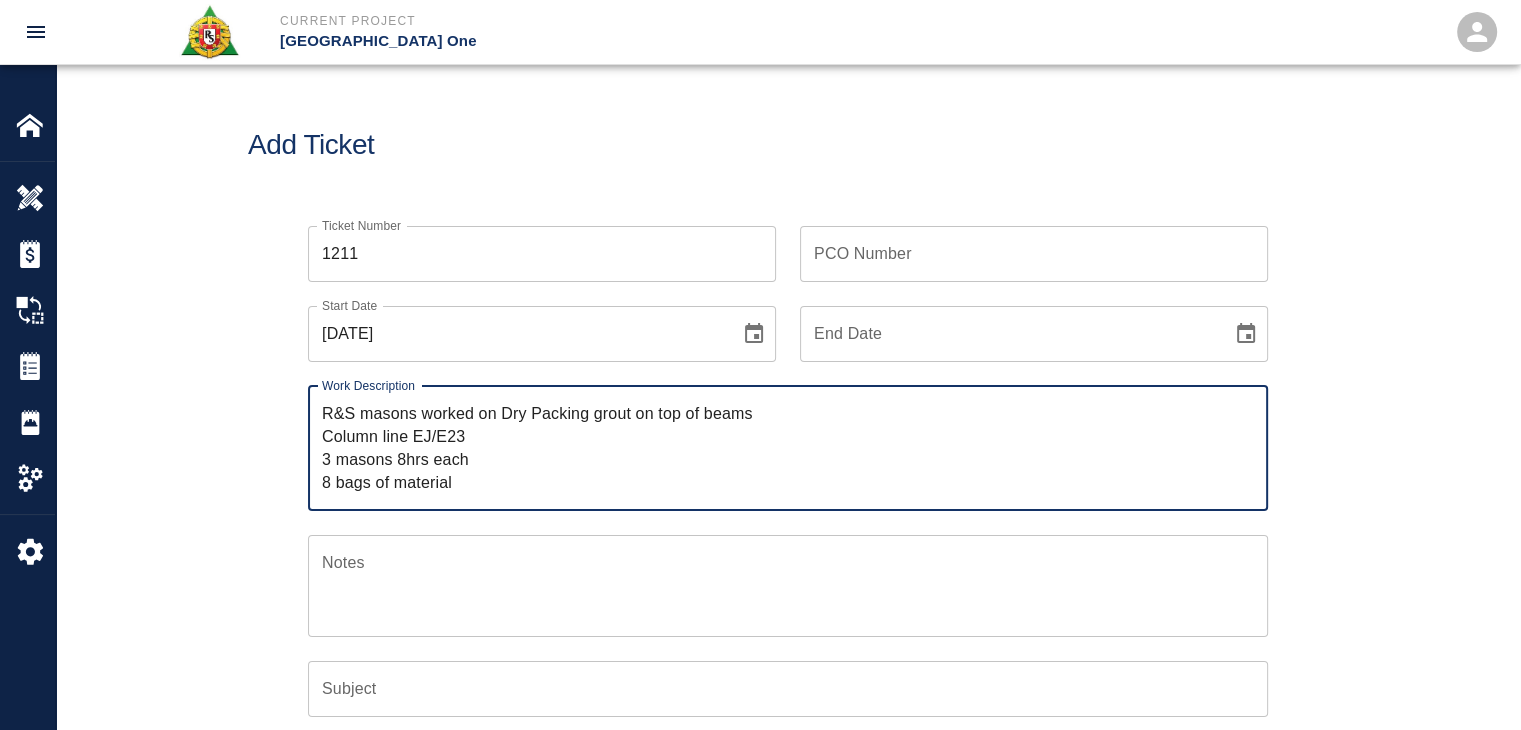 click on "R&S masons worked on Dry Packing grout on top of beams
Column line EJ/E23
3 masons 8hrs each
8 bags of material" at bounding box center (788, 448) 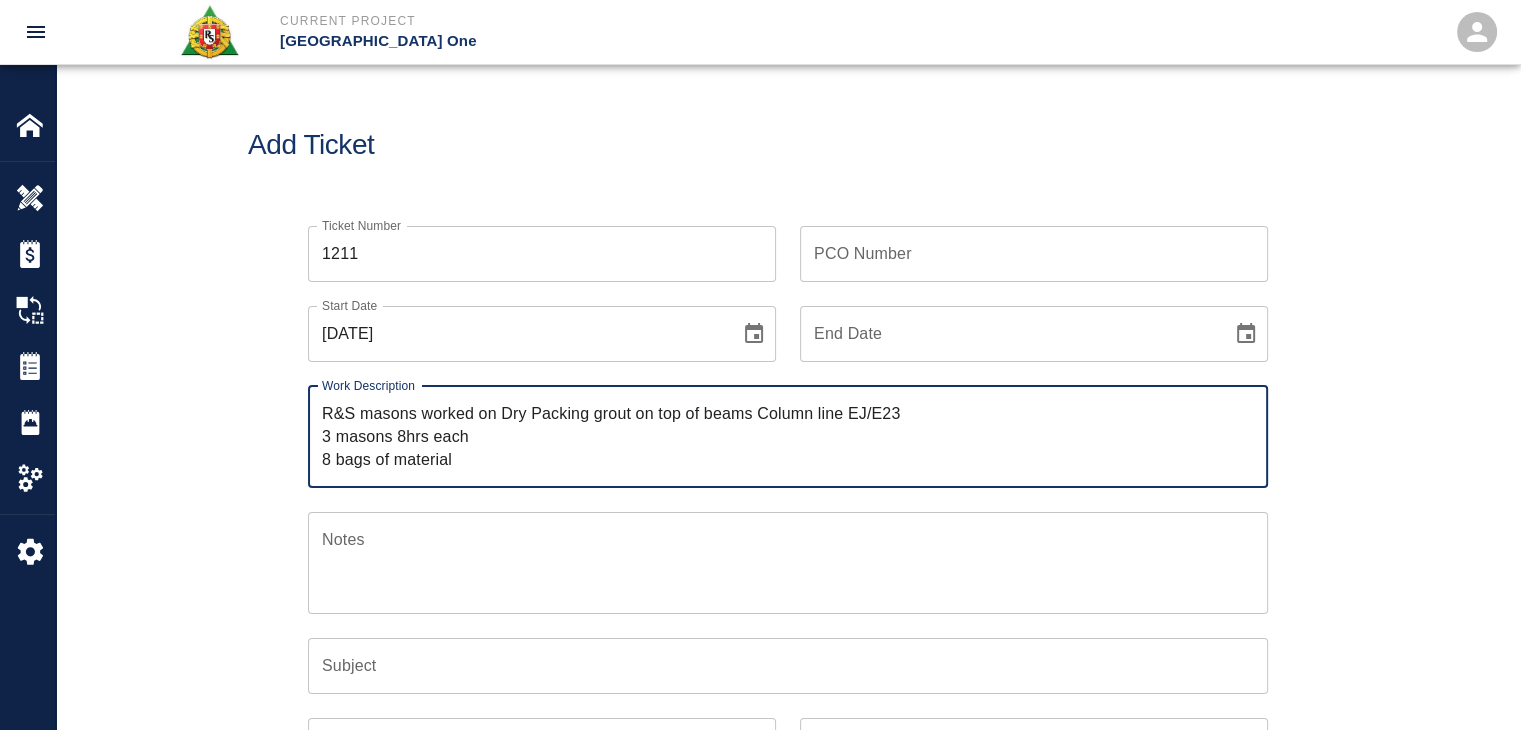 click on "R&S masons worked on Dry Packing grout on top of beams Column line EJ/E23
3 masons 8hrs each
8 bags of material" at bounding box center [788, 436] 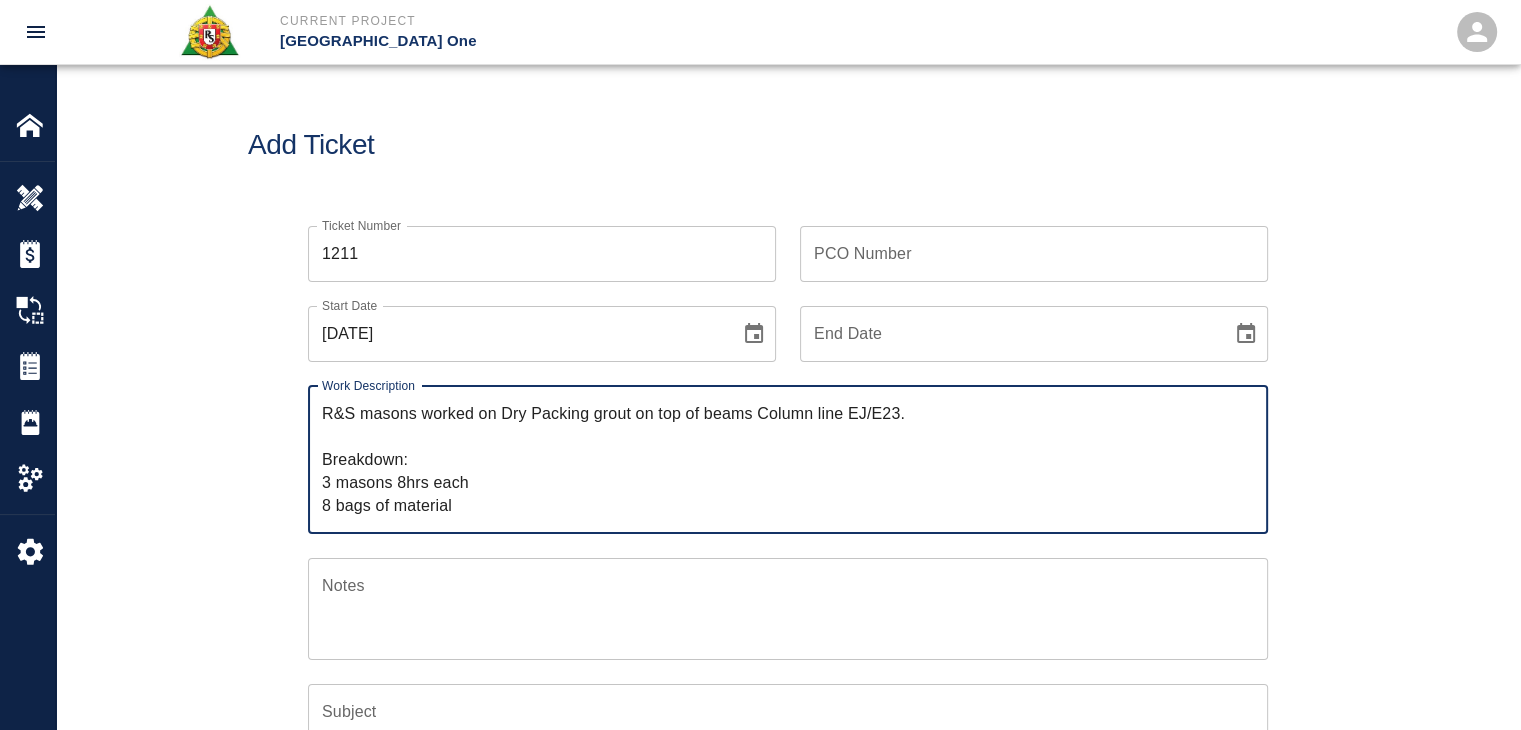 click on "R&S masons worked on Dry Packing grout on top of beams Column line EJ/E23.
Breakdown:
3 masons 8hrs each
8 bags of material" at bounding box center [788, 459] 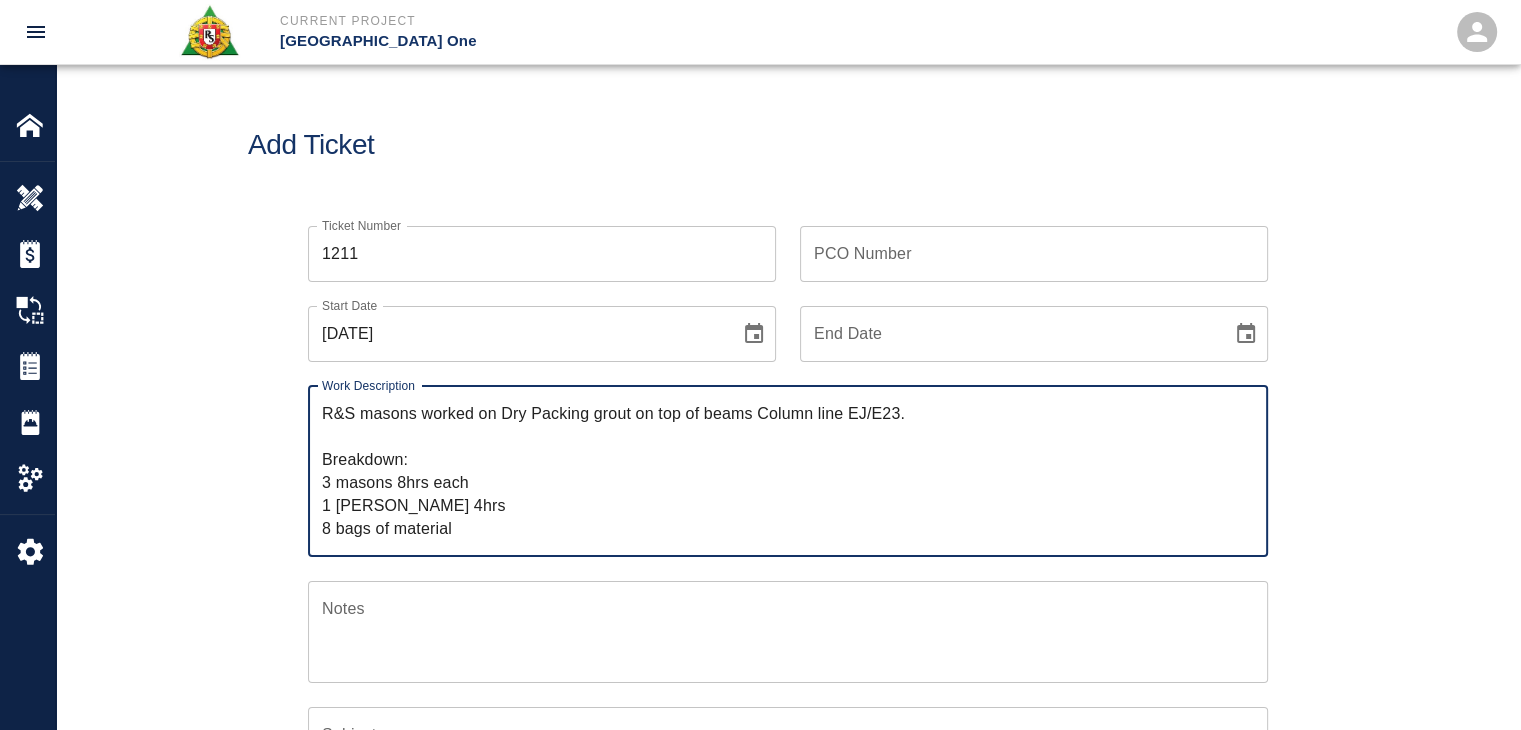 click on "R&S masons worked on Dry Packing grout on top of beams Column line EJ/E23.
Breakdown:
3 masons 8hrs each
1 Foreman 4hrs
8 bags of material" at bounding box center (788, 471) 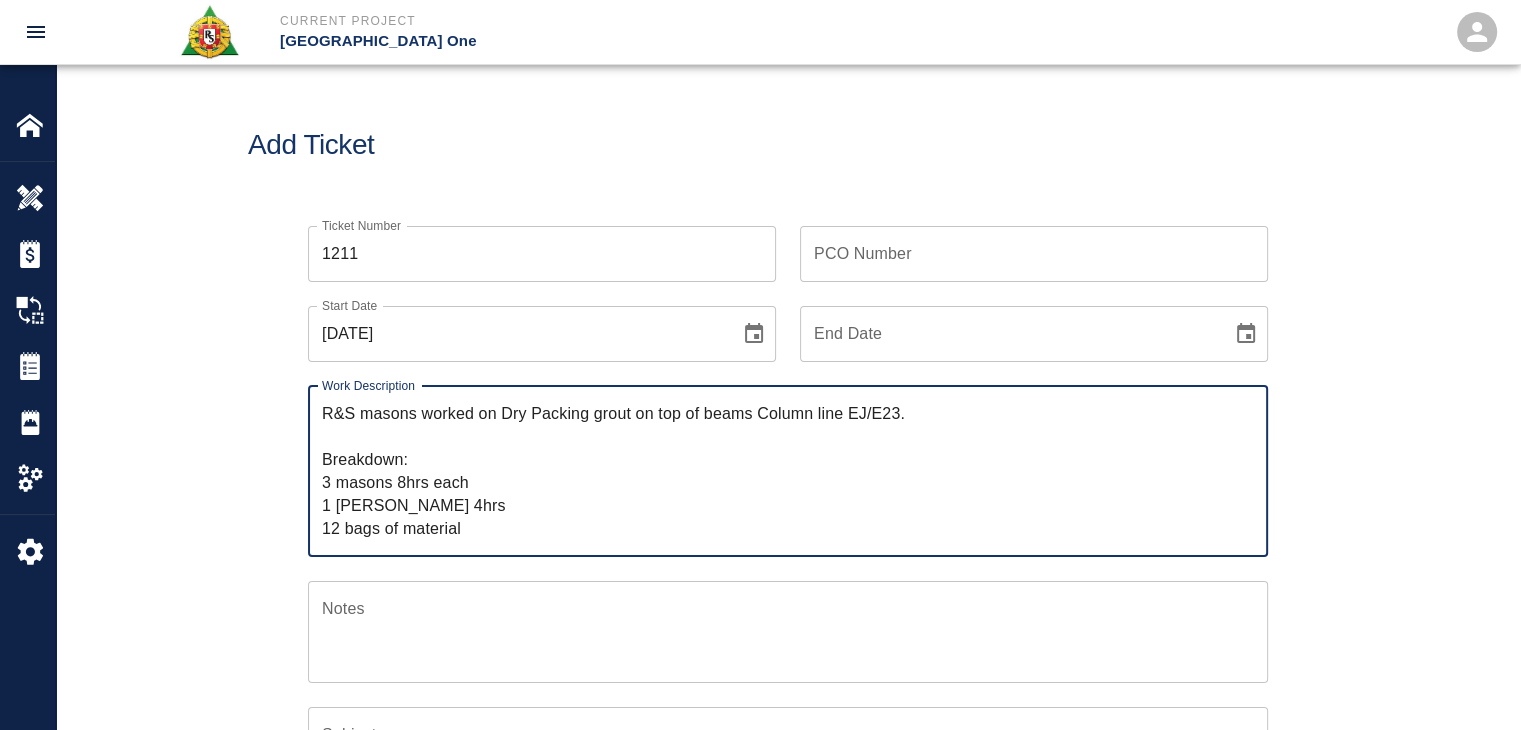 type on "R&S masons worked on Dry Packing grout on top of beams Column line EJ/E23.
Breakdown:
3 masons 8hrs each
1 Foreman 4hrs
12 bags of material" 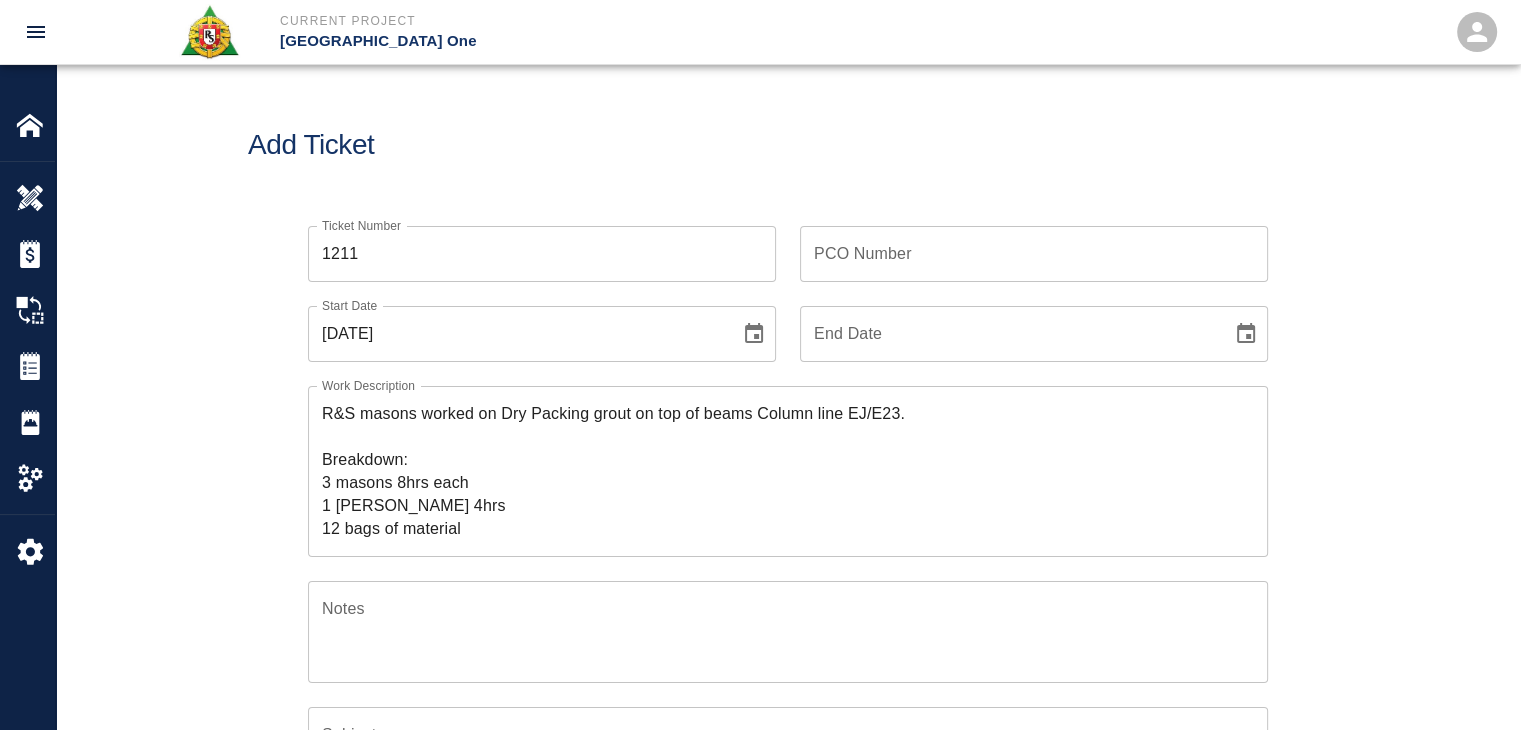 click on "Ticket Number 1211 Ticket Number PCO Number PCO Number Start Date  07/09/2025 Start Date  End Date End Date Work Description R&S masons worked on Dry Packing grout on top of beams Column line EJ/E23.
Breakdown:
3 masons 8hrs each
1 Foreman 4hrs
12 bags of material x Work Description Notes x Notes Subject Subject Invoice Number Invoice Number Invoice Date Invoice Date Upload Attachments (50MB limit) Choose file No file chosen Upload Another File Add Costs" at bounding box center [788, 660] 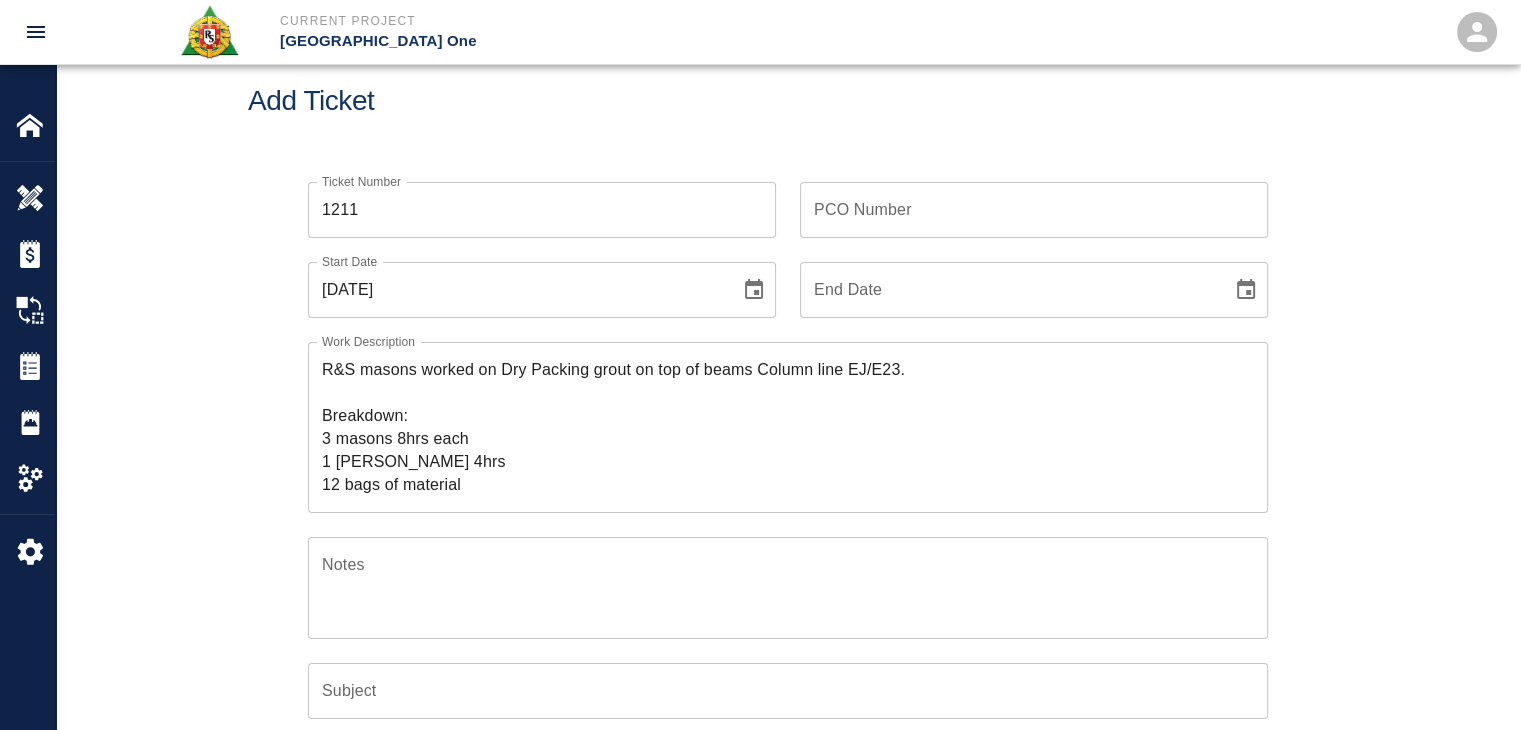 click on "PCO Number" at bounding box center [1034, 210] 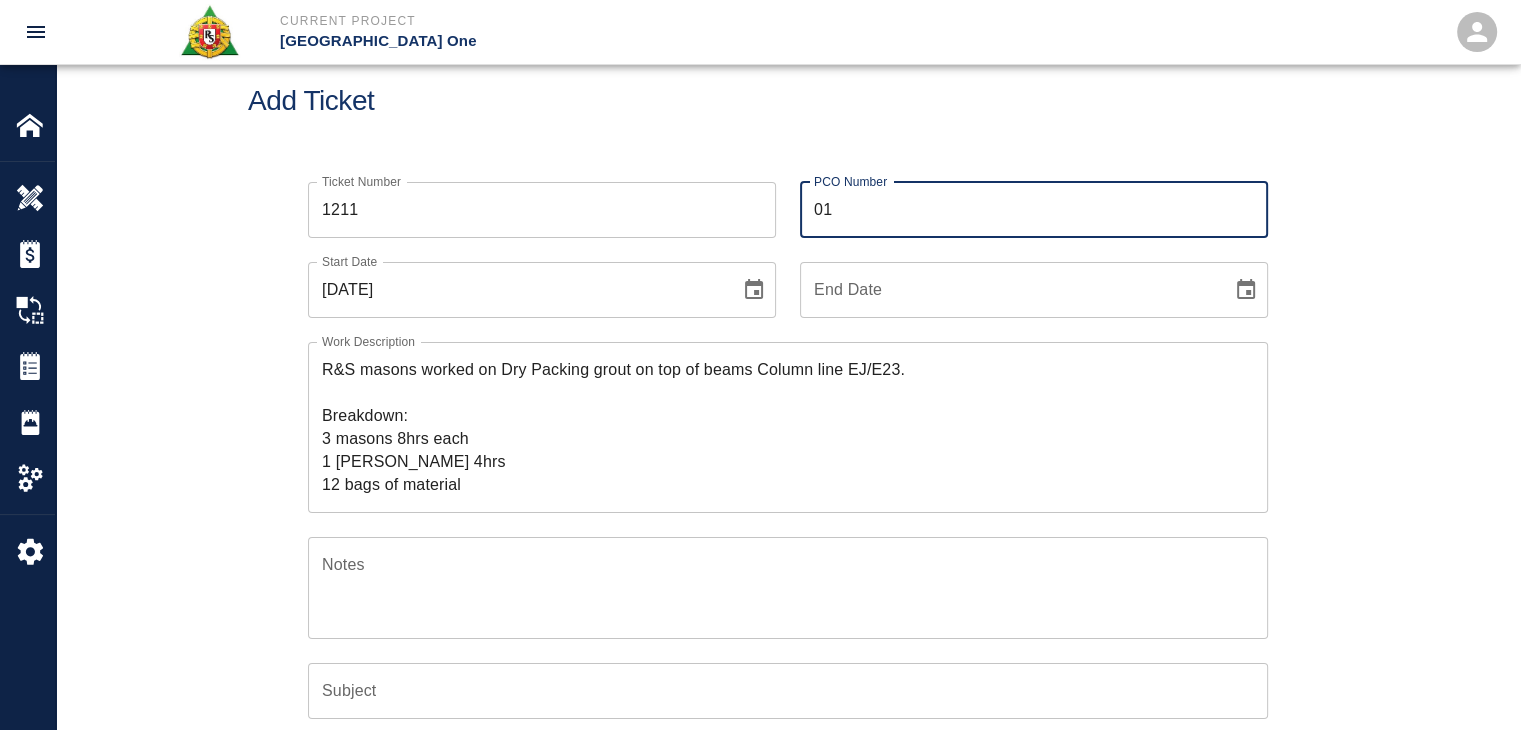 type on "0" 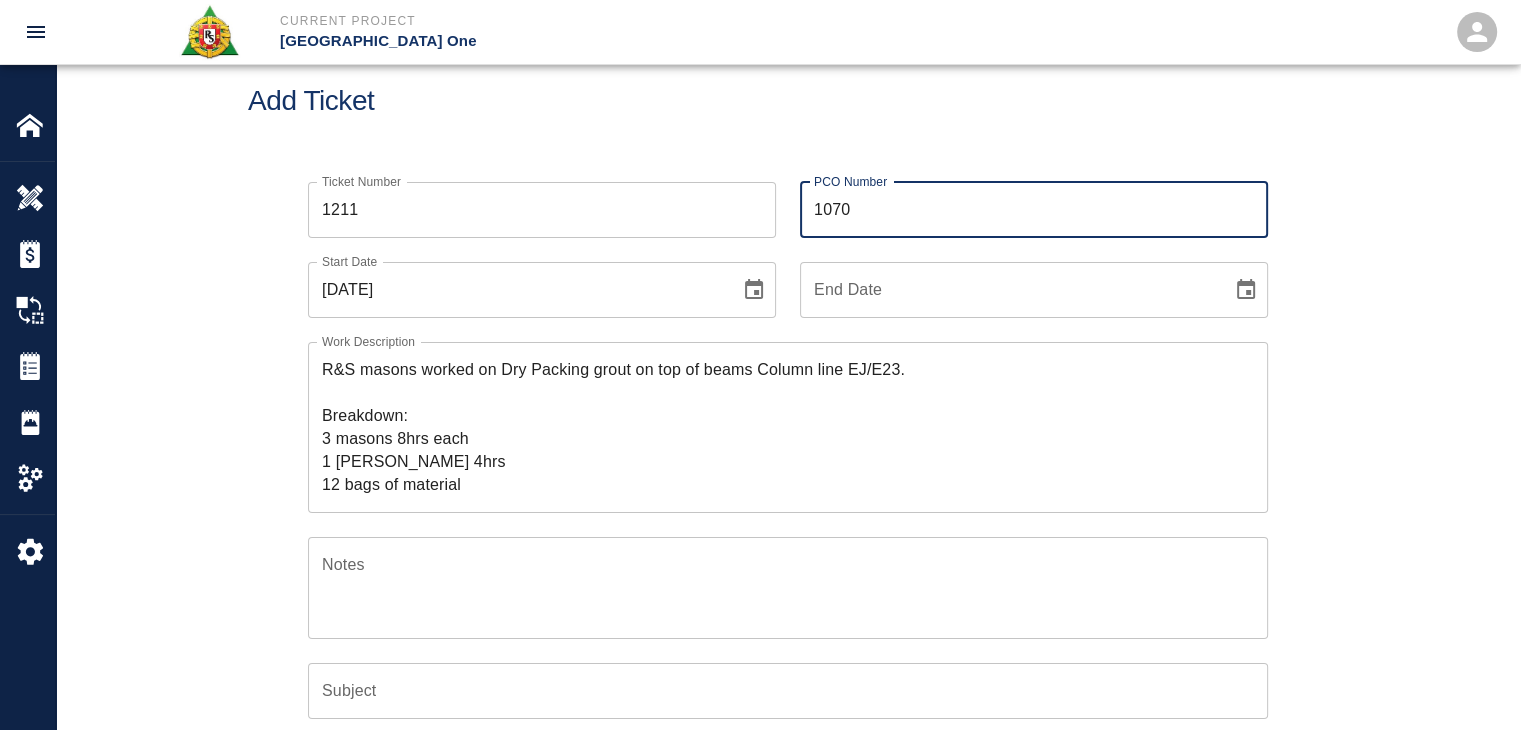 type on "1070" 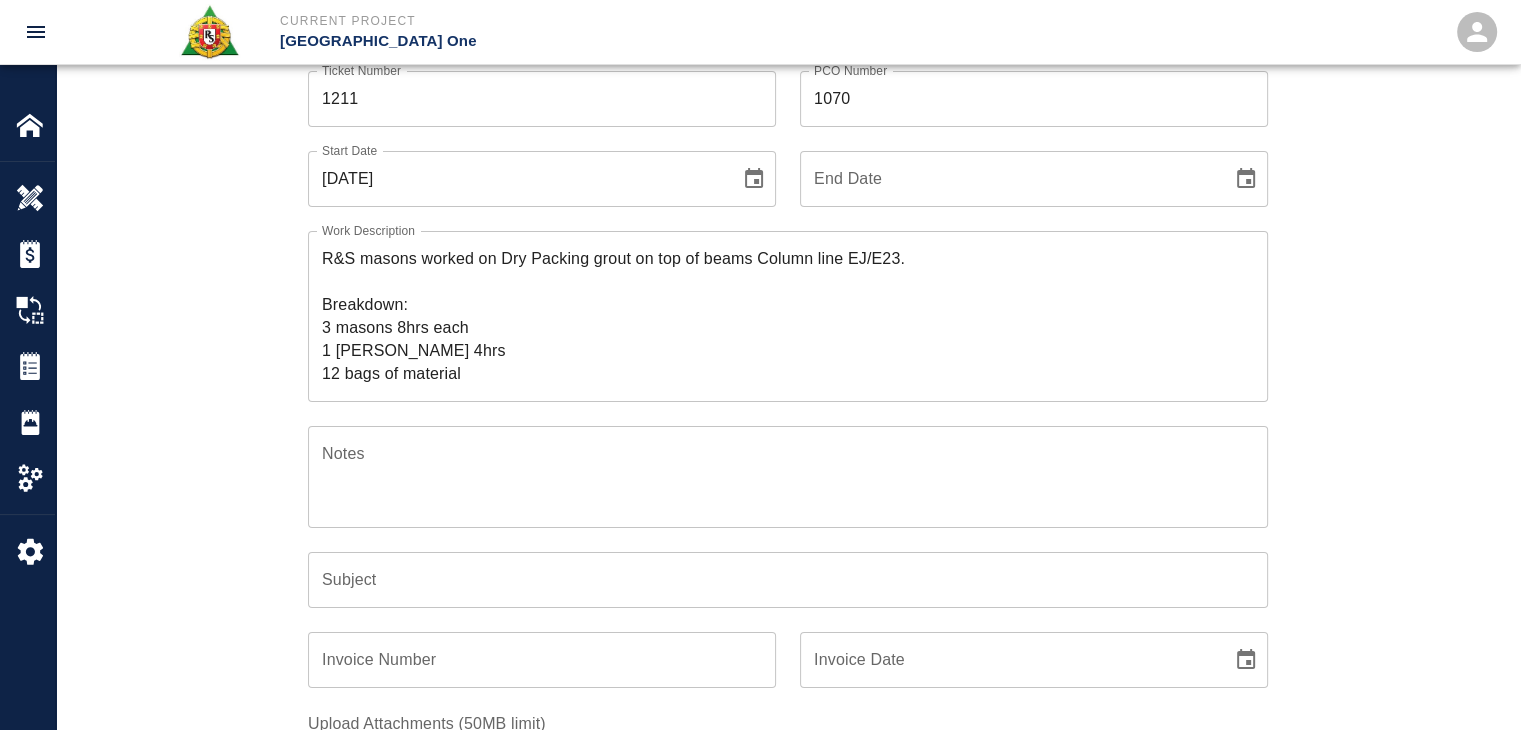 scroll, scrollTop: 159, scrollLeft: 0, axis: vertical 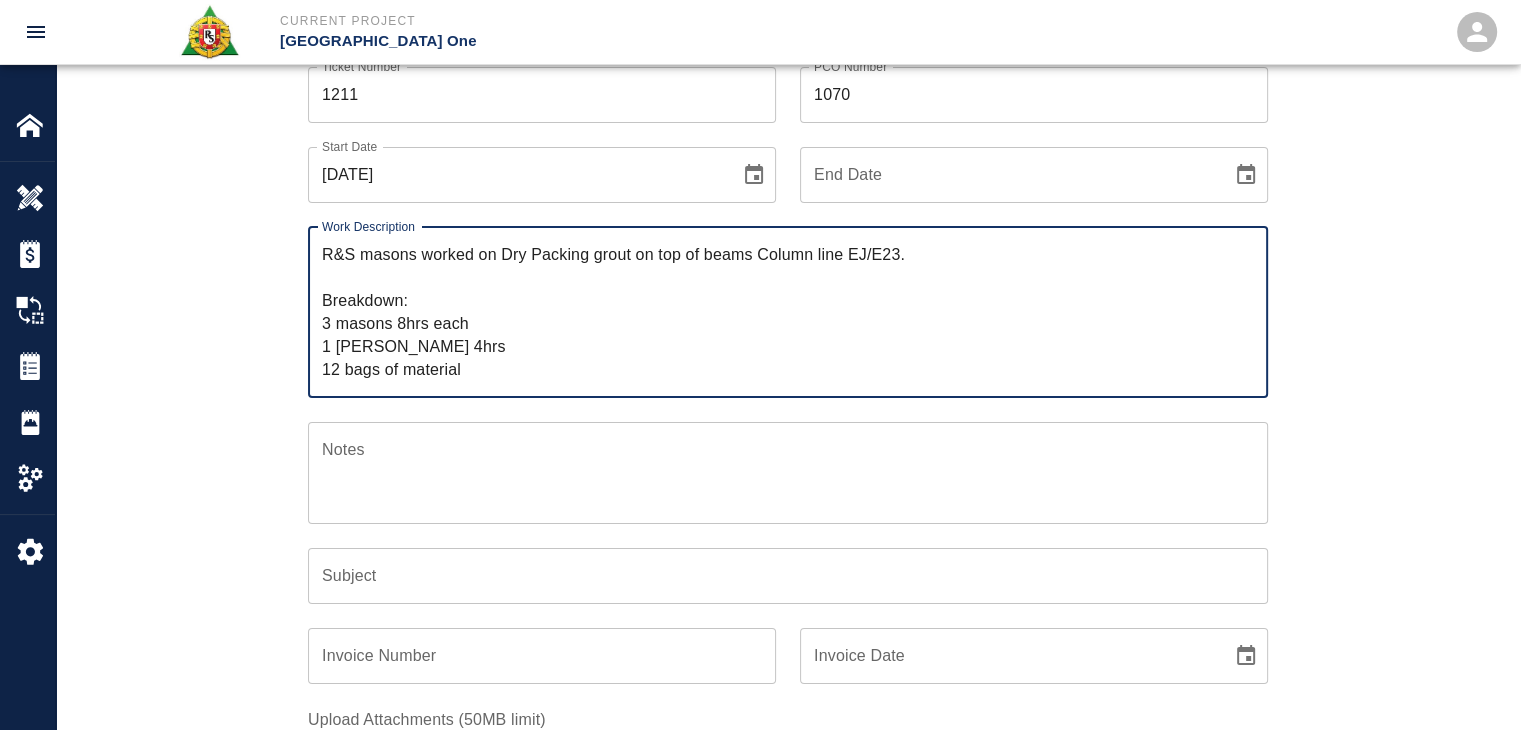 drag, startPoint x: 440, startPoint y: 281, endPoint x: 502, endPoint y: 242, distance: 73.24616 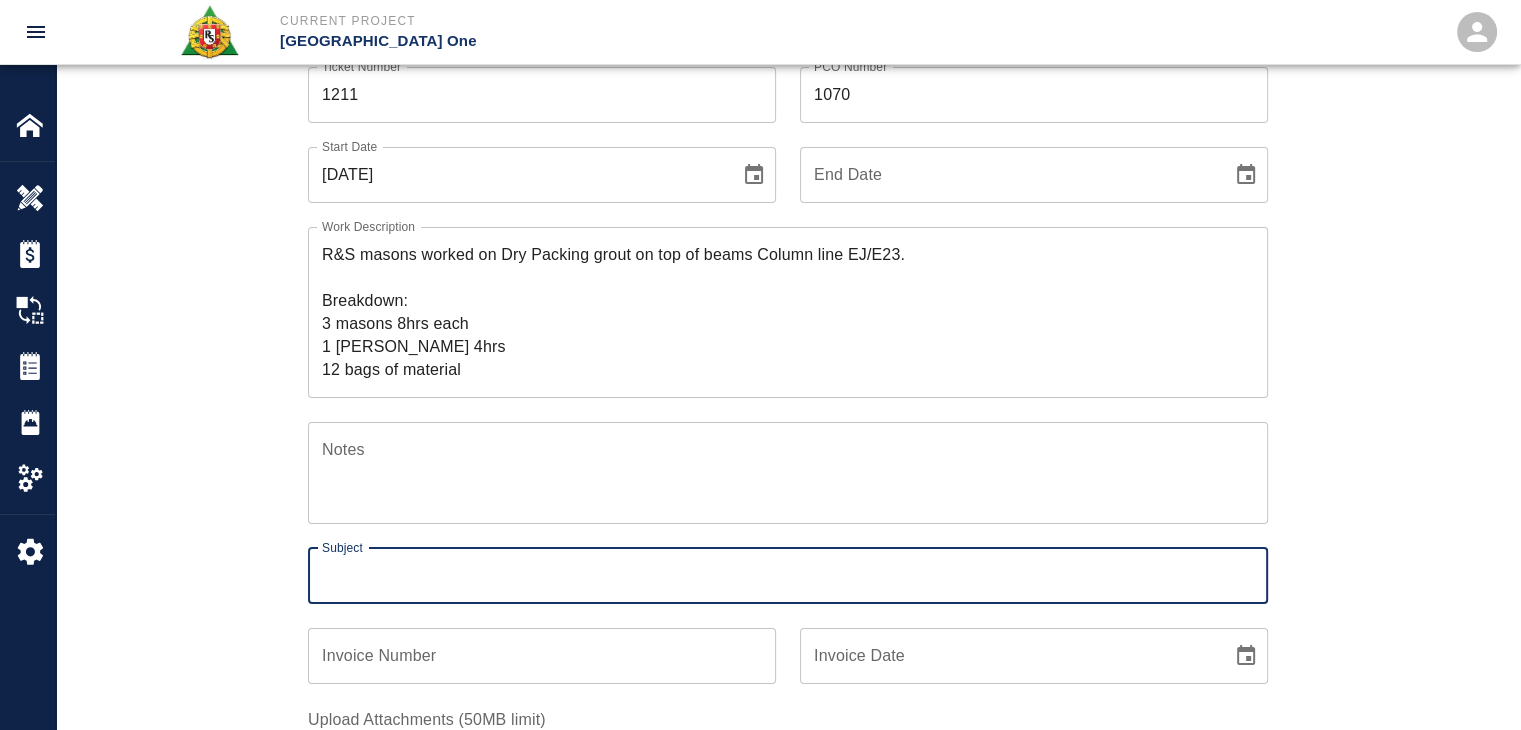 paste on "Dry Packing grout on top of beams Column line EJ/E23." 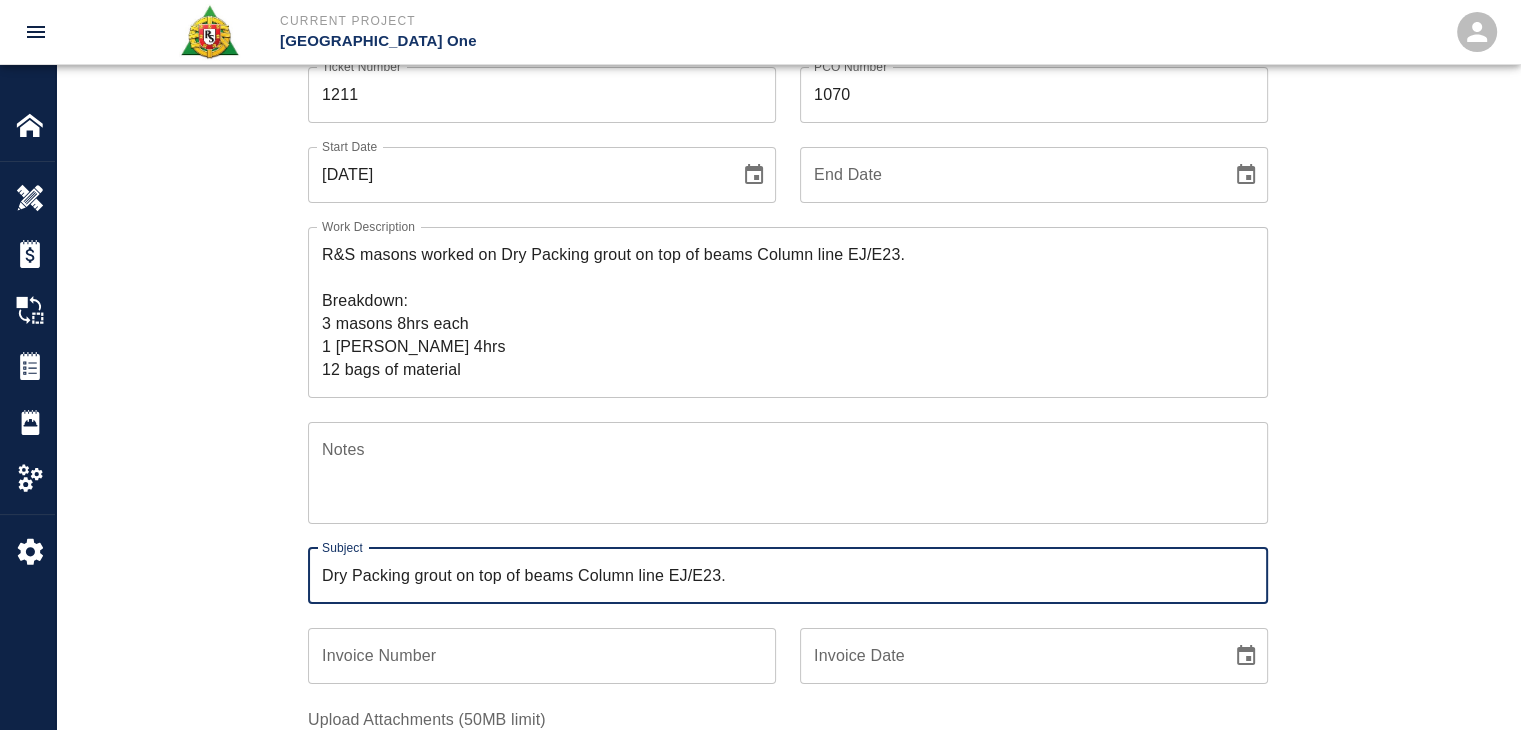 type on "Dry Packing grout on top of beams Column line EJ/E23." 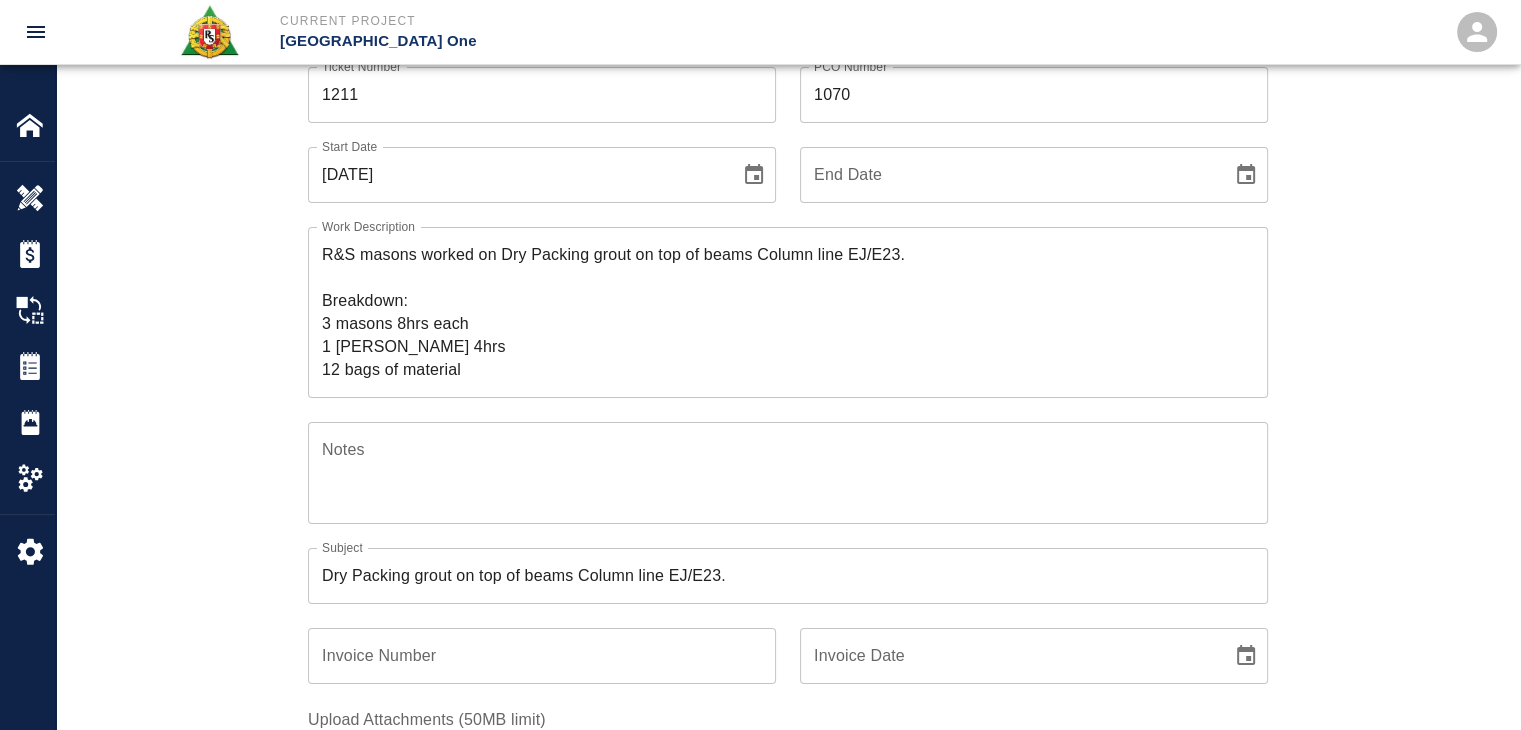 click on "Ticket Number 1211 Ticket Number PCO Number 1070 PCO Number Start Date  07/09/2025 Start Date  End Date End Date Work Description R&S masons worked on Dry Packing grout on top of beams Column line EJ/E23.
Breakdown:
3 masons 8hrs each
1 Foreman 4hrs
12 bags of material x Work Description Notes x Notes Subject Dry Packing grout on top of beams Column line EJ/E23. Subject Invoice Number Invoice Number Invoice Date Invoice Date Upload Attachments (50MB limit) Choose file No file chosen Upload Another File Add Costs" at bounding box center (788, 477) 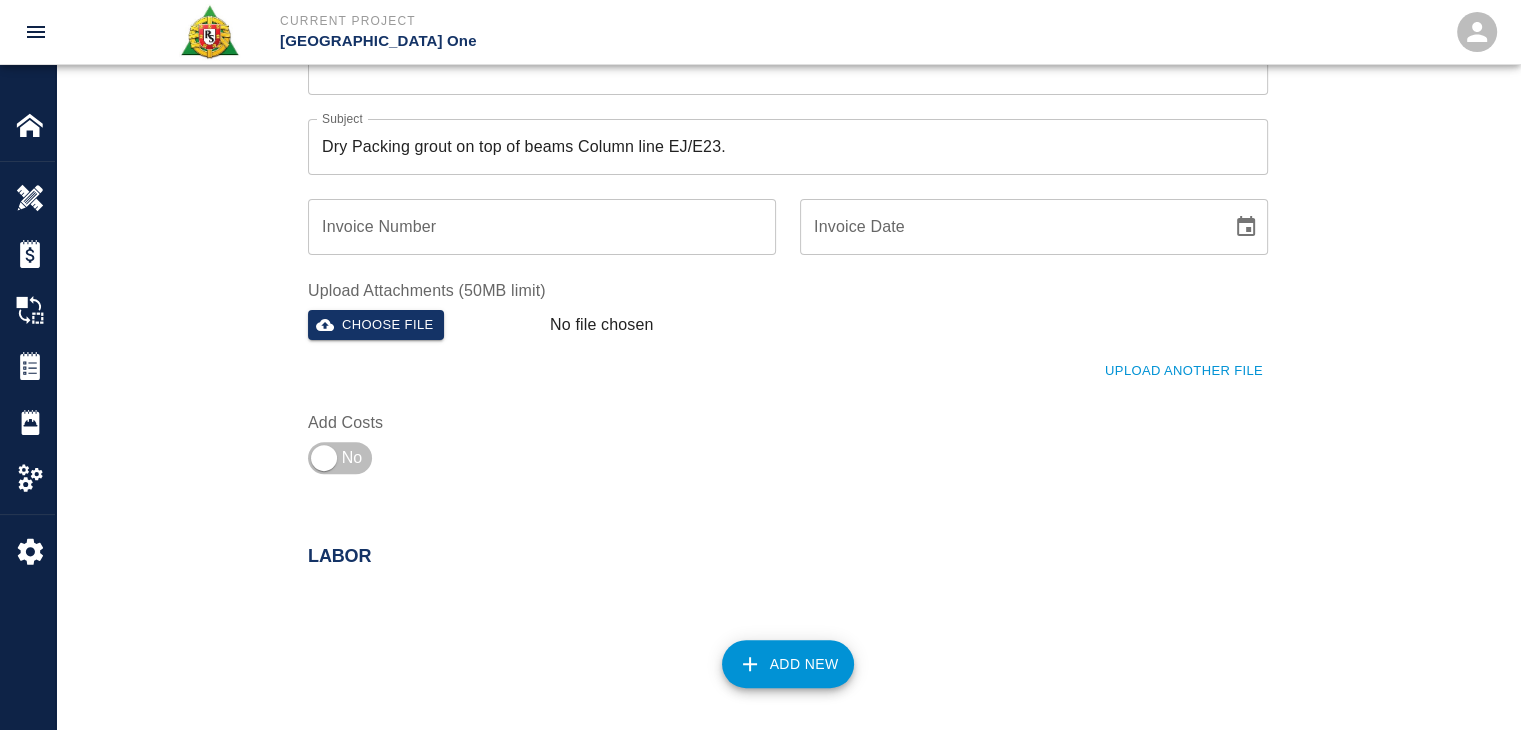 scroll, scrollTop: 590, scrollLeft: 0, axis: vertical 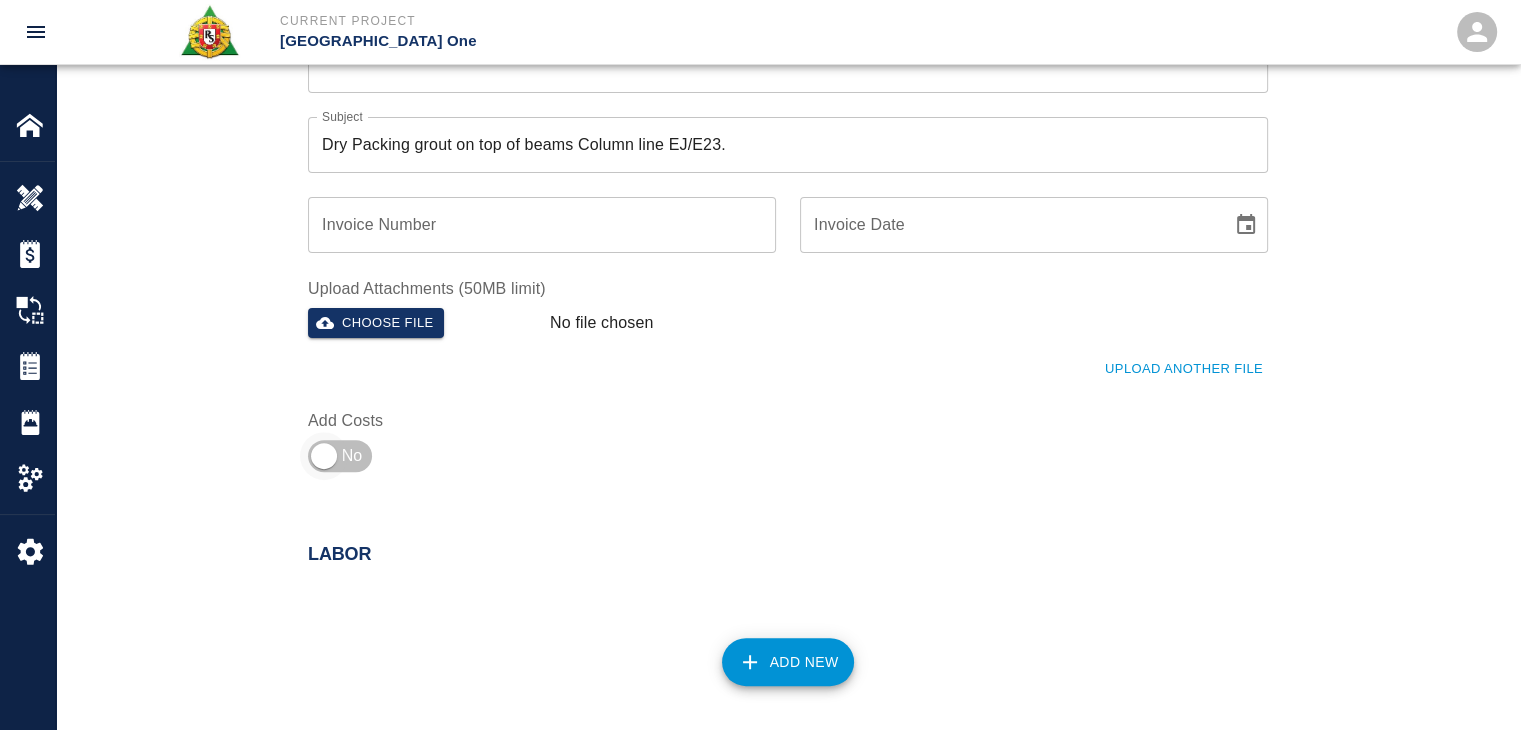 click at bounding box center (324, 456) 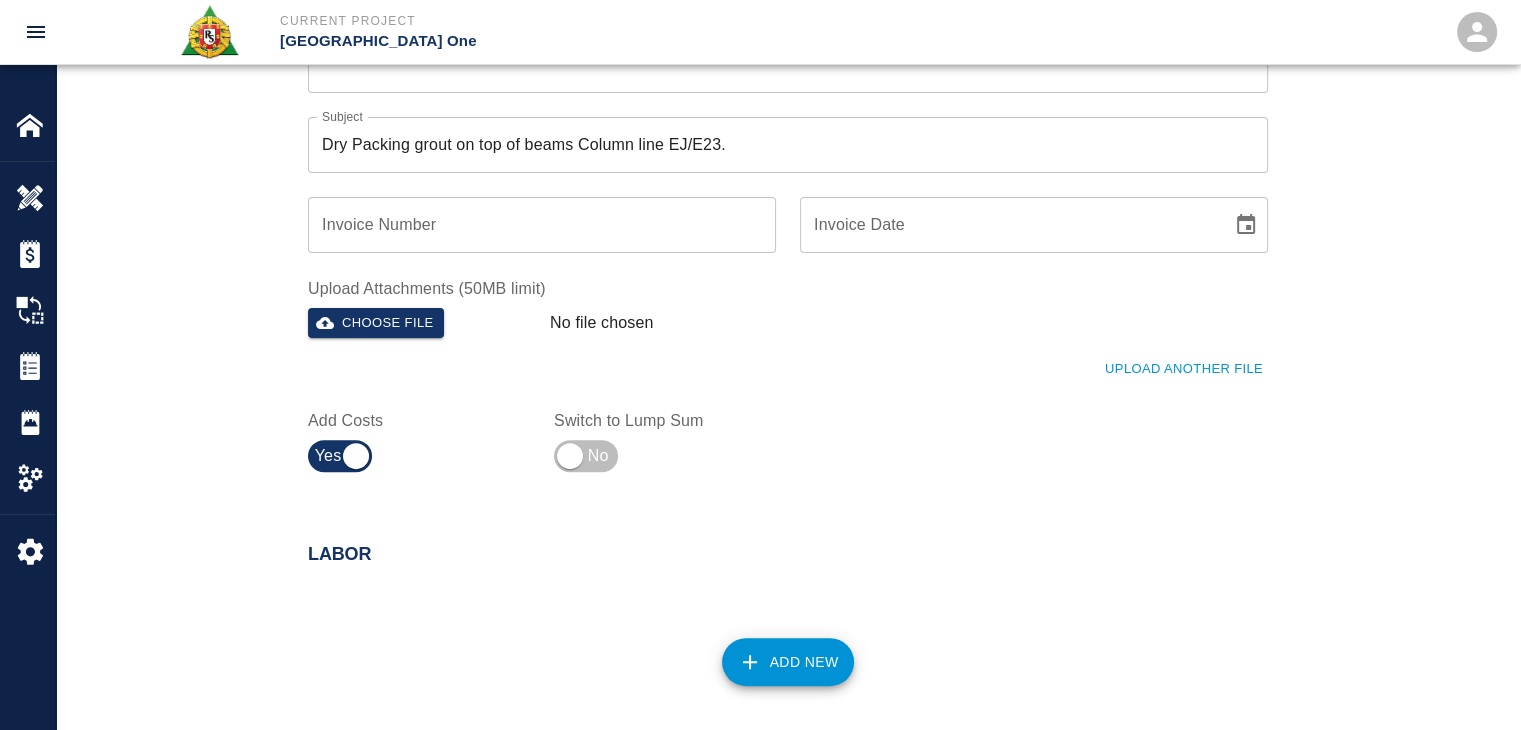 scroll, scrollTop: 818, scrollLeft: 0, axis: vertical 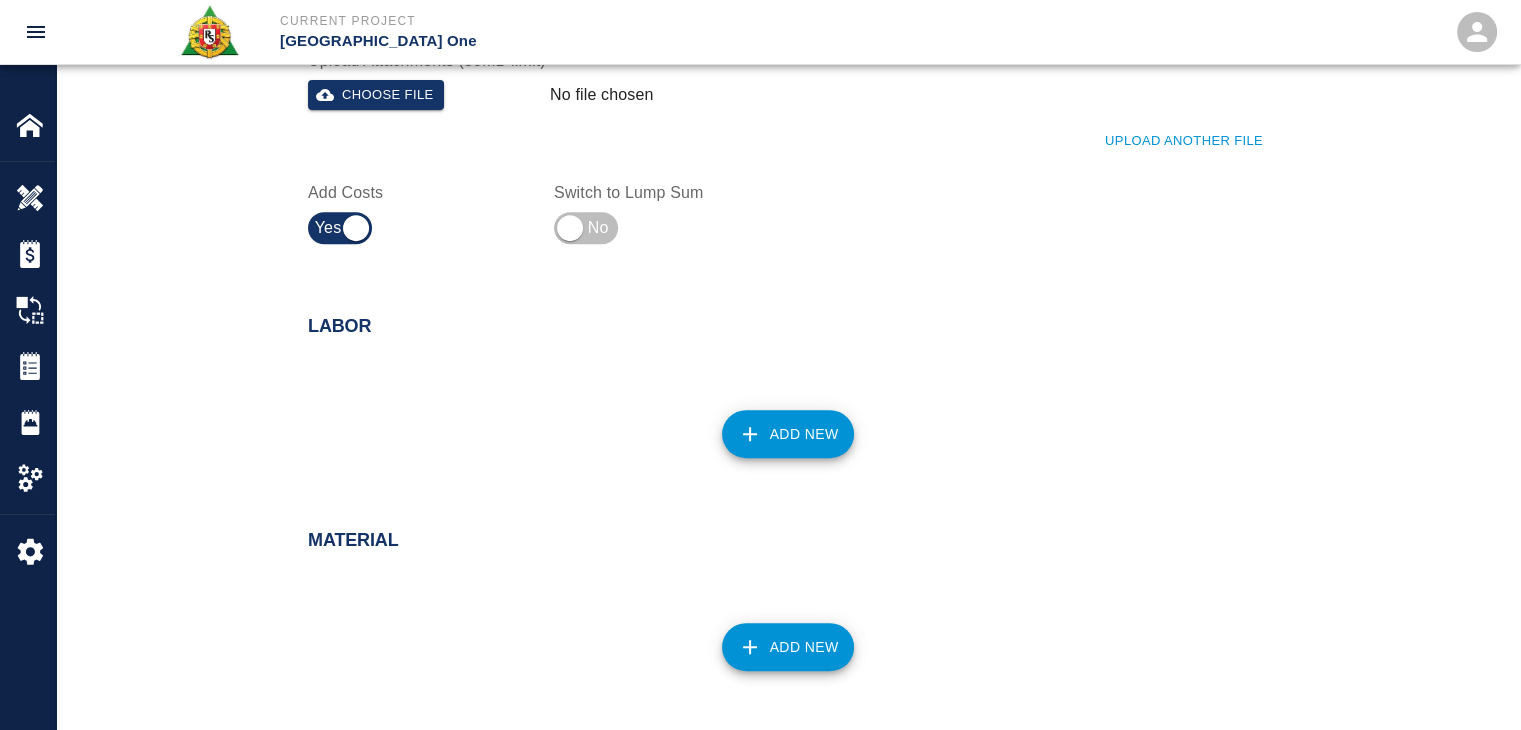 click on "Add New" at bounding box center (788, 434) 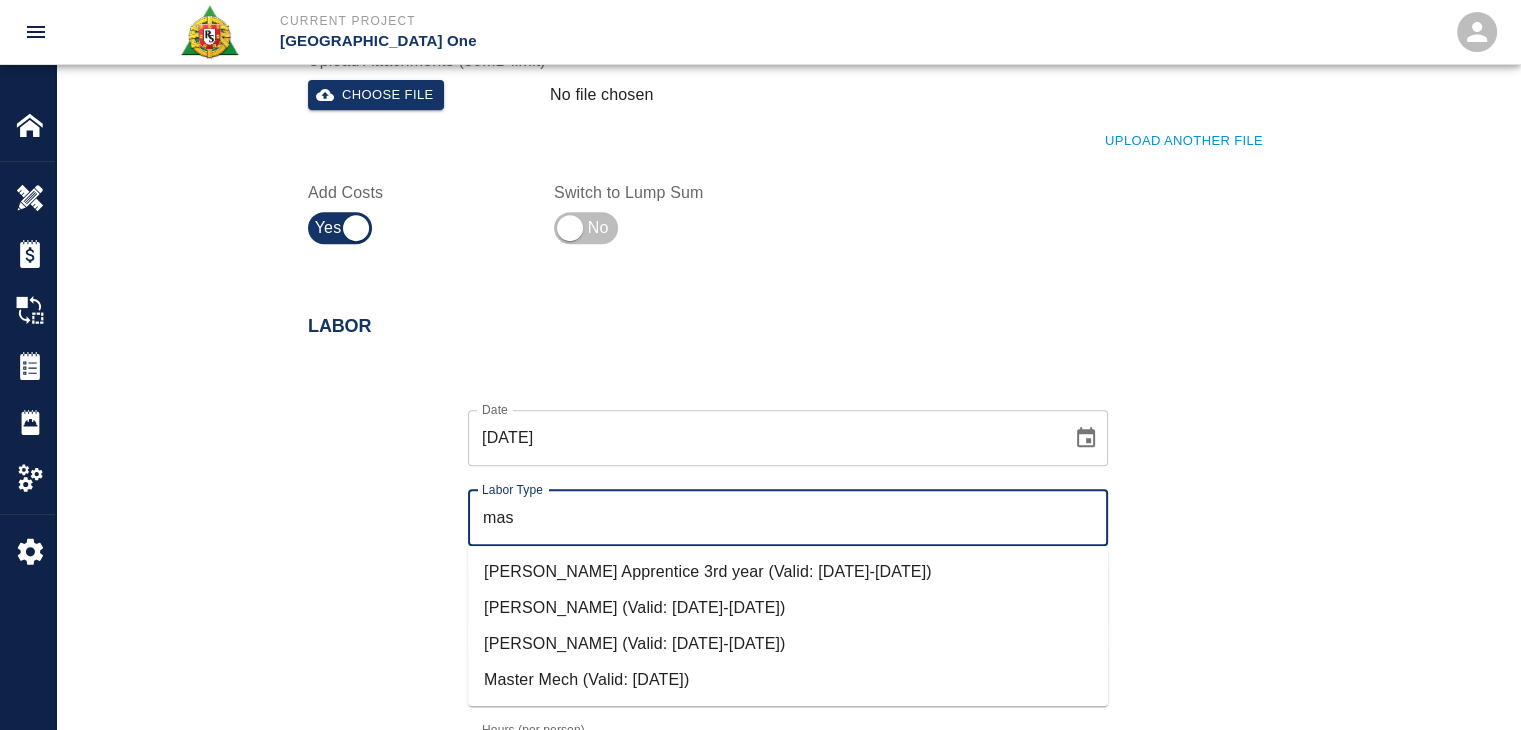 click on "Mason Journeyman  (Valid: 07/01/2024-08/31/2025)" at bounding box center (788, 644) 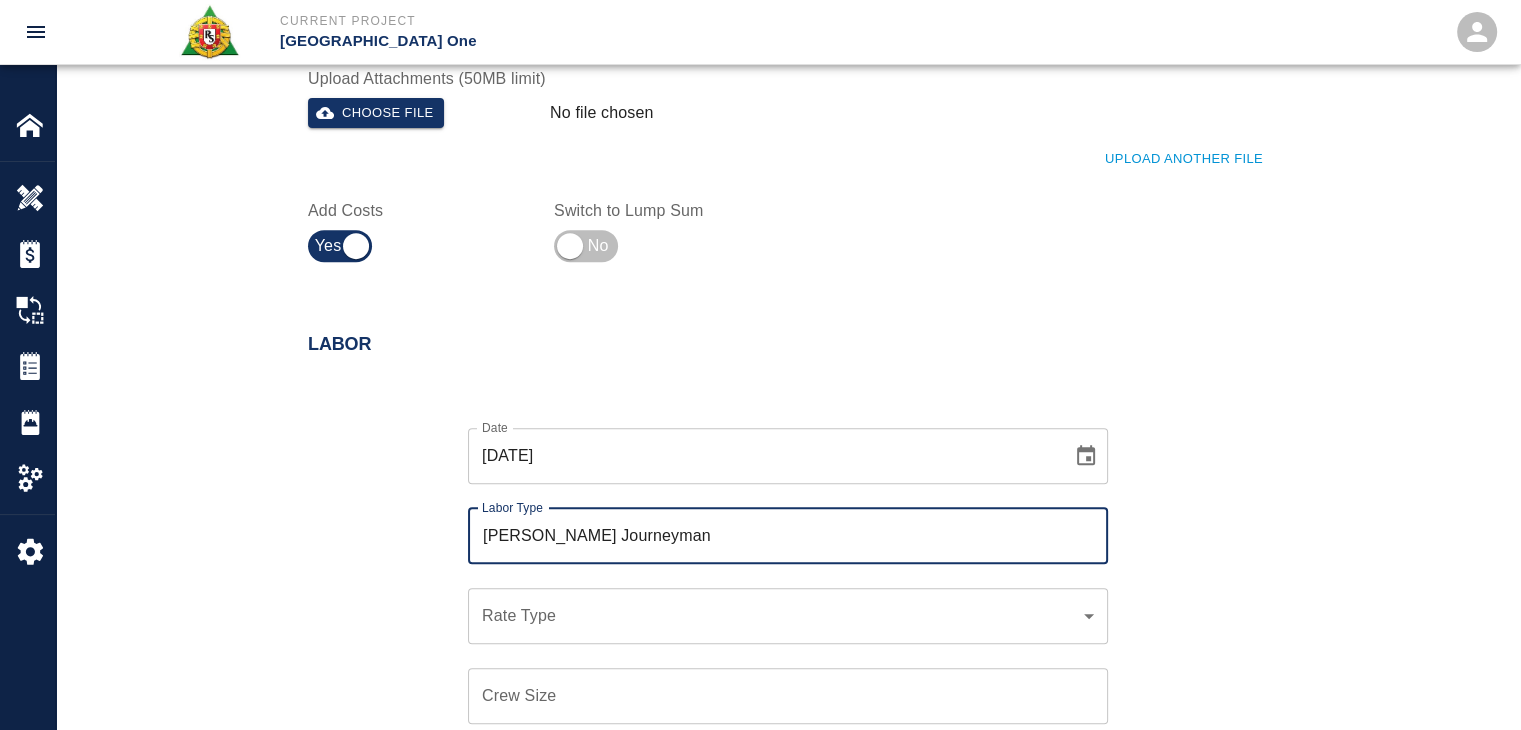 scroll, scrollTop: 868, scrollLeft: 0, axis: vertical 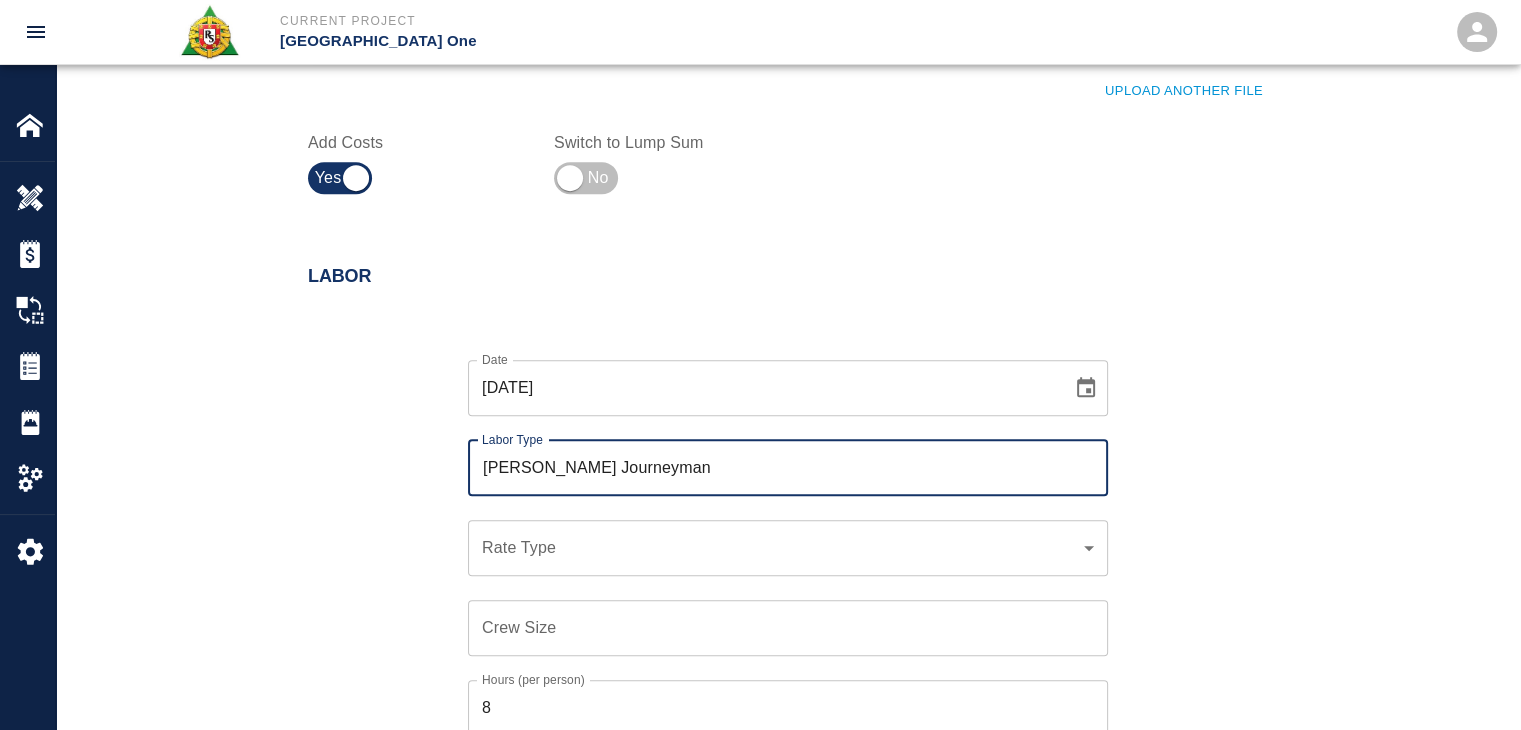 type on "Mason Journeyman" 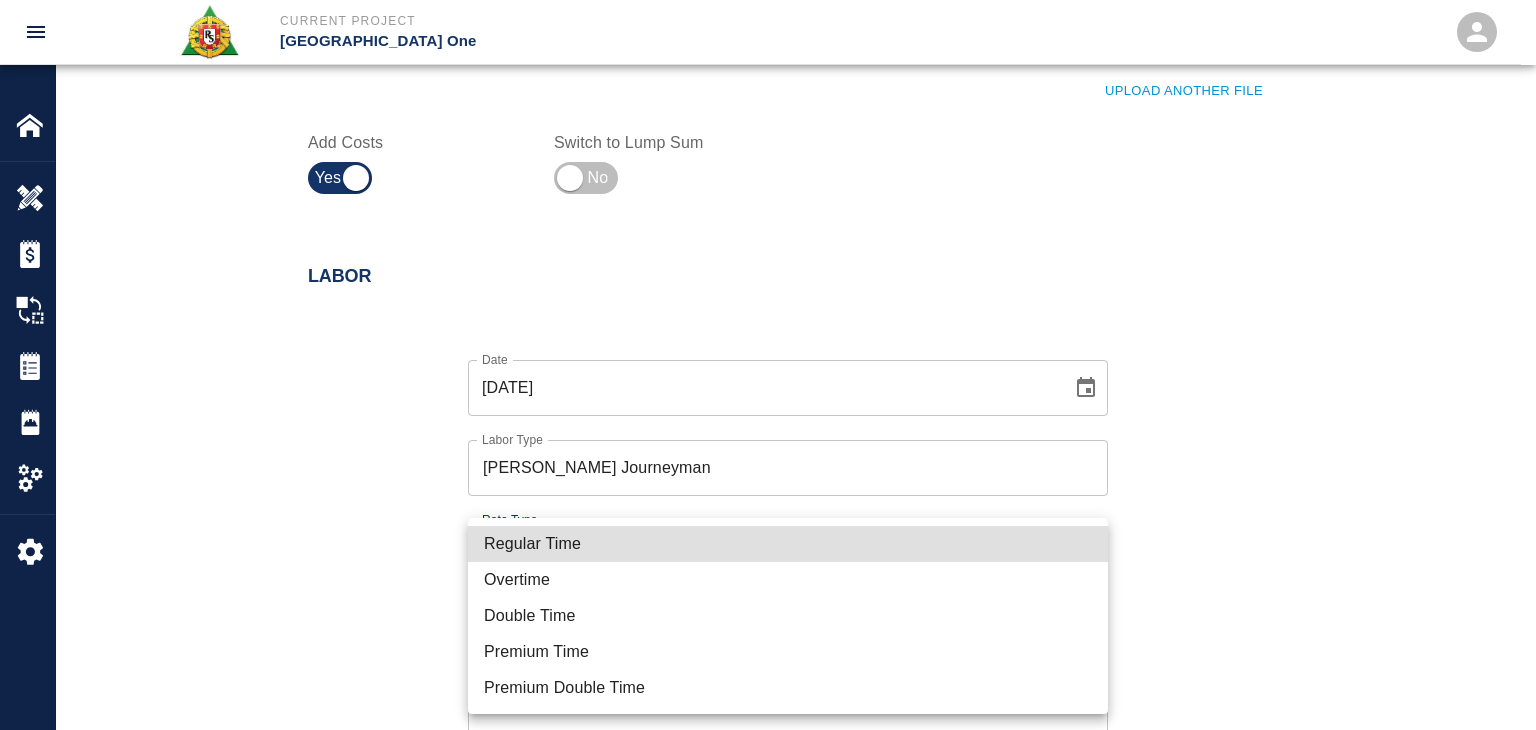 type 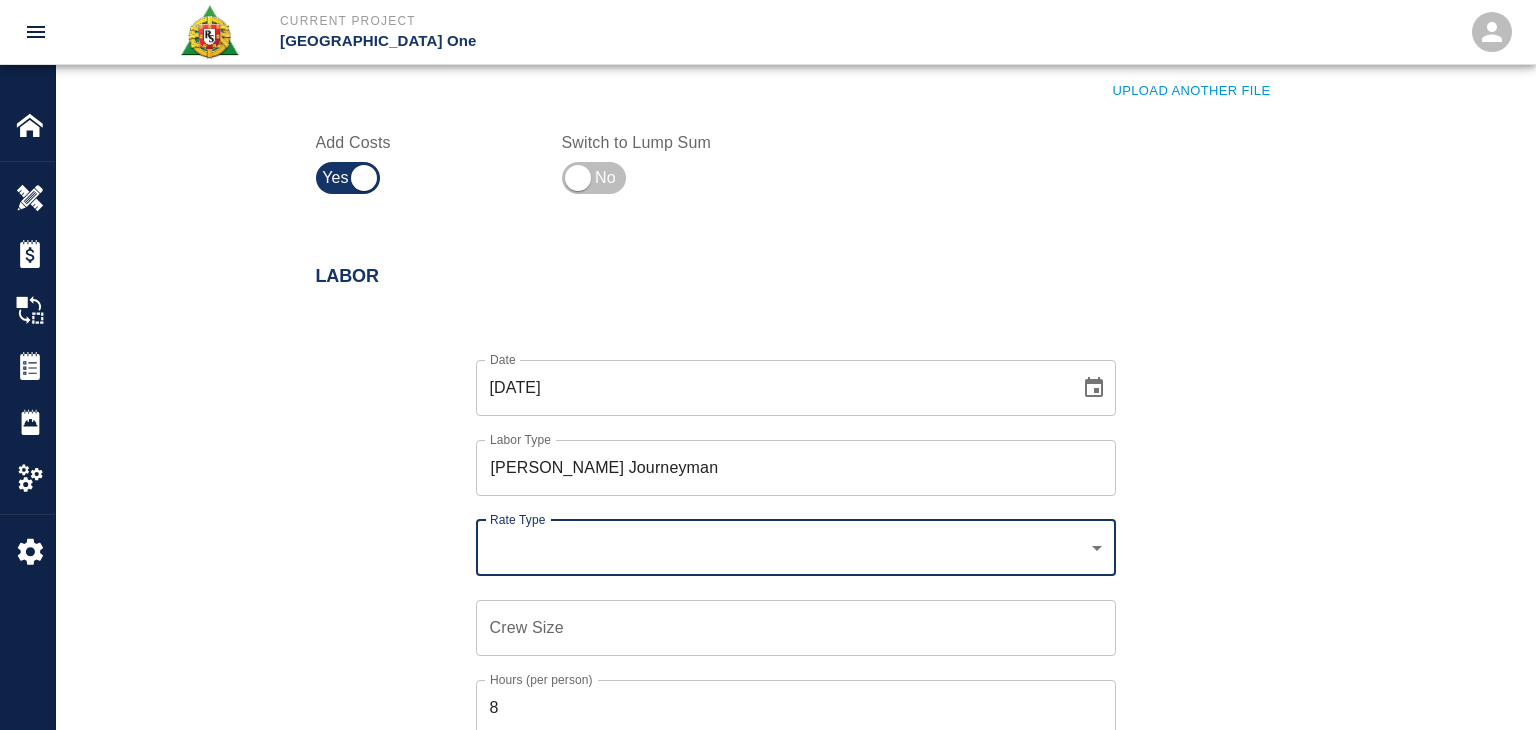 click on "Current Project JFK Terminal One Home JFK Terminal One Overview Estimates Change Orders Tickets Daily Reports Project Settings Settings Powered By Terms of Service  |  Privacy Policy Add Ticket Ticket Number 1211 Ticket Number PCO Number 1070 PCO Number Start Date  07/09/2025 Start Date  End Date End Date Work Description R&S masons worked on Dry Packing grout on top of beams Column line EJ/E23.
Breakdown:
3 masons 8hrs each
1 Foreman 4hrs
12 bags of material x Work Description Notes x Notes Subject Dry Packing grout on top of beams Column line EJ/E23. Subject Invoice Number Invoice Number Invoice Date Invoice Date Upload Attachments (50MB limit) Choose file No file chosen Upload Another File Add Costs Switch to Lump Sum Labor Date 07/09/2025 Date Labor Type Mason Journeyman Labor Type Rate Type ​ Rate Type Crew Size Crew Size Hours (per person) 8 Hours (per person) Rate (per hour) $ Rate (per hour) Cancel Add Labor Material Add New Equipment Add New Markups on Total Add Markup Description Description %" at bounding box center (768, -503) 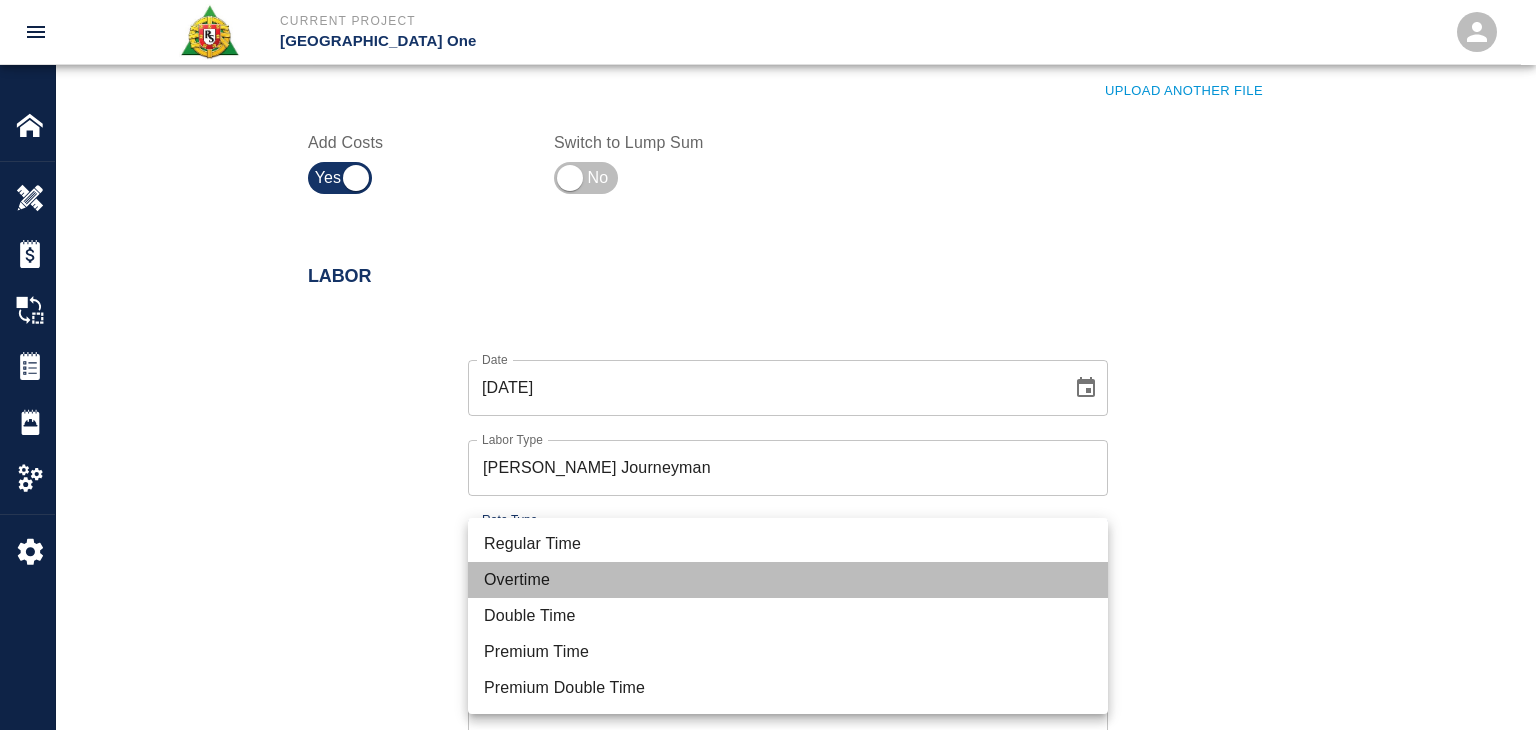 click on "Overtime" at bounding box center [788, 580] 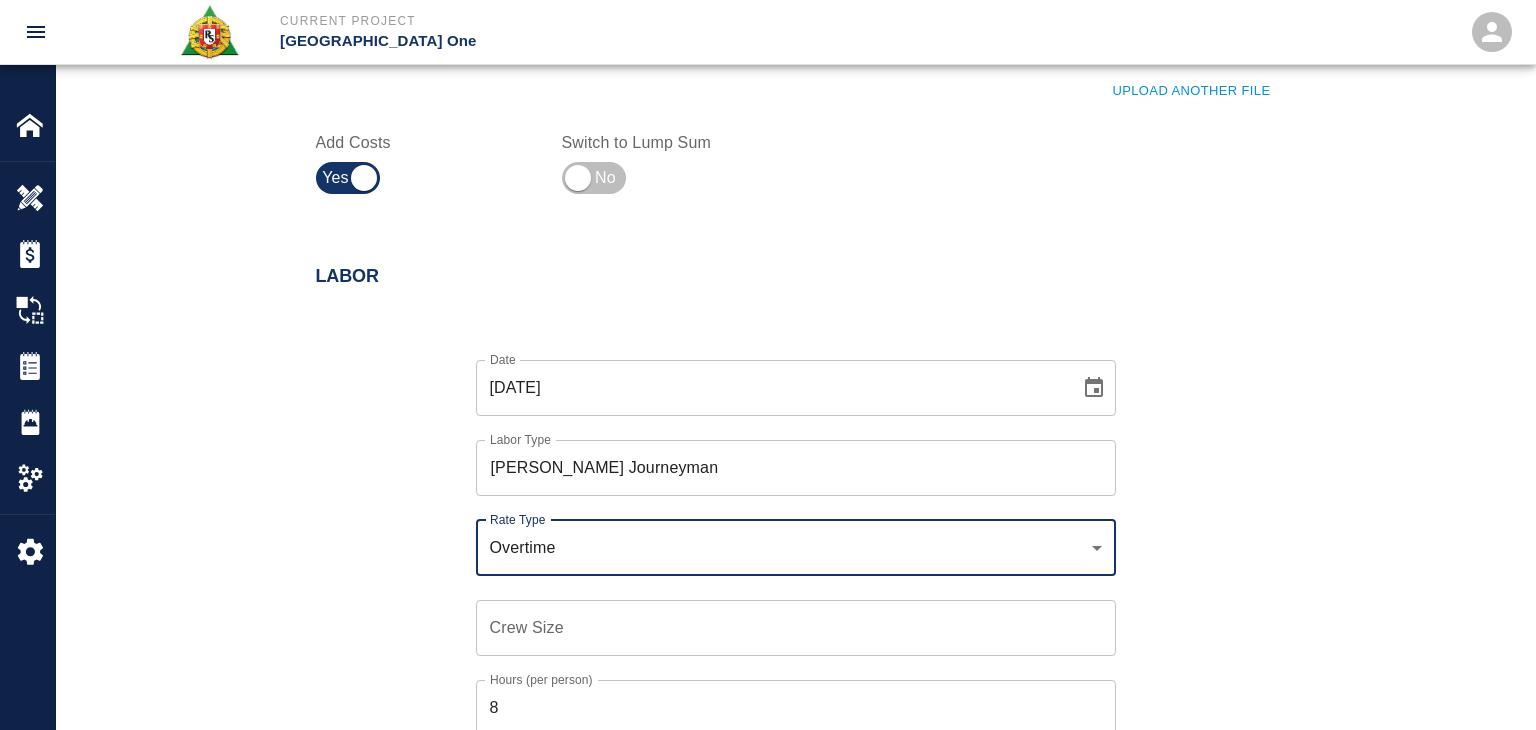 click on "Current Project JFK Terminal One Home JFK Terminal One Overview Estimates Change Orders Tickets Daily Reports Project Settings Settings Powered By Terms of Service  |  Privacy Policy Add Ticket Ticket Number 1211 Ticket Number PCO Number 1070 PCO Number Start Date  07/09/2025 Start Date  End Date End Date Work Description R&S masons worked on Dry Packing grout on top of beams Column line EJ/E23.
Breakdown:
3 masons 8hrs each
1 Foreman 4hrs
12 bags of material x Work Description Notes x Notes Subject Dry Packing grout on top of beams Column line EJ/E23. Subject Invoice Number Invoice Number Invoice Date Invoice Date Upload Attachments (50MB limit) Choose file No file chosen Upload Another File Add Costs Switch to Lump Sum Labor Date 07/09/2025 Date Labor Type Mason Journeyman Labor Type Rate Type Overtime rate_ot Rate Type Crew Size Crew Size Hours (per person) 8 Hours (per person) Rate (per hour) $ 198.88 Rate (per hour) Cancel Add Labor Material Add New Equipment Add New Markups on Total Add Markup Amount" at bounding box center [768, -503] 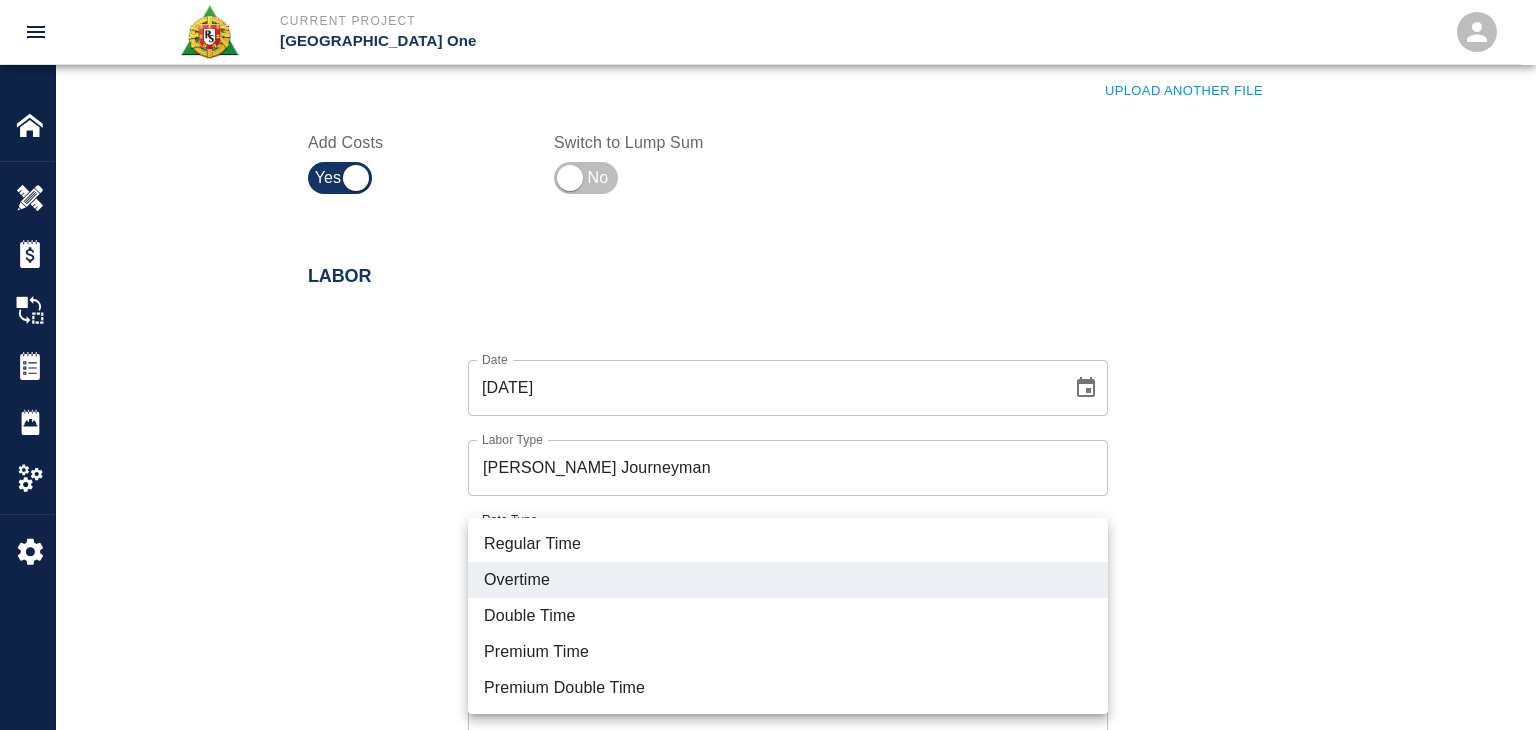 click on "Regular Time" at bounding box center [788, 544] 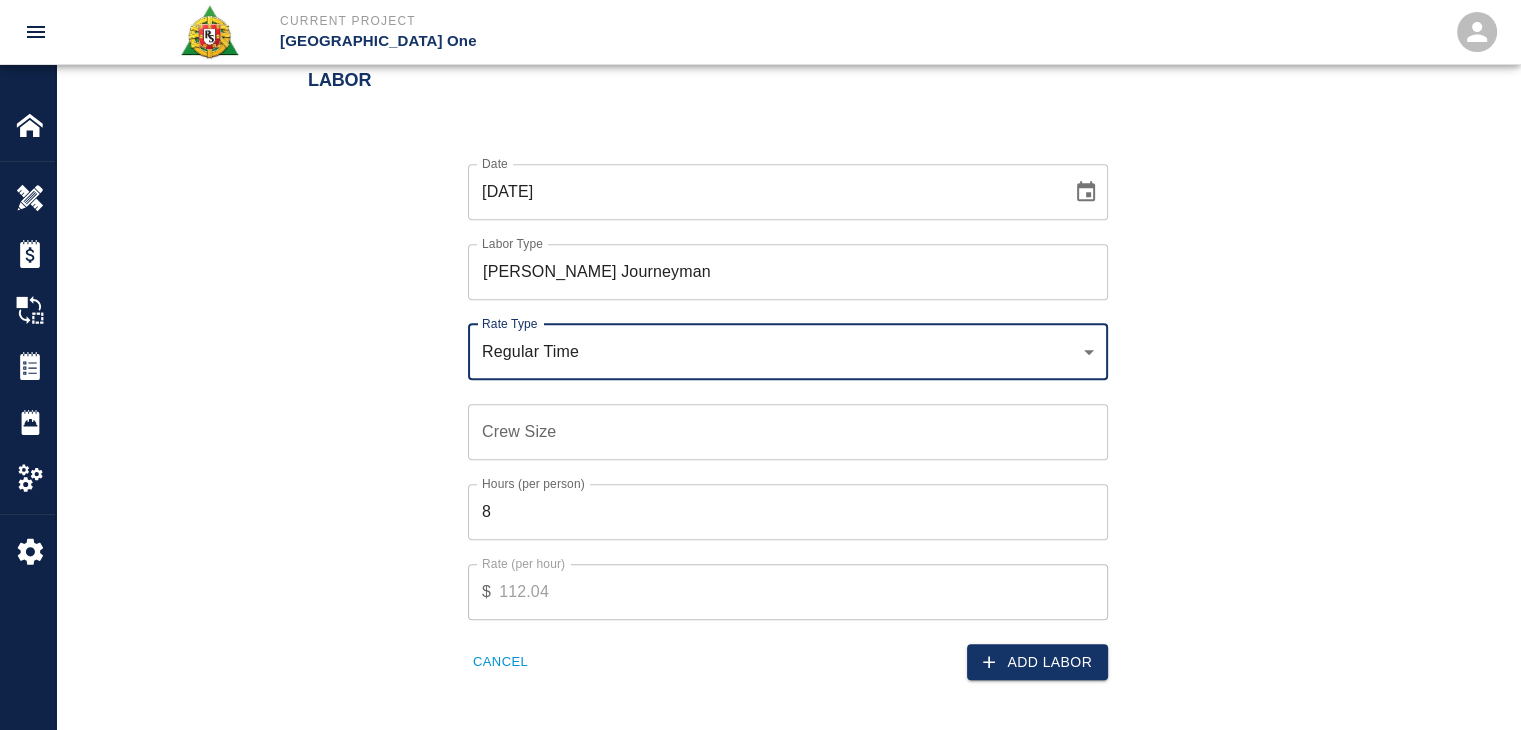 scroll, scrollTop: 1071, scrollLeft: 0, axis: vertical 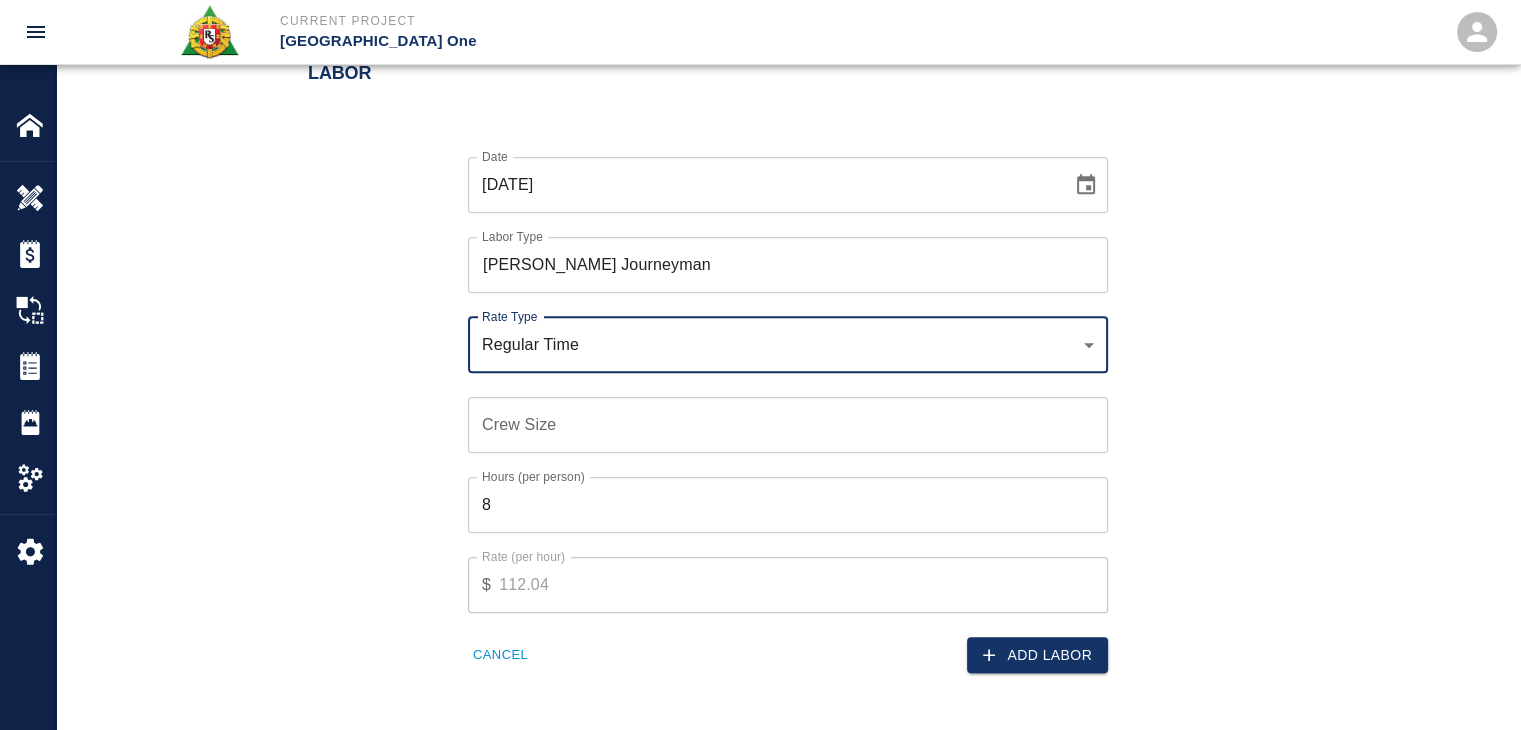 click on "Crew Size" at bounding box center (788, 425) 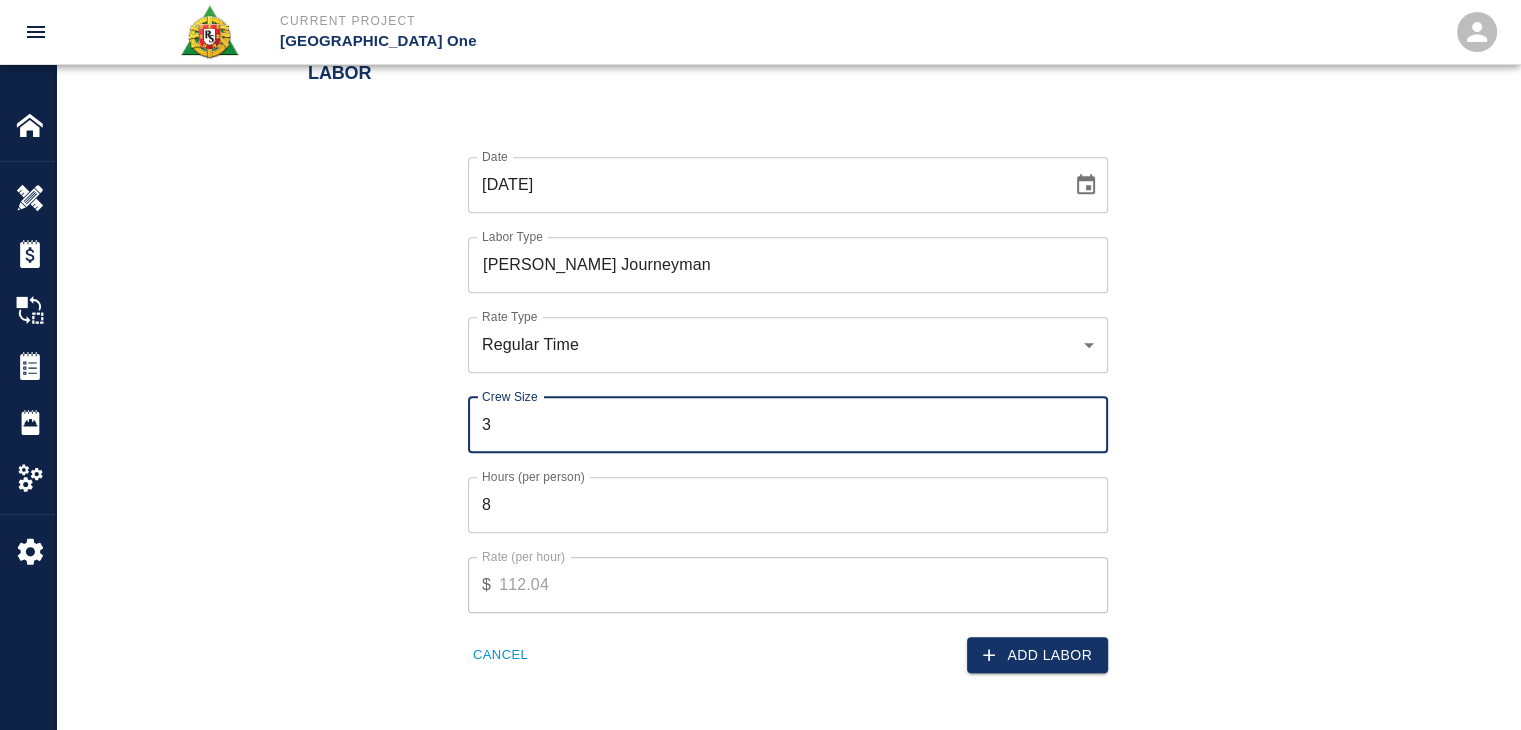 type on "3" 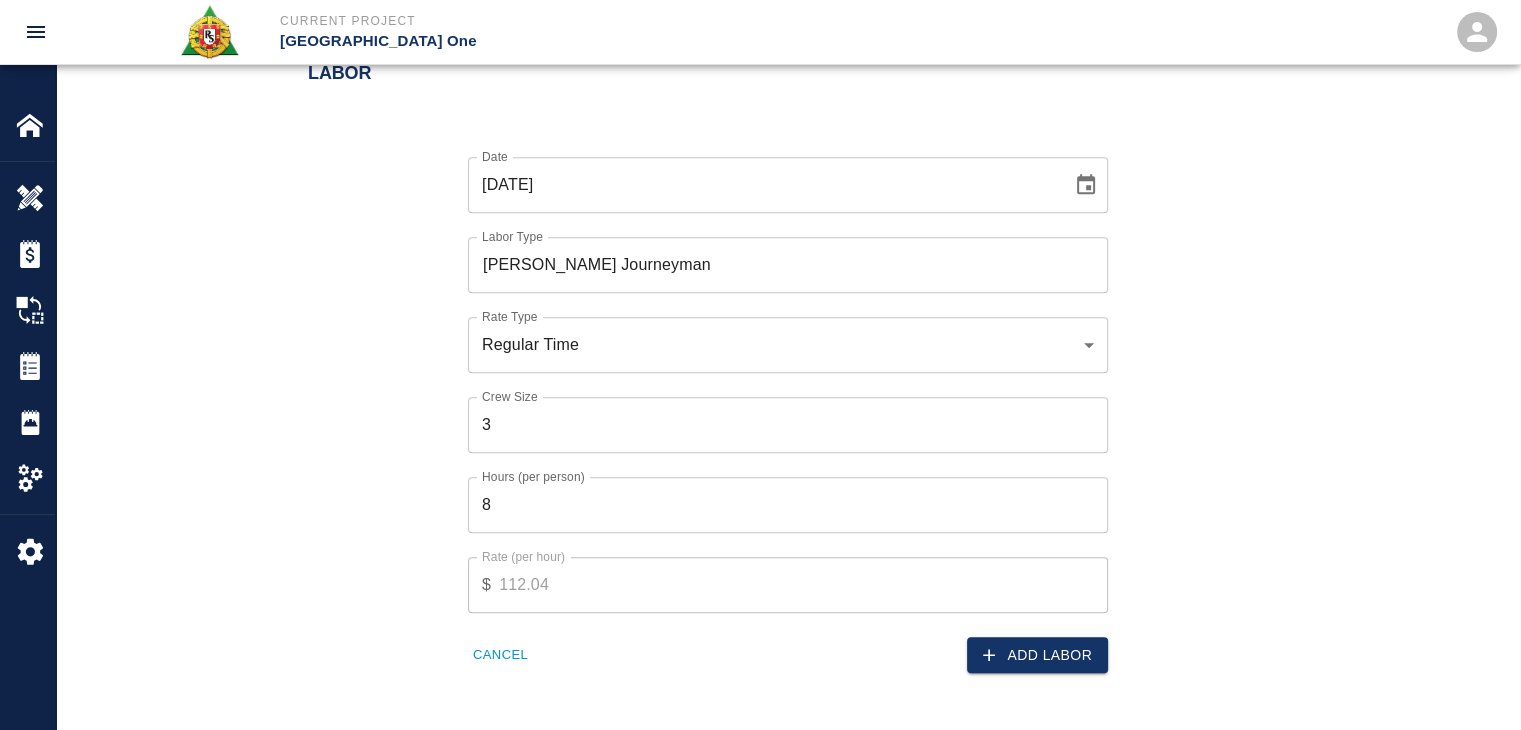 click on "Rate (per hour) $ 112.04 Rate (per hour)" at bounding box center [776, 573] 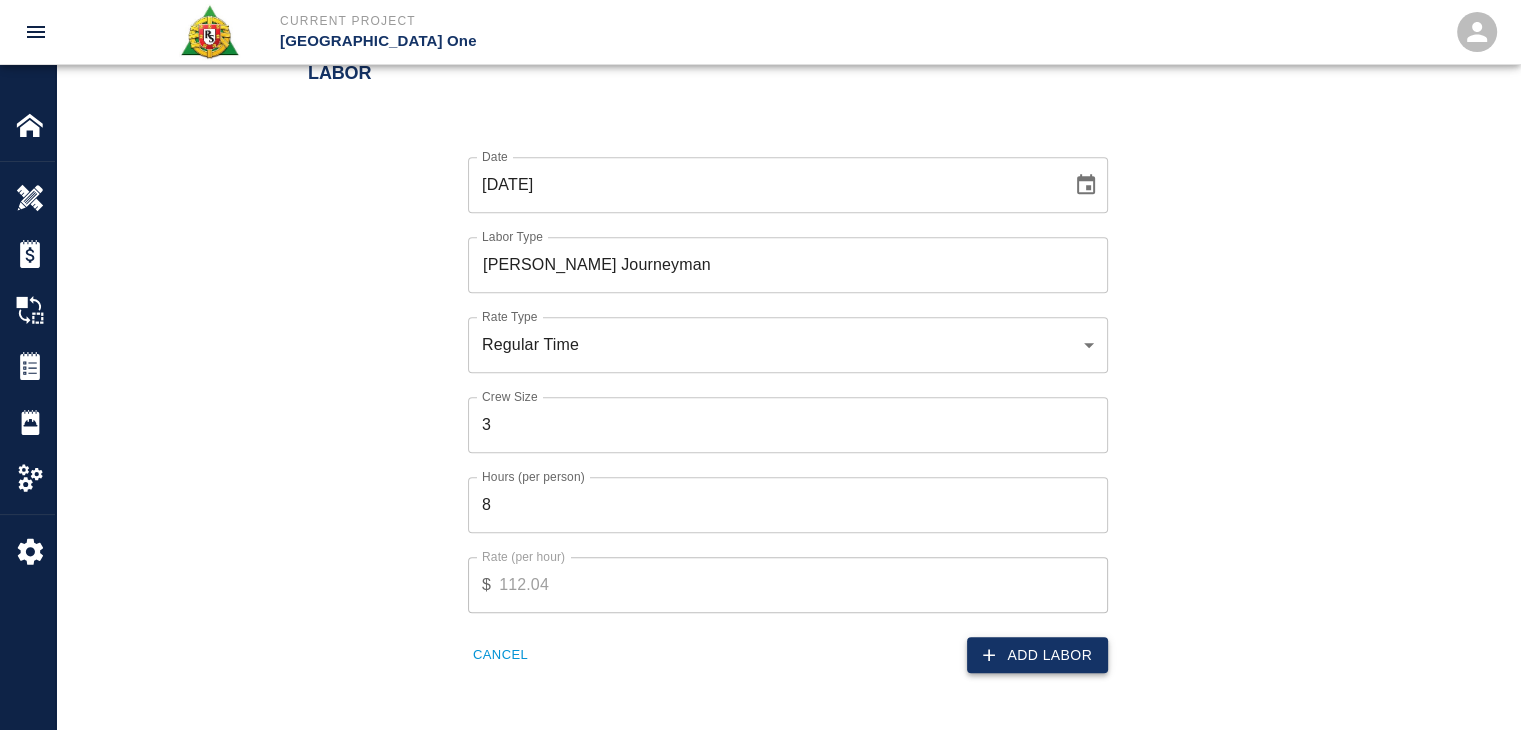 click on "Add Labor" at bounding box center [1037, 655] 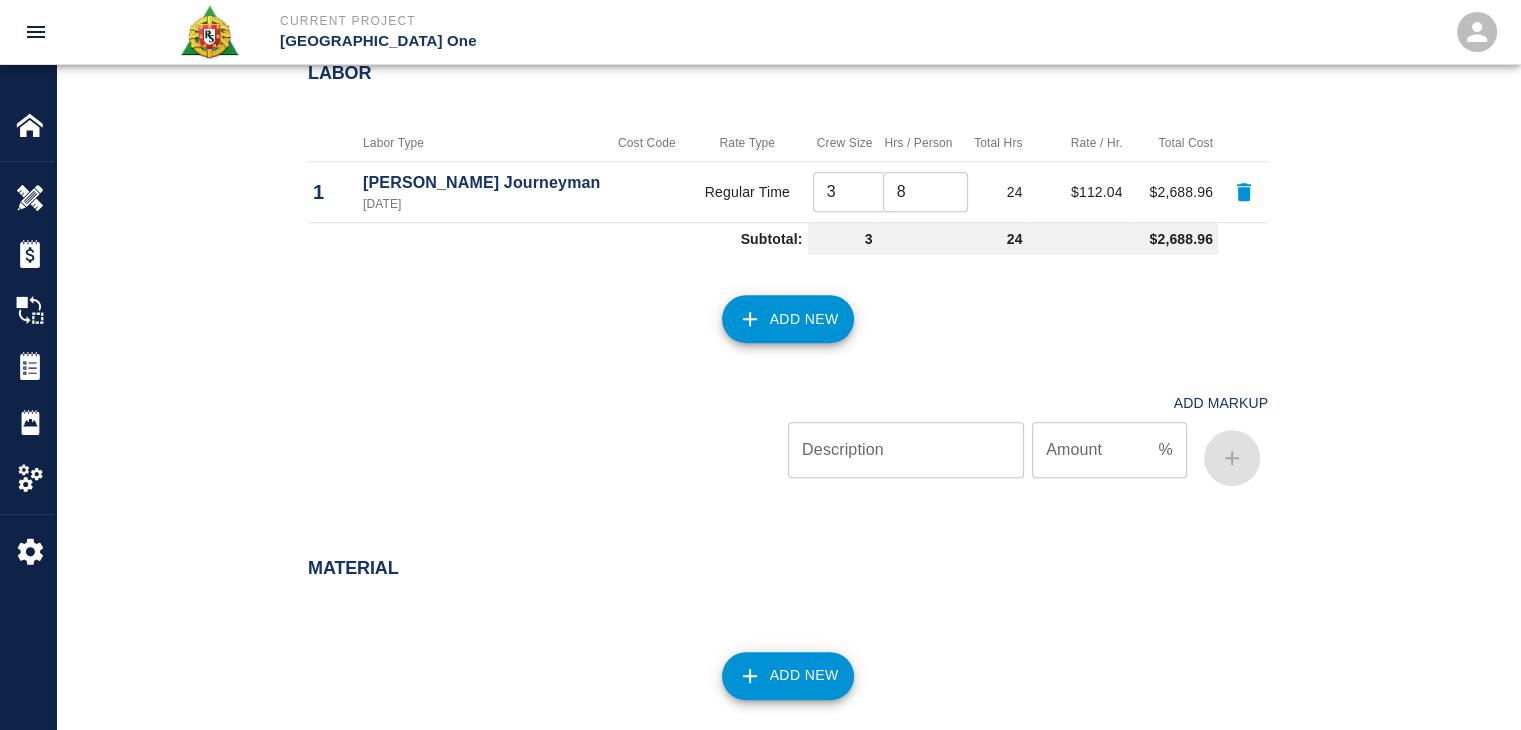 click on "Add New" at bounding box center (788, 319) 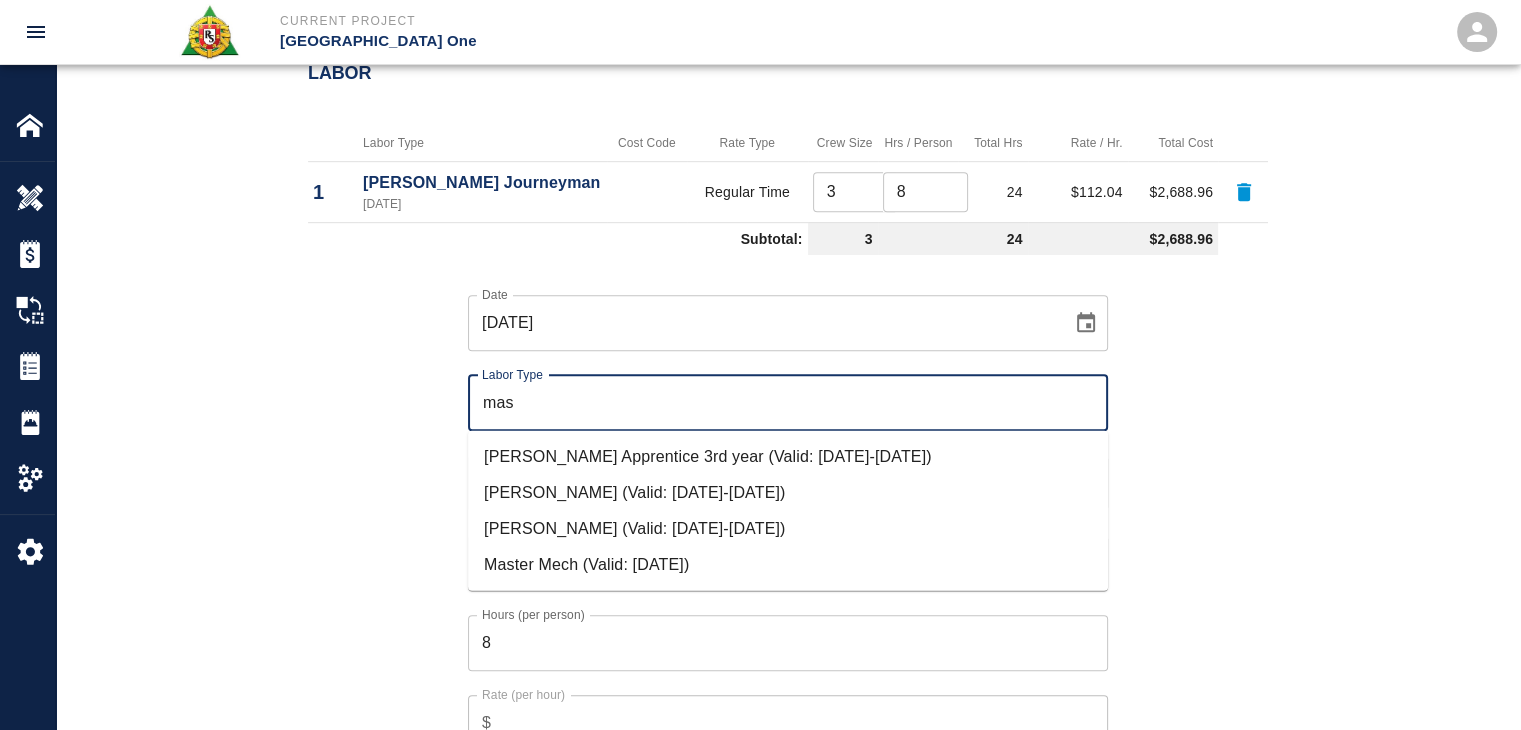 click on "Mason Foreman (Valid: 07/01/2024-08/31/2025)" at bounding box center (788, 493) 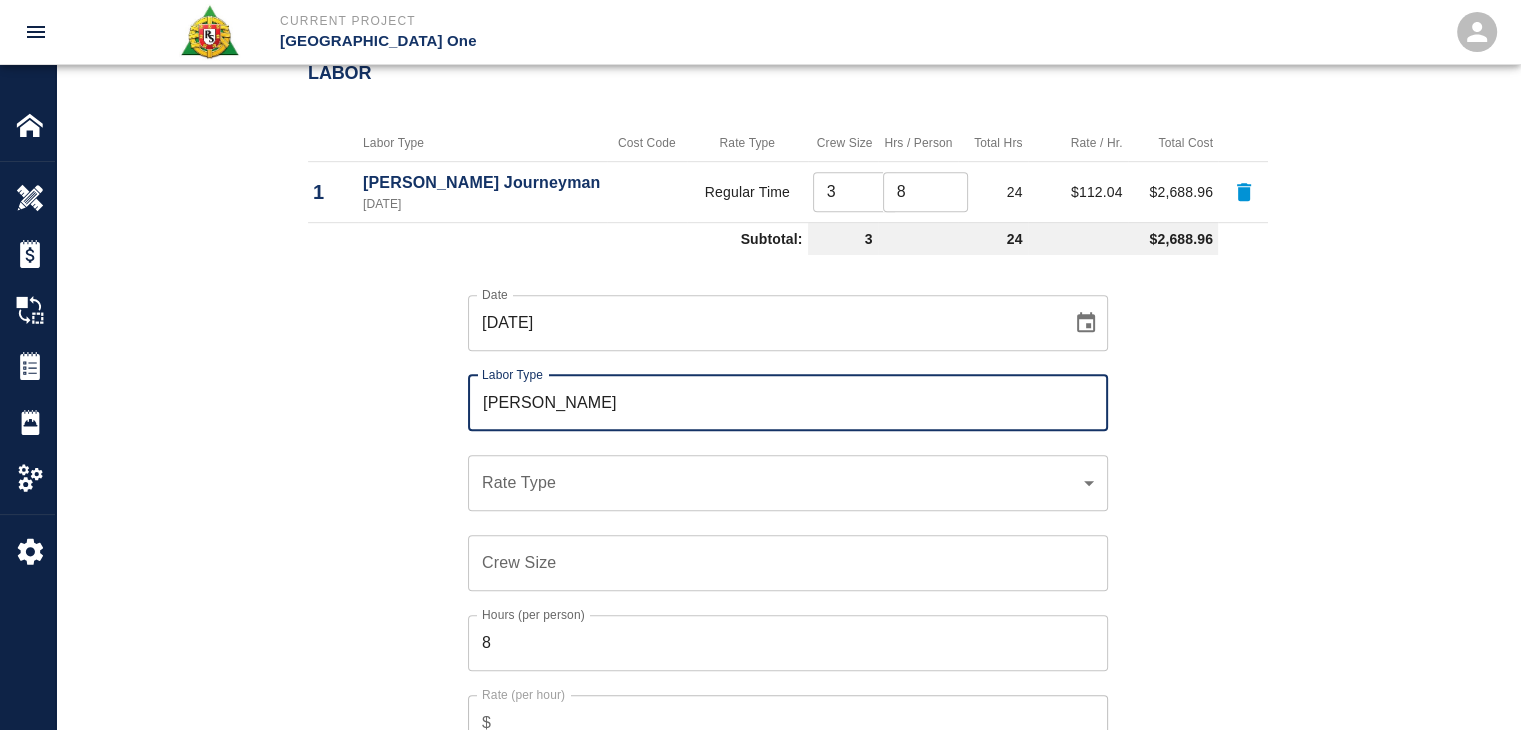type on "Mason Foreman" 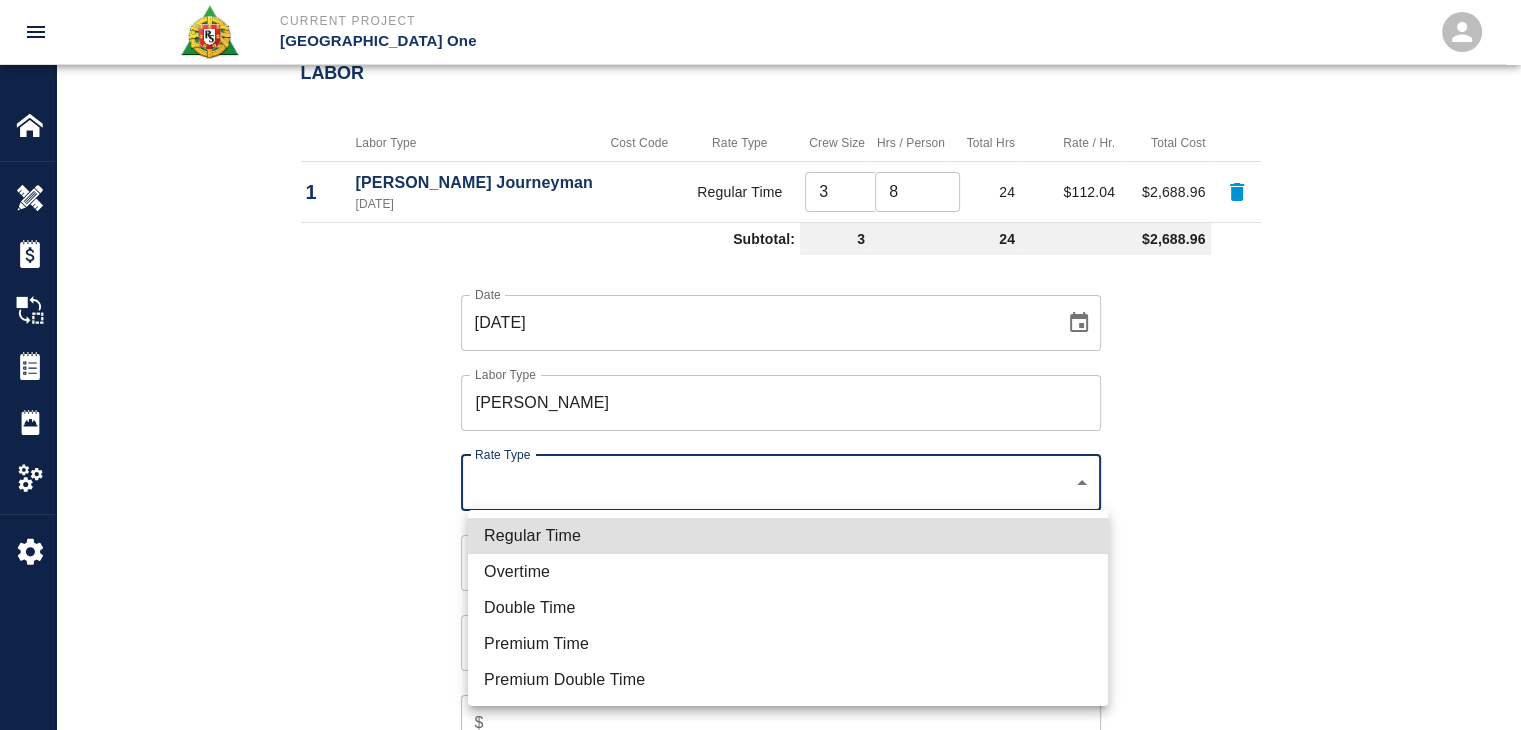 click on "Current Project JFK Terminal One Home JFK Terminal One Overview Estimates Change Orders Tickets Daily Reports Project Settings Settings Powered By Terms of Service  |  Privacy Policy Add Ticket Ticket Number 1211 Ticket Number PCO Number 1070 PCO Number Start Date  07/09/2025 Start Date  End Date End Date Work Description R&S masons worked on Dry Packing grout on top of beams Column line EJ/E23.
Breakdown:
3 masons 8hrs each
1 Foreman 4hrs
12 bags of material x Work Description Notes x Notes Subject Dry Packing grout on top of beams Column line EJ/E23. Subject Invoice Number Invoice Number Invoice Date Invoice Date Upload Attachments (50MB limit) Choose file No file chosen Upload Another File Add Costs Switch to Lump Sum Labor Labor Type Cost Code Rate Type Crew Size Hrs / Person Total Hrs Rate / Hr. Total Cost 1 Mason Journeyman  07/09/2025 Regular Time 3 ​ 8 ​ 24 $112.04 $2,688.96 Subtotal: 3 24 $2,688.96 Date 07/09/2025 Date Labor Type Mason Foreman Labor Type Rate Type ​ Rate Type Crew Size 8 $ %" at bounding box center [760, -706] 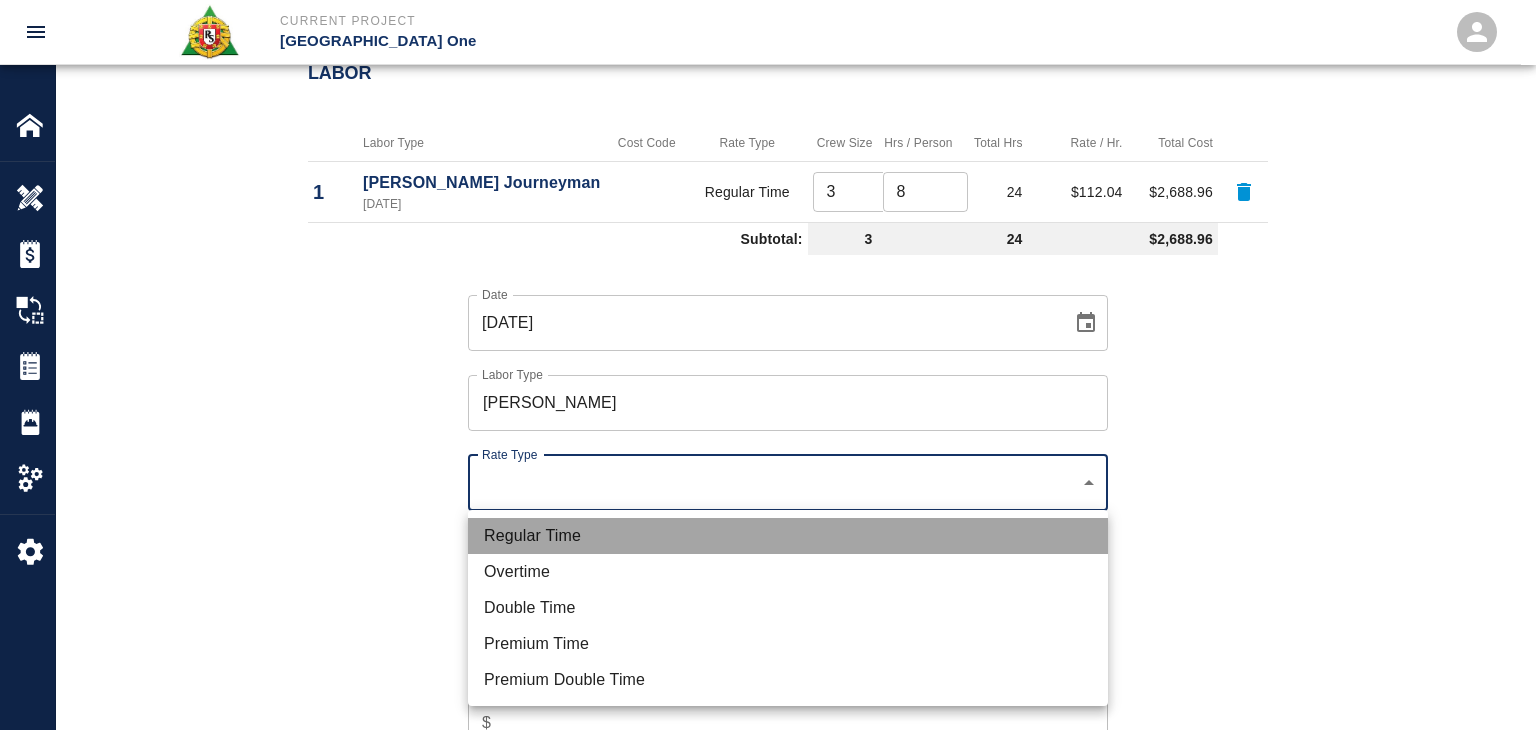 click on "Regular Time" at bounding box center [788, 536] 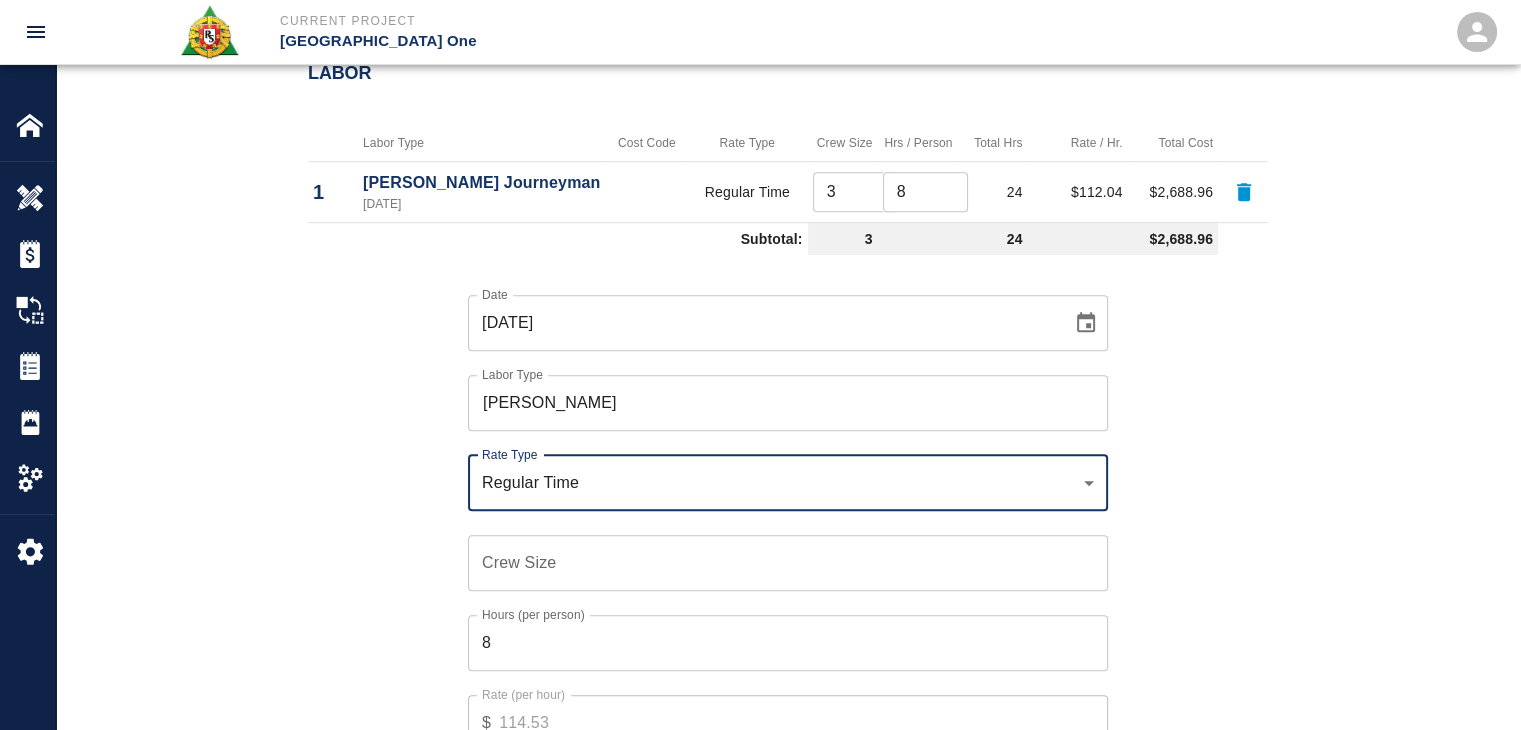 click on "Crew Size" at bounding box center (788, 563) 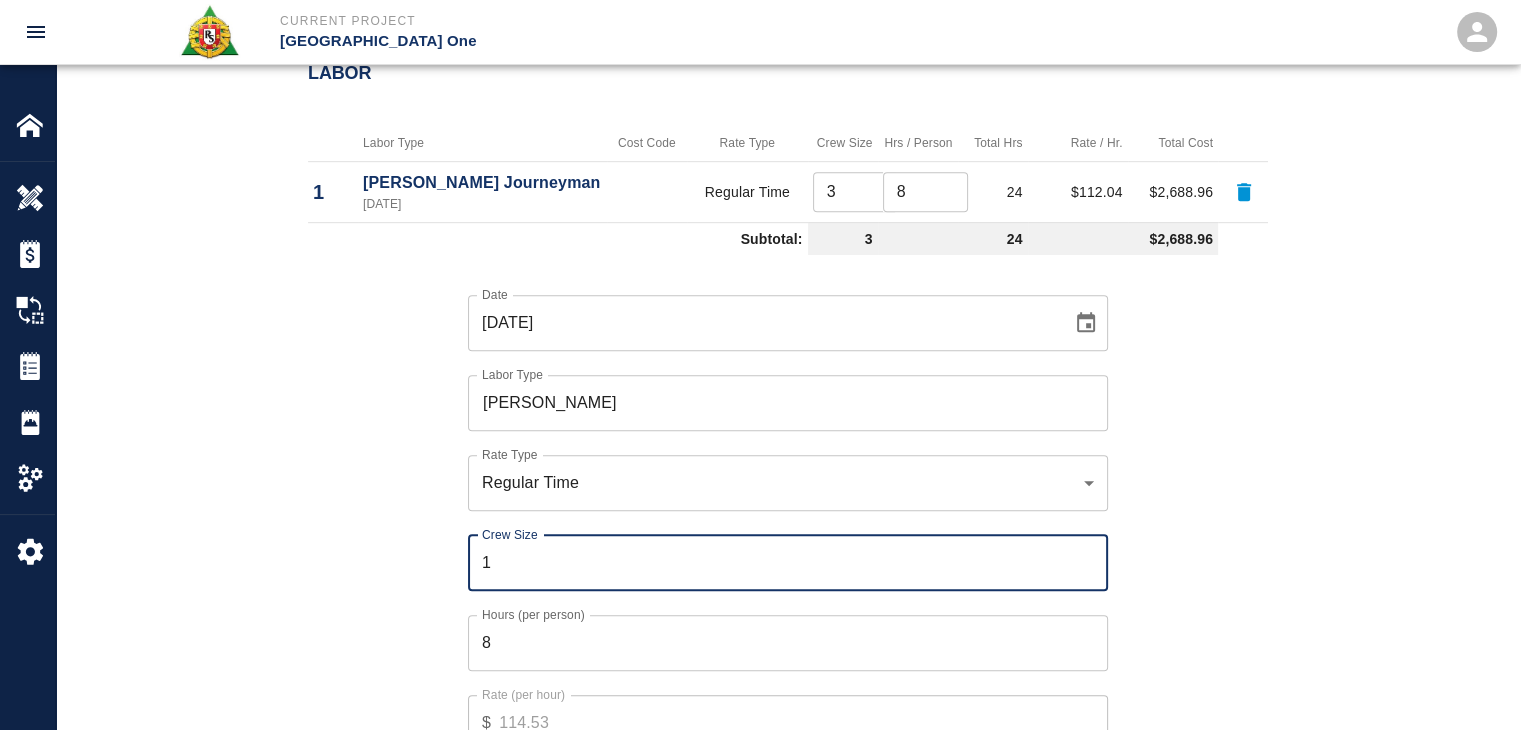 type on "1" 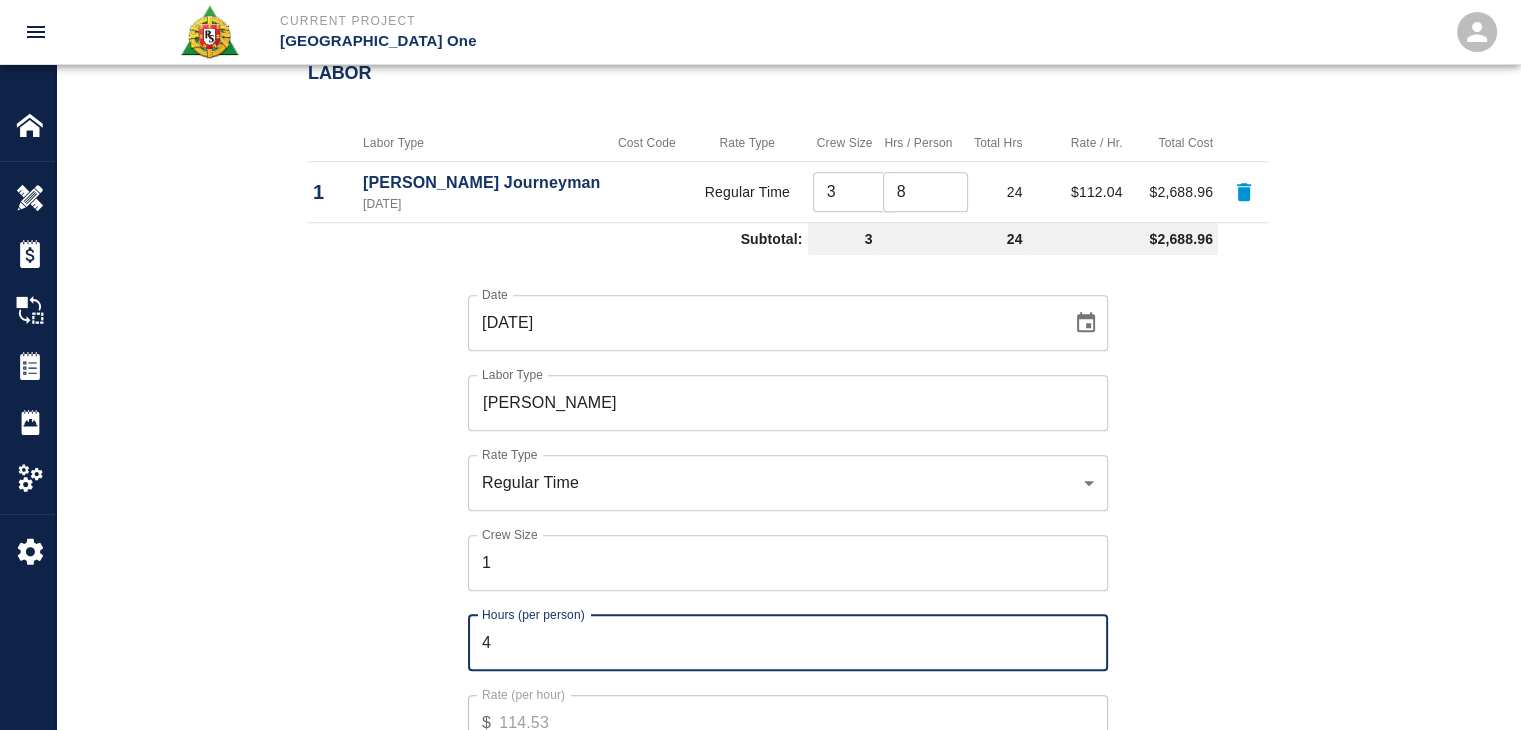 type on "4" 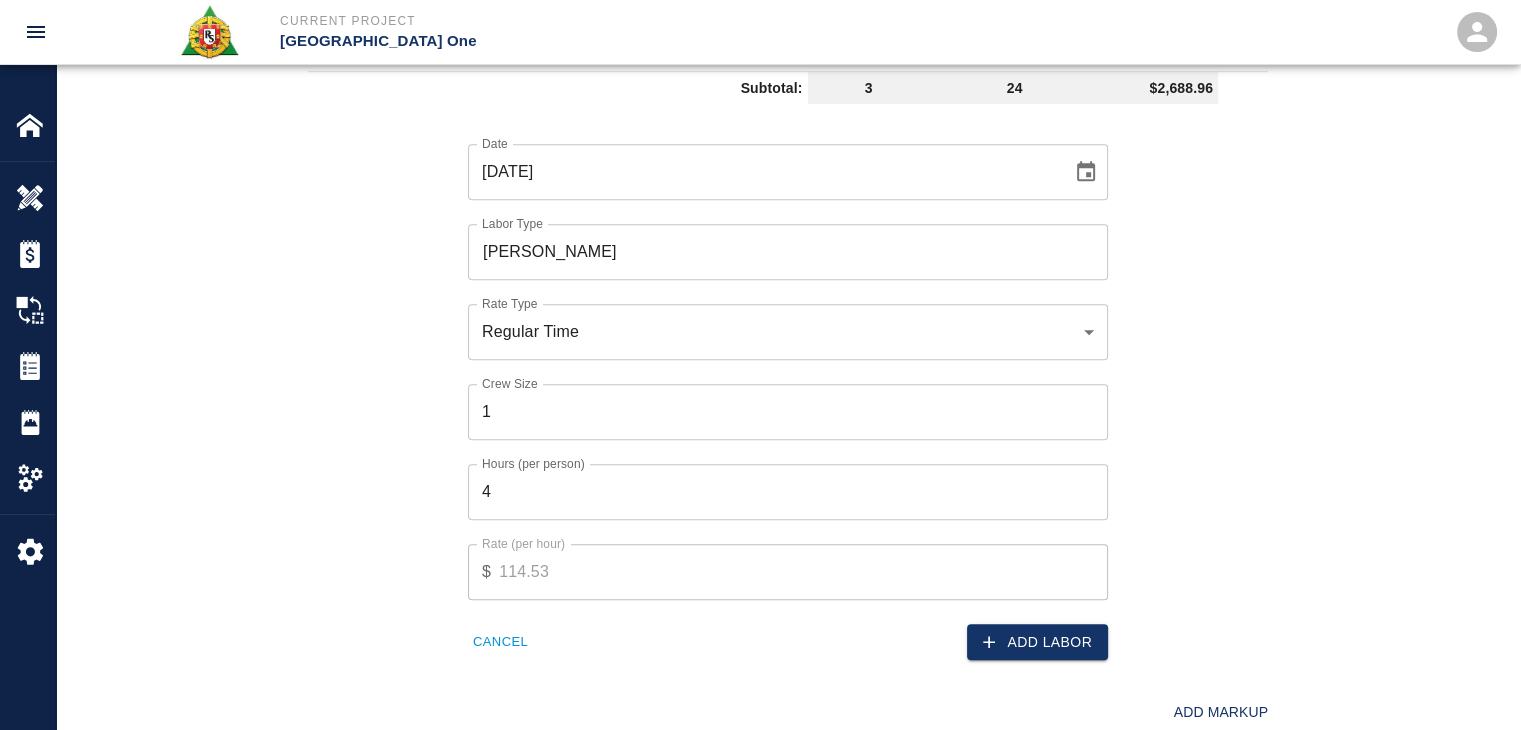 scroll, scrollTop: 1223, scrollLeft: 0, axis: vertical 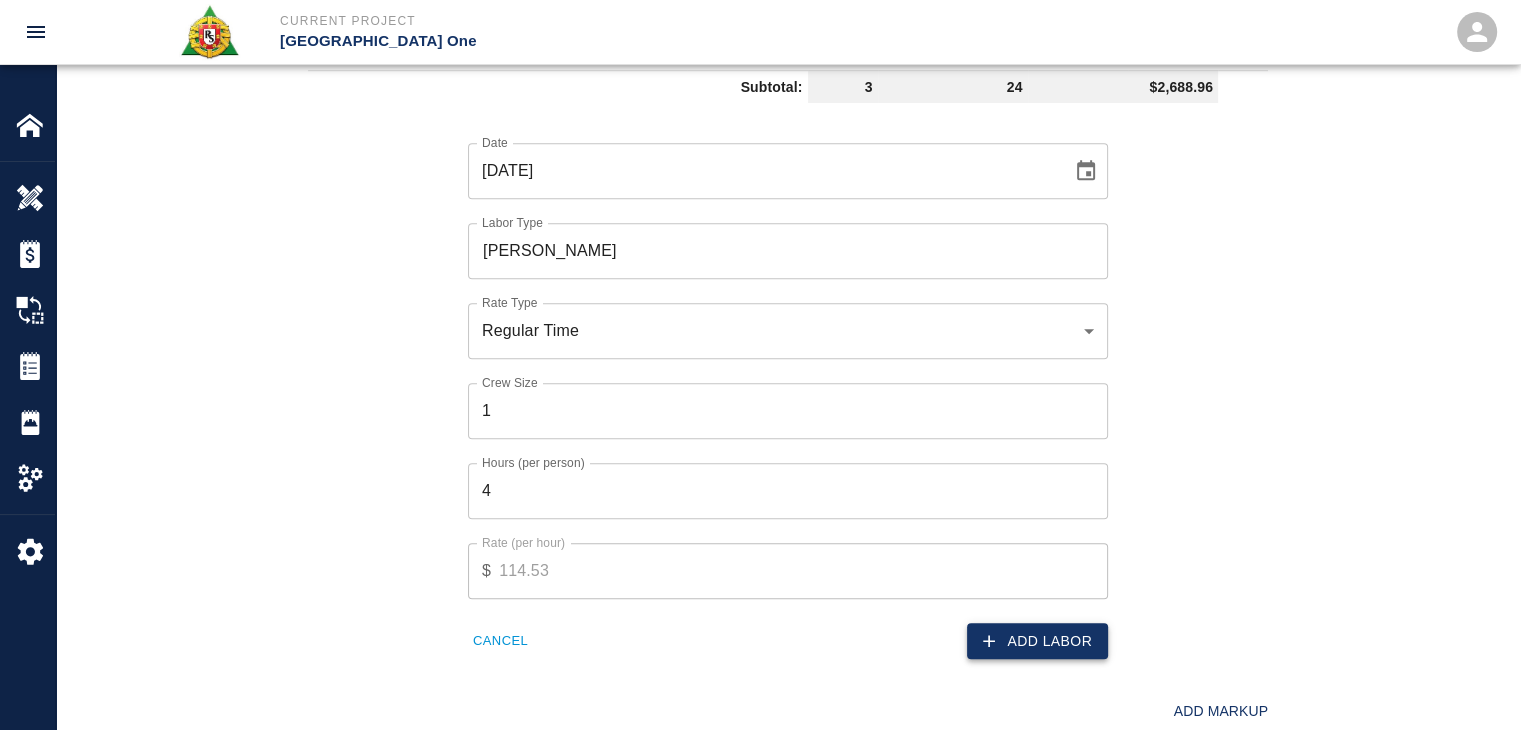 click on "Add Labor" at bounding box center (1037, 641) 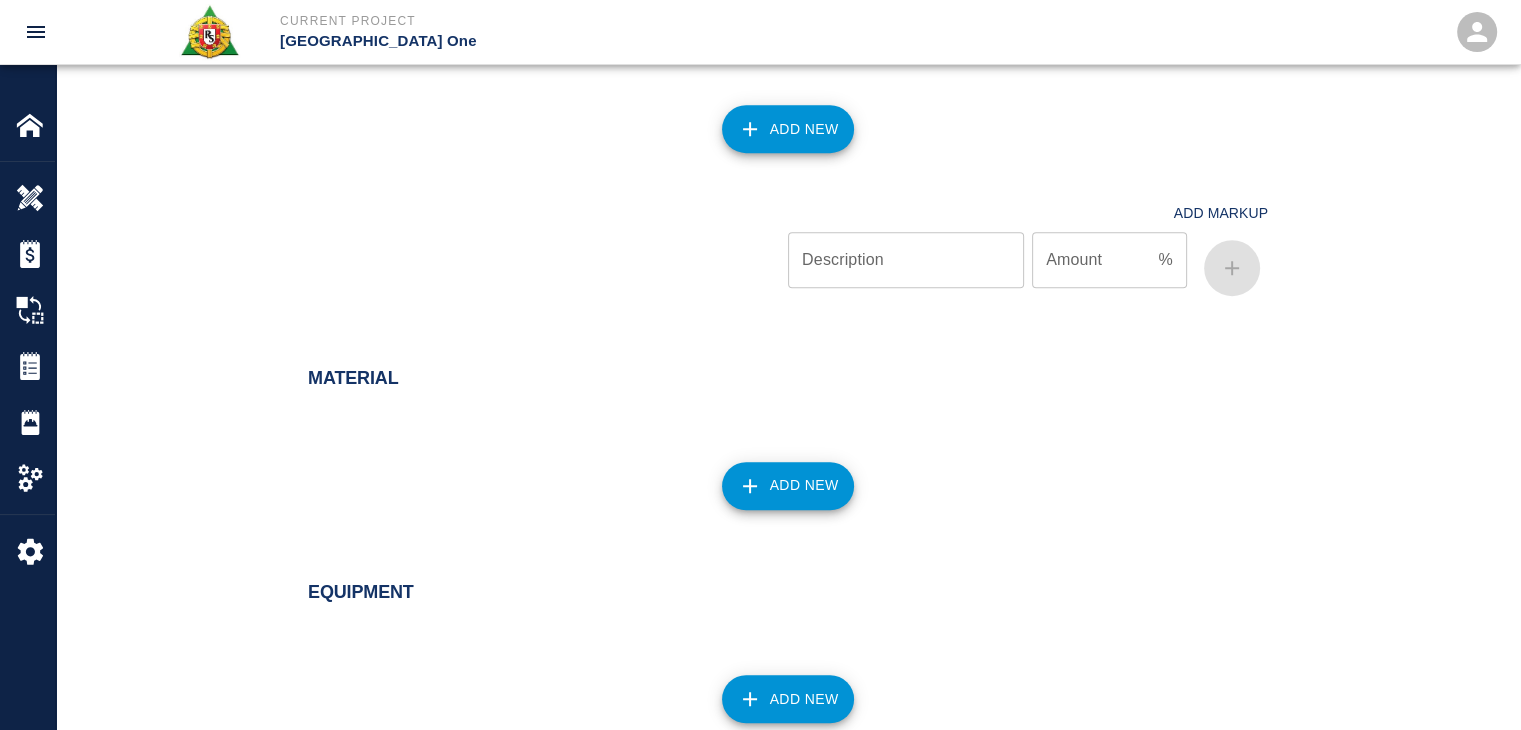 scroll, scrollTop: 1396, scrollLeft: 0, axis: vertical 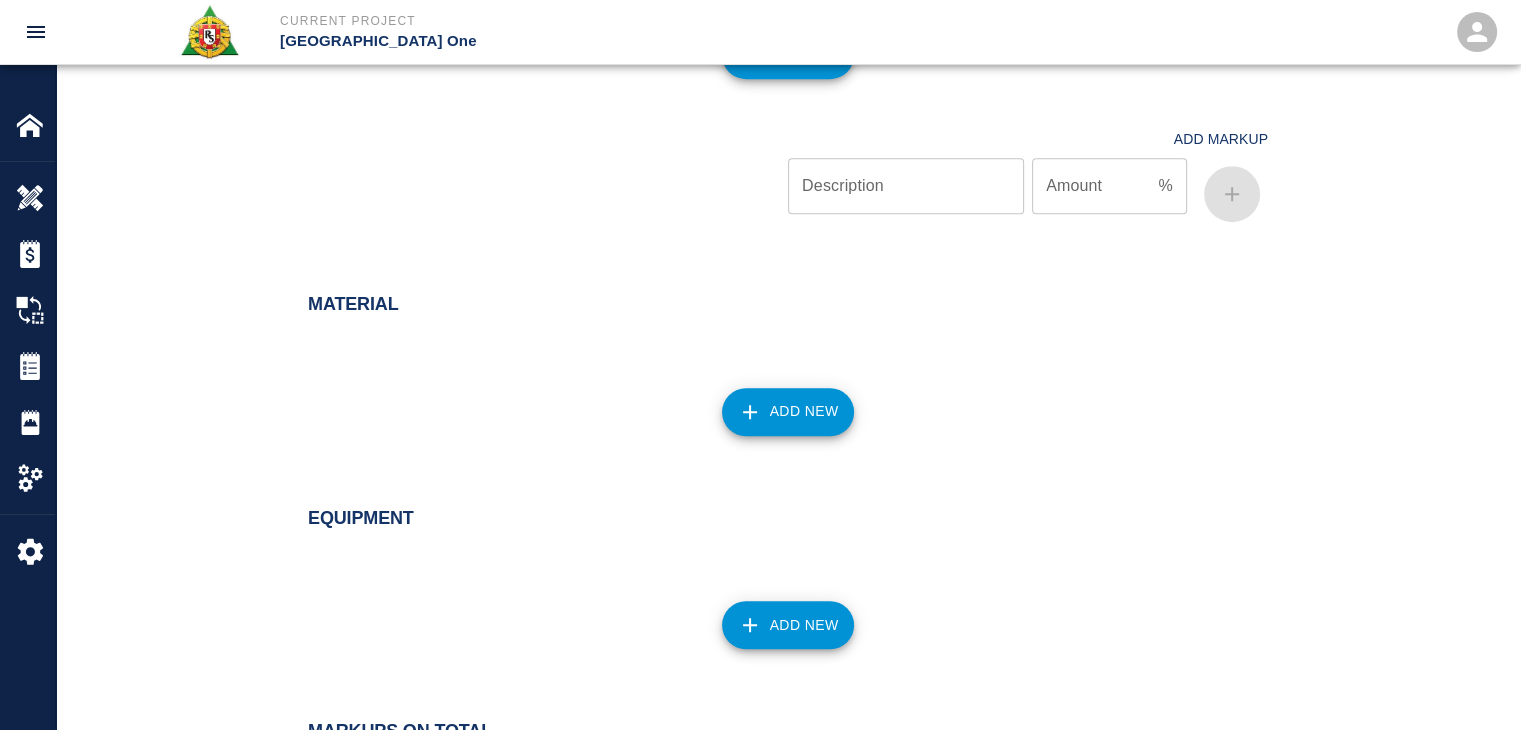 click on "Add New" at bounding box center [788, 412] 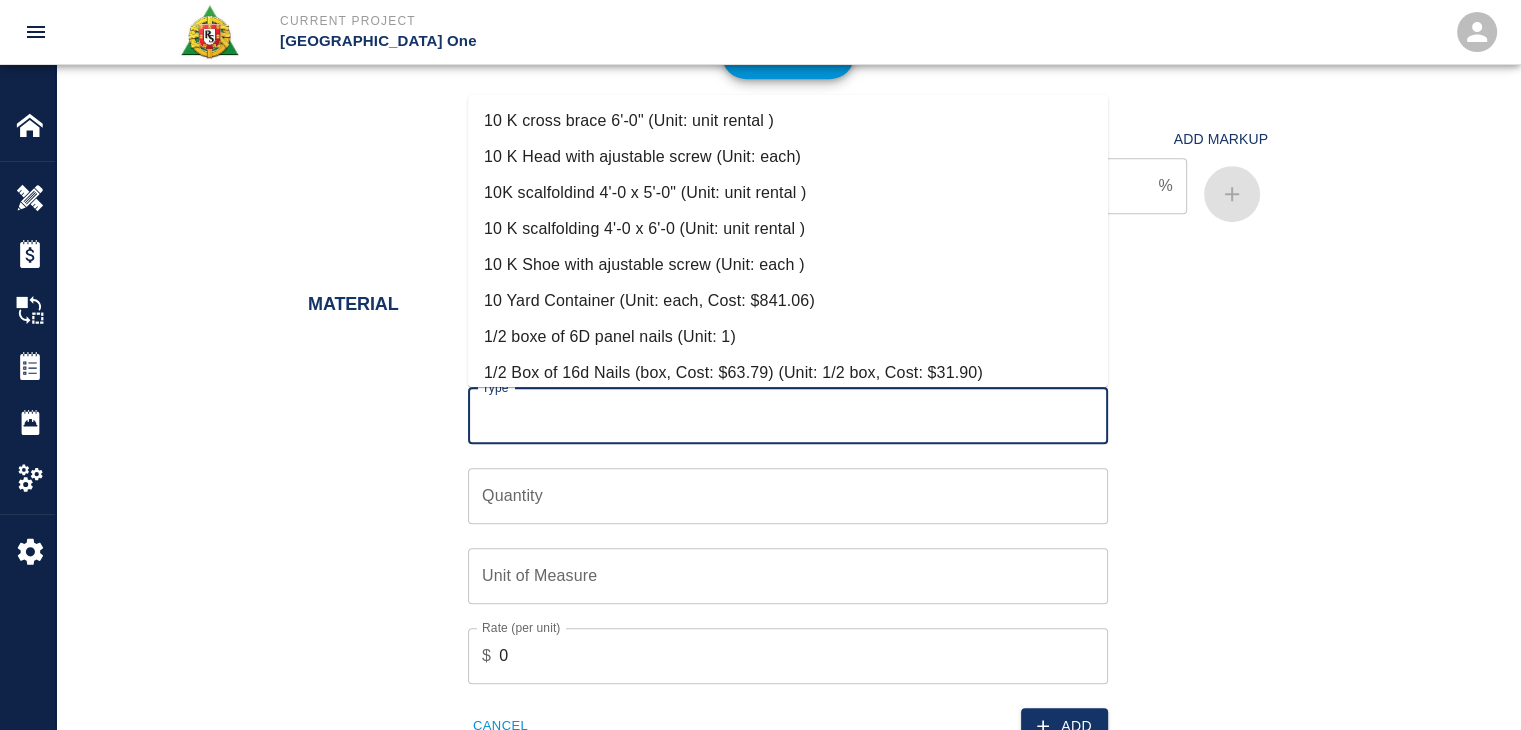 click on "Type" at bounding box center (788, 416) 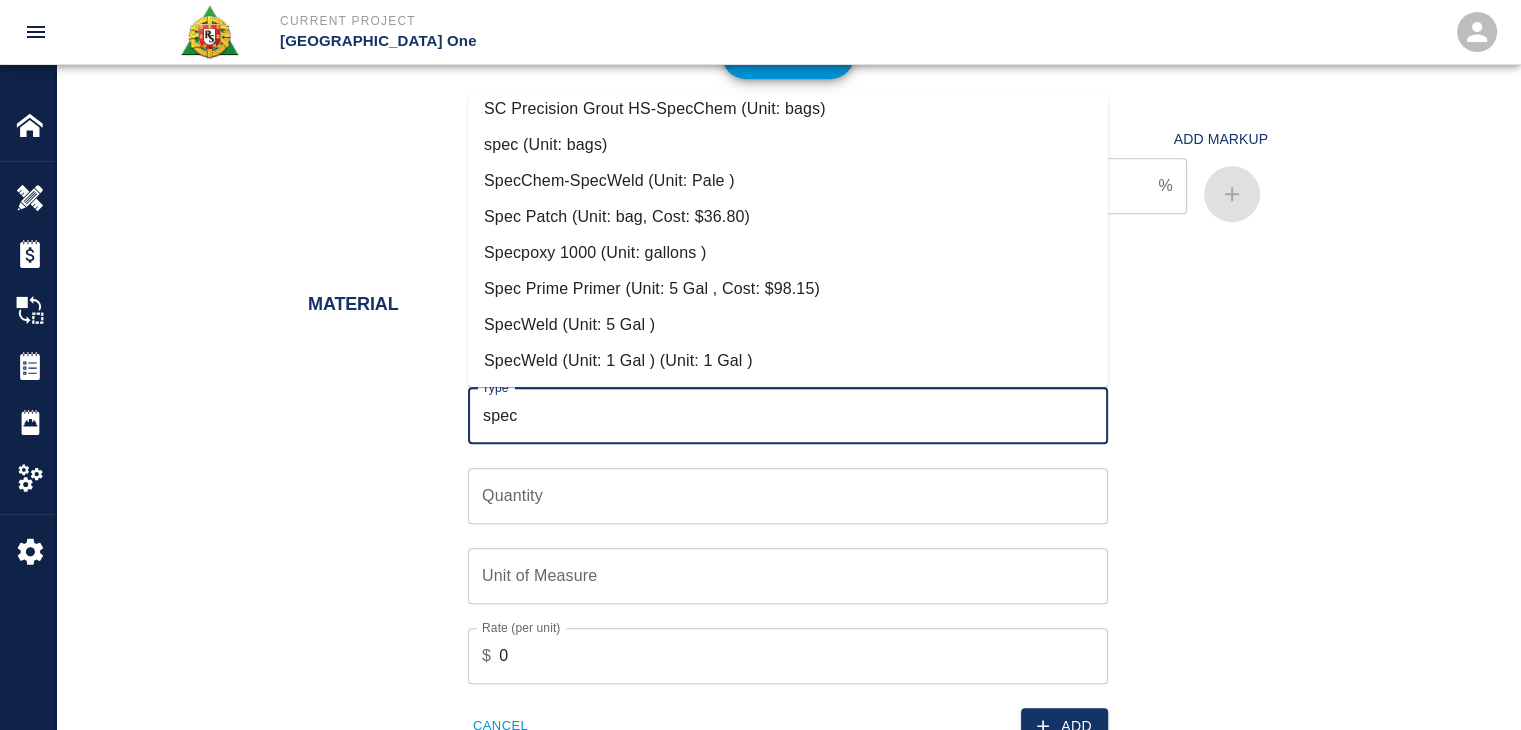 scroll, scrollTop: 124, scrollLeft: 0, axis: vertical 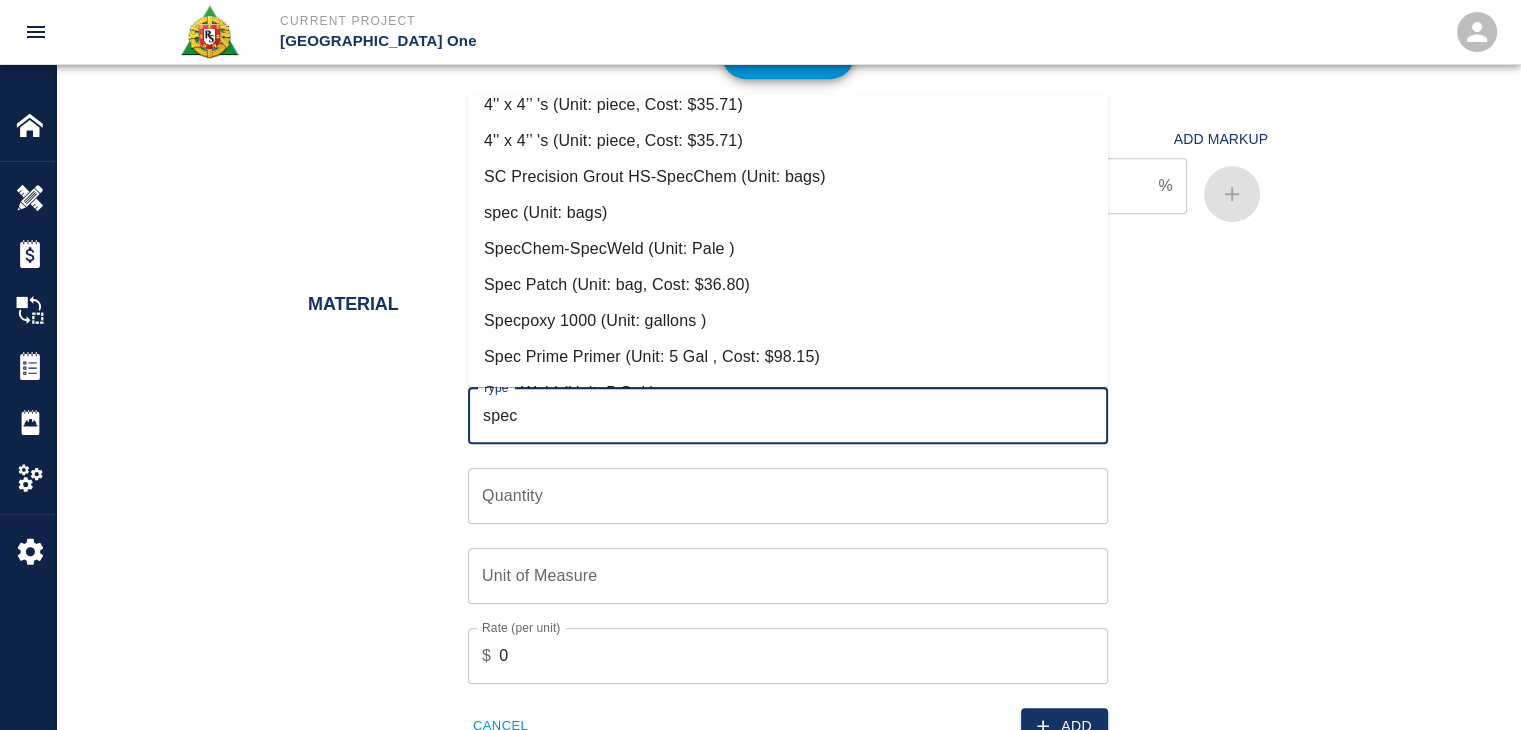 click on "Spec Patch (Unit: bag, Cost: $36.80)" at bounding box center (788, 285) 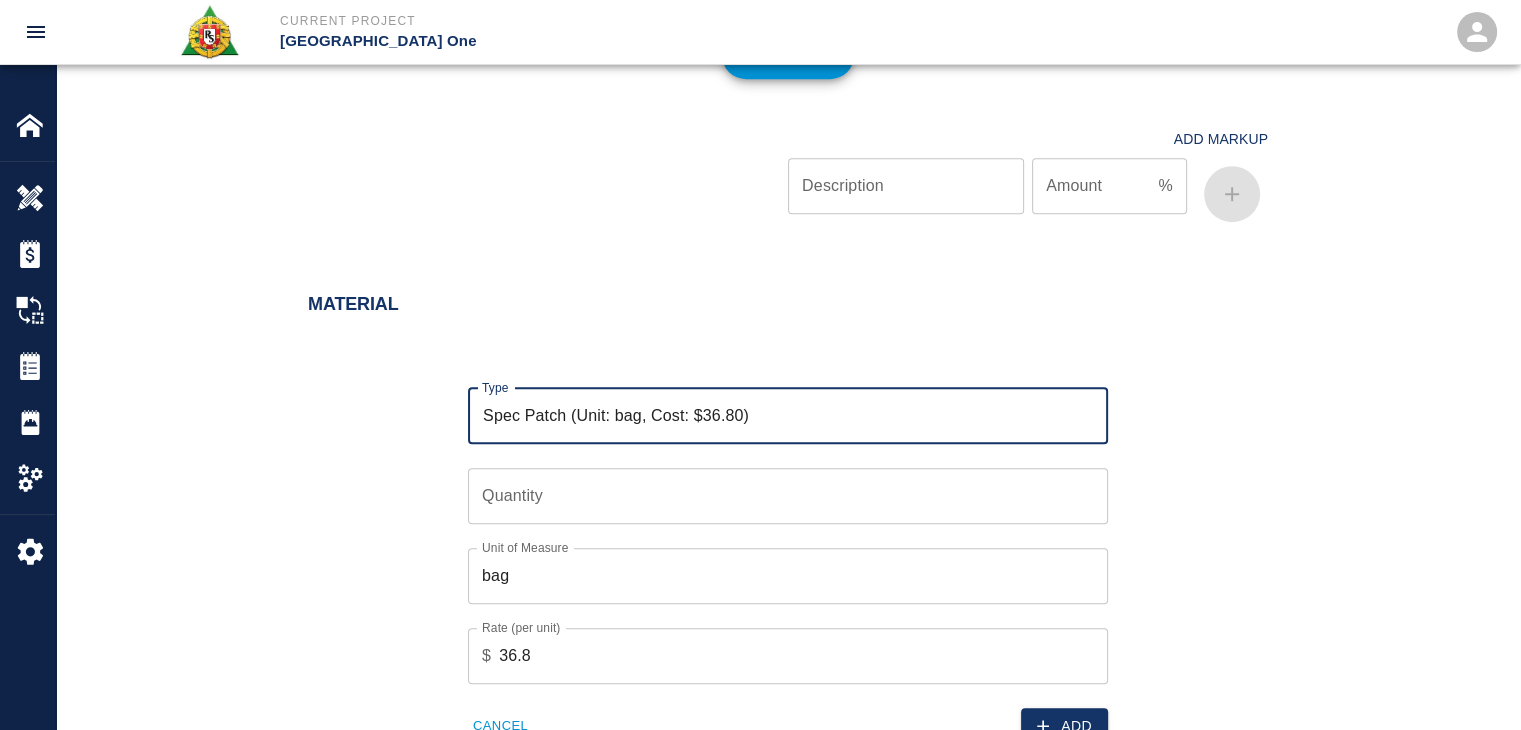 type on "Spec Patch (Unit: bag, Cost: $36.80)" 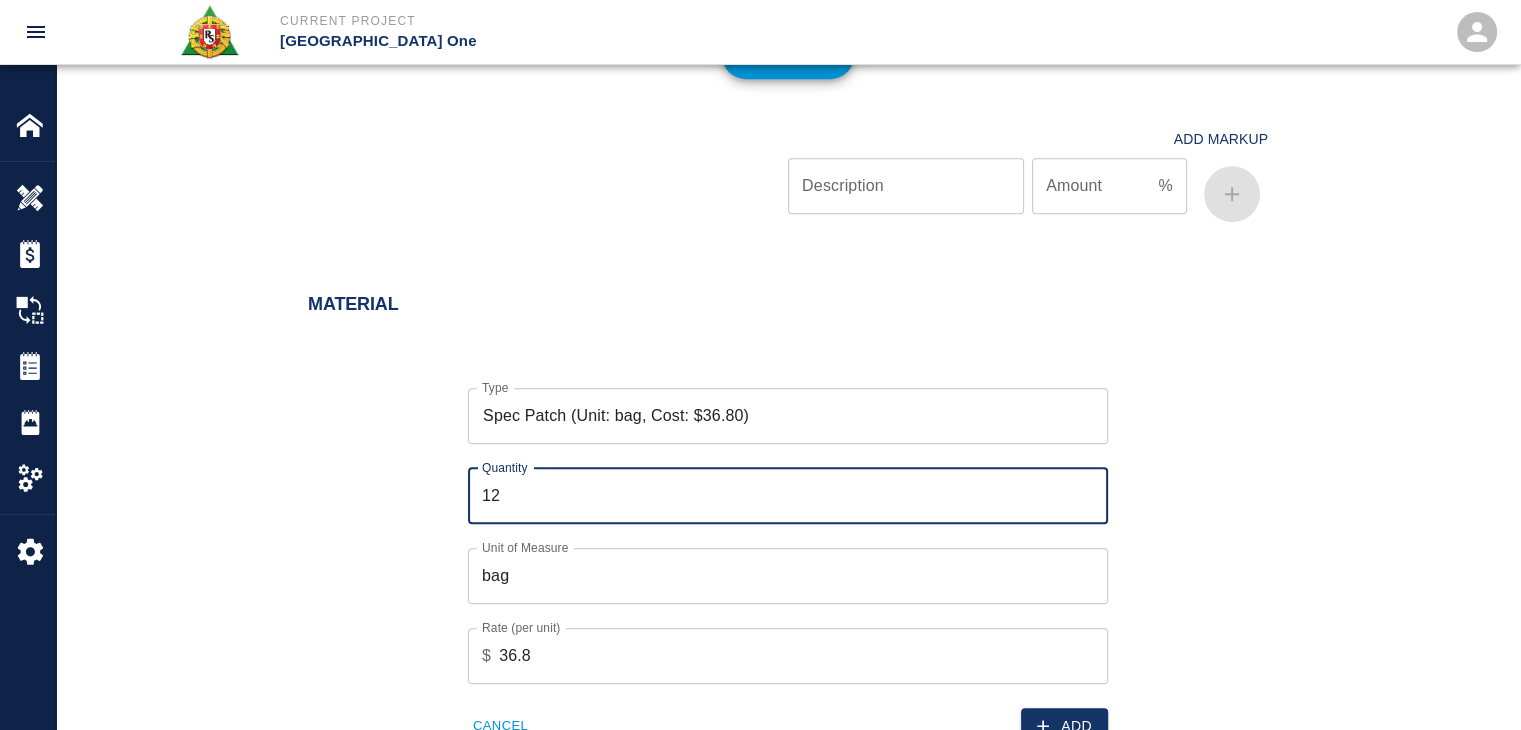 type on "12" 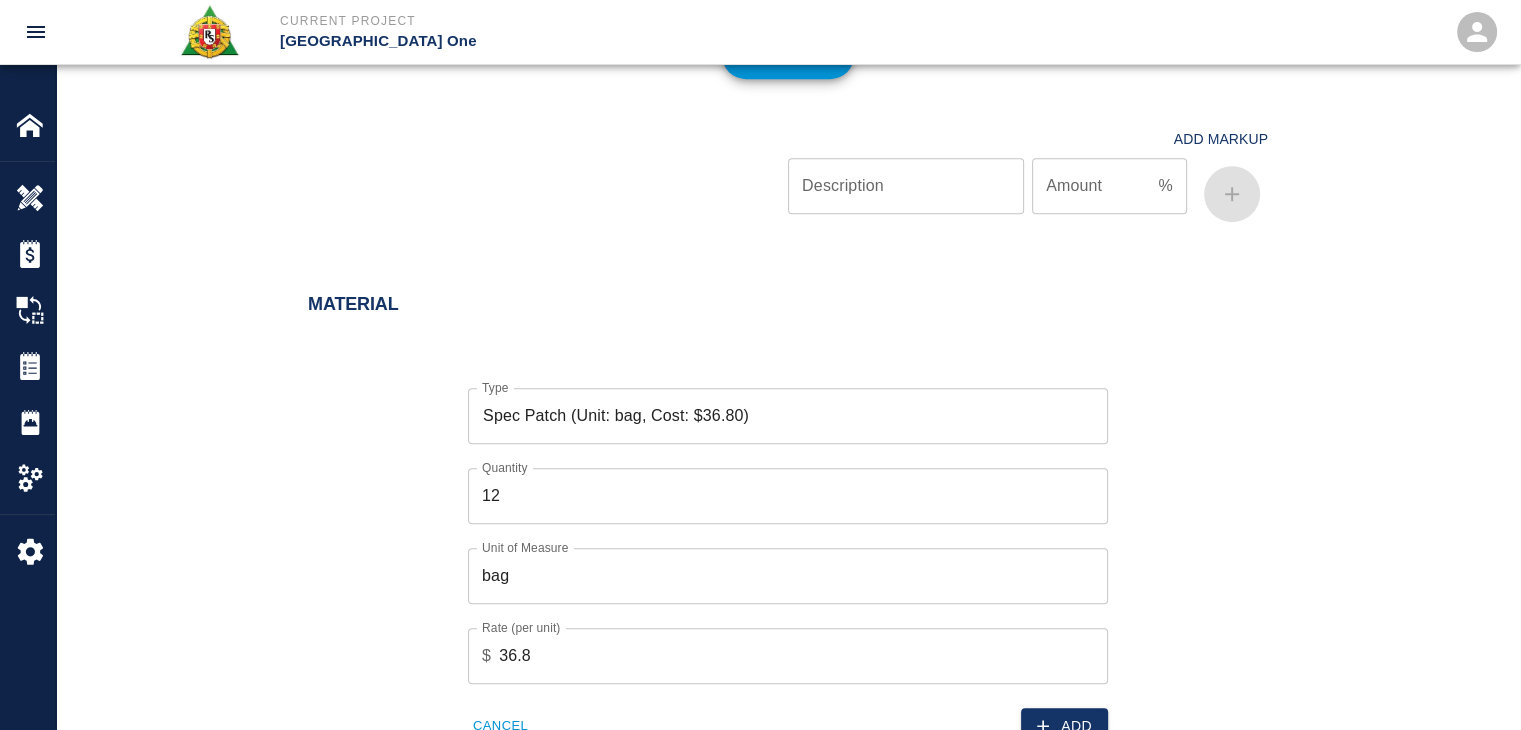 click on "Add" at bounding box center [942, 714] 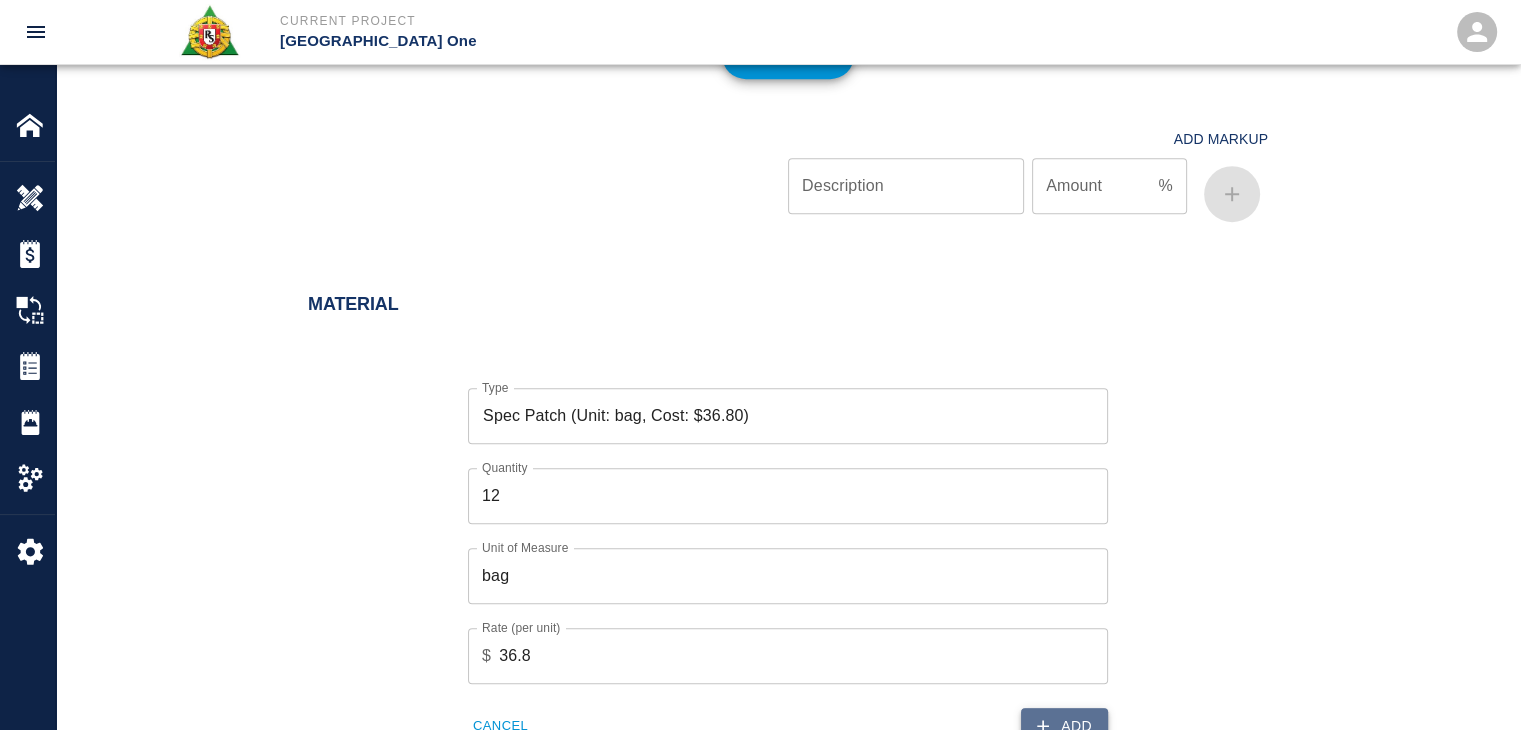 click on "Add" at bounding box center (1064, 726) 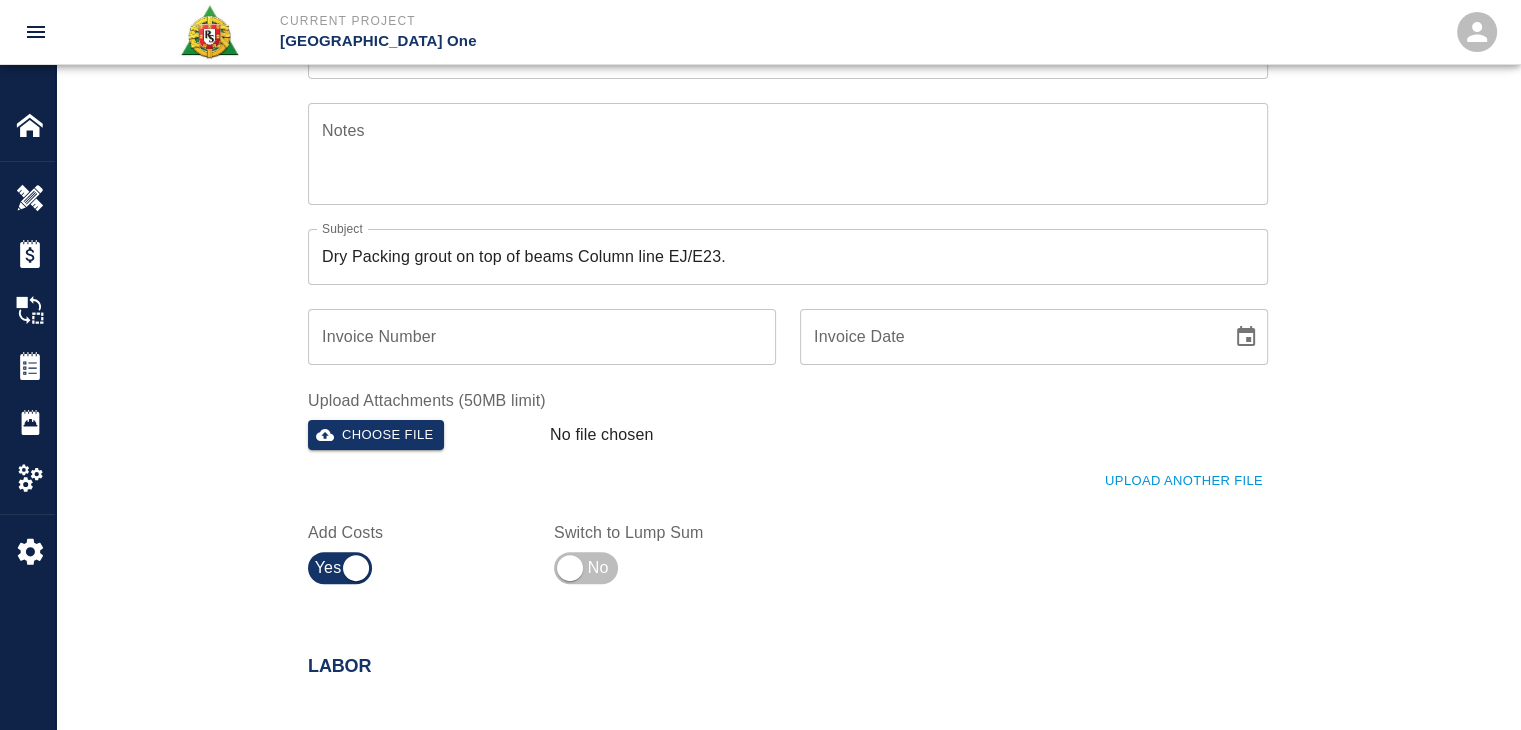 scroll, scrollTop: 0, scrollLeft: 0, axis: both 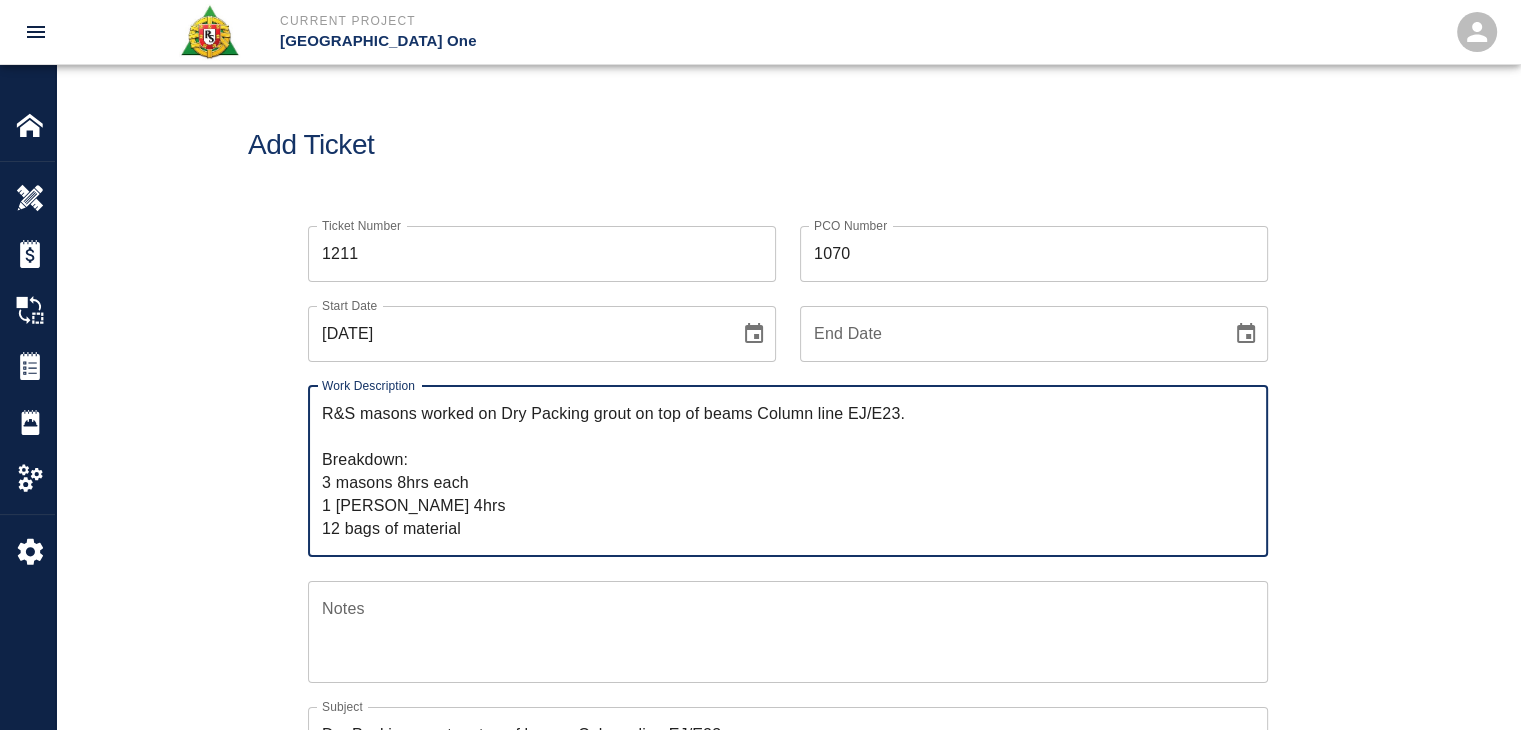 click on "R&S masons worked on Dry Packing grout on top of beams Column line EJ/E23.
Breakdown:
3 masons 8hrs each
1 Foreman 4hrs
12 bags of material" at bounding box center (788, 471) 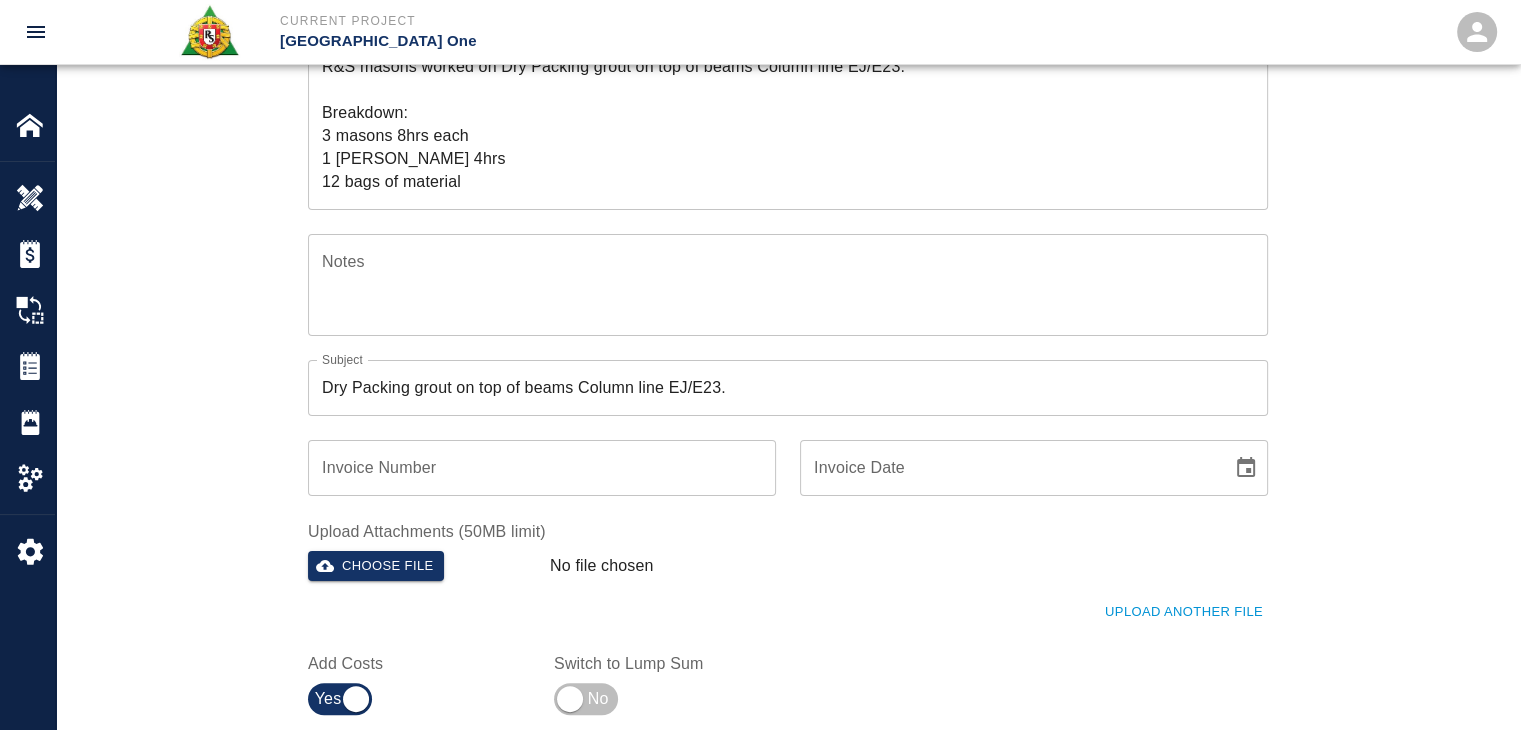 scroll, scrollTop: 692, scrollLeft: 0, axis: vertical 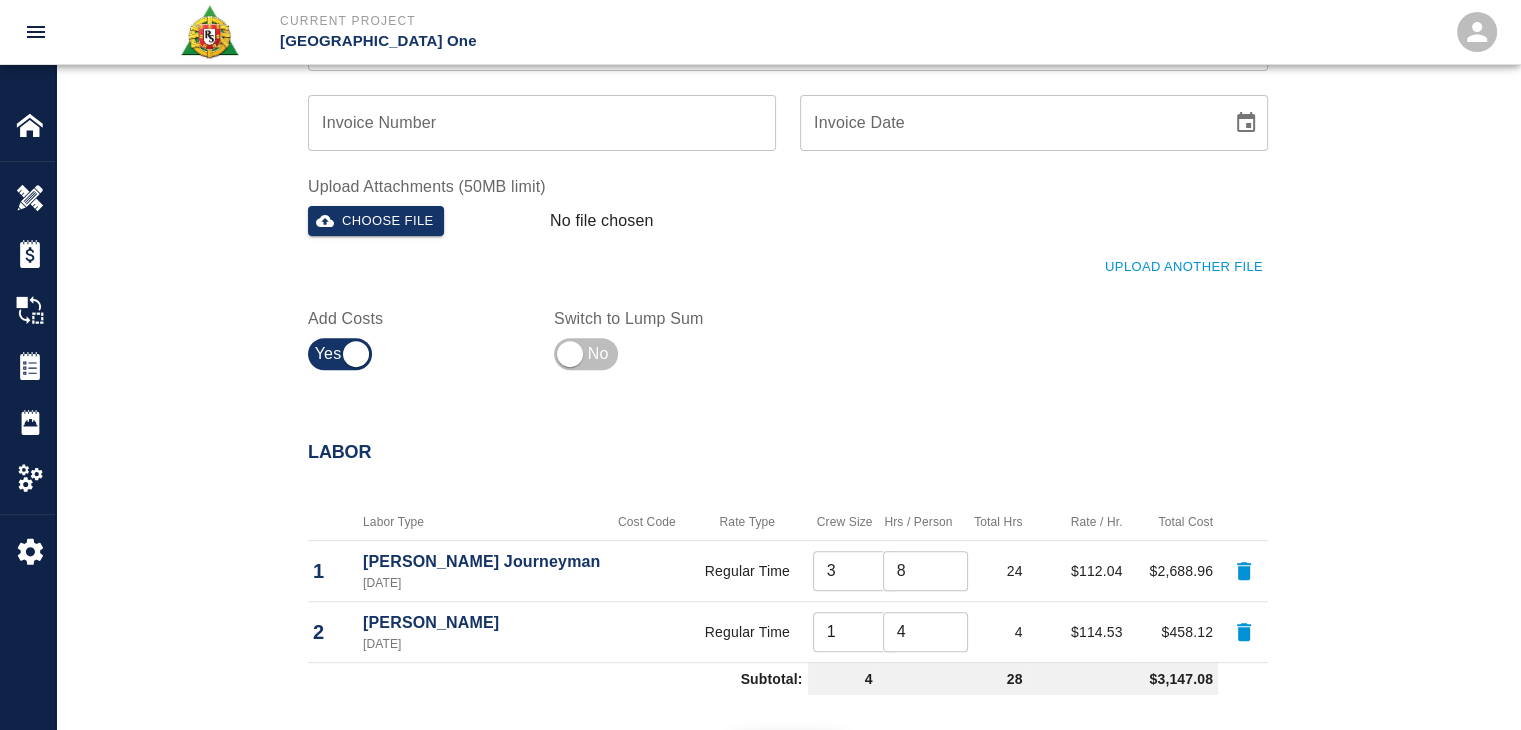 click on "Upload Another File" at bounding box center [1184, 267] 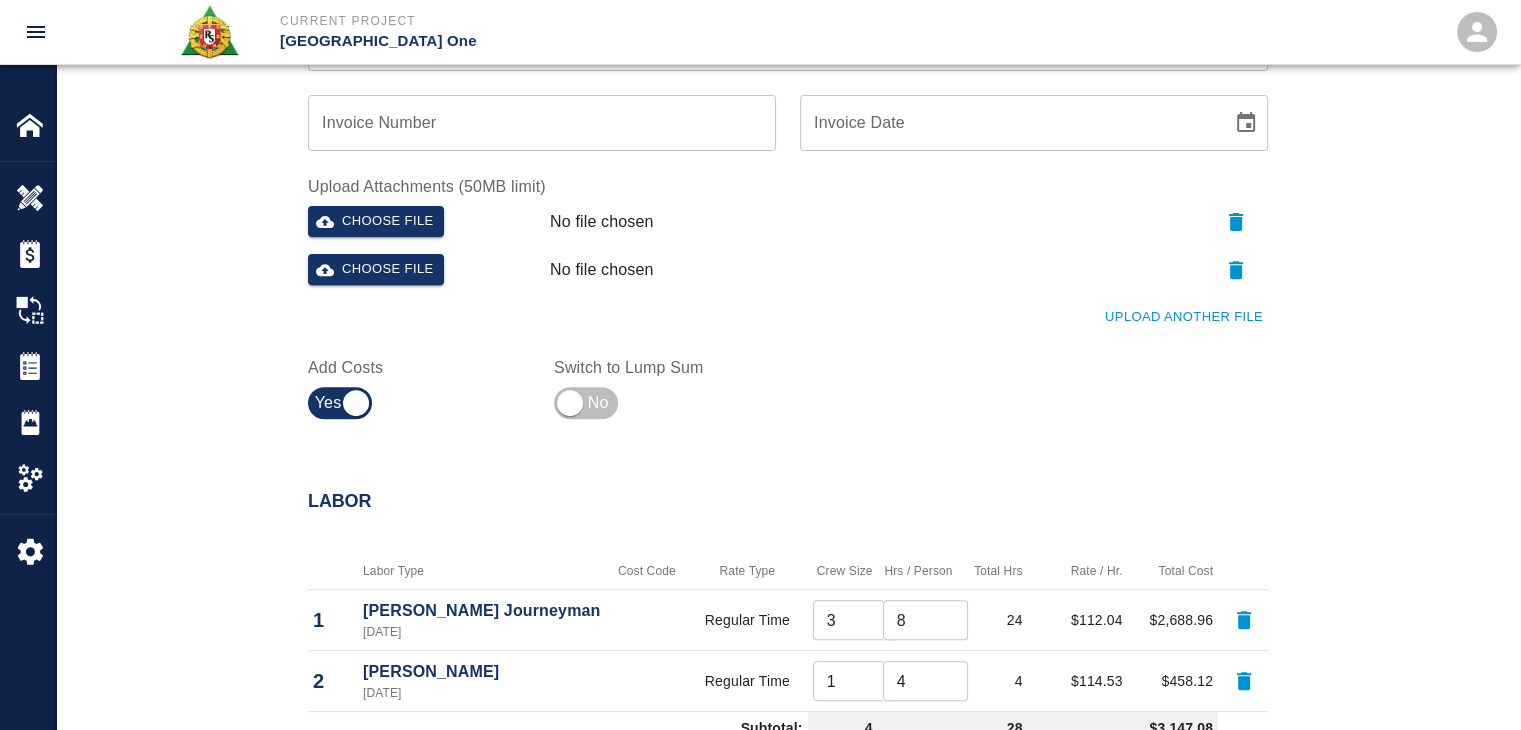 click on "Ticket Number 1211 Ticket Number PCO Number 1070 PCO Number Start Date  07/09/2025 Start Date  End Date End Date Work Description R&S masons worked on Dry Packing grout on top of beams Column line EJ/E23.
Breakdown:
3 masons 8hrs each
1 Foreman 4hrs
12 bags of material x Work Description Notes x Notes Subject Dry Packing grout on top of beams Column line EJ/E23. Subject Invoice Number Invoice Number Invoice Date Invoice Date Upload Attachments (50MB limit) Choose file No file chosen Choose file No file chosen Upload Another File Add Costs Switch to Lump Sum" at bounding box center (776, -31) 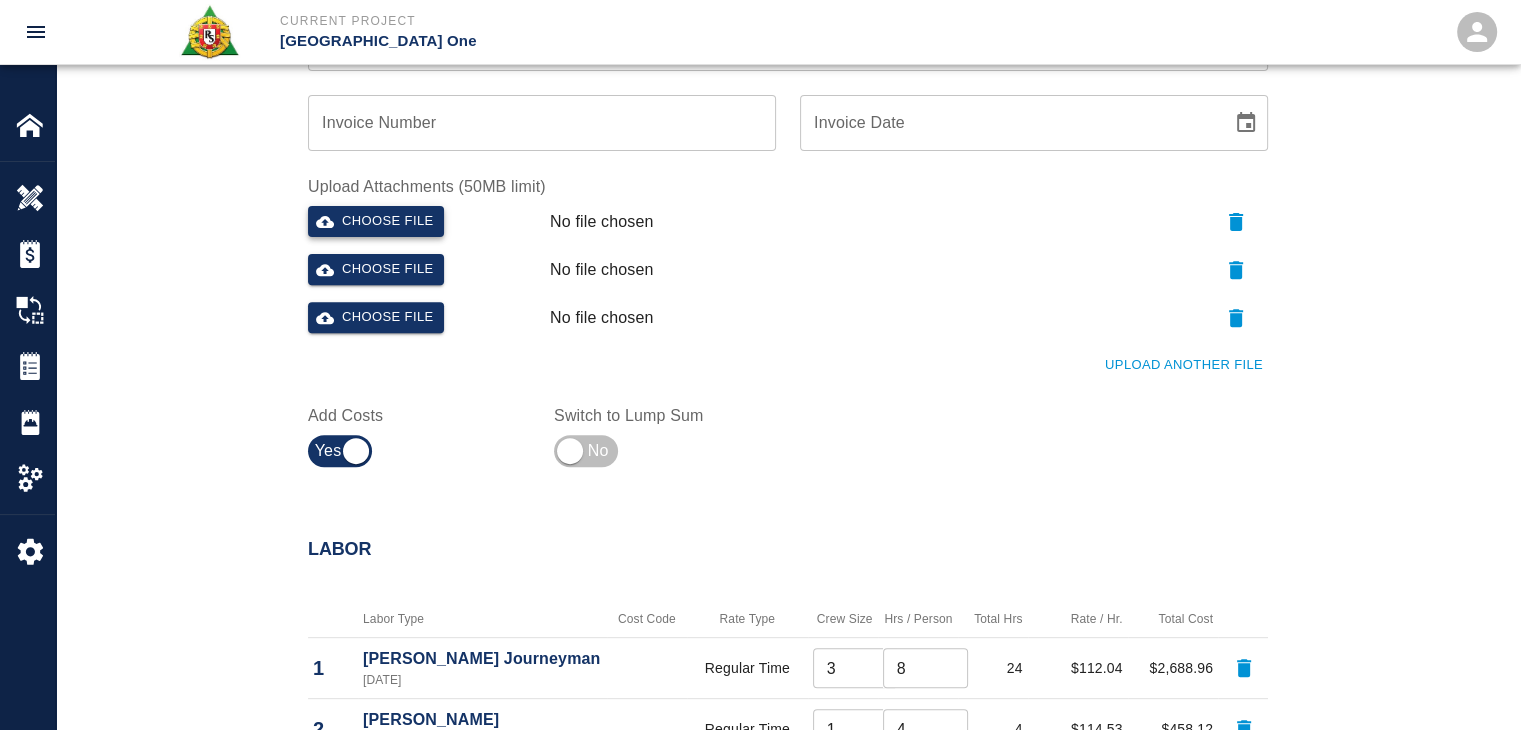 click on "Choose file" at bounding box center [376, 221] 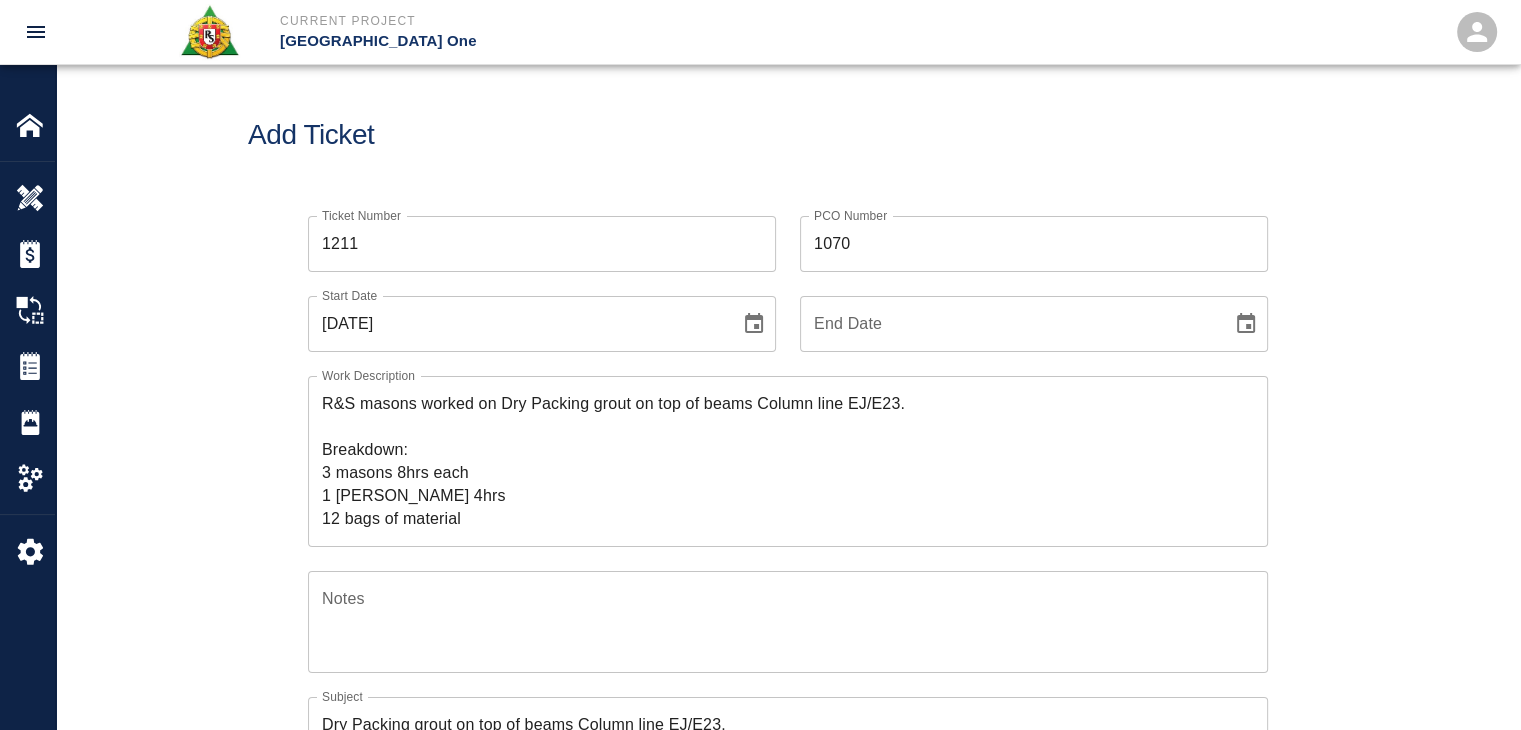 scroll, scrollTop: 0, scrollLeft: 0, axis: both 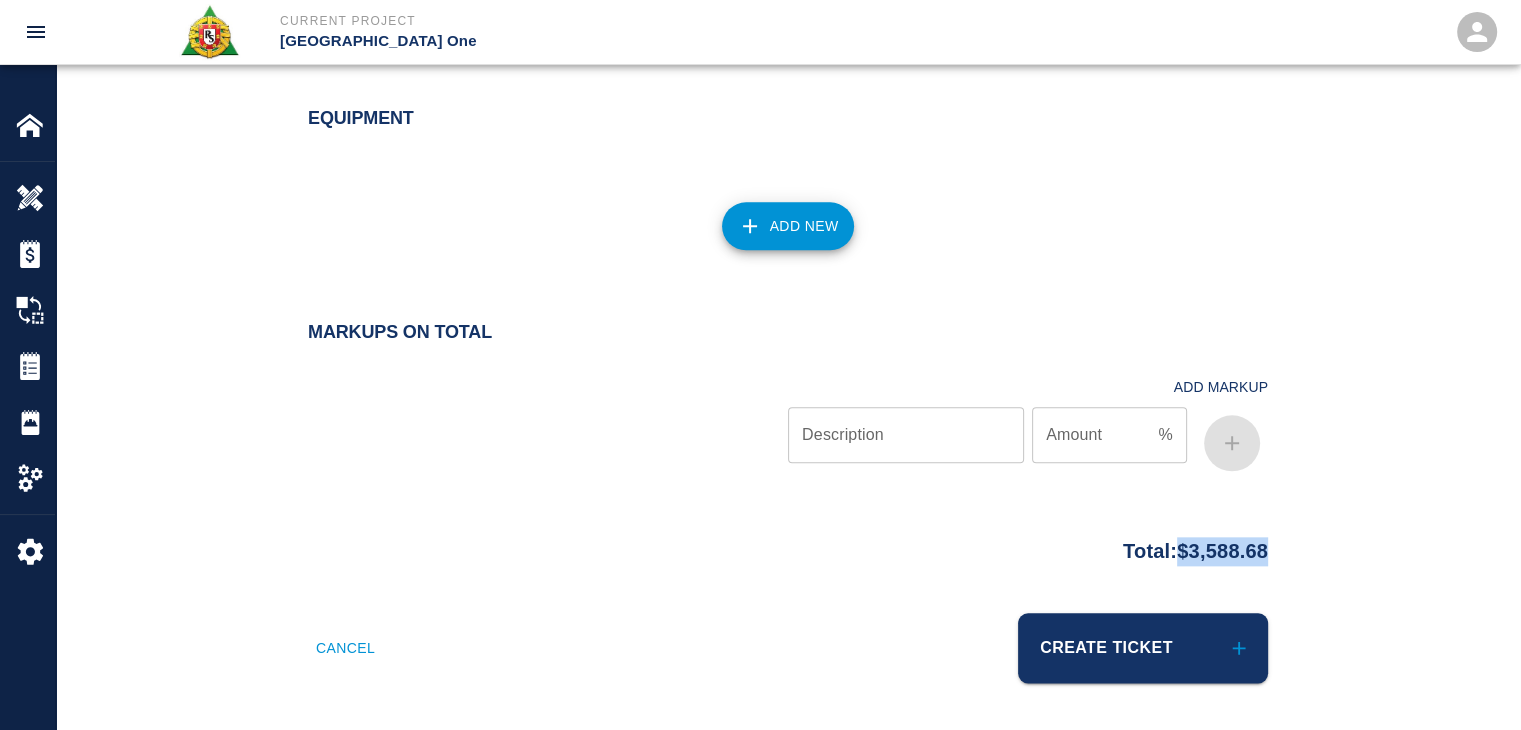 drag, startPoint x: 1296, startPoint y: 551, endPoint x: 1160, endPoint y: 554, distance: 136.03308 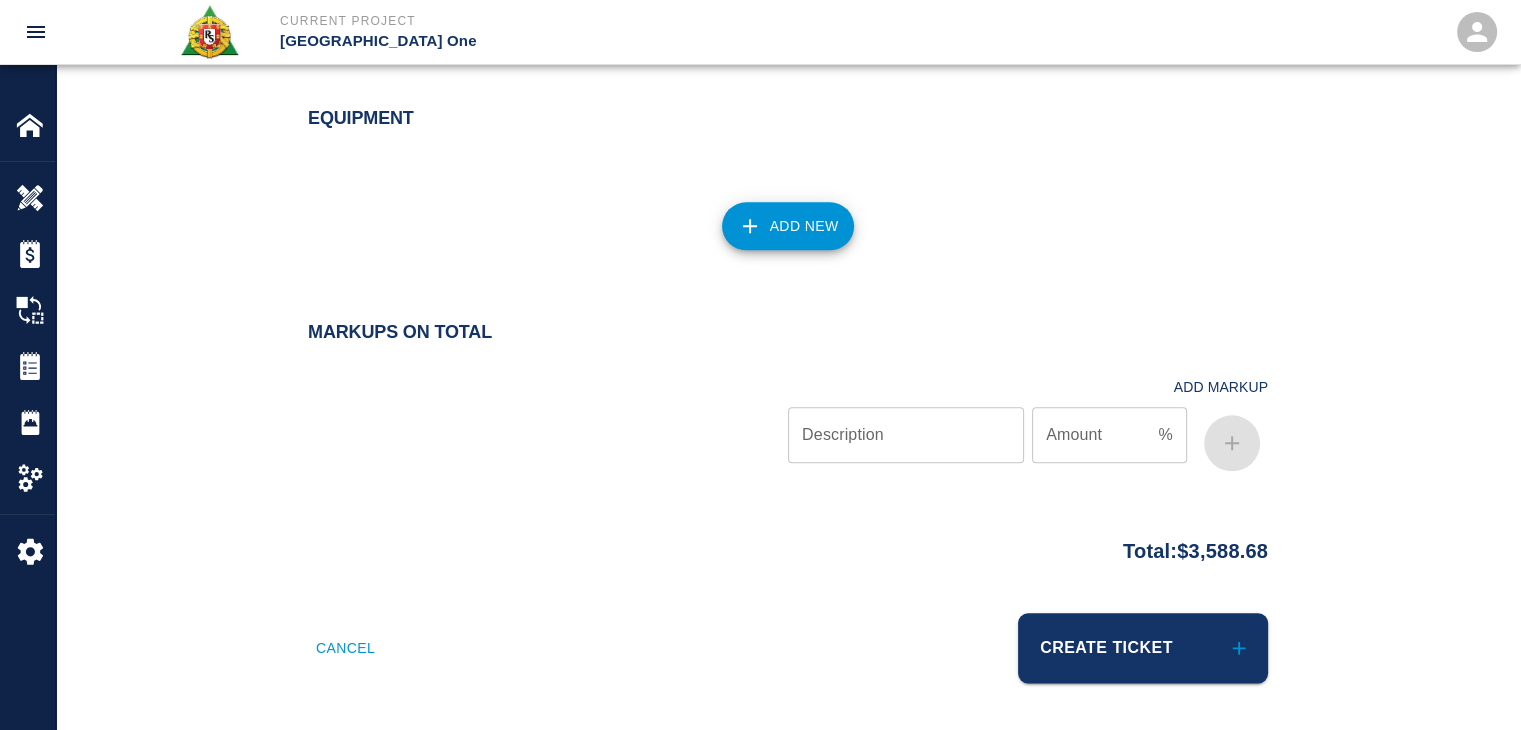 click on "Equipment Add New" at bounding box center (788, 187) 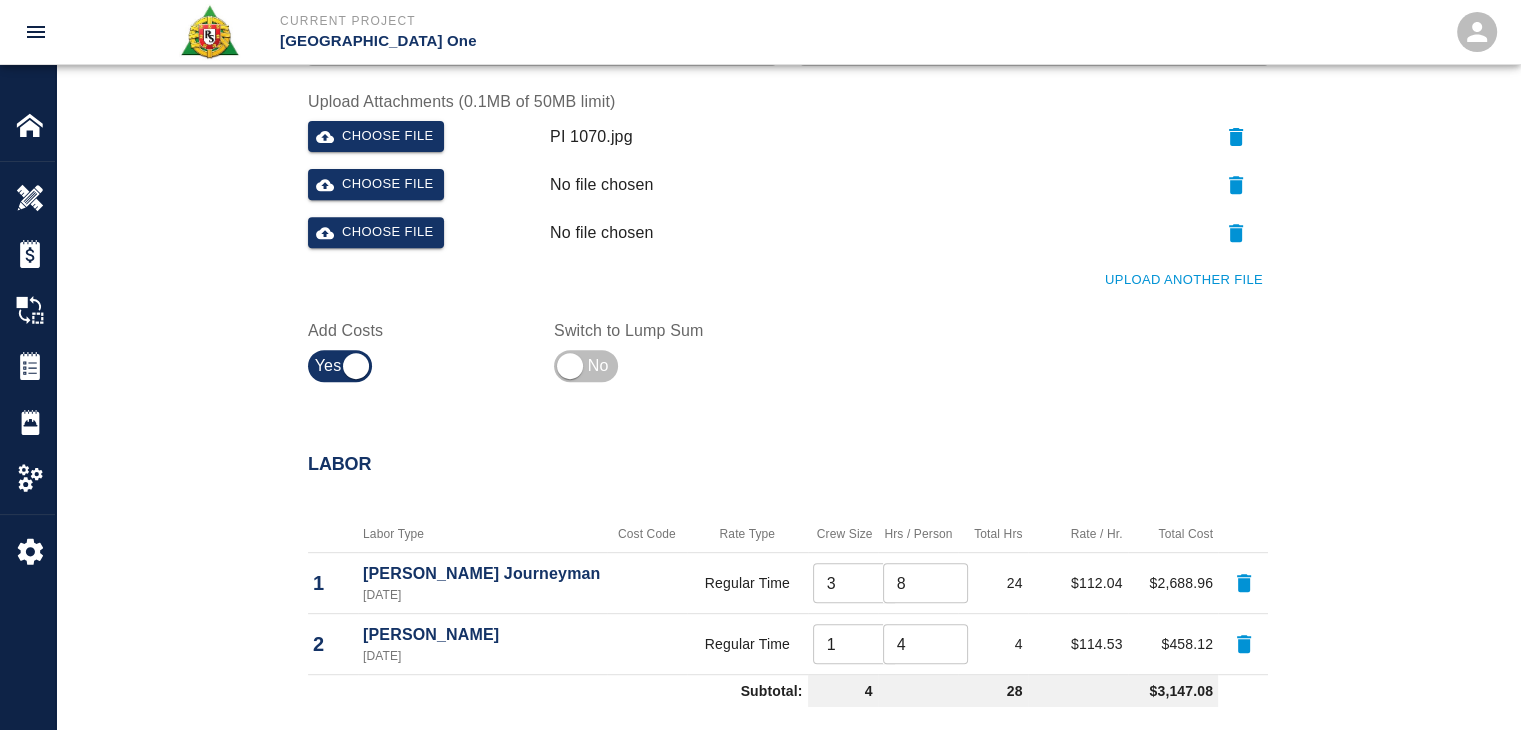 scroll, scrollTop: 774, scrollLeft: 0, axis: vertical 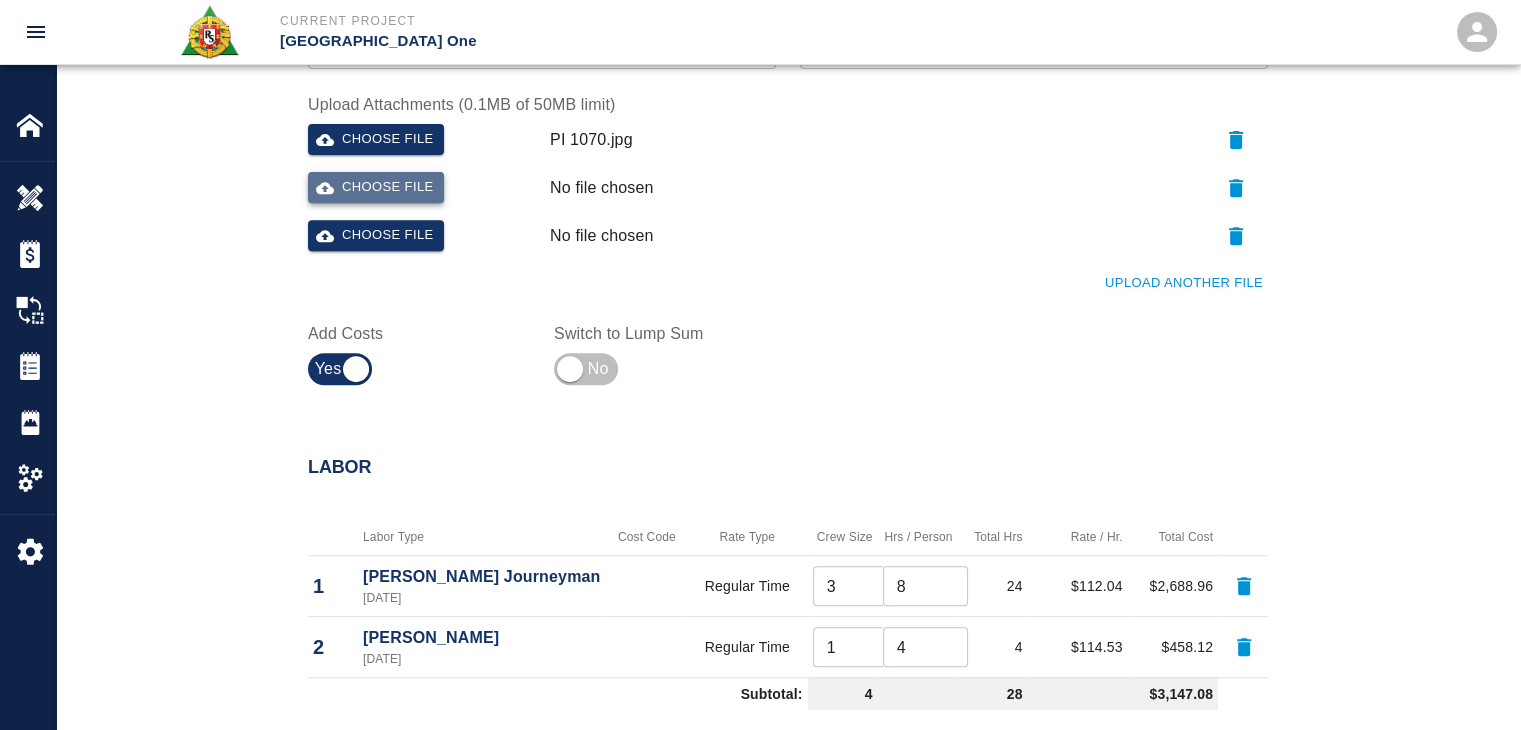 click on "Choose file" at bounding box center (376, 187) 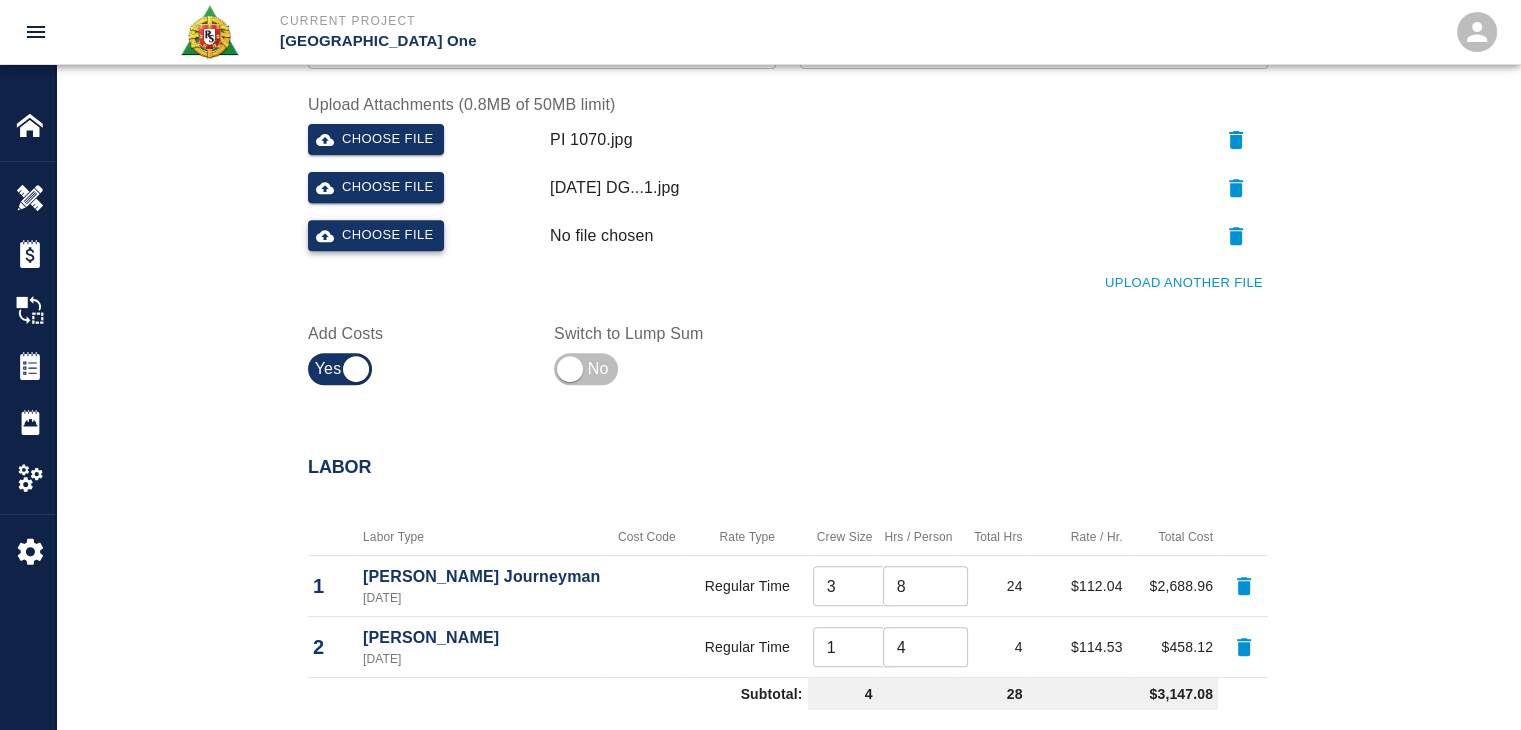 click on "Choose file" at bounding box center (376, 235) 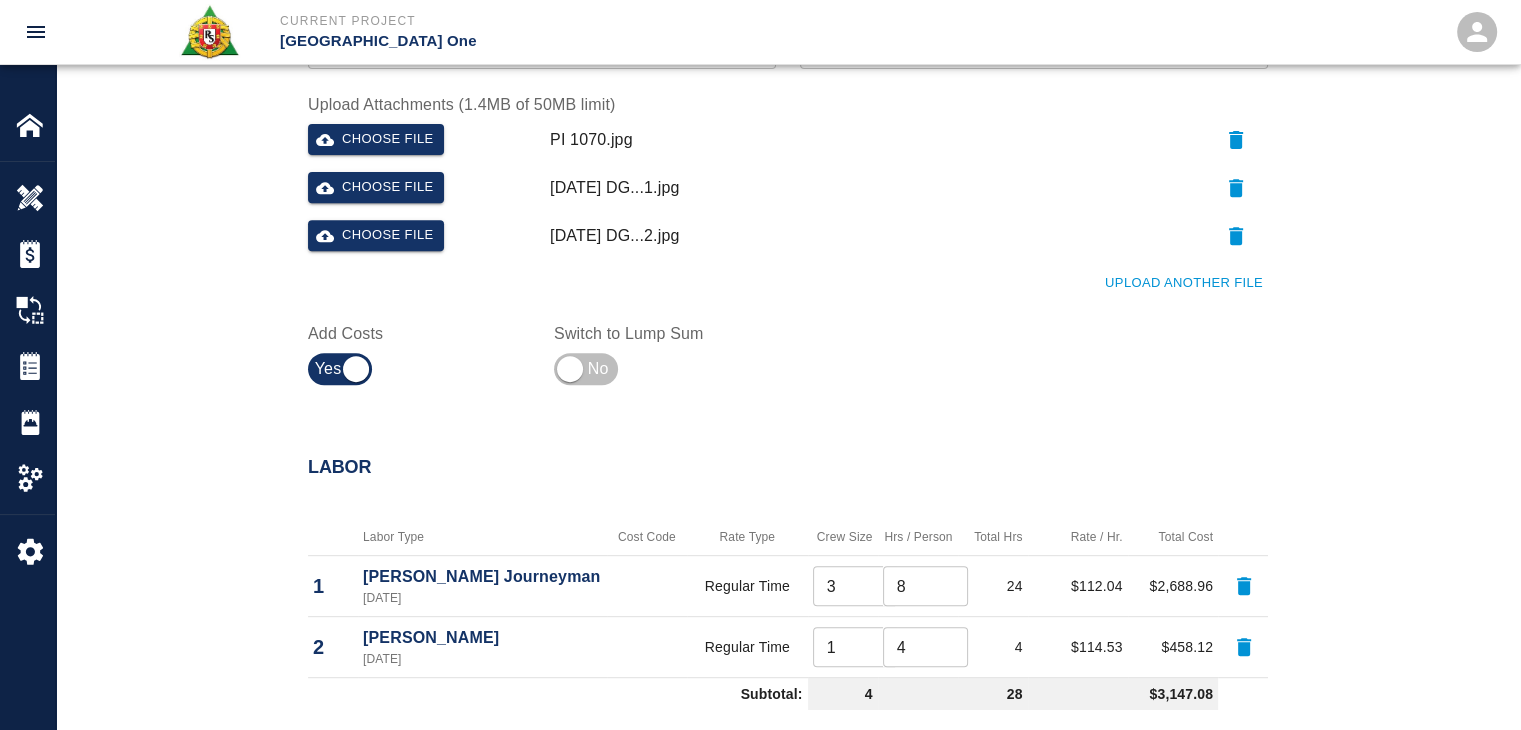 click on "Upload Another File" at bounding box center [776, 271] 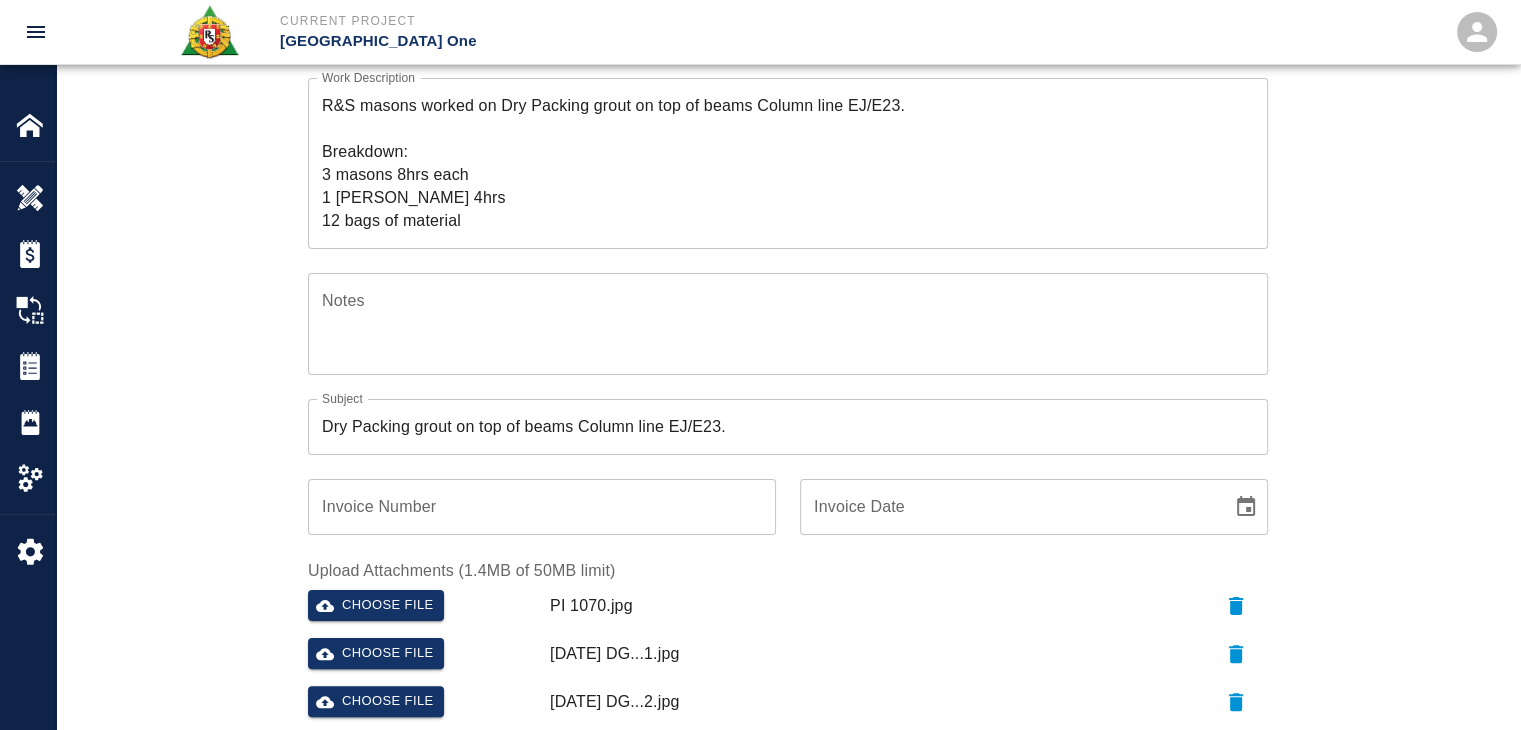 scroll, scrollTop: 0, scrollLeft: 0, axis: both 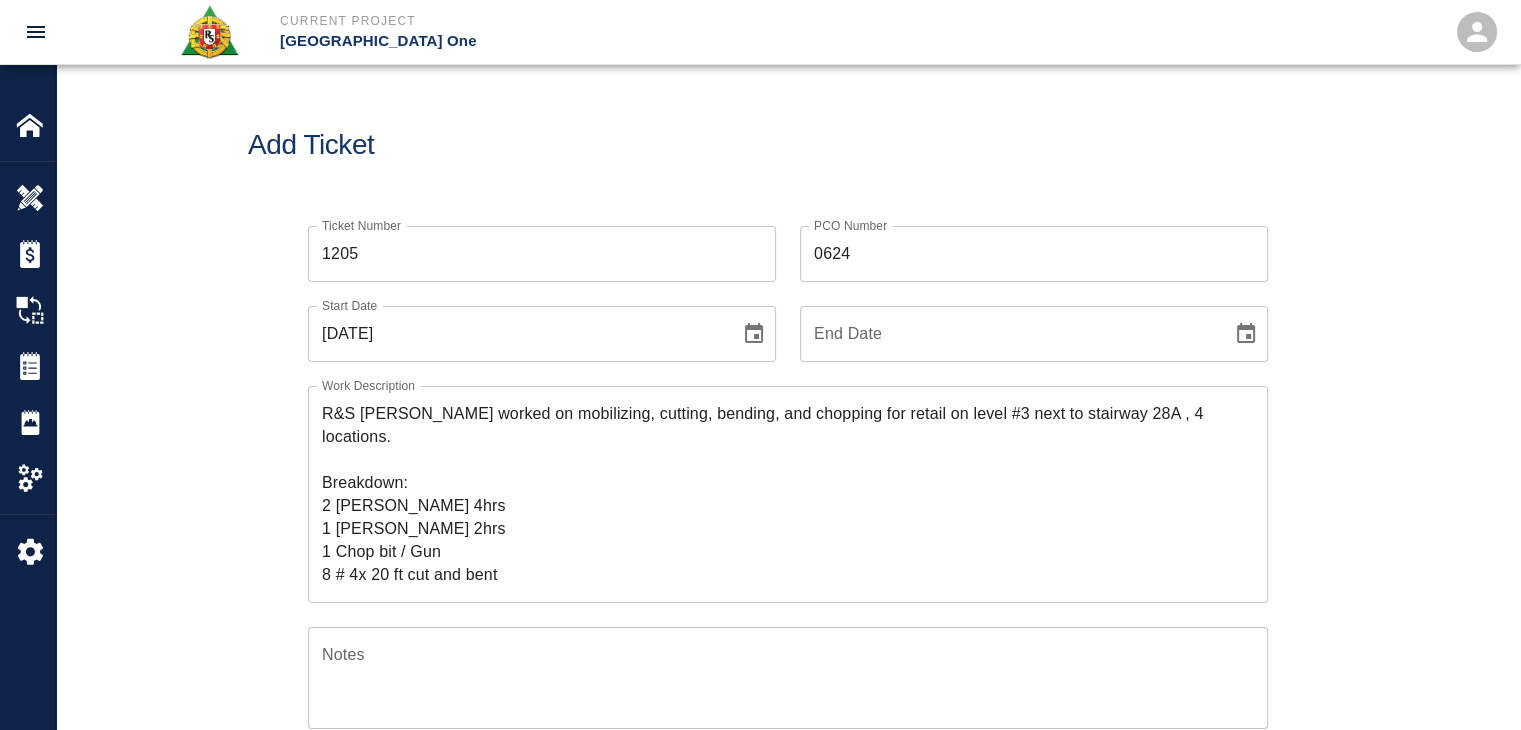 click on "Add Ticket" at bounding box center [788, 145] 